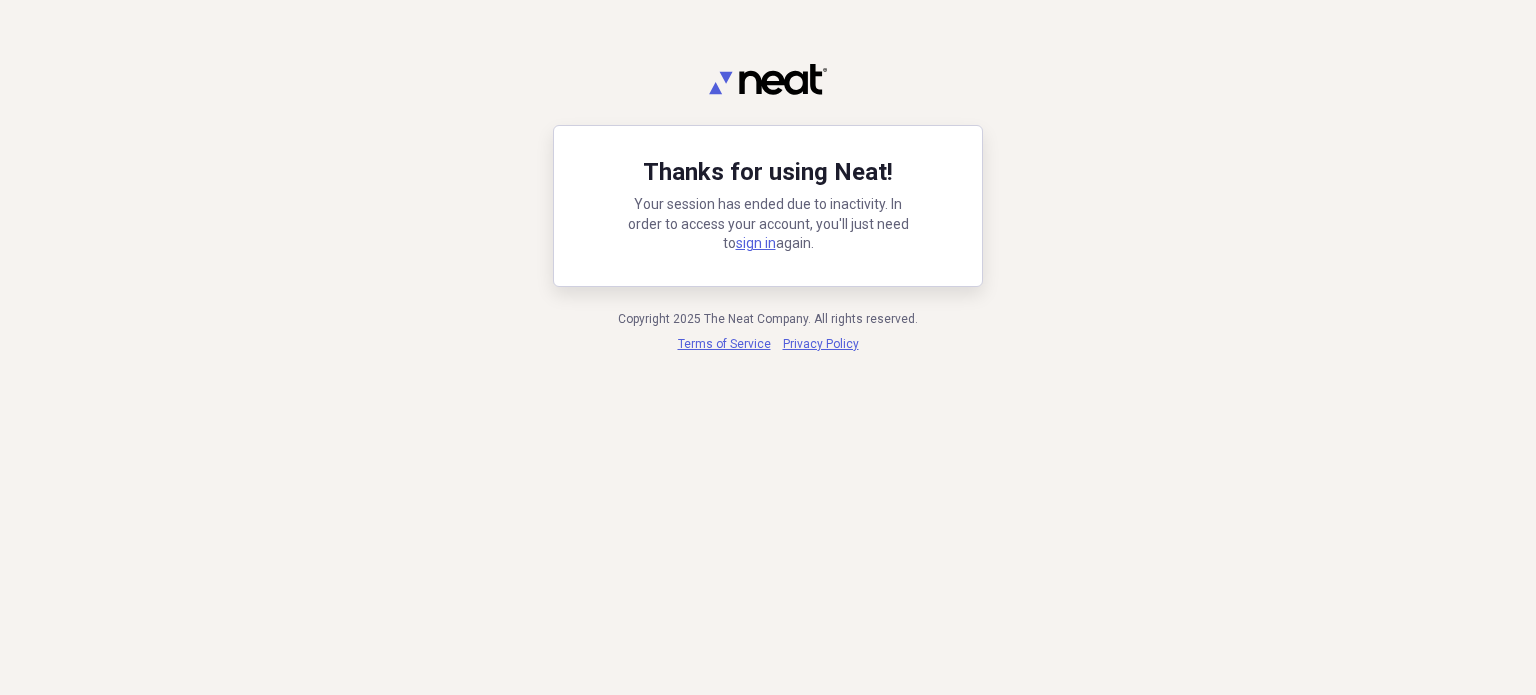 scroll, scrollTop: 0, scrollLeft: 0, axis: both 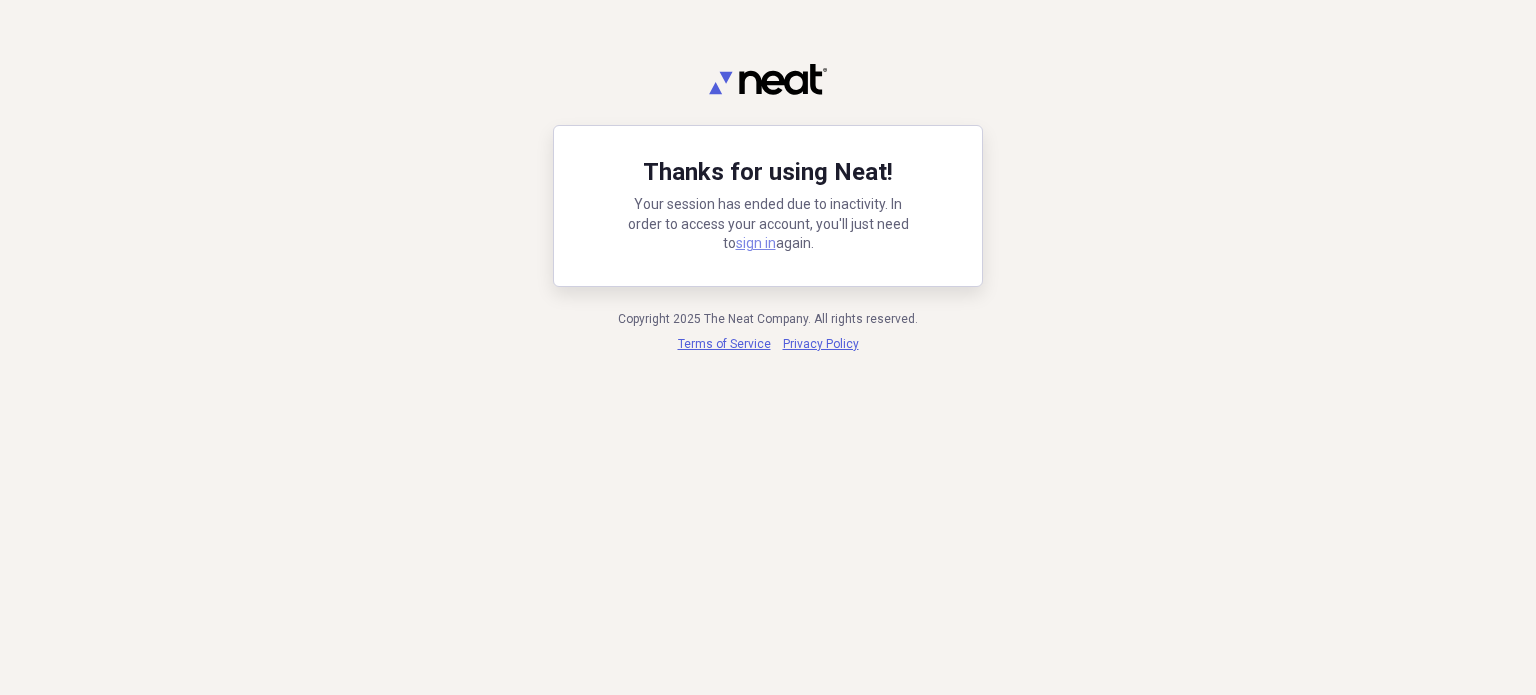 click on "sign in" at bounding box center (756, 243) 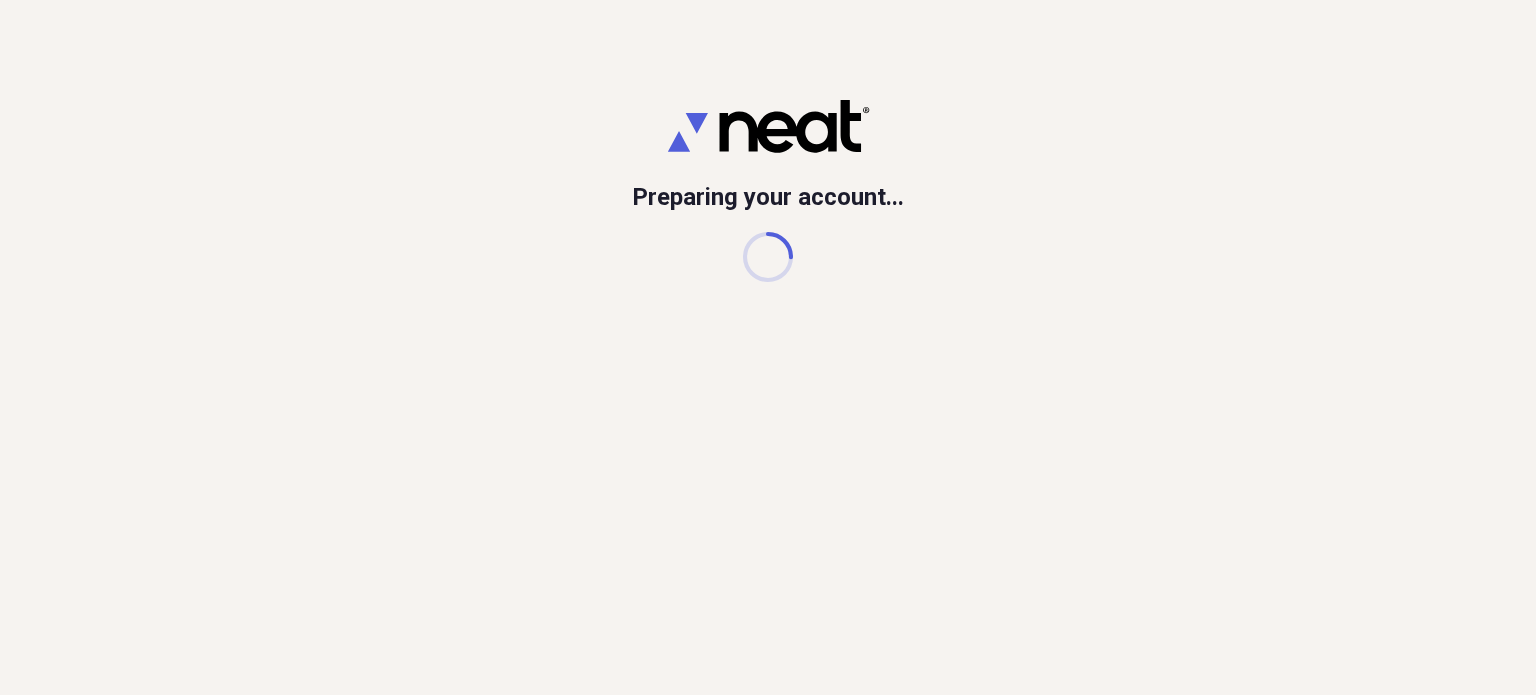 scroll, scrollTop: 0, scrollLeft: 0, axis: both 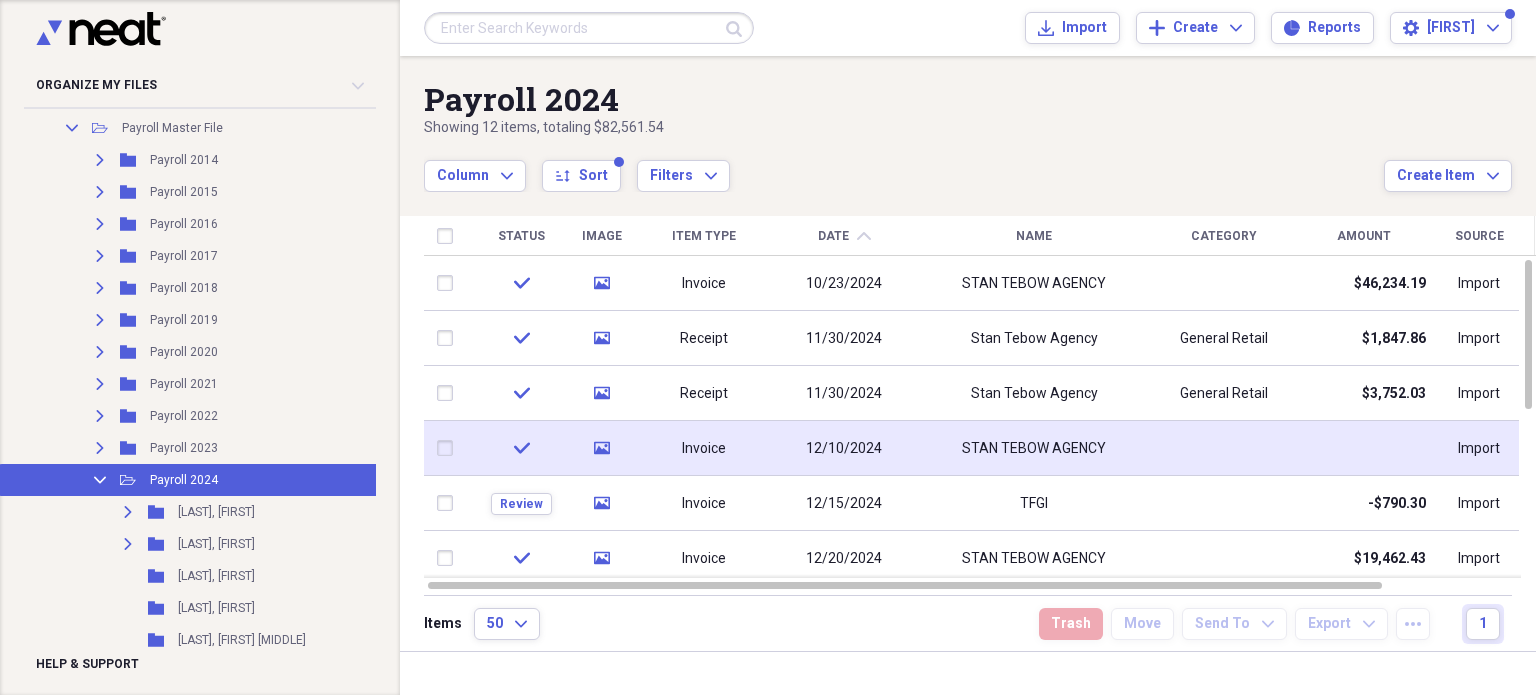 click on "check" at bounding box center [521, 448] 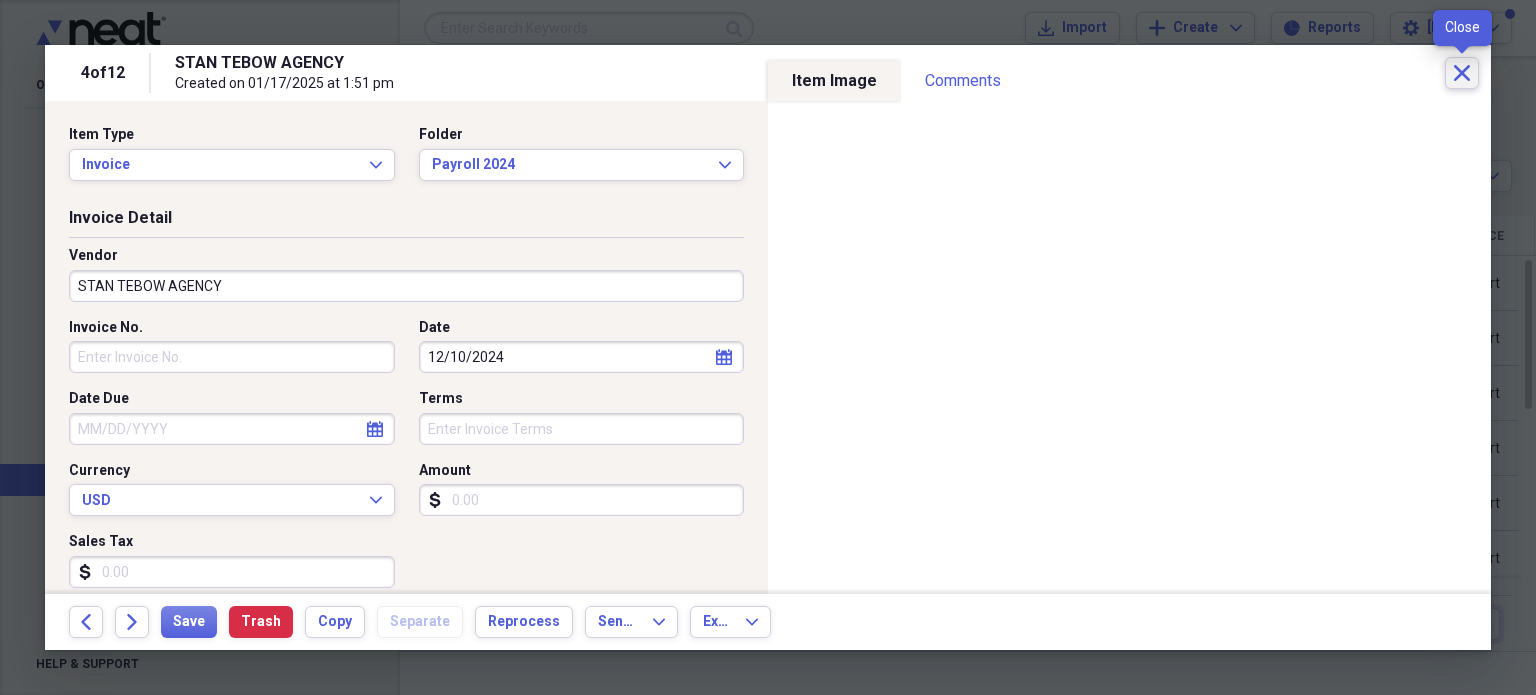 click on "Close" at bounding box center (1462, 73) 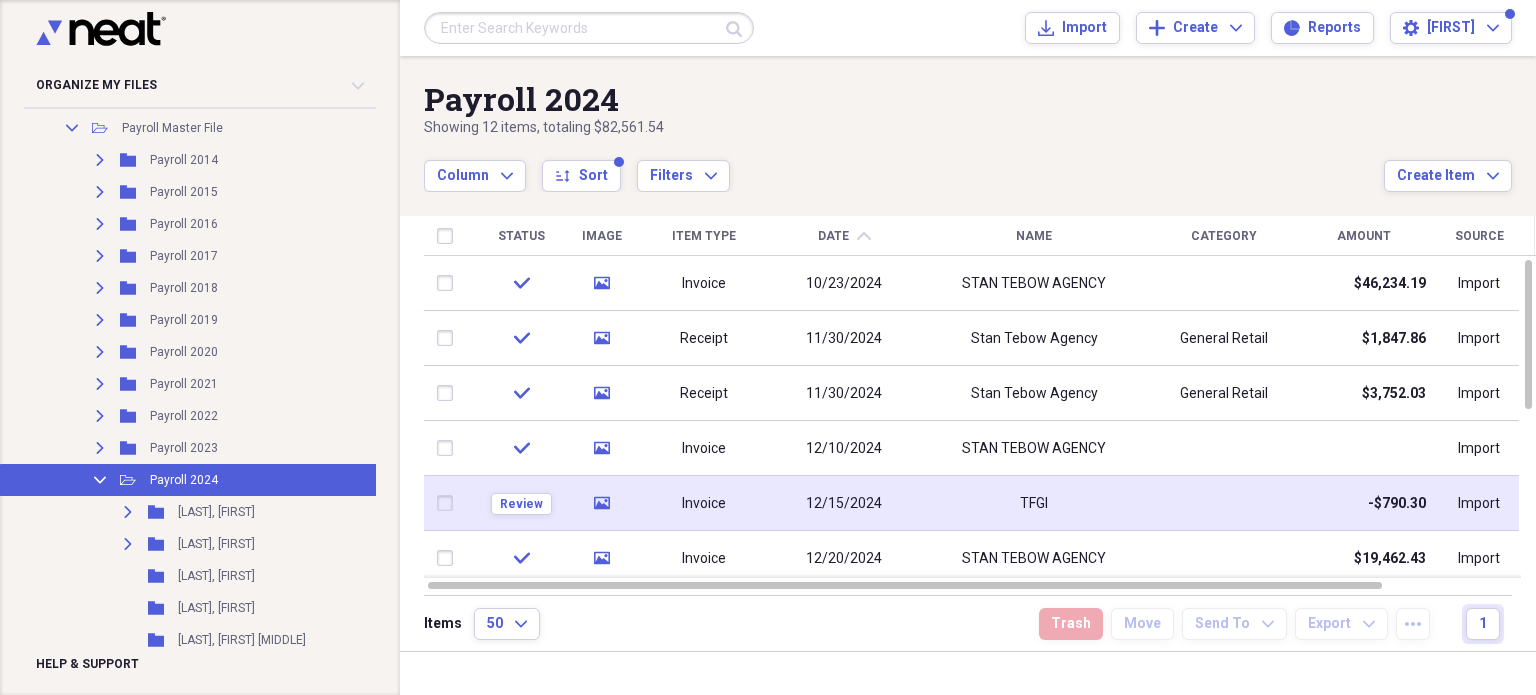 click at bounding box center (449, 503) 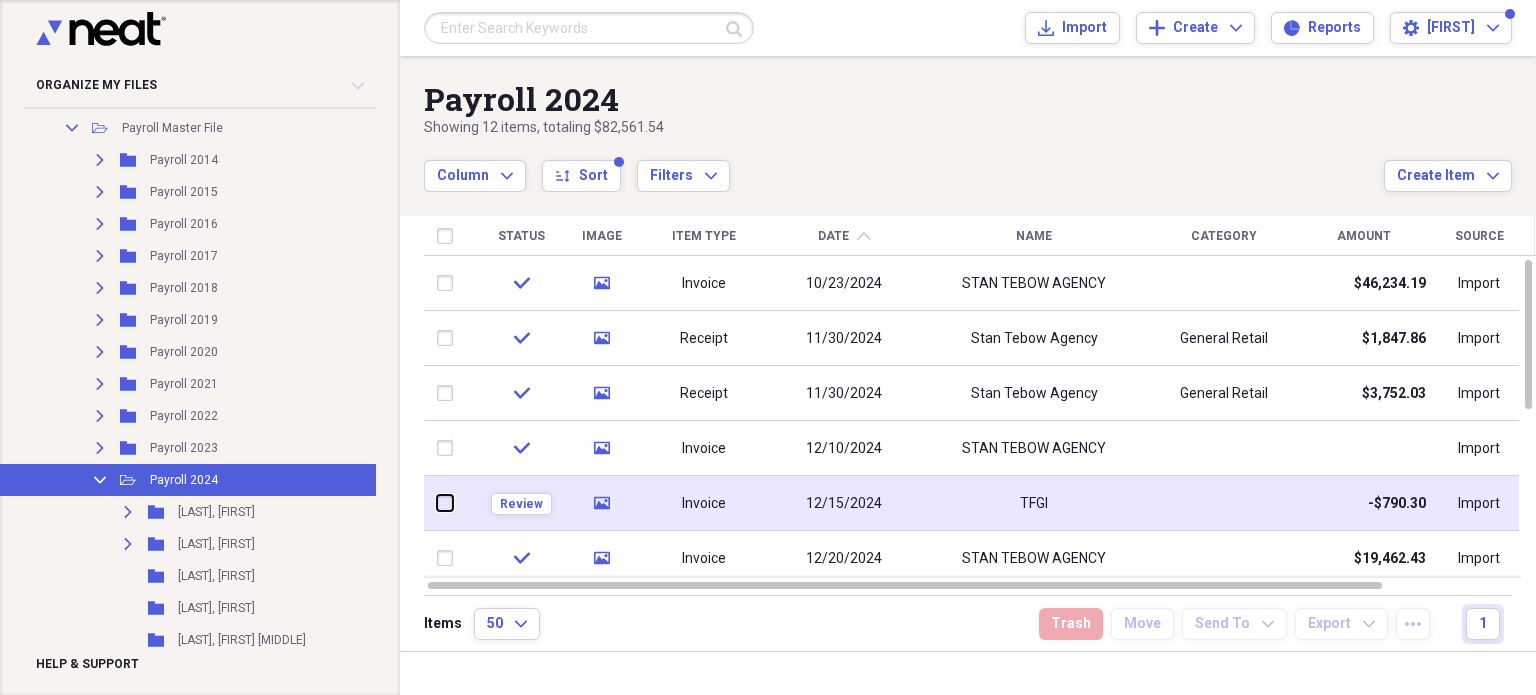 click at bounding box center (437, 503) 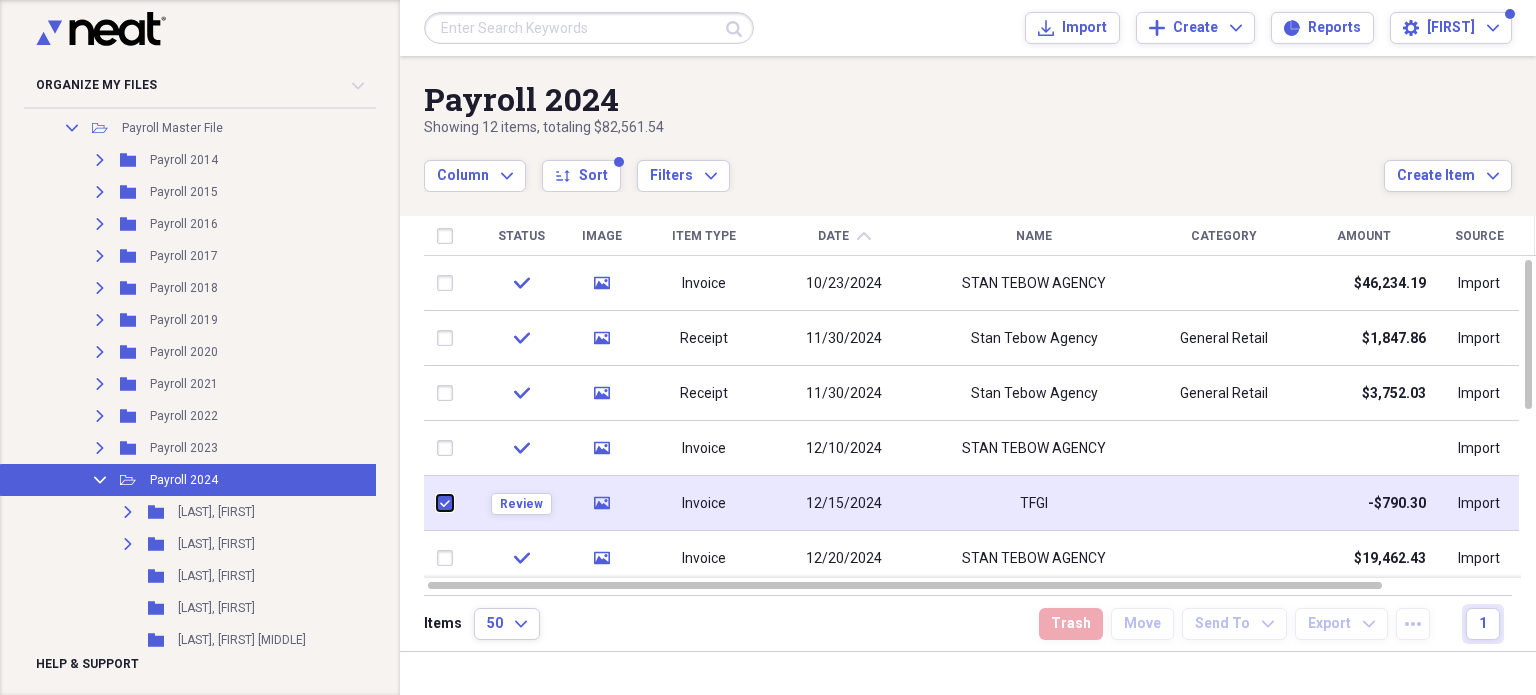 checkbox on "true" 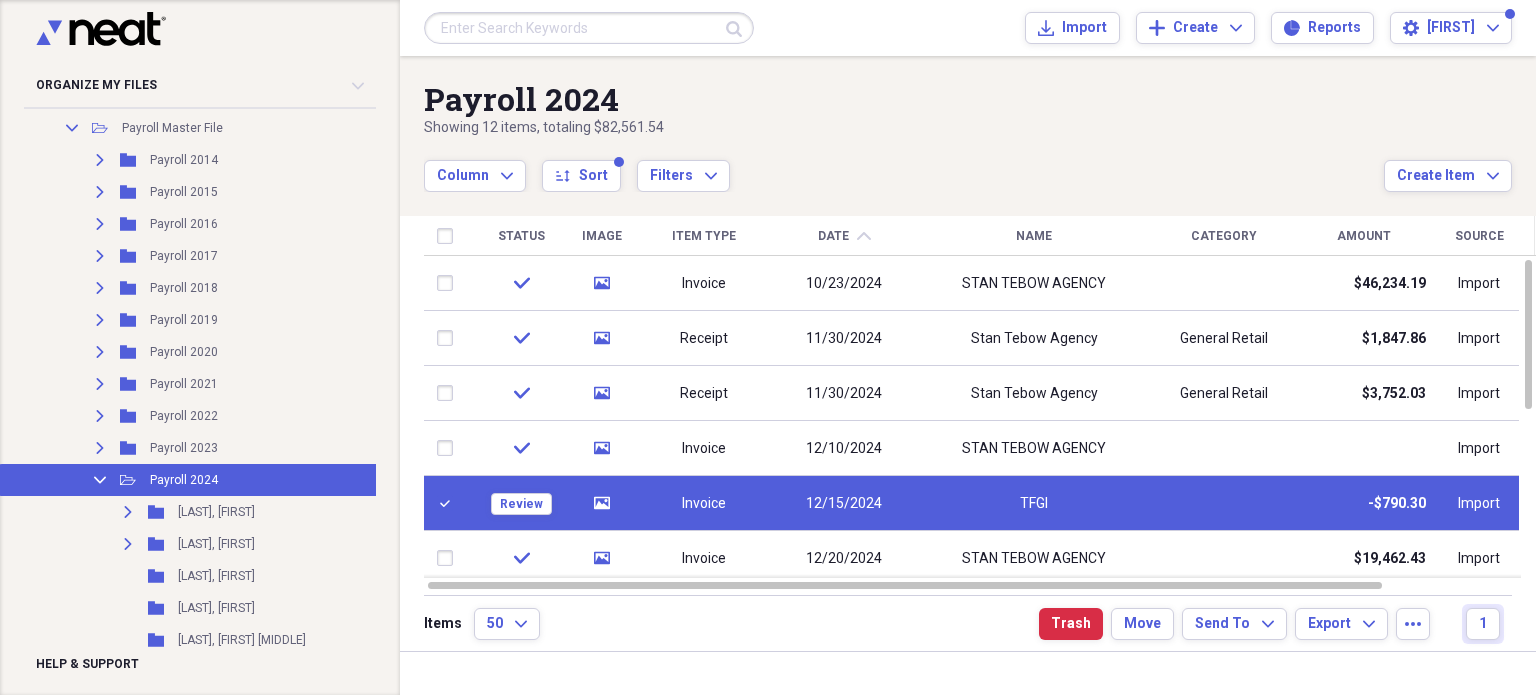 click on "Invoice" at bounding box center [704, 503] 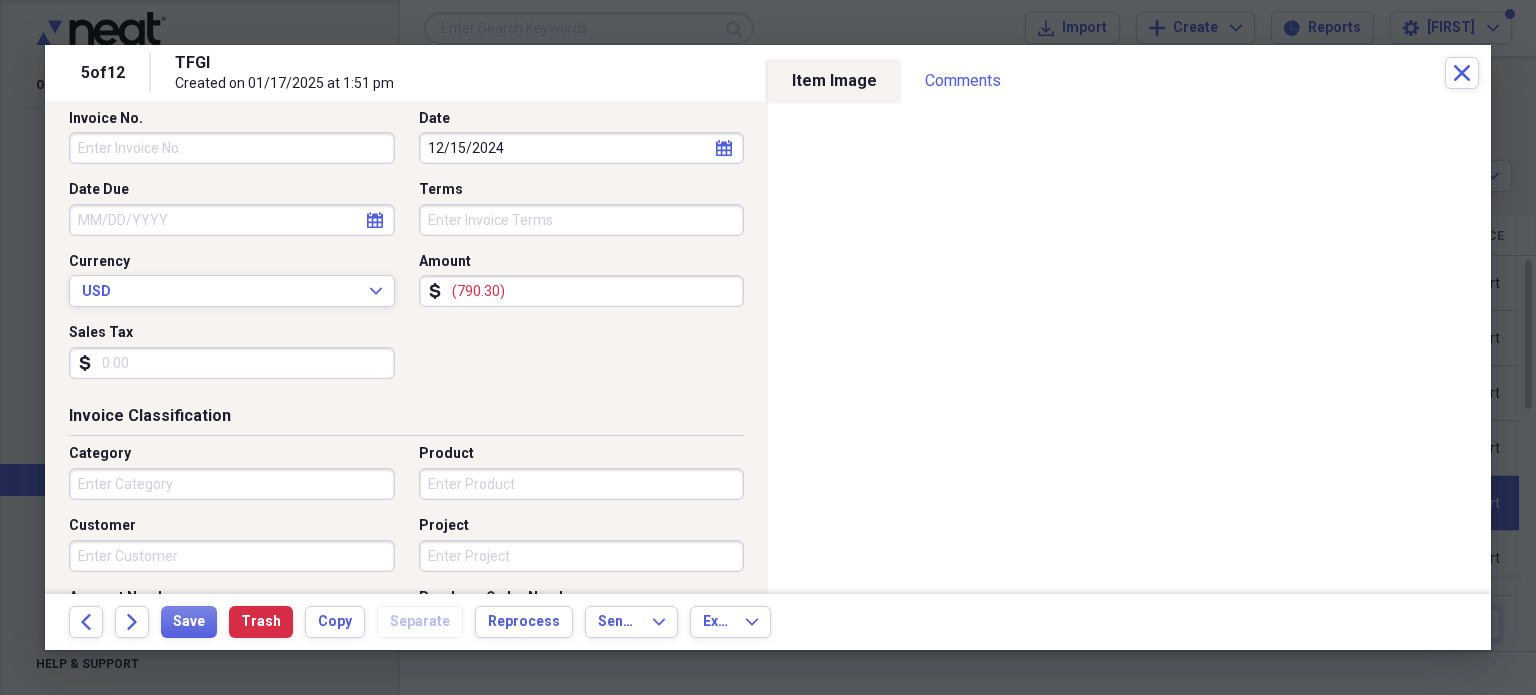 scroll, scrollTop: 212, scrollLeft: 0, axis: vertical 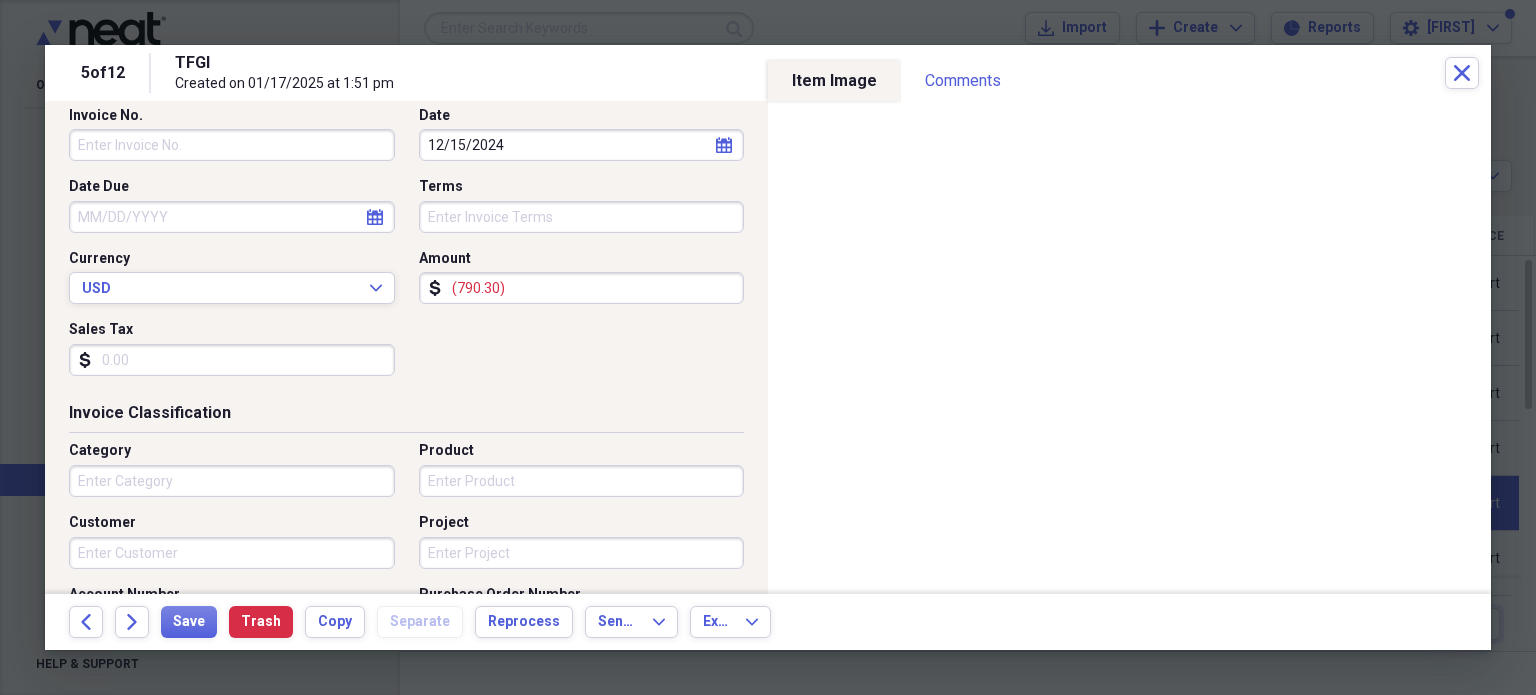 click on "Category" at bounding box center [232, 481] 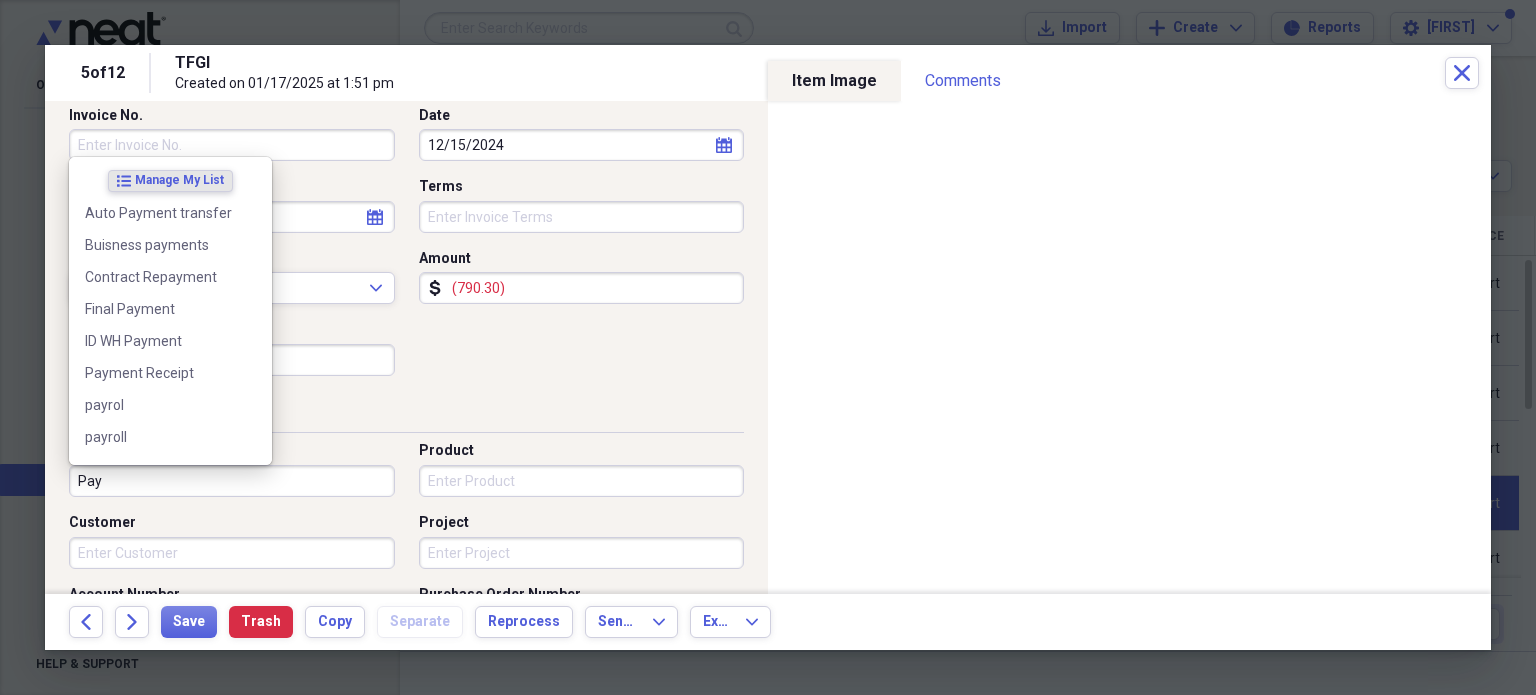 scroll, scrollTop: 92, scrollLeft: 0, axis: vertical 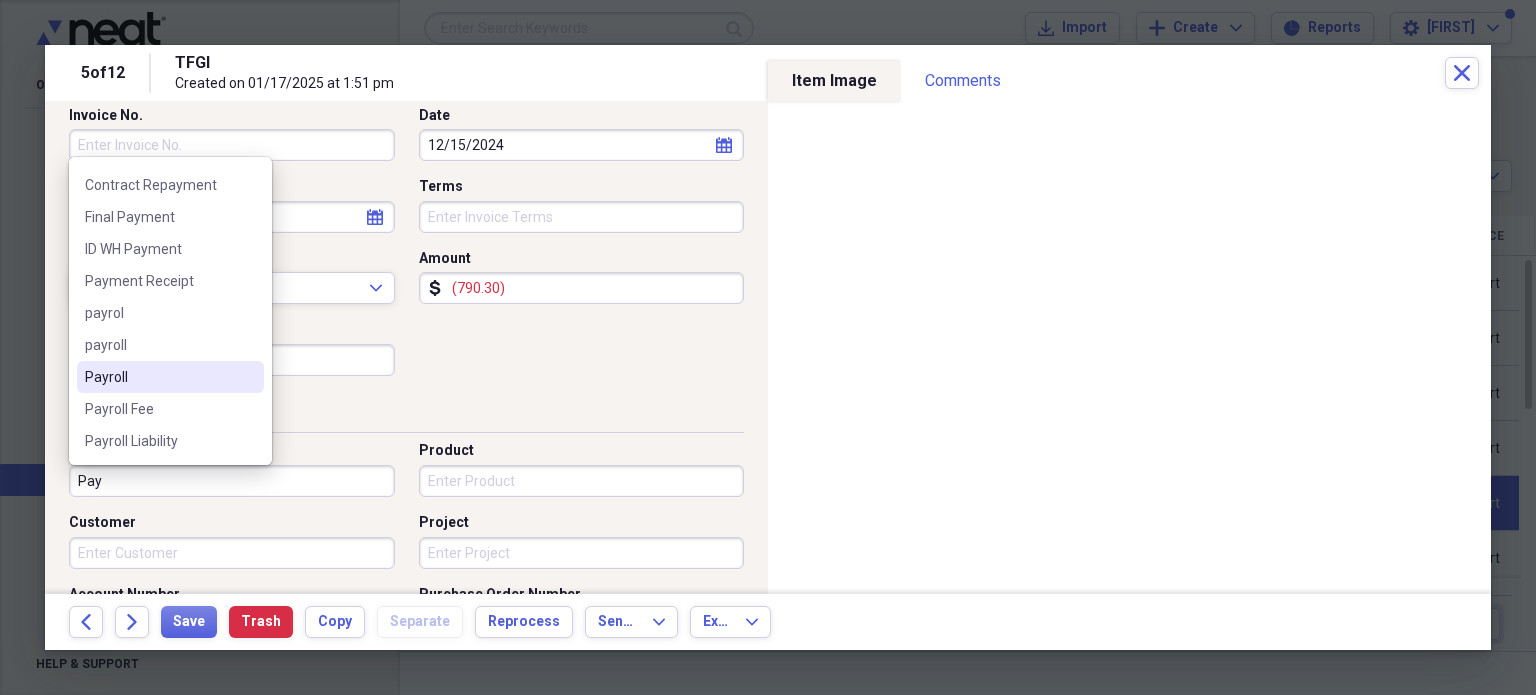 click on "Payroll" at bounding box center (158, 377) 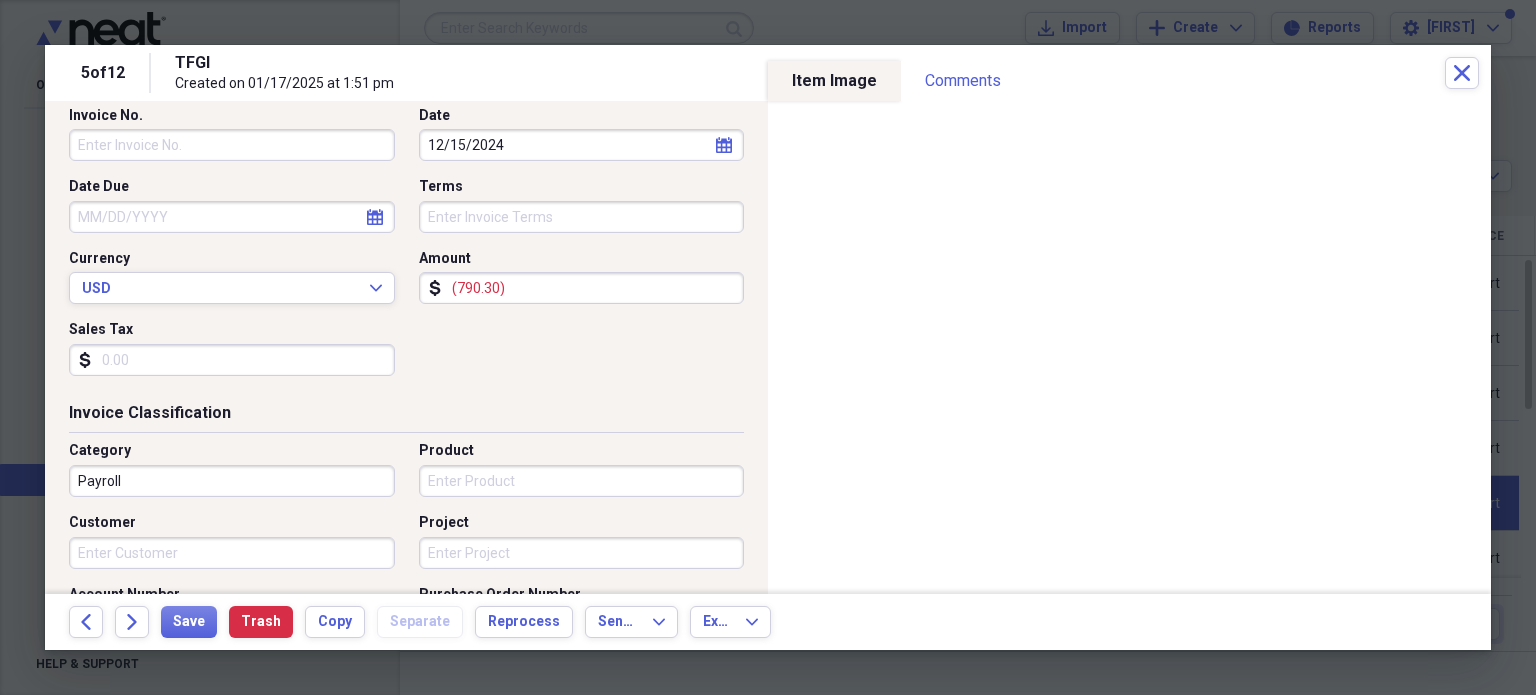 click 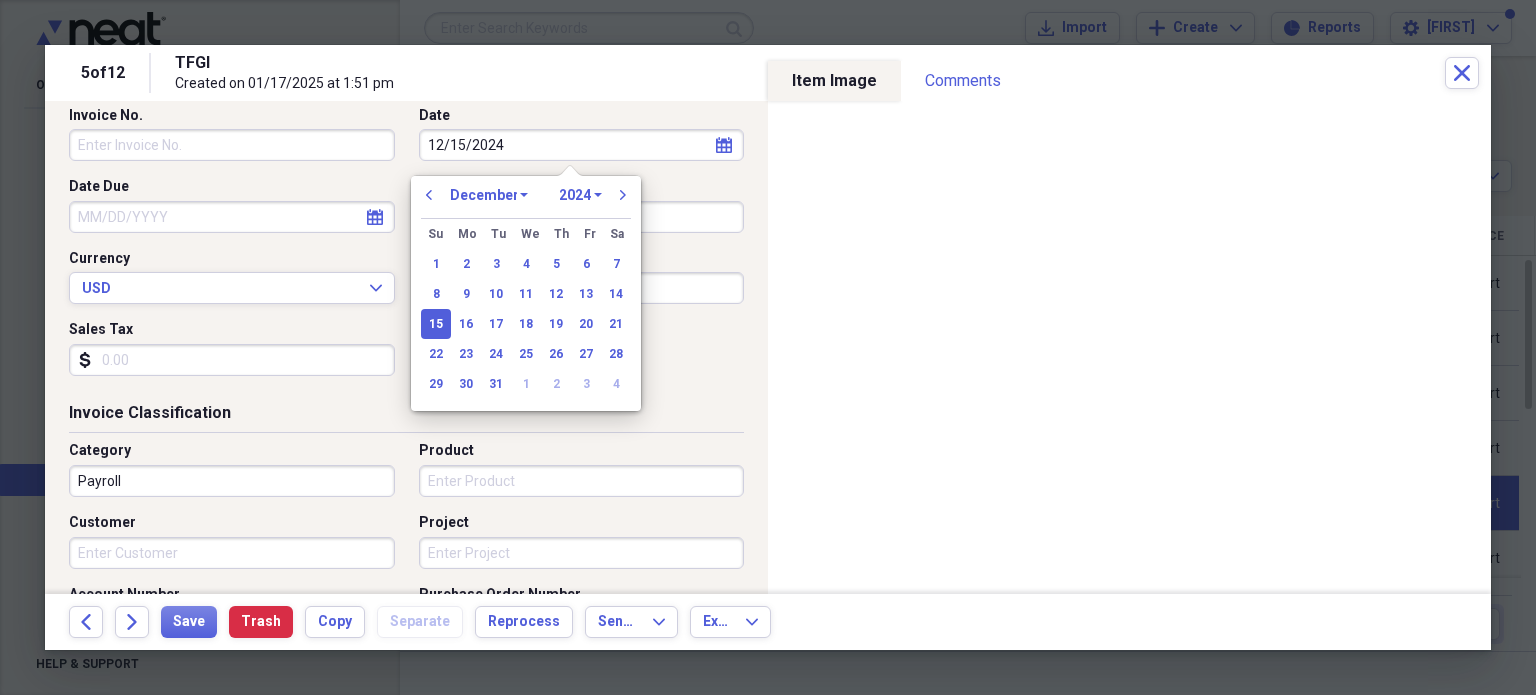 click on "January February March April May June July August September October November December" at bounding box center [489, 195] 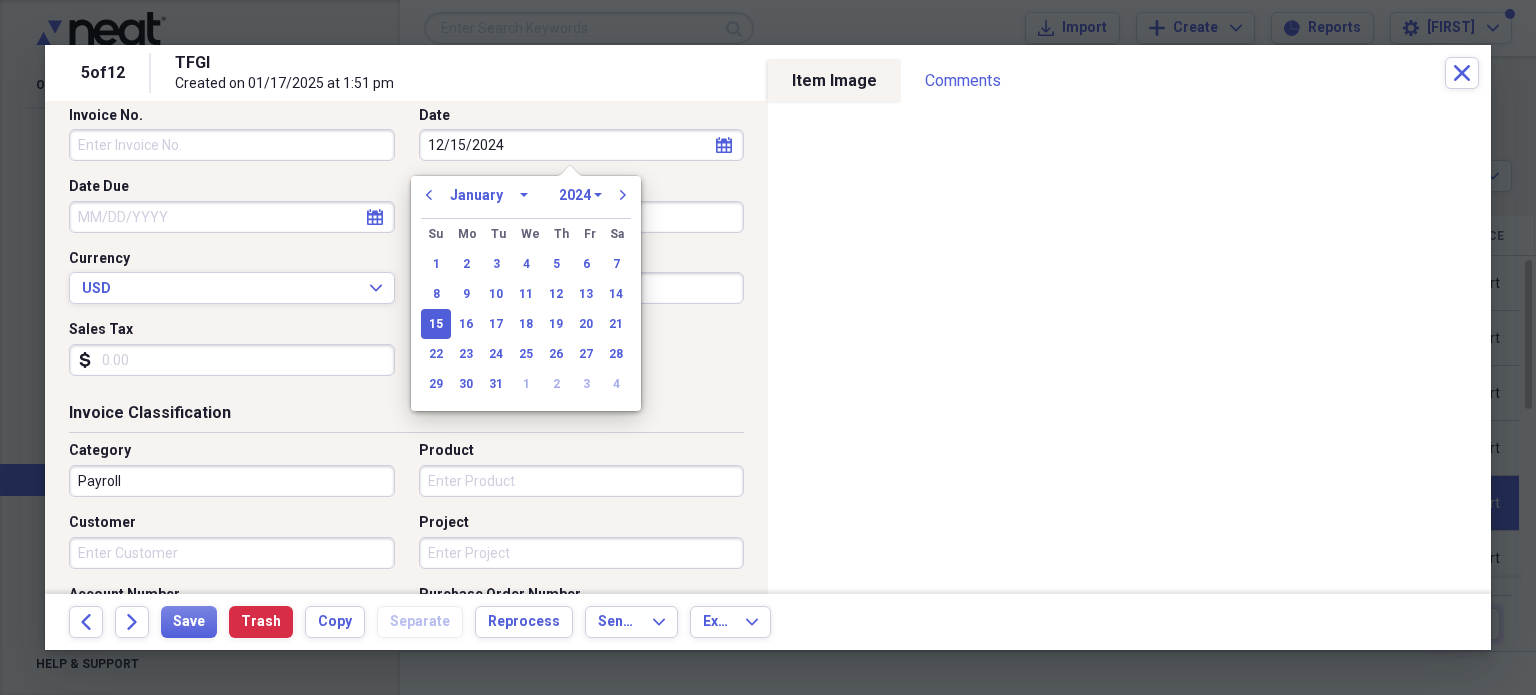 click on "January February March April May June July August September October November December" at bounding box center (489, 195) 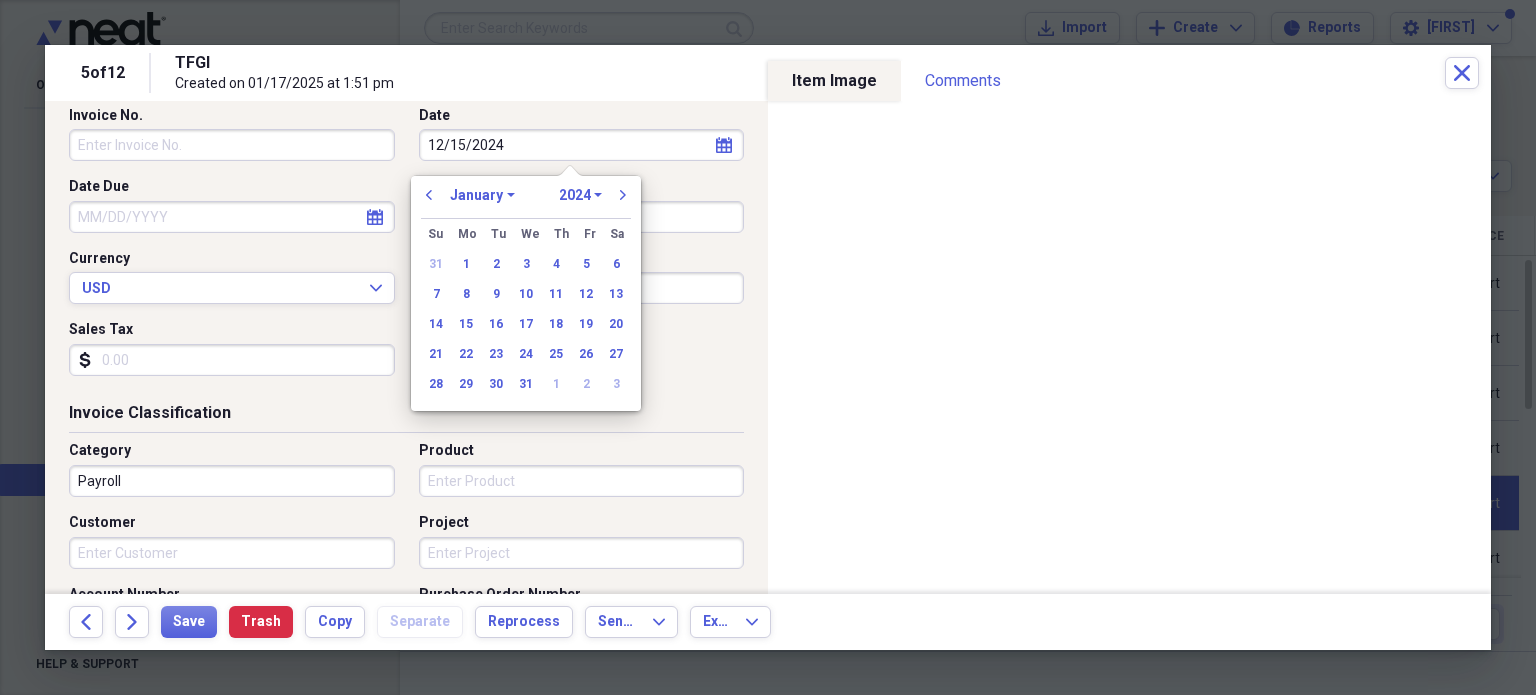 click on "1970 1971 1972 1973 1974 1975 1976 1977 1978 1979 1980 1981 1982 1983 1984 1985 1986 1987 1988 1989 1990 1991 1992 1993 1994 1995 1996 1997 1998 1999 2000 2001 2002 2003 2004 2005 2006 2007 2008 2009 2010 2011 2012 2013 2014 2015 2016 2017 2018 2019 2020 2021 2022 2023 2024 2025 2026 2027 2028 2029 2030 2031 2032 2033 2034 2035" at bounding box center (580, 195) 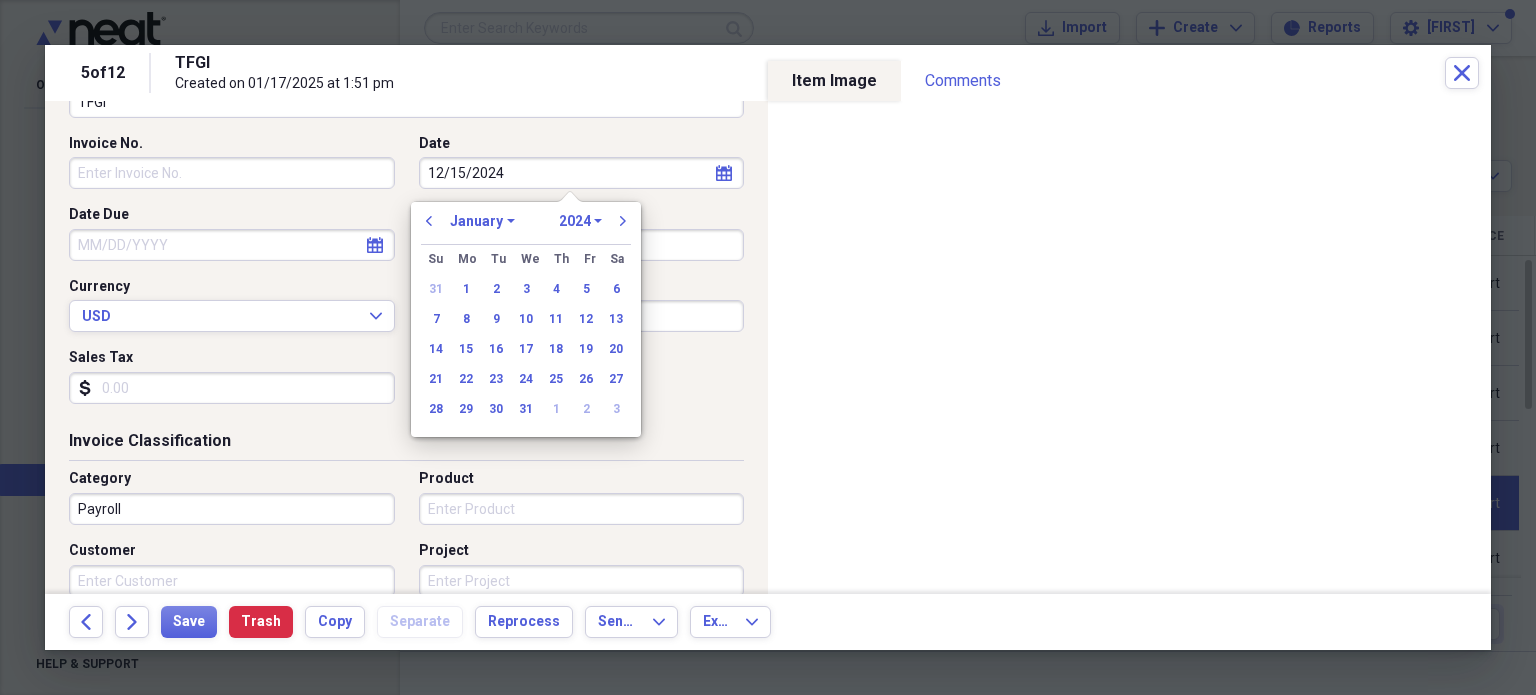 scroll, scrollTop: 186, scrollLeft: 0, axis: vertical 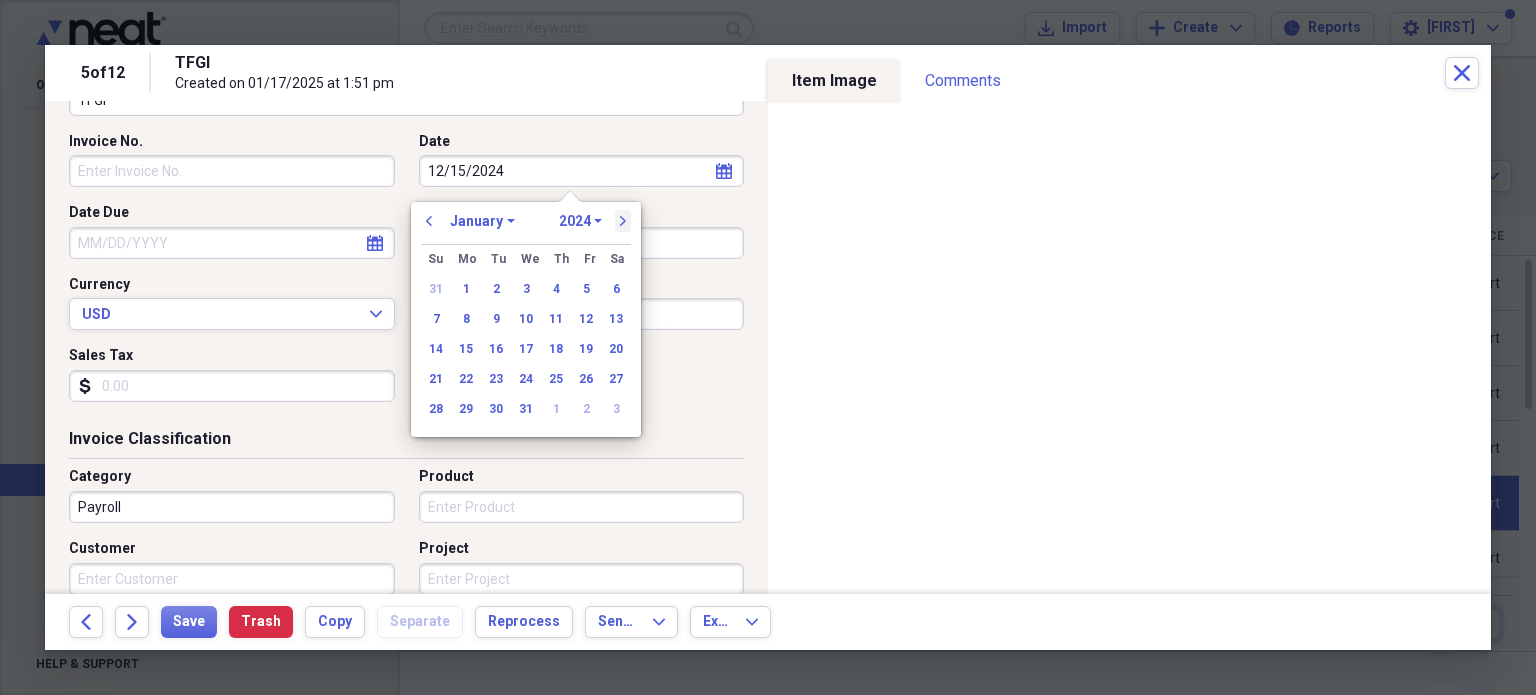 click on "next" at bounding box center (623, 221) 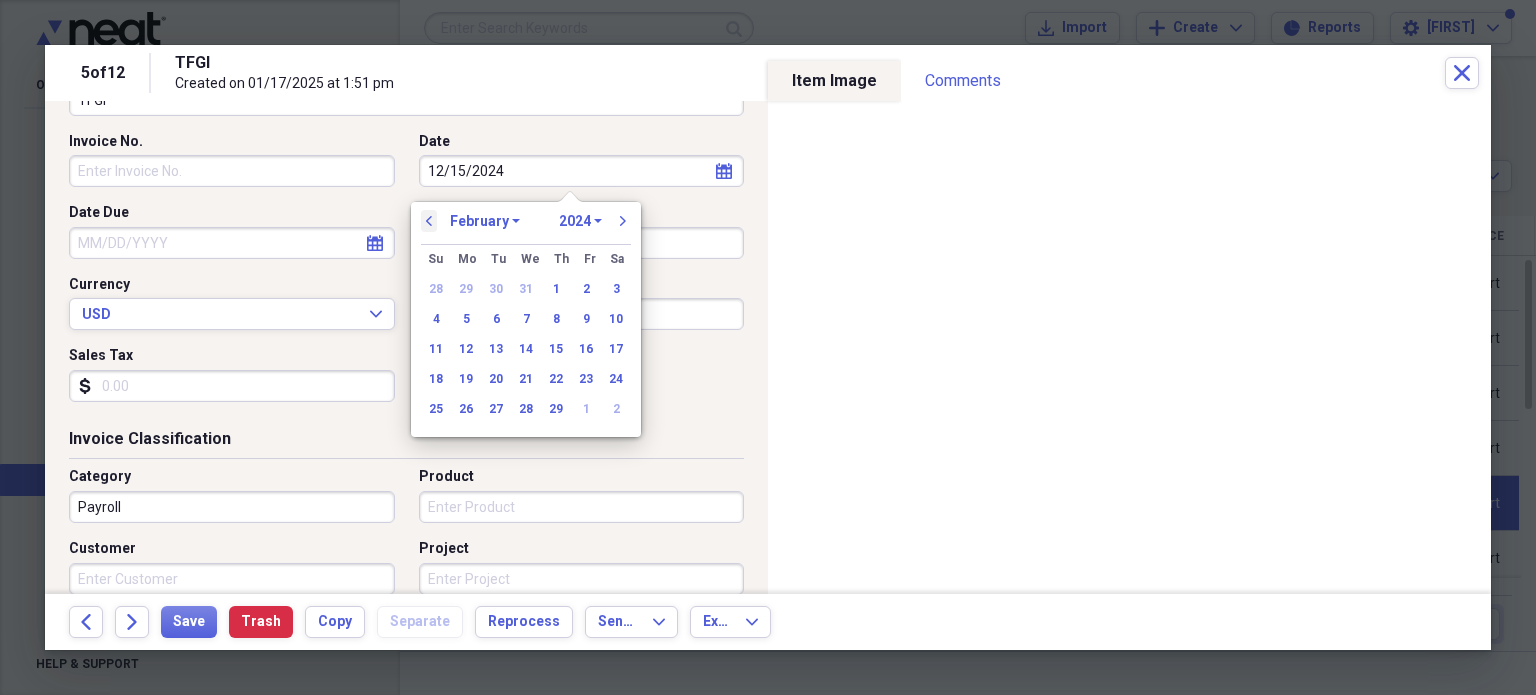 click on "previous" at bounding box center [429, 221] 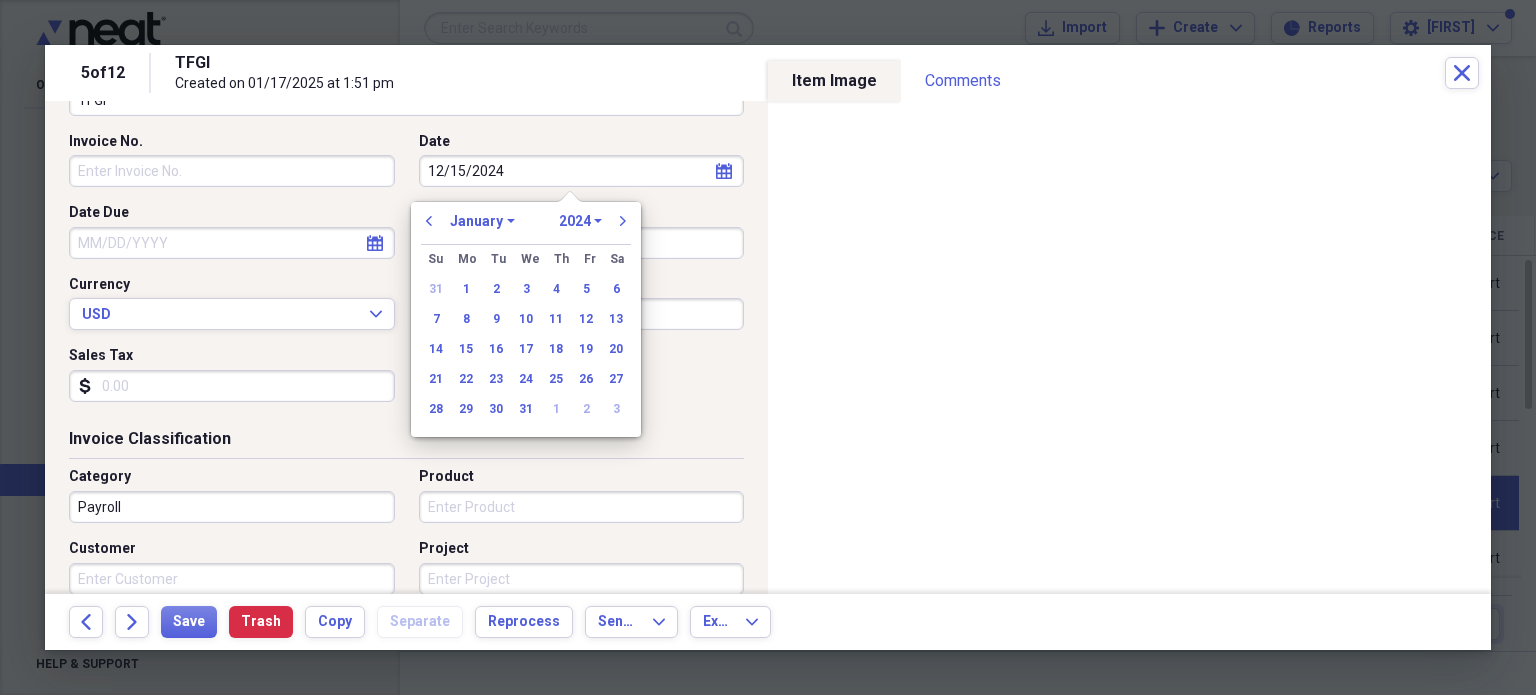 click on "1970 1971 1972 1973 1974 1975 1976 1977 1978 1979 1980 1981 1982 1983 1984 1985 1986 1987 1988 1989 1990 1991 1992 1993 1994 1995 1996 1997 1998 1999 2000 2001 2002 2003 2004 2005 2006 2007 2008 2009 2010 2011 2012 2013 2014 2015 2016 2017 2018 2019 2020 2021 2022 2023 2024 2025 2026 2027 2028 2029 2030 2031 2032 2033 2034 2035" at bounding box center [580, 221] 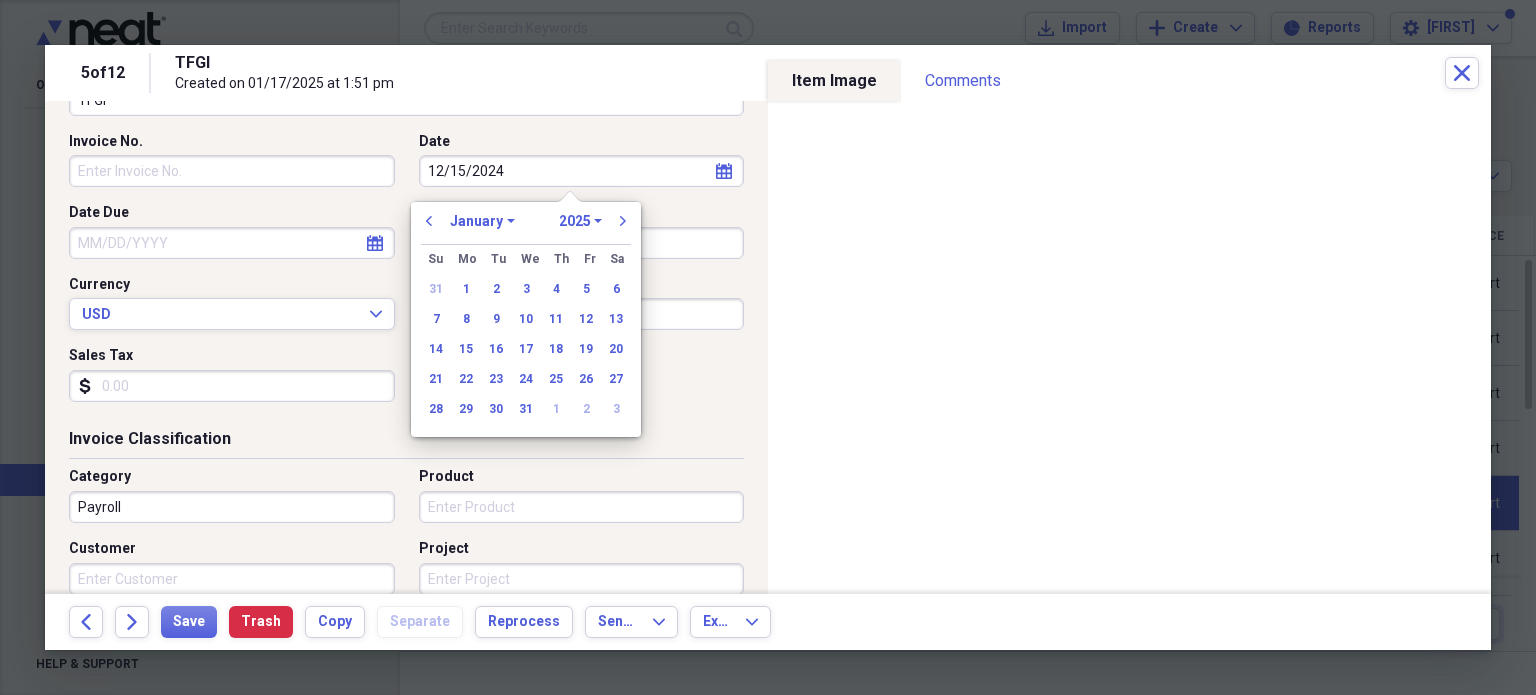 click on "1970 1971 1972 1973 1974 1975 1976 1977 1978 1979 1980 1981 1982 1983 1984 1985 1986 1987 1988 1989 1990 1991 1992 1993 1994 1995 1996 1997 1998 1999 2000 2001 2002 2003 2004 2005 2006 2007 2008 2009 2010 2011 2012 2013 2014 2015 2016 2017 2018 2019 2020 2021 2022 2023 2024 2025 2026 2027 2028 2029 2030 2031 2032 2033 2034 2035" at bounding box center [580, 221] 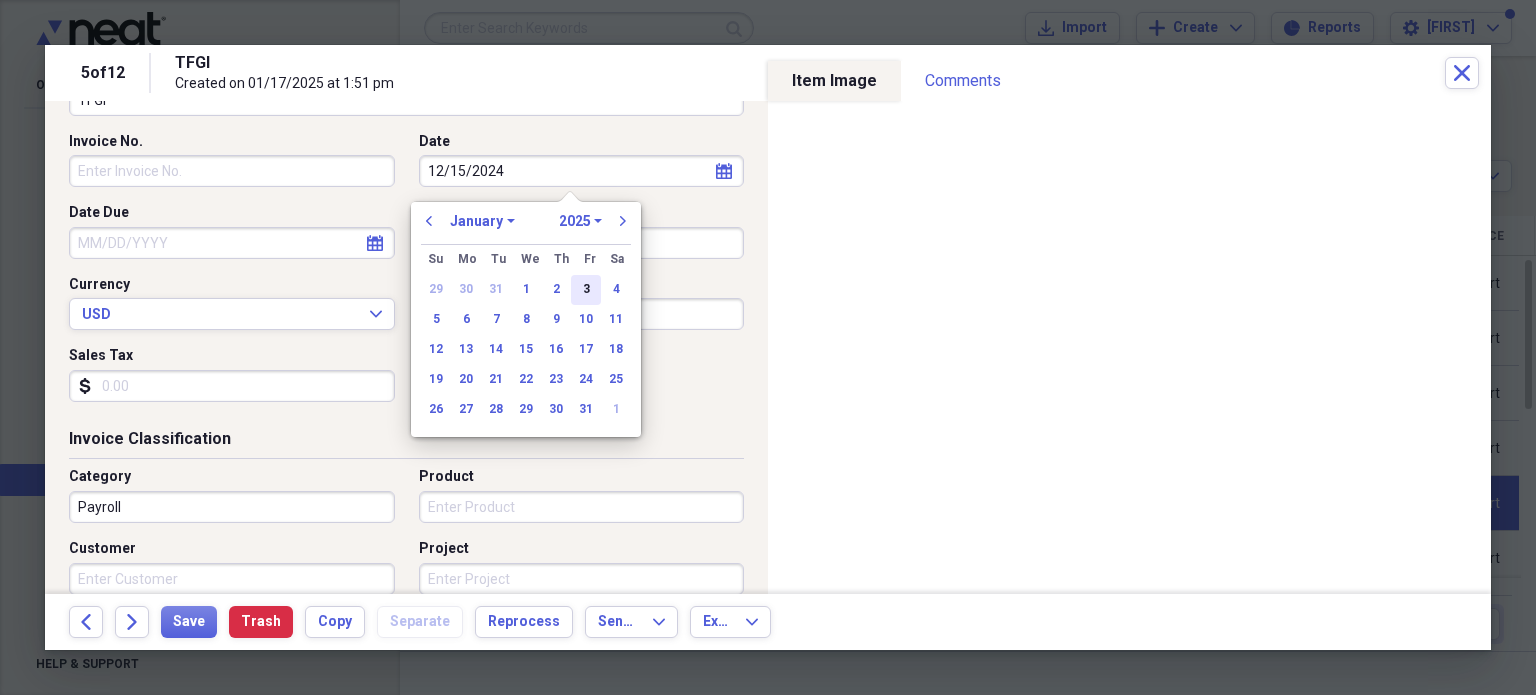 click on "3" at bounding box center (586, 290) 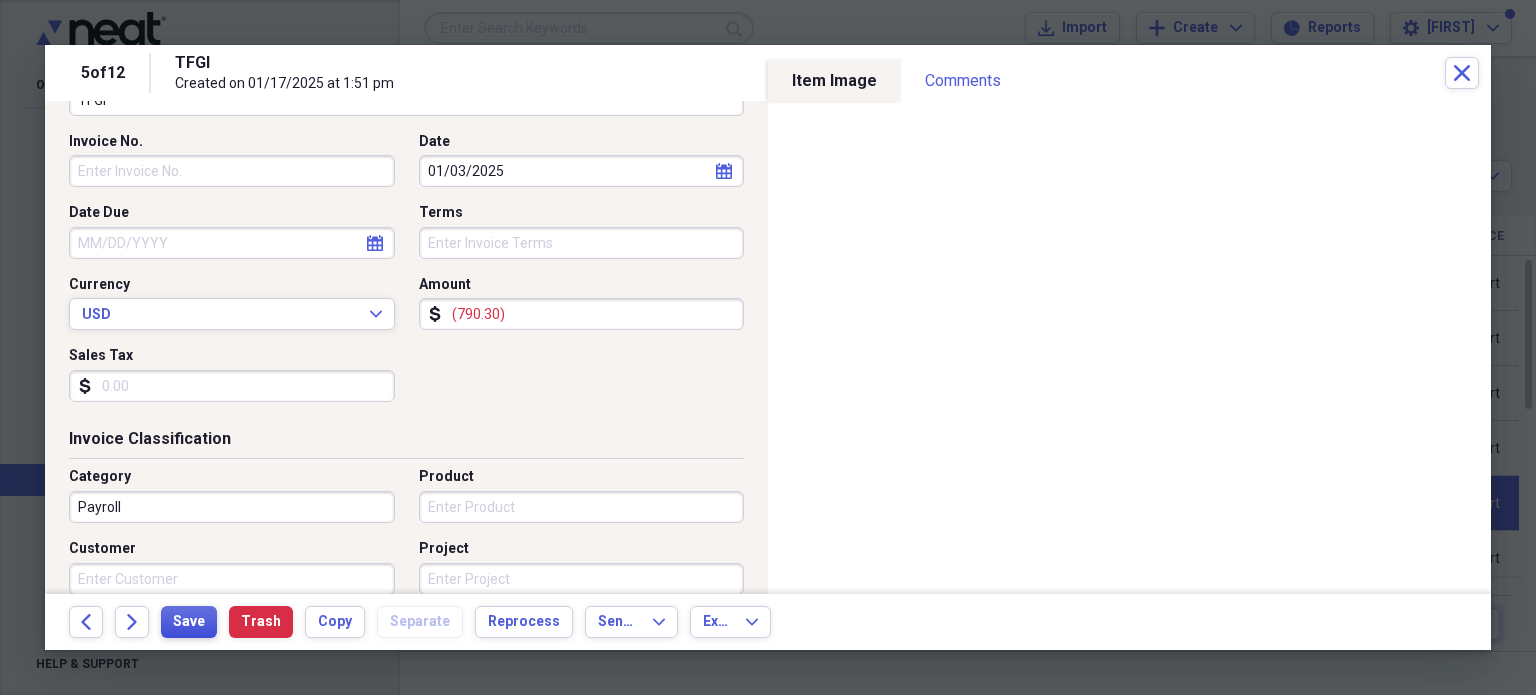 click on "Save" at bounding box center (189, 622) 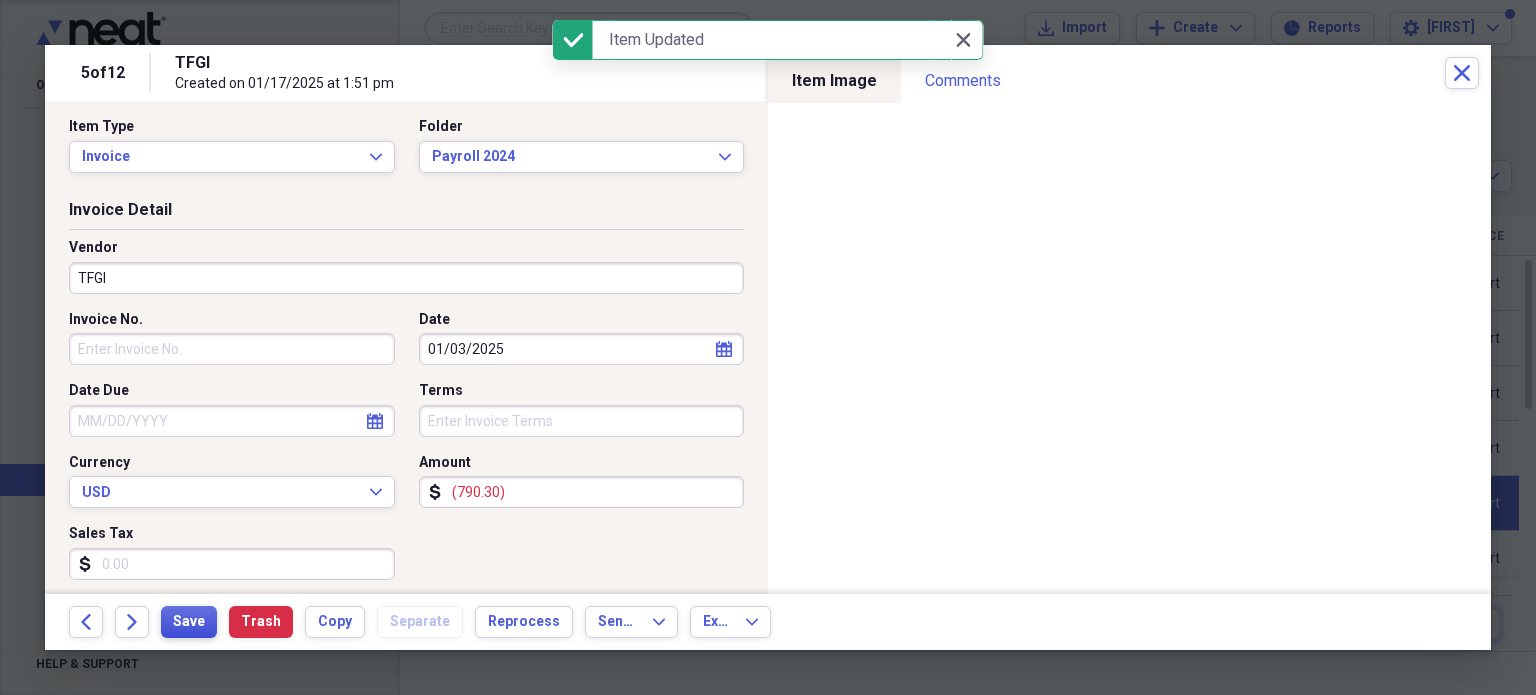 scroll, scrollTop: 0, scrollLeft: 0, axis: both 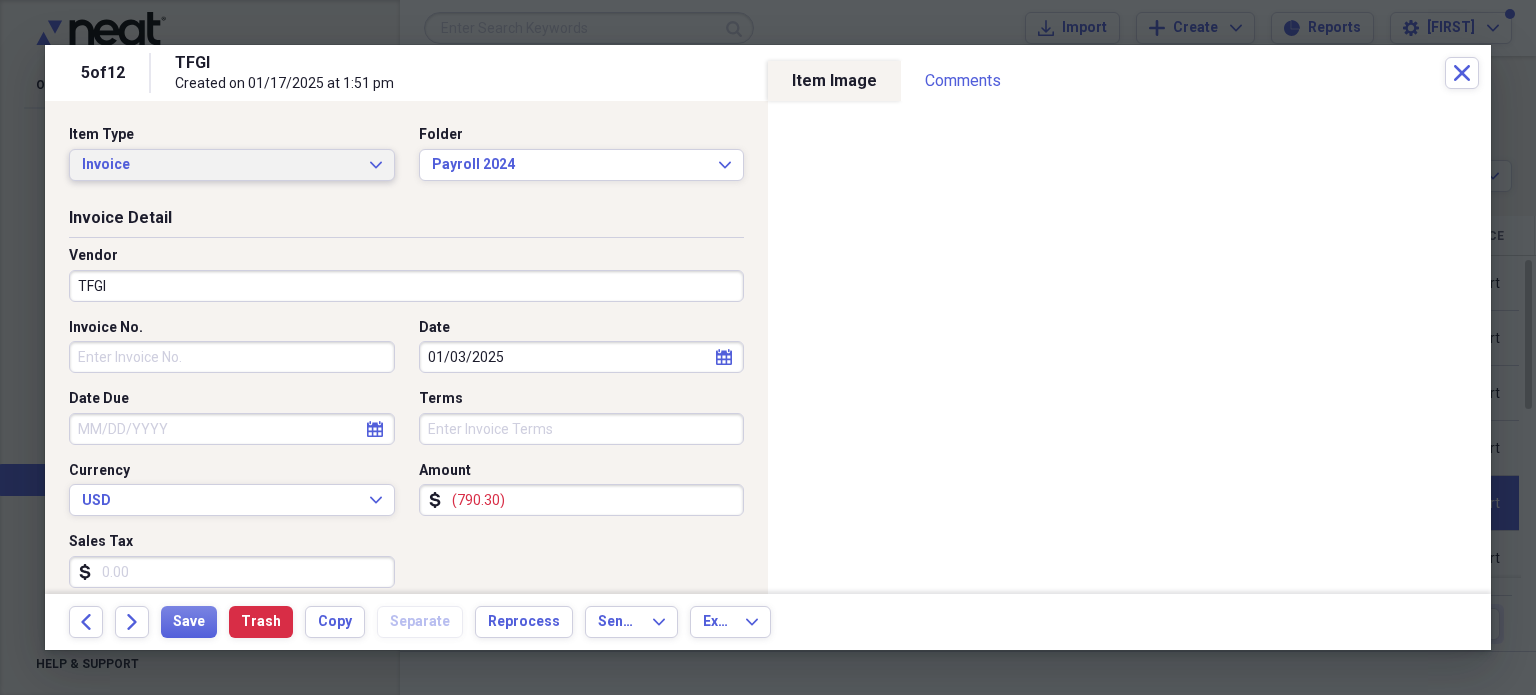 click on "Invoice Expand" at bounding box center [232, 165] 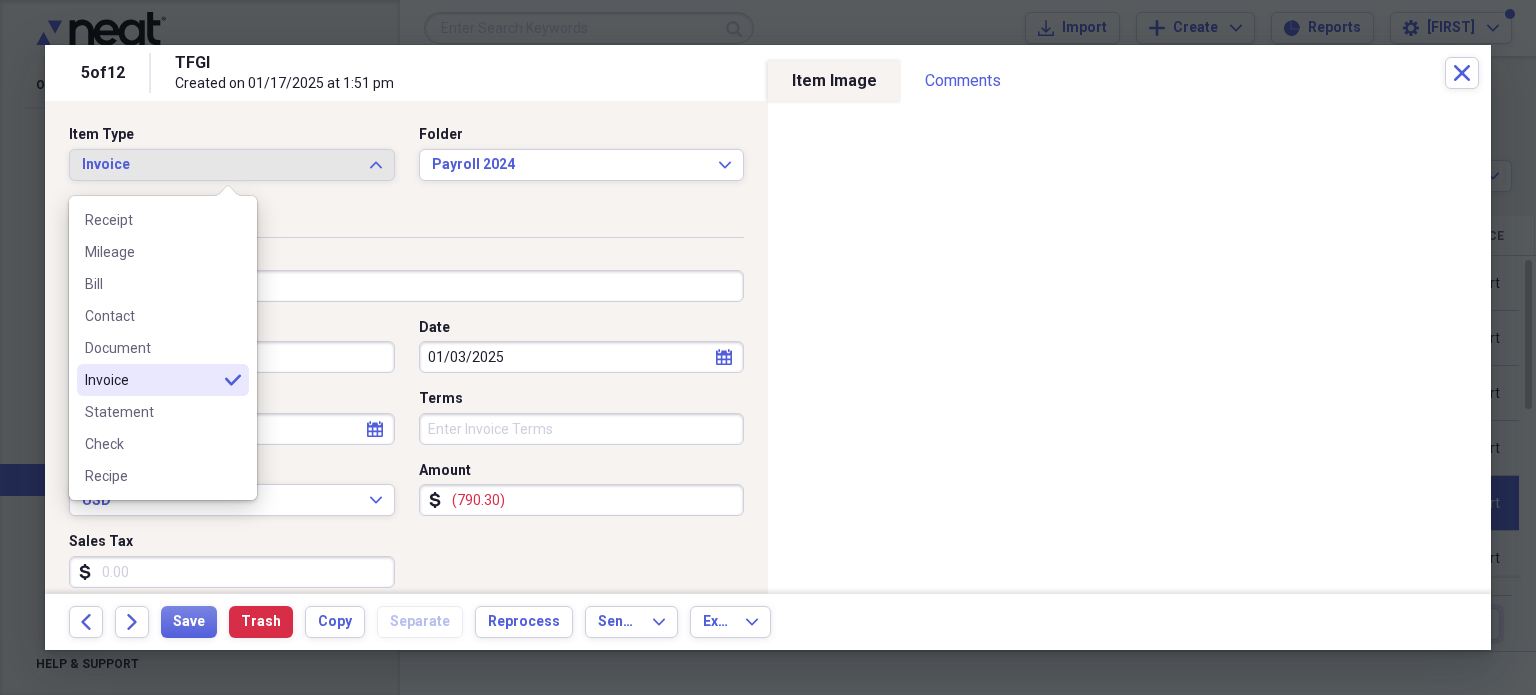 click on "Document" at bounding box center (151, 348) 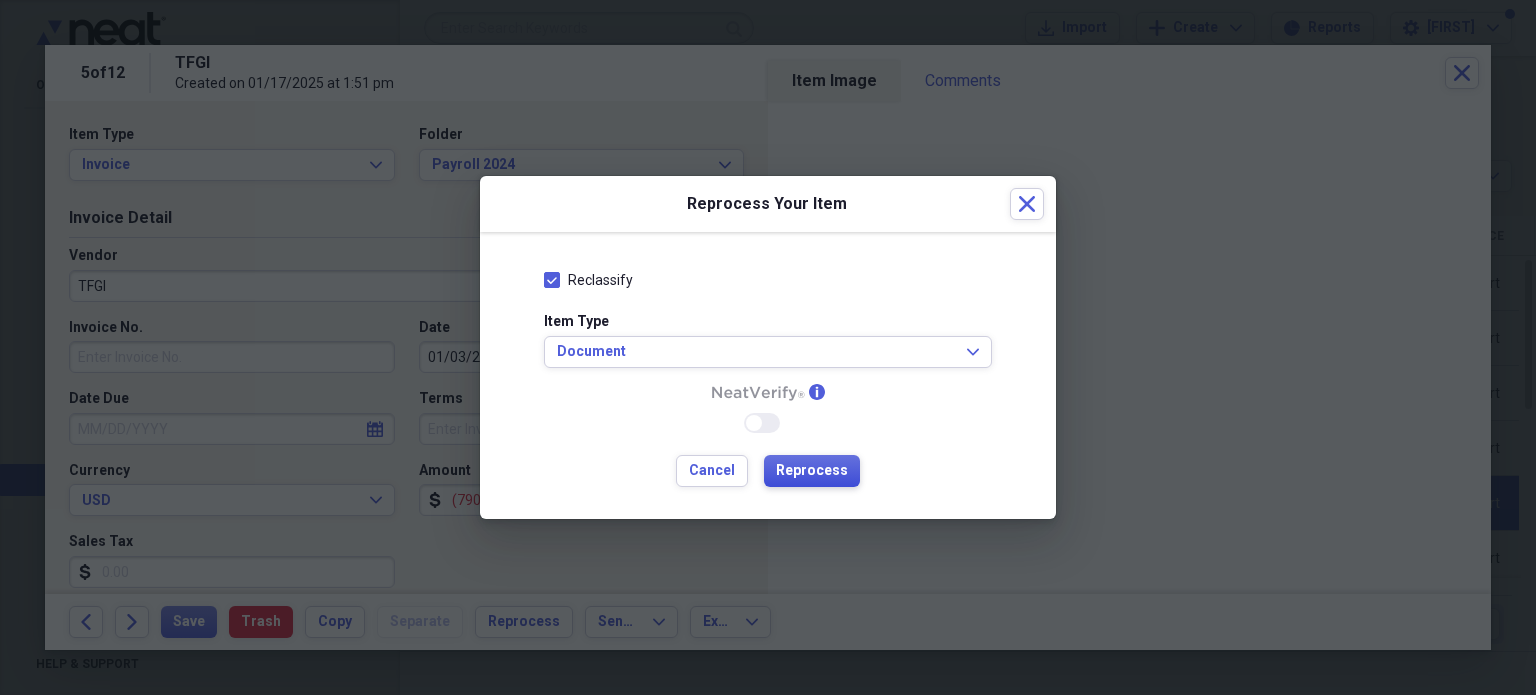 click on "Reprocess" at bounding box center [812, 471] 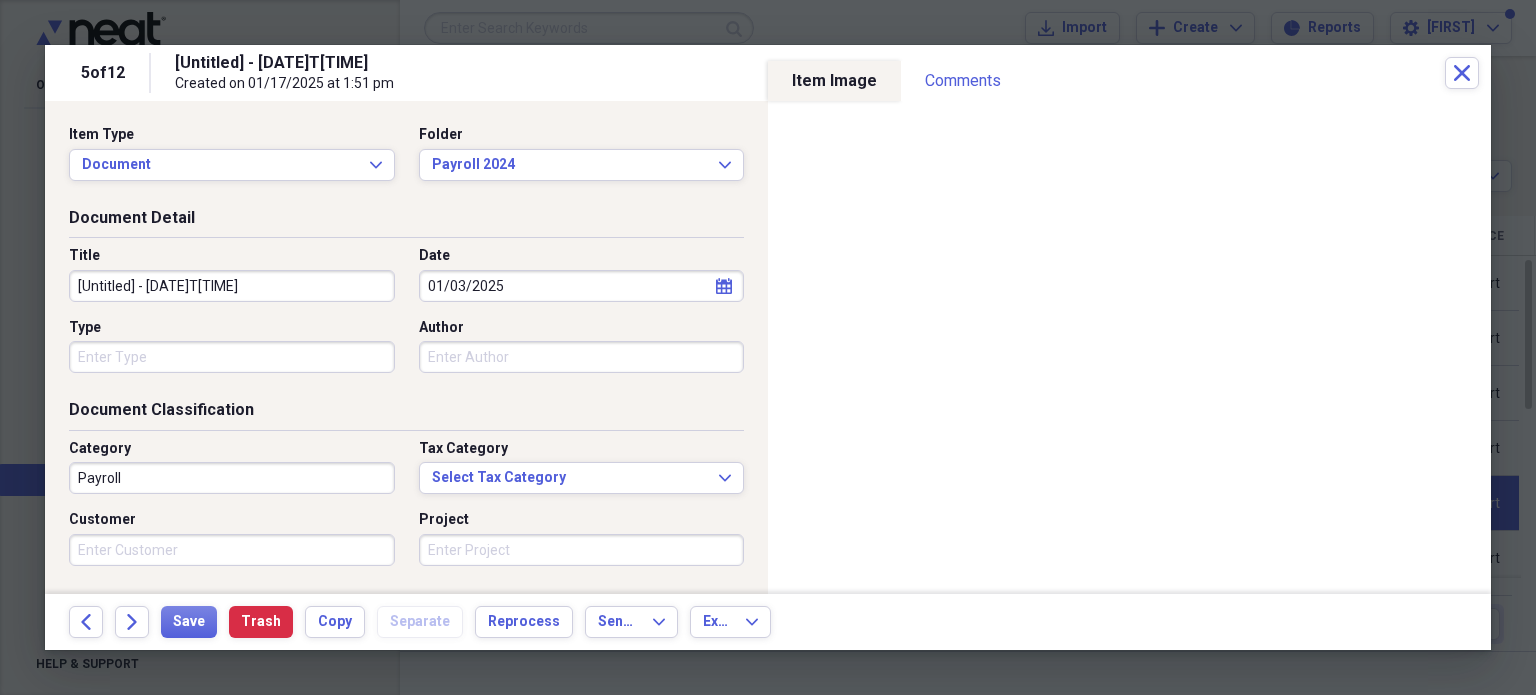 click on "[Untitled] - [DATE]T[TIME]" at bounding box center [232, 286] 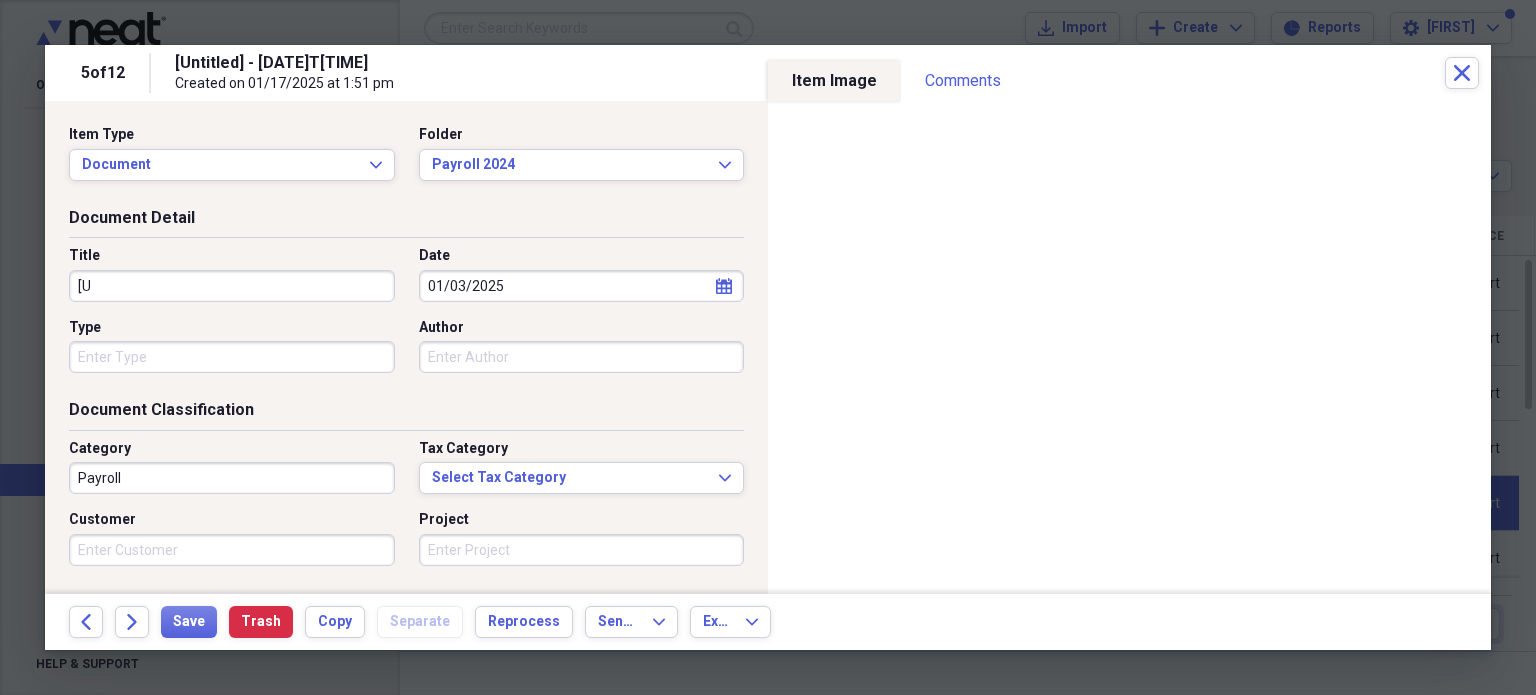 type on "[" 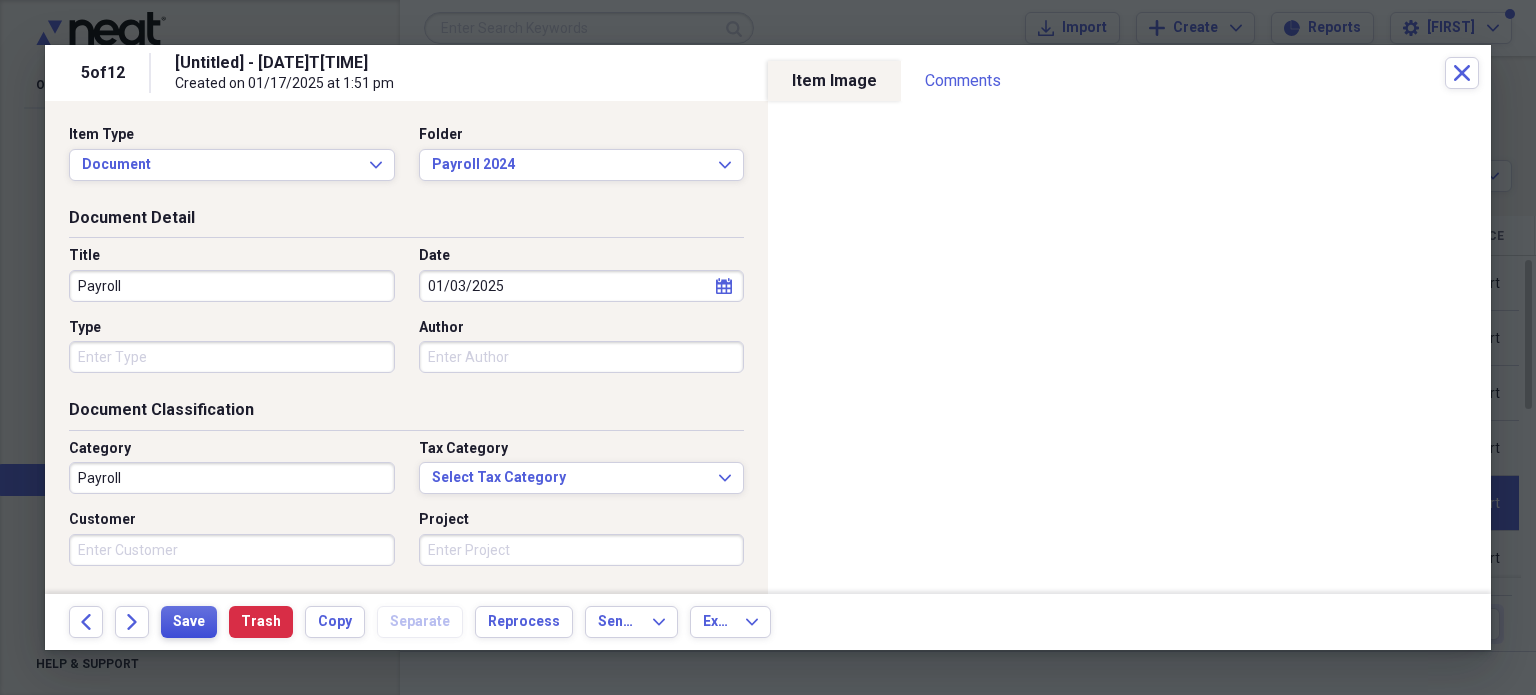 type on "Payroll" 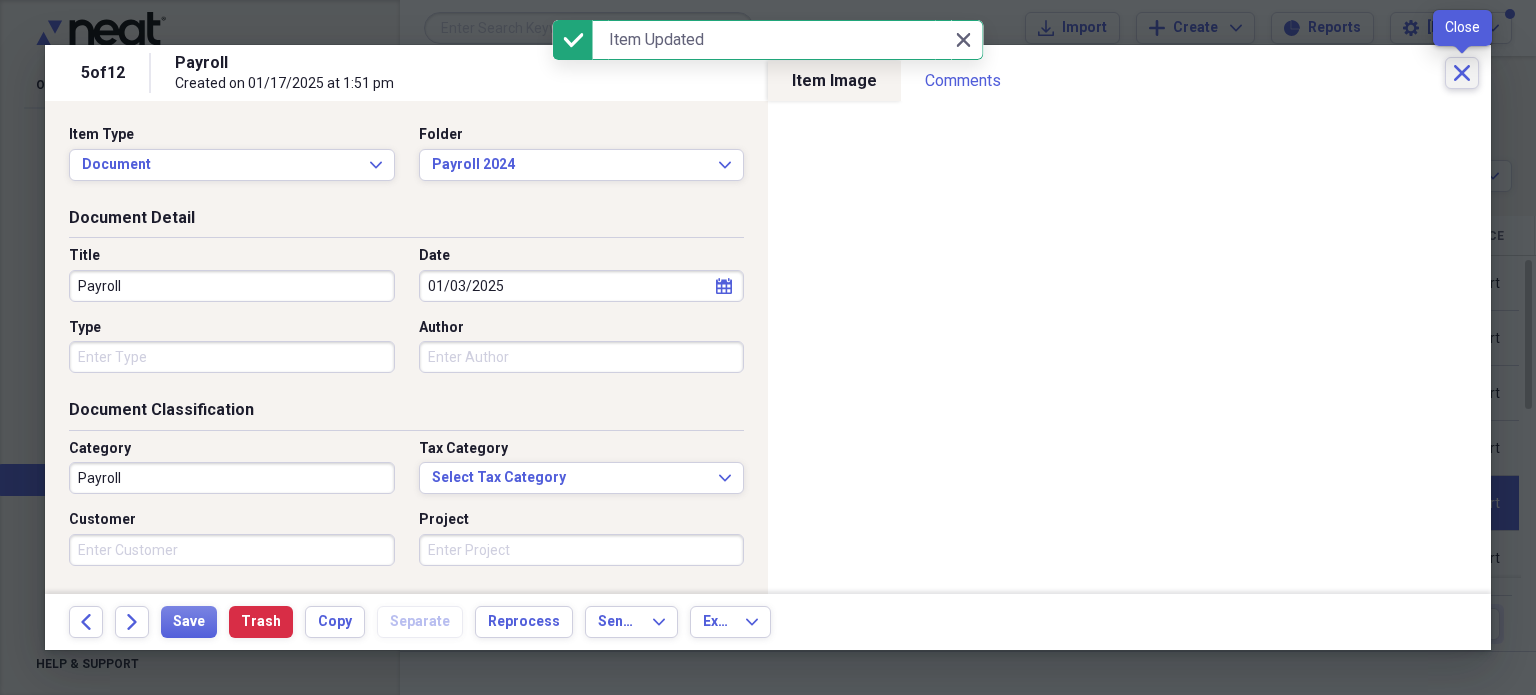 click on "Close" 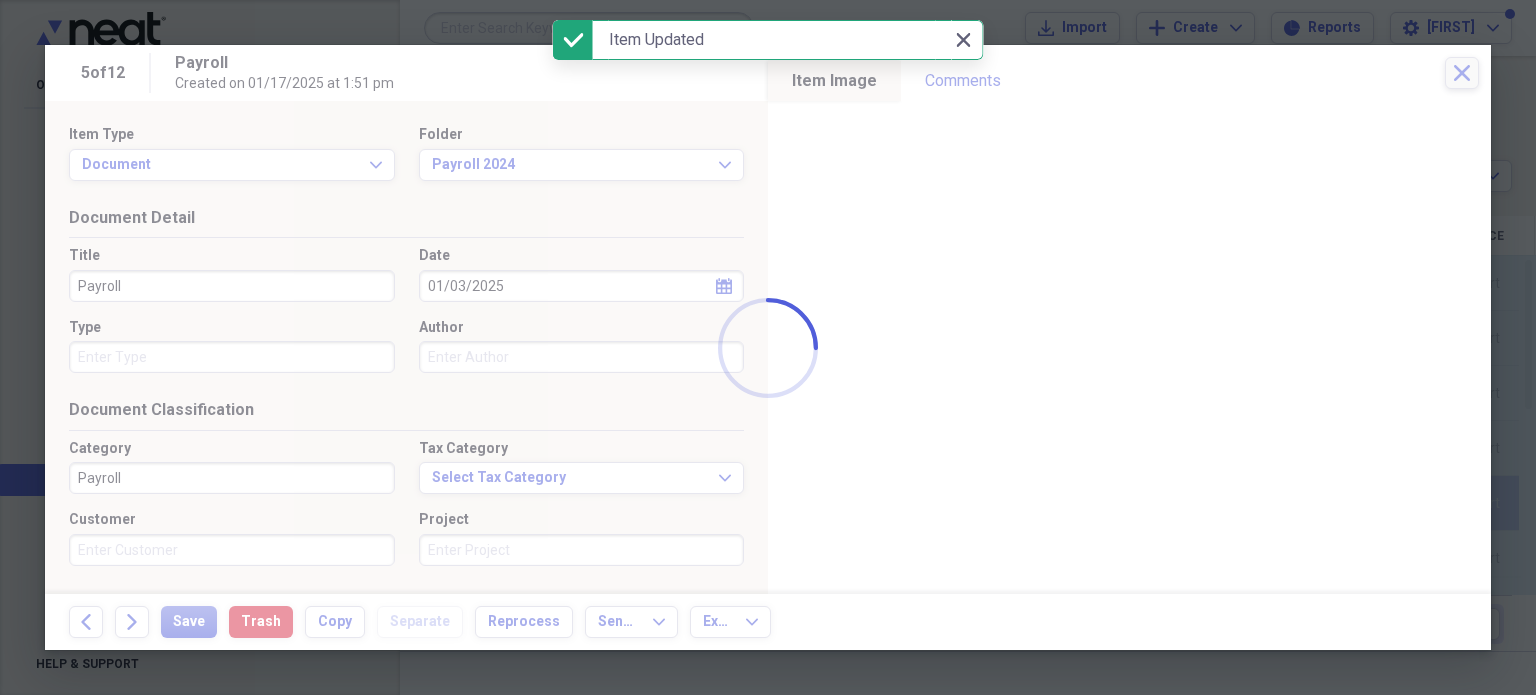 checkbox on "true" 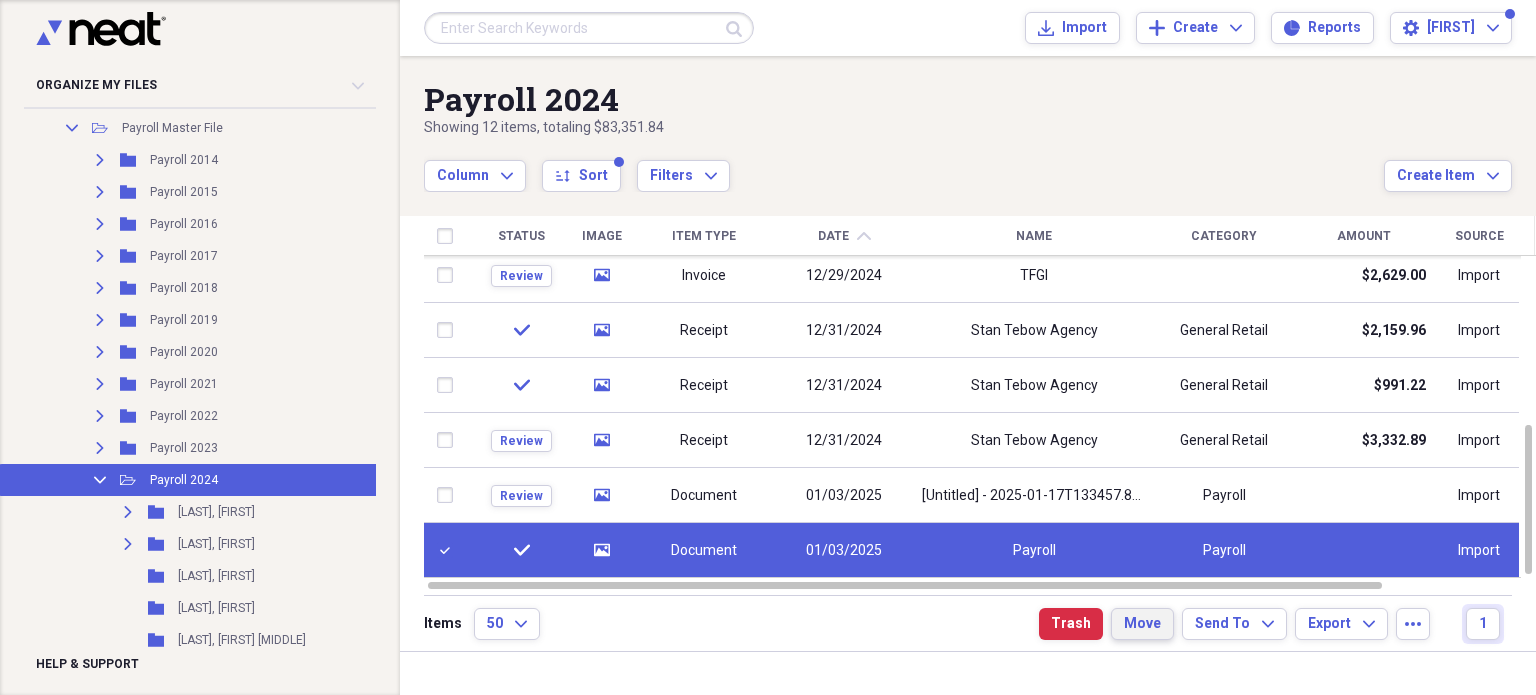 click on "Move" at bounding box center [1142, 624] 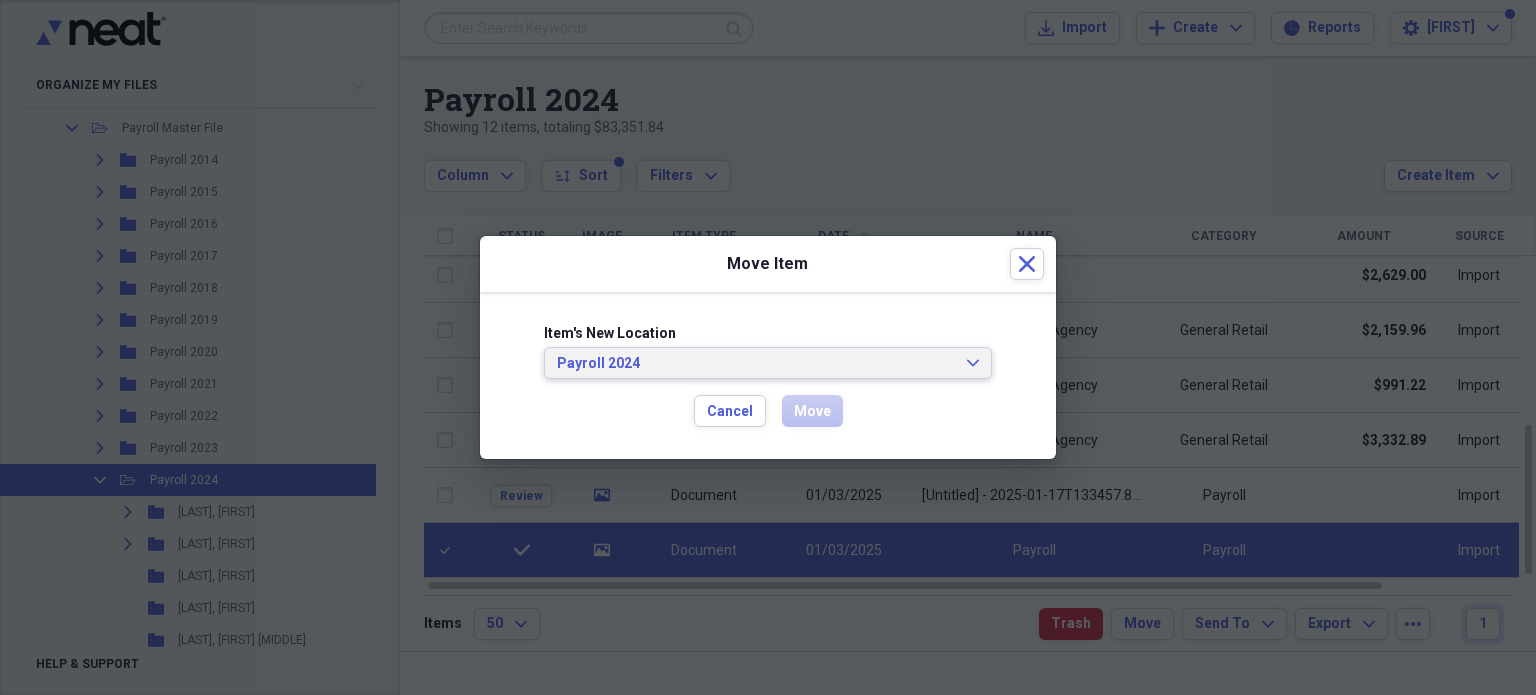 click on "Payroll 2024 Expand" at bounding box center (768, 363) 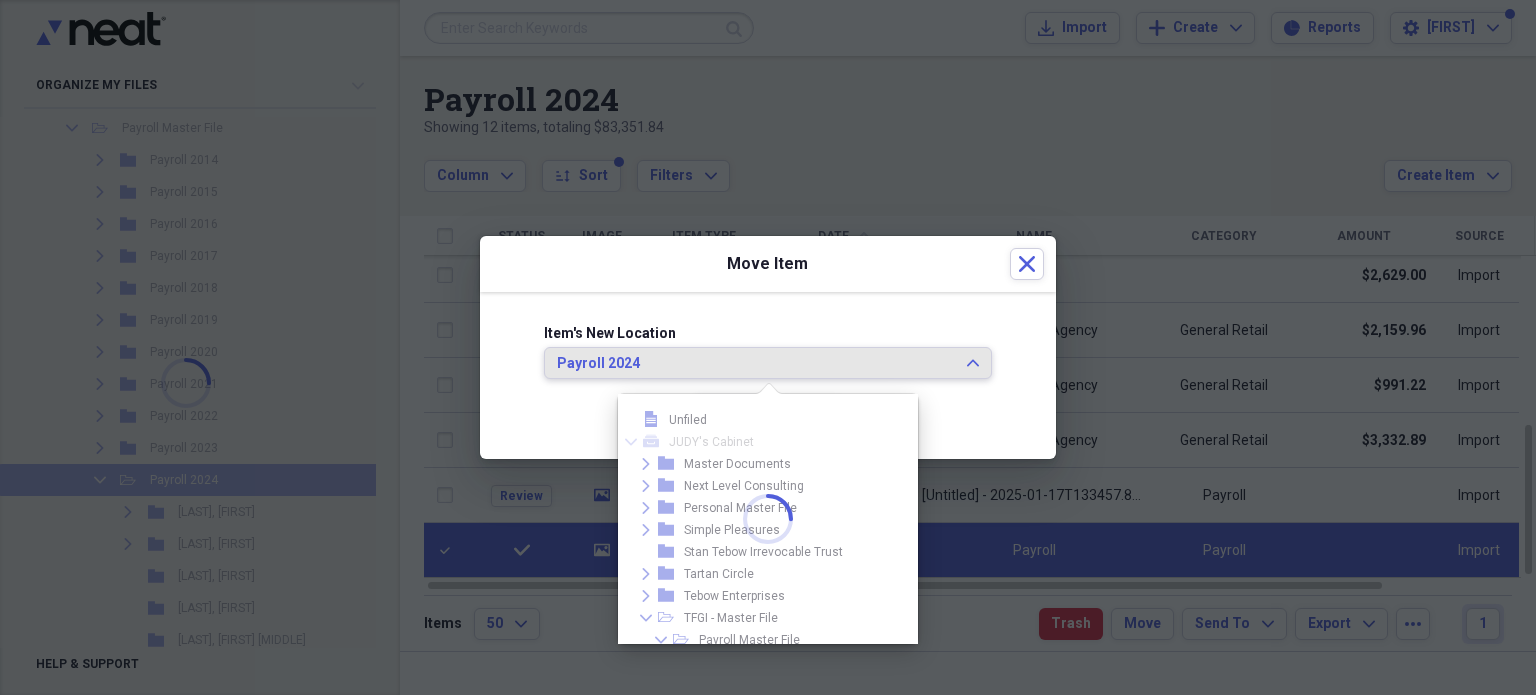scroll, scrollTop: 363, scrollLeft: 0, axis: vertical 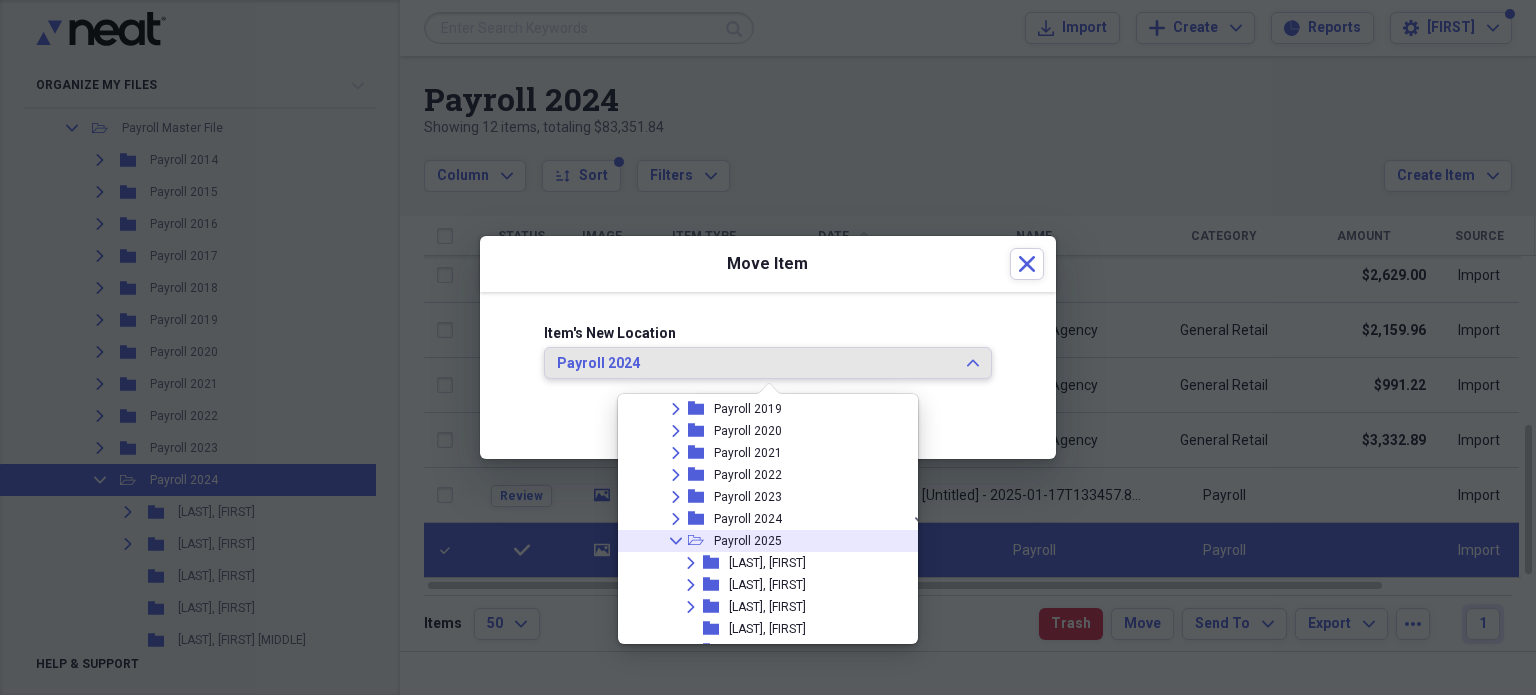 click on "Collapse open-folder Payroll 2025" at bounding box center [767, 541] 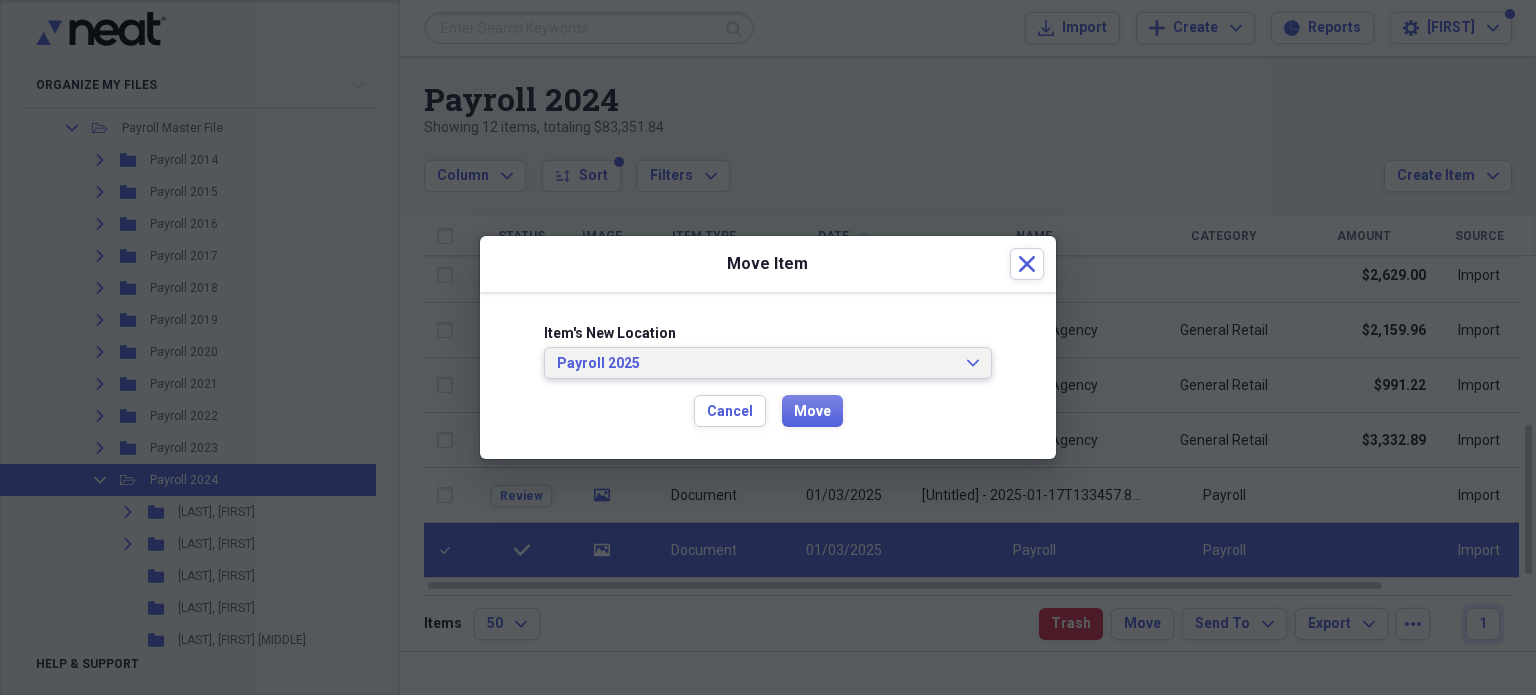 click on "Expand" 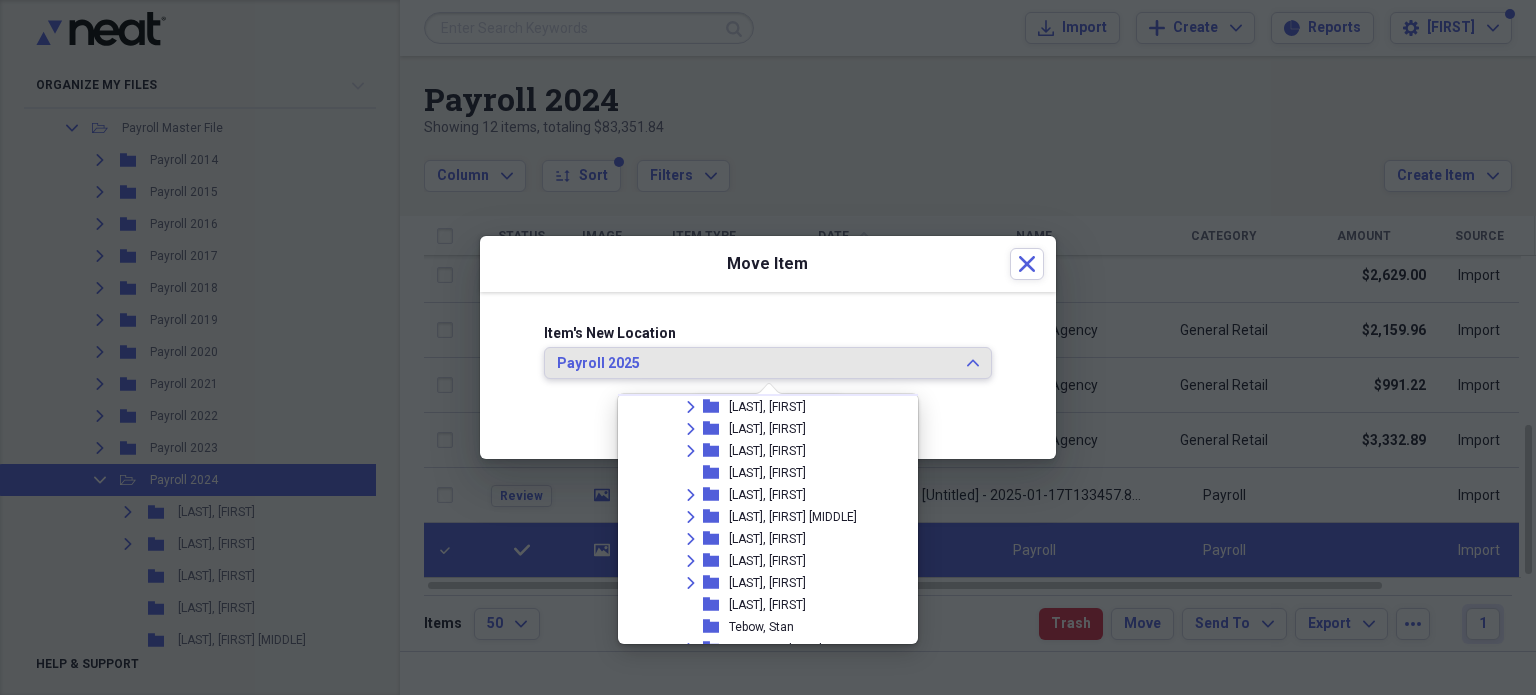 scroll, scrollTop: 532, scrollLeft: 0, axis: vertical 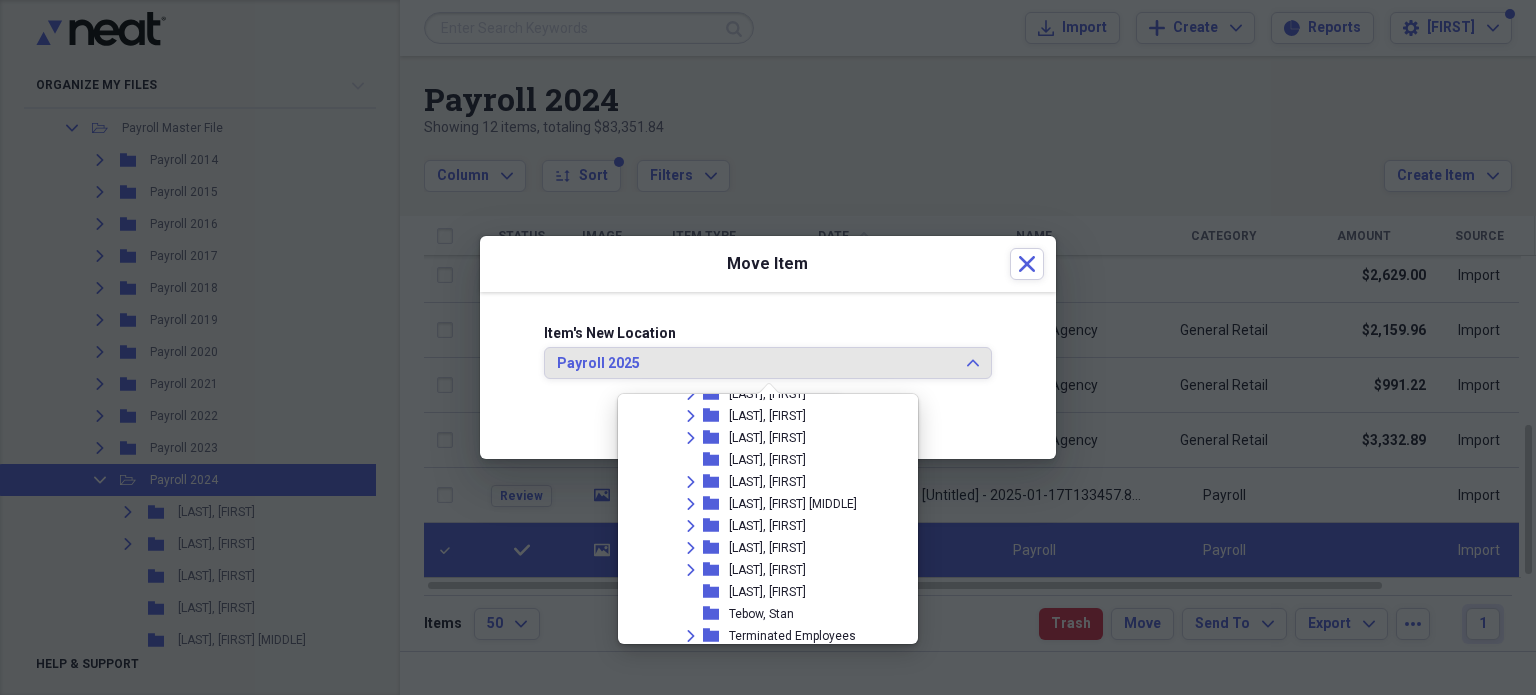 click on "[LAST], [FIRST]" at bounding box center [767, 592] 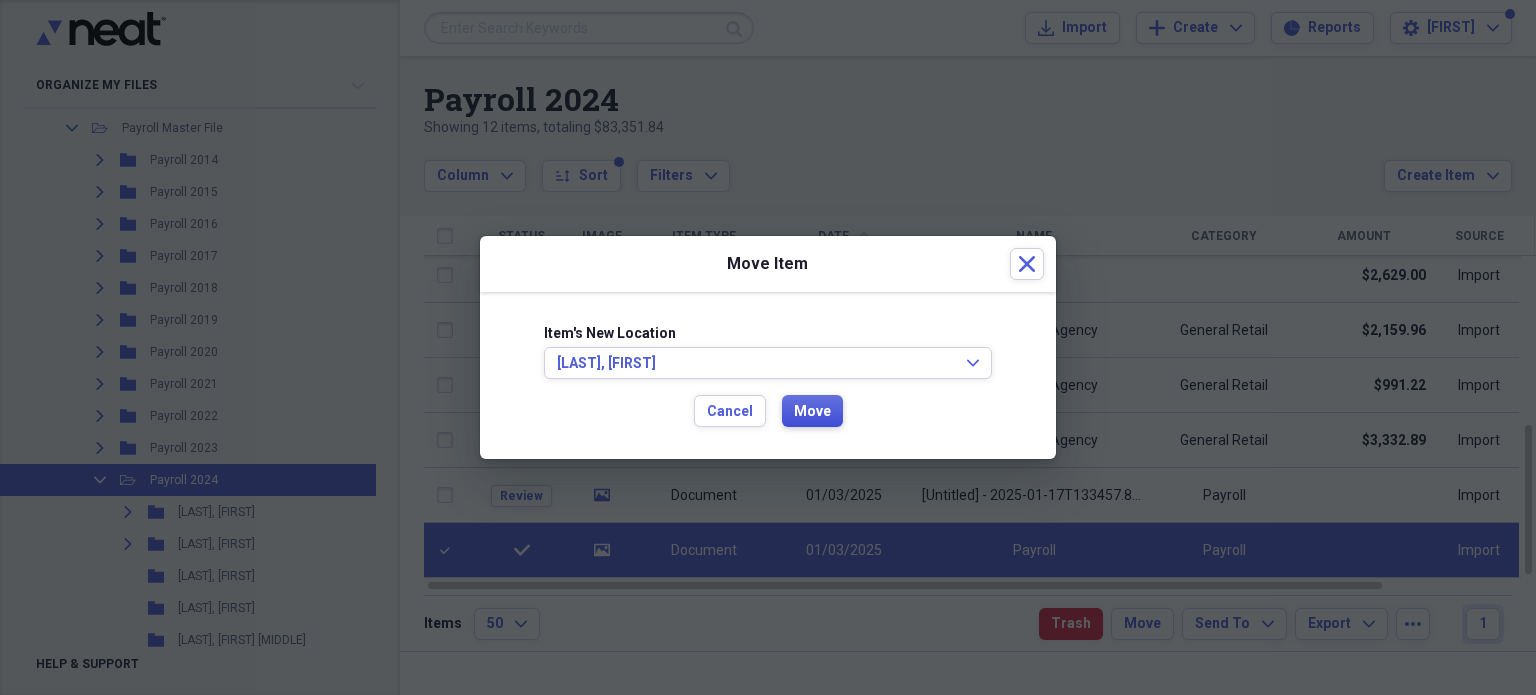 click on "Move" at bounding box center (812, 412) 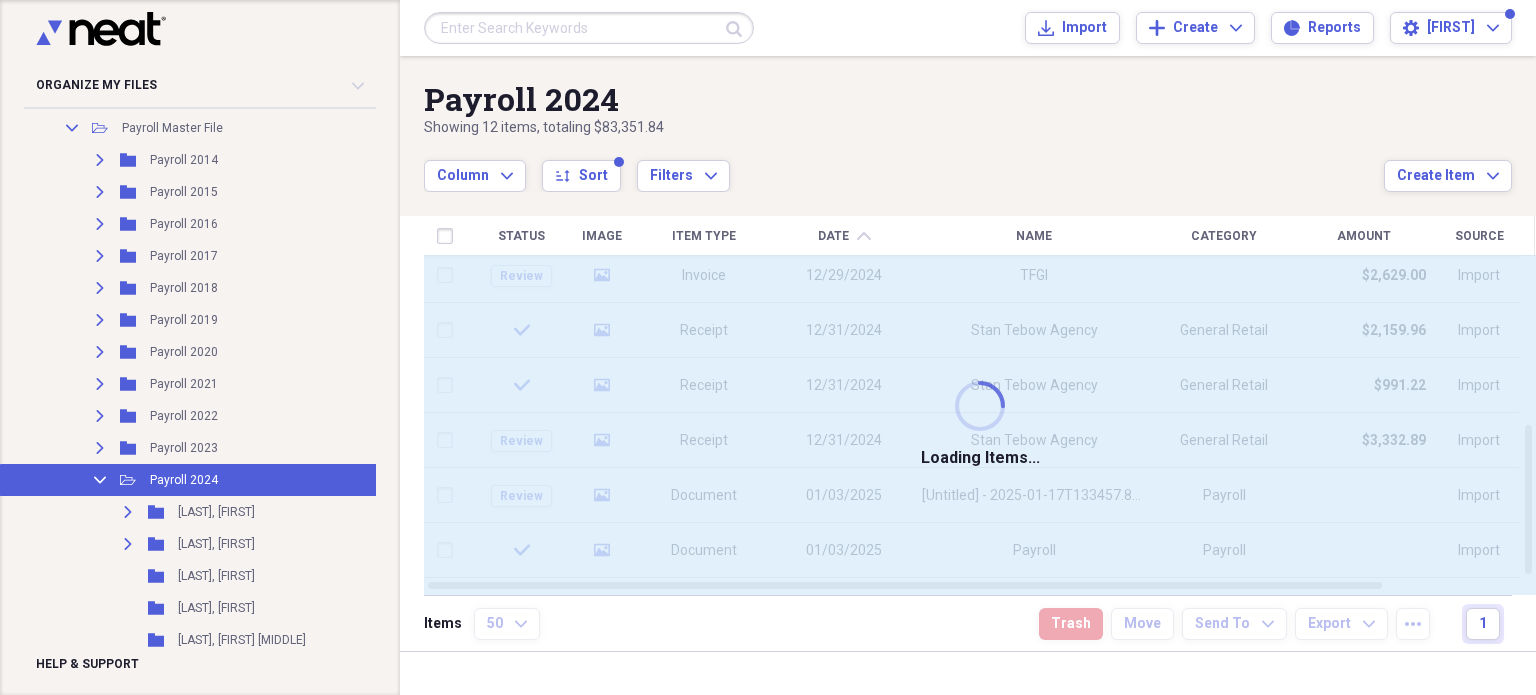 checkbox on "false" 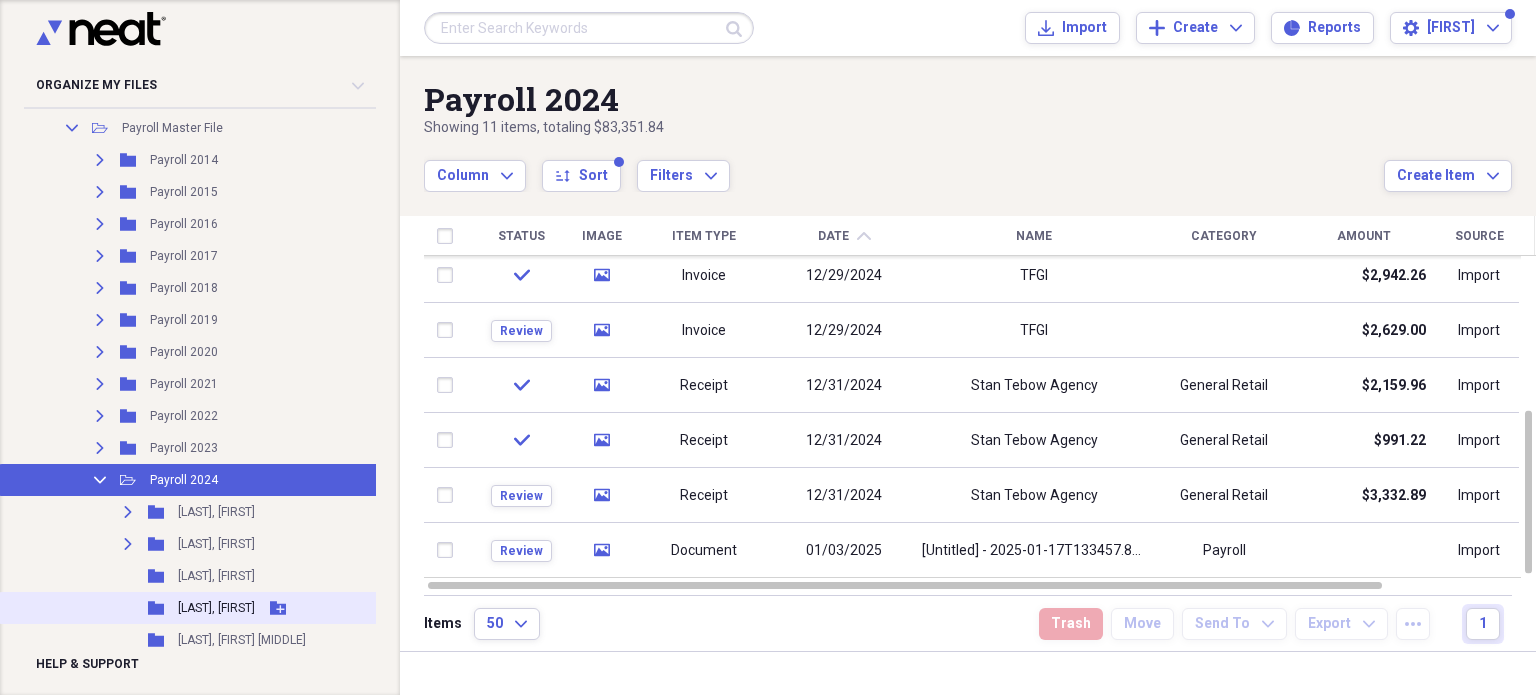 click on "Add Folder" 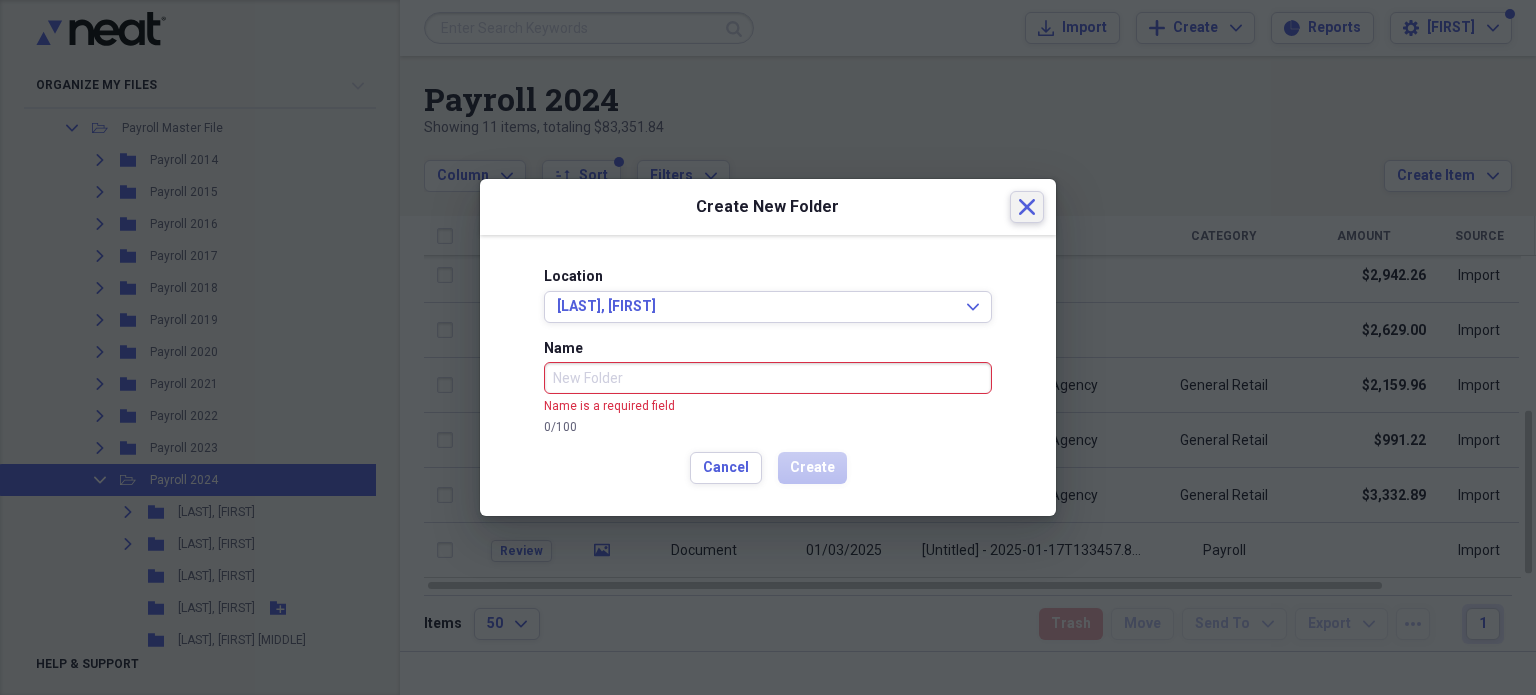 click on "Create New Folder Close" at bounding box center (768, 207) 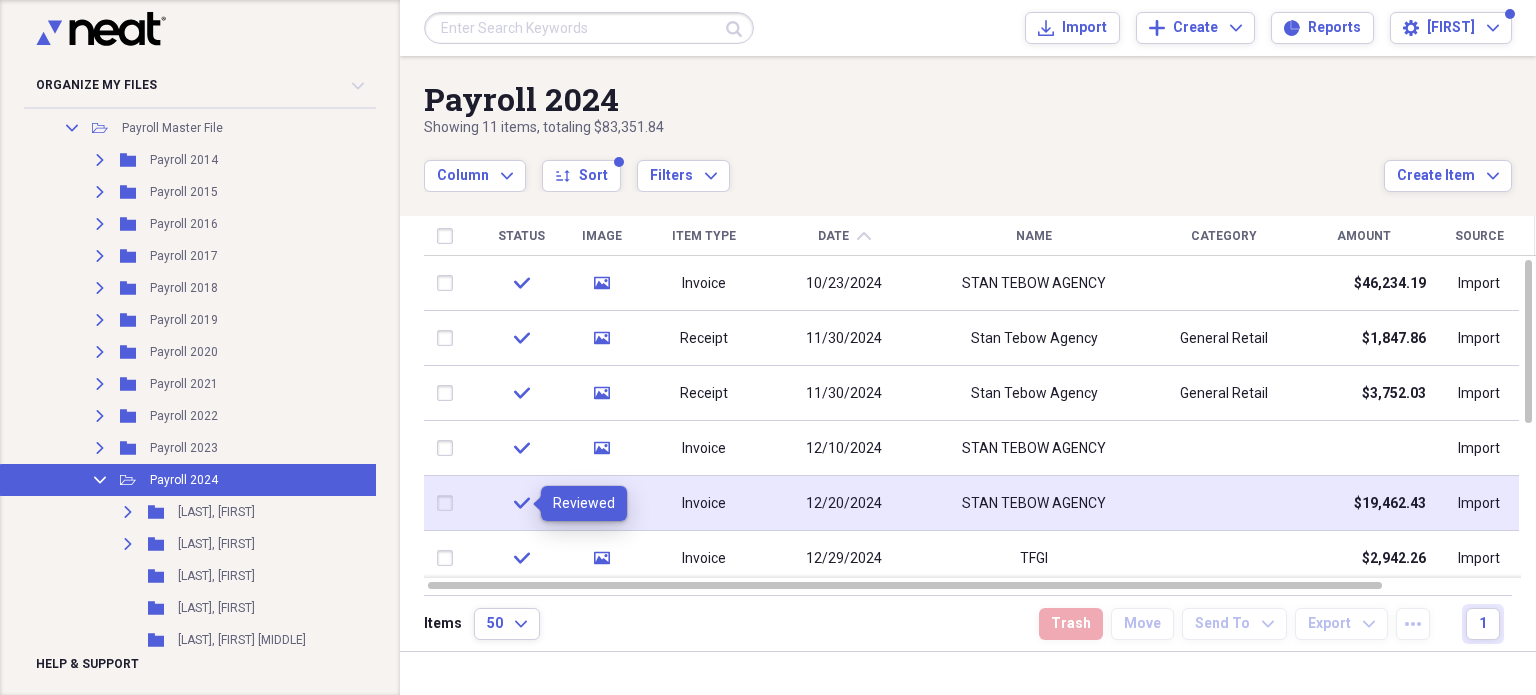 click 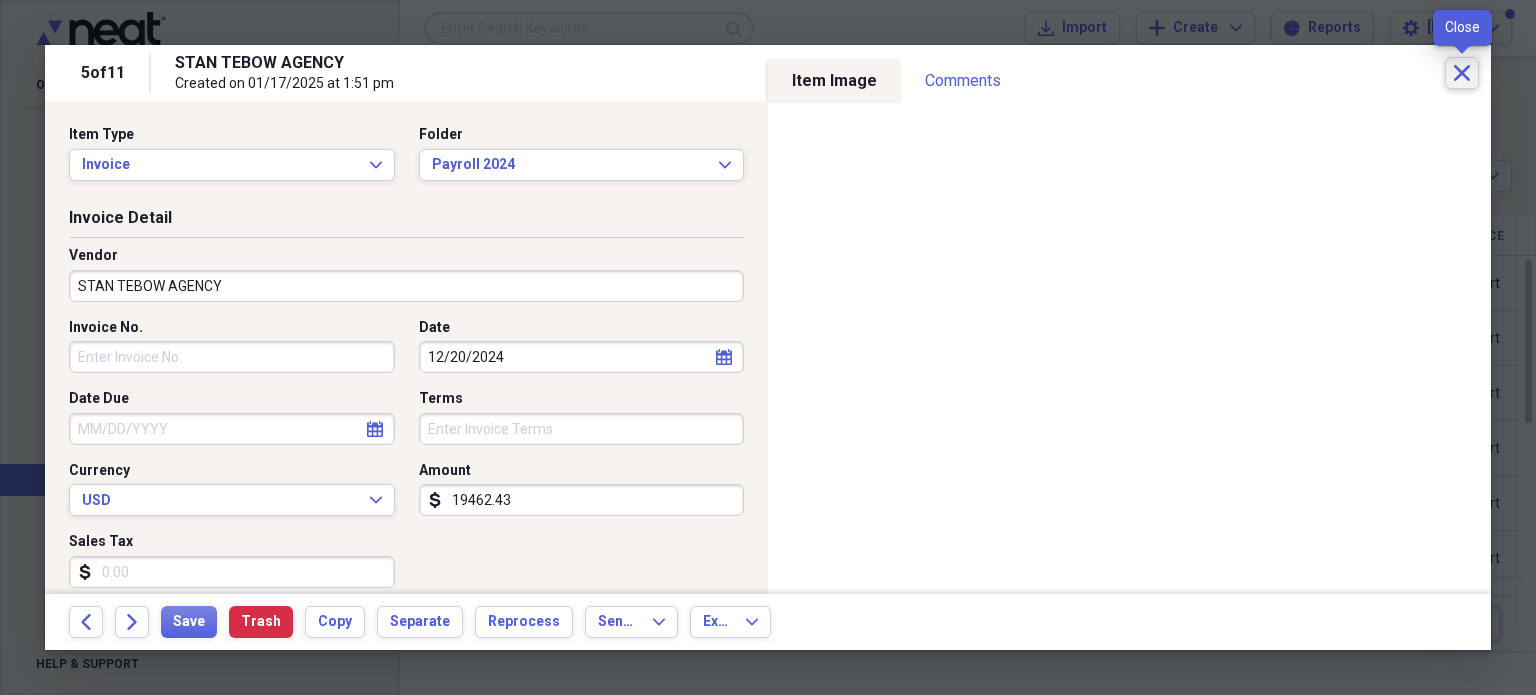 click on "Close" at bounding box center [1462, 73] 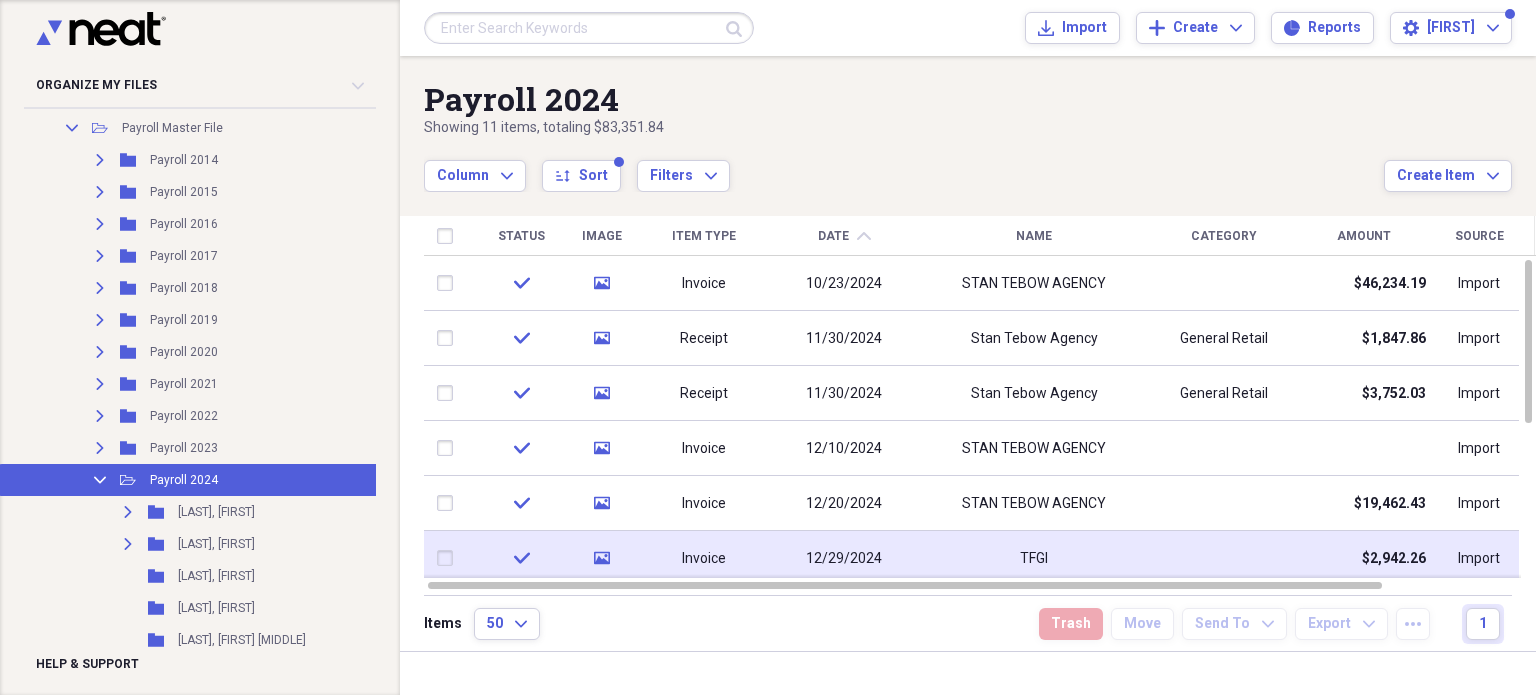 click at bounding box center [449, 558] 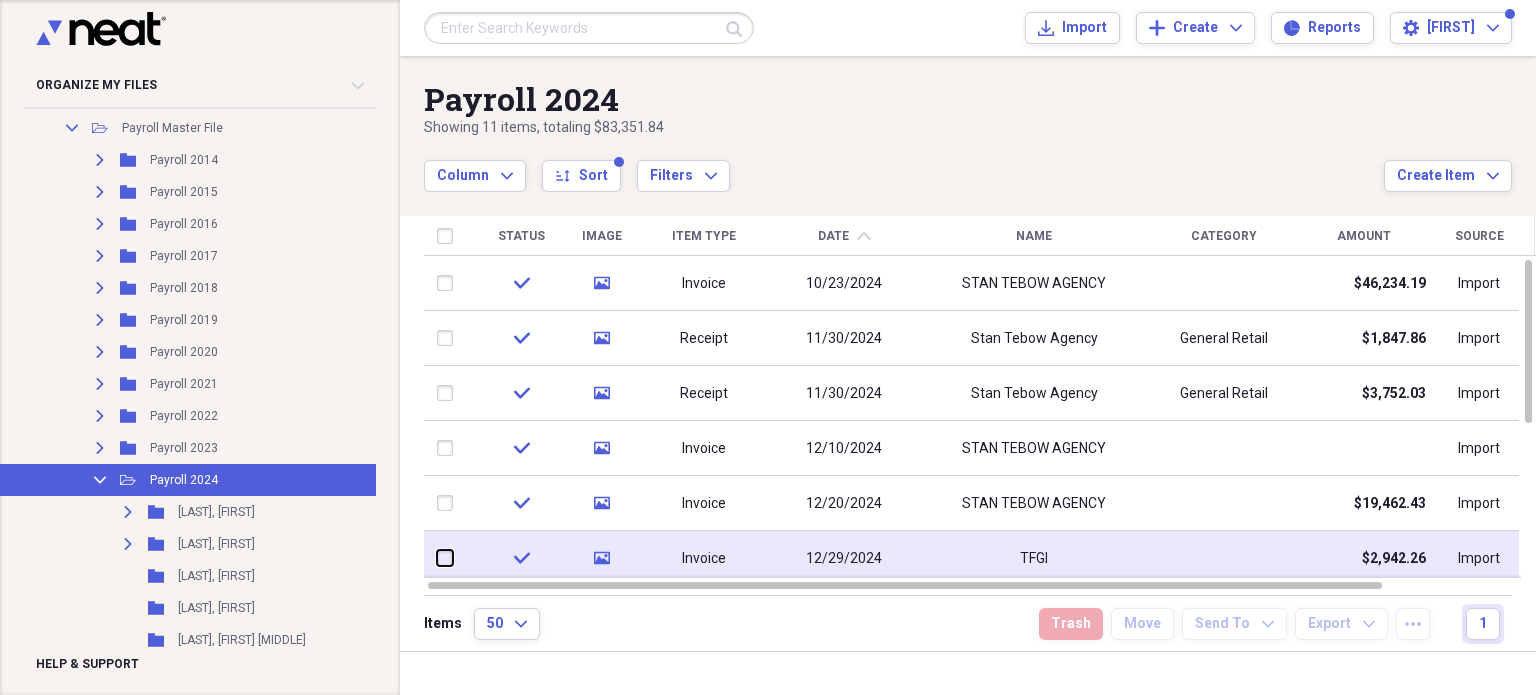 click at bounding box center [437, 558] 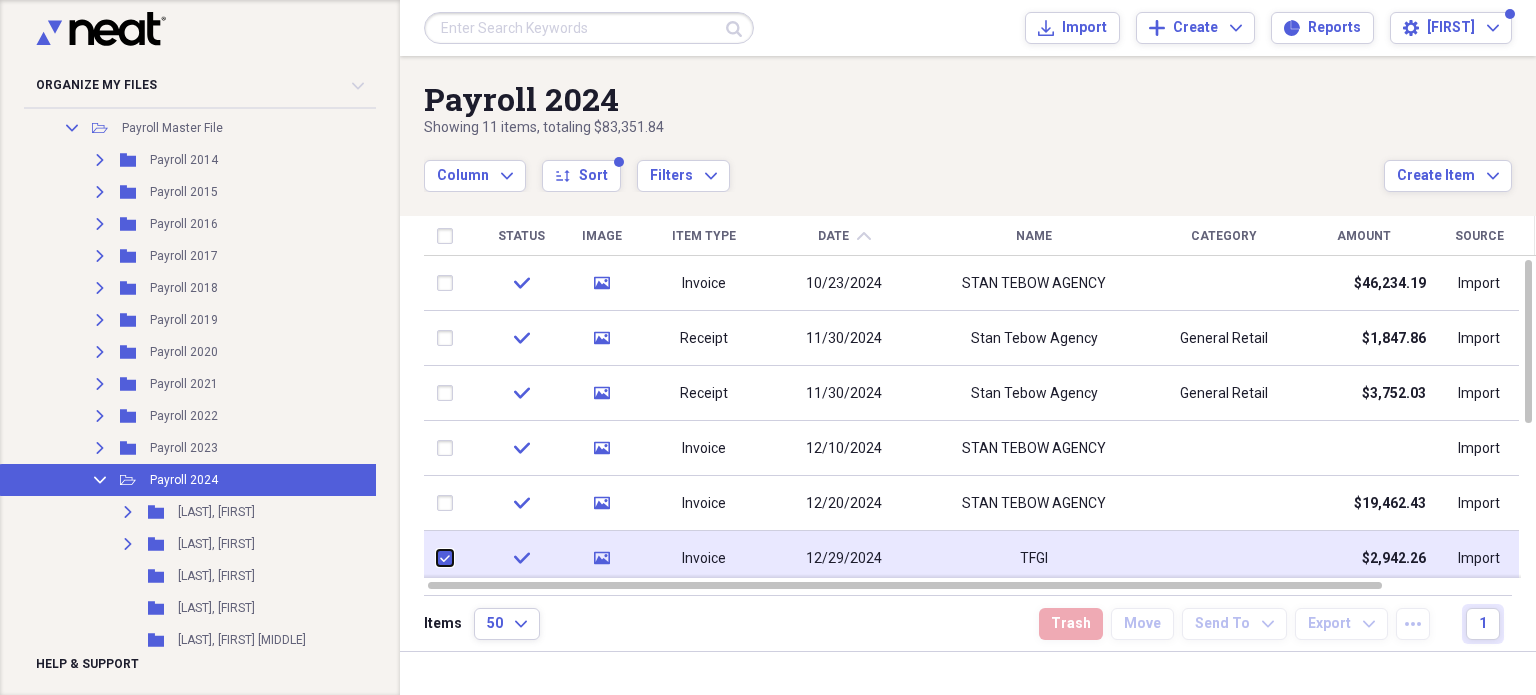 checkbox on "true" 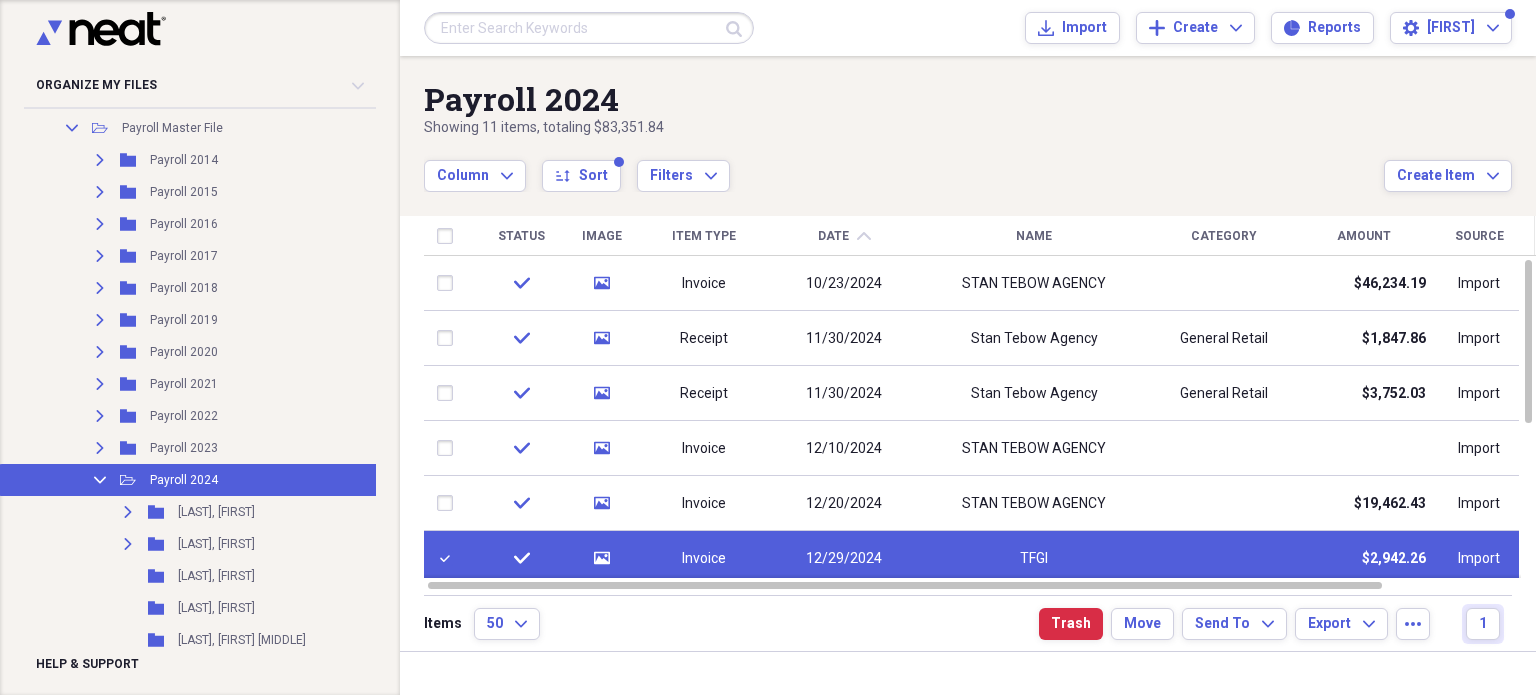 click on "Invoice" at bounding box center (704, 558) 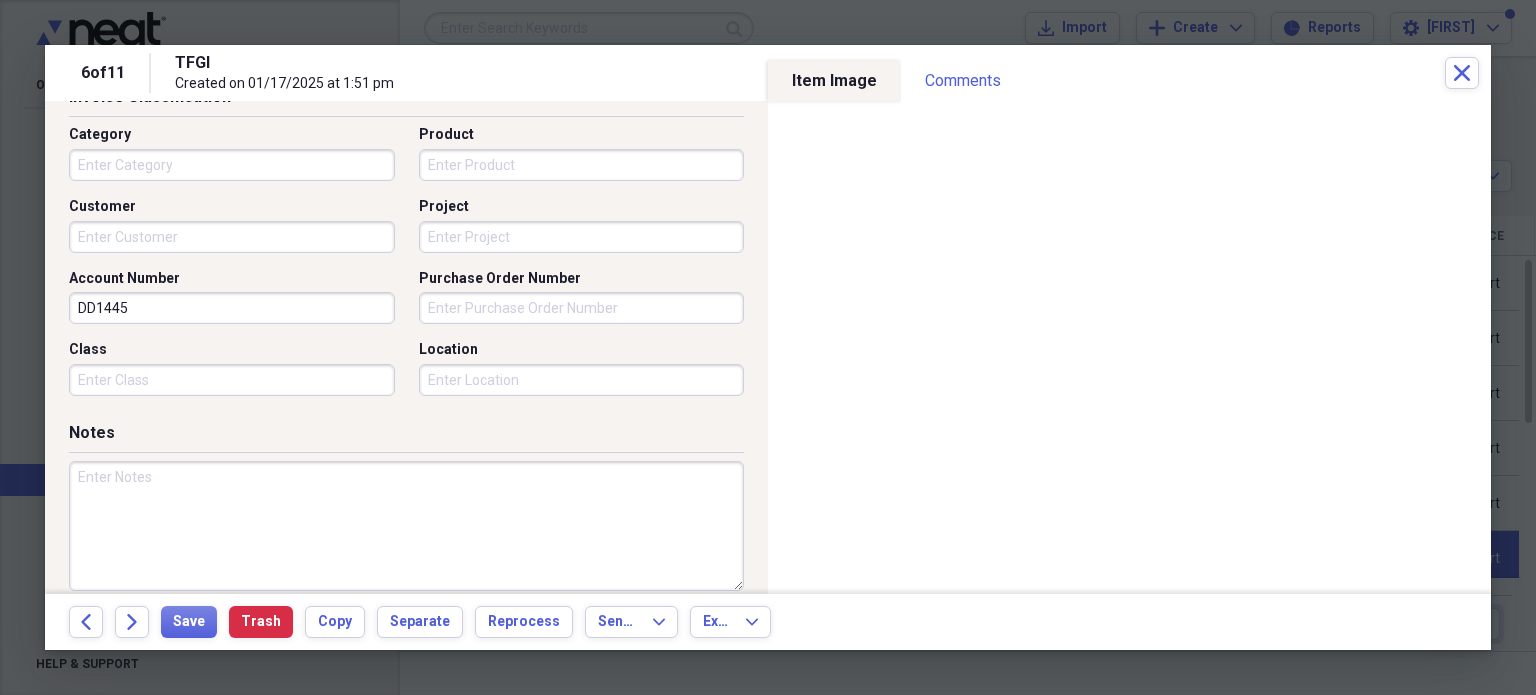 scroll, scrollTop: 400, scrollLeft: 0, axis: vertical 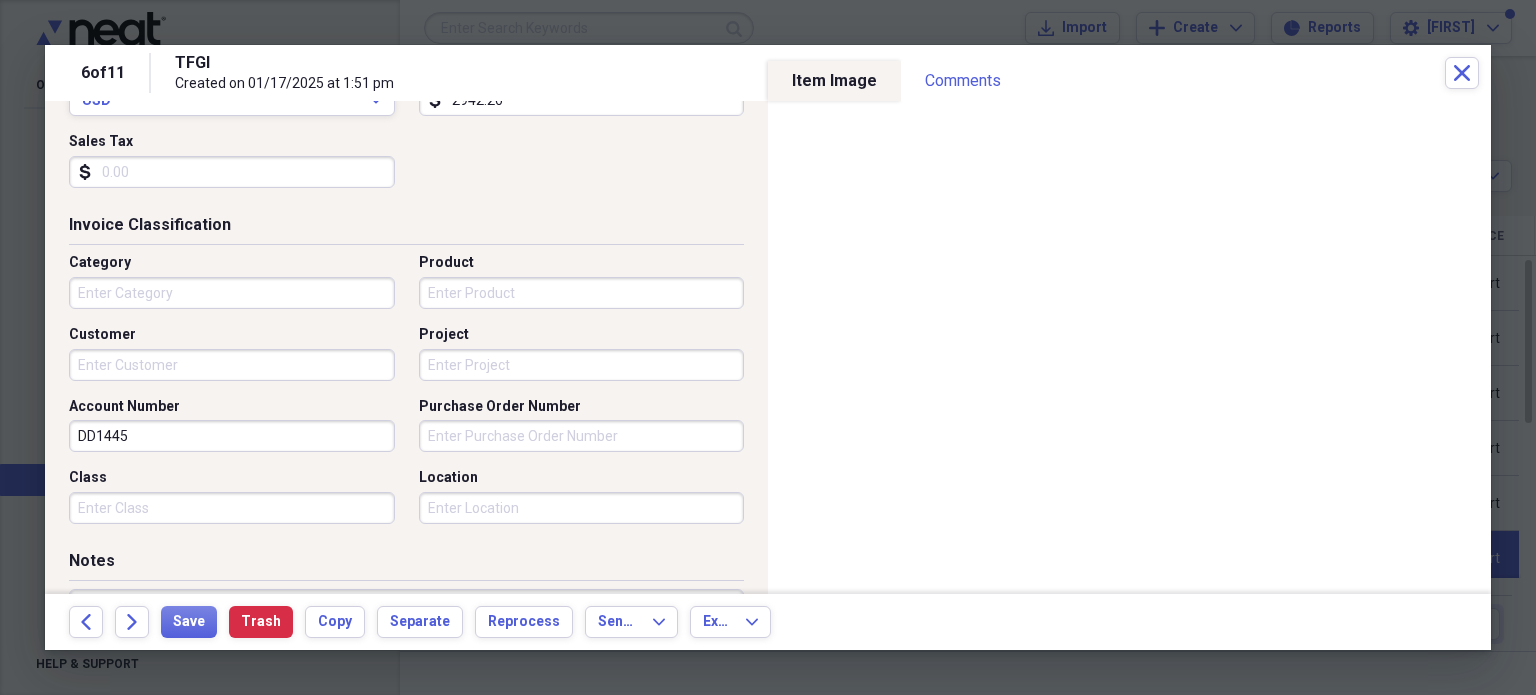 click on "Category" at bounding box center (232, 293) 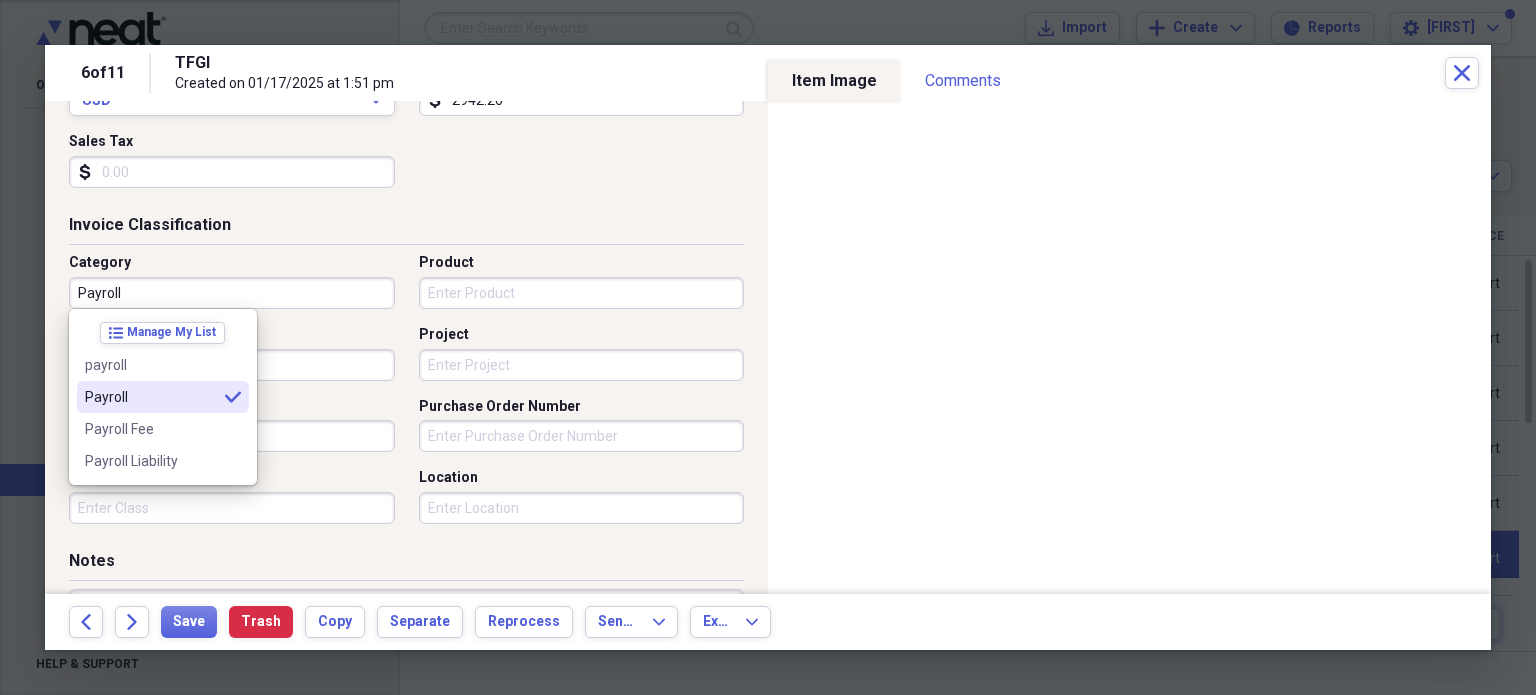 type on "Payroll" 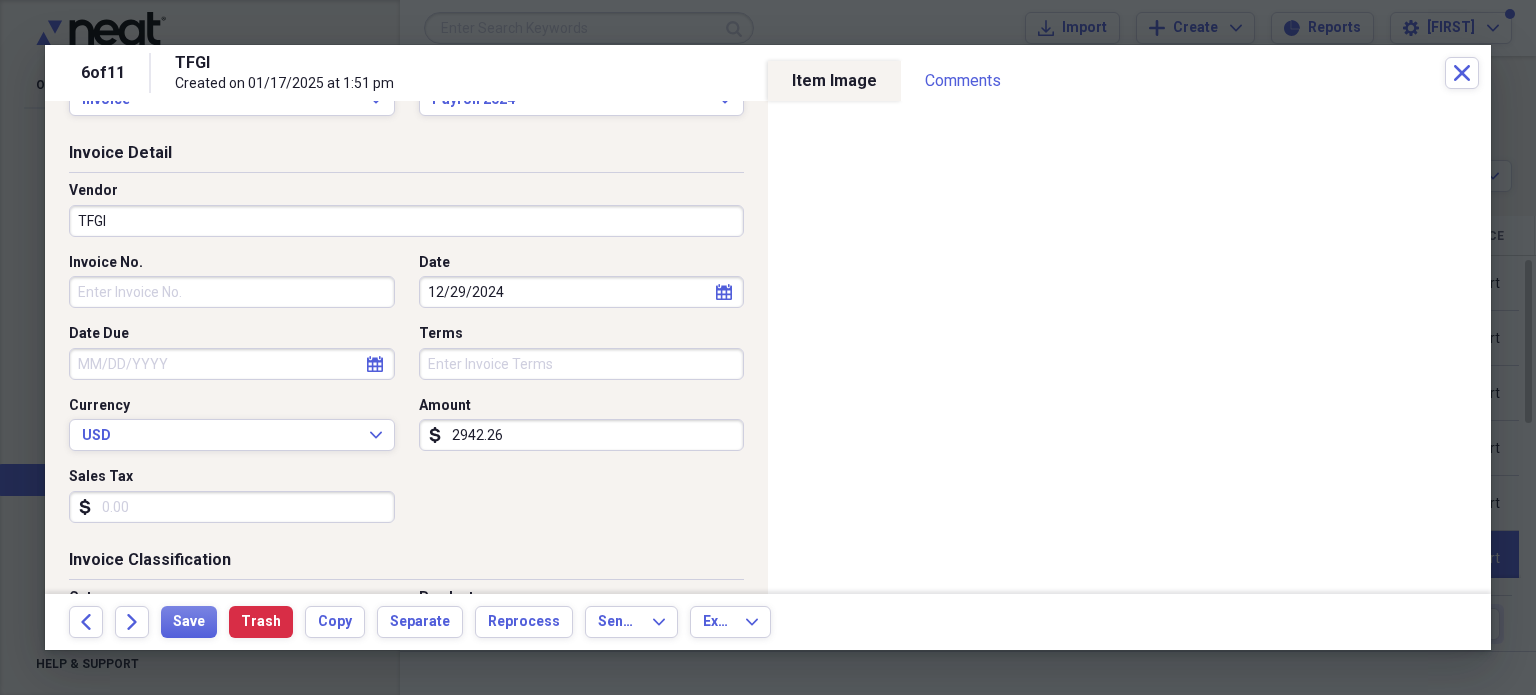 scroll, scrollTop: 0, scrollLeft: 0, axis: both 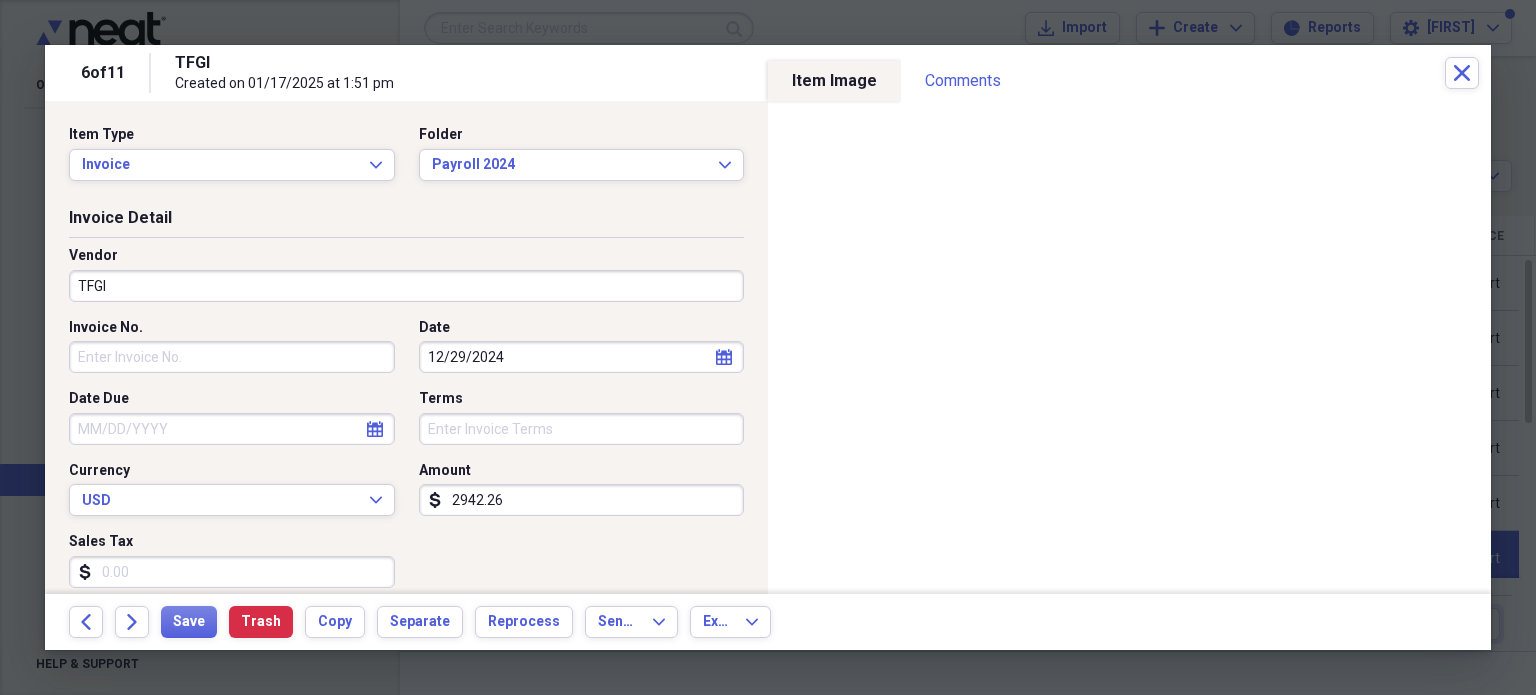 click 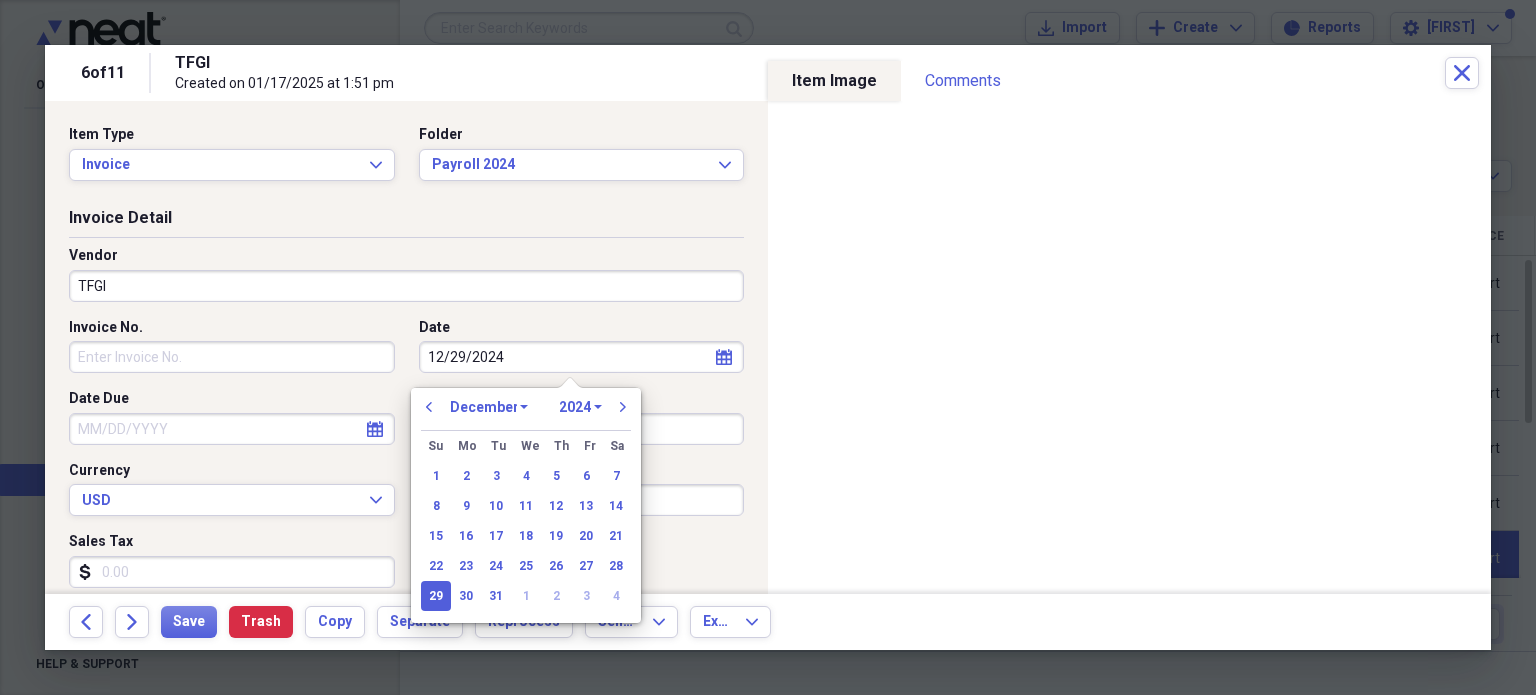 click on "January February March April May June July August September October November December" at bounding box center (489, 407) 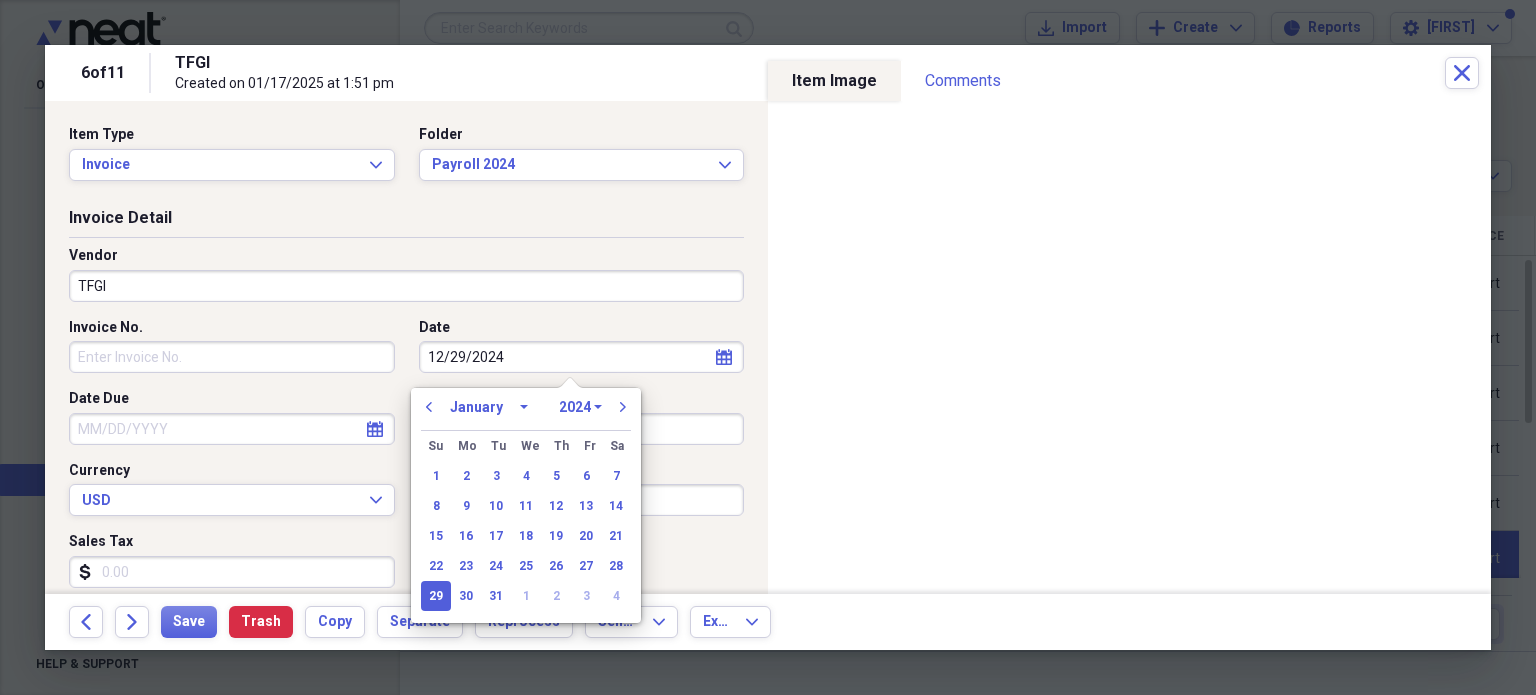 click on "January February March April May June July August September October November December" at bounding box center (489, 407) 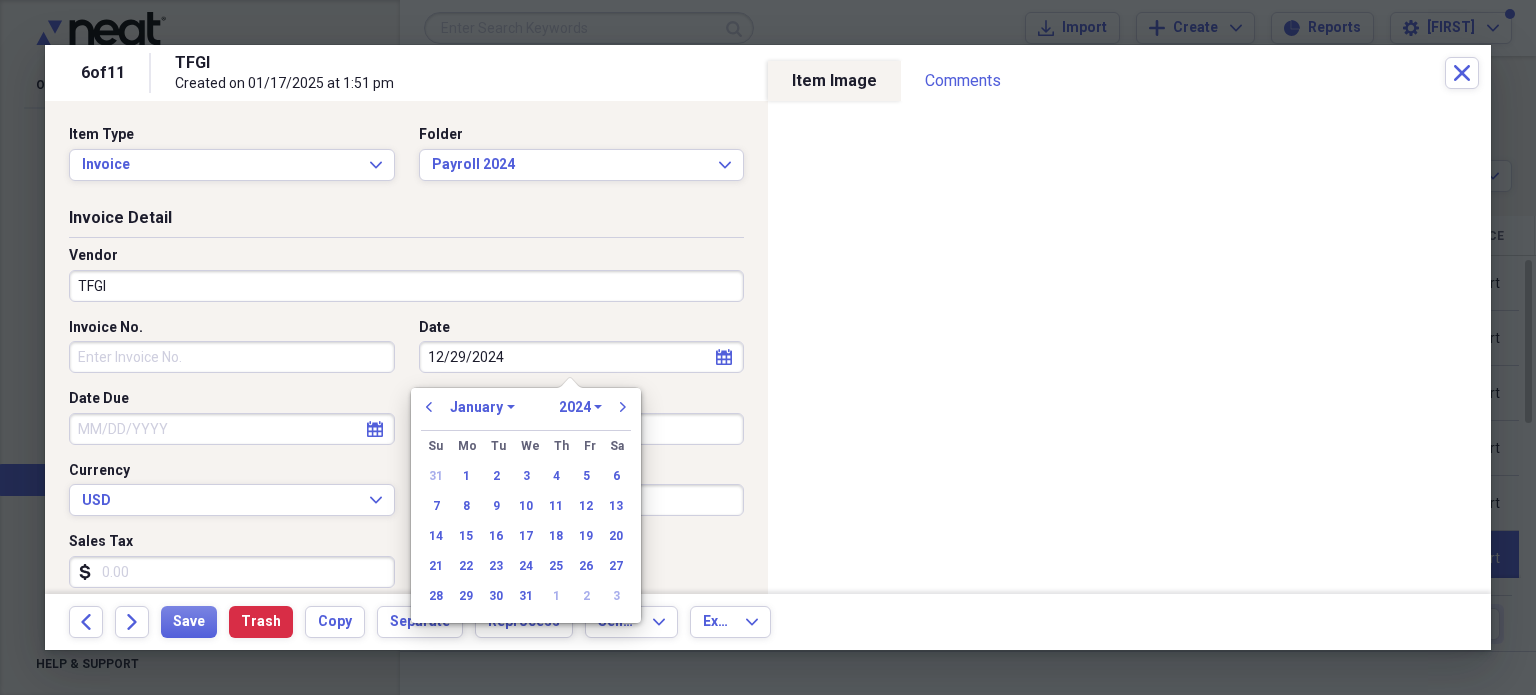 click on "1970 1971 1972 1973 1974 1975 1976 1977 1978 1979 1980 1981 1982 1983 1984 1985 1986 1987 1988 1989 1990 1991 1992 1993 1994 1995 1996 1997 1998 1999 2000 2001 2002 2003 2004 2005 2006 2007 2008 2009 2010 2011 2012 2013 2014 2015 2016 2017 2018 2019 2020 2021 2022 2023 2024 2025 2026 2027 2028 2029 2030 2031 2032 2033 2034 2035" at bounding box center [580, 407] 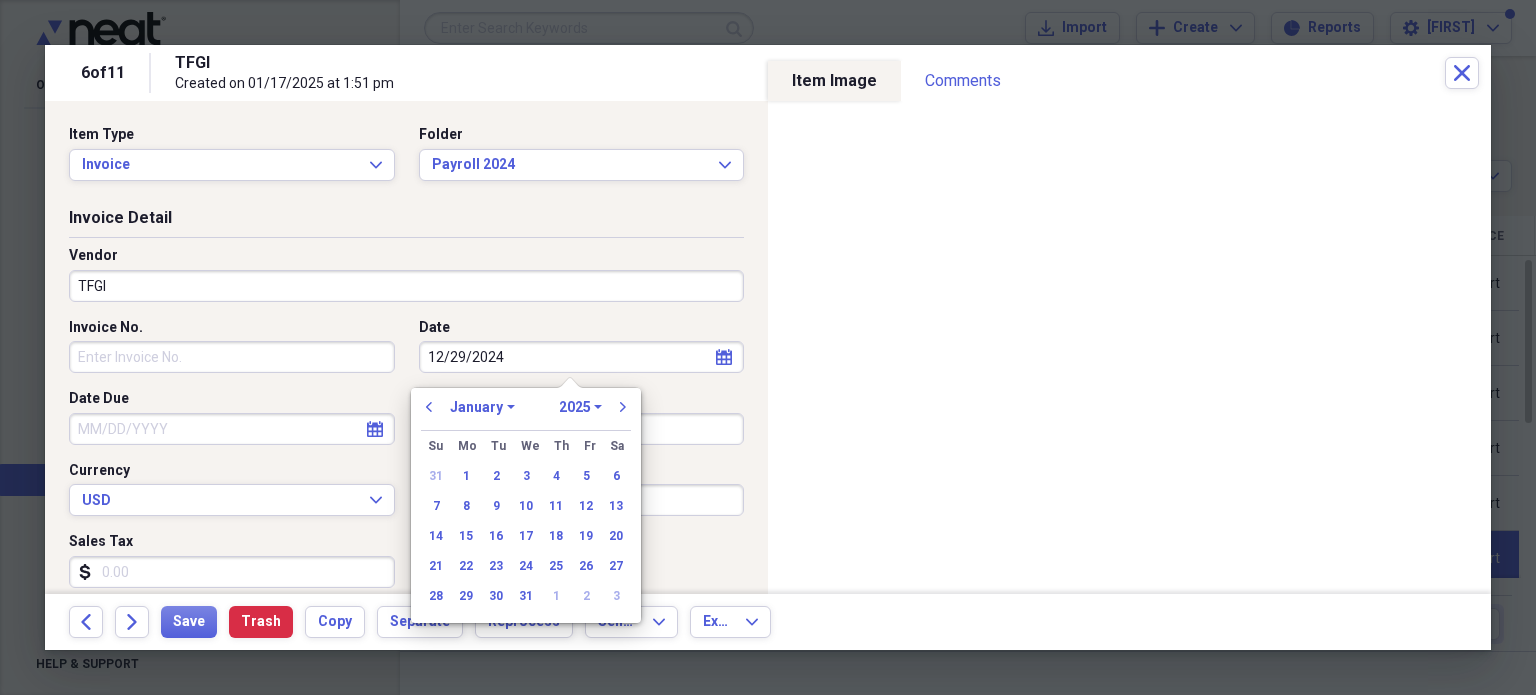 click on "1970 1971 1972 1973 1974 1975 1976 1977 1978 1979 1980 1981 1982 1983 1984 1985 1986 1987 1988 1989 1990 1991 1992 1993 1994 1995 1996 1997 1998 1999 2000 2001 2002 2003 2004 2005 2006 2007 2008 2009 2010 2011 2012 2013 2014 2015 2016 2017 2018 2019 2020 2021 2022 2023 2024 2025 2026 2027 2028 2029 2030 2031 2032 2033 2034 2035" at bounding box center [580, 407] 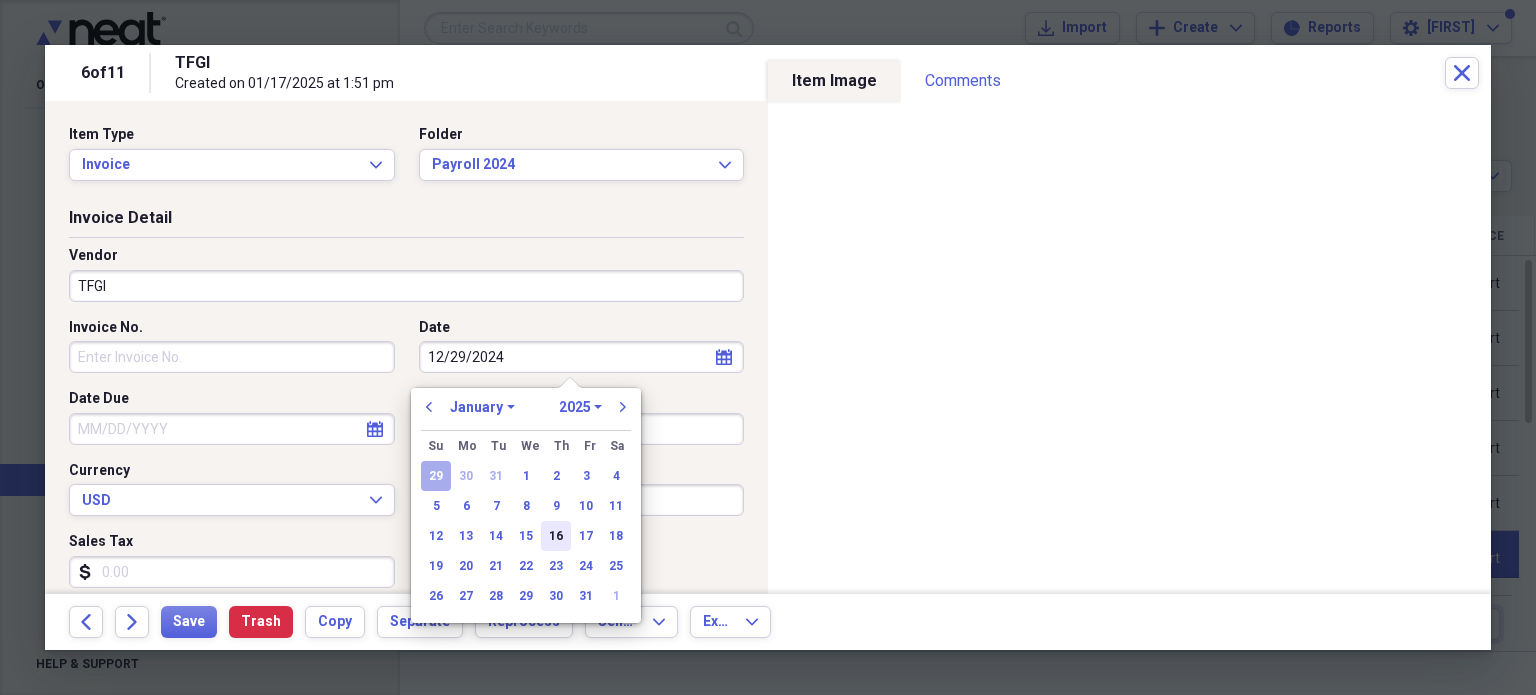 click on "16" at bounding box center [556, 536] 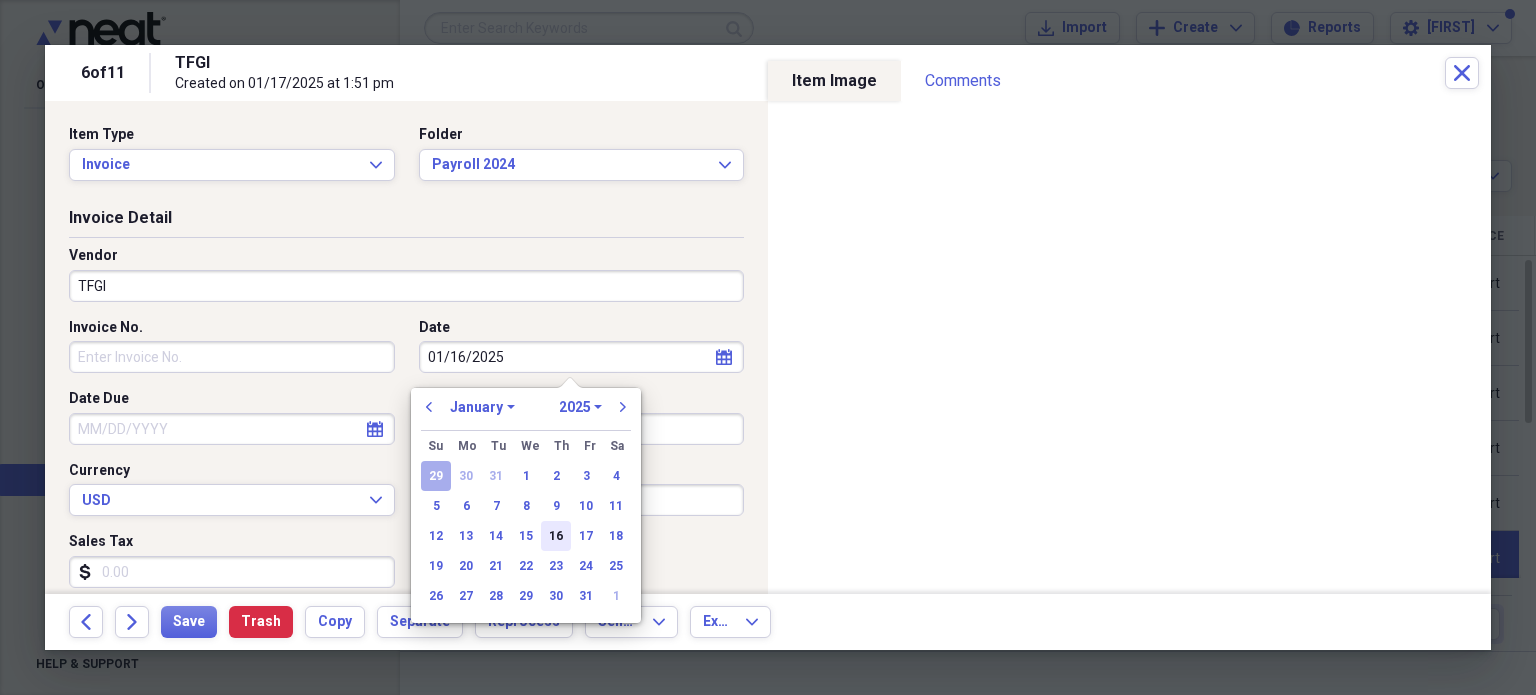 type on "01/16/2025" 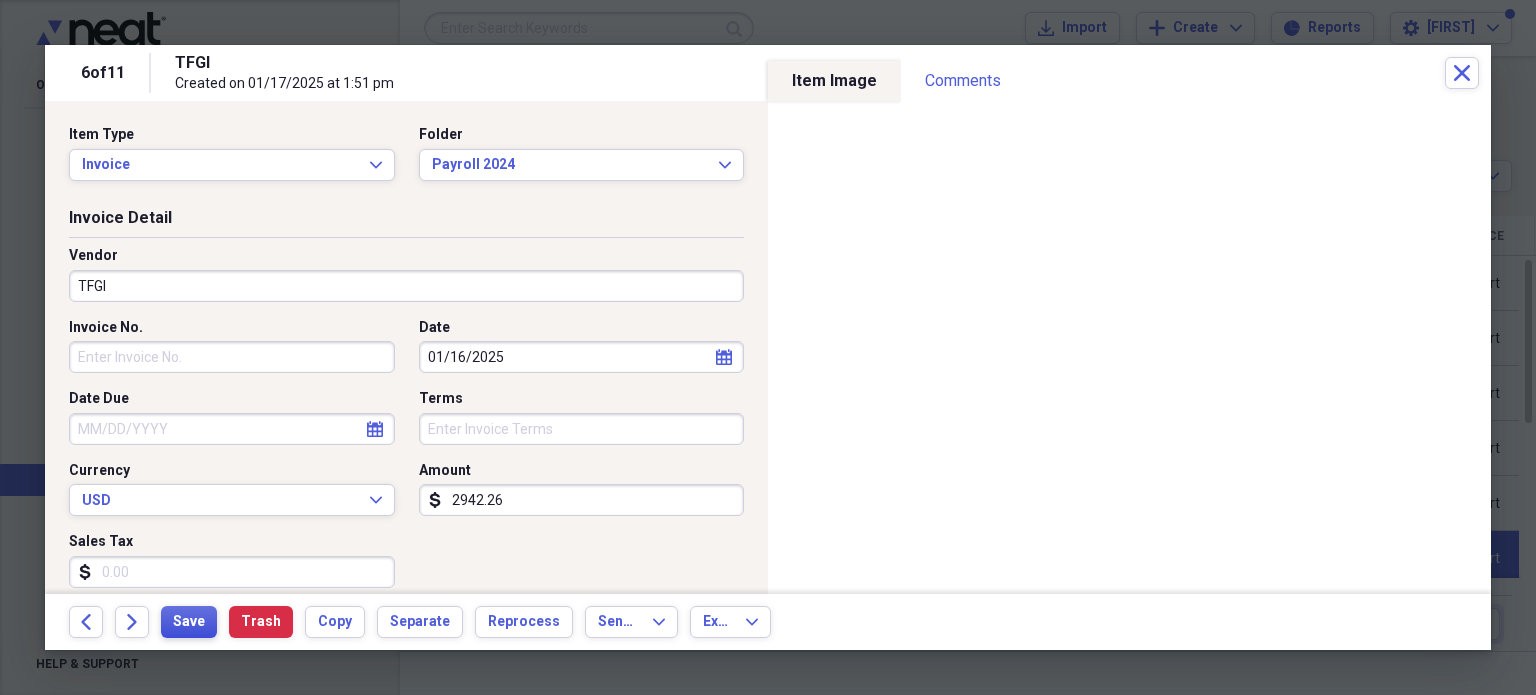 click on "Save" at bounding box center (189, 622) 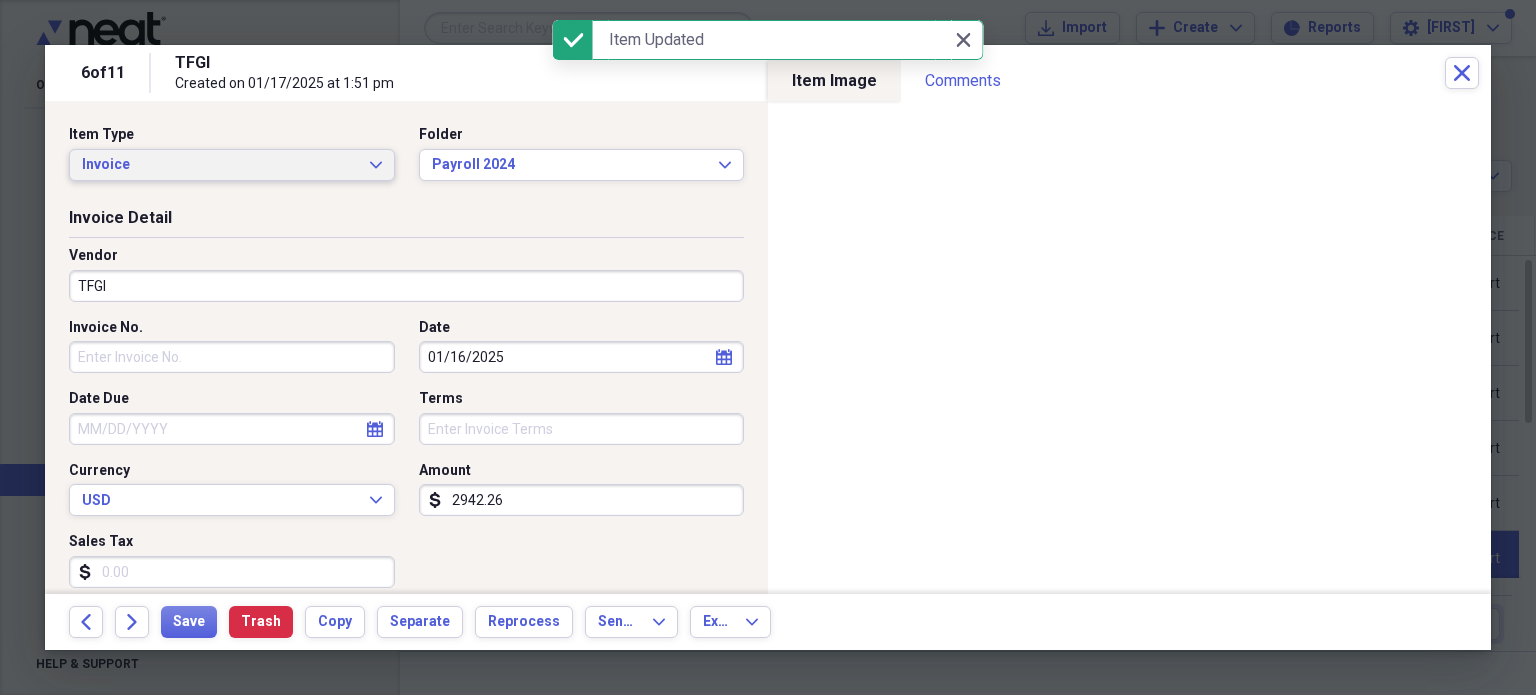 click on "Expand" 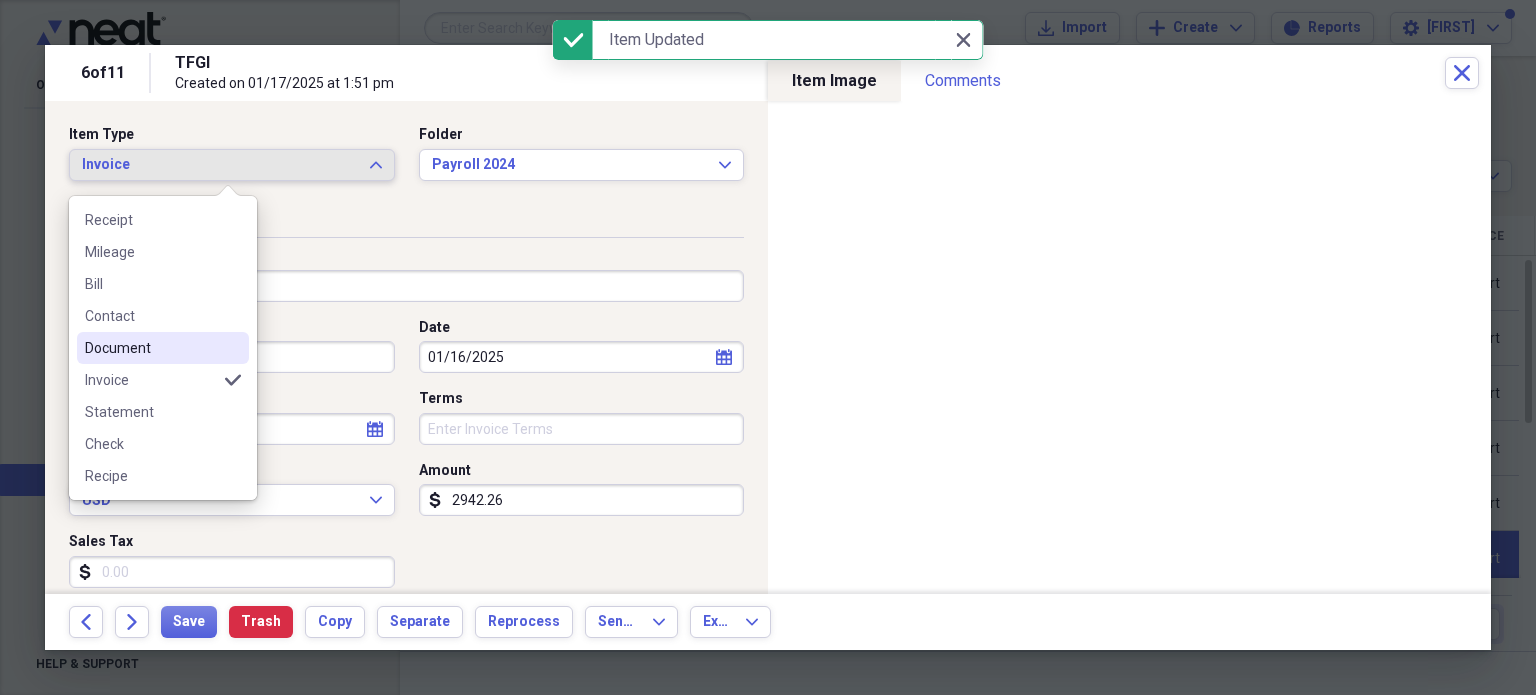 click on "Document" at bounding box center (151, 348) 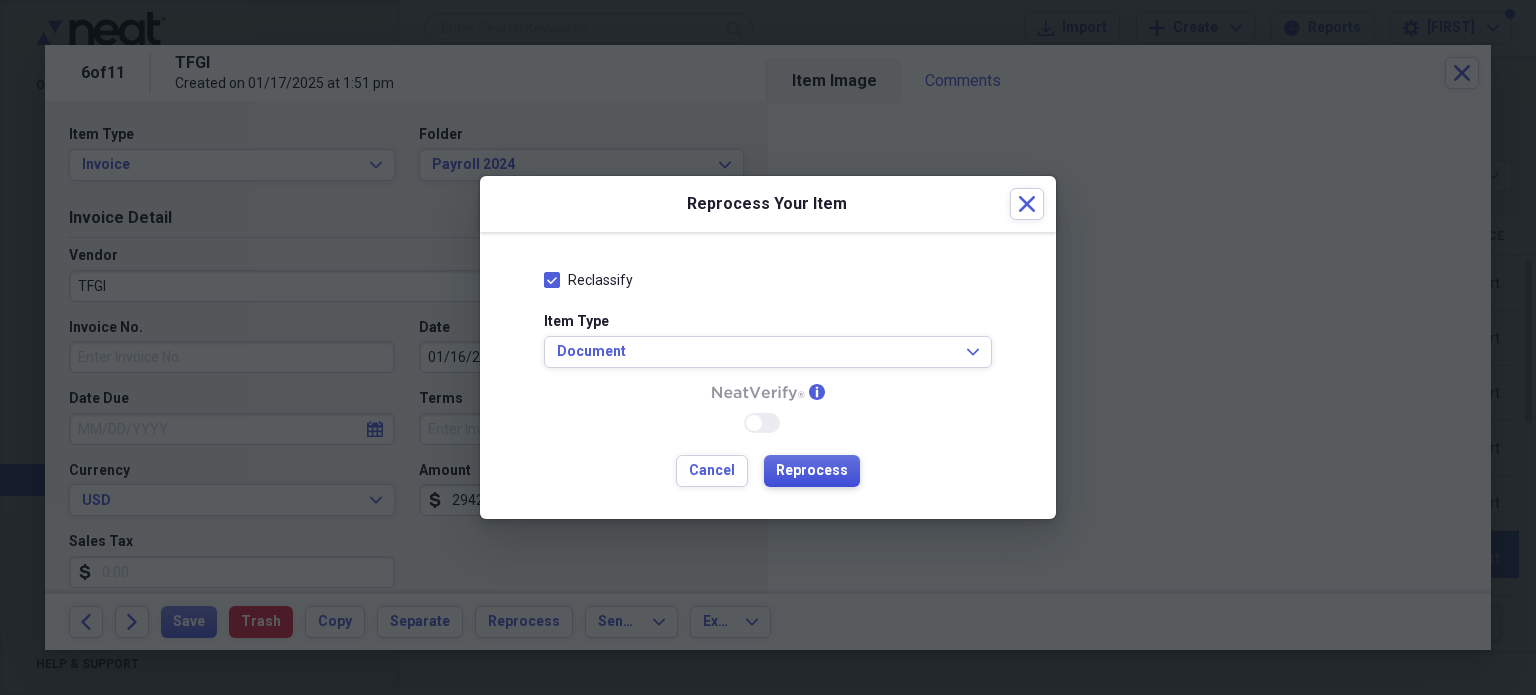 click on "Reprocess" at bounding box center [812, 471] 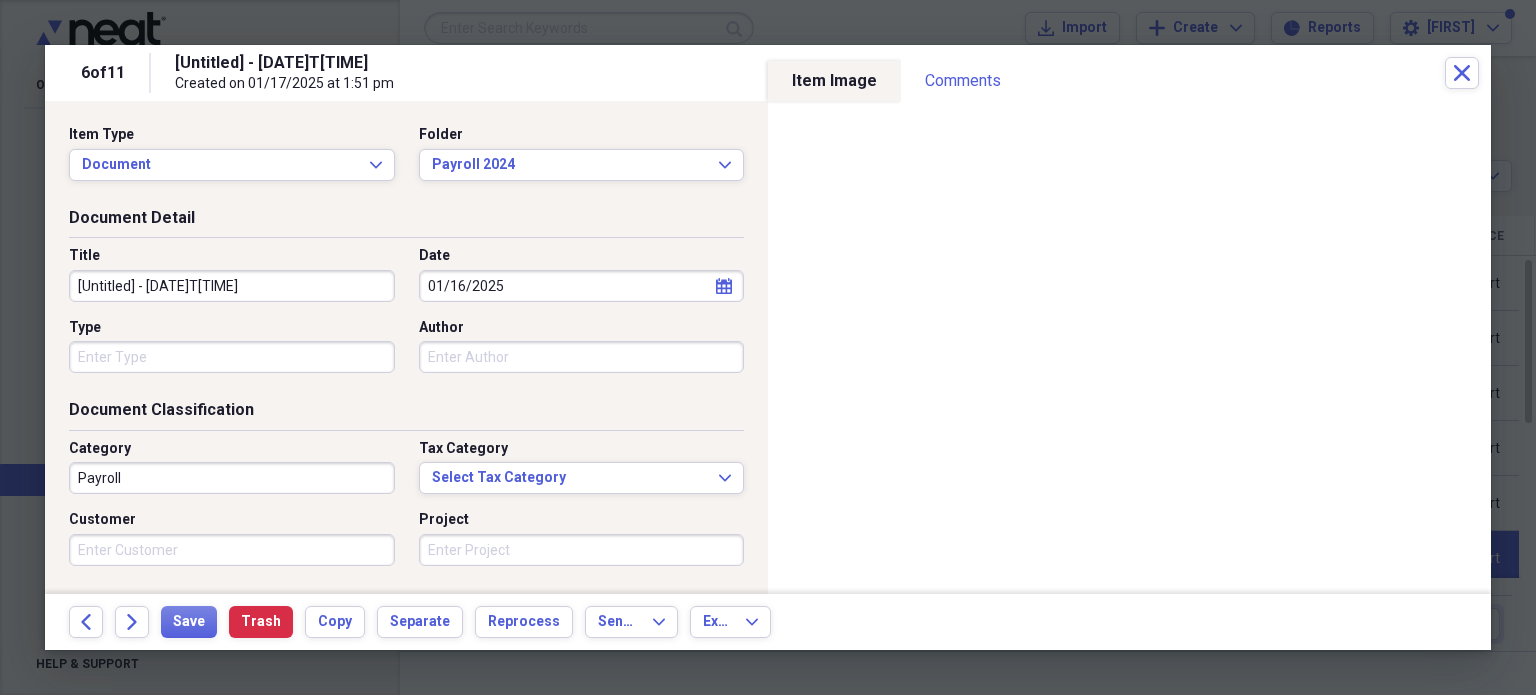 click on "Title" at bounding box center (232, 256) 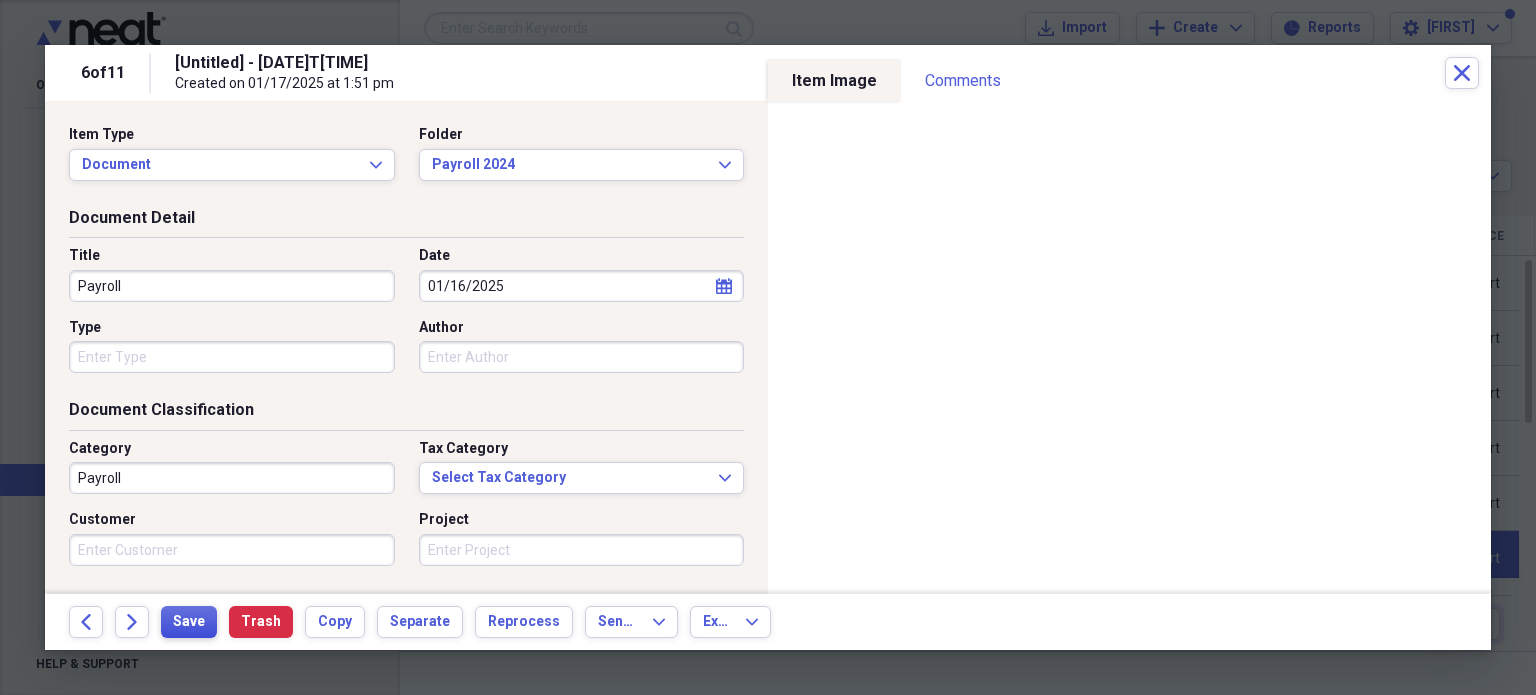 type on "Payroll" 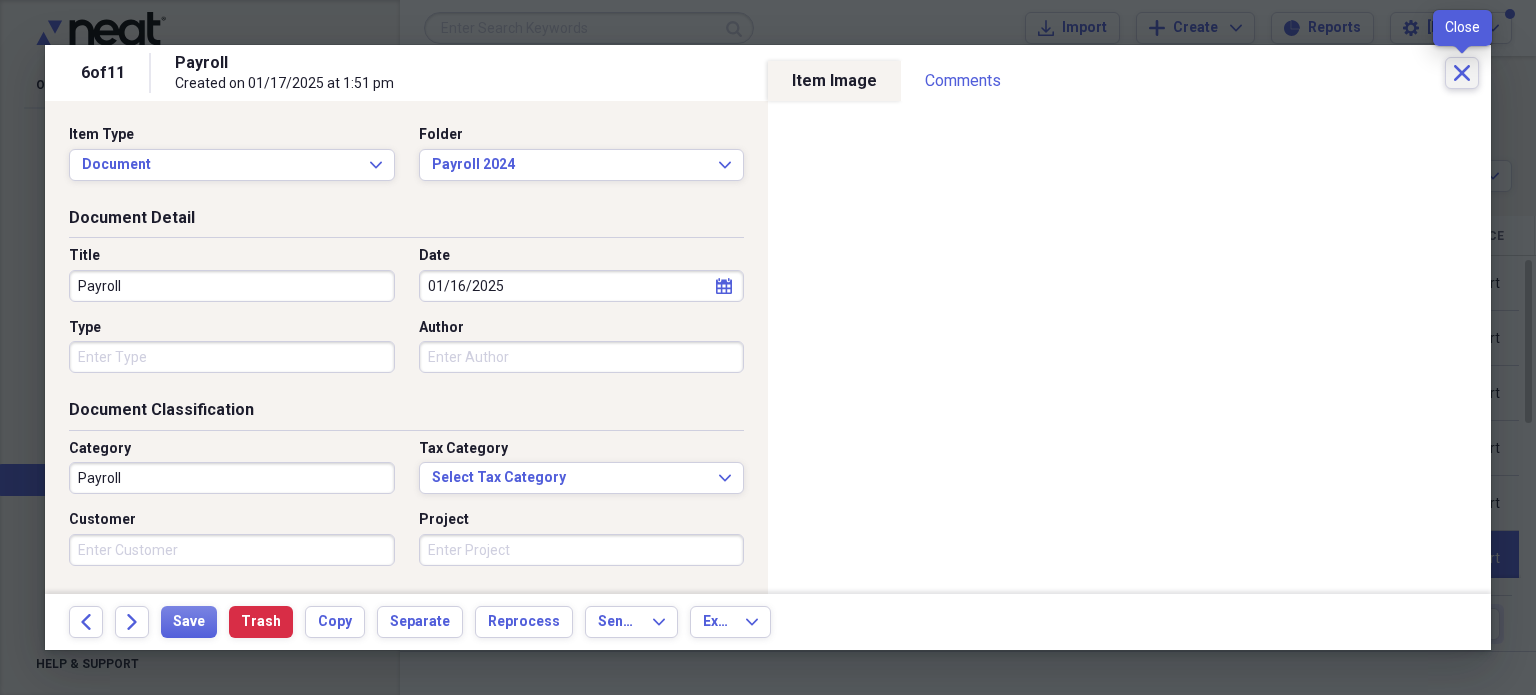 click on "Close" 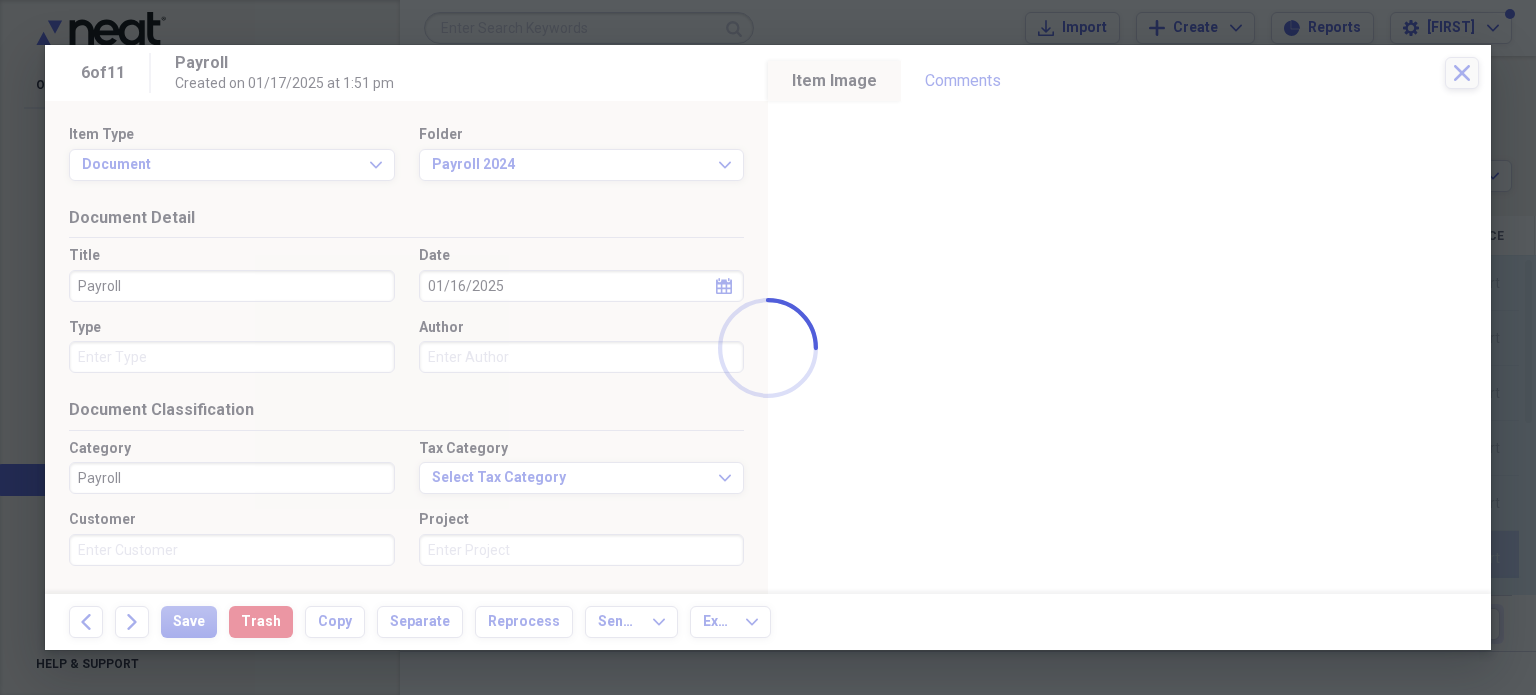 checkbox on "true" 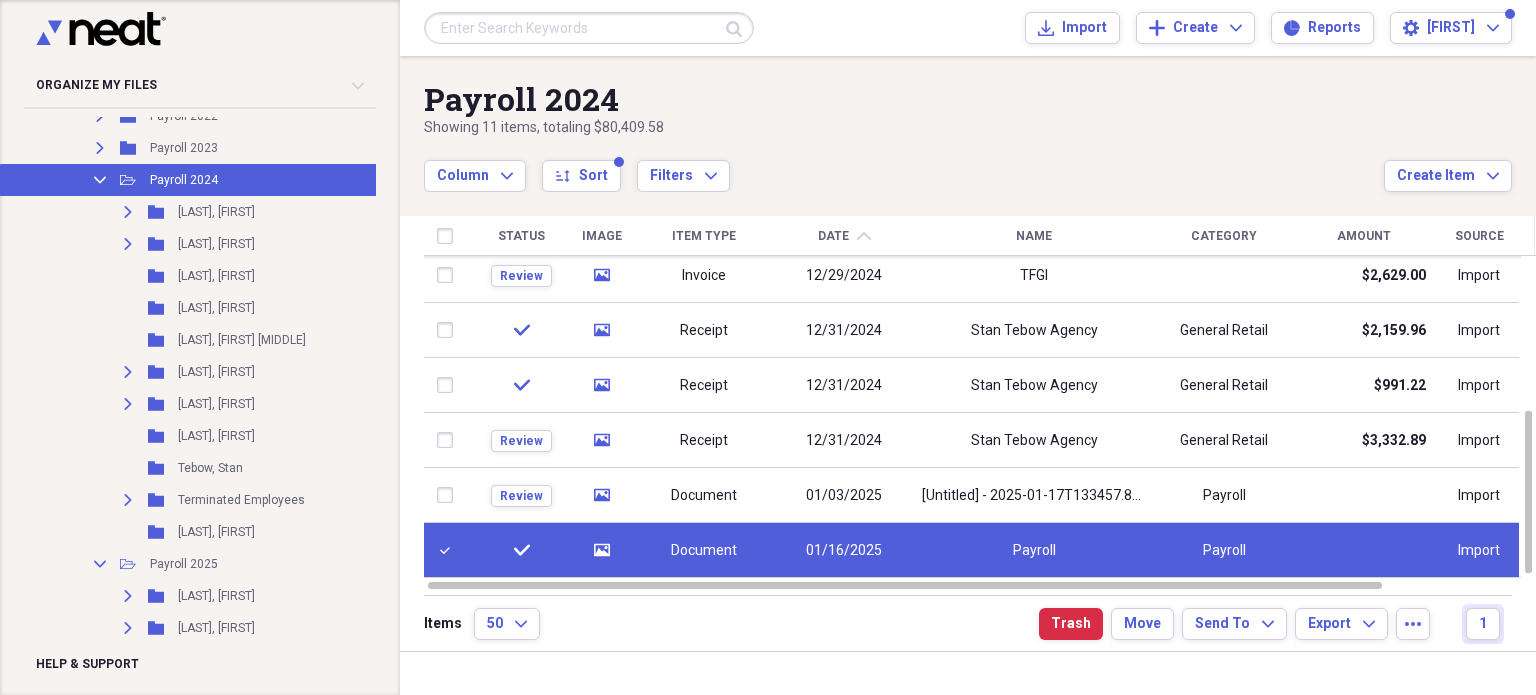 scroll, scrollTop: 921, scrollLeft: 0, axis: vertical 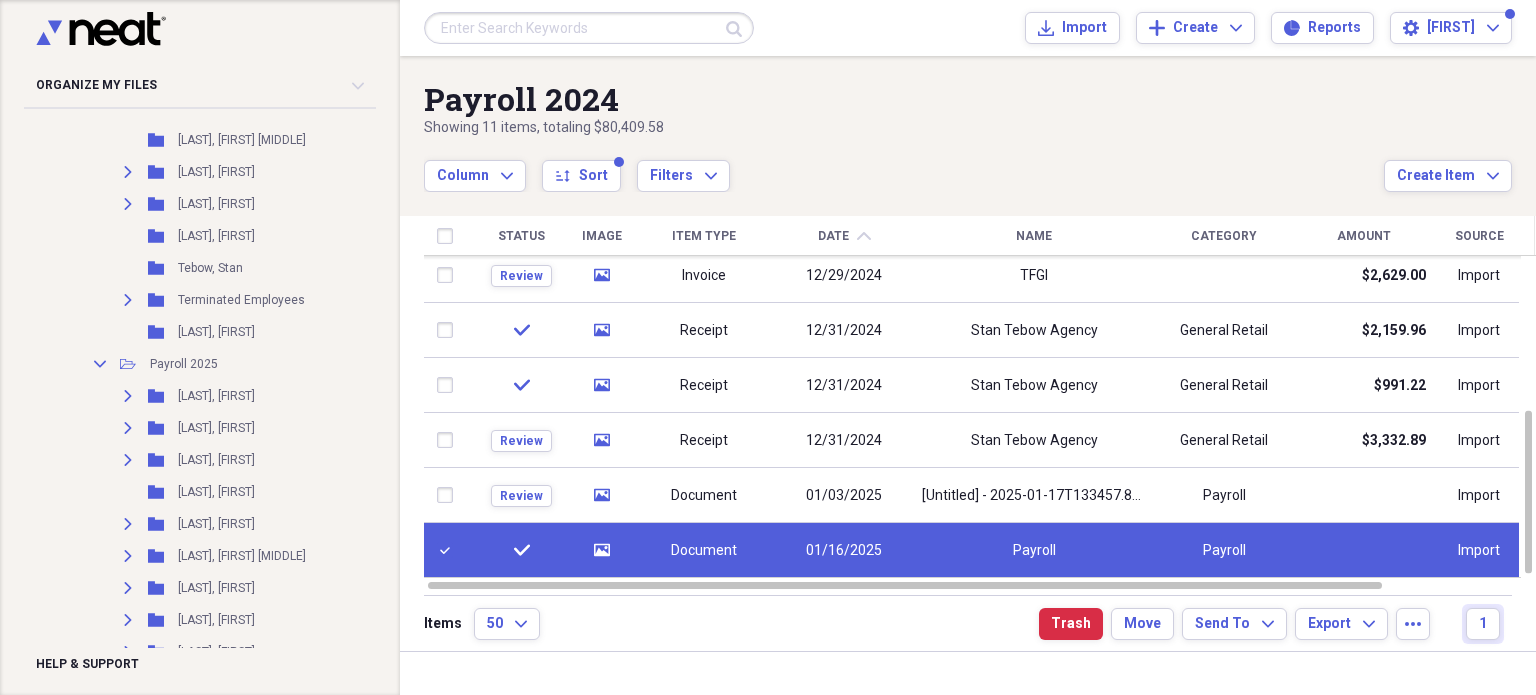click on "01/16/2025" at bounding box center [844, 550] 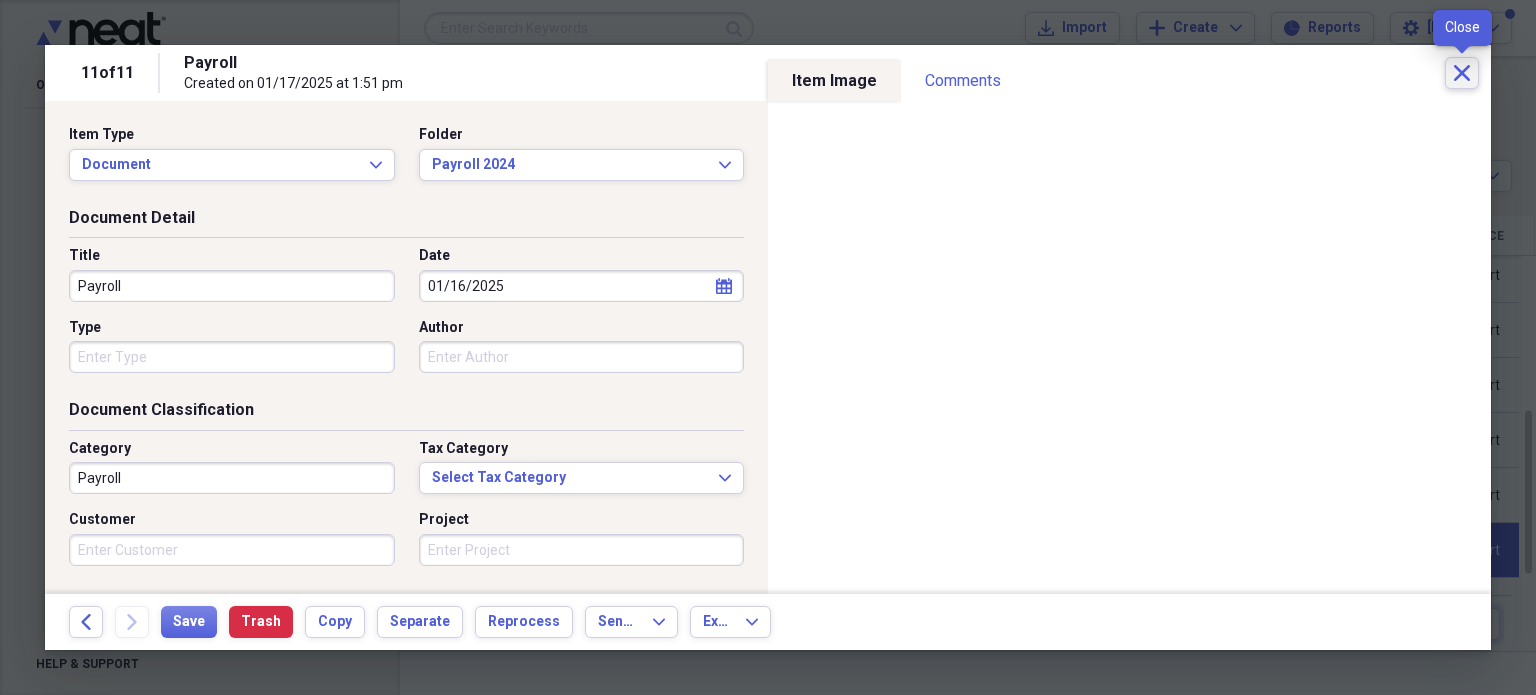 click on "Close" 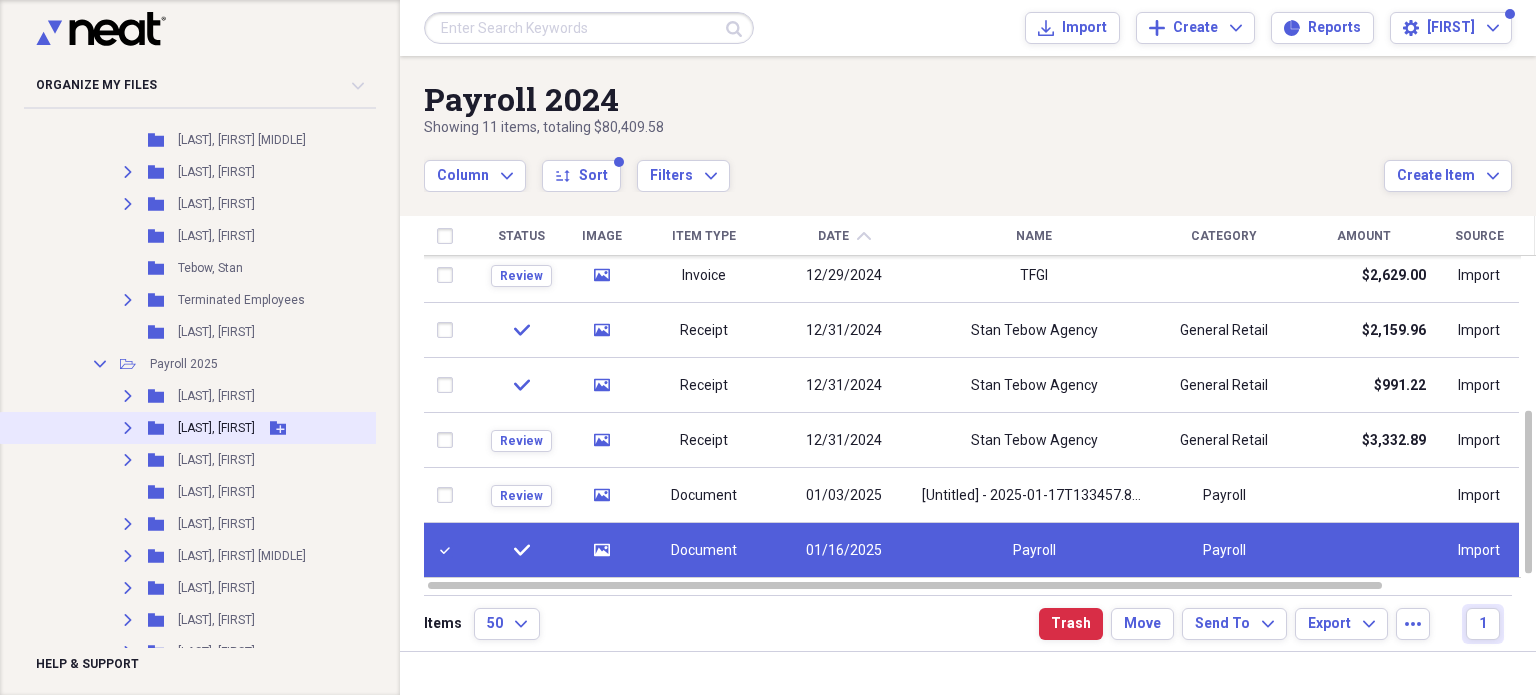 click on "[LAST], [FIRST]" at bounding box center [216, 428] 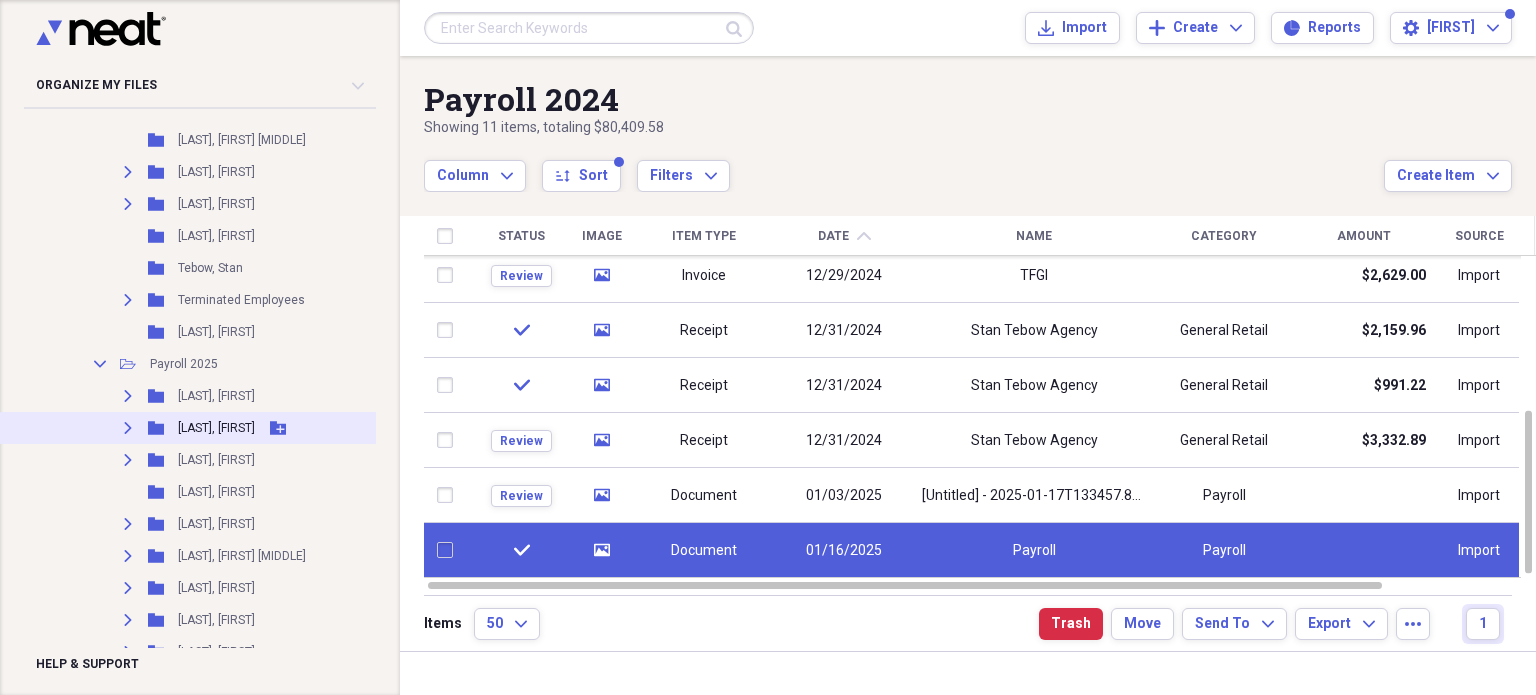 checkbox on "false" 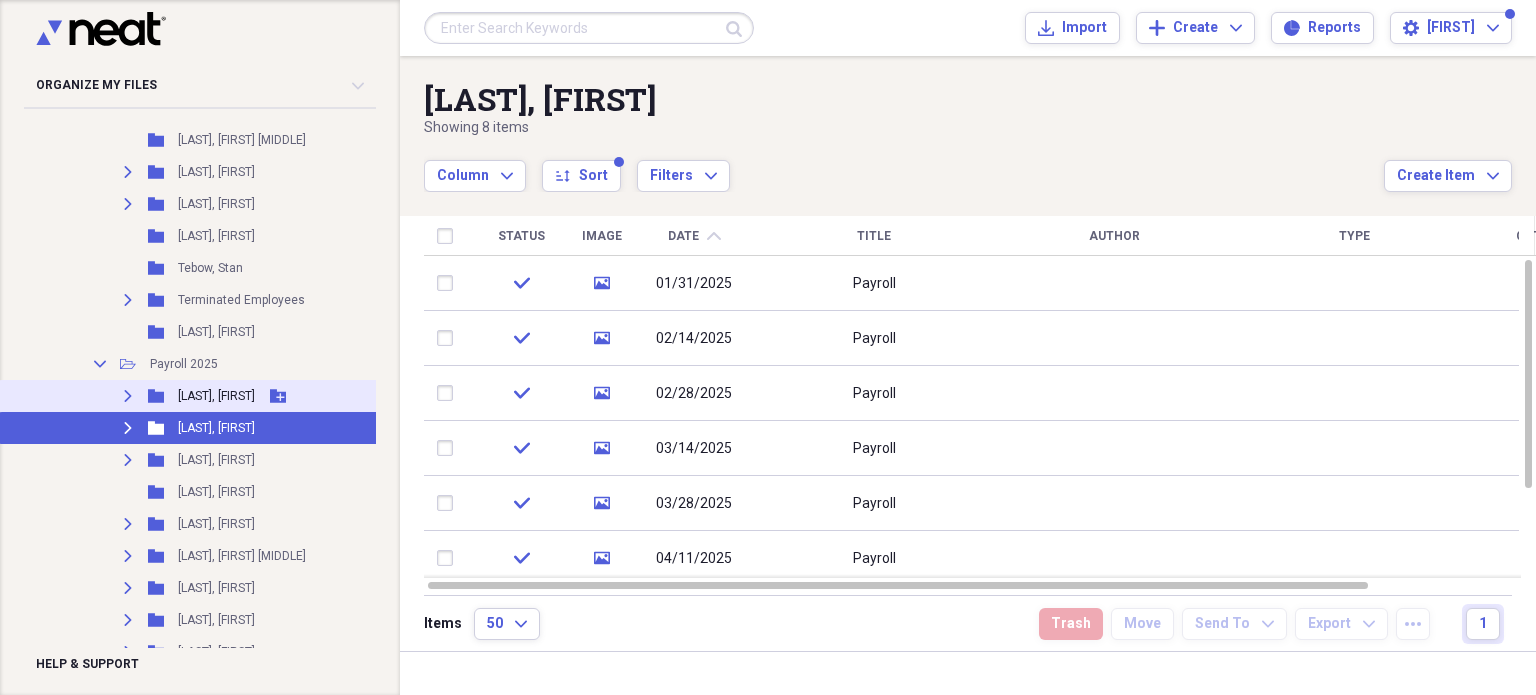 click on "[LAST], [FIRST]" at bounding box center [216, 396] 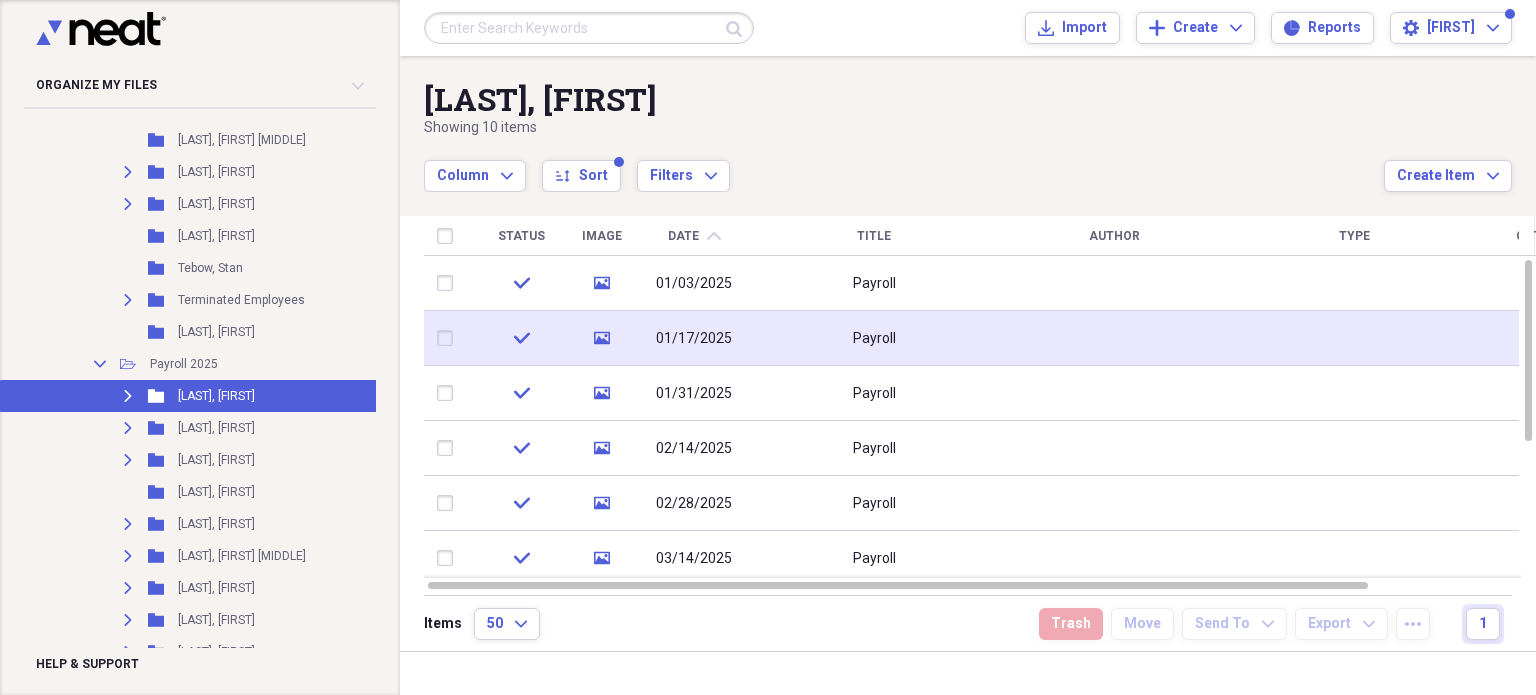 click on "01/17/2025" at bounding box center (694, 339) 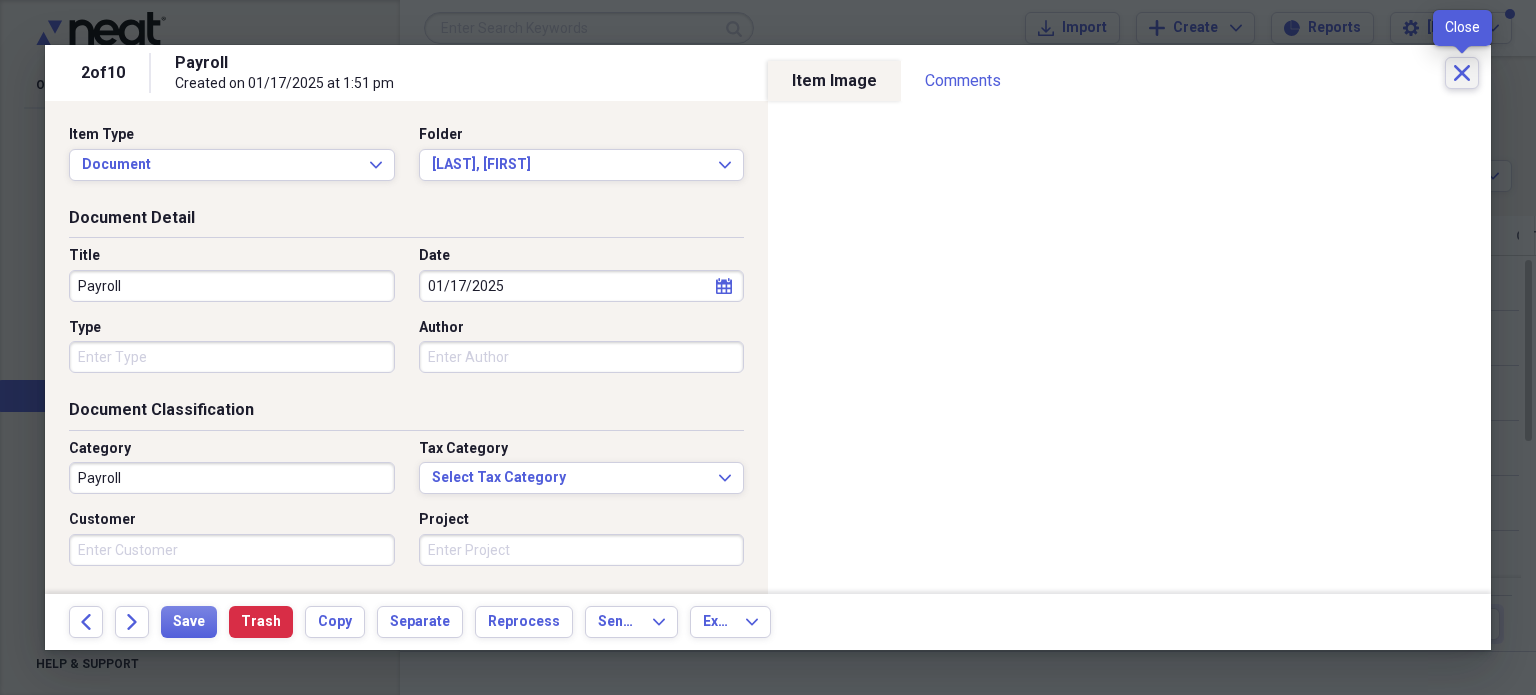 click on "Close" 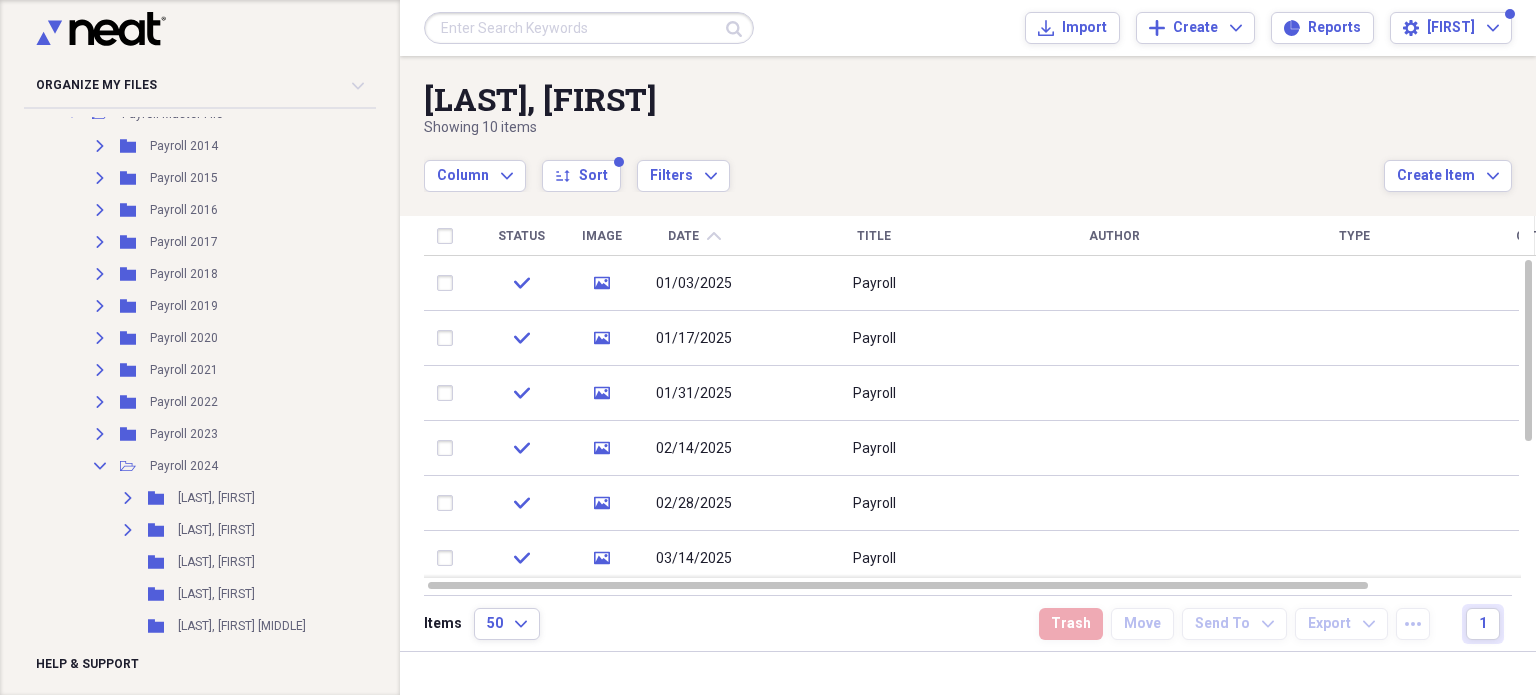 scroll, scrollTop: 421, scrollLeft: 0, axis: vertical 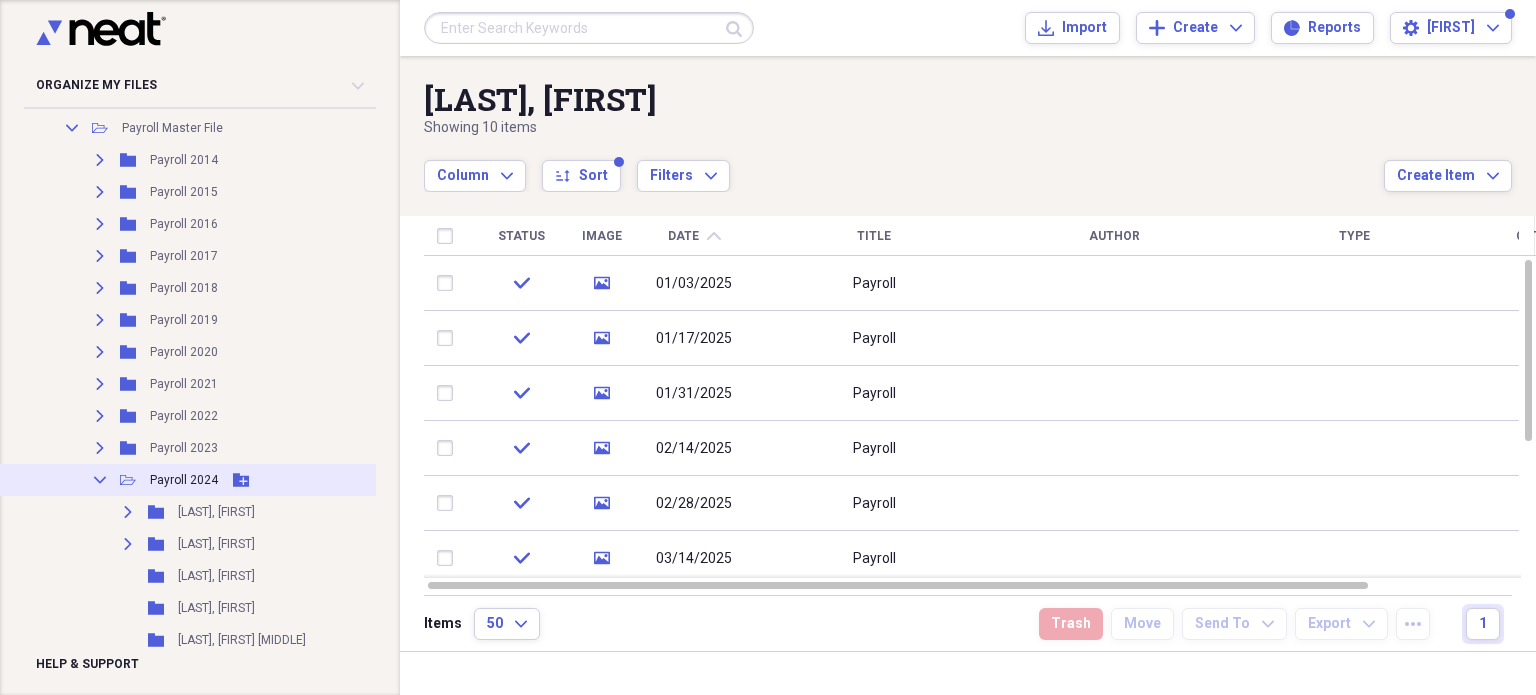 click on "Payroll 2024" at bounding box center [184, 480] 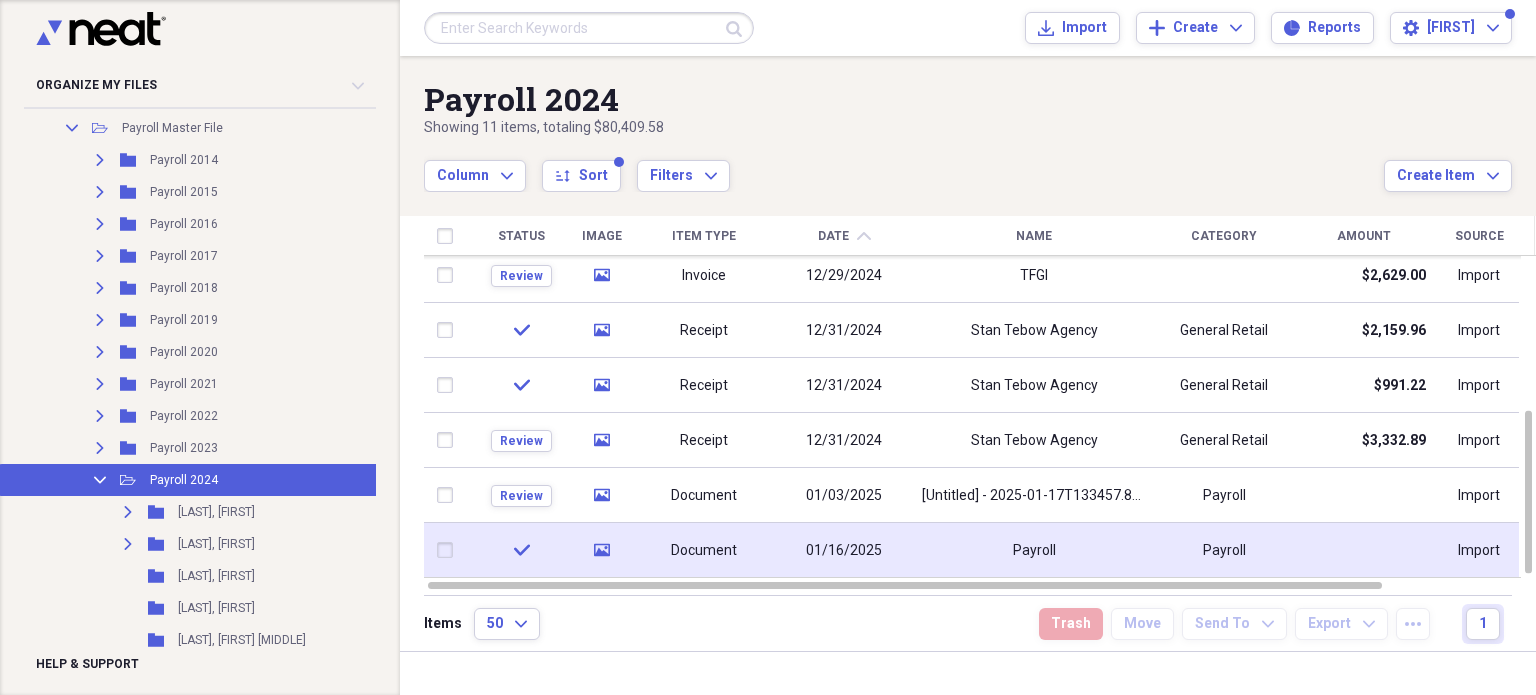 click at bounding box center [449, 550] 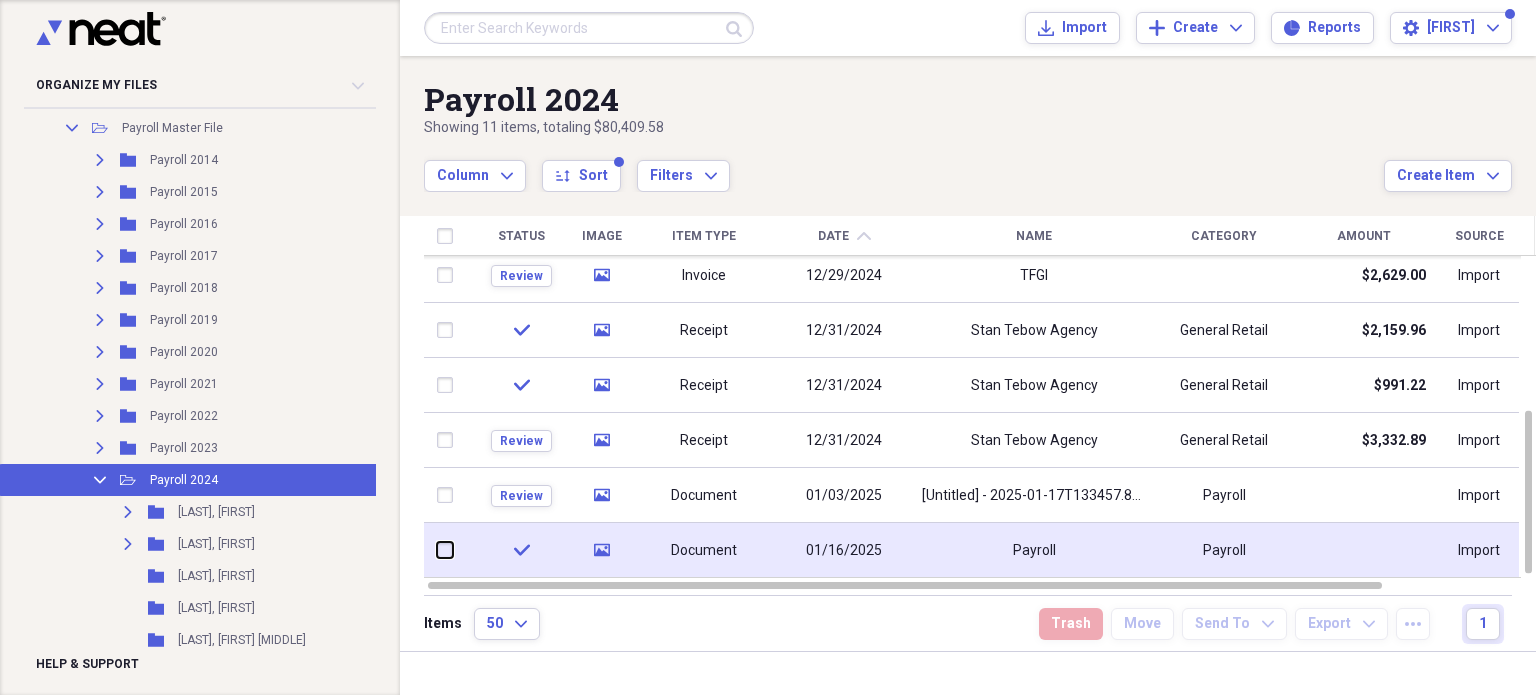 click at bounding box center (437, 550) 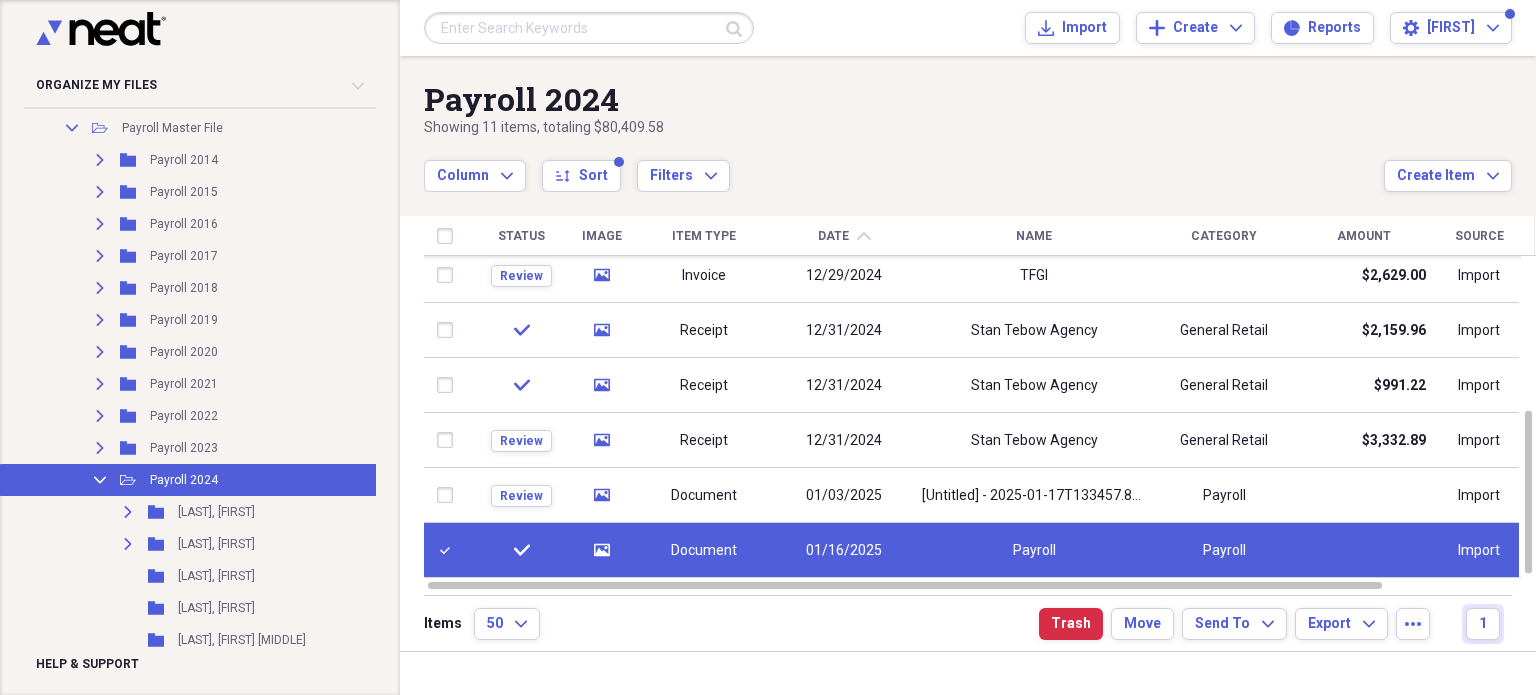 click on "Payroll" at bounding box center (1224, 550) 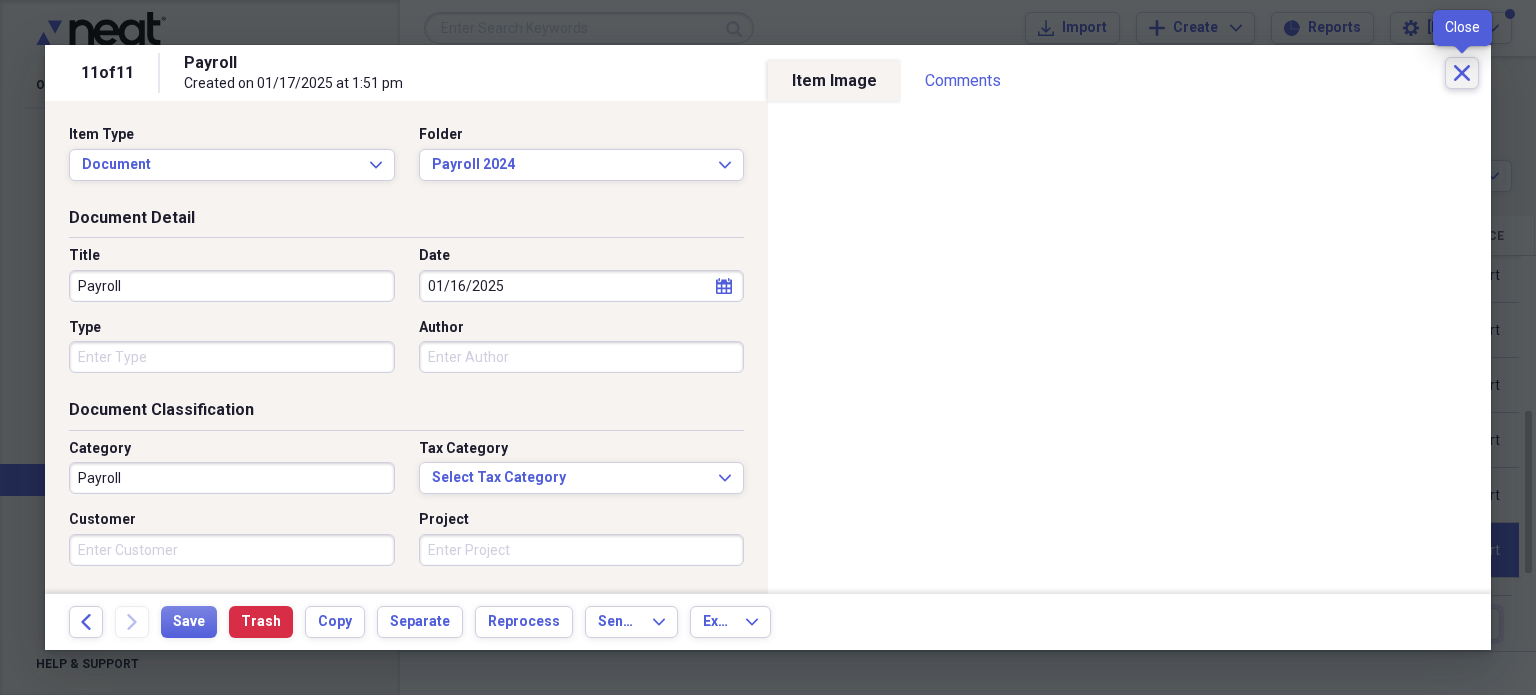 click on "Close" 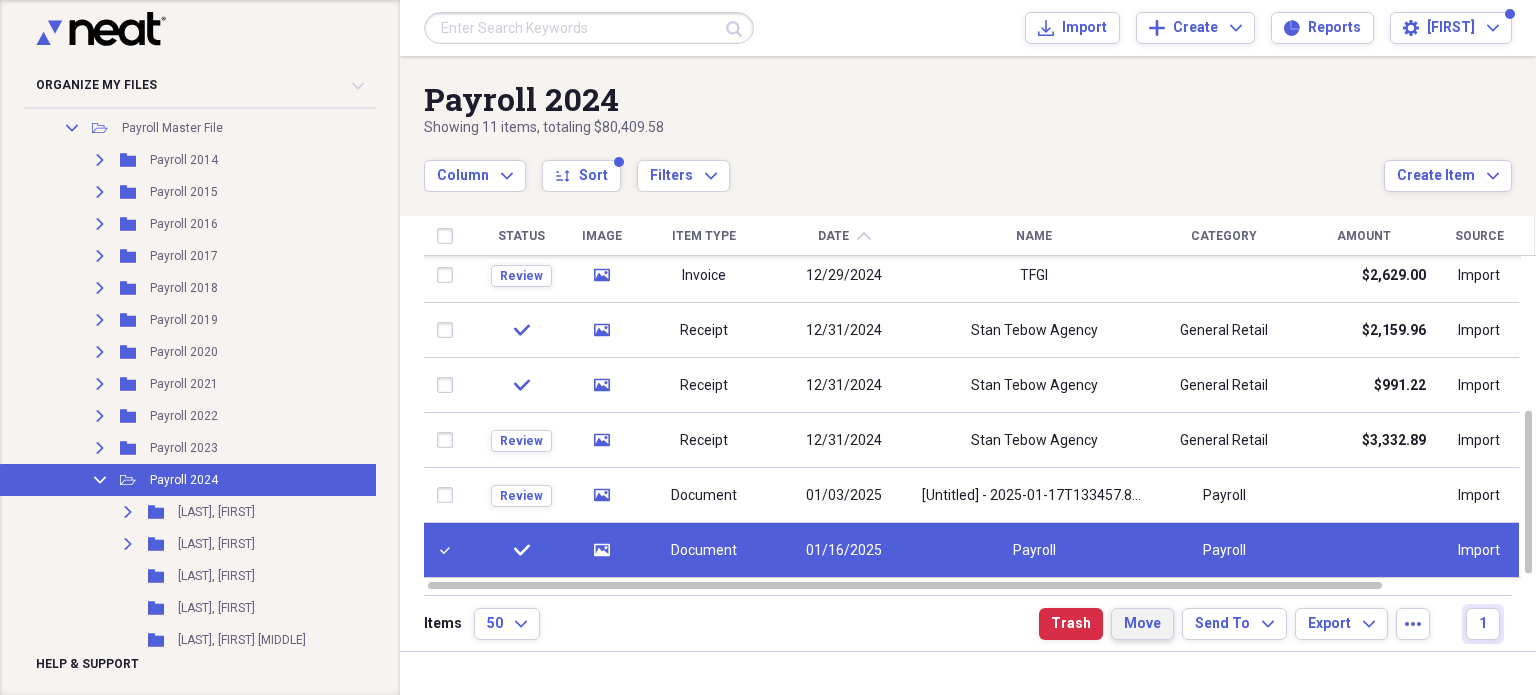 click on "Move" at bounding box center (1142, 624) 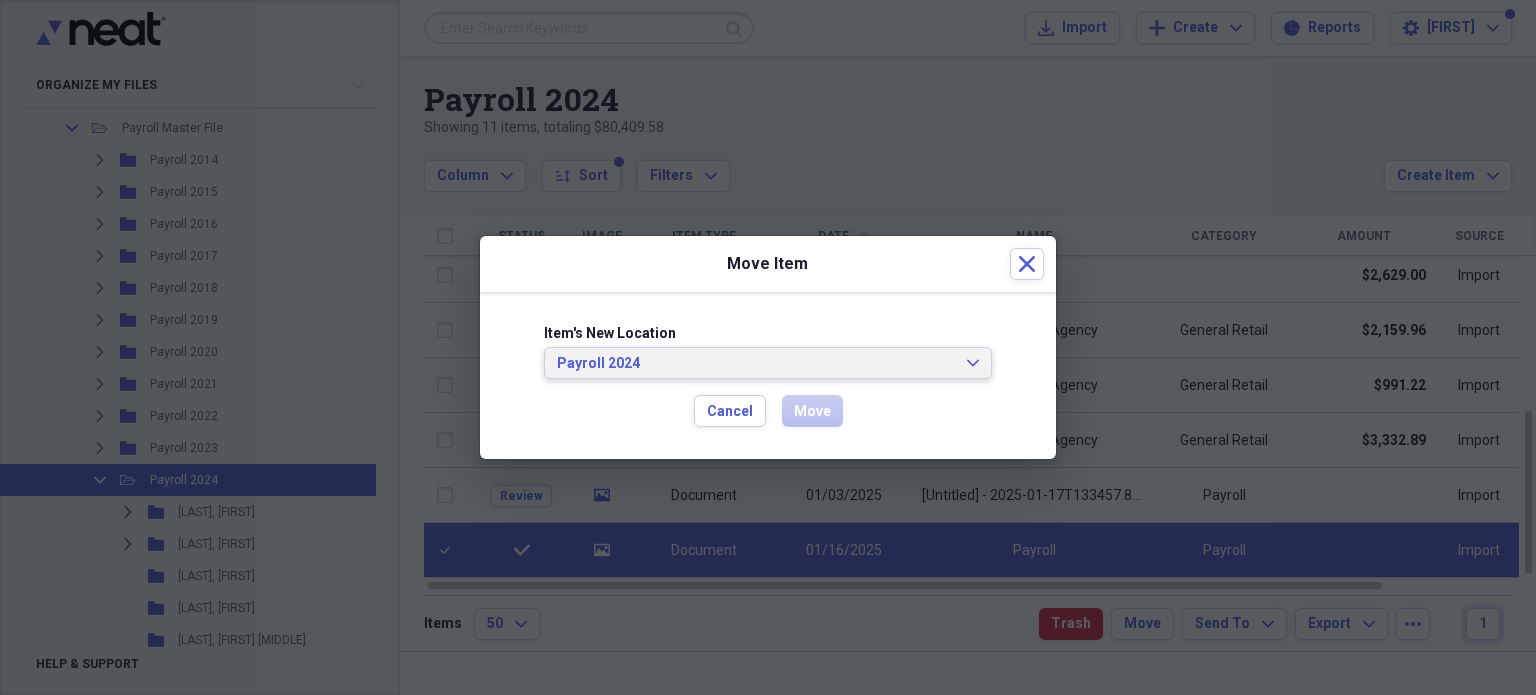 click on "Expand" 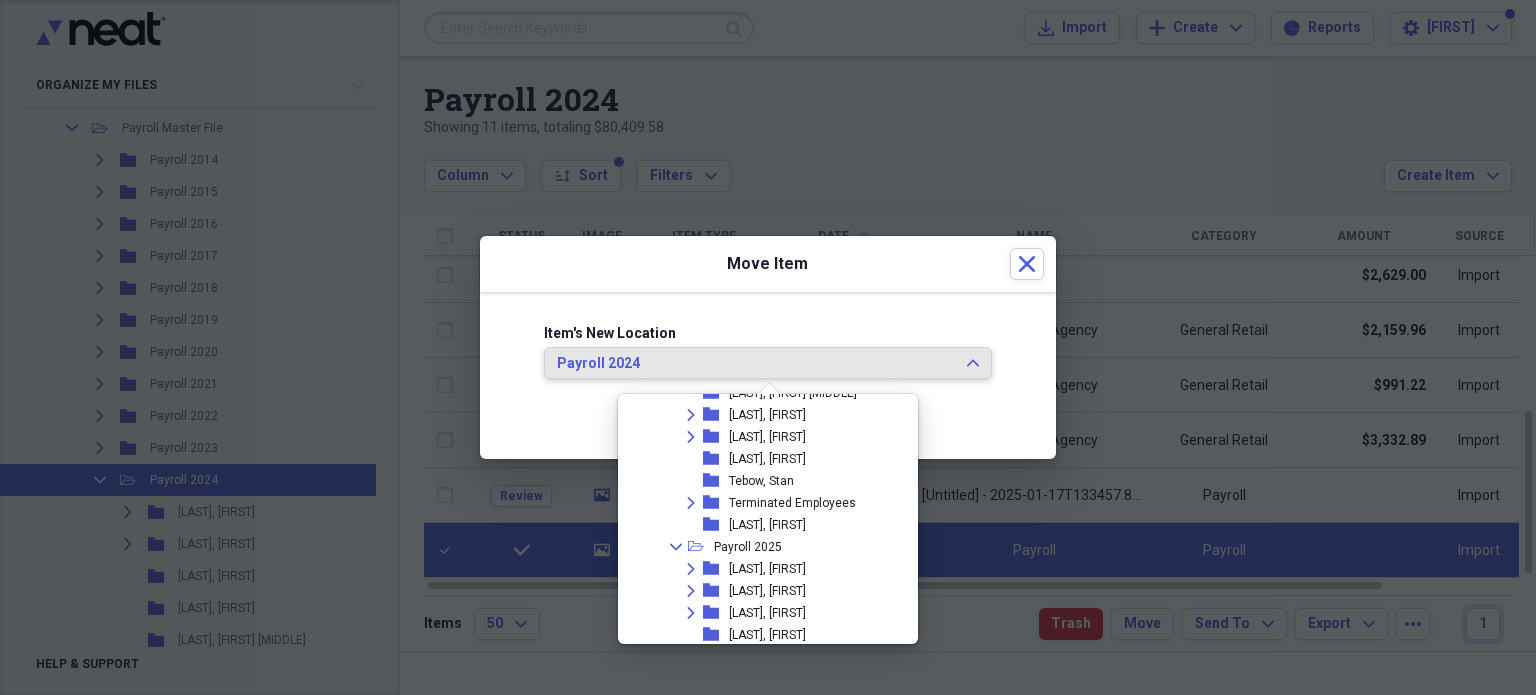 scroll, scrollTop: 670, scrollLeft: 0, axis: vertical 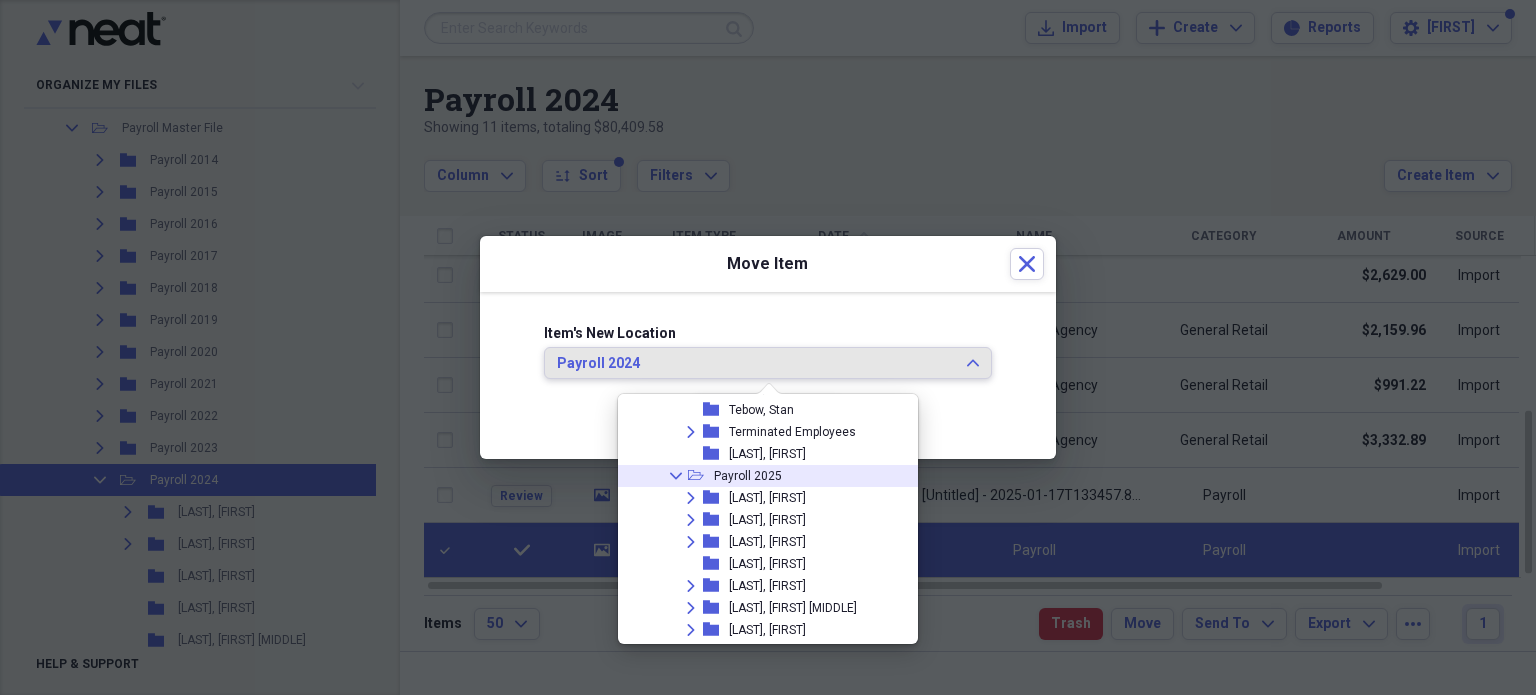 click on "Collapse open-folder Payroll 2025" at bounding box center [767, 476] 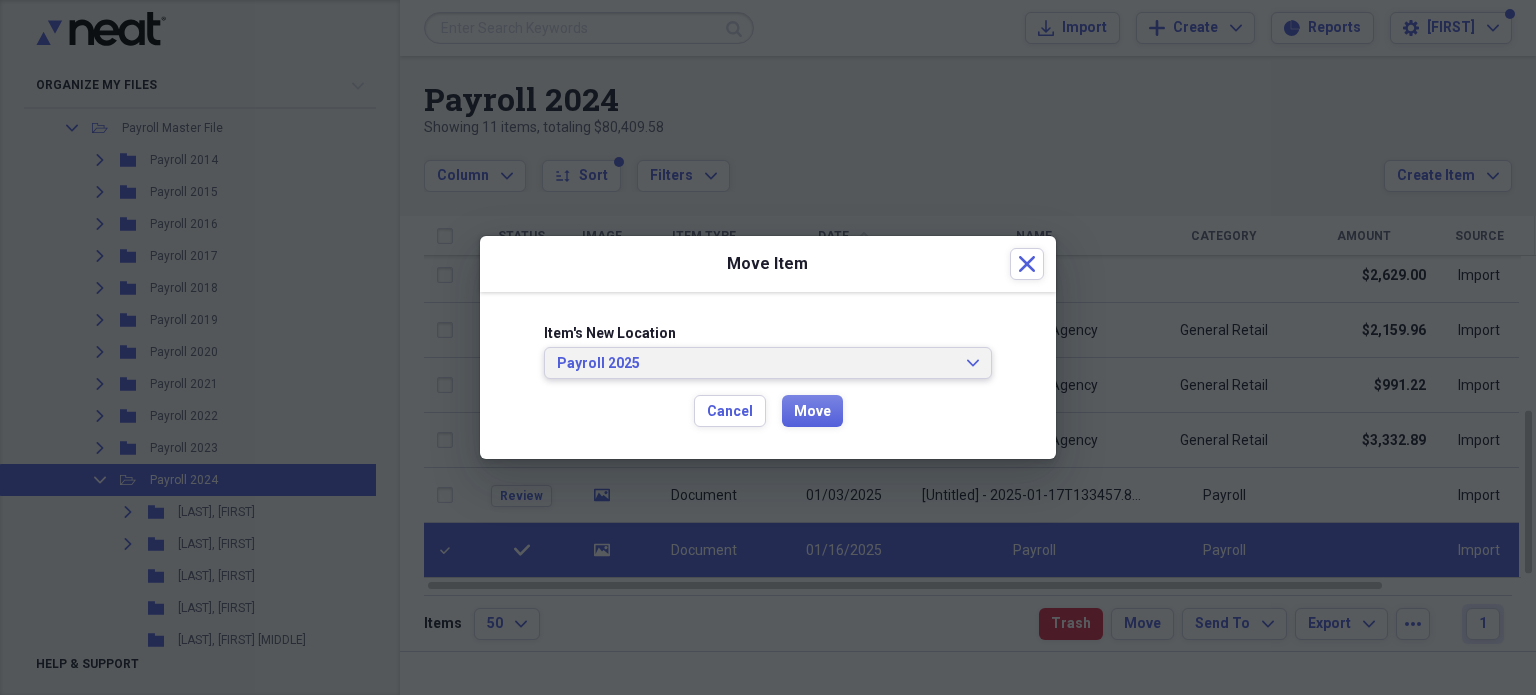 click on "Payroll 2025 Expand" at bounding box center [768, 363] 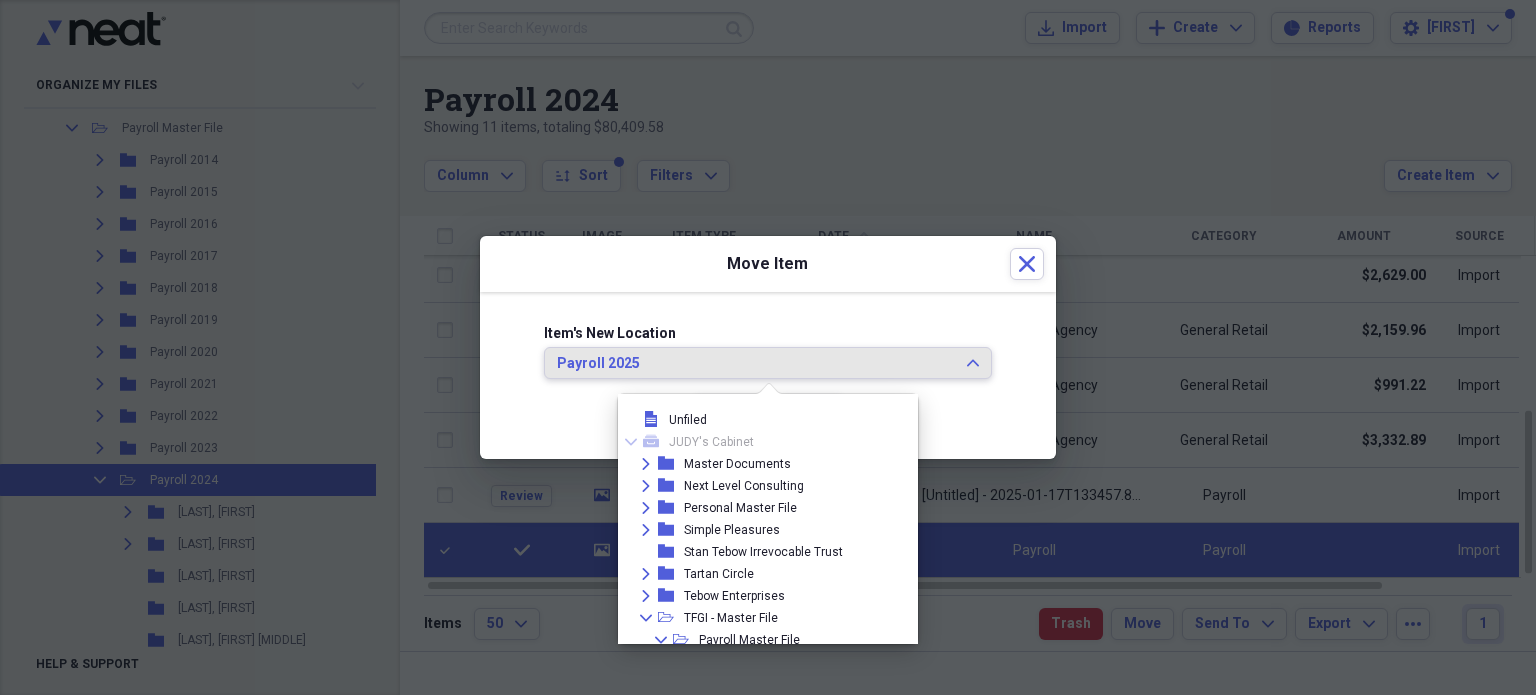 scroll, scrollTop: 634, scrollLeft: 0, axis: vertical 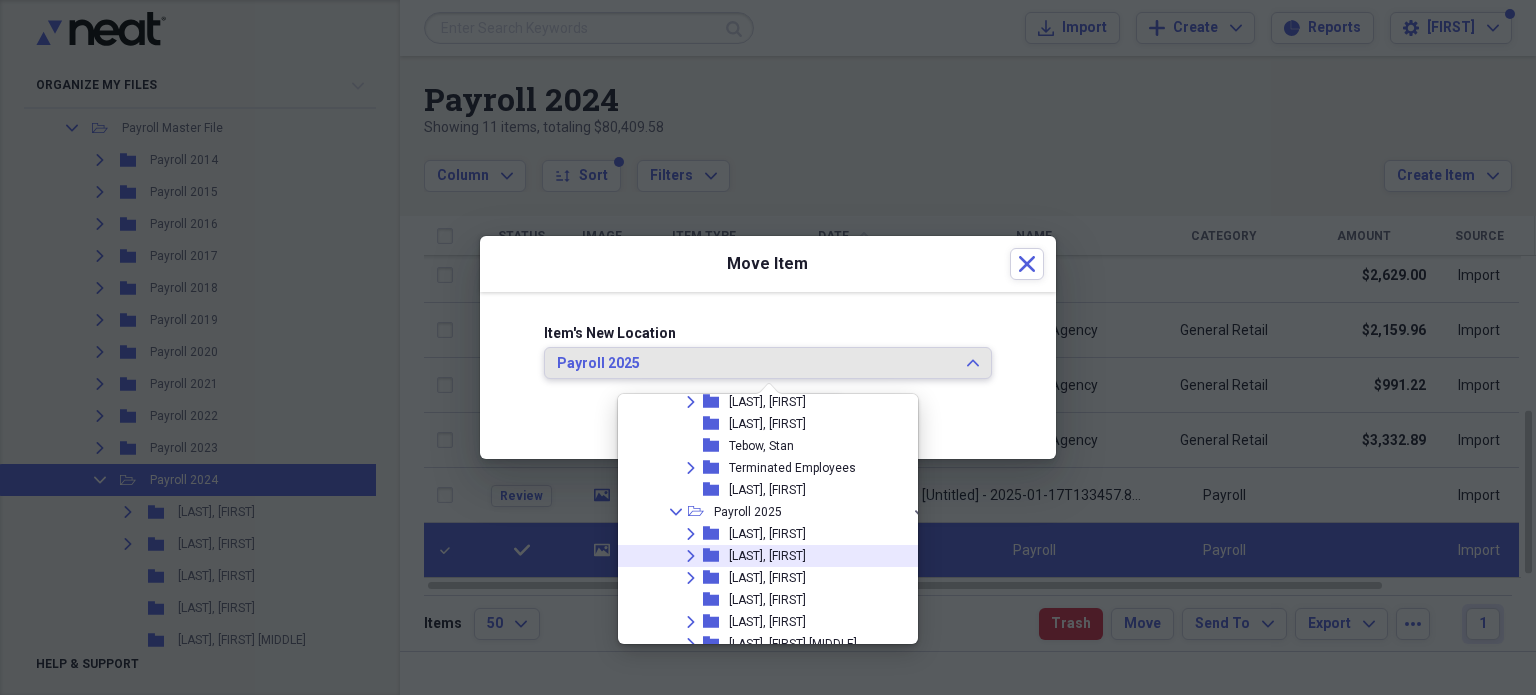 click on "[LAST], [FIRST]" at bounding box center [767, 556] 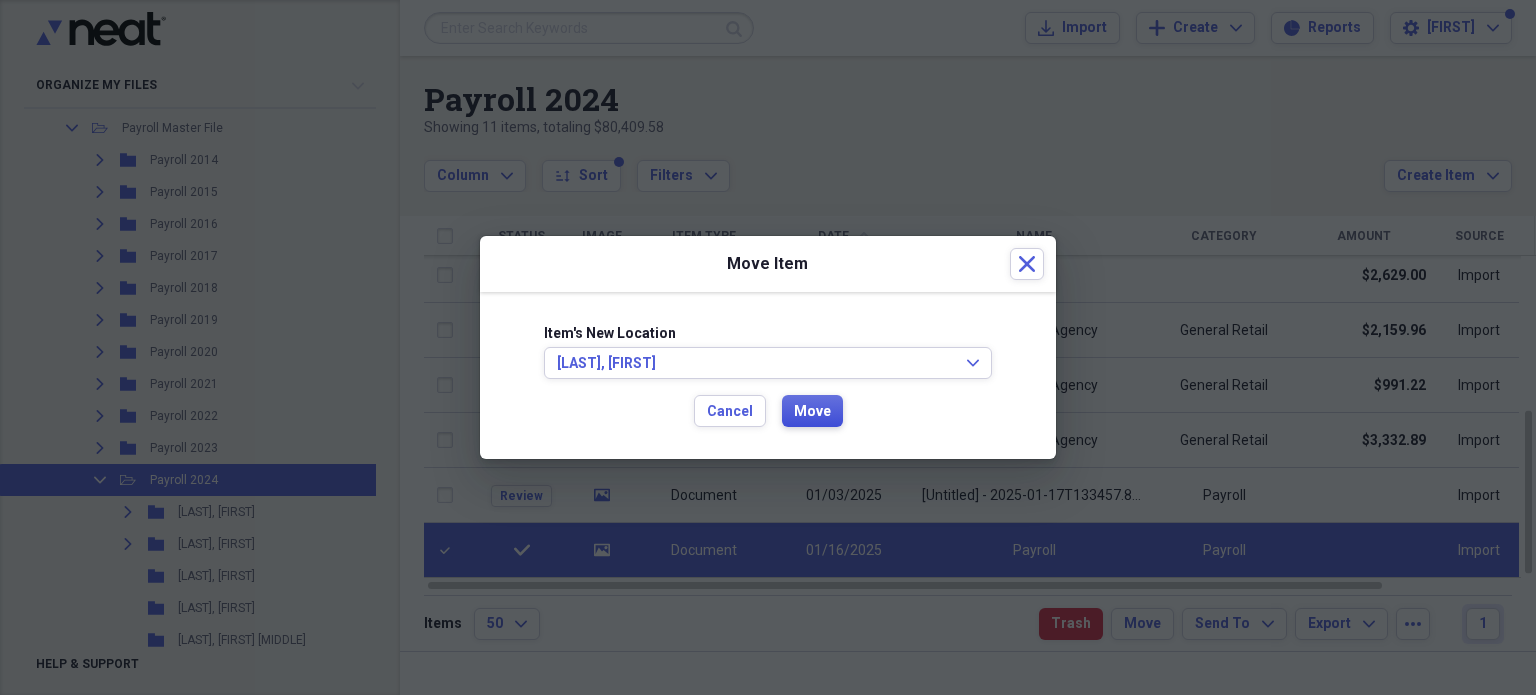 click on "Move" at bounding box center [812, 412] 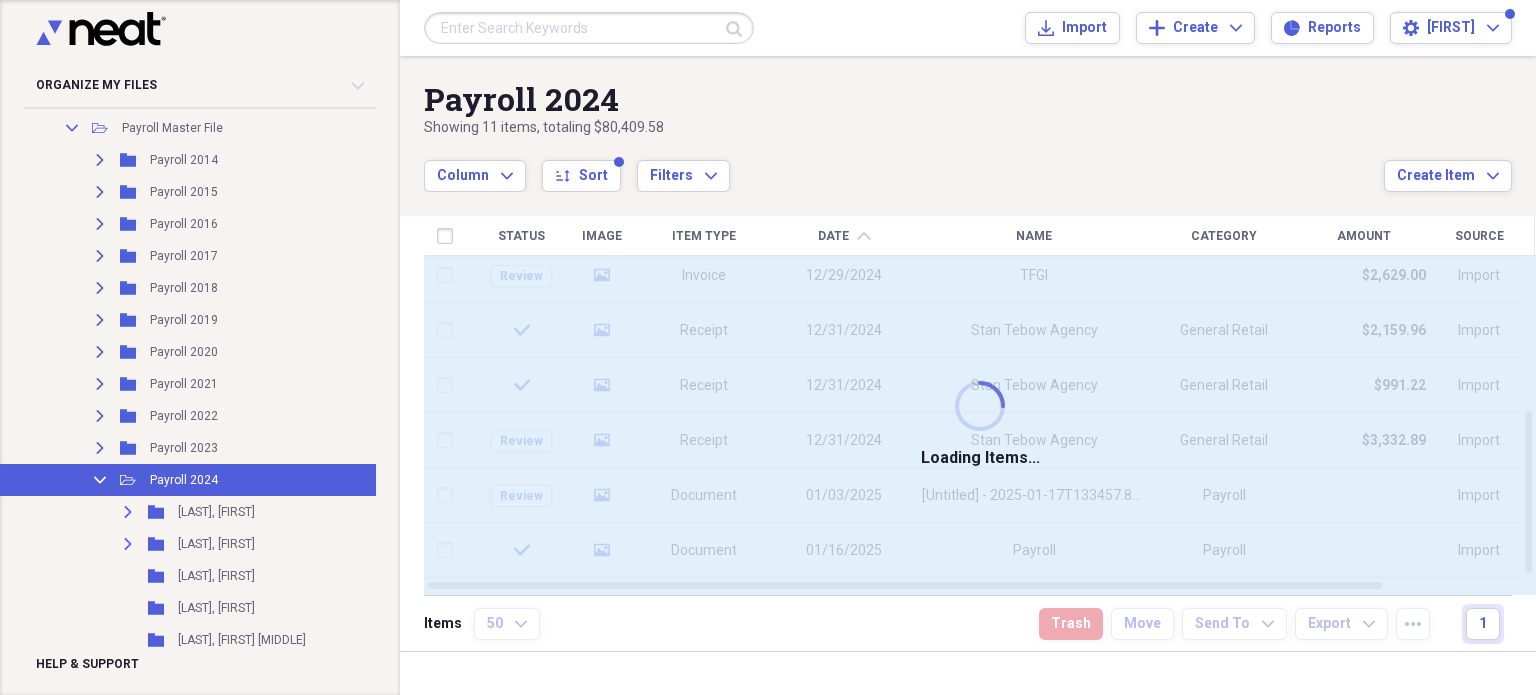 checkbox on "false" 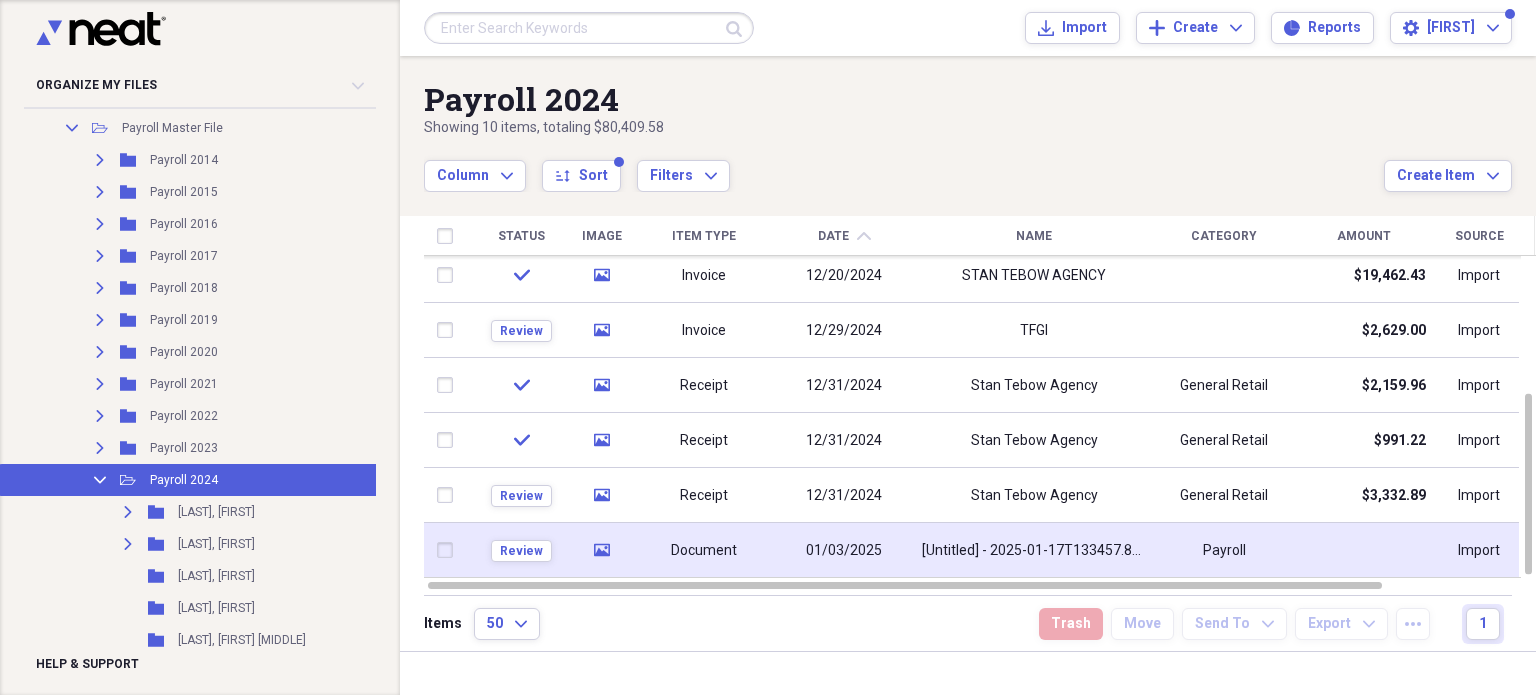 click on "[Untitled] - 2025-01-17T133457.817" at bounding box center [1034, 551] 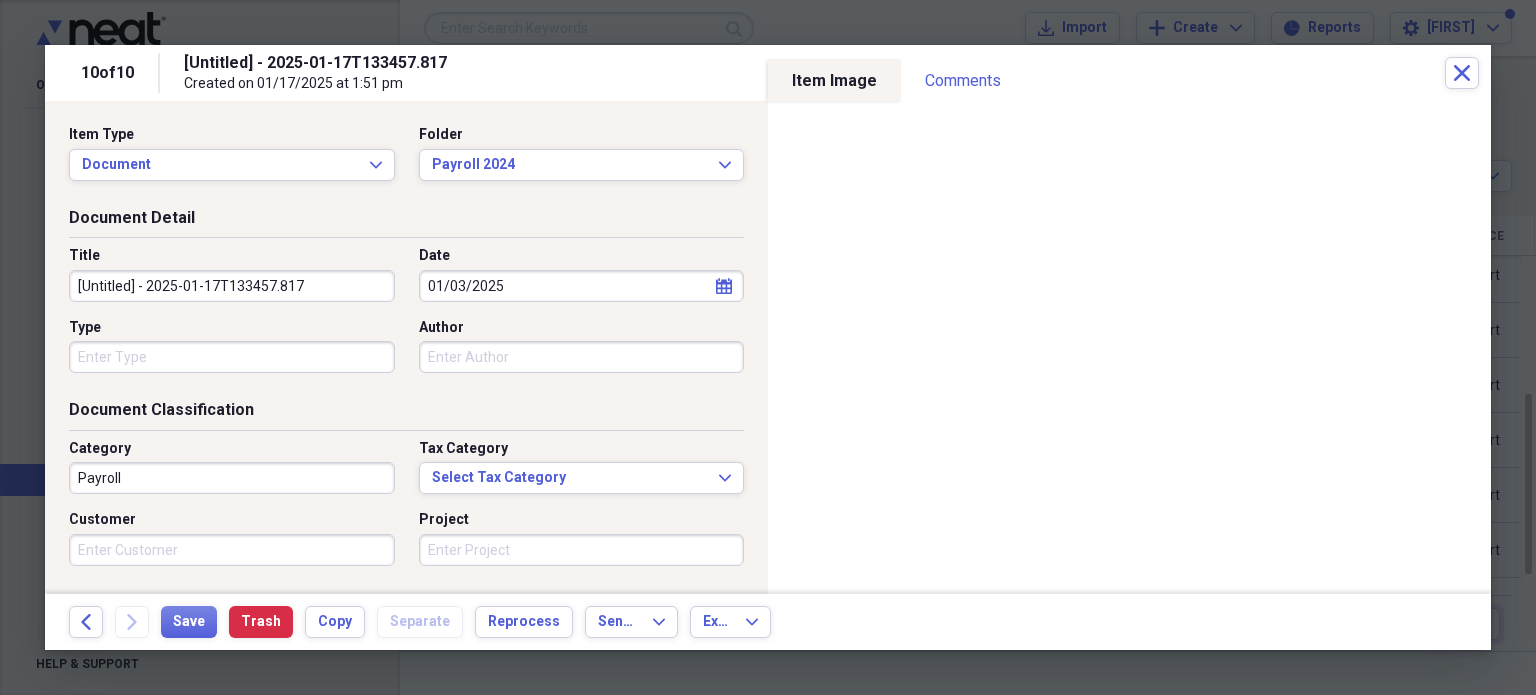 drag, startPoint x: 313, startPoint y: 276, endPoint x: 66, endPoint y: 277, distance: 247.00203 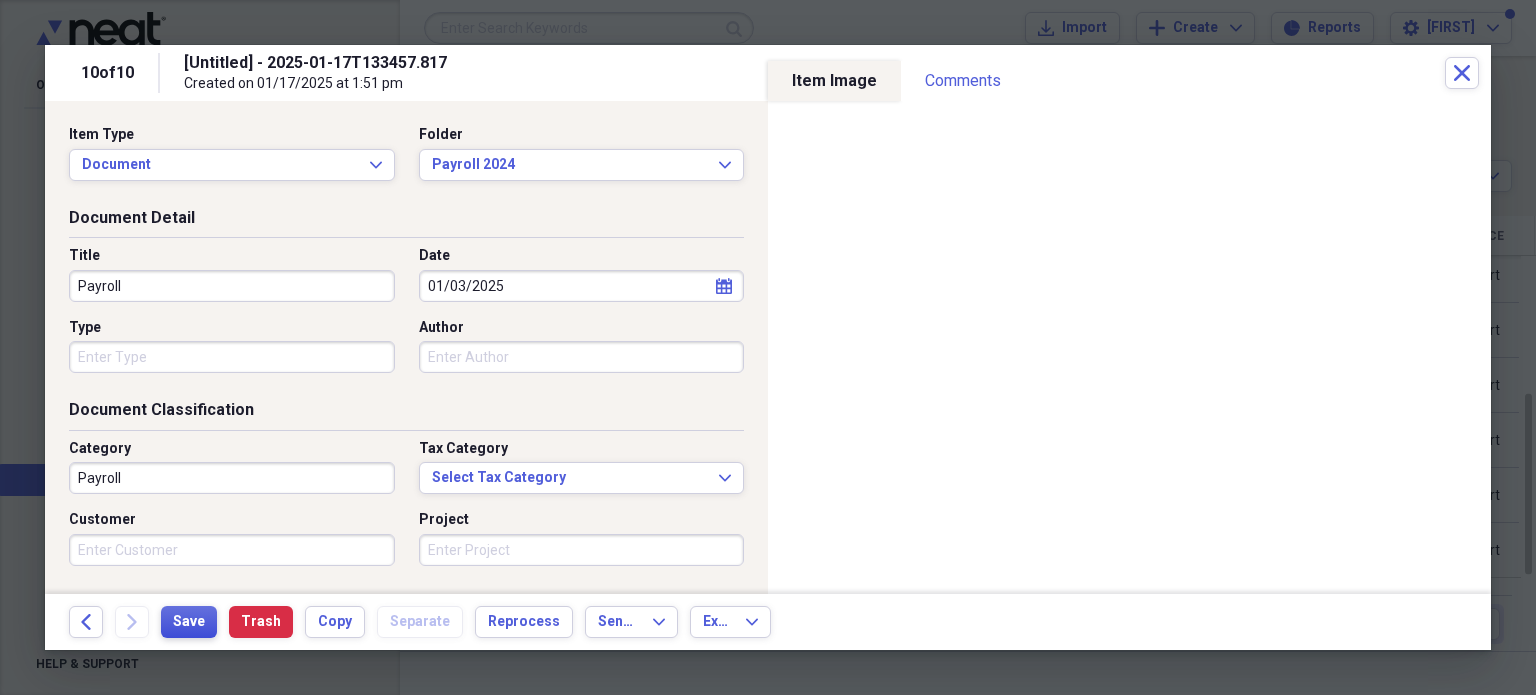 type on "Payroll" 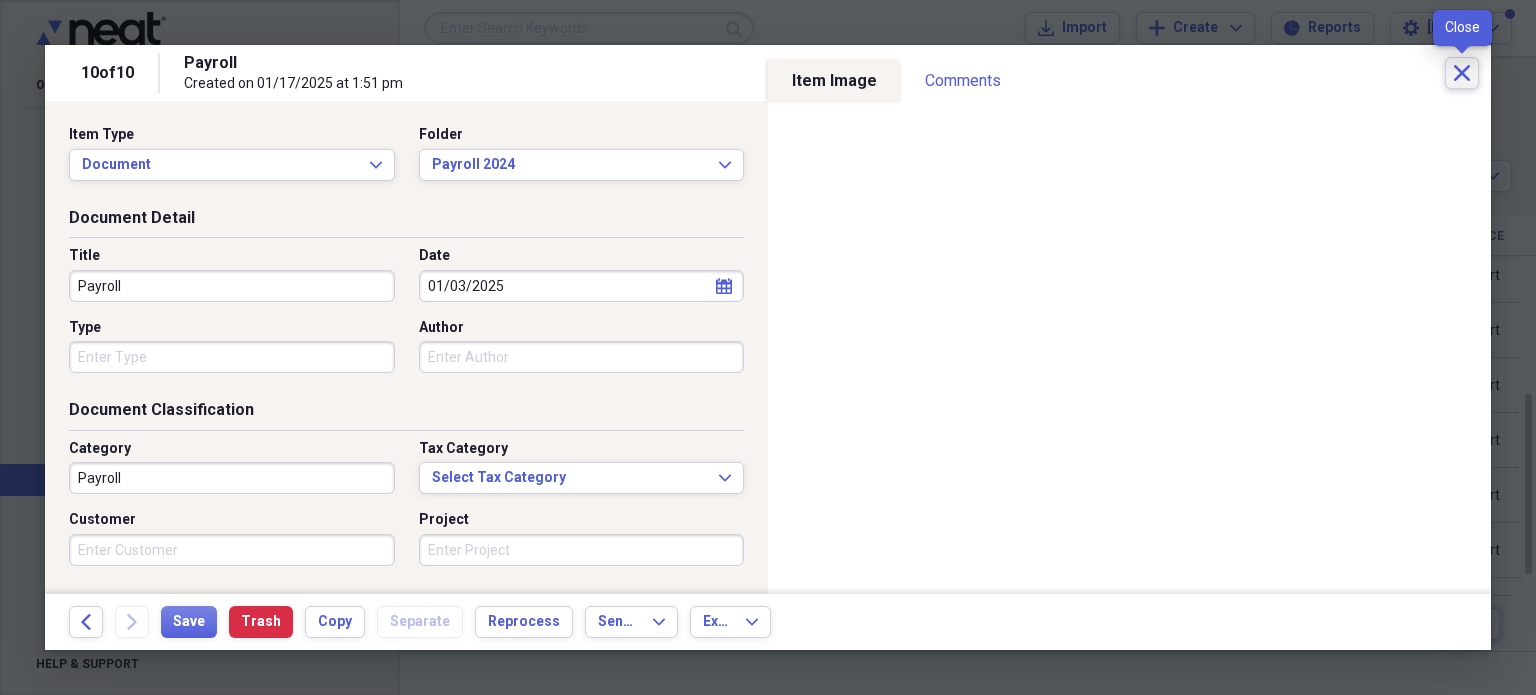 click on "Close" at bounding box center [1462, 73] 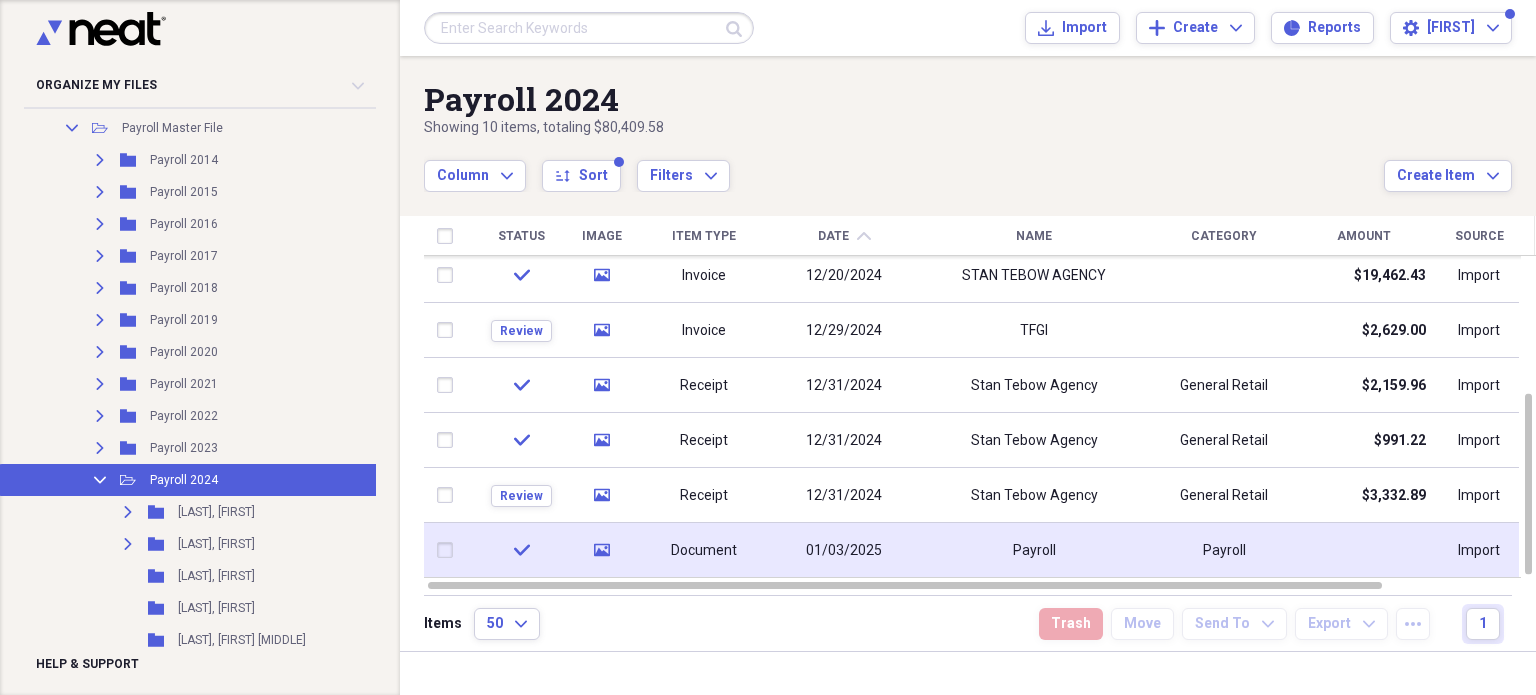 click on "Document" at bounding box center (704, 551) 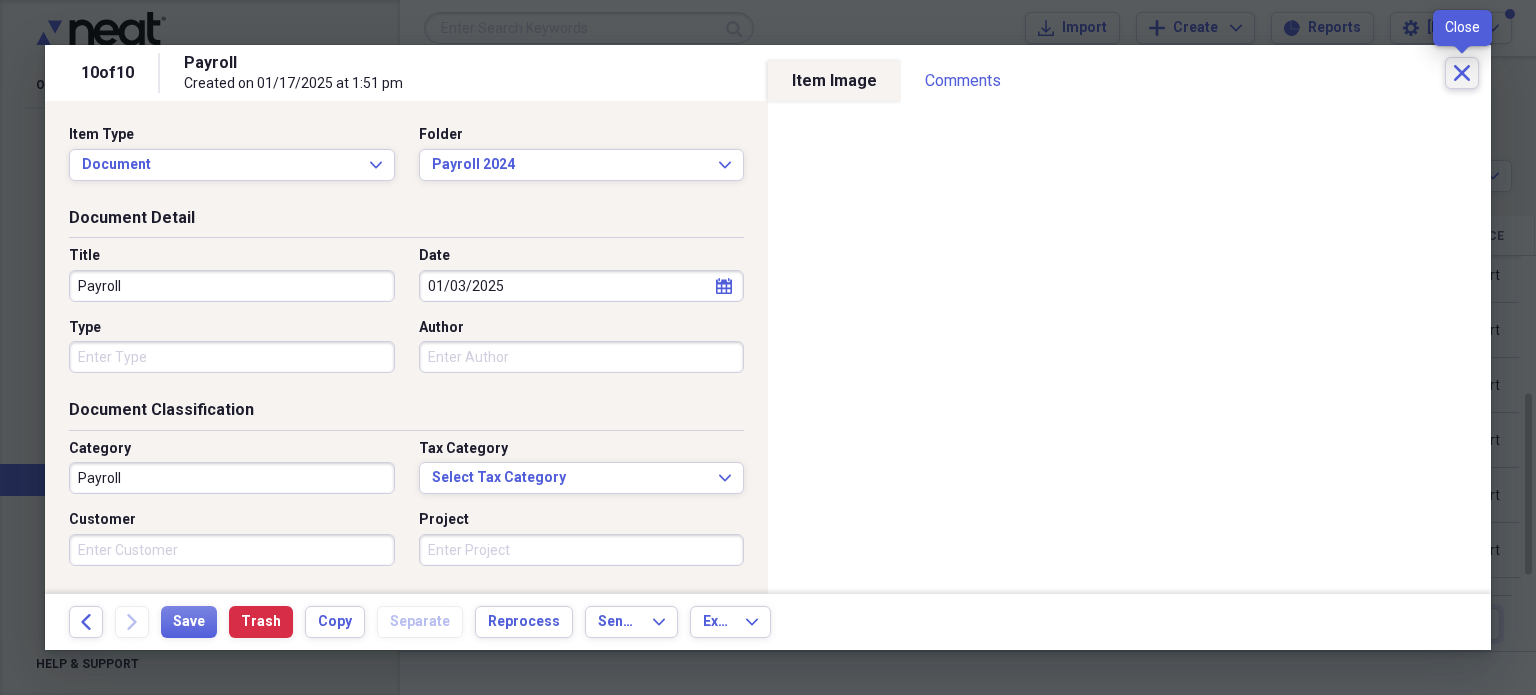 click on "Close" 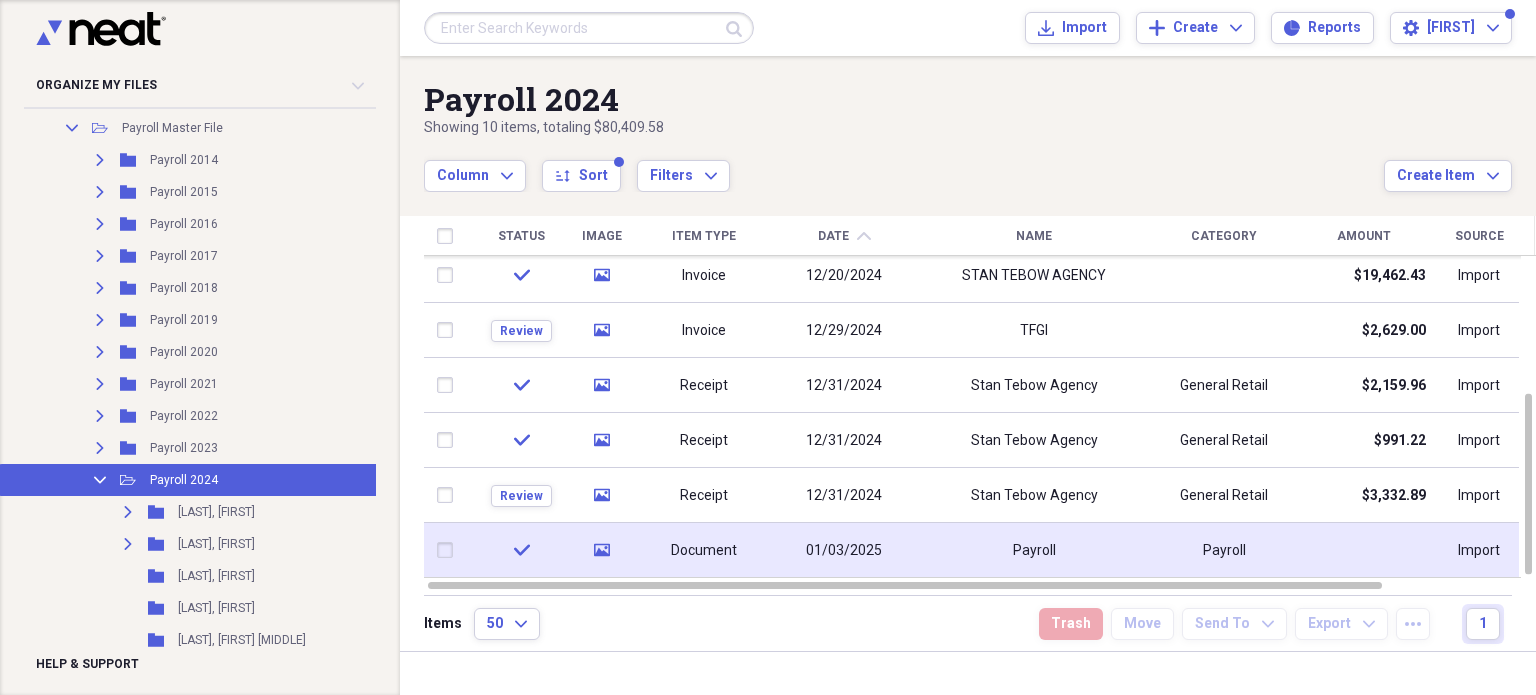 click at bounding box center [449, 550] 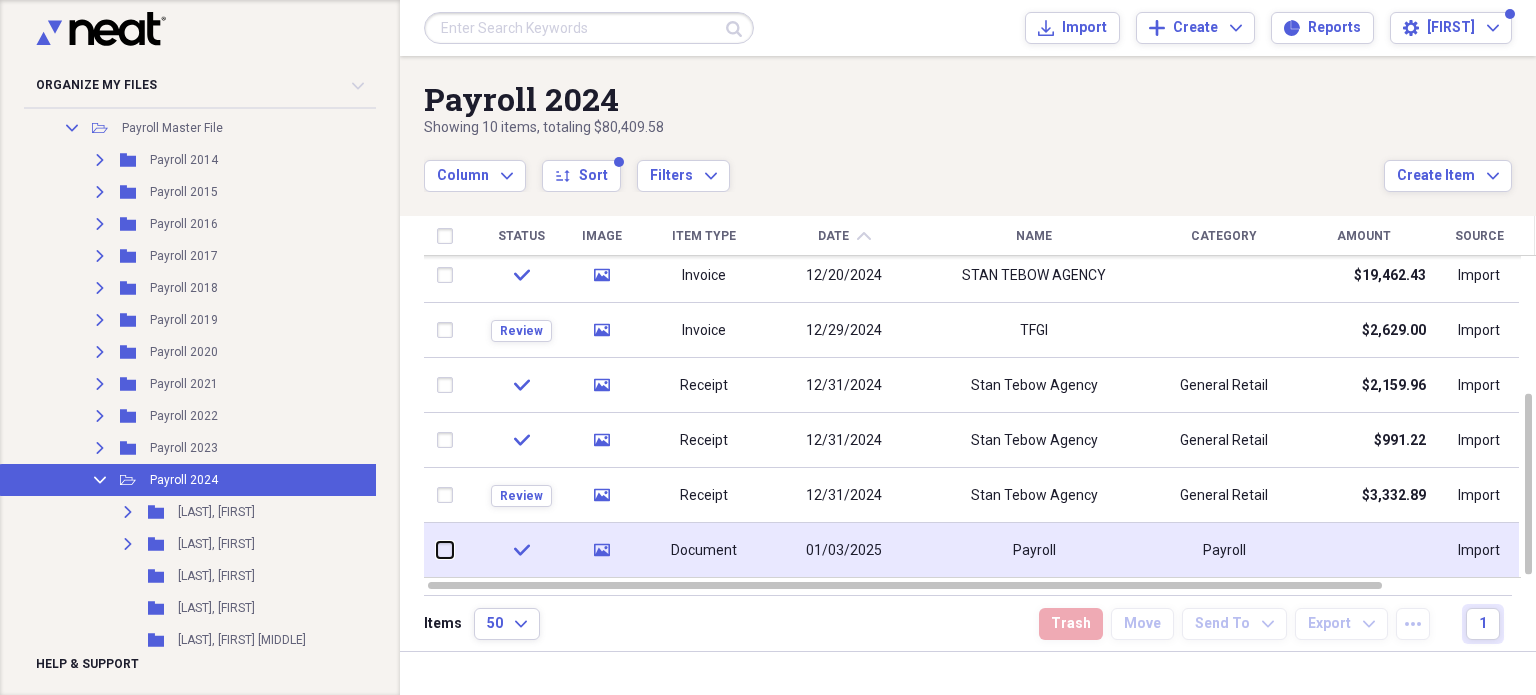 click at bounding box center [437, 550] 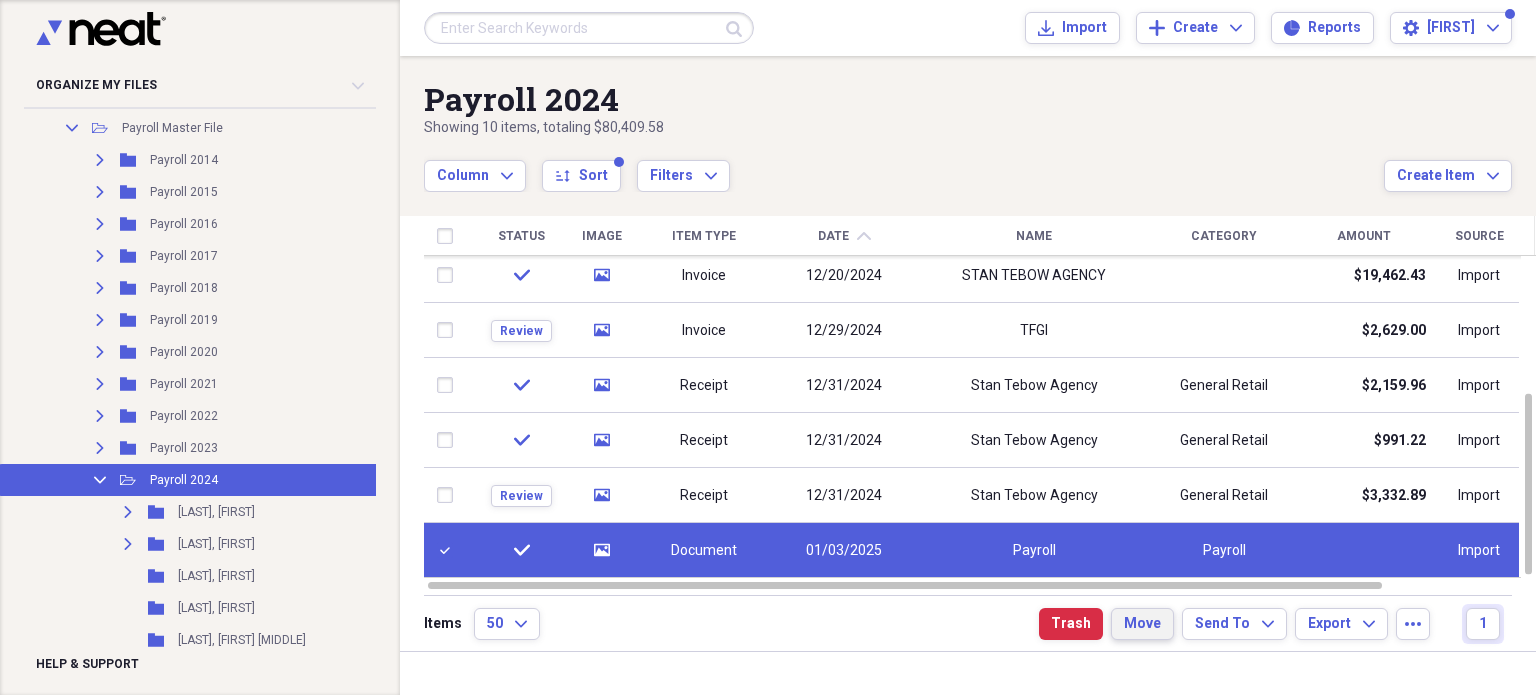 click on "Move" at bounding box center (1142, 624) 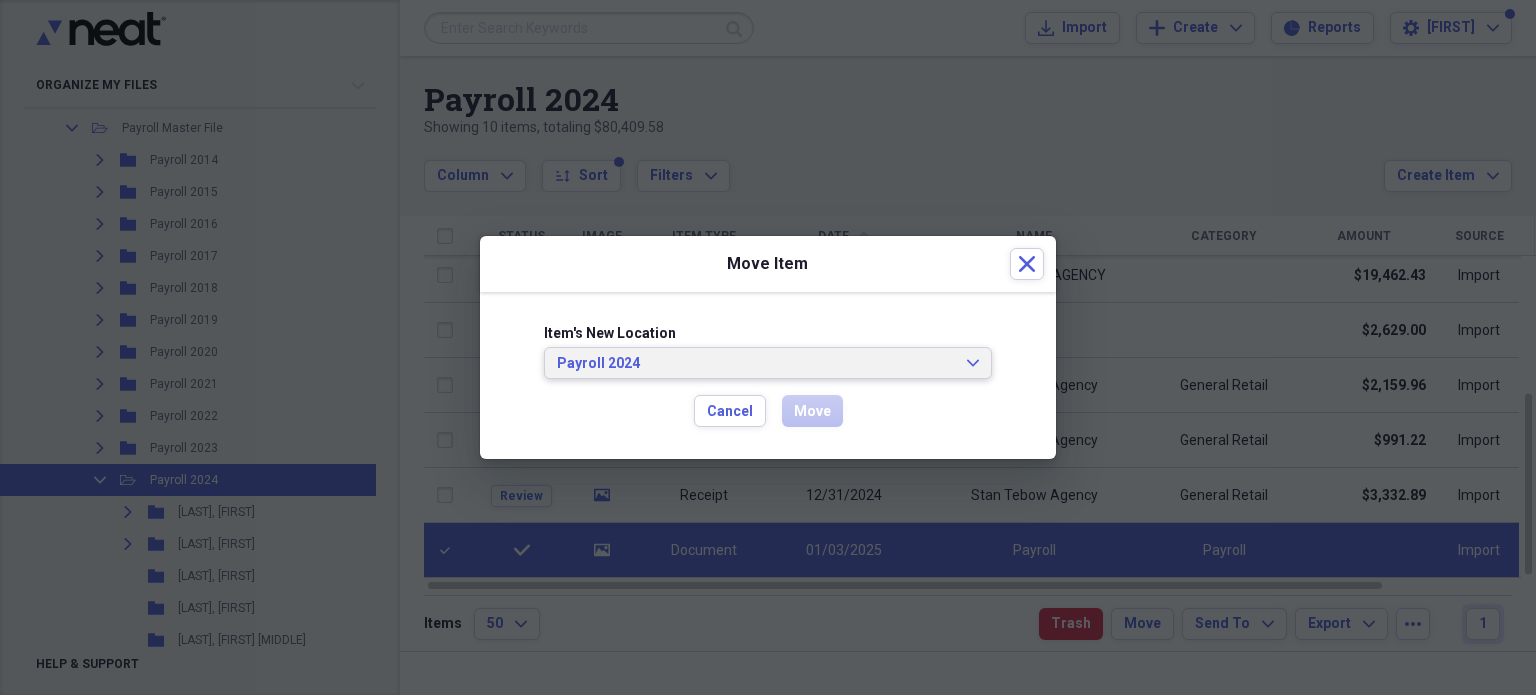 click on "Payroll 2024 Expand" at bounding box center (768, 364) 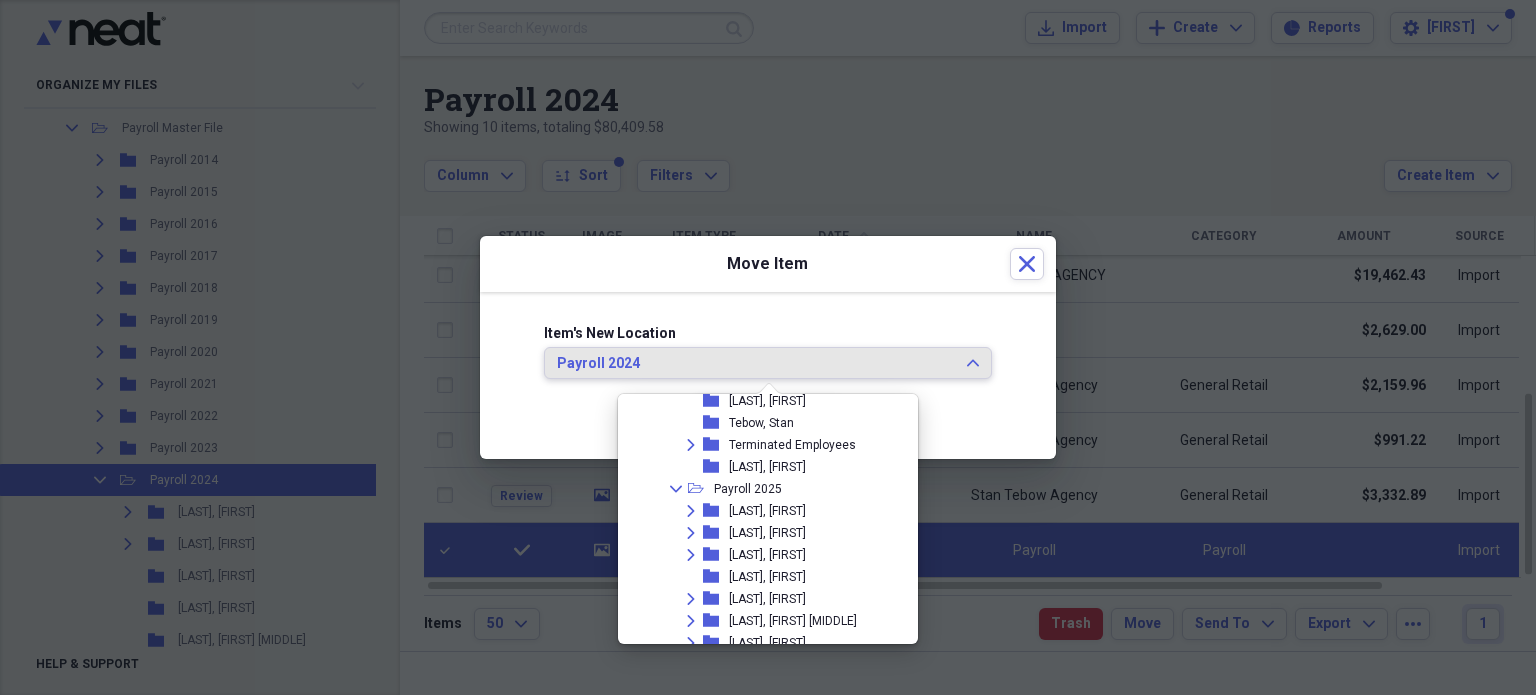 scroll, scrollTop: 670, scrollLeft: 0, axis: vertical 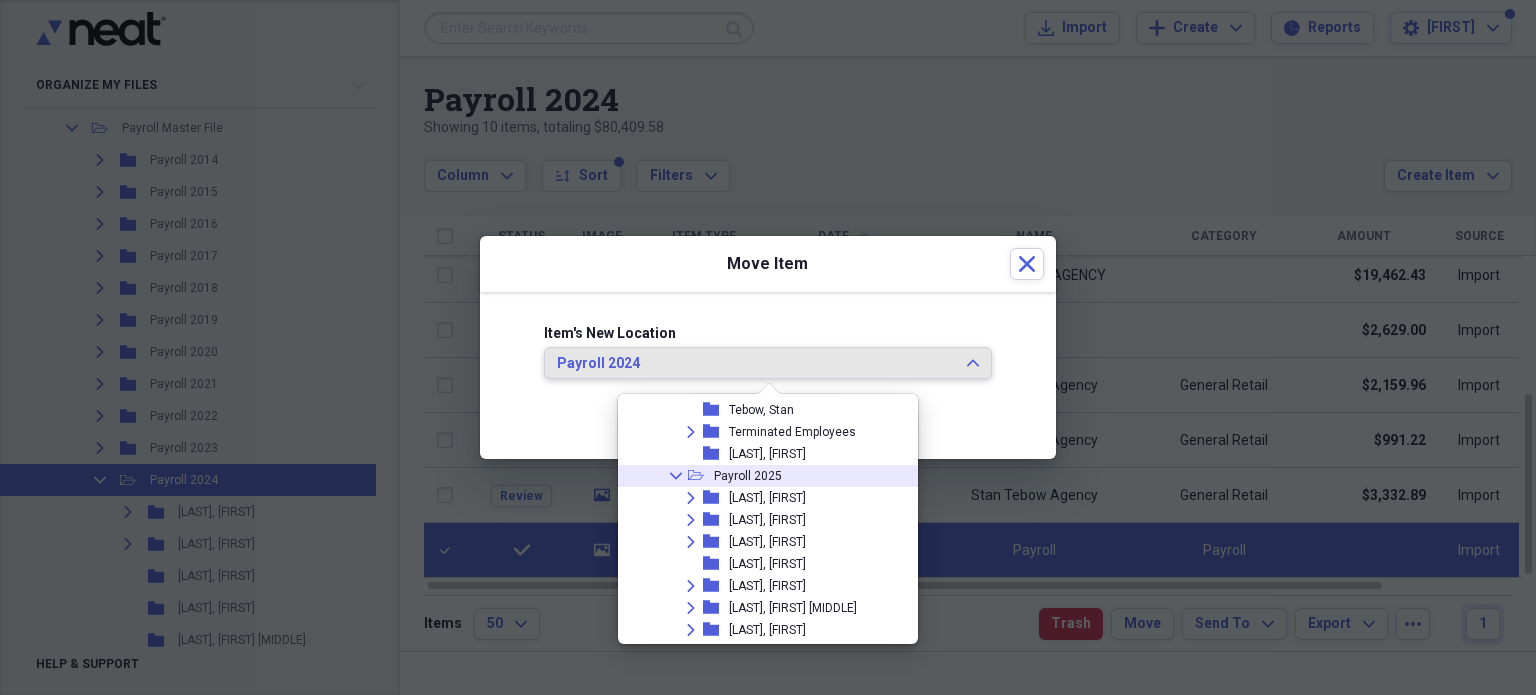 click on "Payroll 2025" at bounding box center [748, 476] 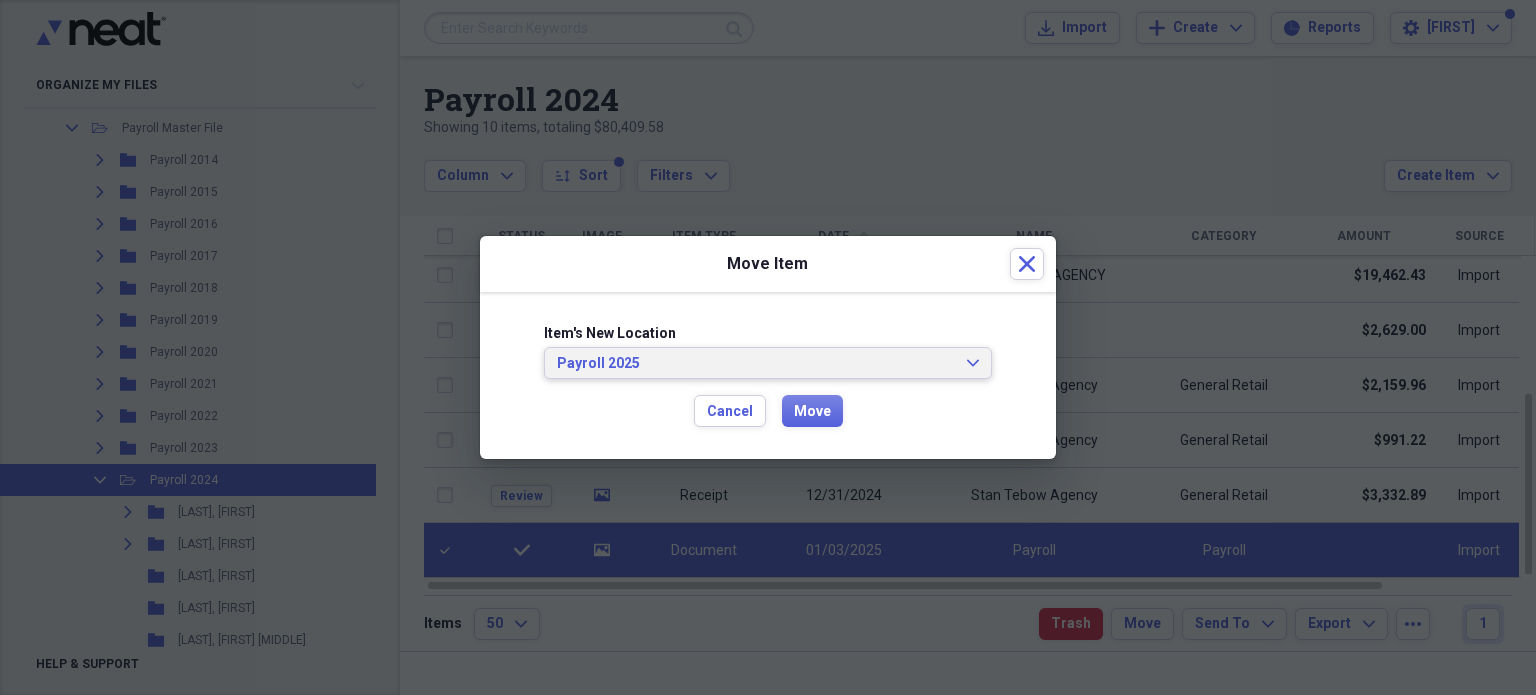 click on "Payroll 2025" at bounding box center [756, 364] 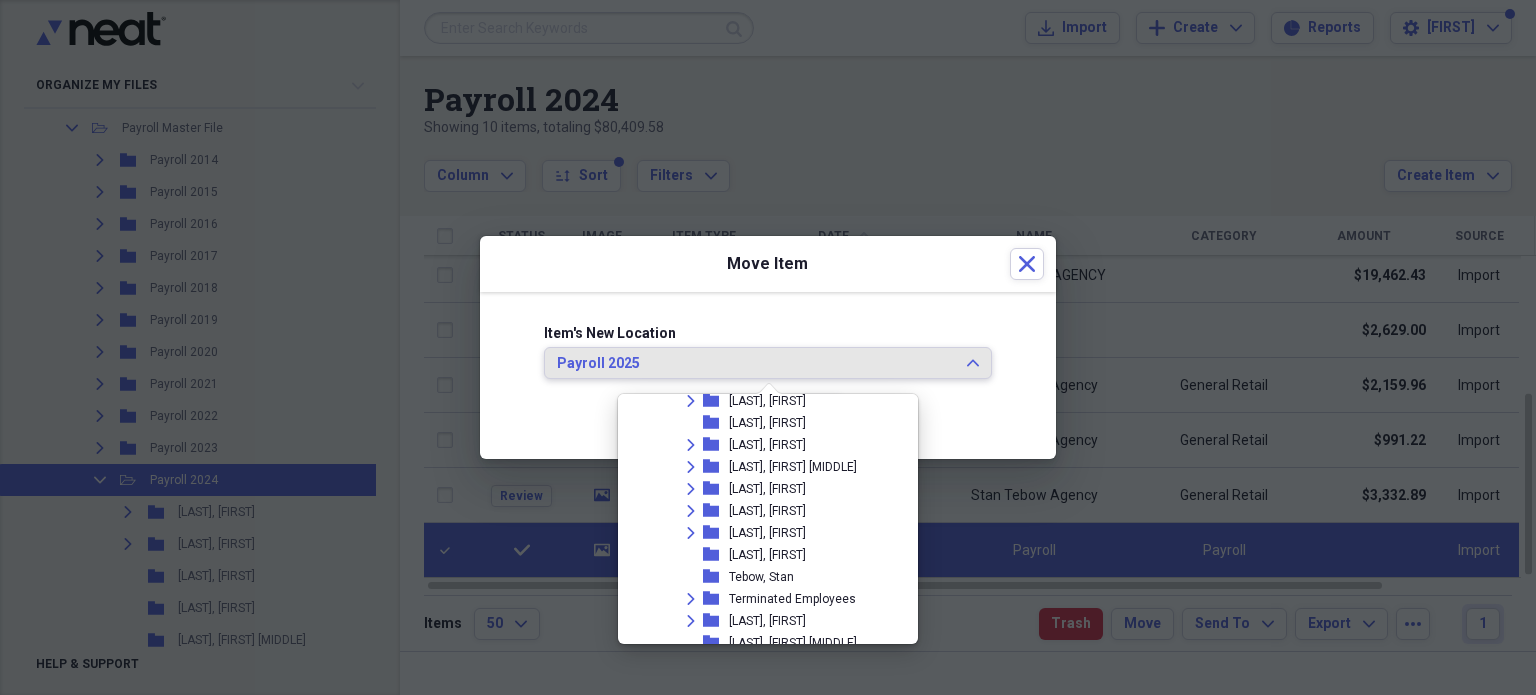scroll, scrollTop: 834, scrollLeft: 0, axis: vertical 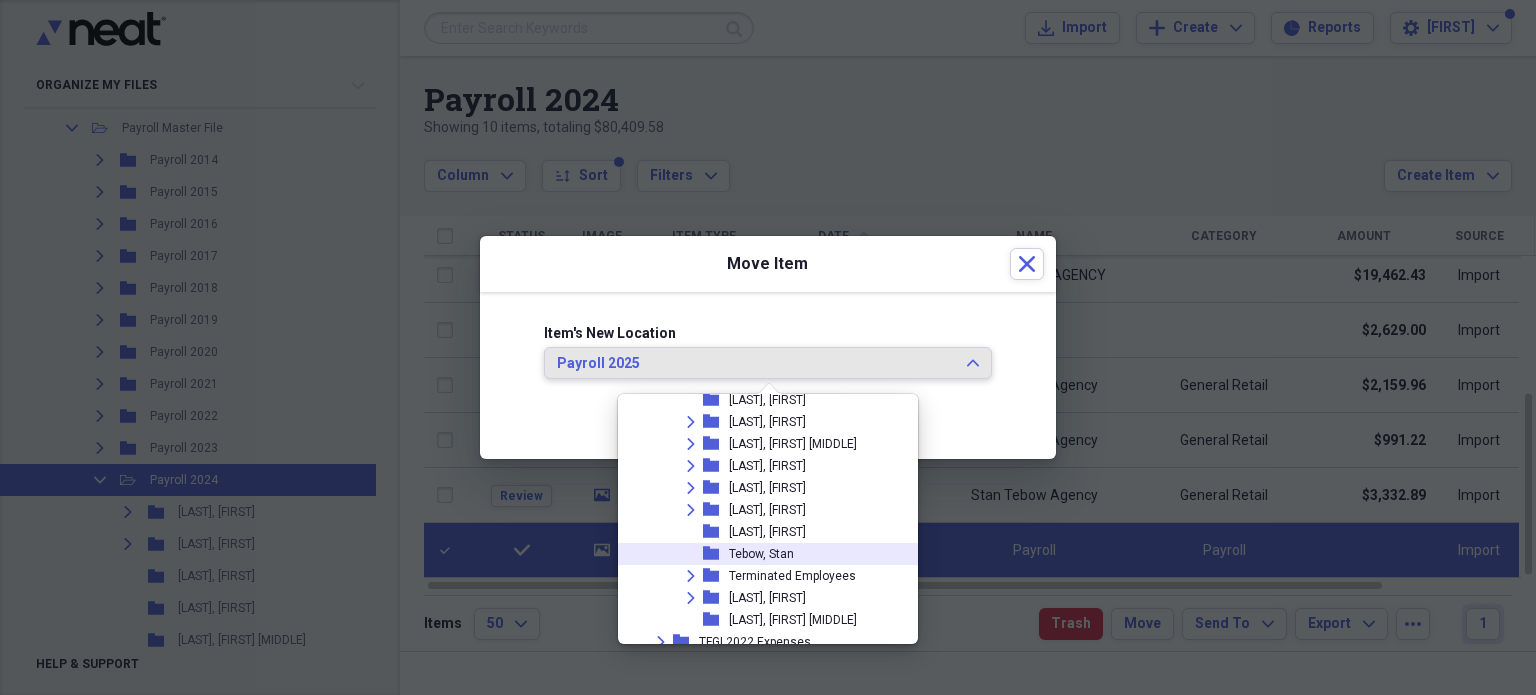 click on "Tebow, Stan" at bounding box center (761, 554) 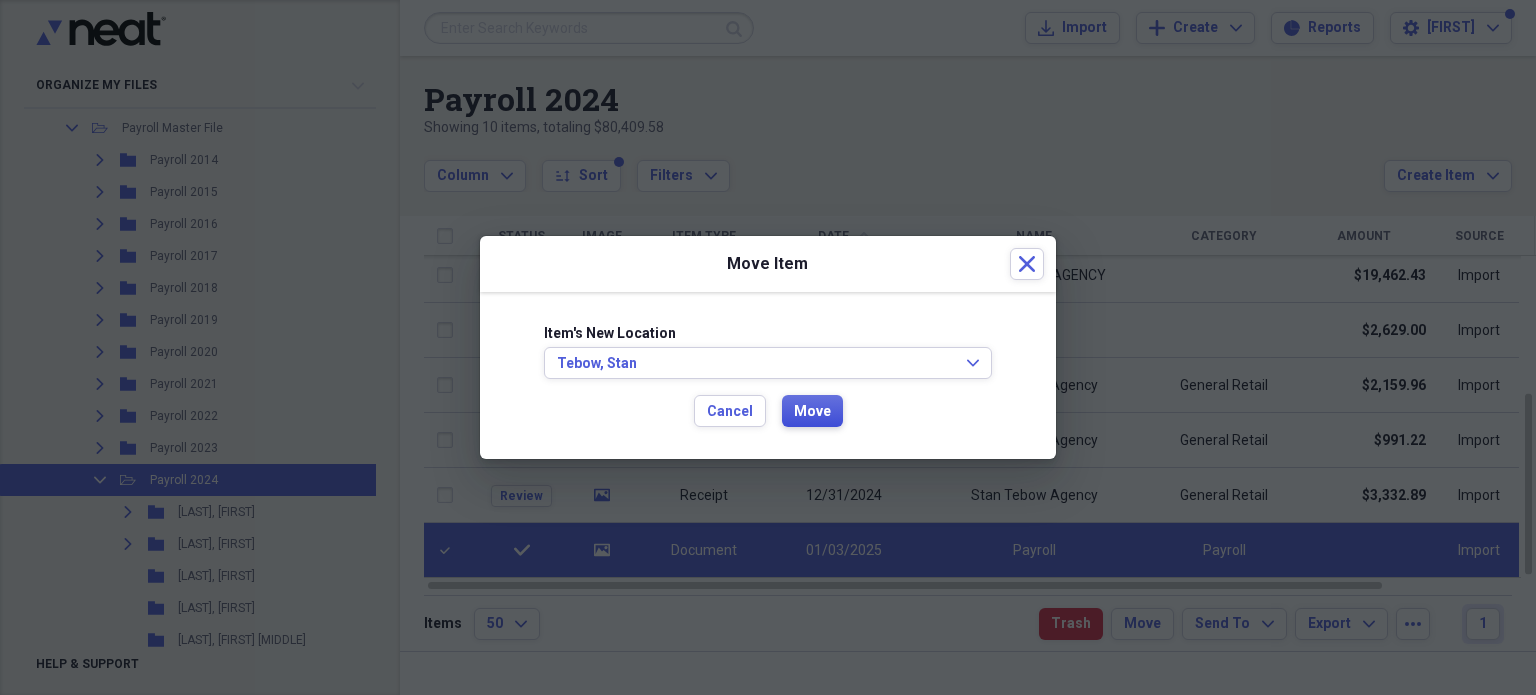 click on "Move" at bounding box center [812, 412] 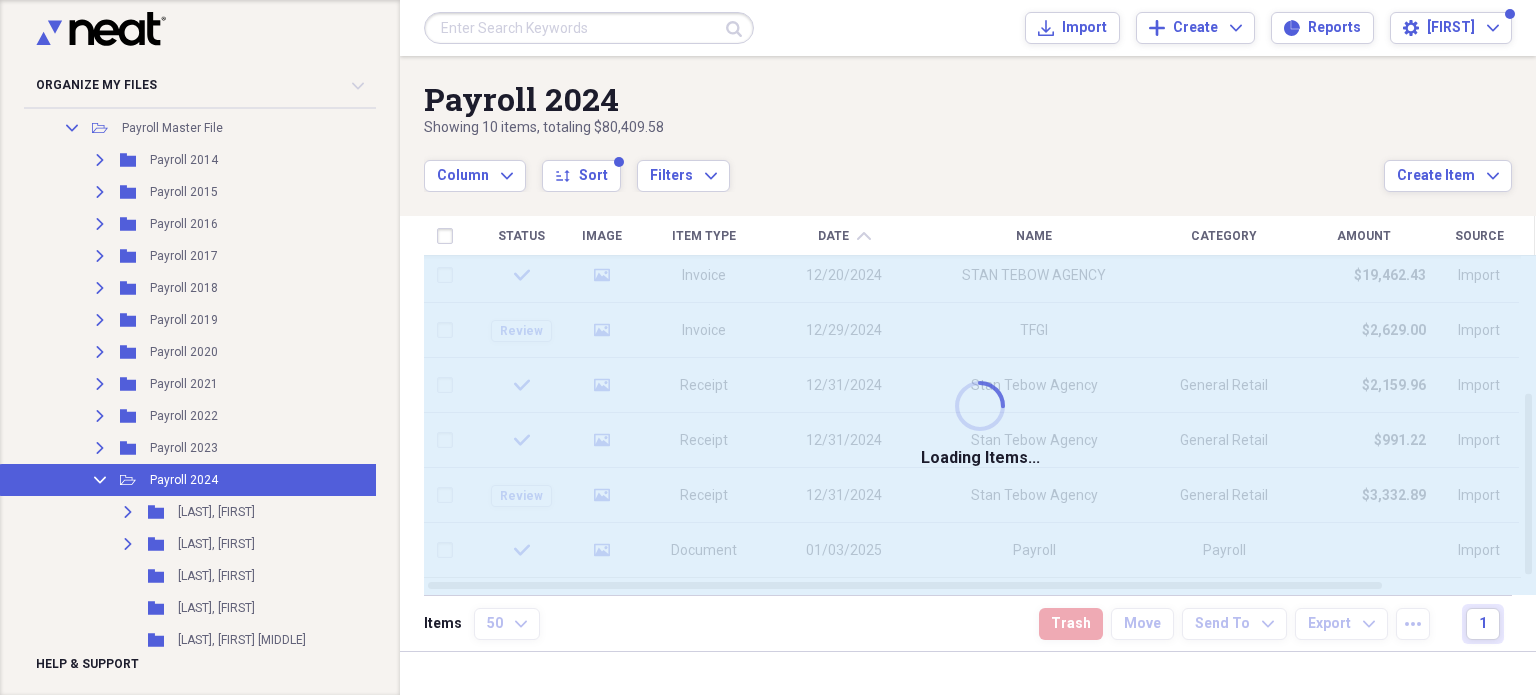 checkbox on "false" 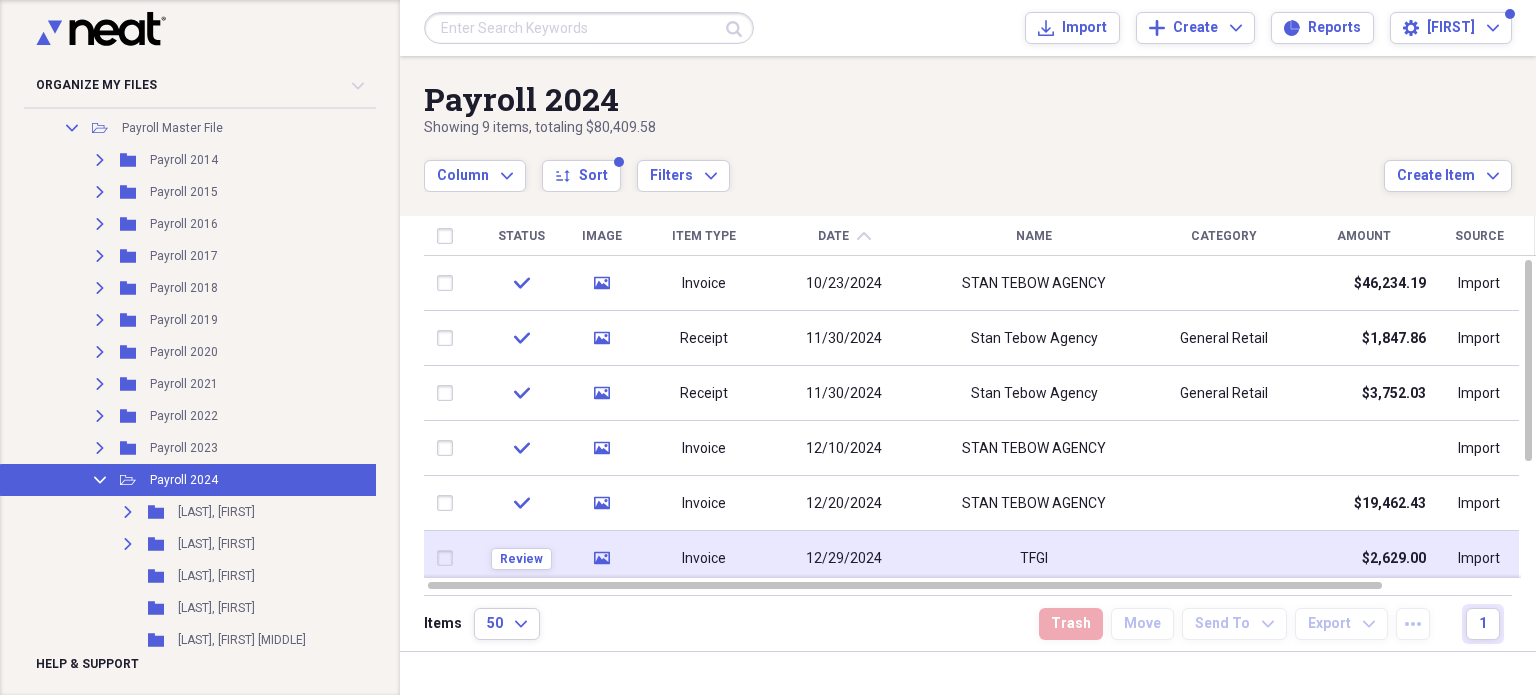 click at bounding box center [449, 558] 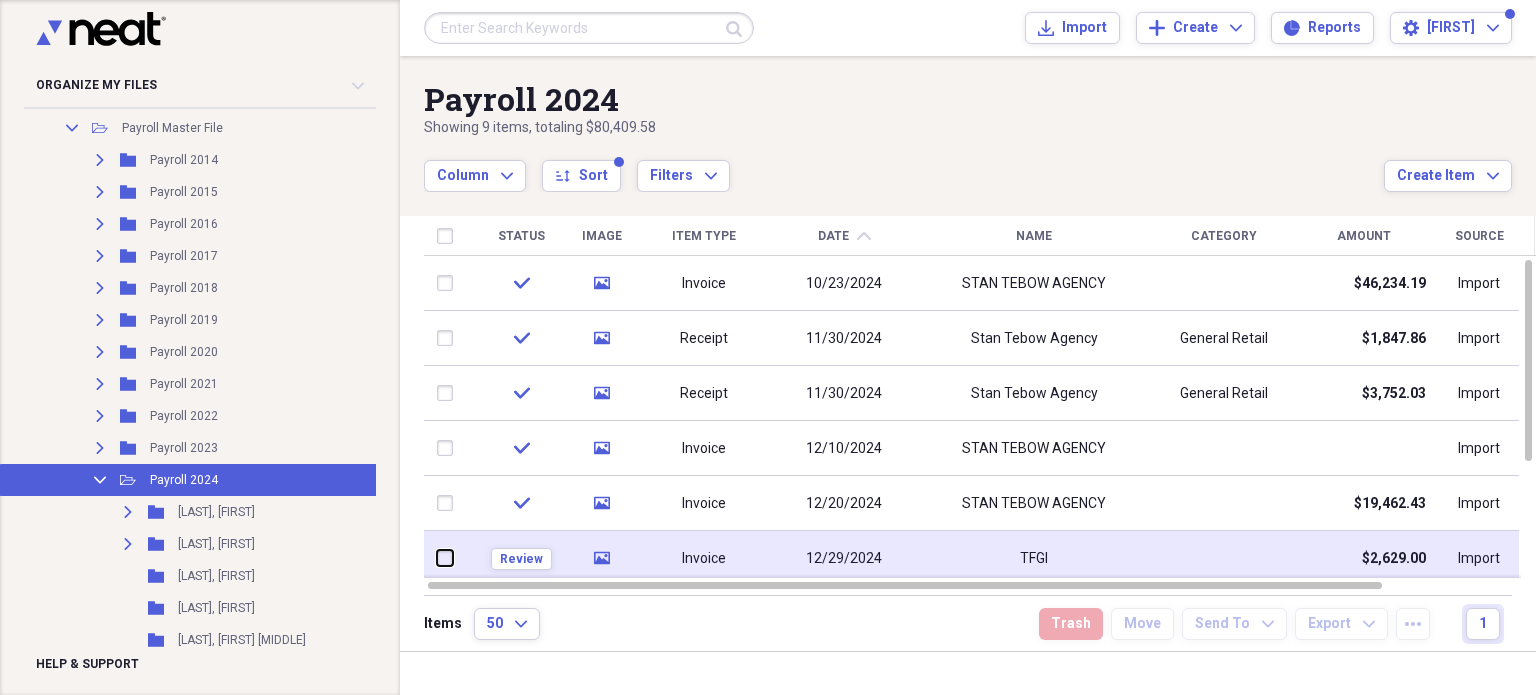 click at bounding box center (437, 558) 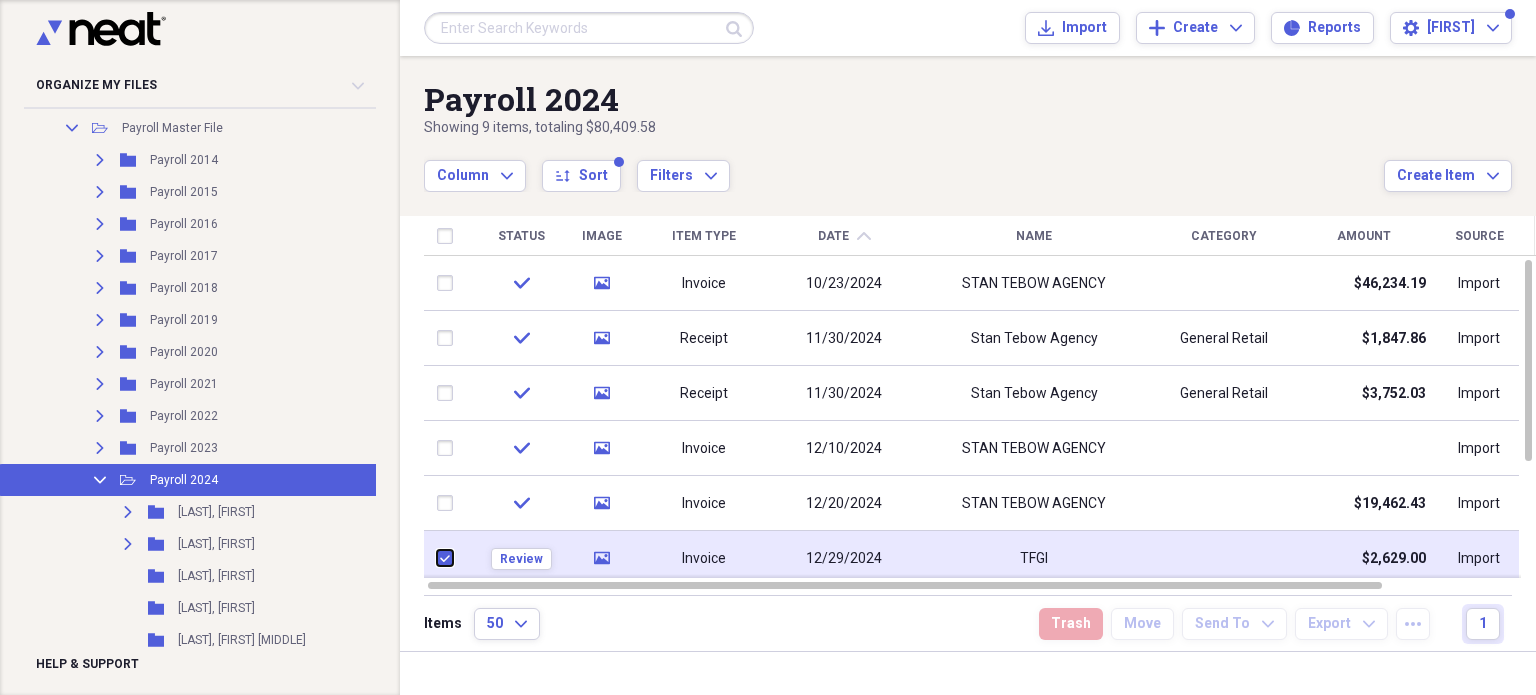 checkbox on "true" 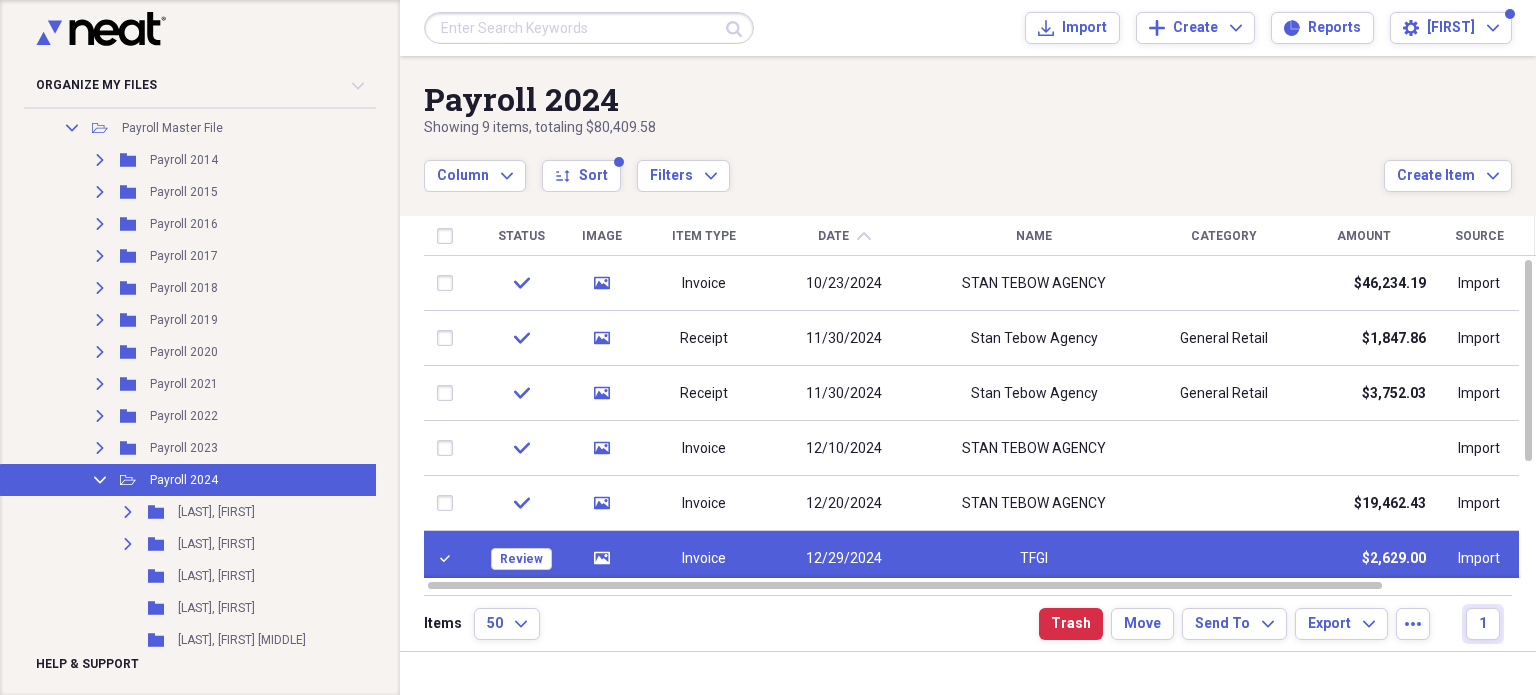 click on "Invoice" at bounding box center [704, 559] 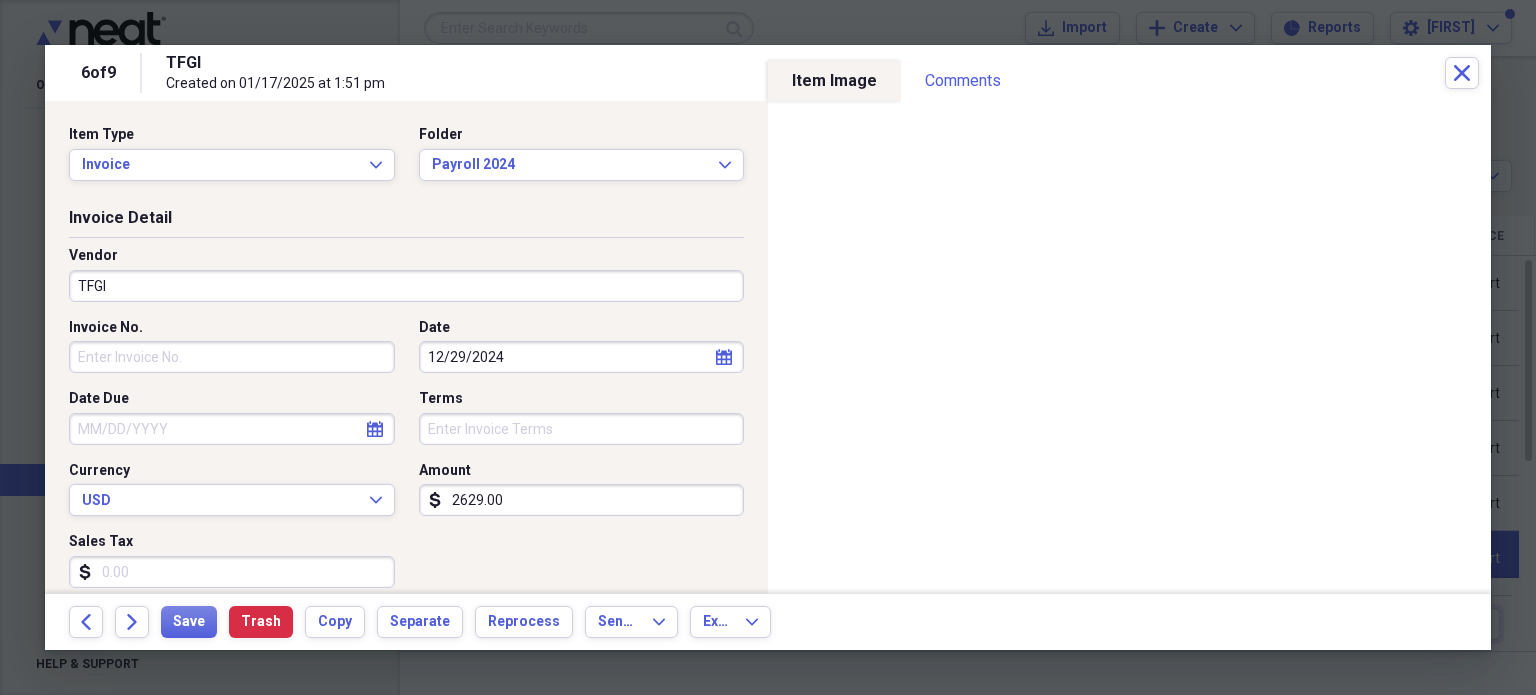 click on "calendar" 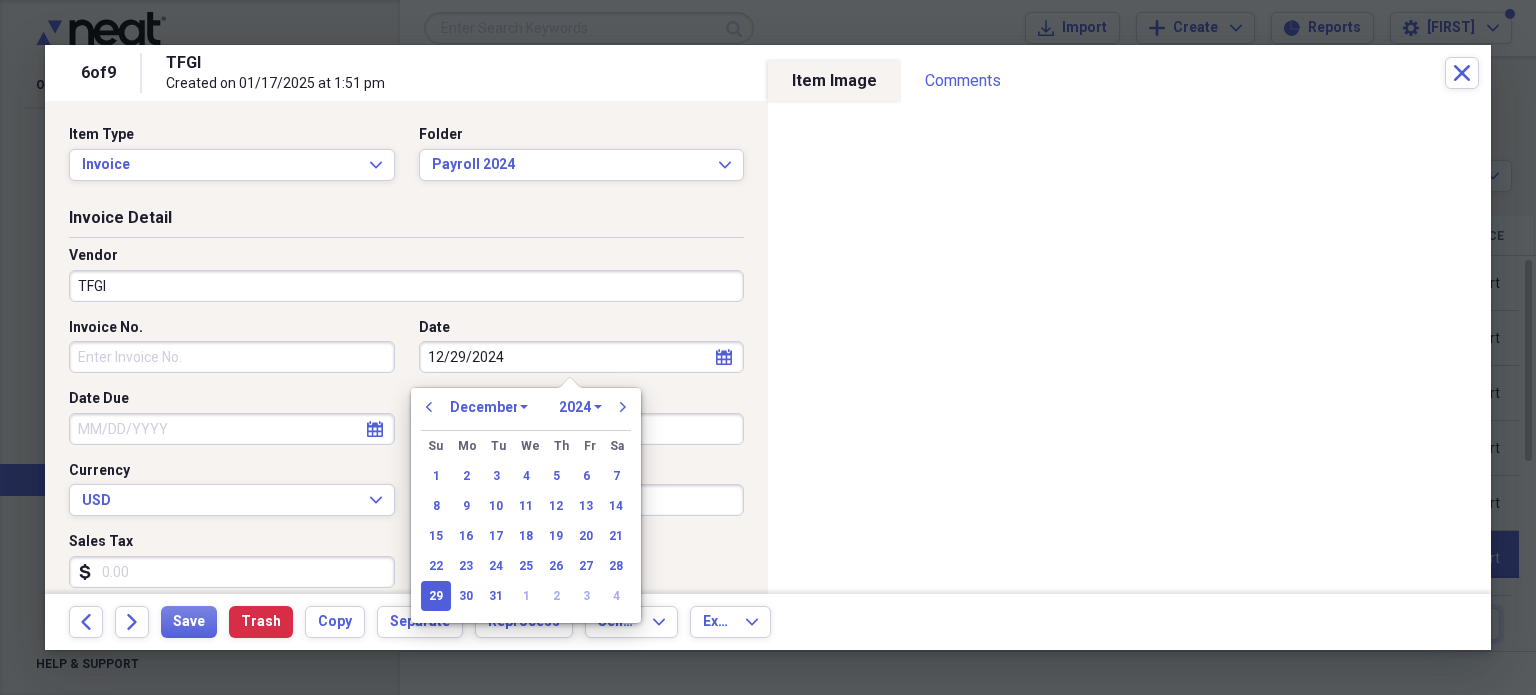 click on "January February March April May June July August September October November December" at bounding box center [489, 407] 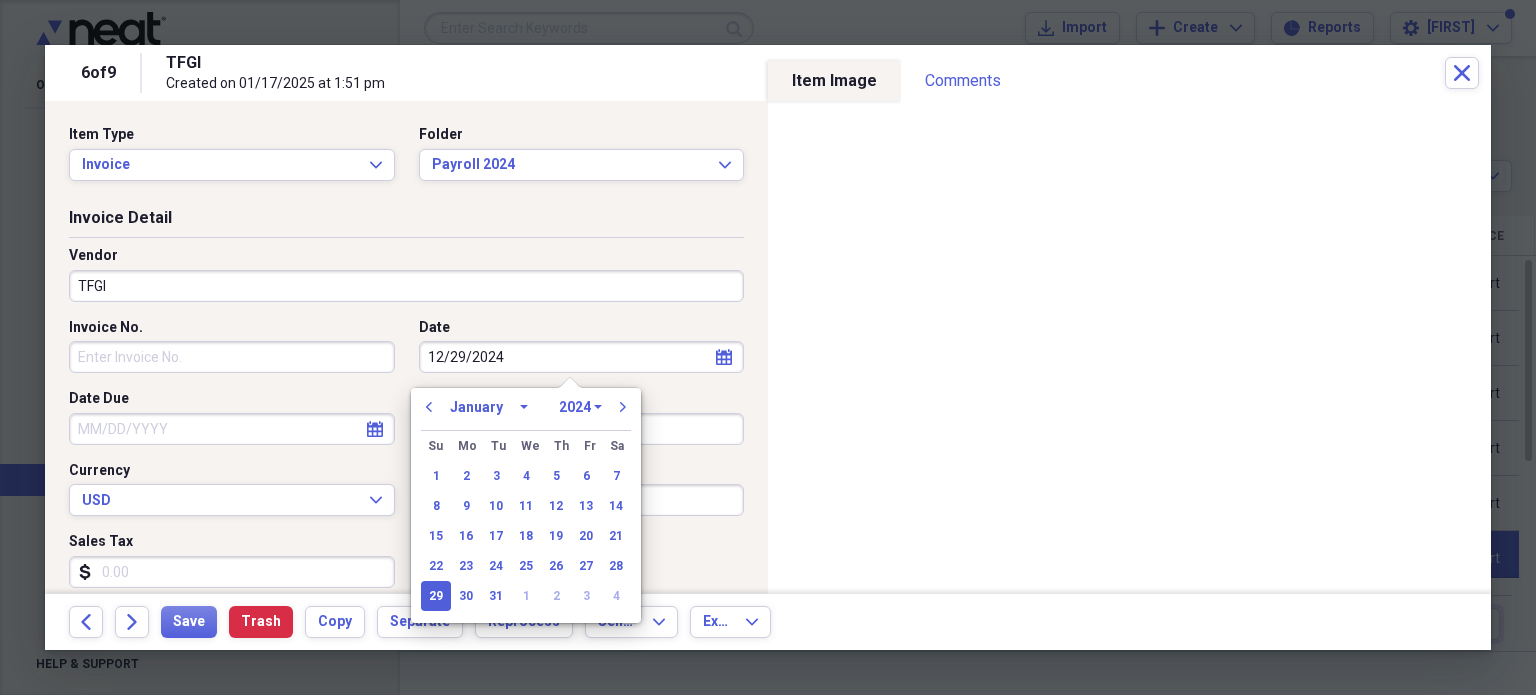 click on "January February March April May June July August September October November December" at bounding box center (489, 407) 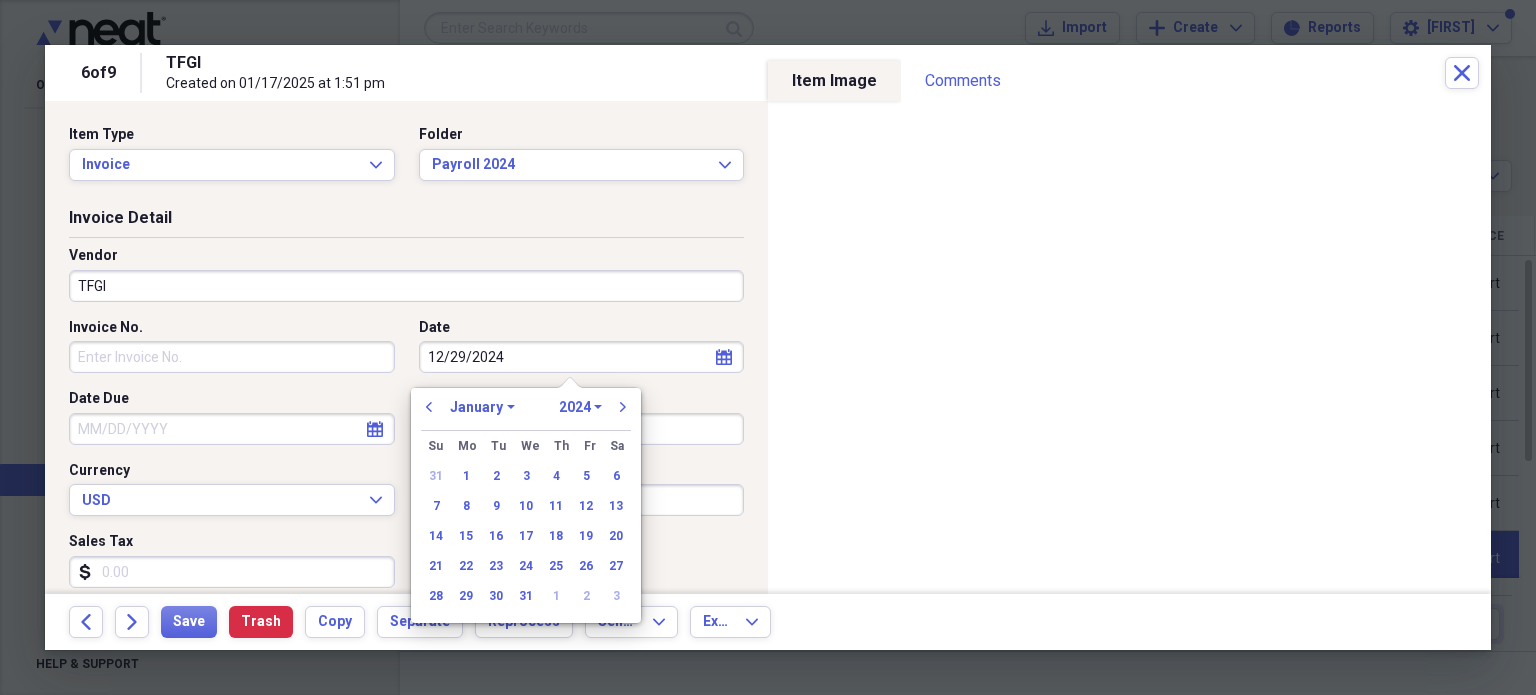 click on "1970 1971 1972 1973 1974 1975 1976 1977 1978 1979 1980 1981 1982 1983 1984 1985 1986 1987 1988 1989 1990 1991 1992 1993 1994 1995 1996 1997 1998 1999 2000 2001 2002 2003 2004 2005 2006 2007 2008 2009 2010 2011 2012 2013 2014 2015 2016 2017 2018 2019 2020 2021 2022 2023 2024 2025 2026 2027 2028 2029 2030 2031 2032 2033 2034 2035" at bounding box center [580, 407] 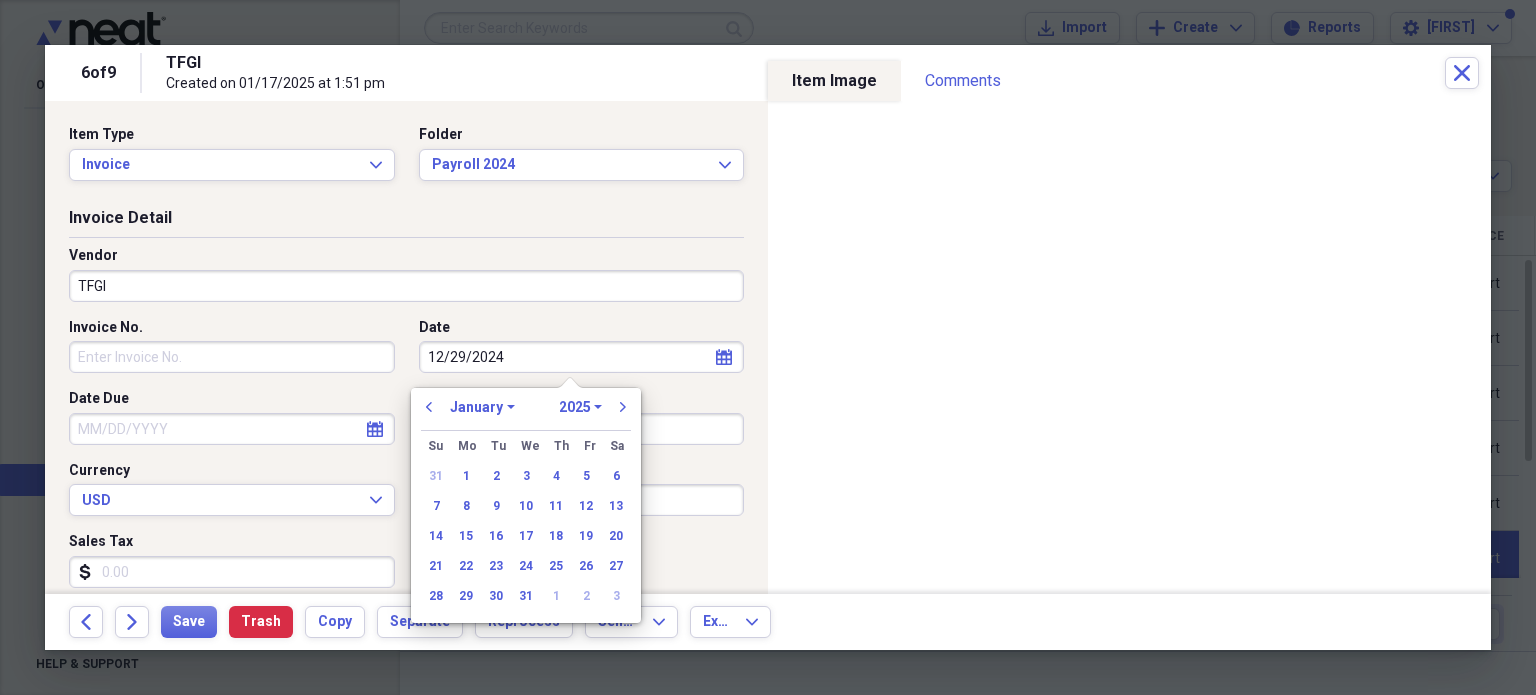 click on "1970 1971 1972 1973 1974 1975 1976 1977 1978 1979 1980 1981 1982 1983 1984 1985 1986 1987 1988 1989 1990 1991 1992 1993 1994 1995 1996 1997 1998 1999 2000 2001 2002 2003 2004 2005 2006 2007 2008 2009 2010 2011 2012 2013 2014 2015 2016 2017 2018 2019 2020 2021 2022 2023 2024 2025 2026 2027 2028 2029 2030 2031 2032 2033 2034 2035" at bounding box center [580, 407] 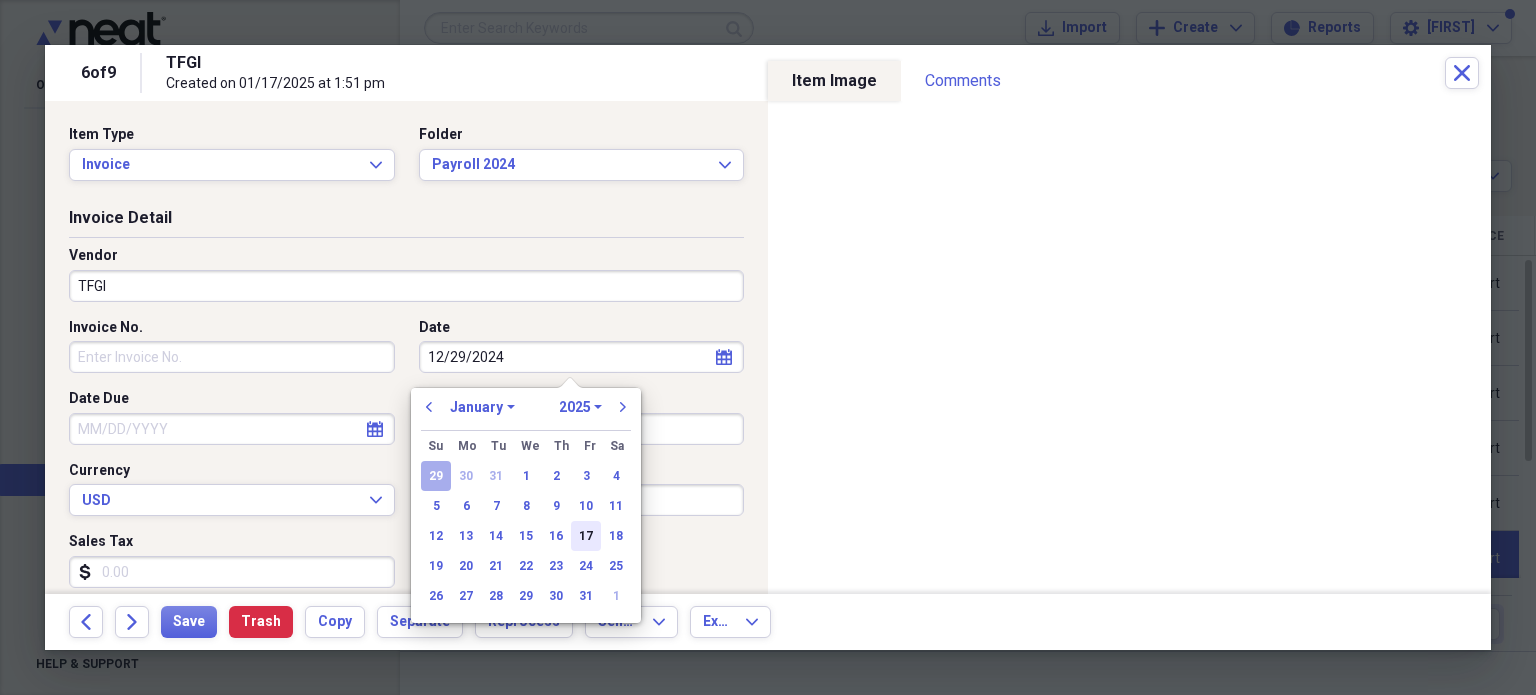 click on "17" at bounding box center [586, 536] 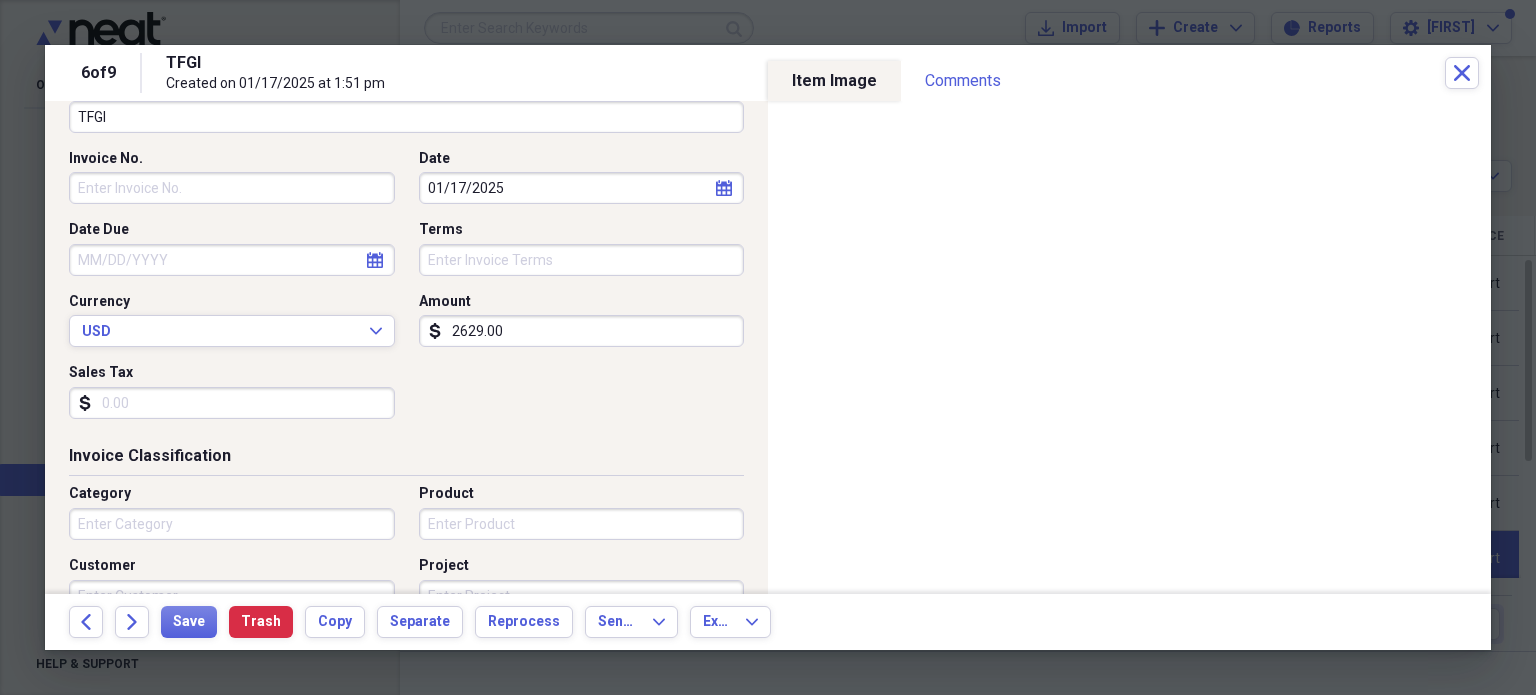 scroll, scrollTop: 200, scrollLeft: 0, axis: vertical 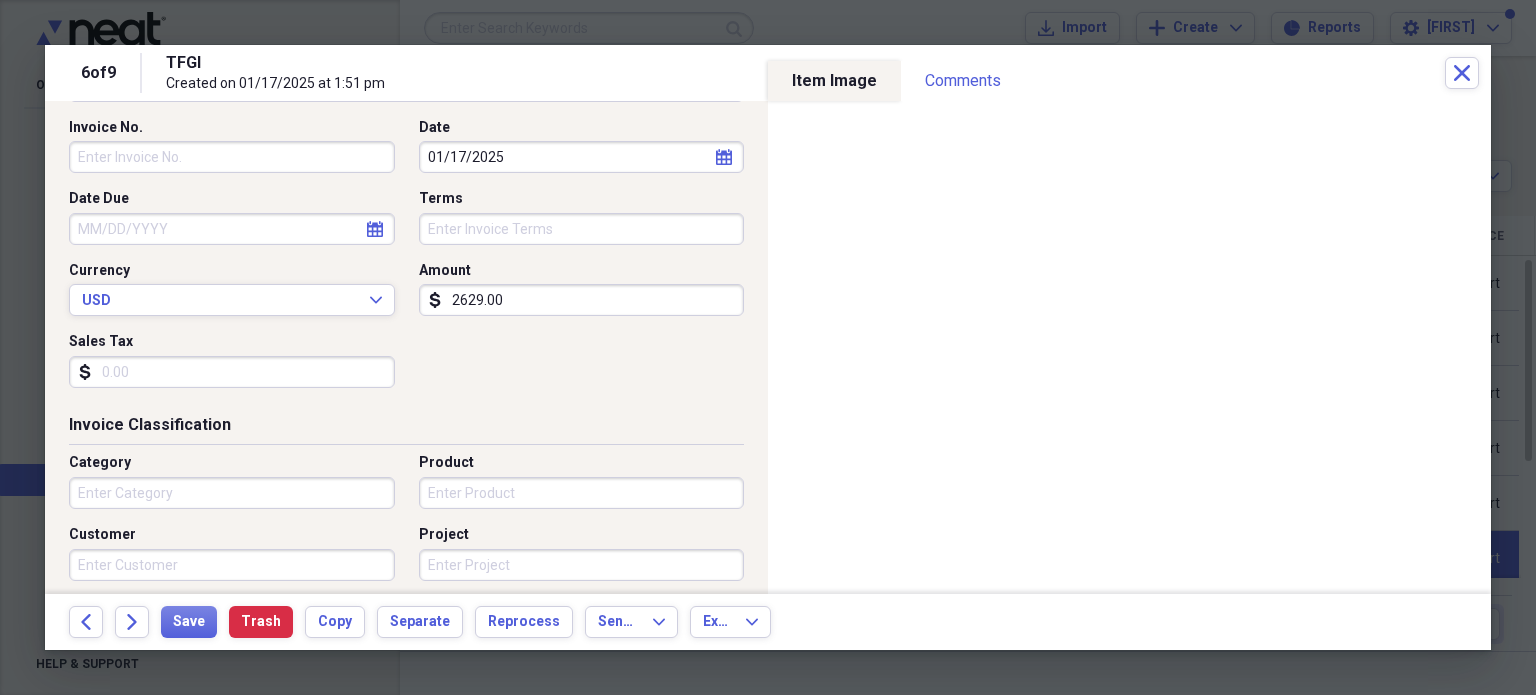 click on "Category" at bounding box center [232, 493] 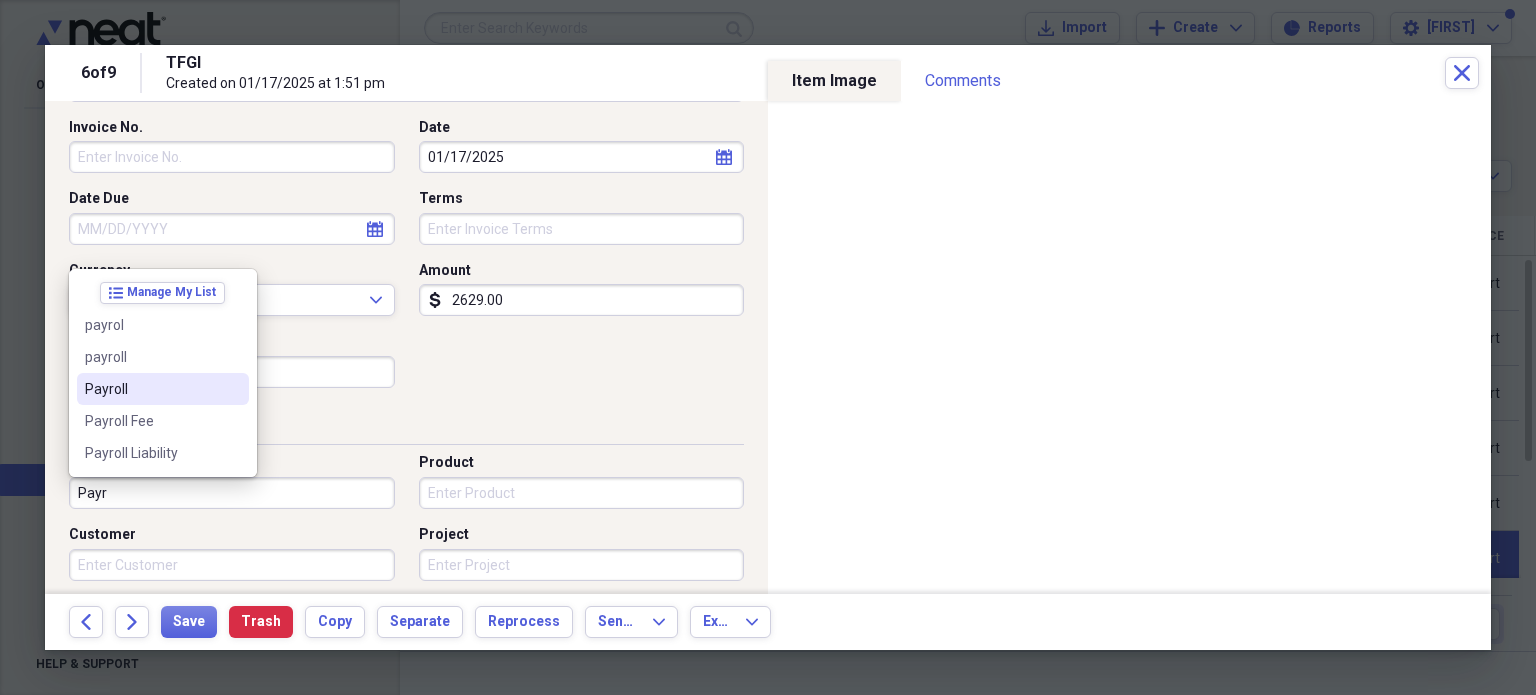 click on "Payroll" at bounding box center [151, 389] 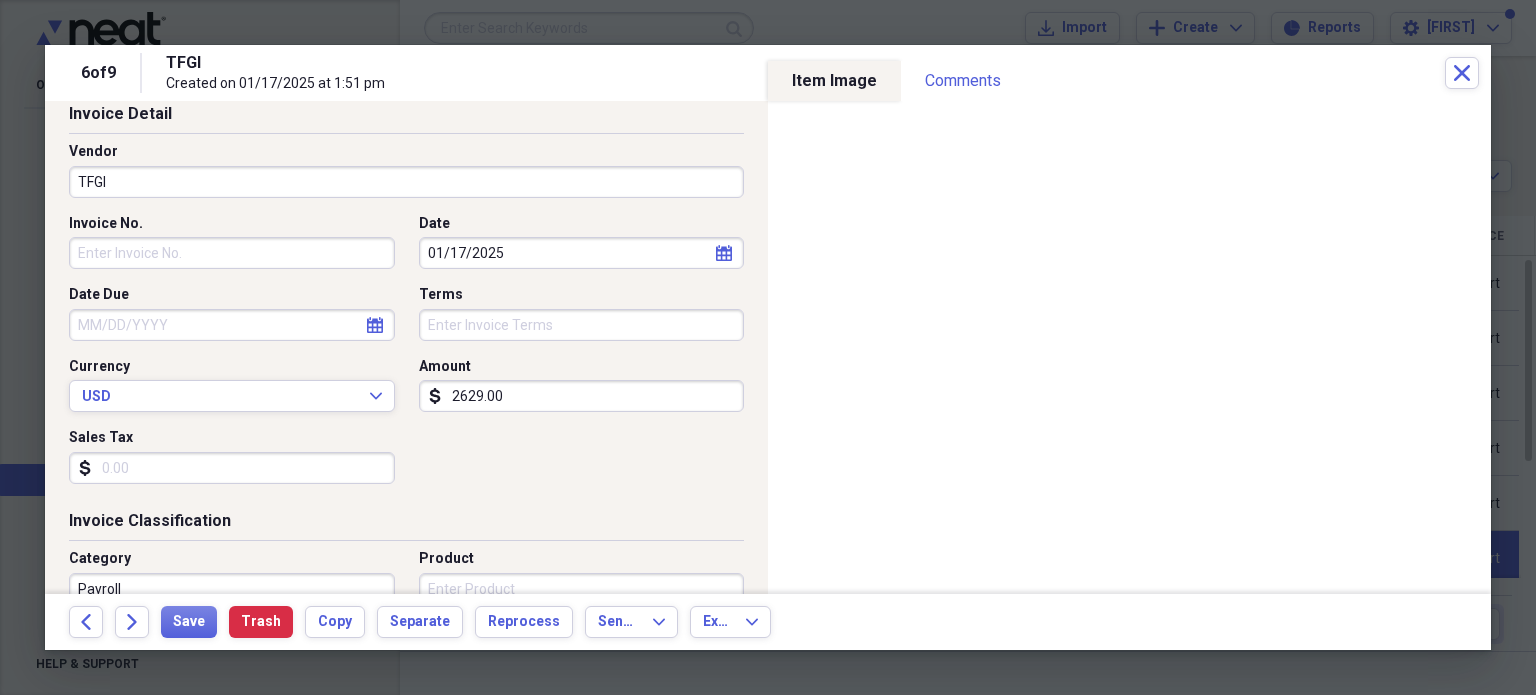 scroll, scrollTop: 100, scrollLeft: 0, axis: vertical 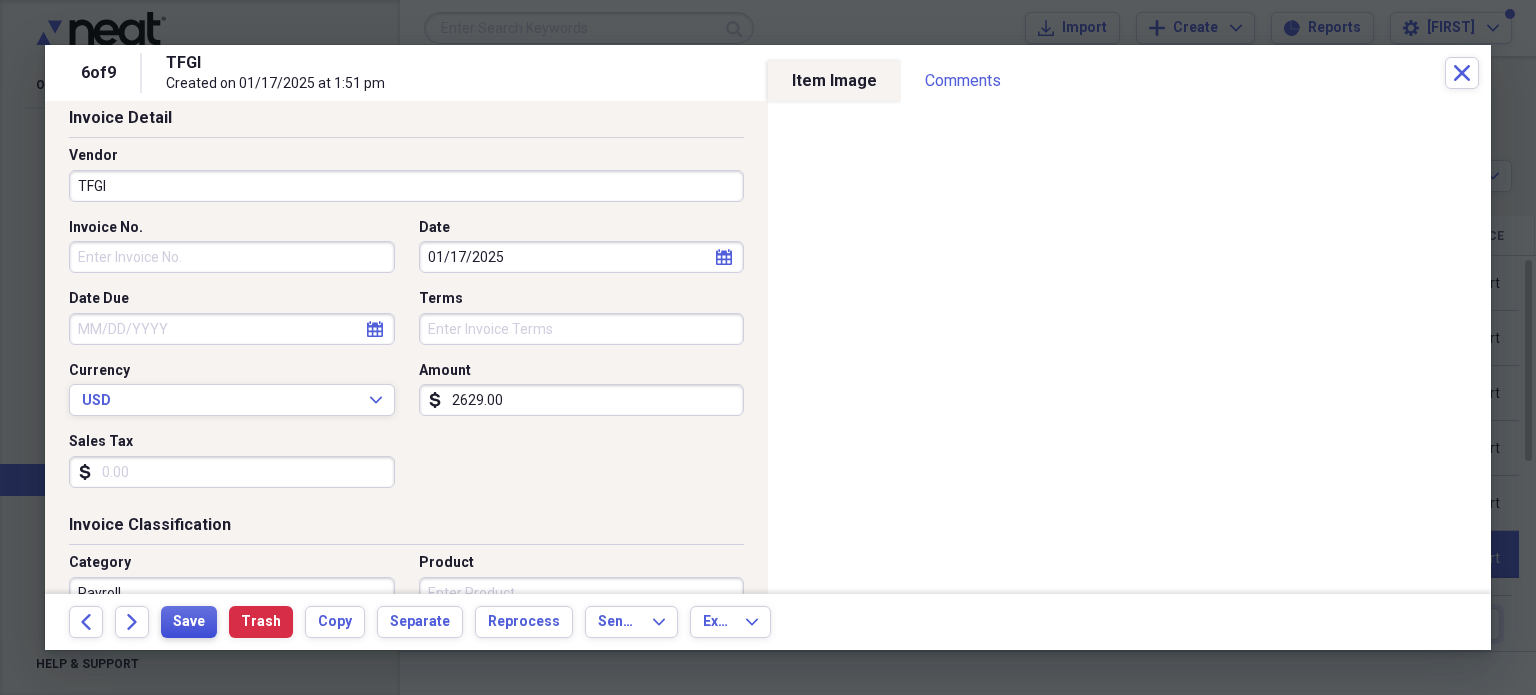 click on "Save" at bounding box center [189, 622] 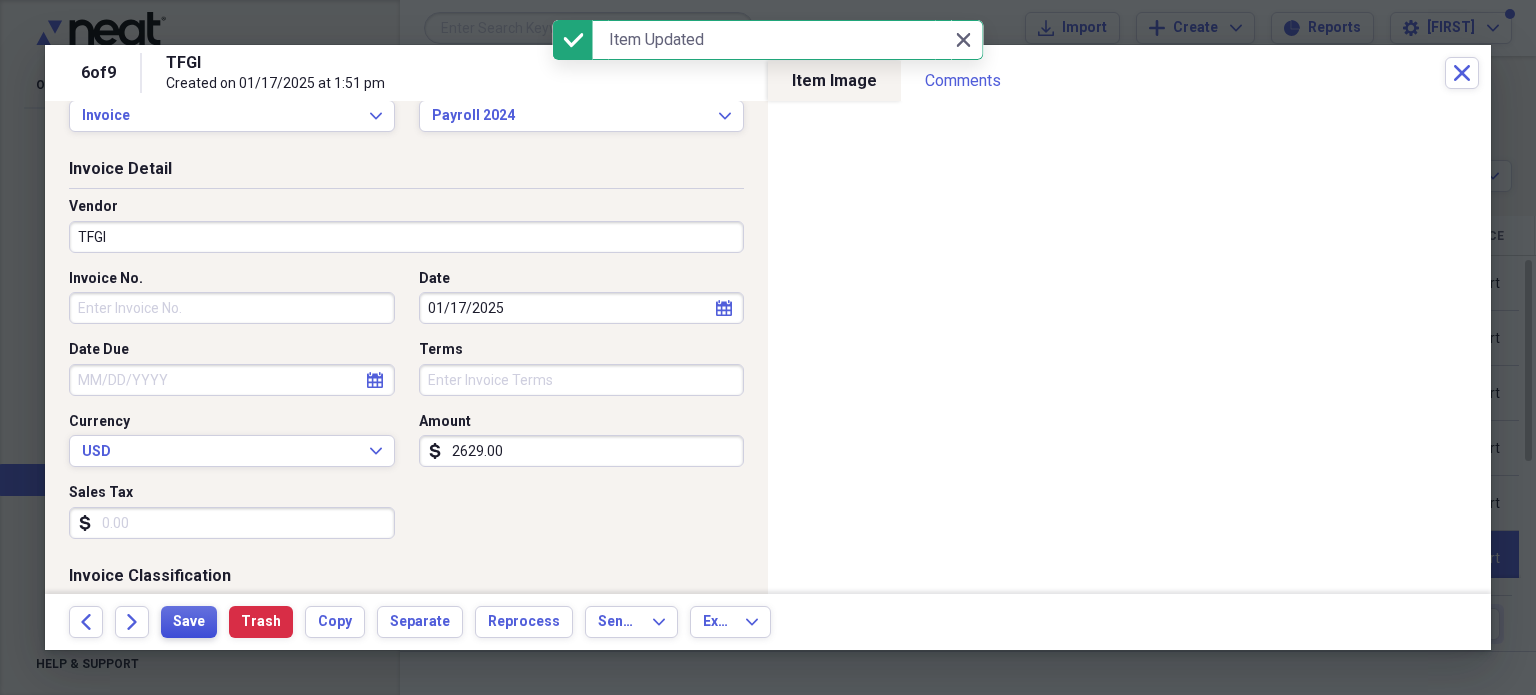scroll, scrollTop: 0, scrollLeft: 0, axis: both 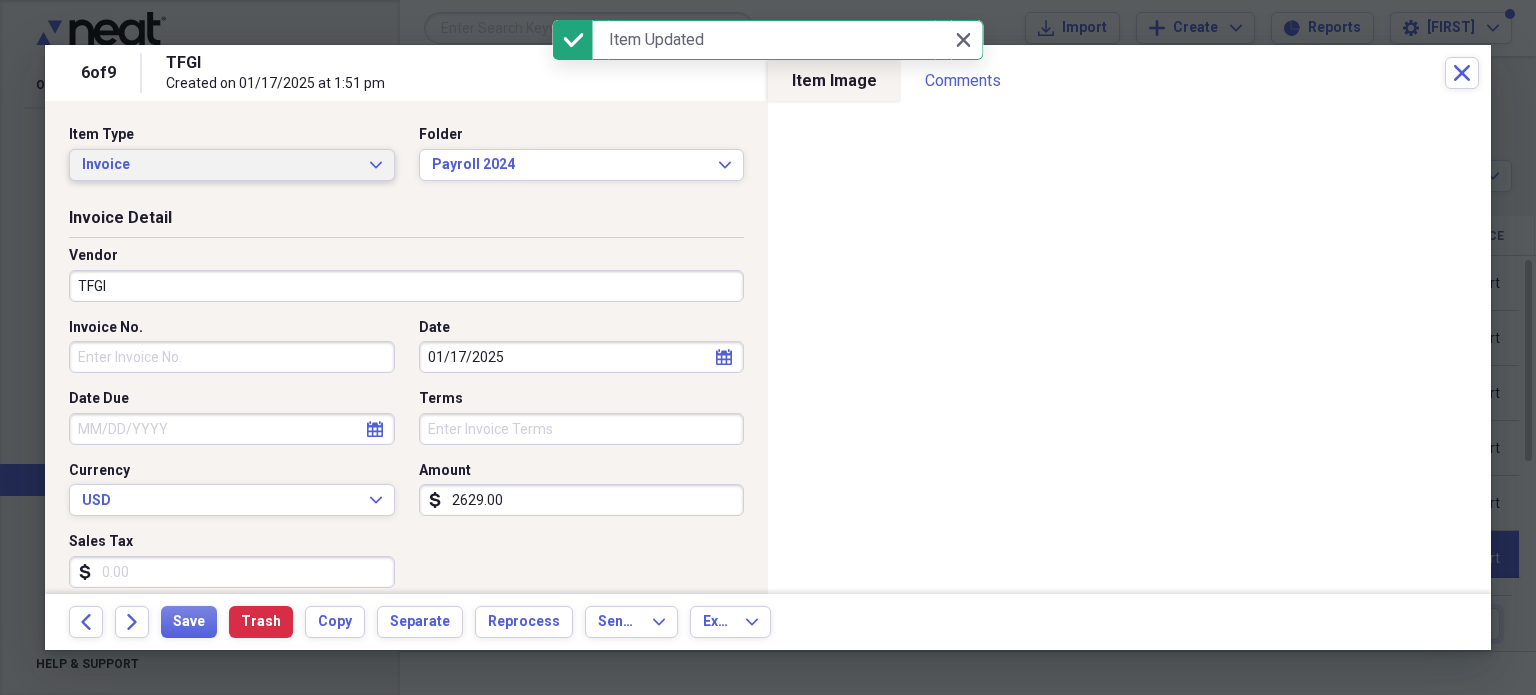 click on "Invoice Expand" at bounding box center [232, 165] 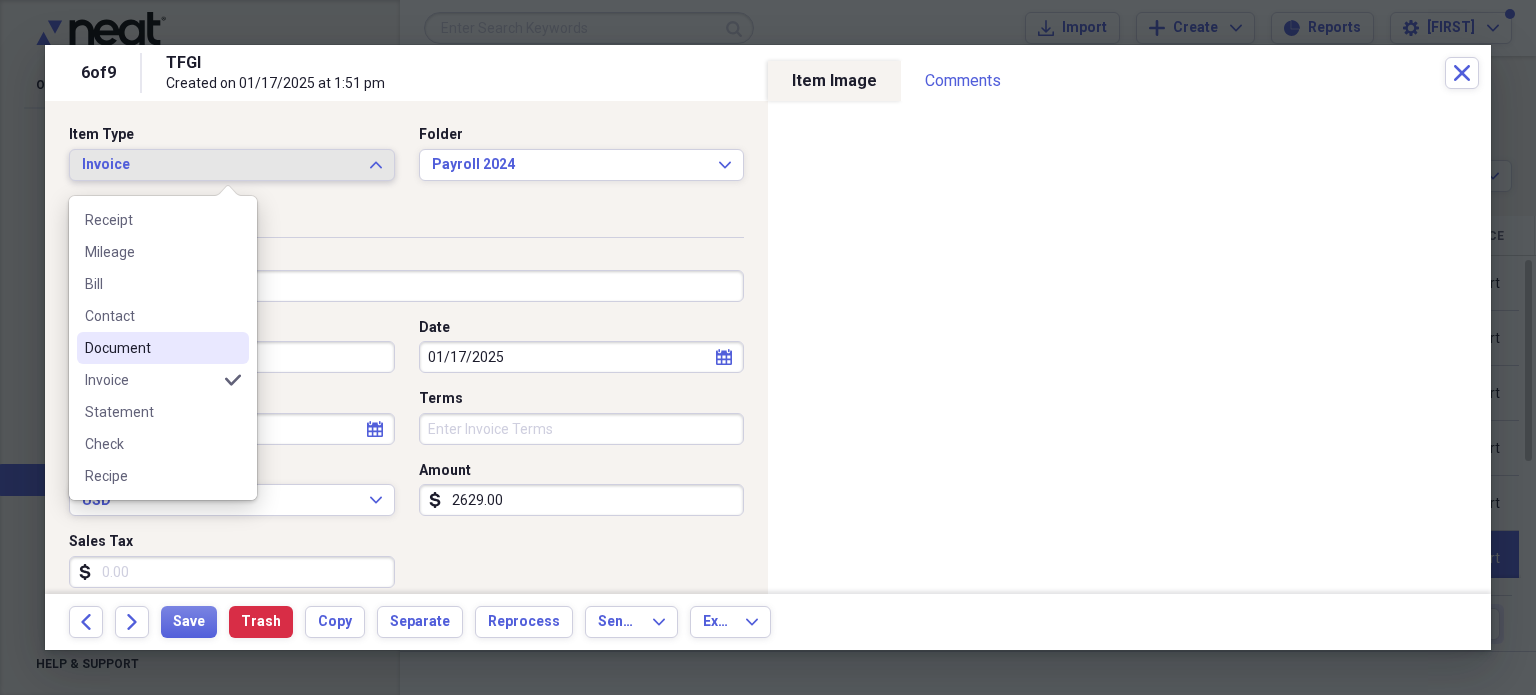click on "Document" at bounding box center (151, 348) 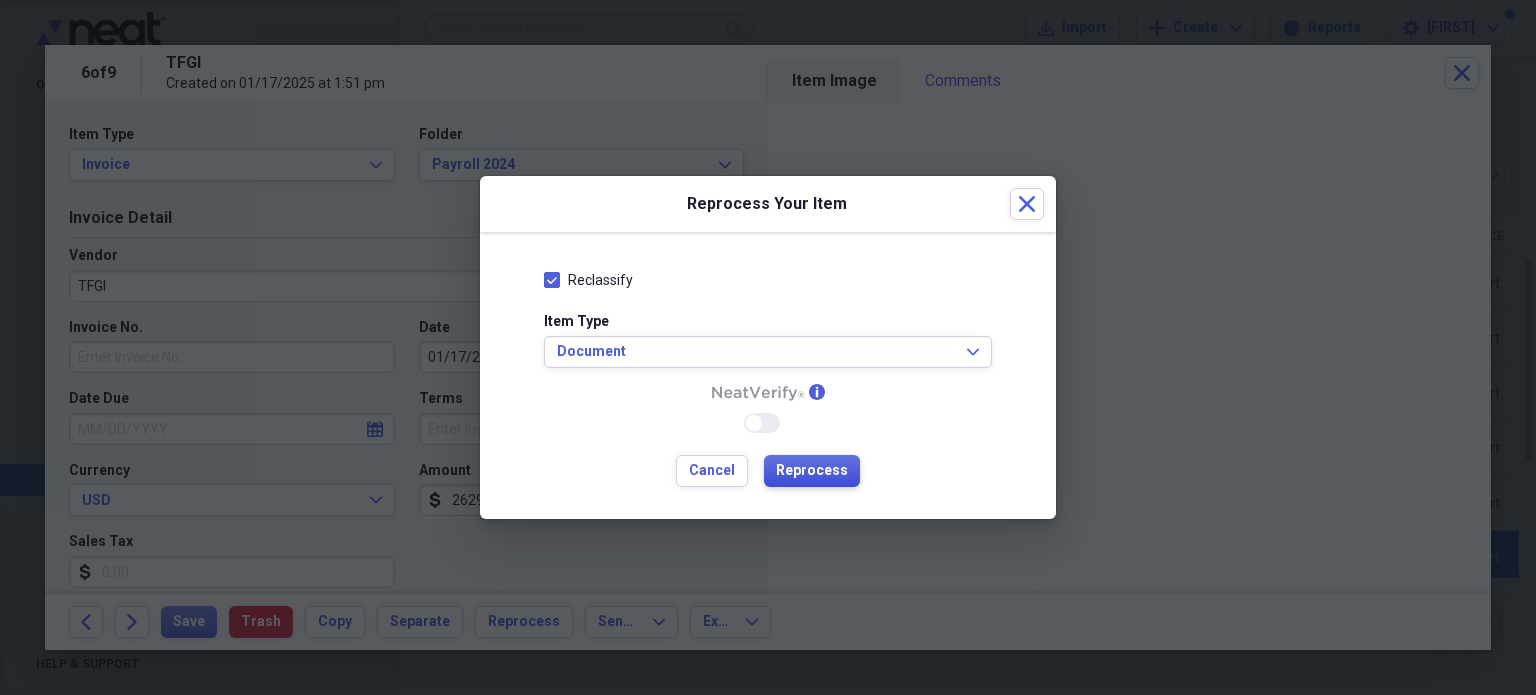 click on "Reprocess" at bounding box center [812, 471] 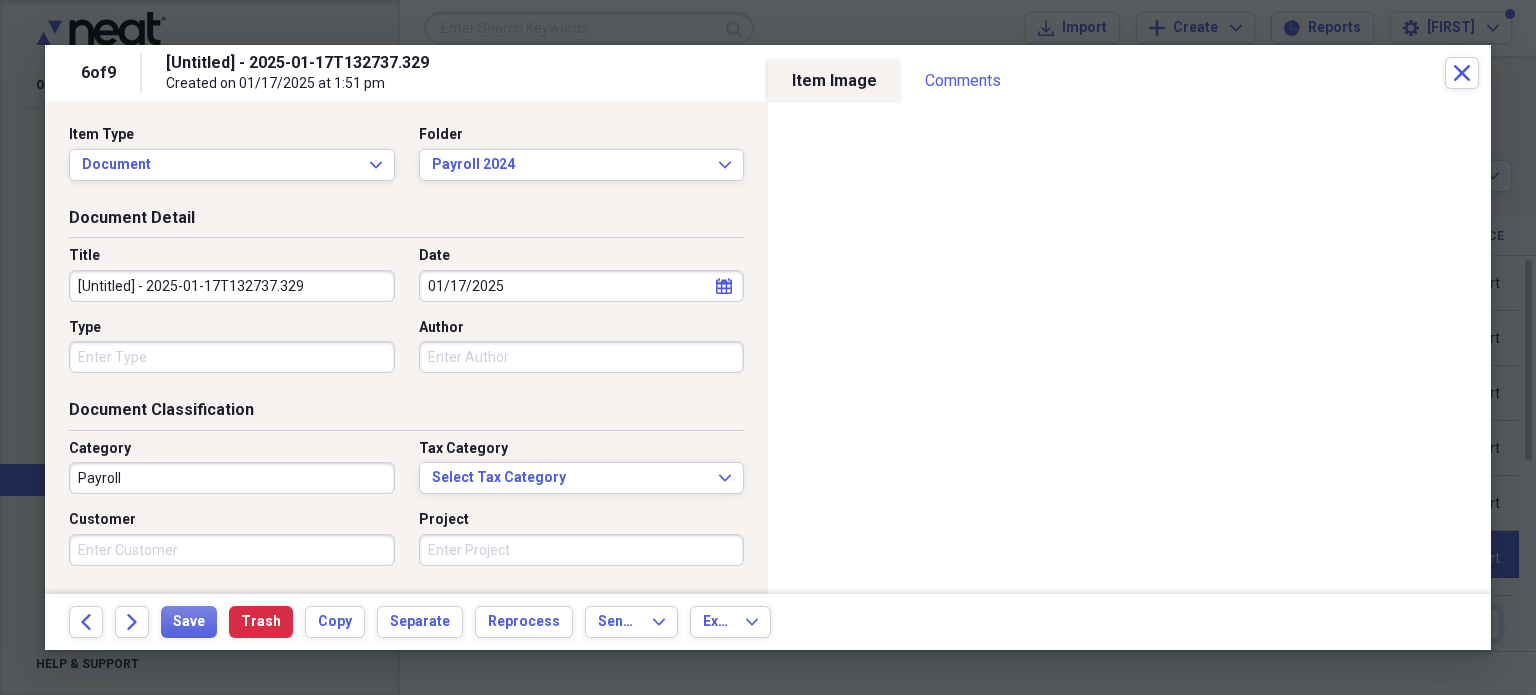 drag, startPoint x: 307, startPoint y: 276, endPoint x: 32, endPoint y: 268, distance: 275.11633 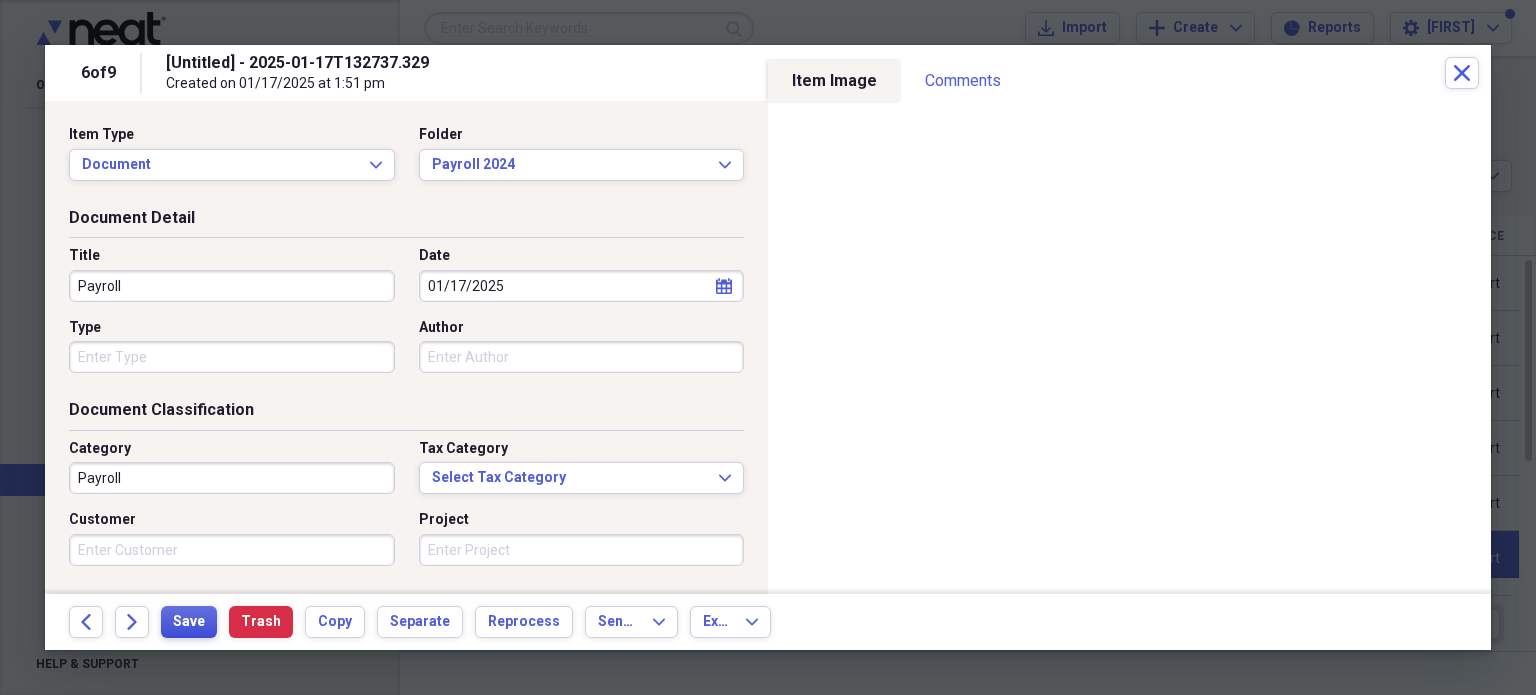 type on "Payroll" 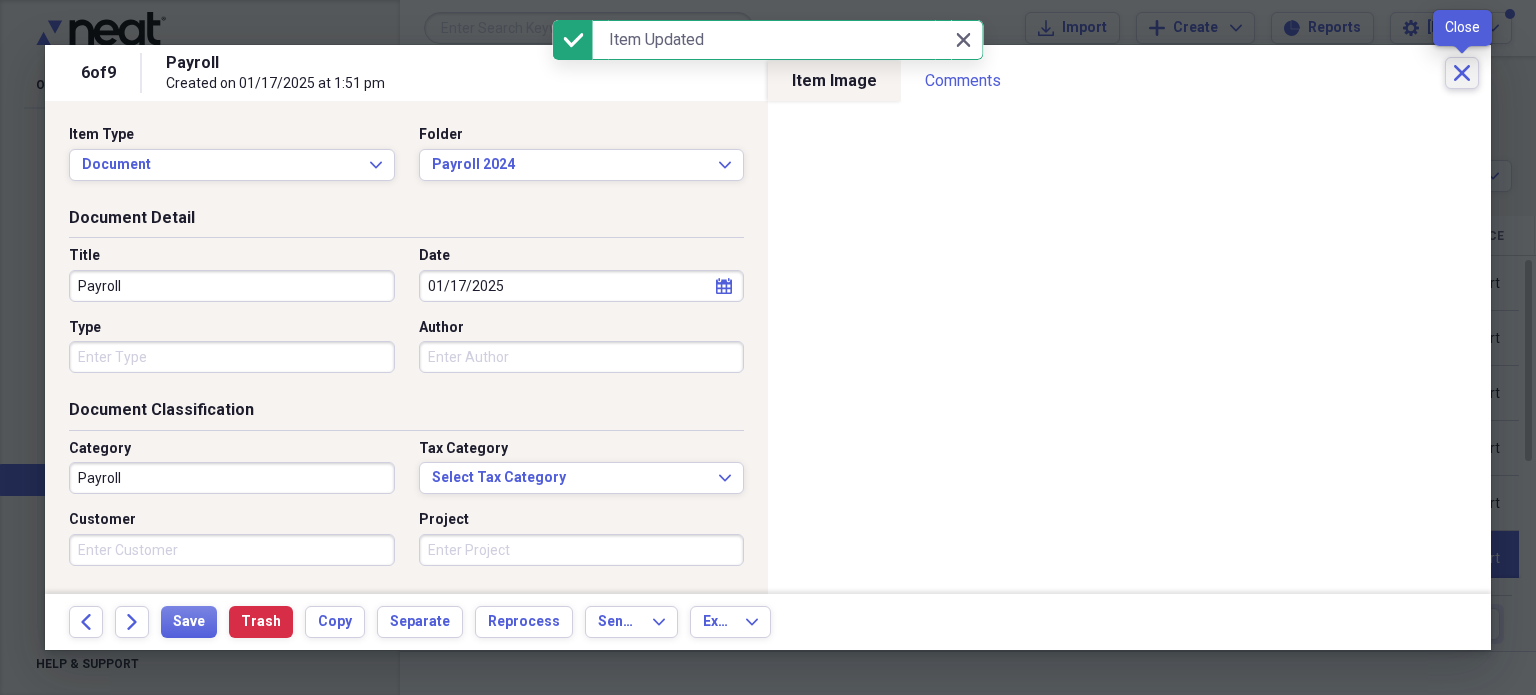 click 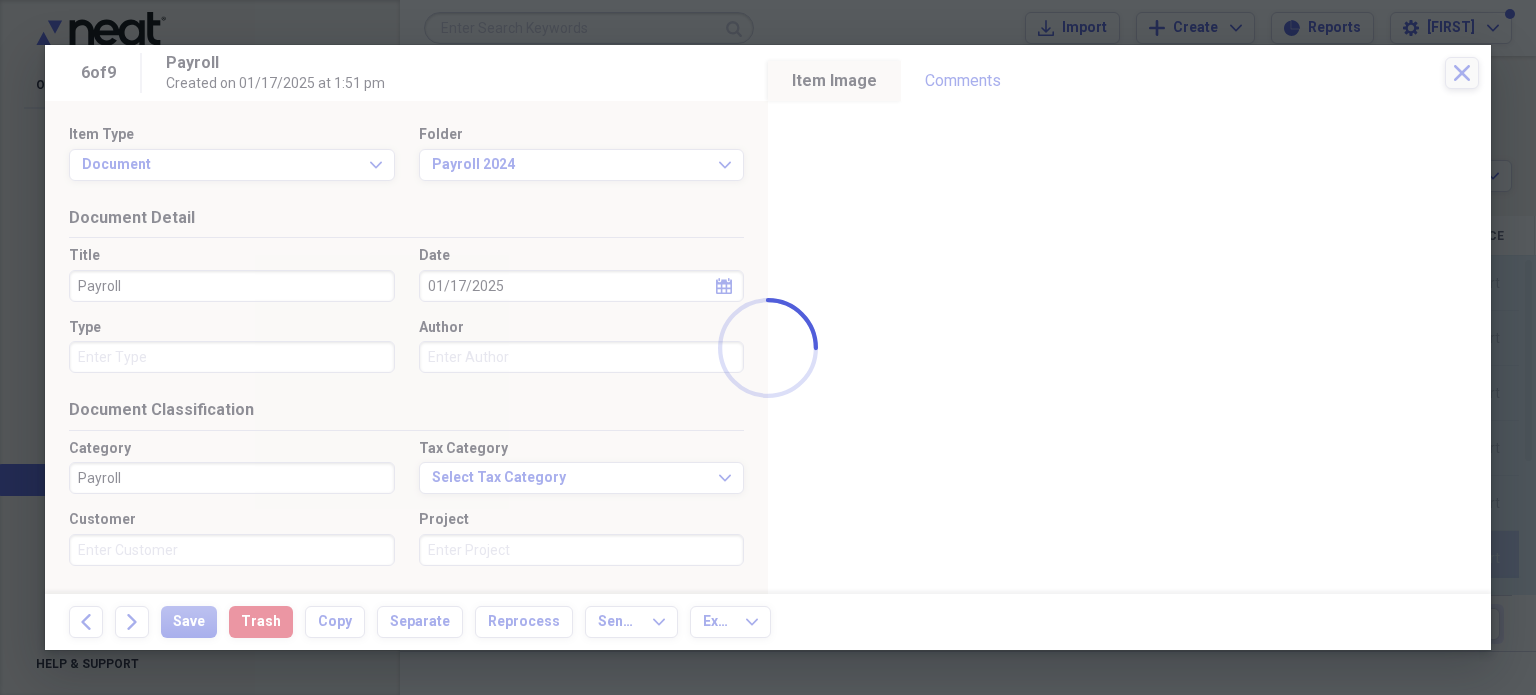 checkbox on "false" 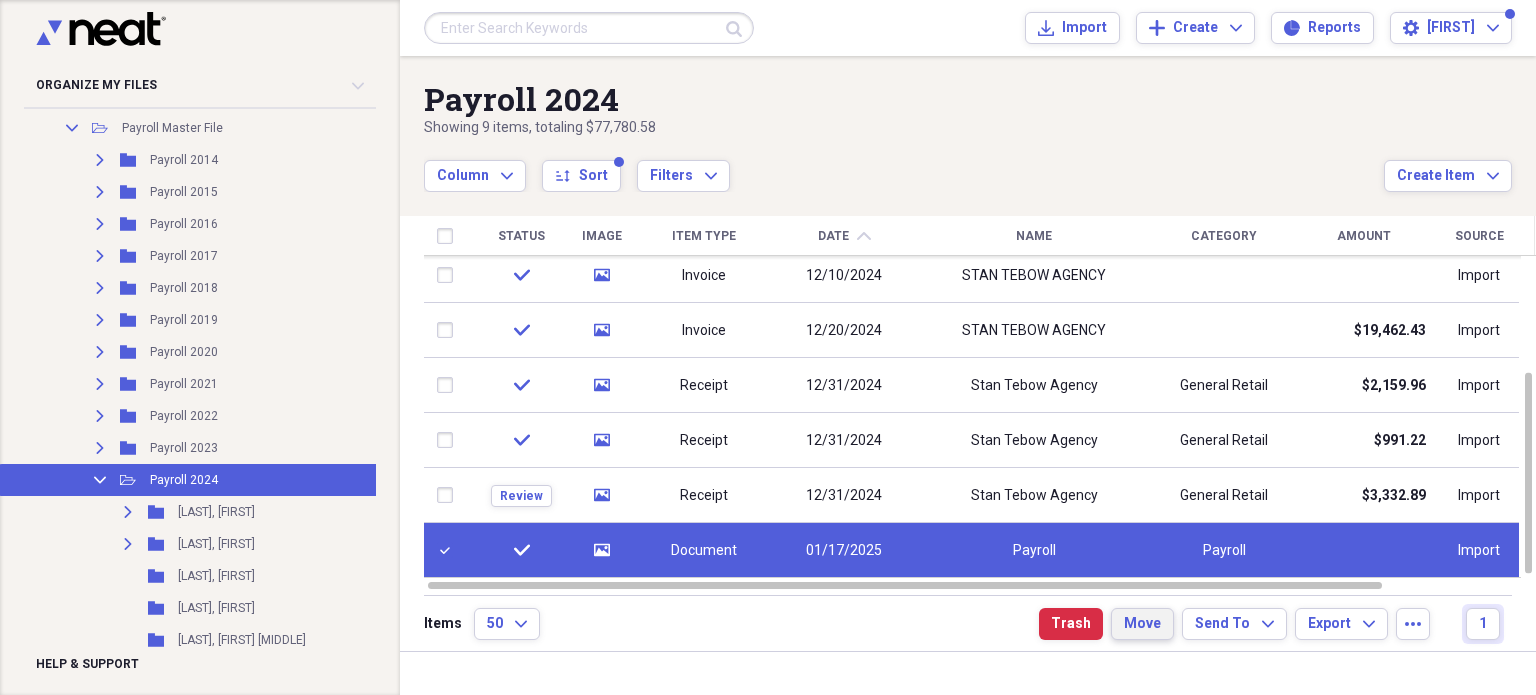 click on "Move" at bounding box center [1142, 624] 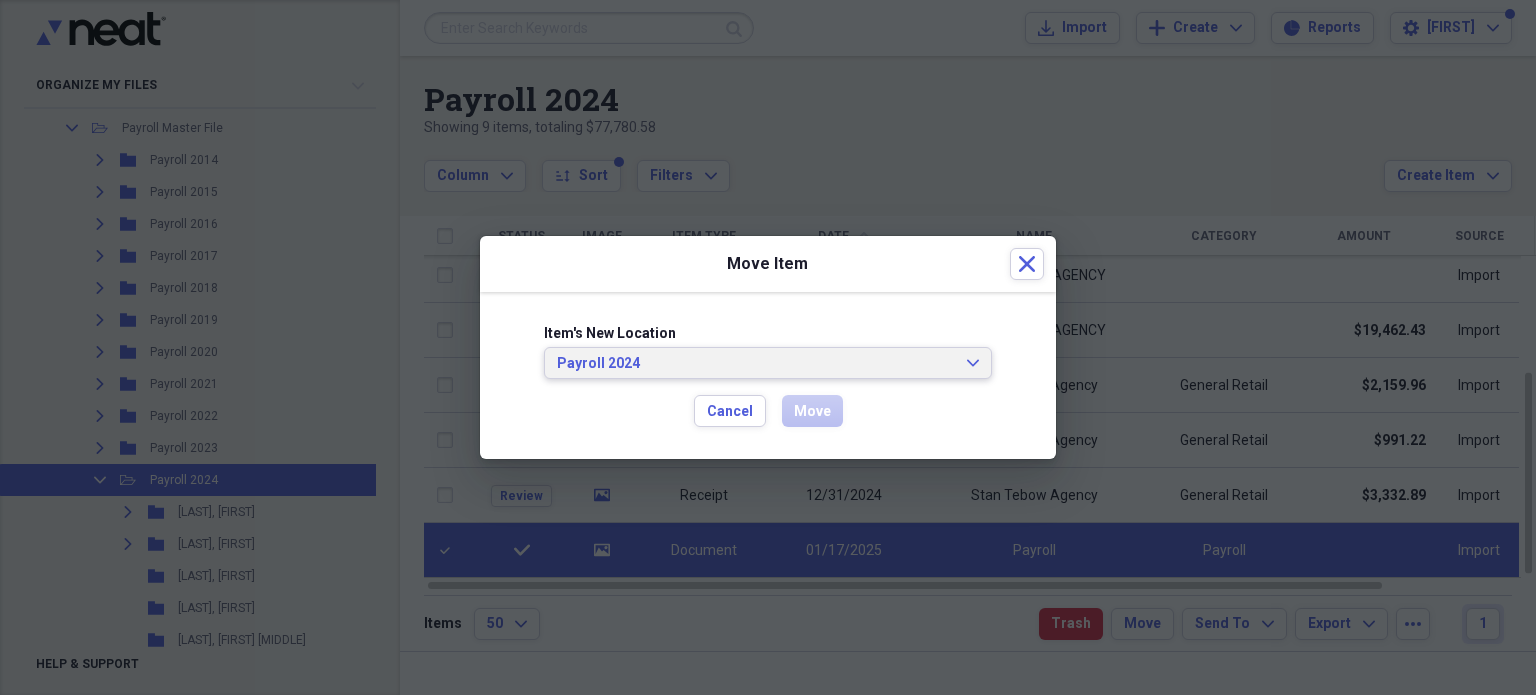 click on "Payroll 2024" at bounding box center (756, 364) 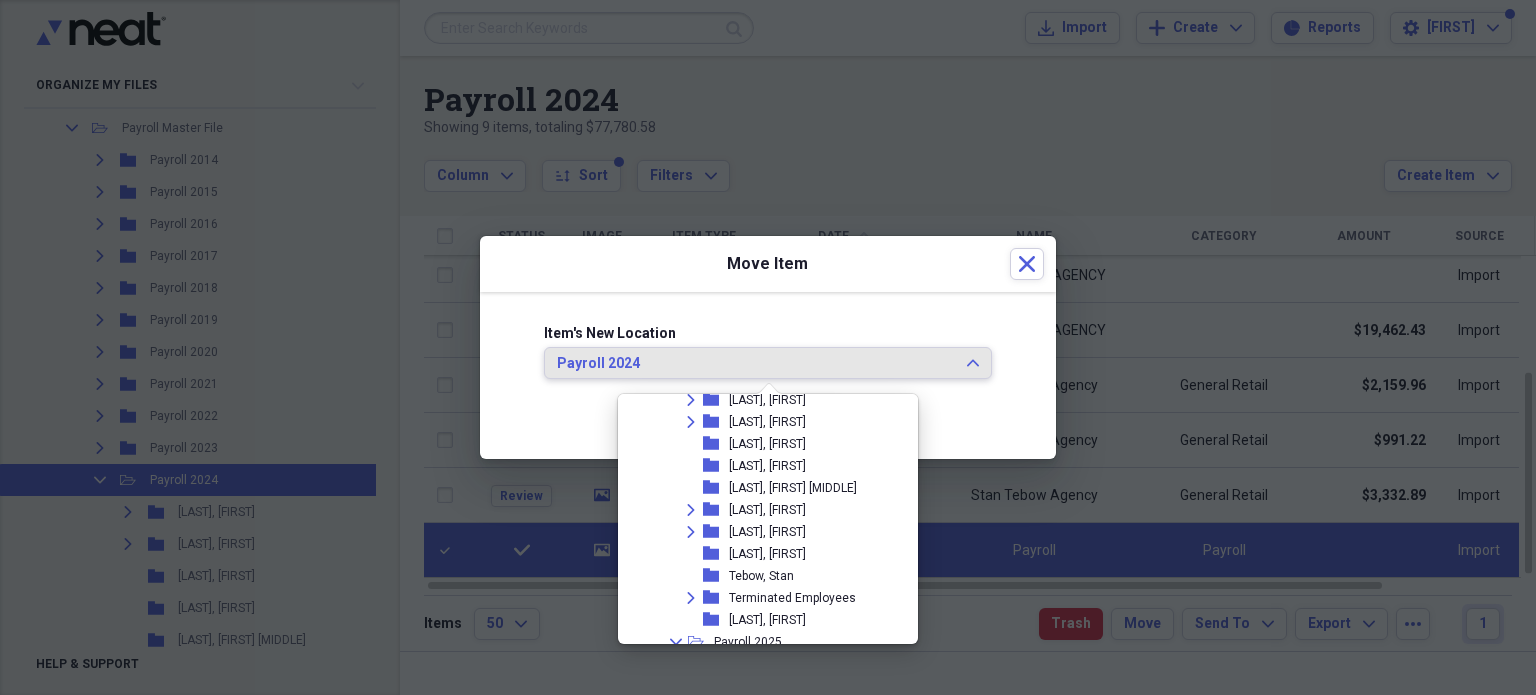 scroll, scrollTop: 570, scrollLeft: 0, axis: vertical 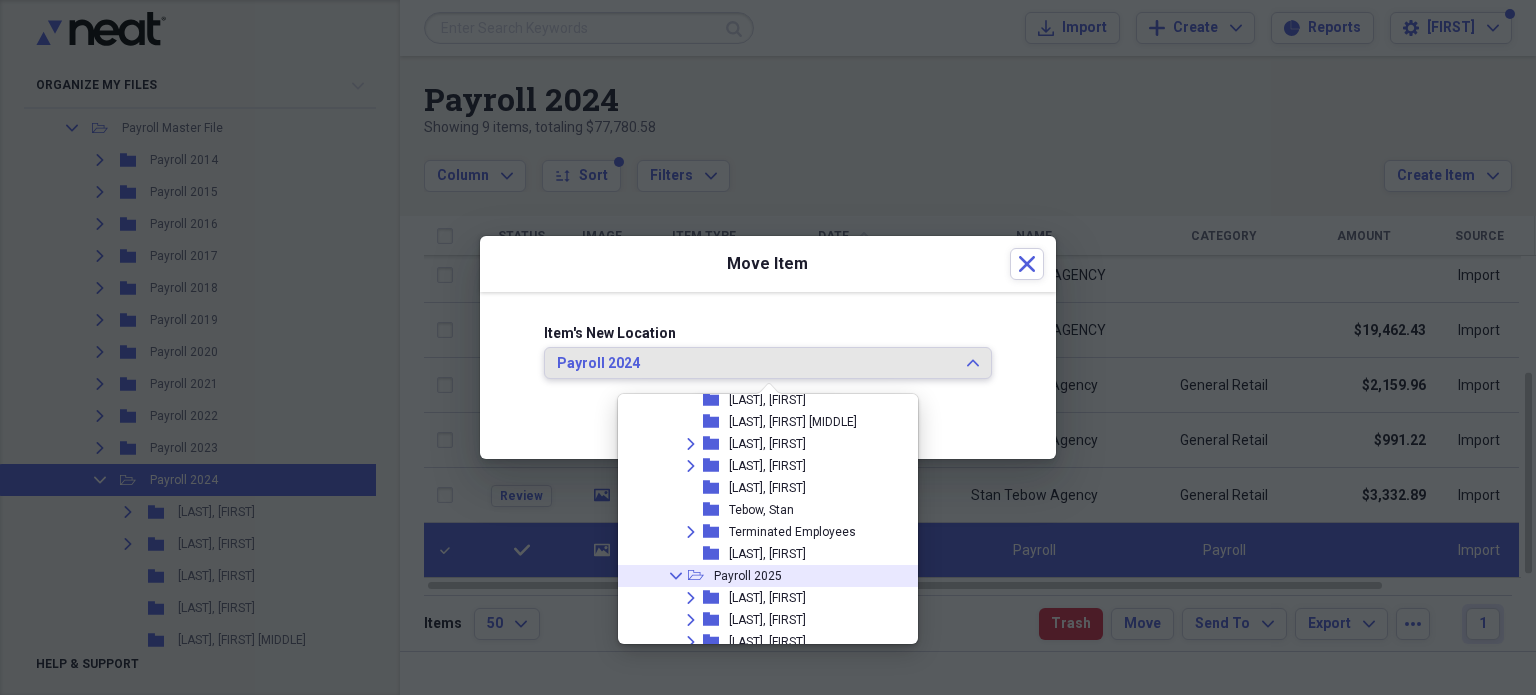 click on "Collapse open-folder Payroll 2025" at bounding box center (767, 576) 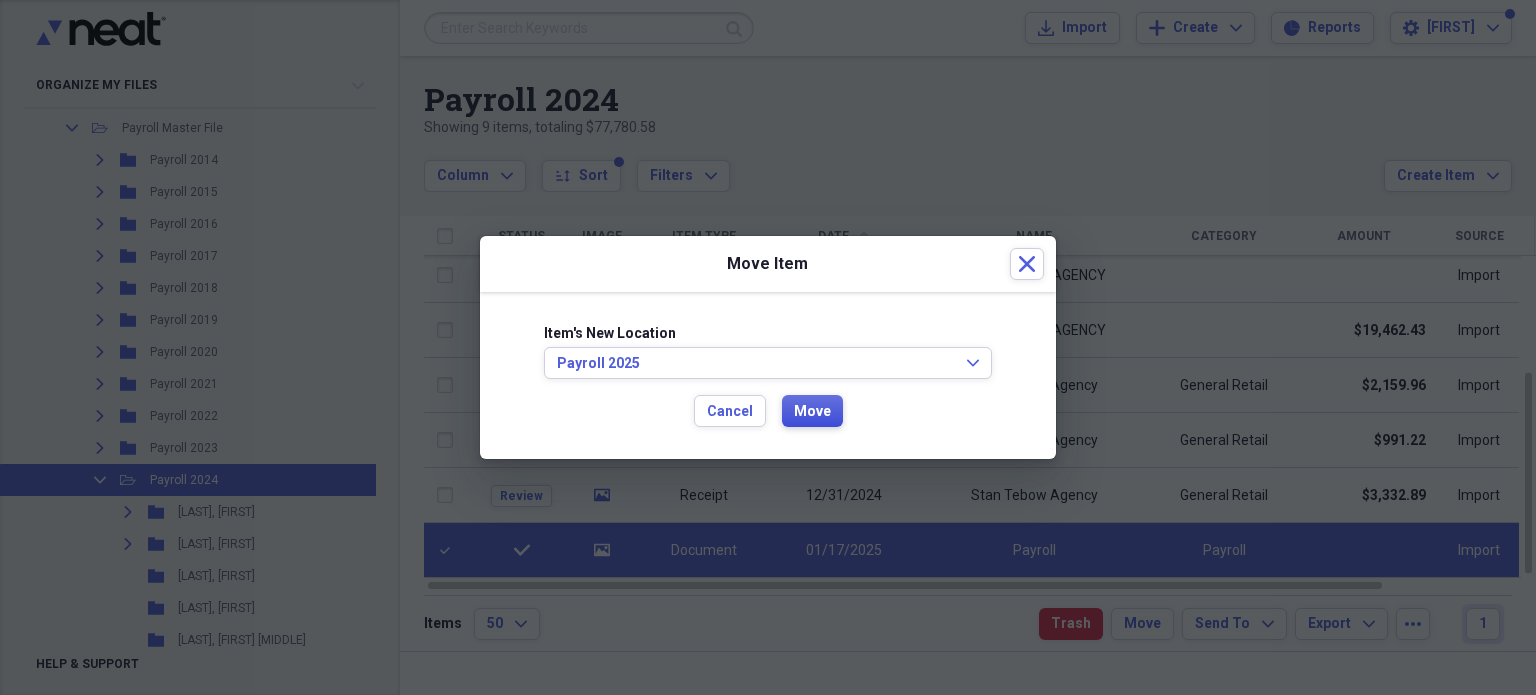 click on "Move" at bounding box center (812, 412) 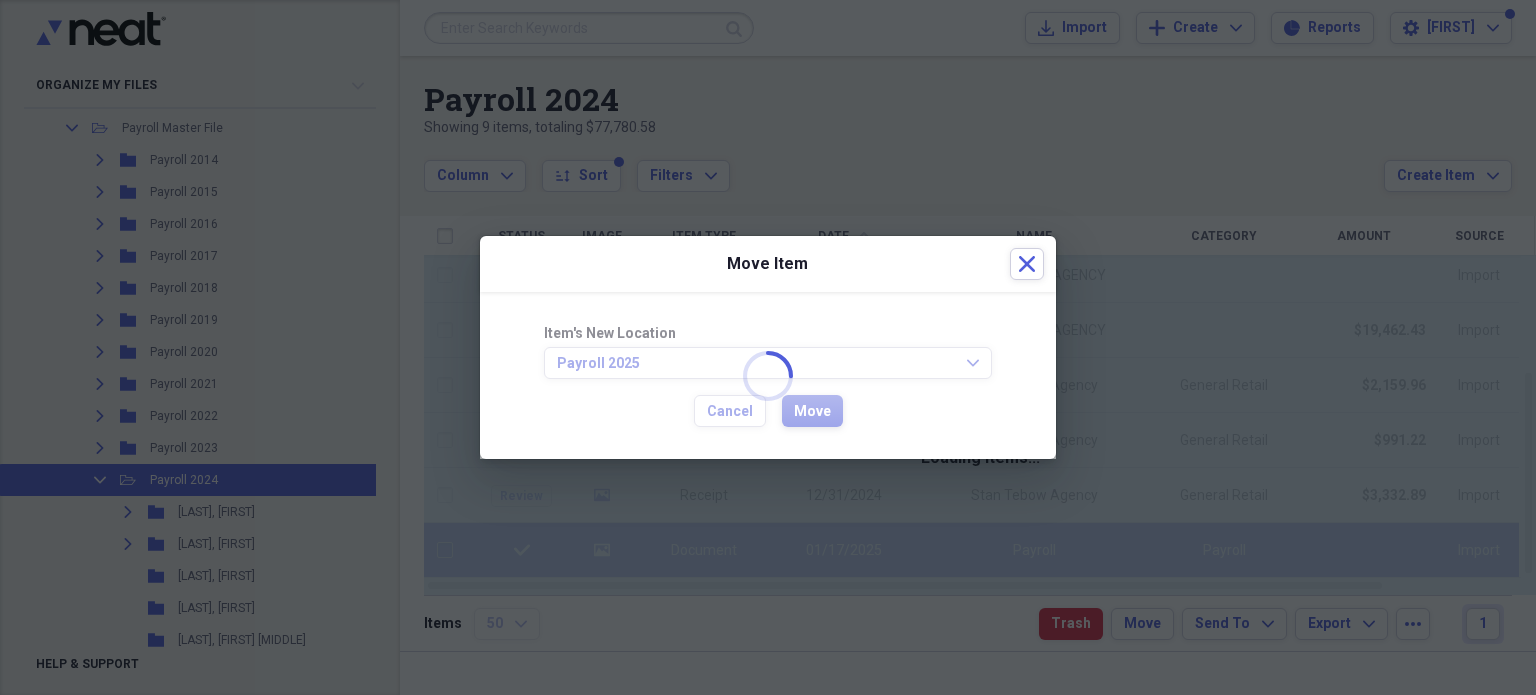checkbox on "false" 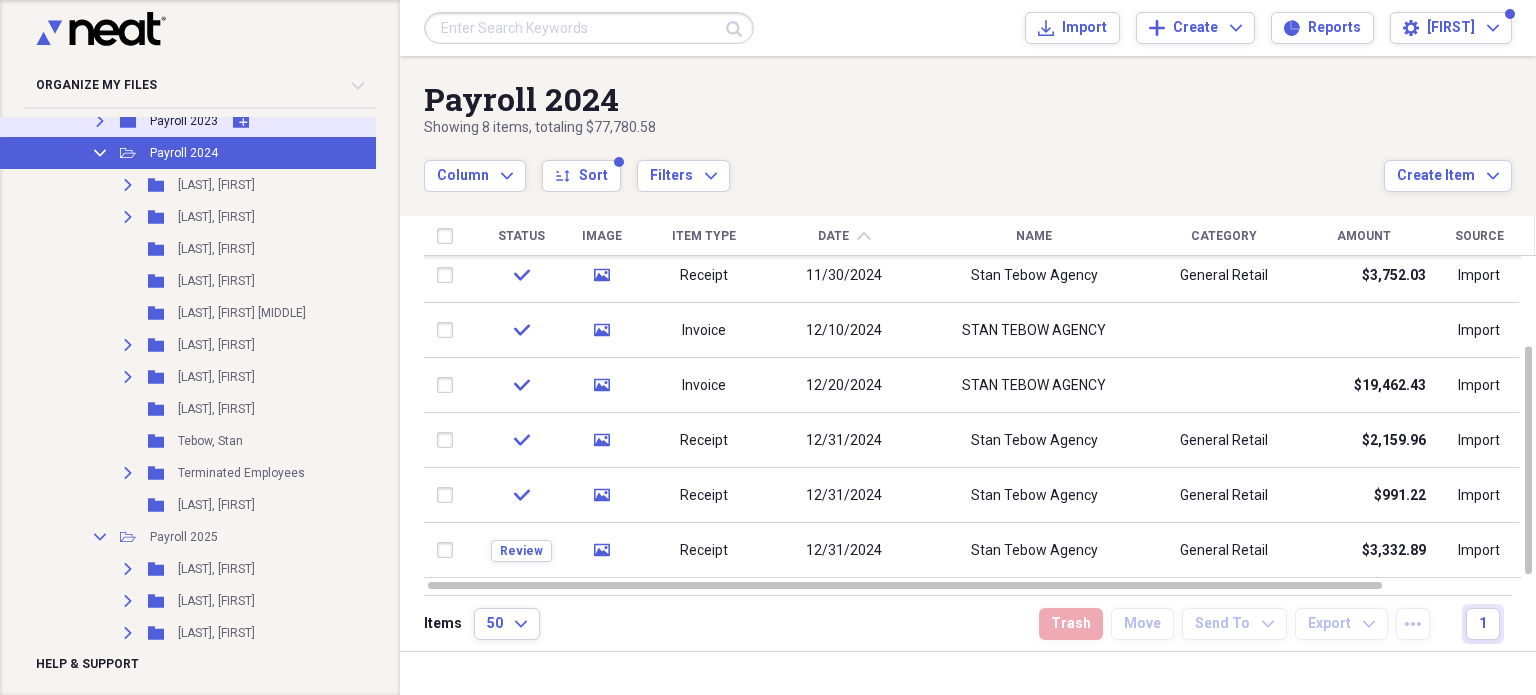 scroll, scrollTop: 821, scrollLeft: 0, axis: vertical 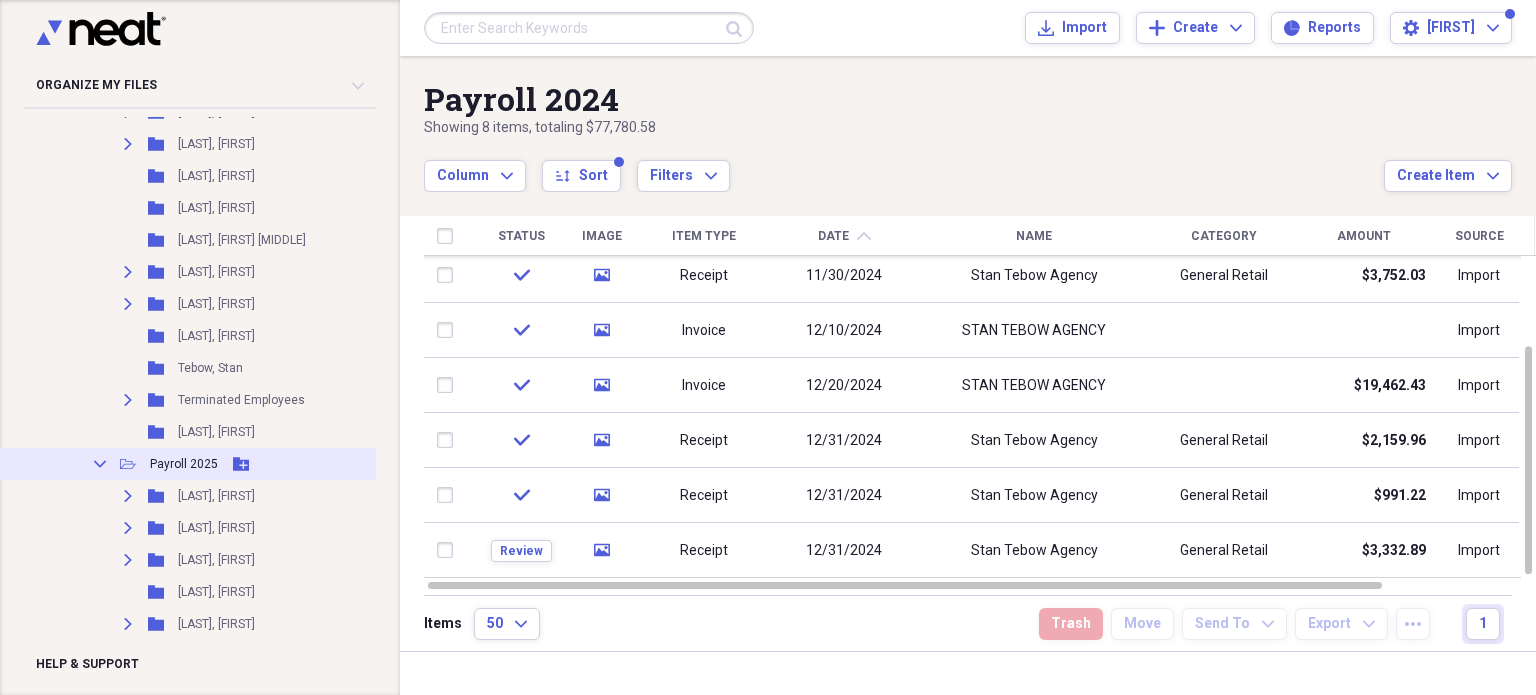 click on "Payroll 2025" at bounding box center (184, 464) 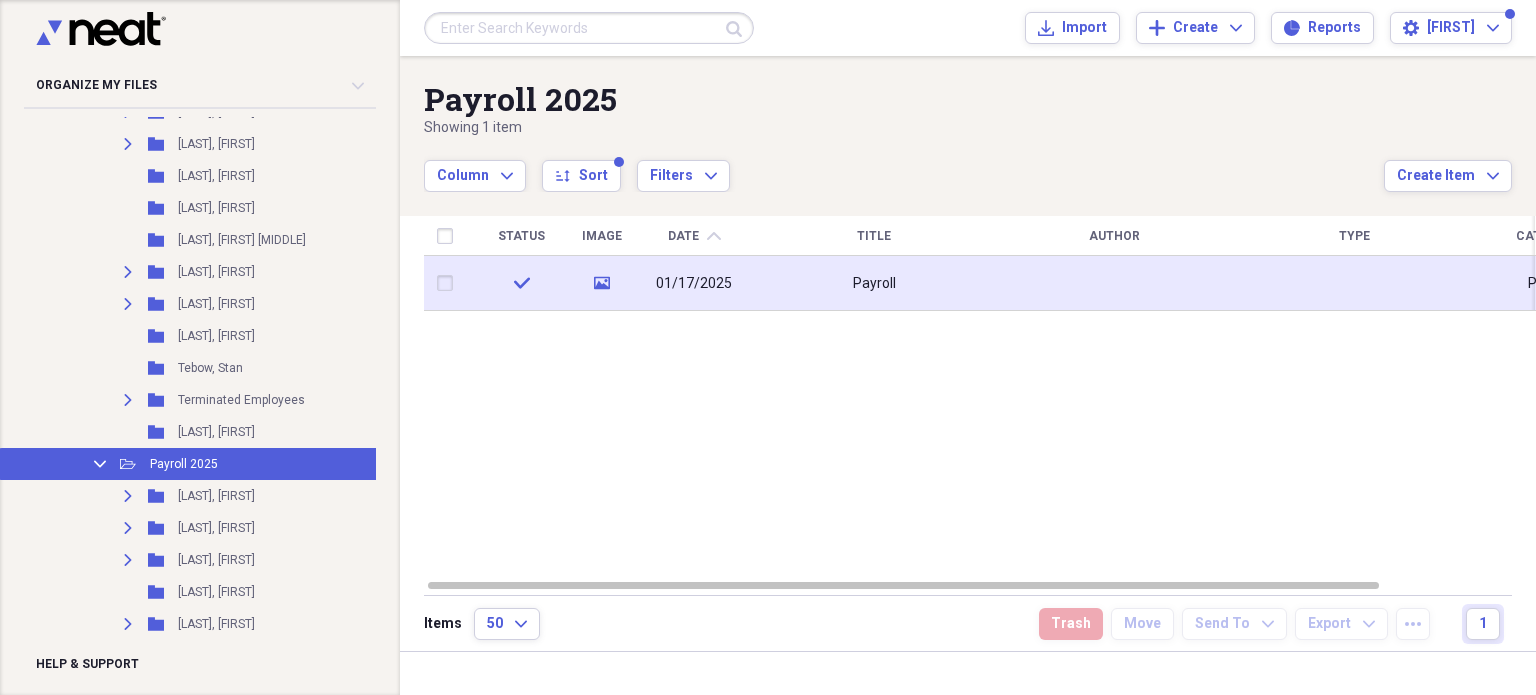 click at bounding box center [449, 283] 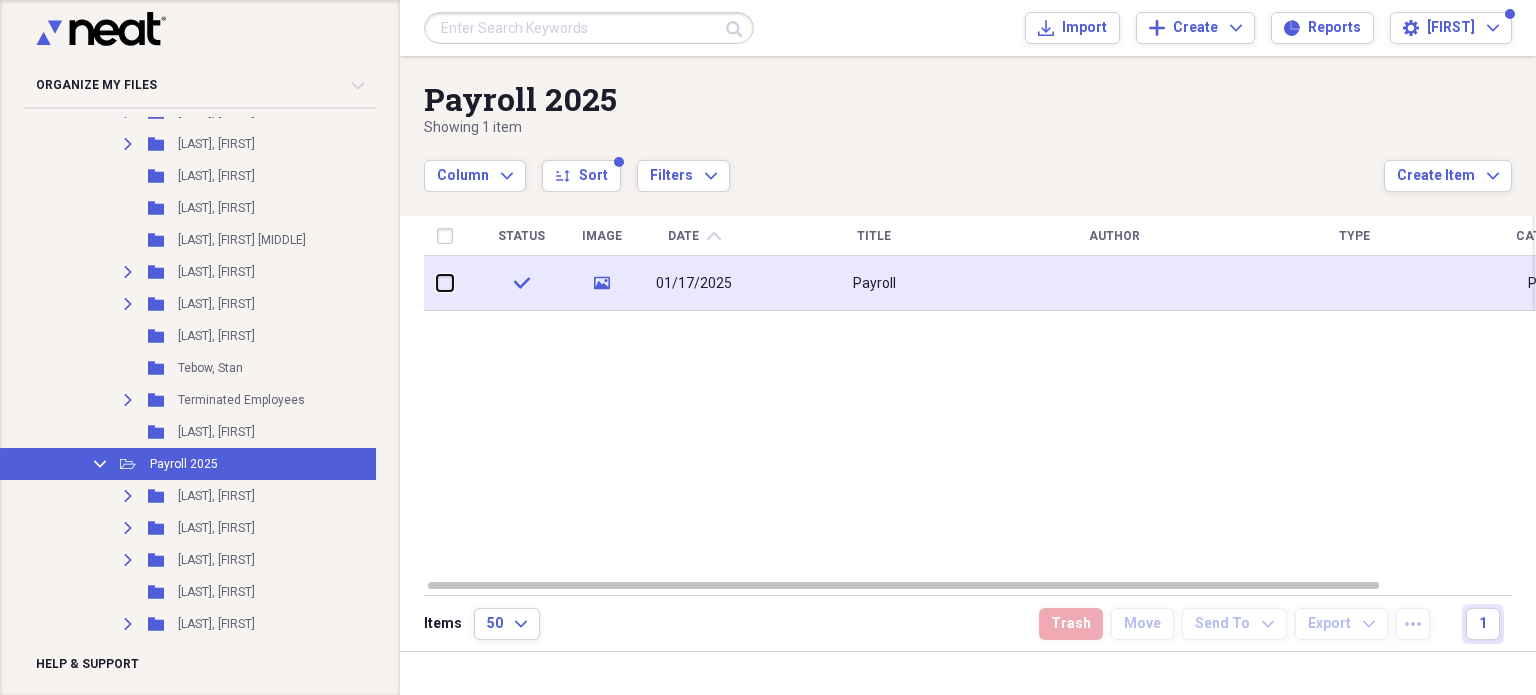 click at bounding box center [437, 283] 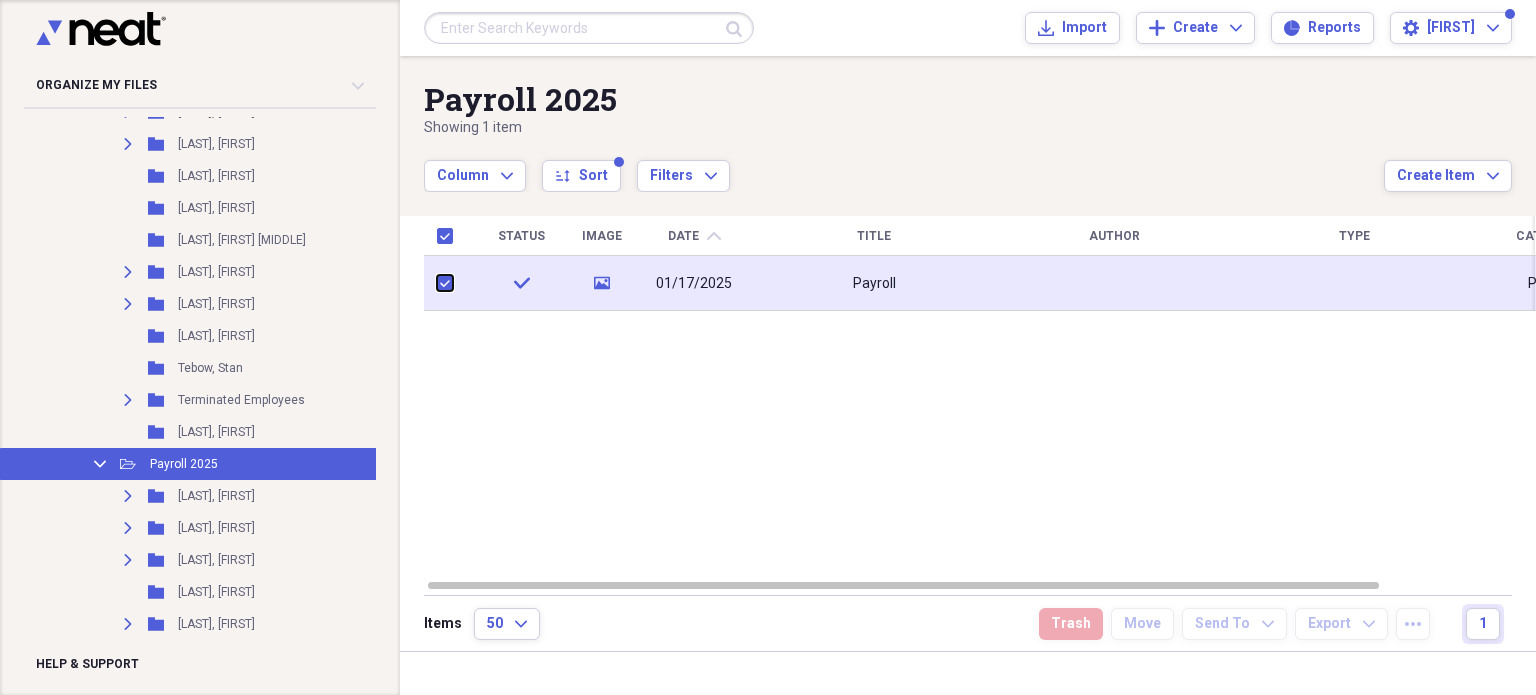 checkbox on "true" 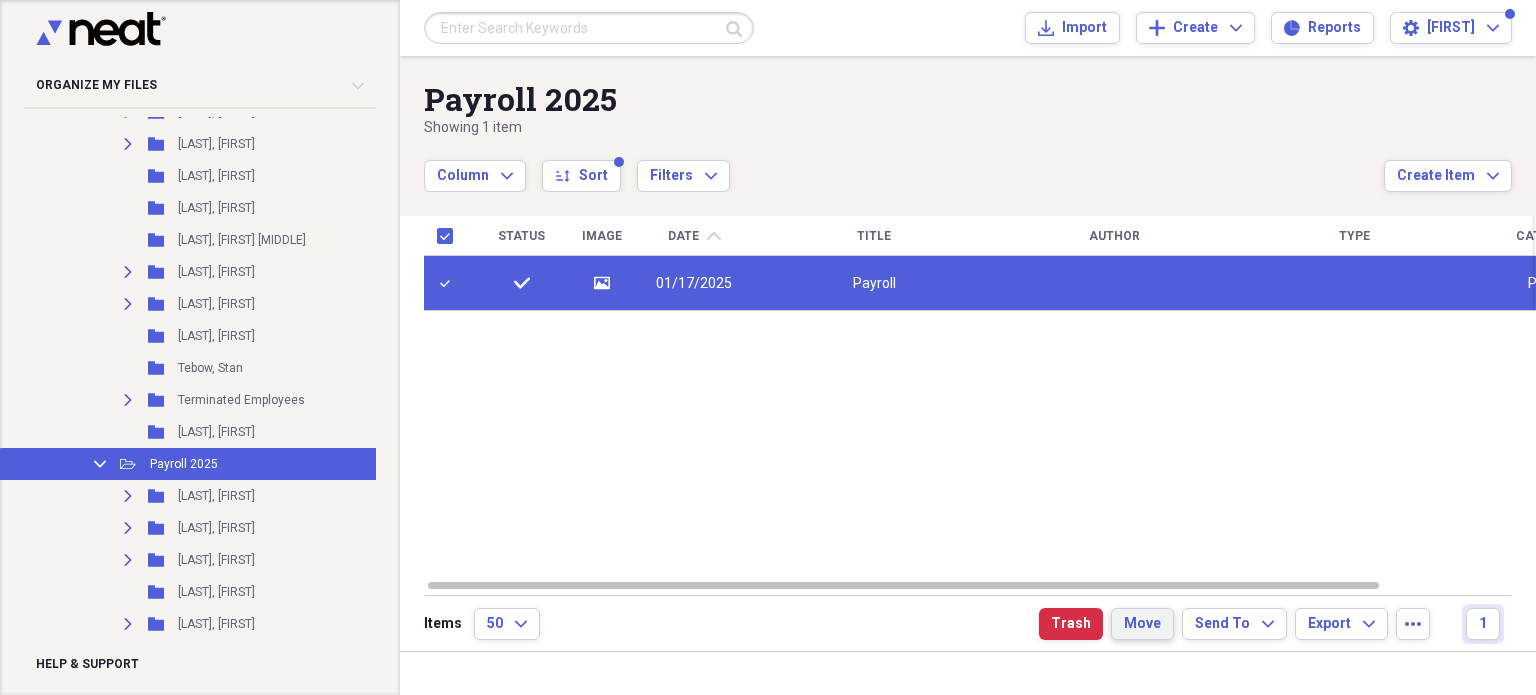 click on "Move" at bounding box center [1142, 624] 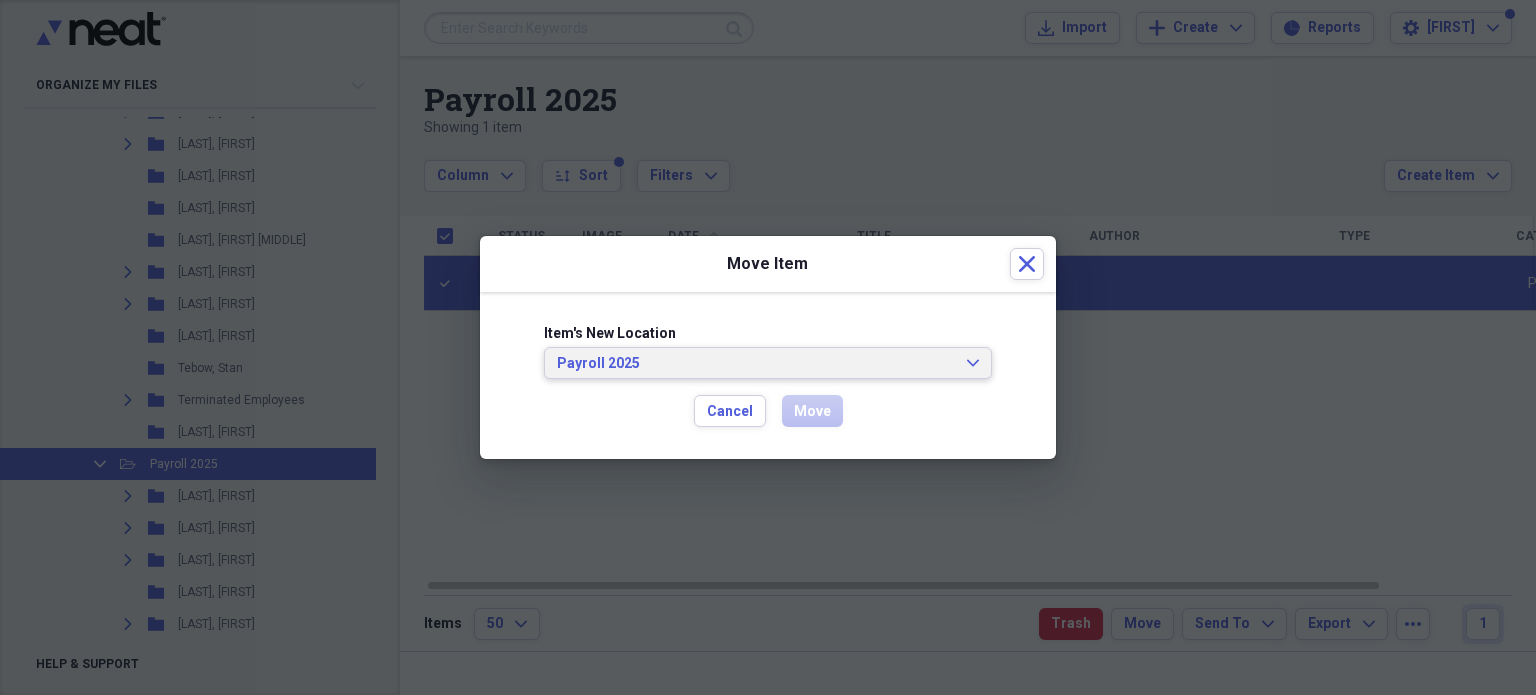 click on "Expand" 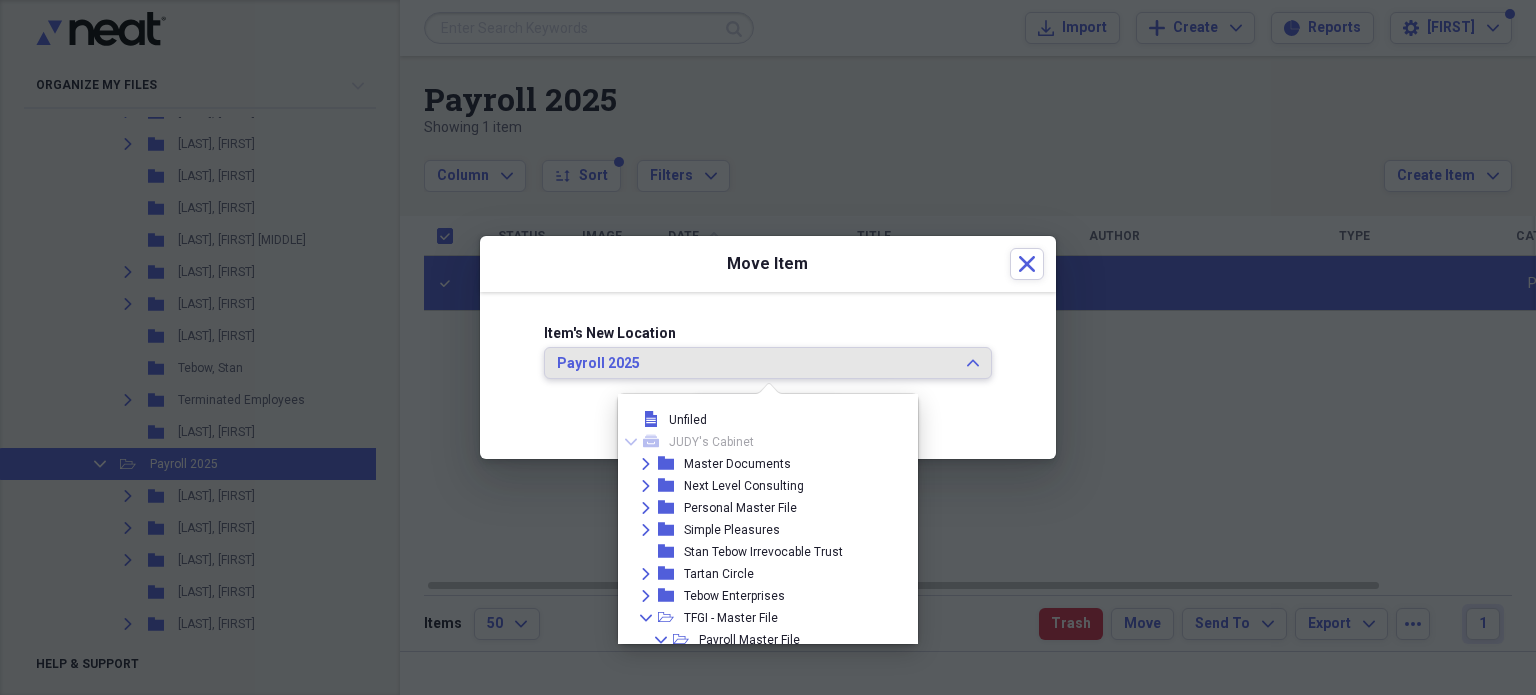 scroll, scrollTop: 634, scrollLeft: 0, axis: vertical 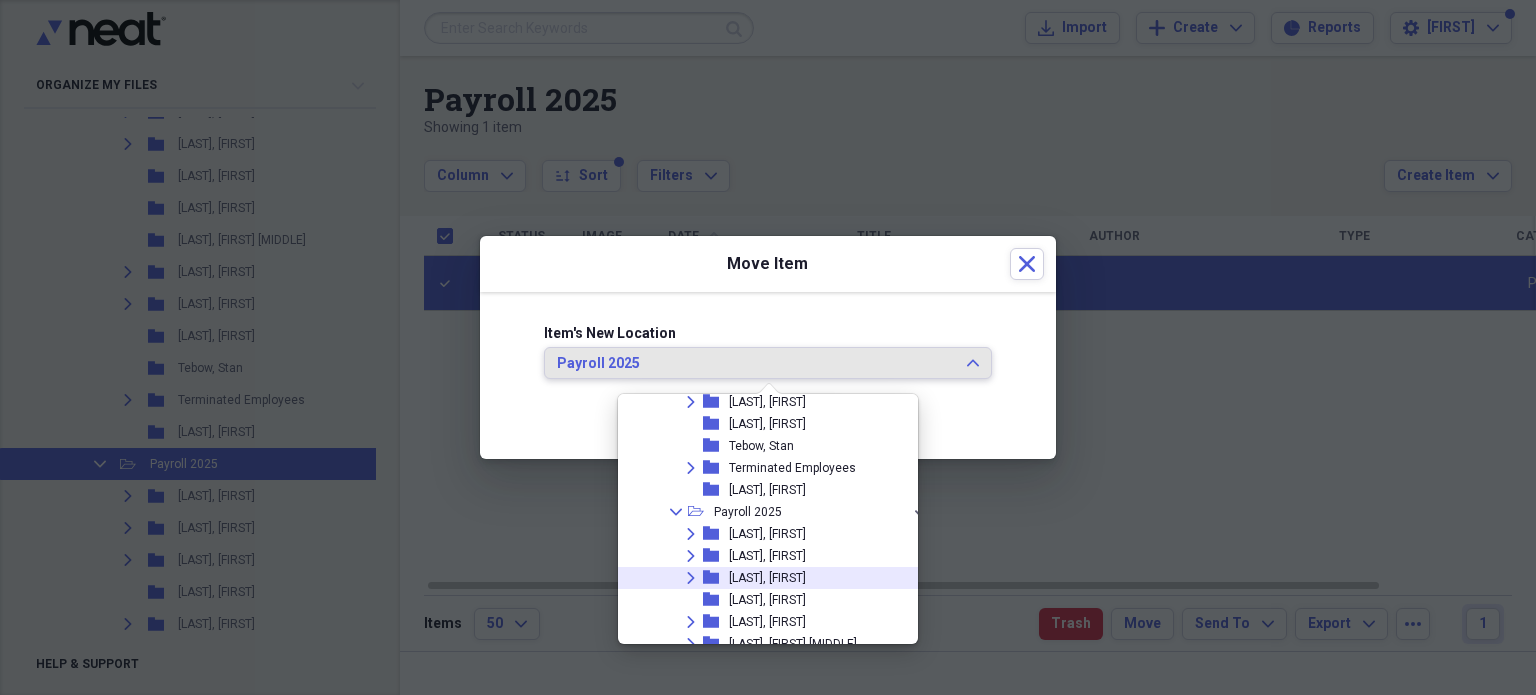 click on "[LAST], [FIRST]" at bounding box center (767, 578) 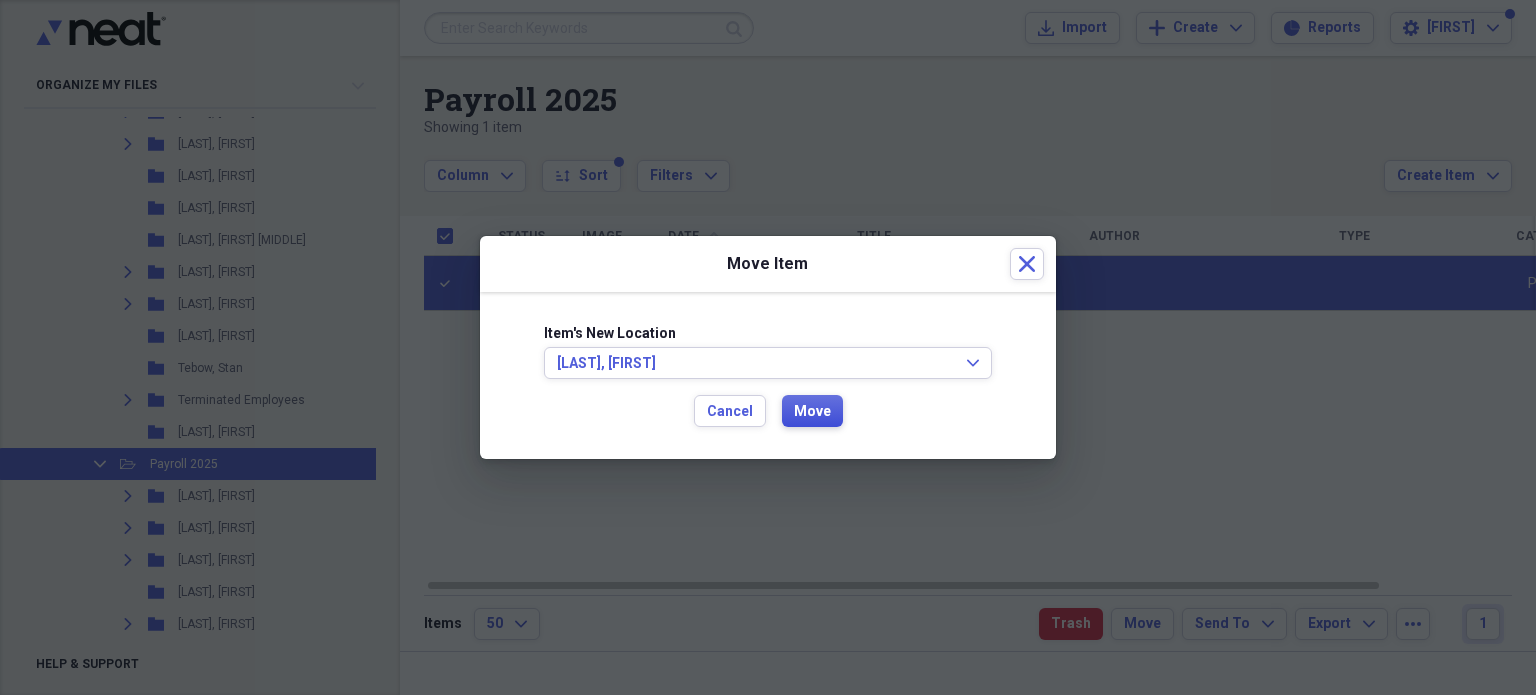 click on "Move" at bounding box center [812, 412] 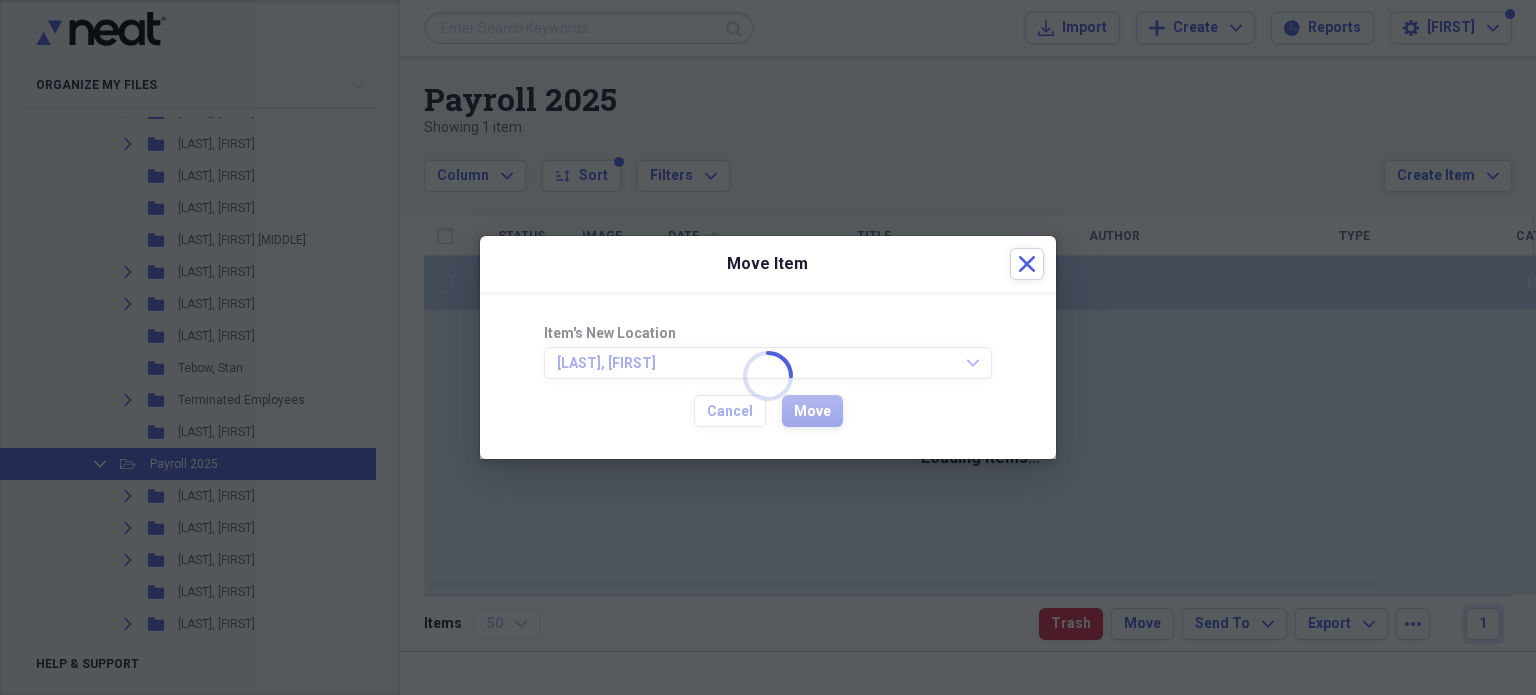 checkbox on "false" 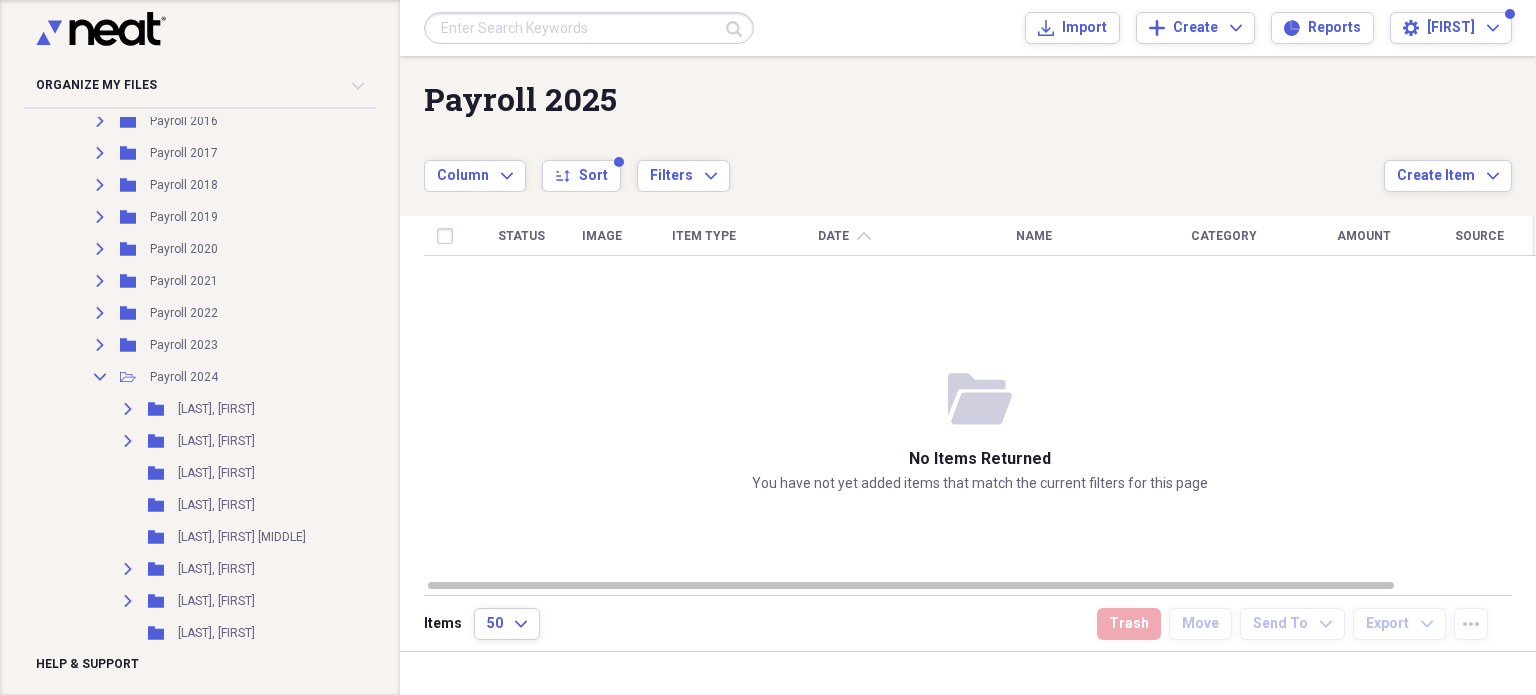 scroll, scrollTop: 521, scrollLeft: 0, axis: vertical 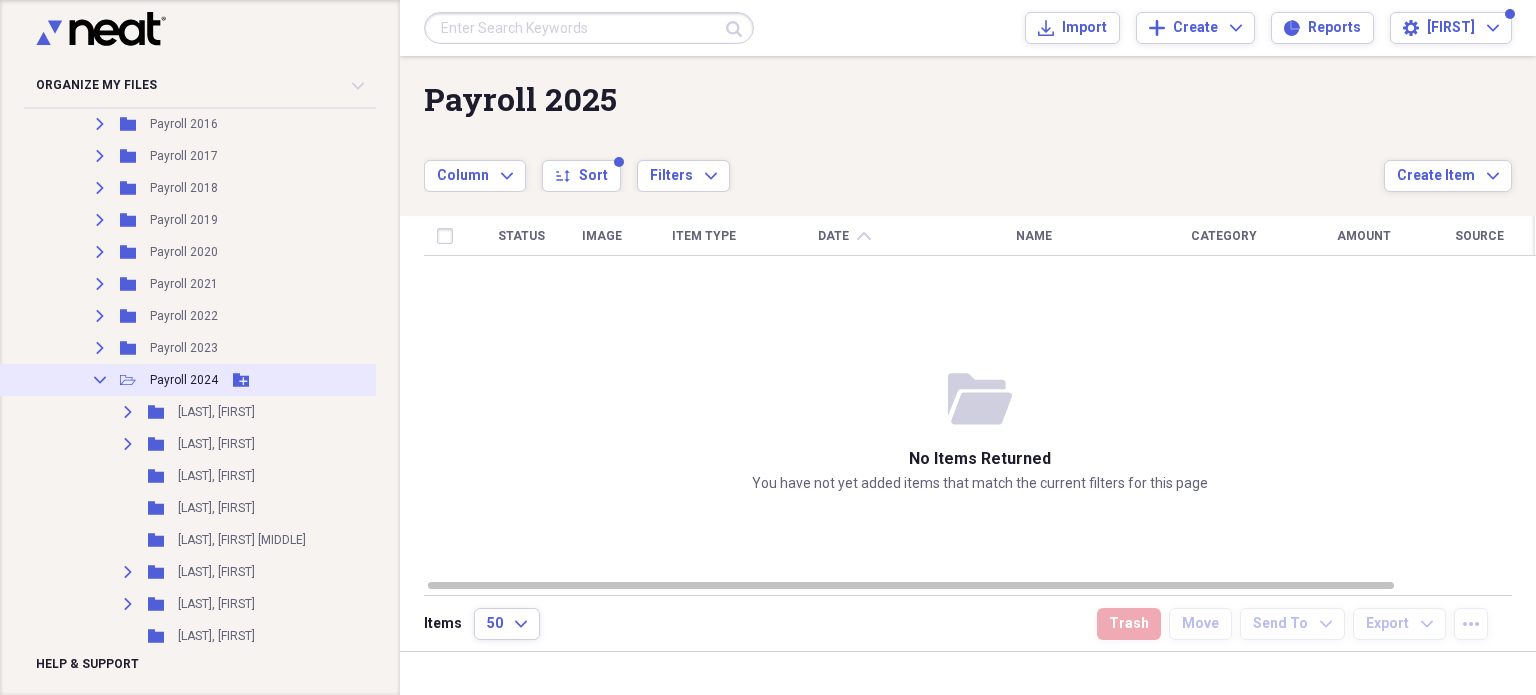 click on "Payroll 2024" at bounding box center (184, 380) 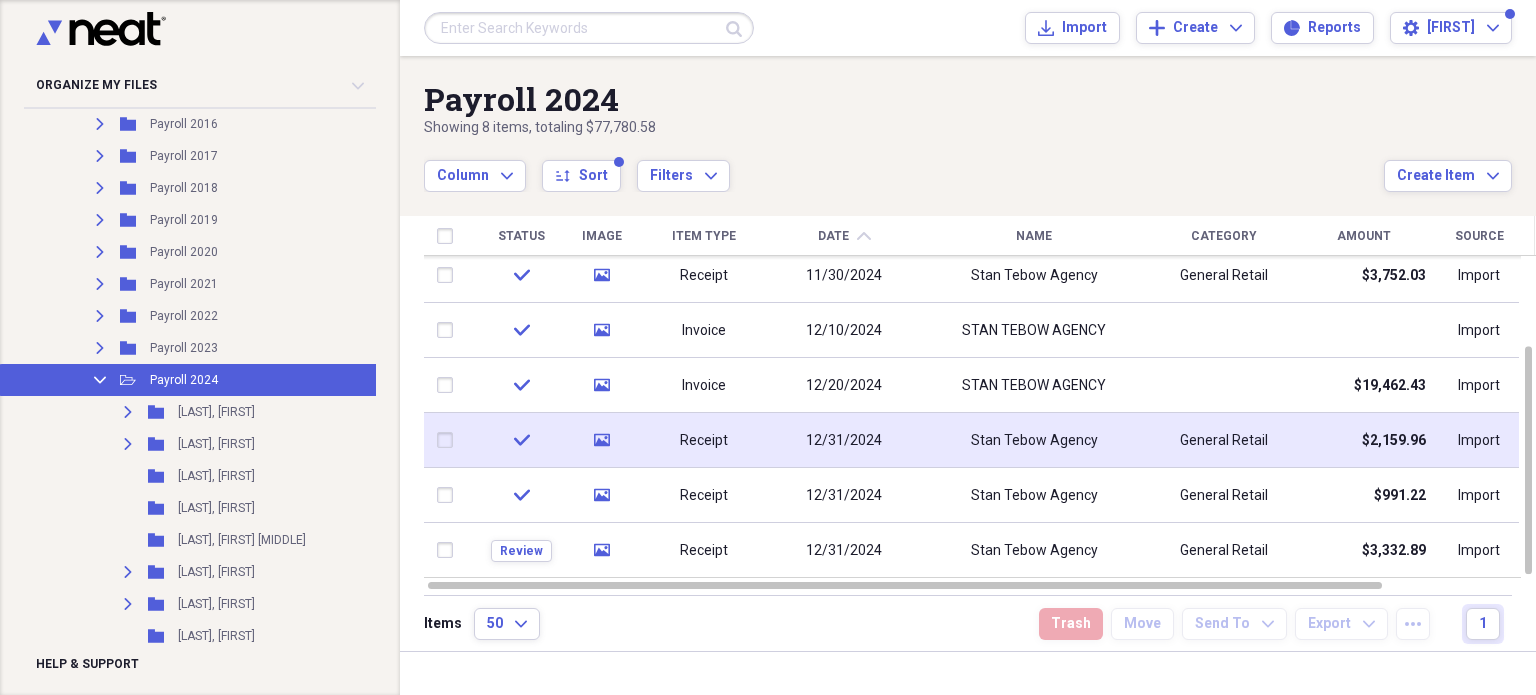 click at bounding box center [449, 440] 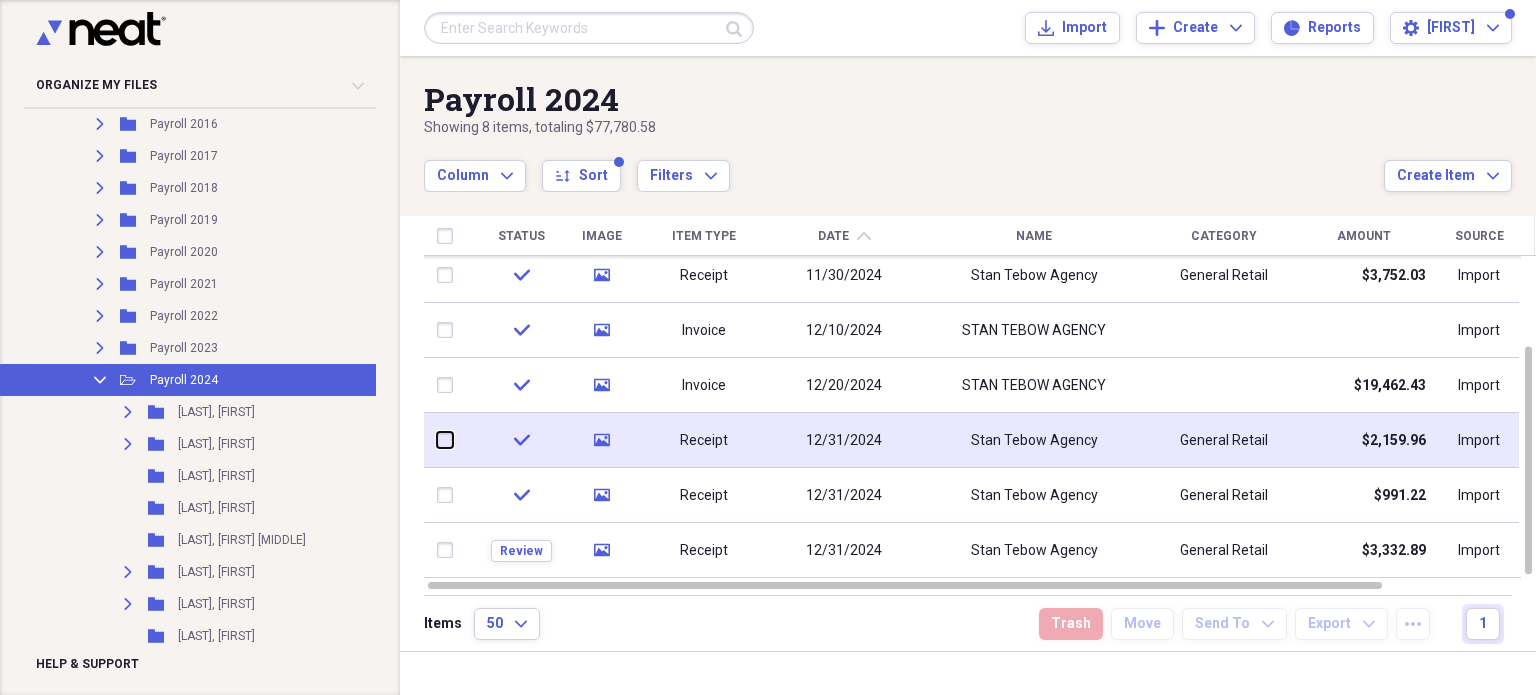 click at bounding box center [437, 440] 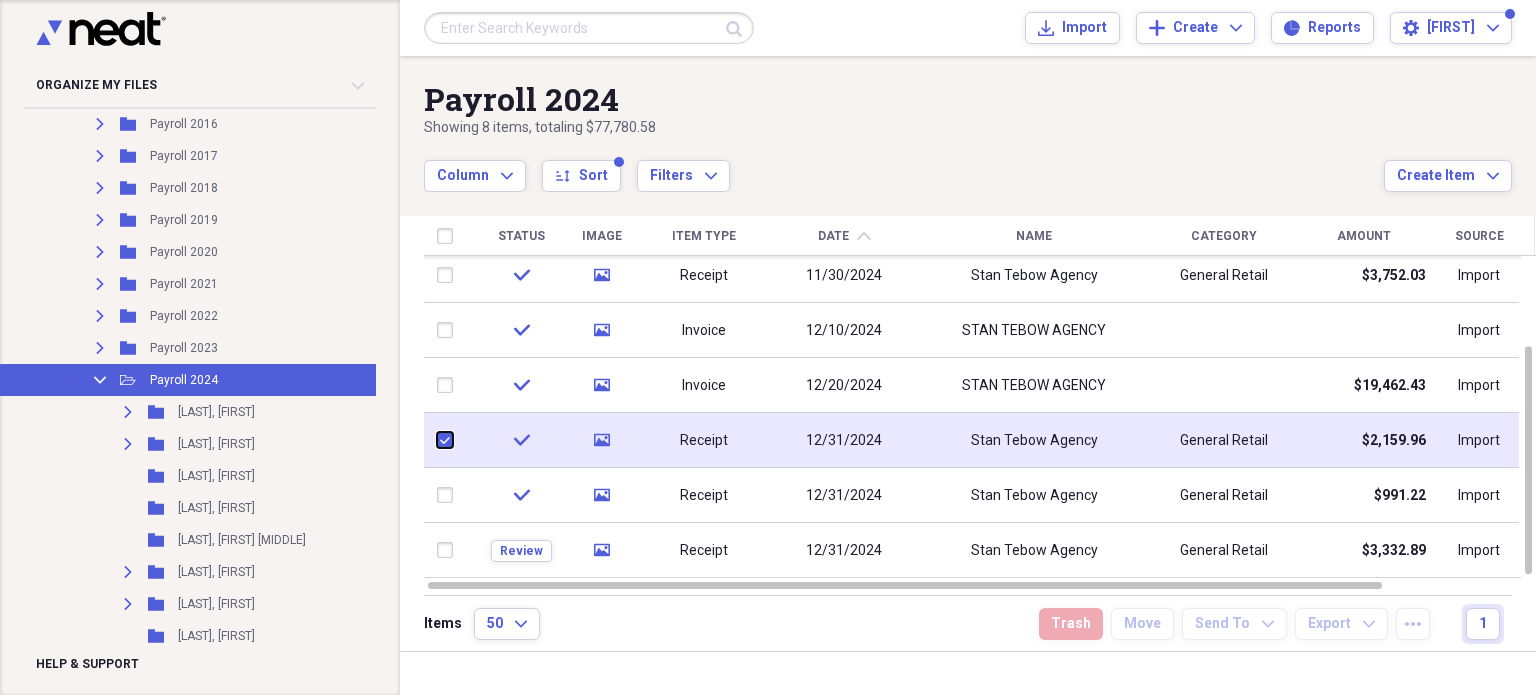 checkbox on "true" 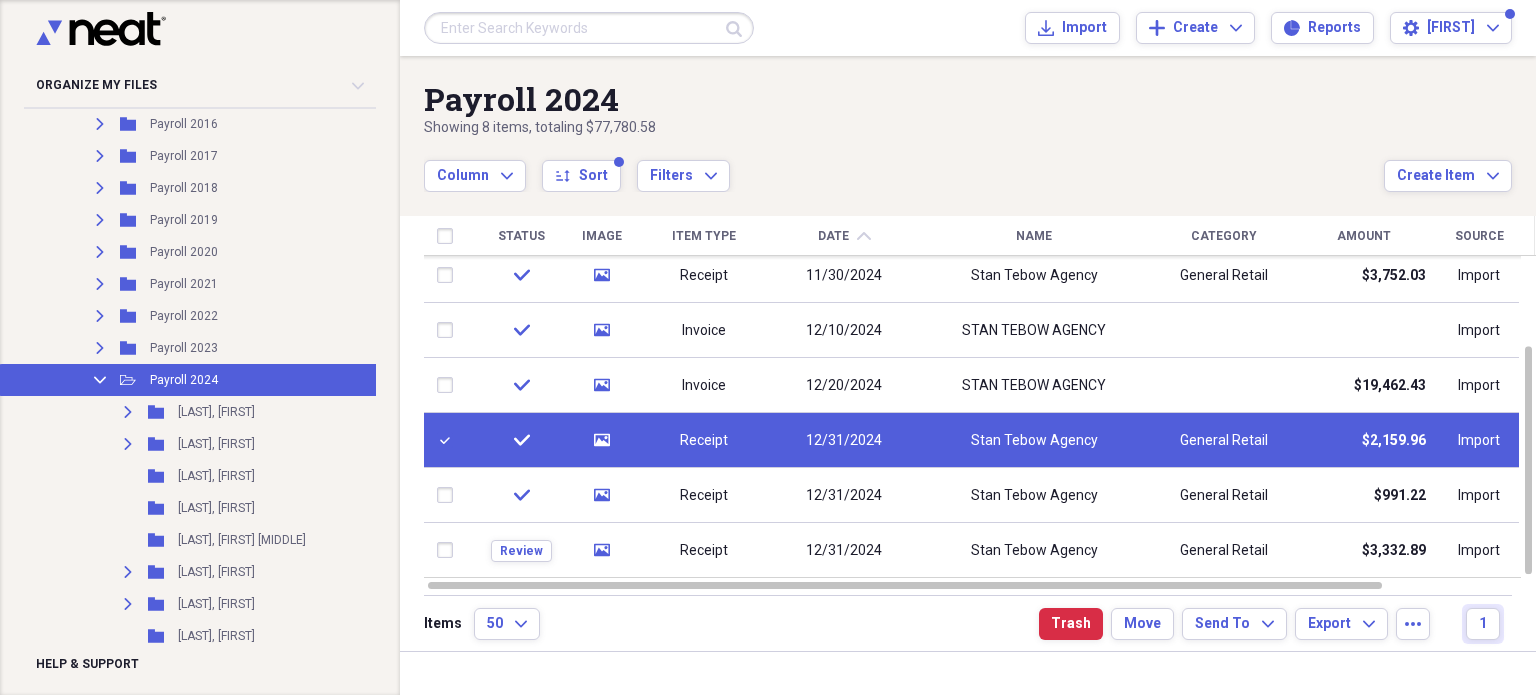 click on "Receipt" at bounding box center (704, 440) 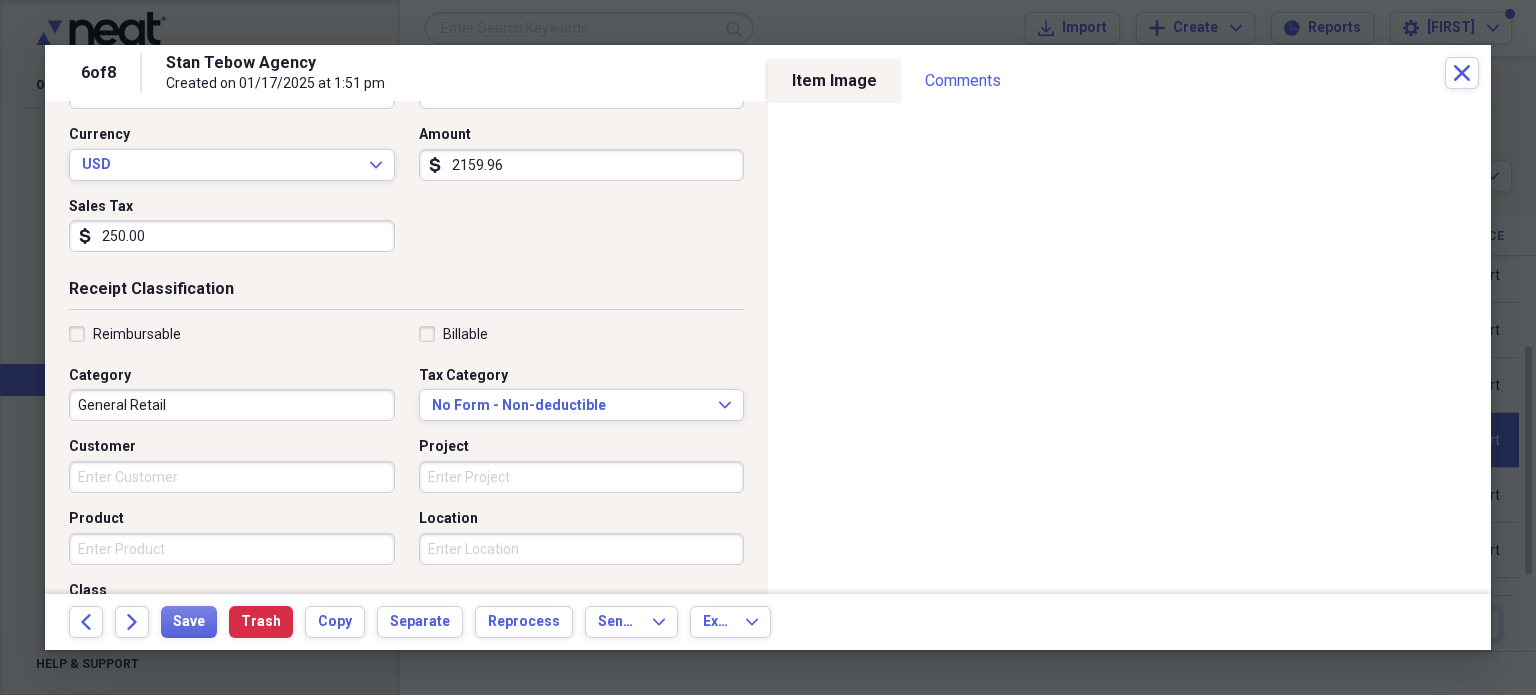 scroll, scrollTop: 300, scrollLeft: 0, axis: vertical 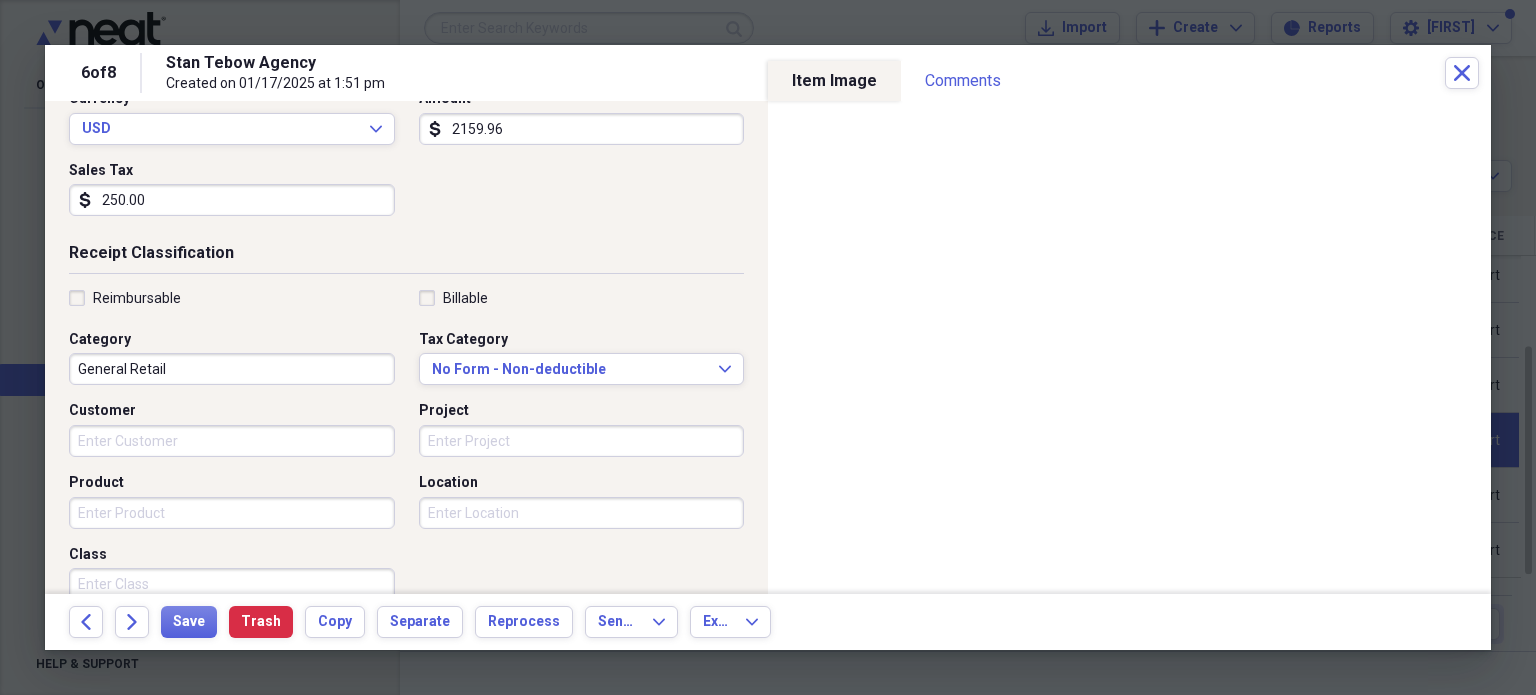 click on "General Retail" at bounding box center [232, 369] 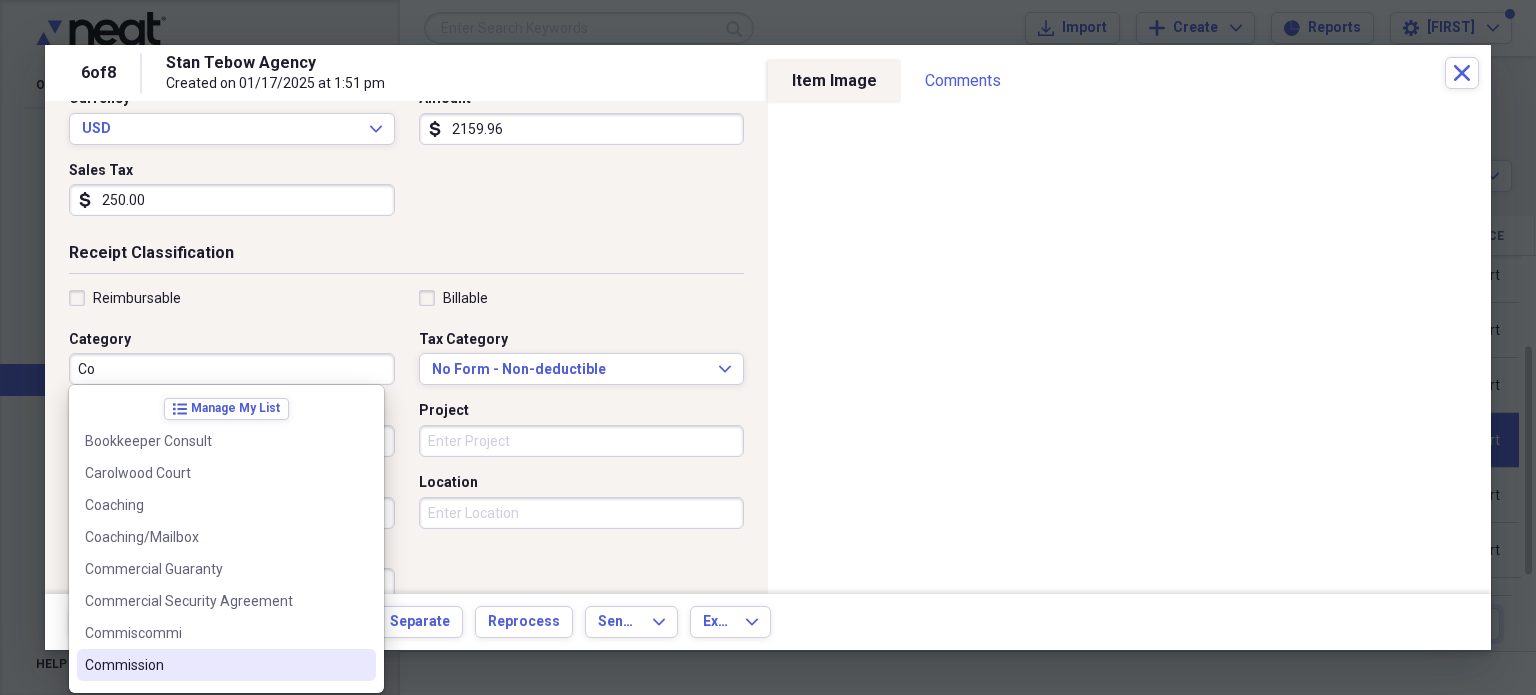 click on "Commission" at bounding box center (214, 665) 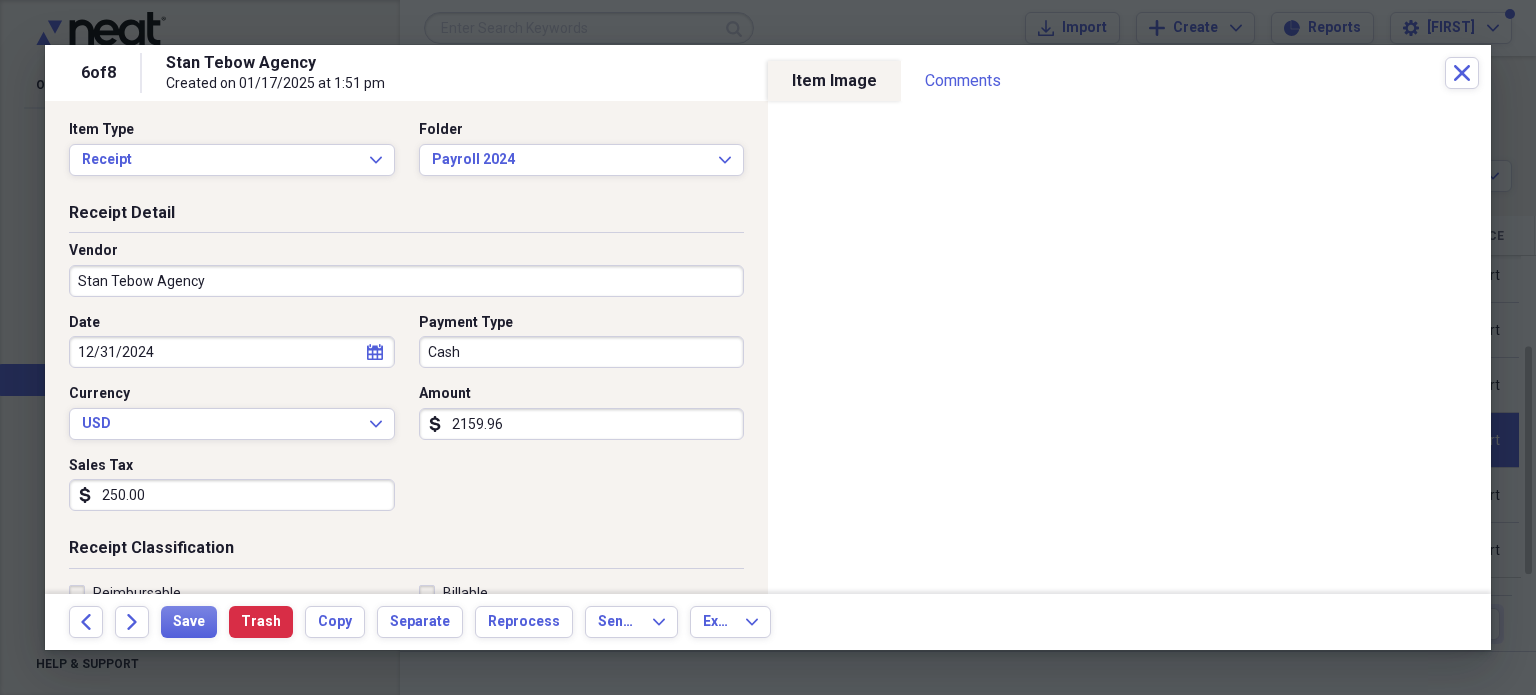 scroll, scrollTop: 0, scrollLeft: 0, axis: both 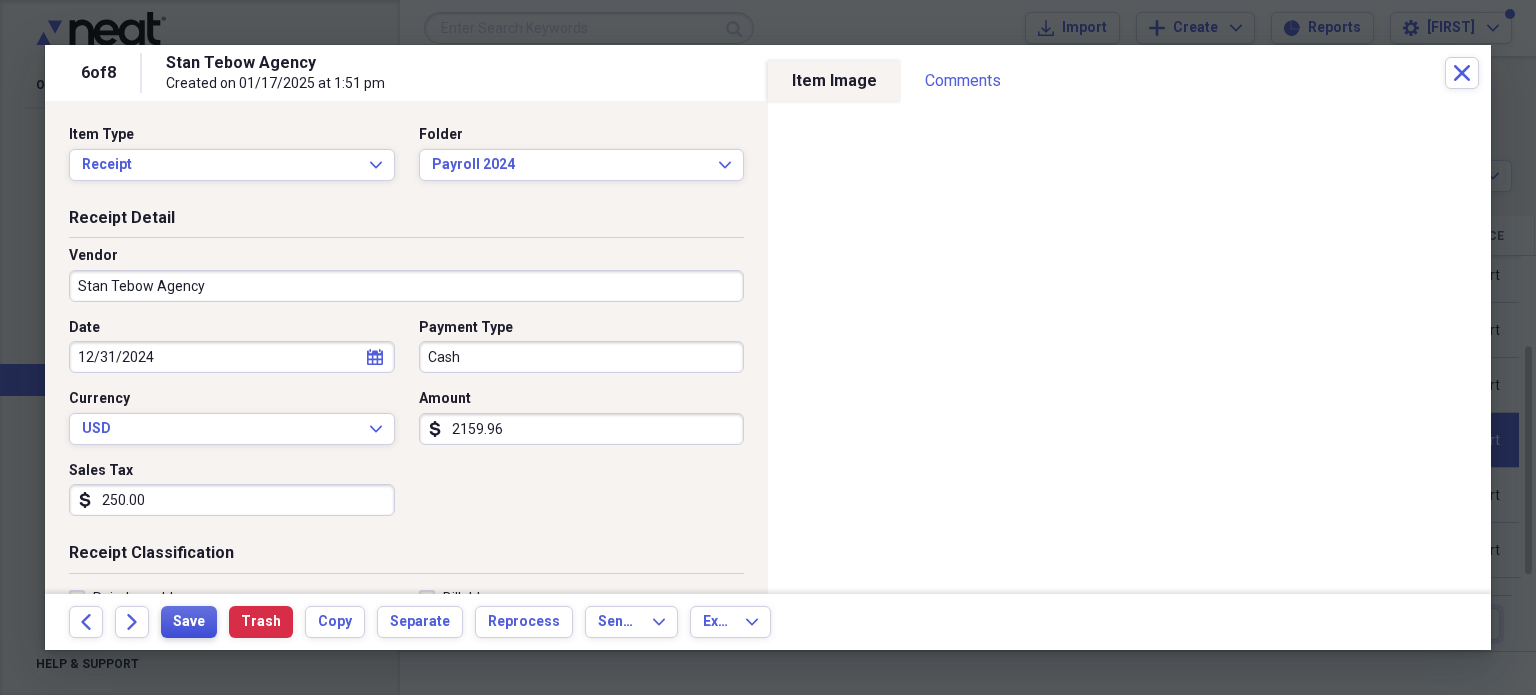 click on "Save" at bounding box center (189, 622) 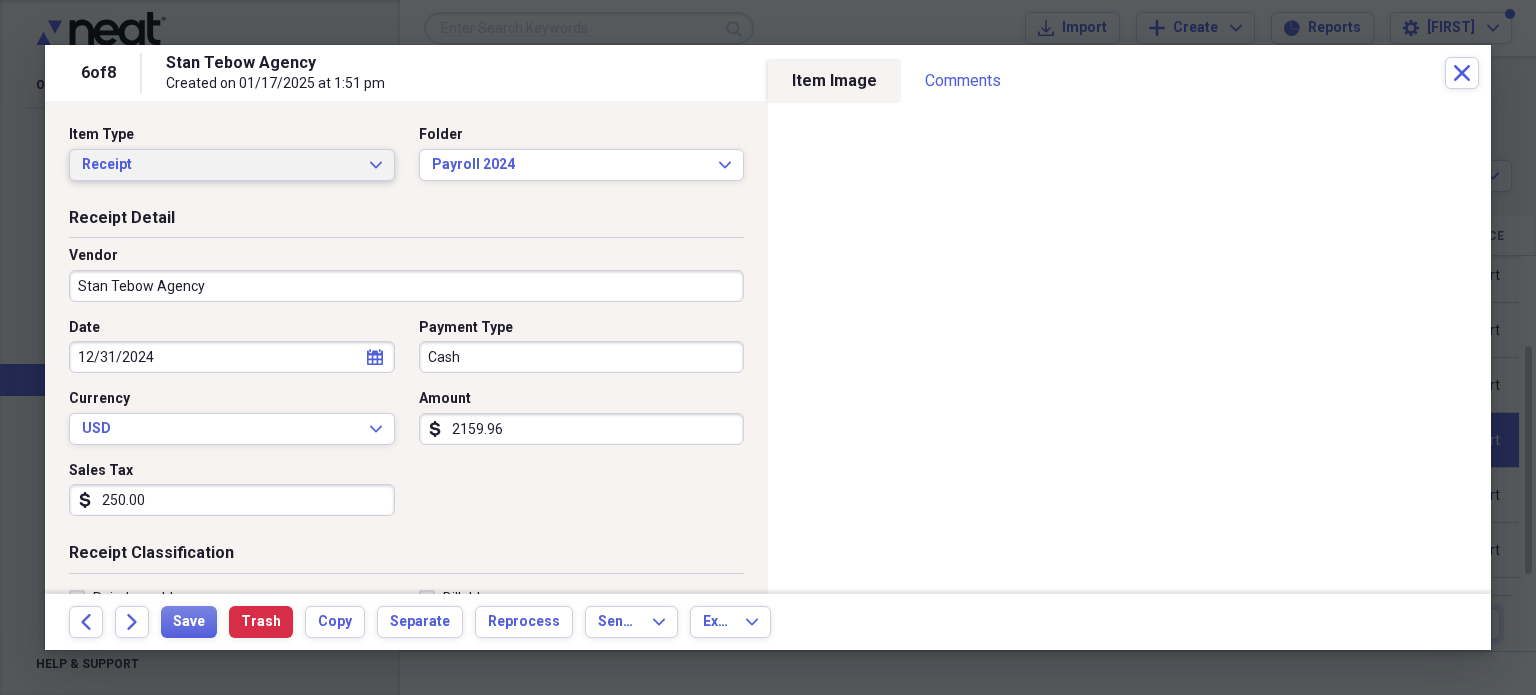 click on "Expand" 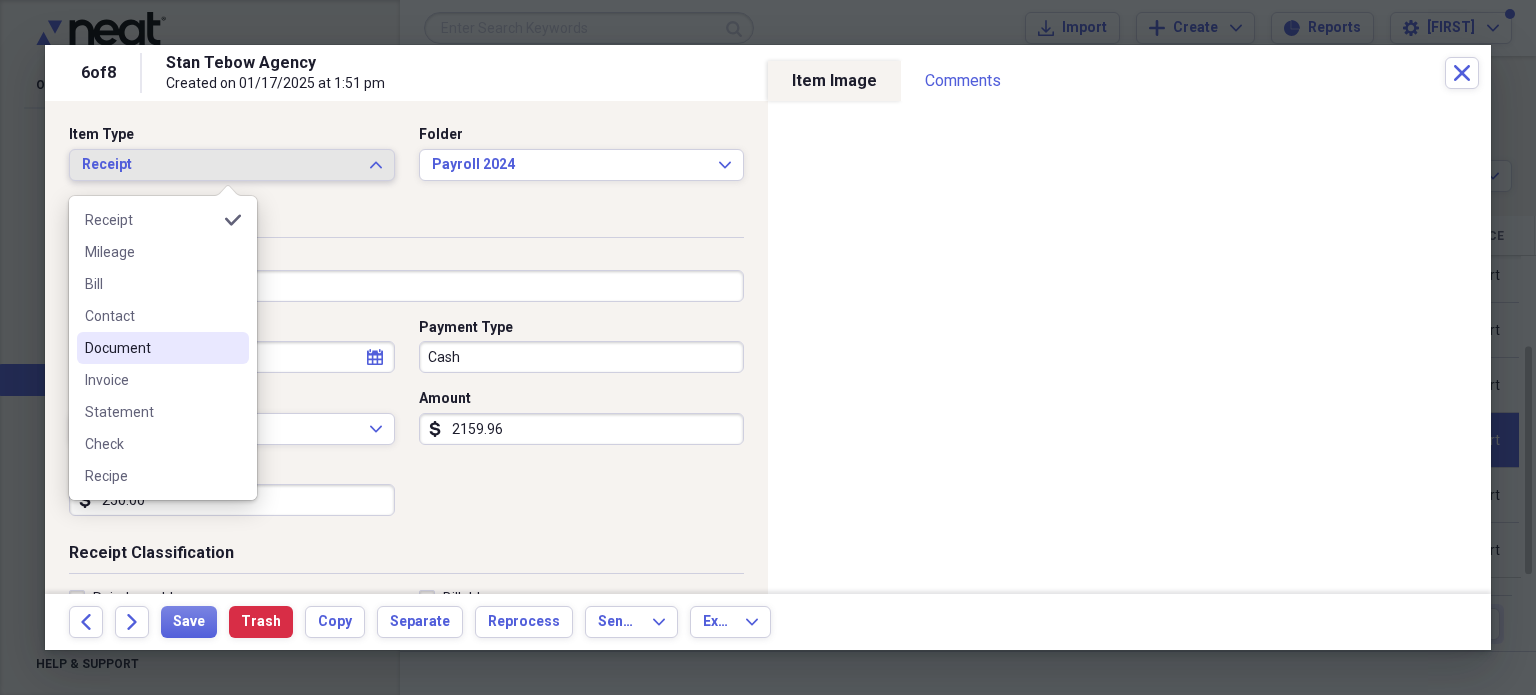 click on "Document" at bounding box center (163, 348) 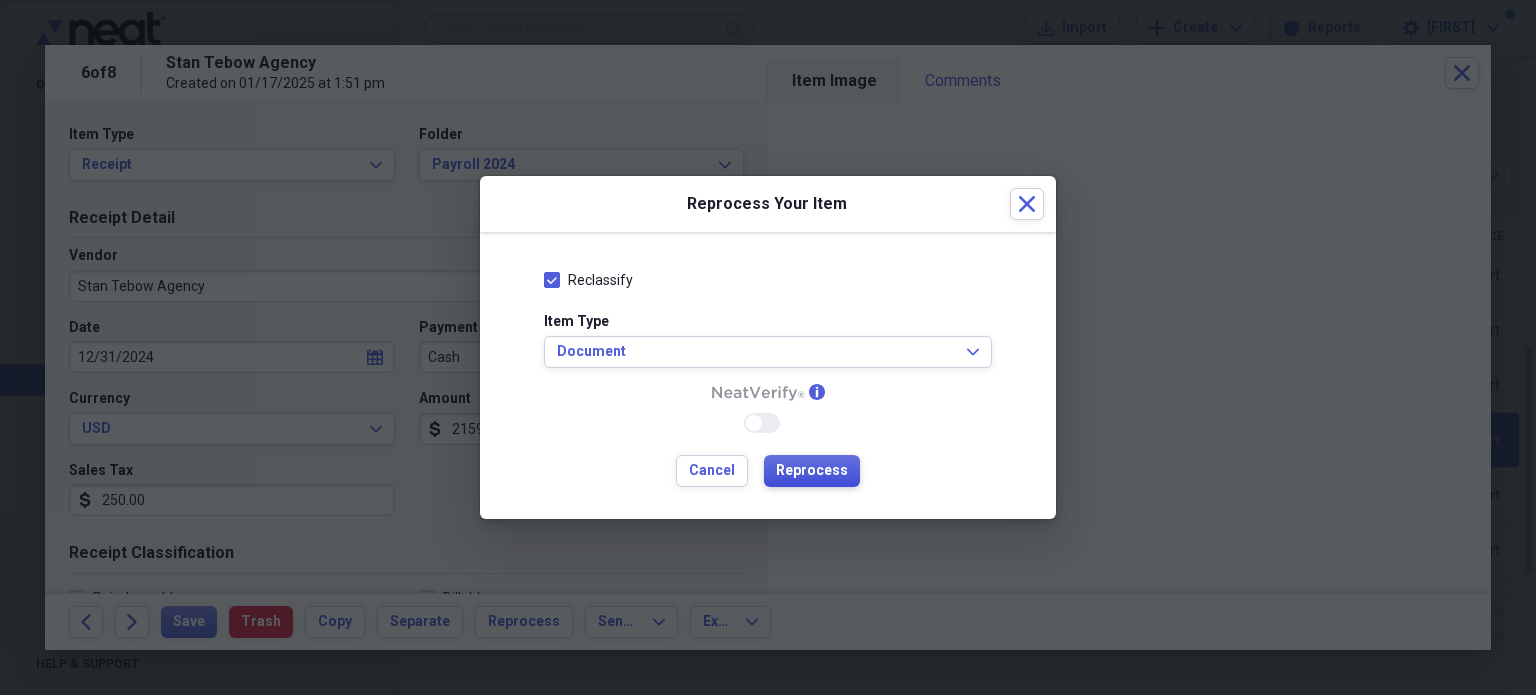click on "Reprocess" at bounding box center [812, 471] 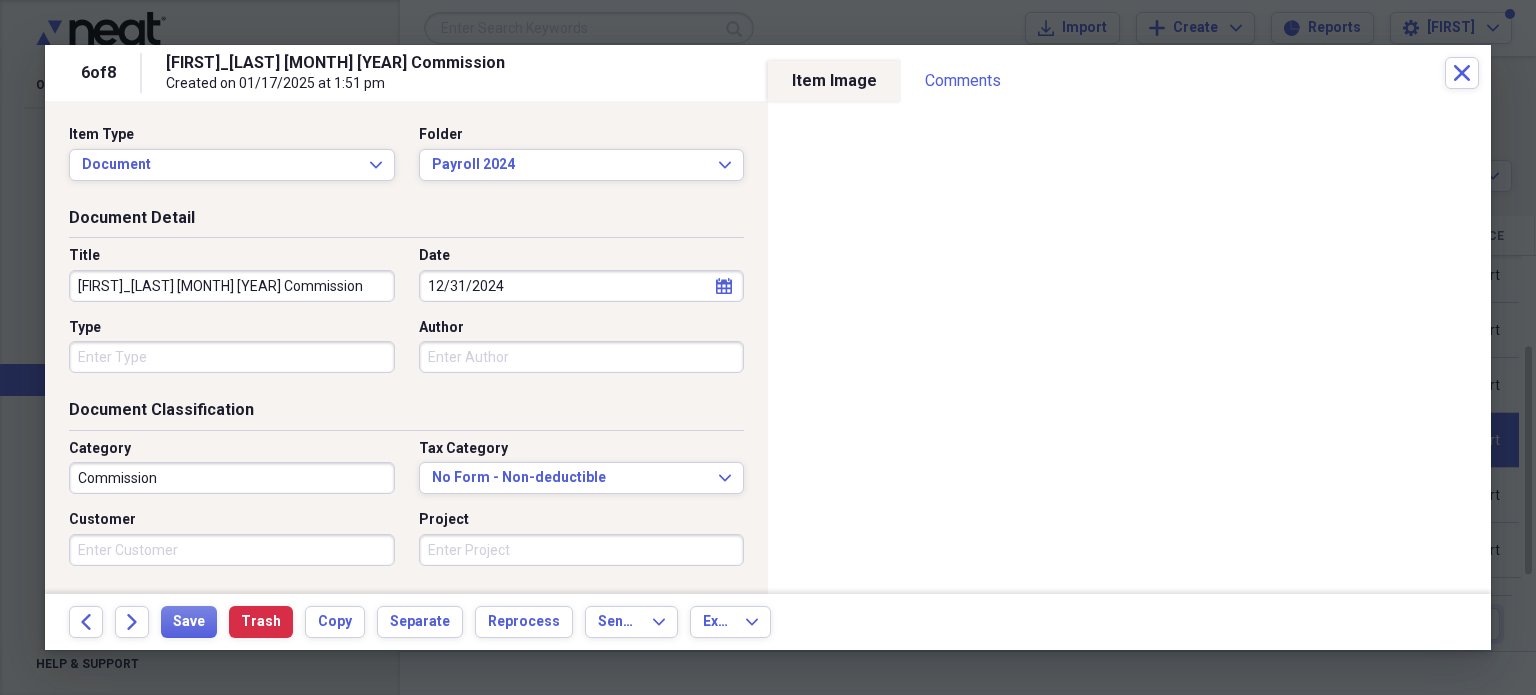 click 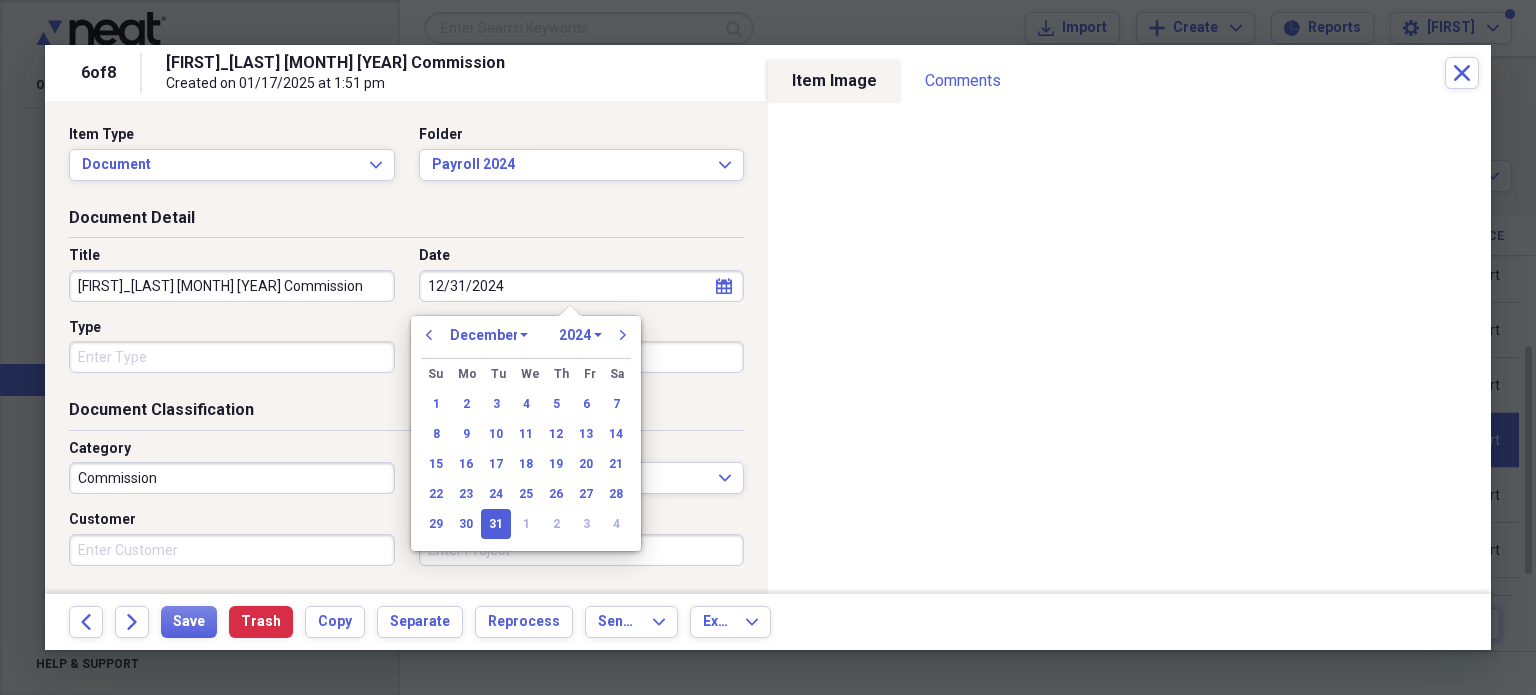 click on "January February March April May June July August September October November December" at bounding box center [489, 335] 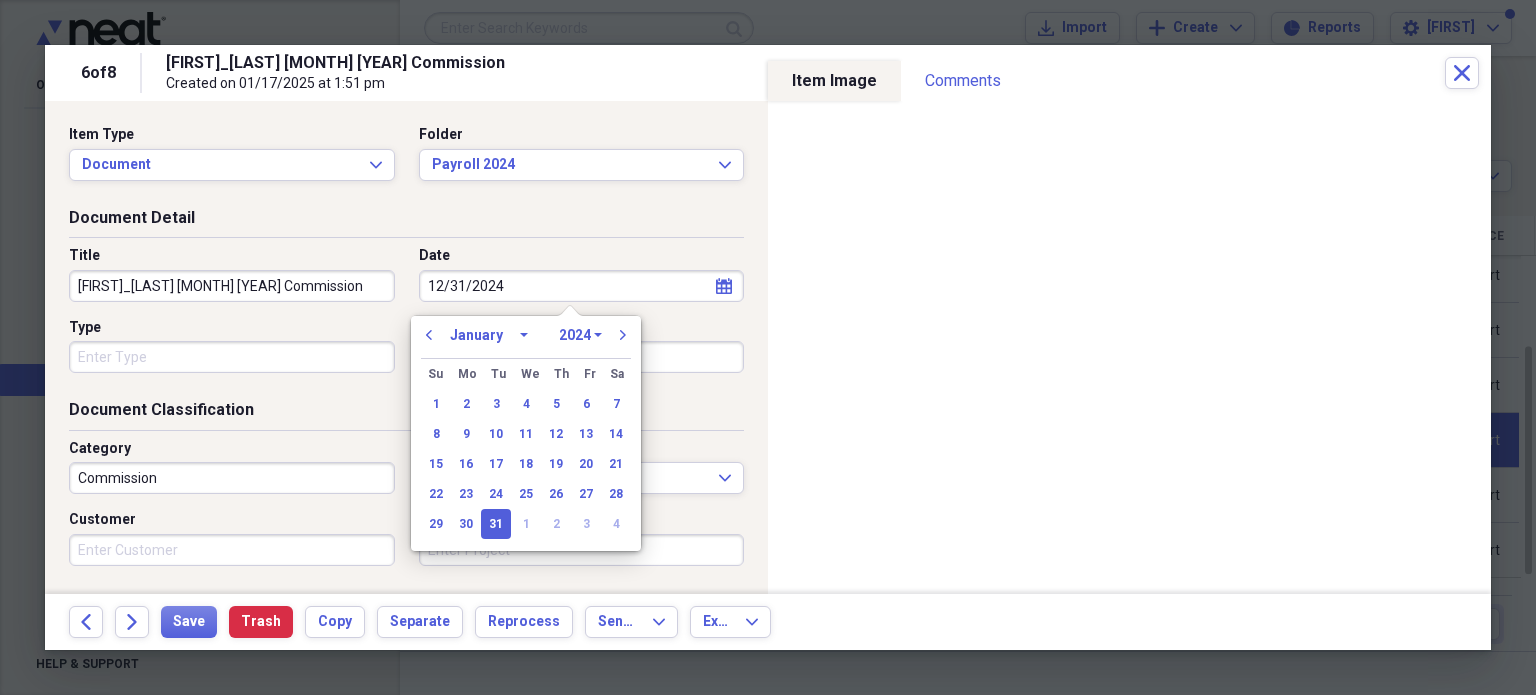 click on "January February March April May June July August September October November December" at bounding box center (489, 335) 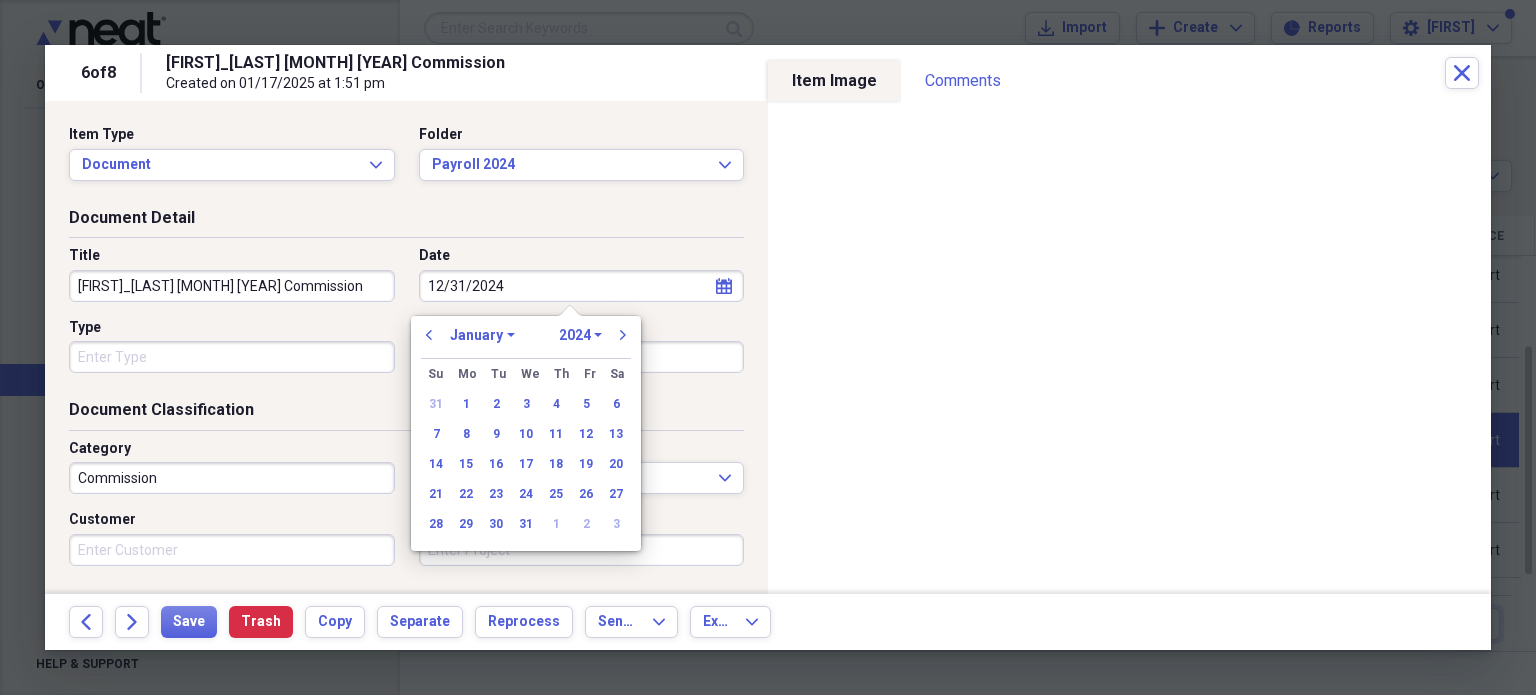 click on "1970 1971 1972 1973 1974 1975 1976 1977 1978 1979 1980 1981 1982 1983 1984 1985 1986 1987 1988 1989 1990 1991 1992 1993 1994 1995 1996 1997 1998 1999 2000 2001 2002 2003 2004 2005 2006 2007 2008 2009 2010 2011 2012 2013 2014 2015 2016 2017 2018 2019 2020 2021 2022 2023 2024 2025 2026 2027 2028 2029 2030 2031 2032 2033 2034 2035" at bounding box center (580, 335) 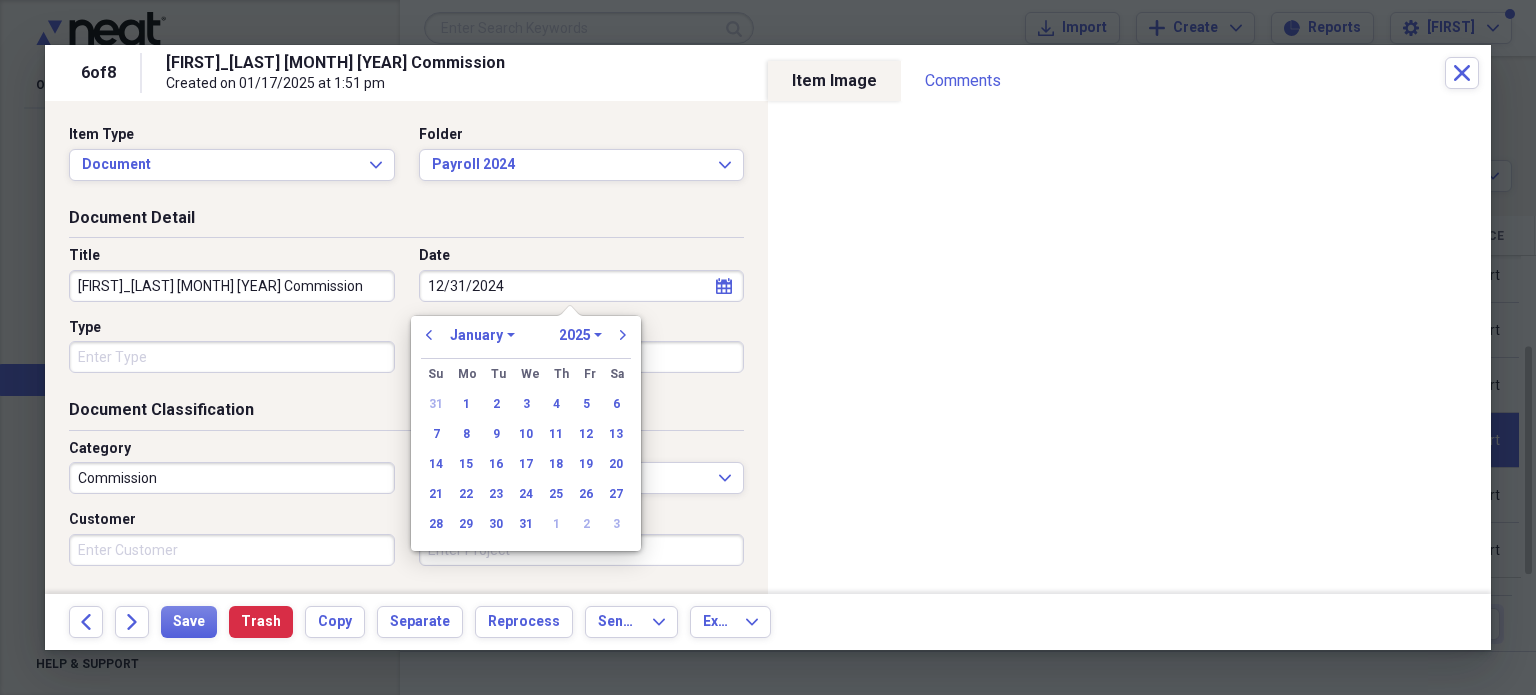 click on "1970 1971 1972 1973 1974 1975 1976 1977 1978 1979 1980 1981 1982 1983 1984 1985 1986 1987 1988 1989 1990 1991 1992 1993 1994 1995 1996 1997 1998 1999 2000 2001 2002 2003 2004 2005 2006 2007 2008 2009 2010 2011 2012 2013 2014 2015 2016 2017 2018 2019 2020 2021 2022 2023 2024 2025 2026 2027 2028 2029 2030 2031 2032 2033 2034 2035" at bounding box center [580, 335] 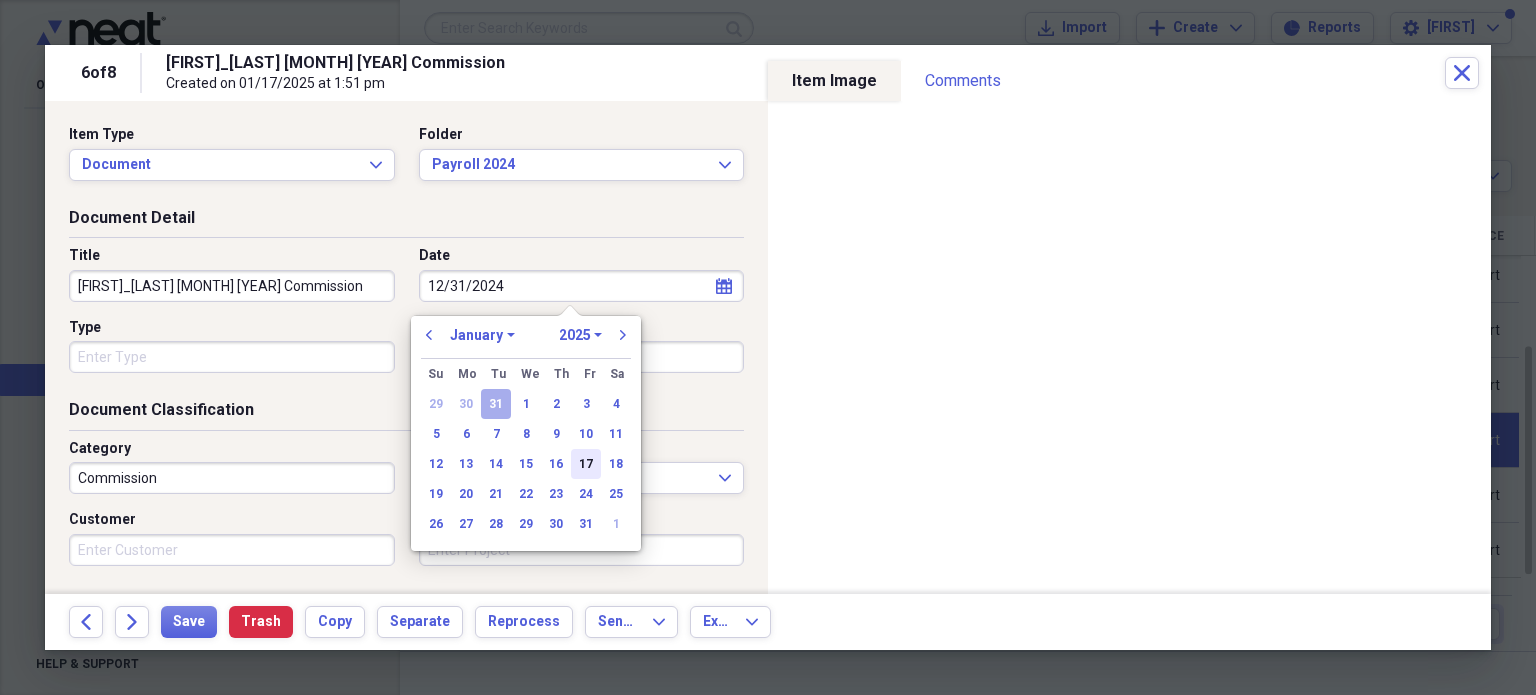 click on "17" at bounding box center [586, 464] 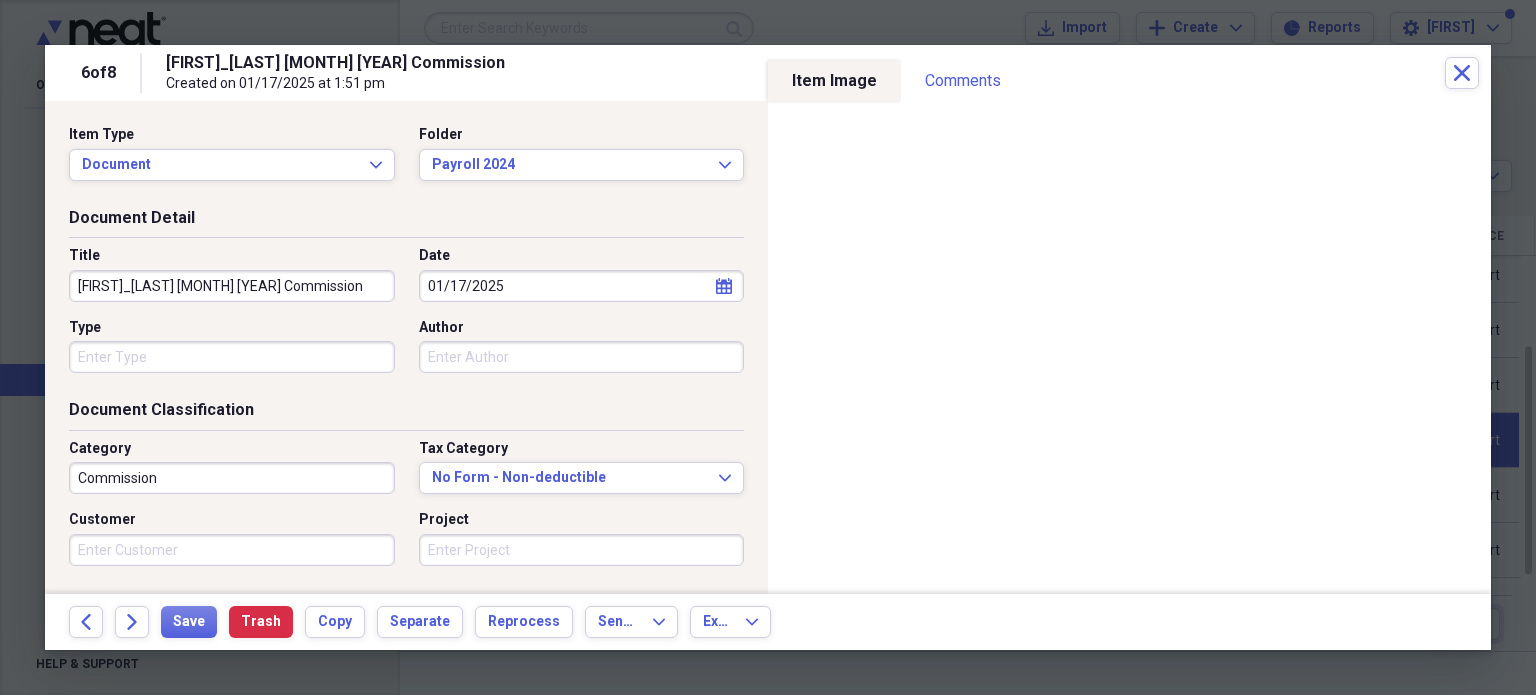 click on "[FIRST]_[LAST] [MONTH] [YEAR] Commission" at bounding box center (232, 286) 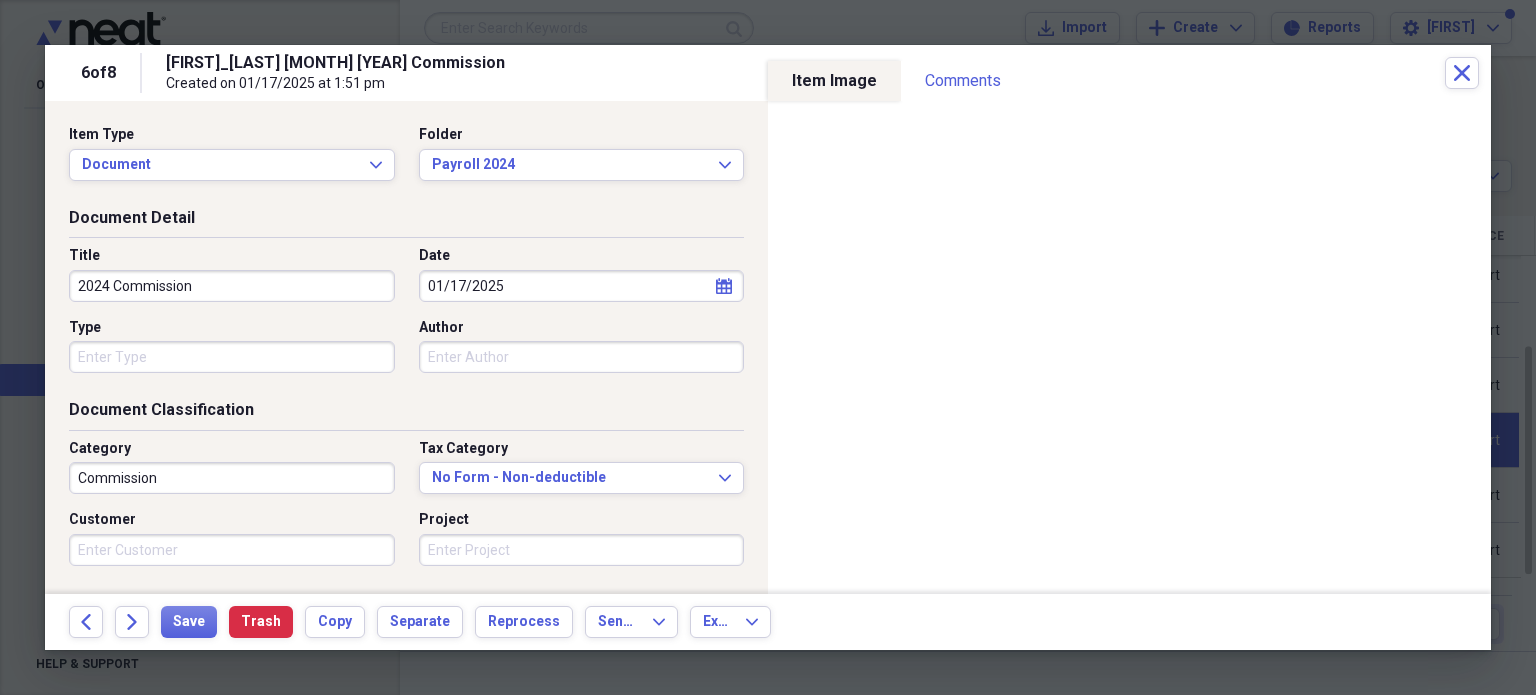 drag, startPoint x: 112, startPoint y: 283, endPoint x: 54, endPoint y: 288, distance: 58.21512 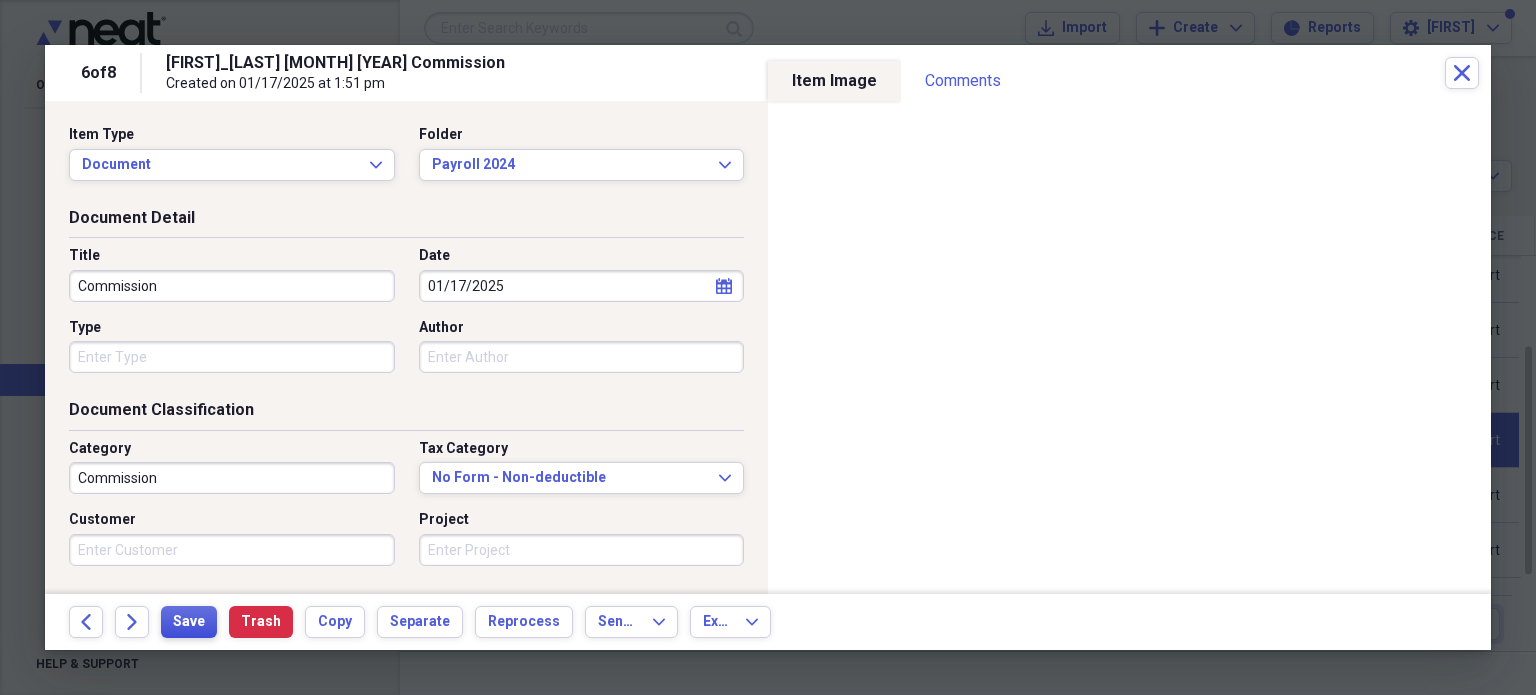 click on "Save" at bounding box center [189, 622] 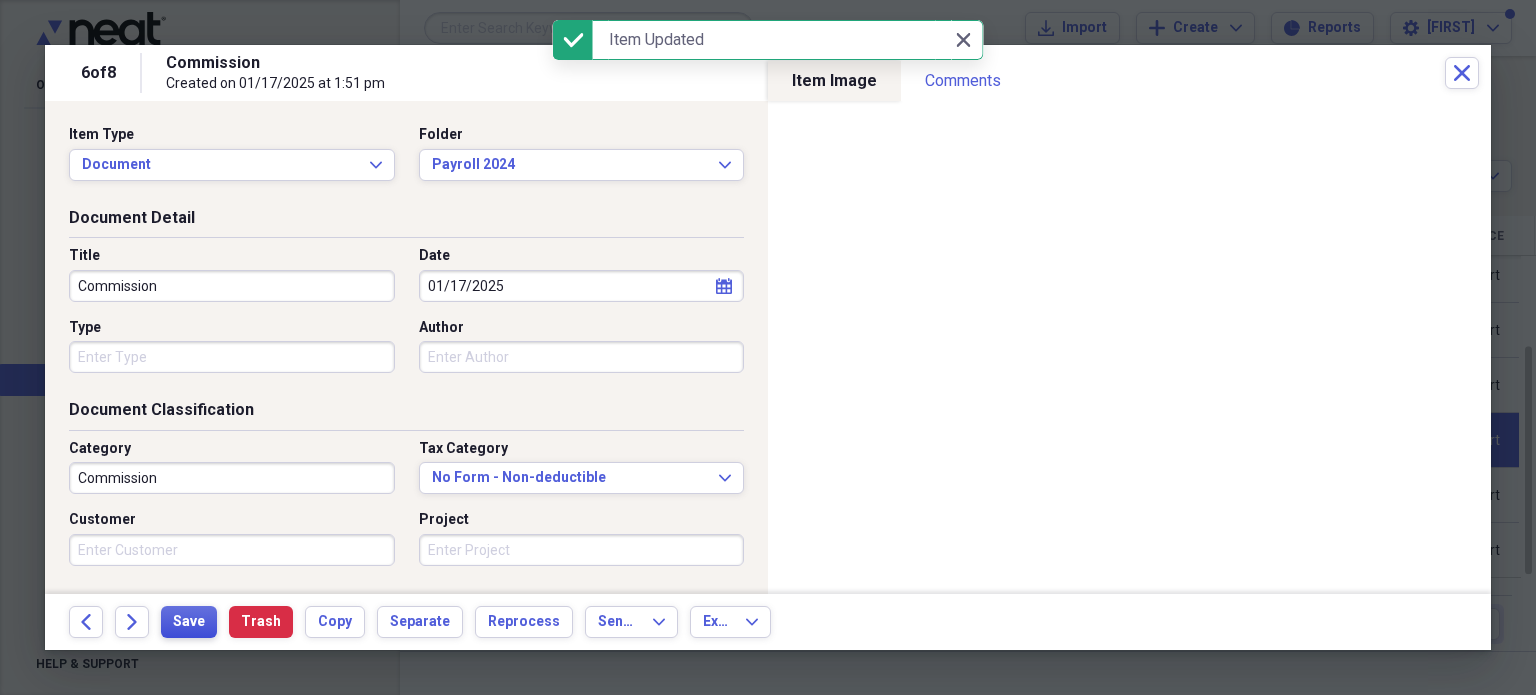 type on "Commission" 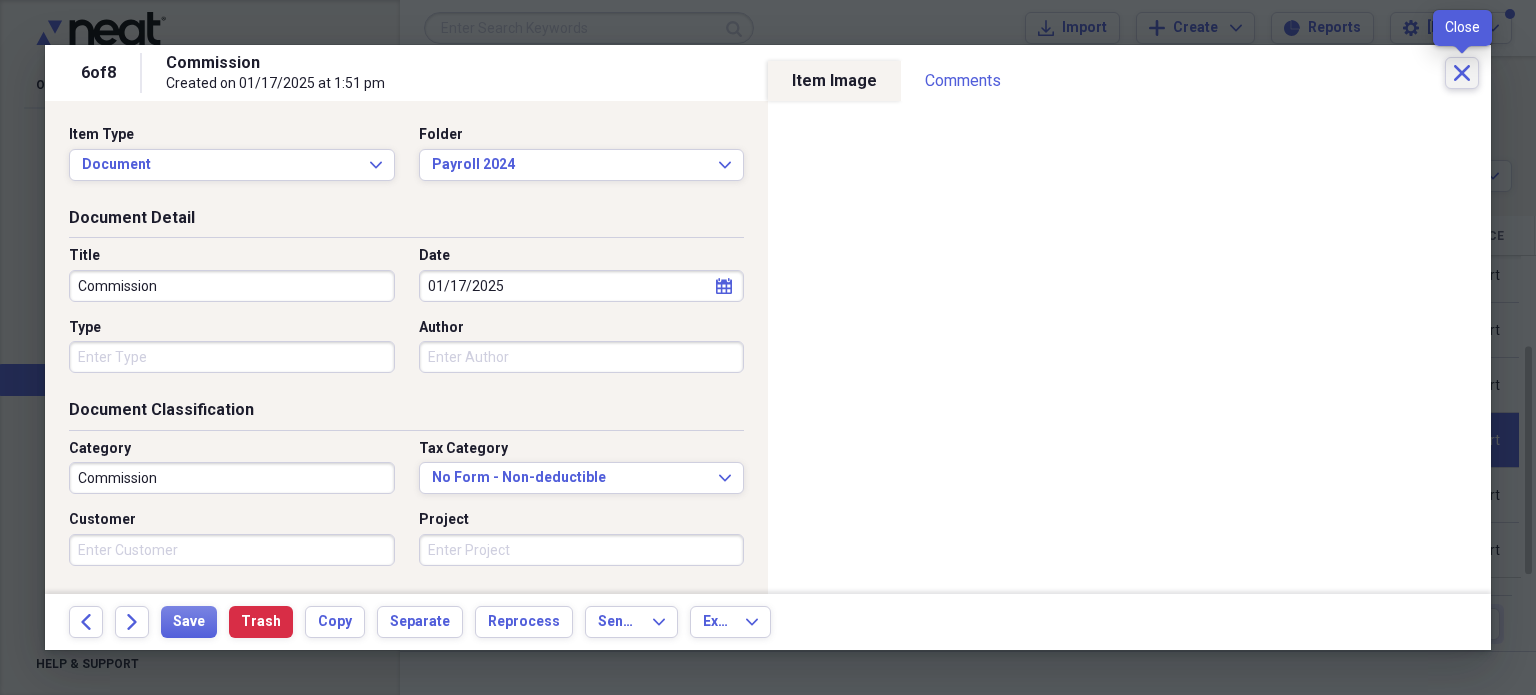 click on "Close" 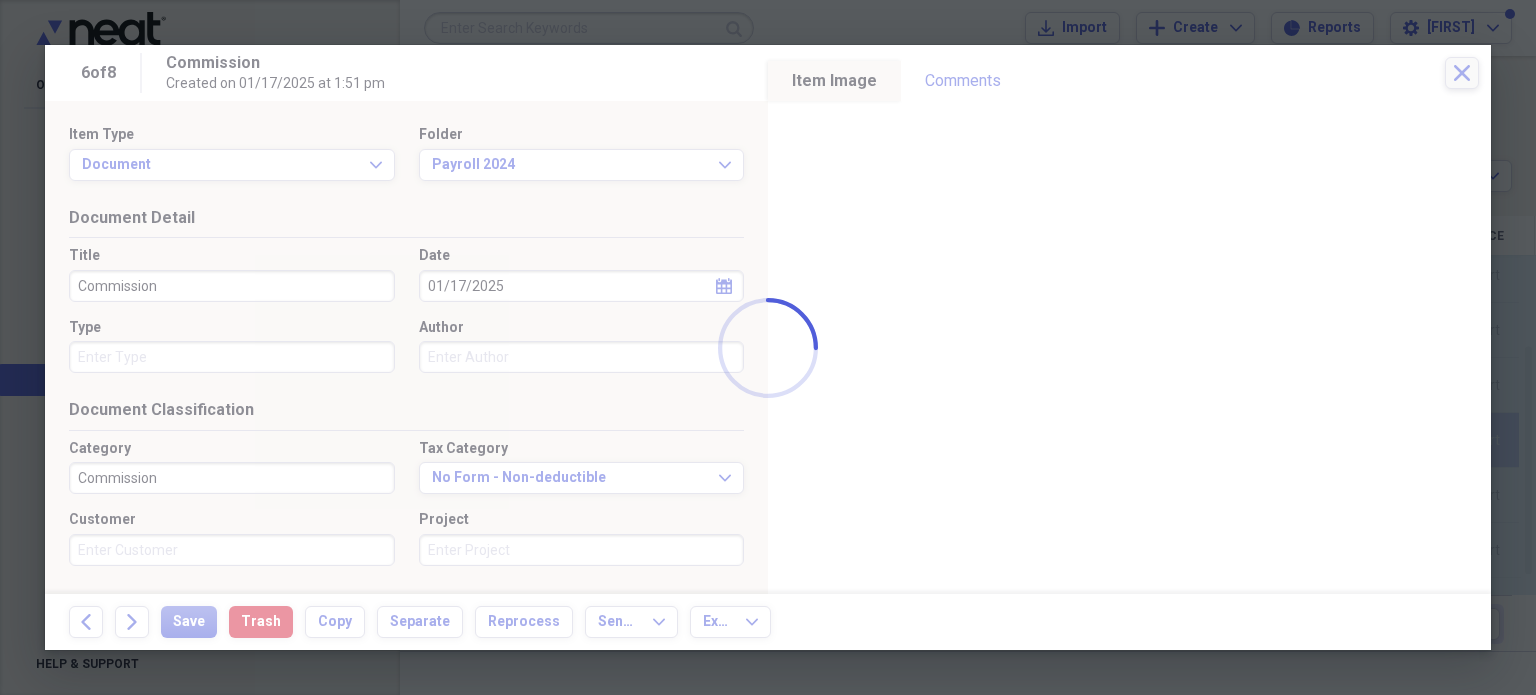 checkbox on "false" 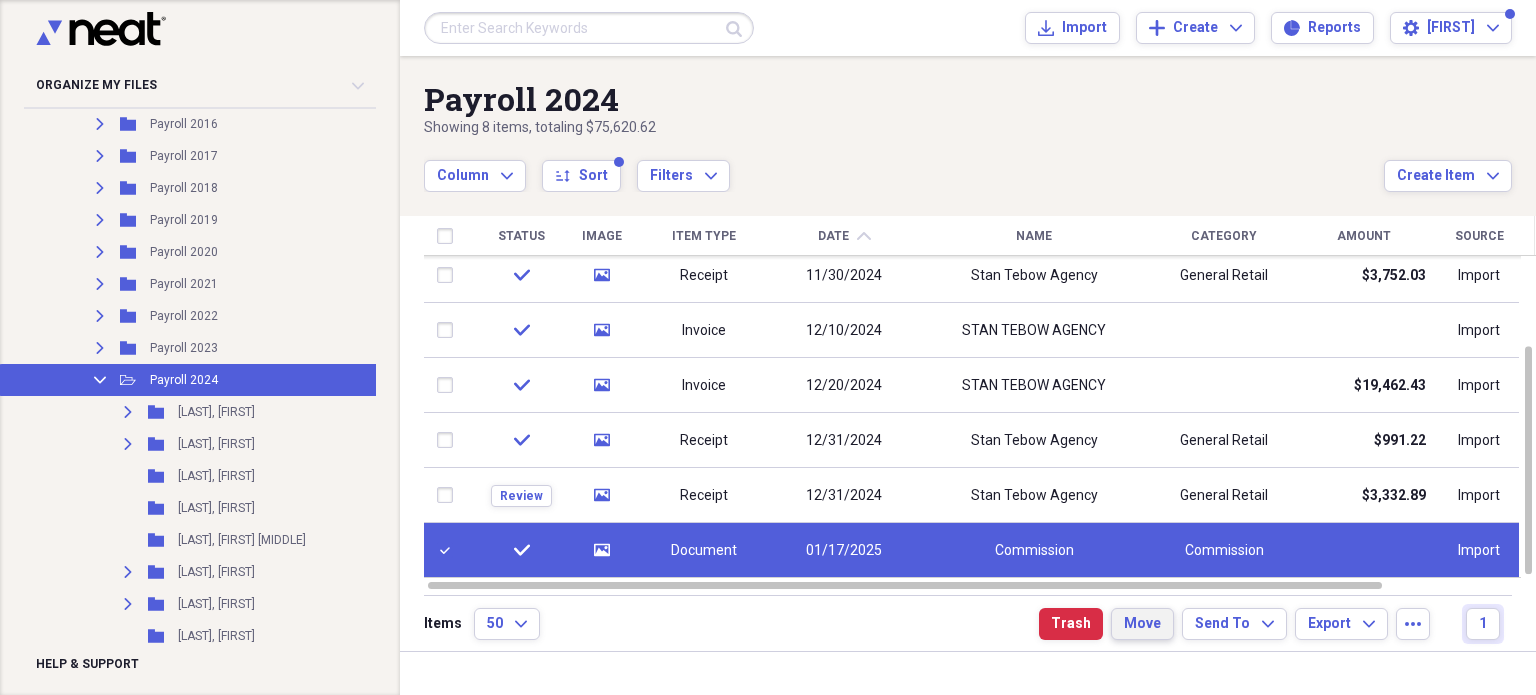 click on "Move" at bounding box center (1142, 624) 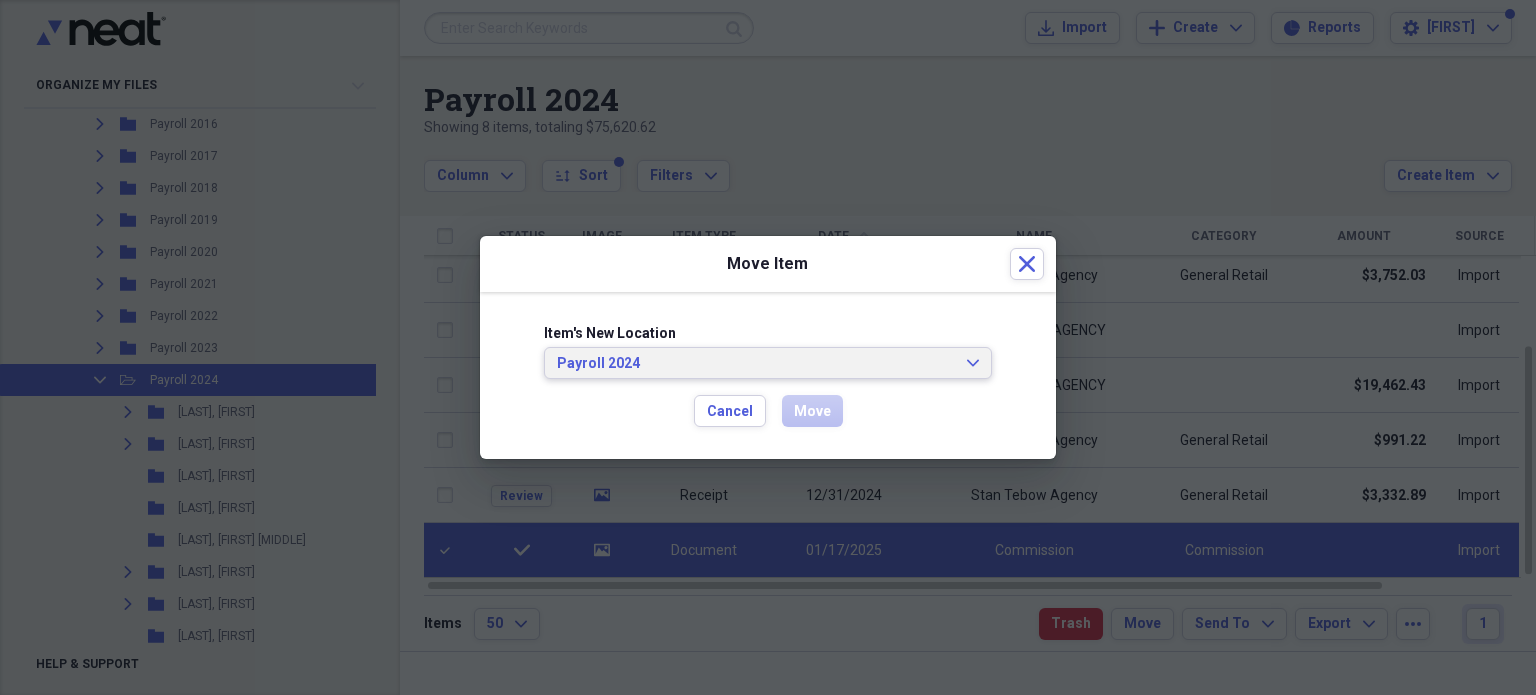 click on "Expand" 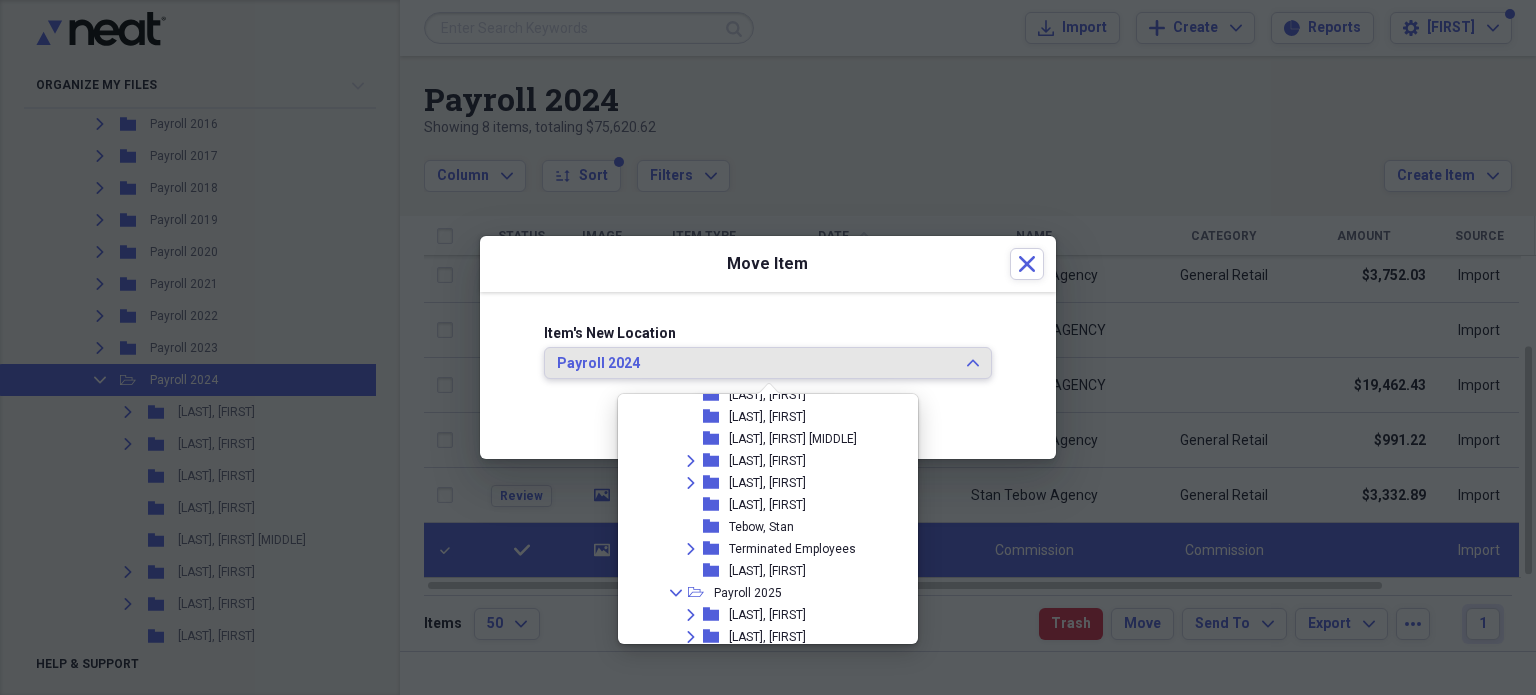 scroll, scrollTop: 570, scrollLeft: 0, axis: vertical 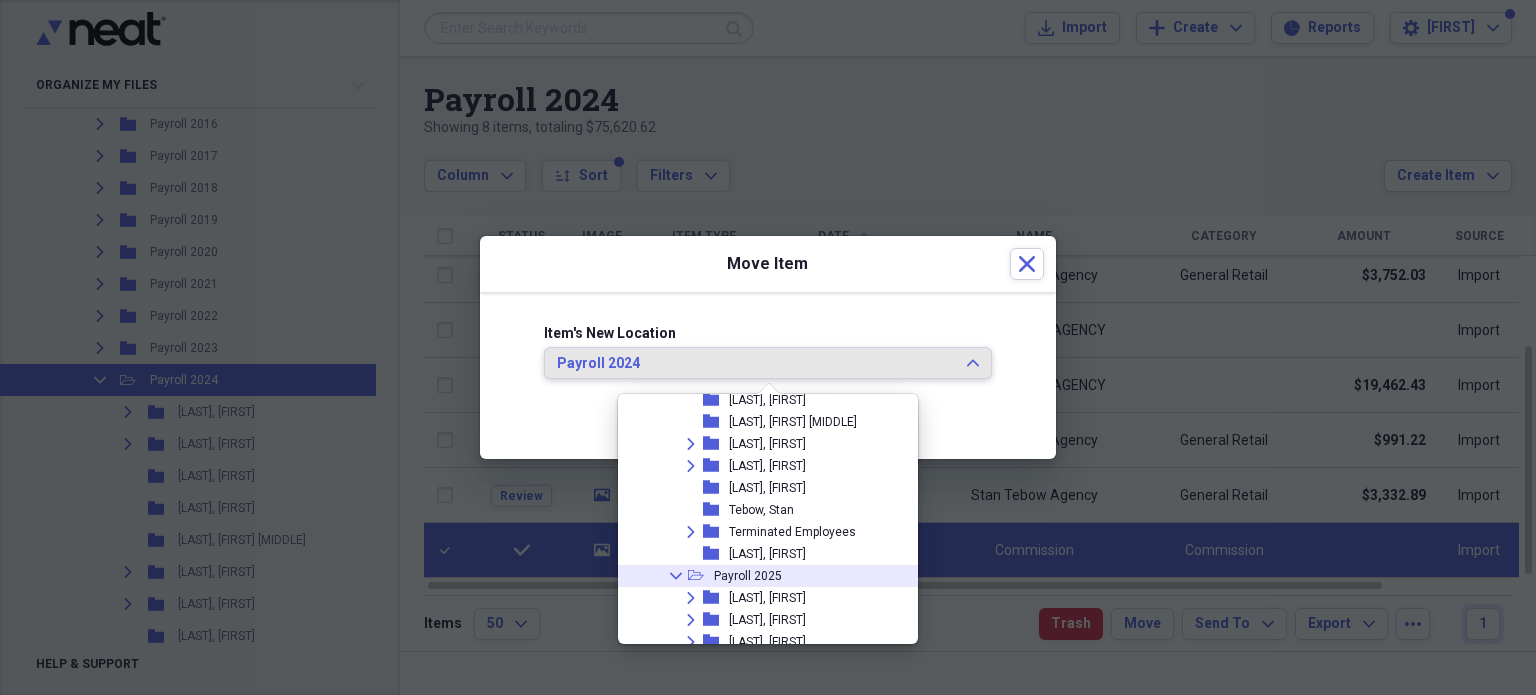click on "Collapse open-folder Payroll 2025" at bounding box center [767, 576] 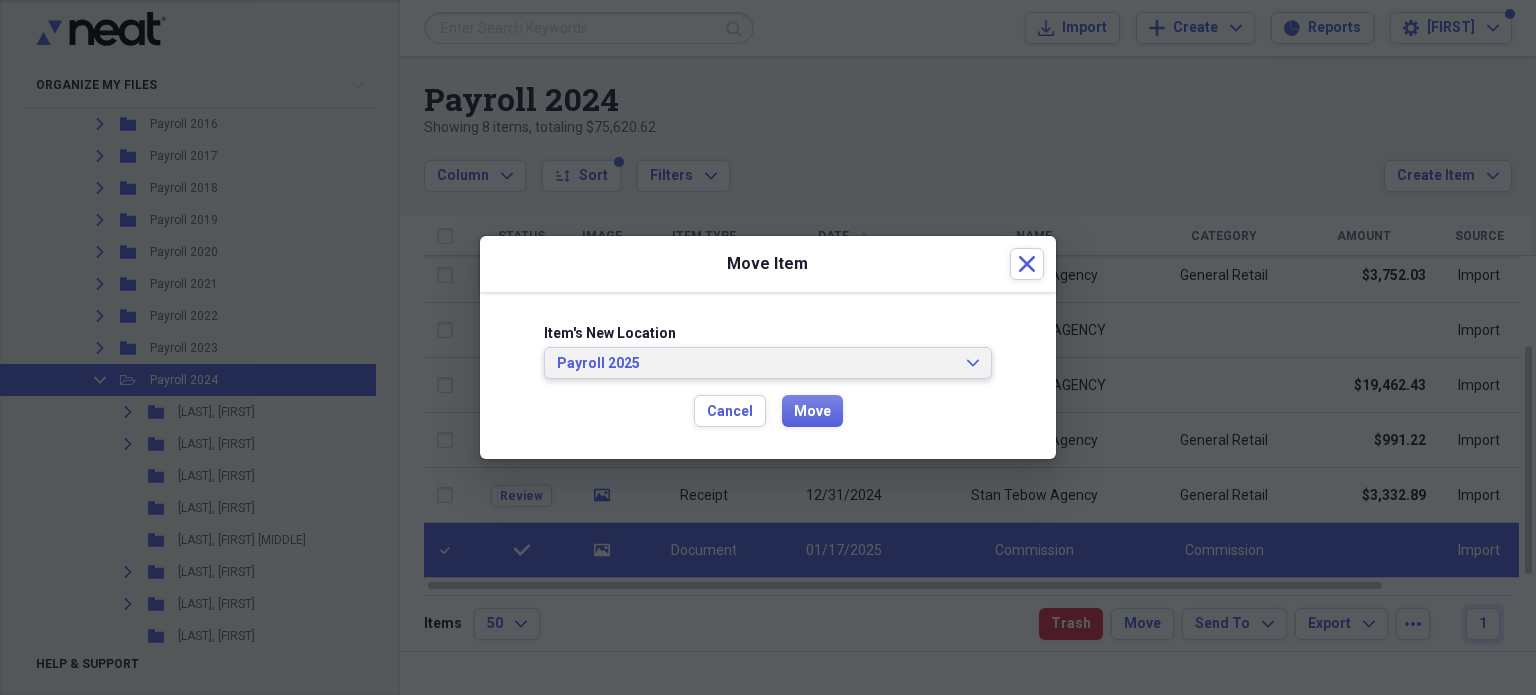 click on "Expand" 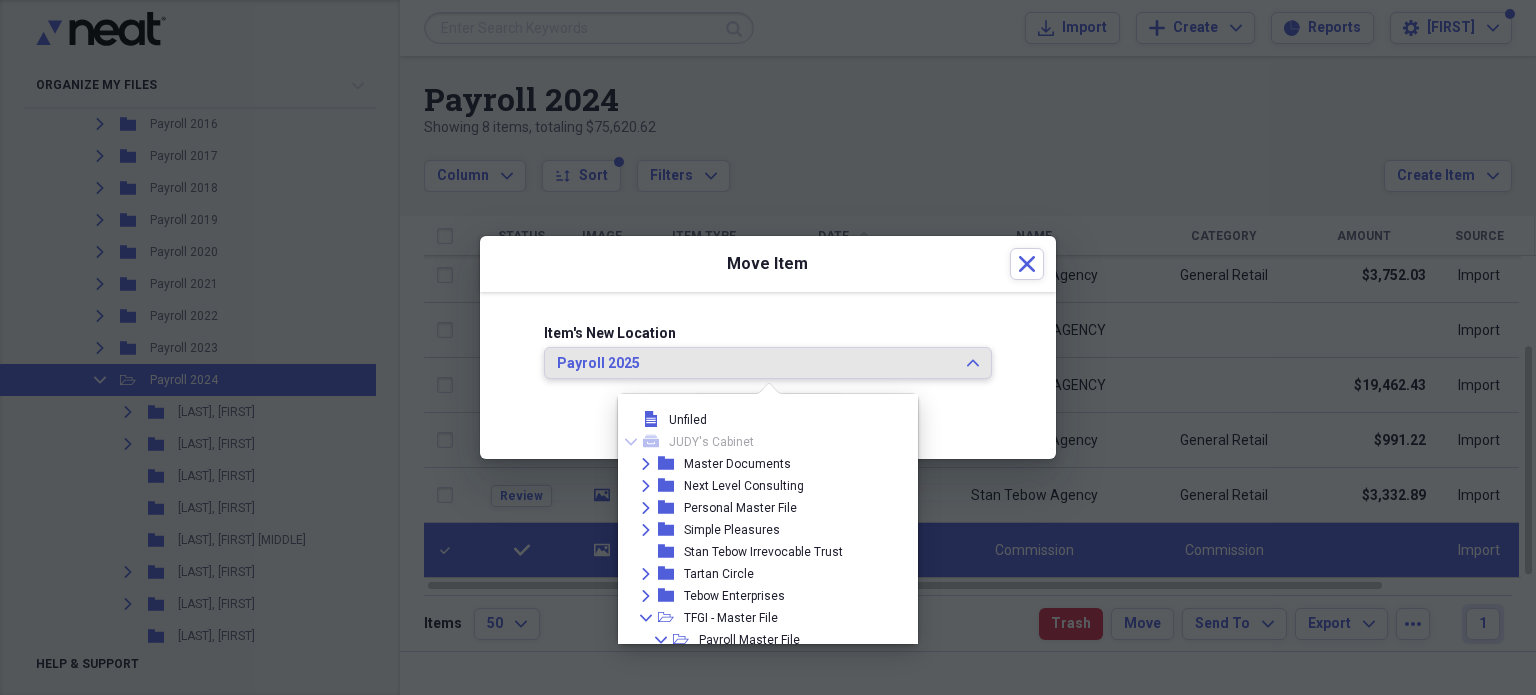 scroll, scrollTop: 634, scrollLeft: 0, axis: vertical 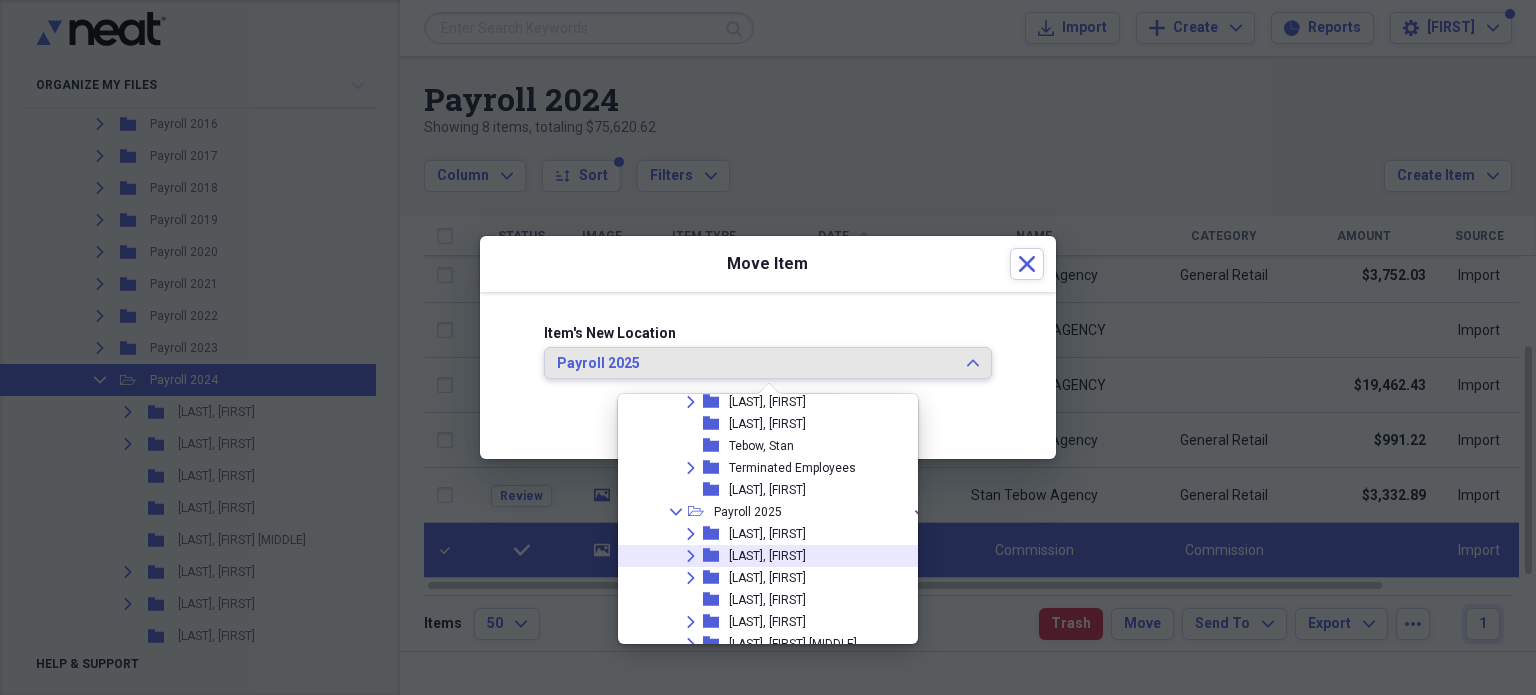 click on "[LAST], [FIRST]" at bounding box center [767, 556] 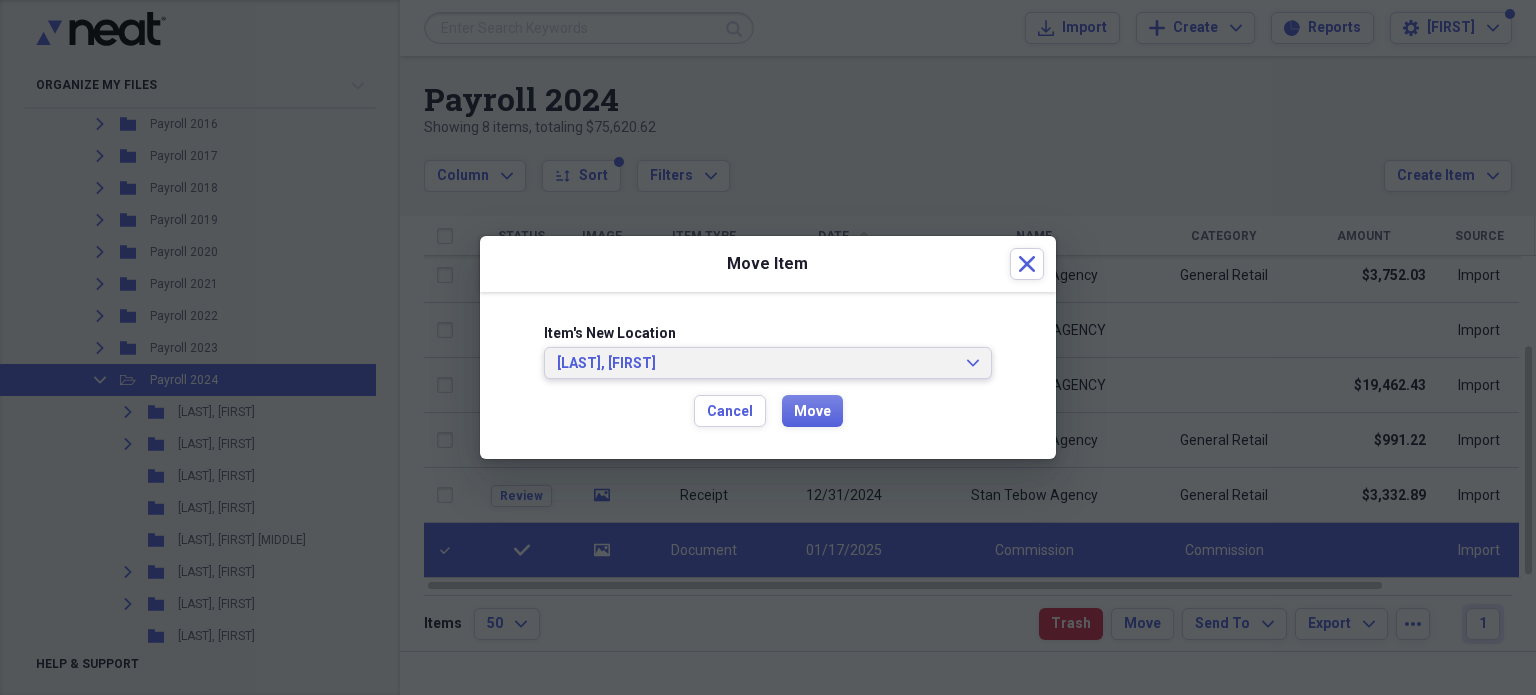 click on "Expand" 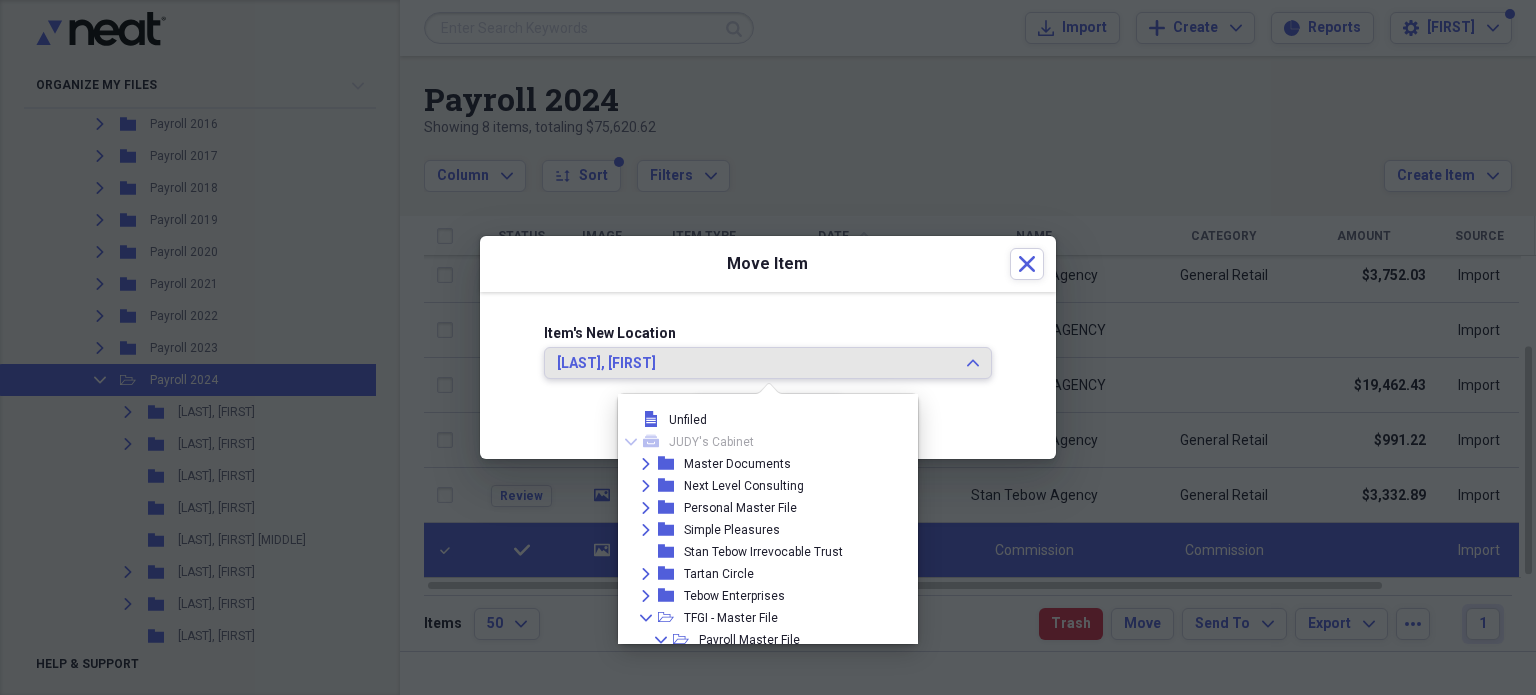 scroll, scrollTop: 678, scrollLeft: 0, axis: vertical 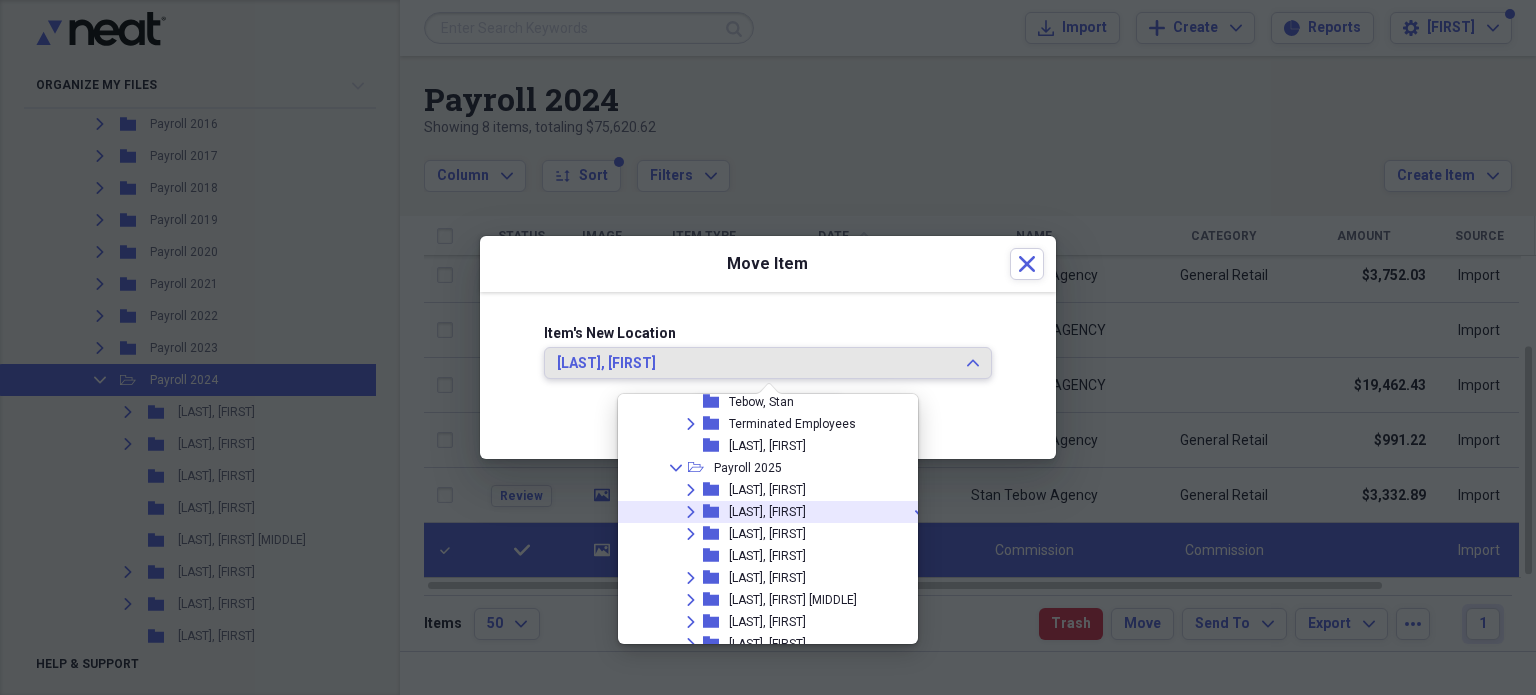click 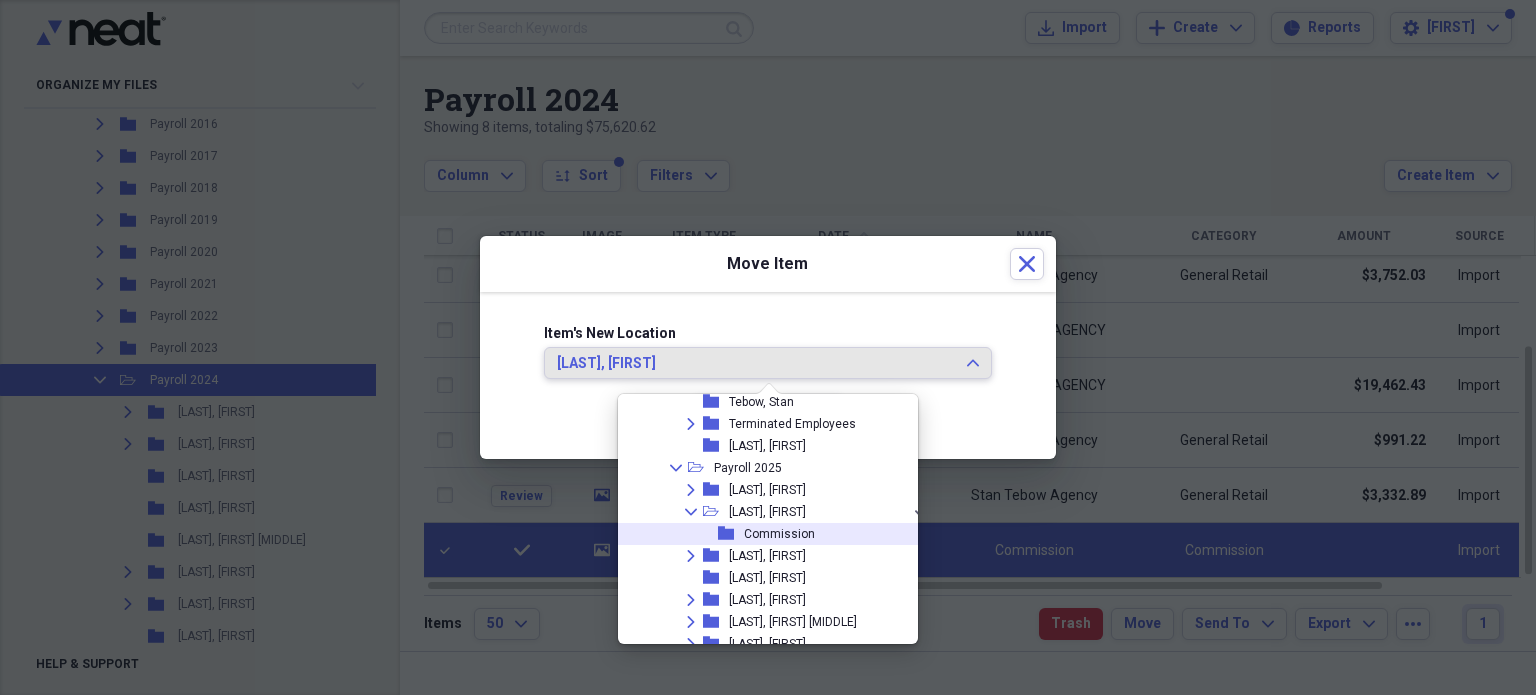 click on "Commission" at bounding box center (779, 534) 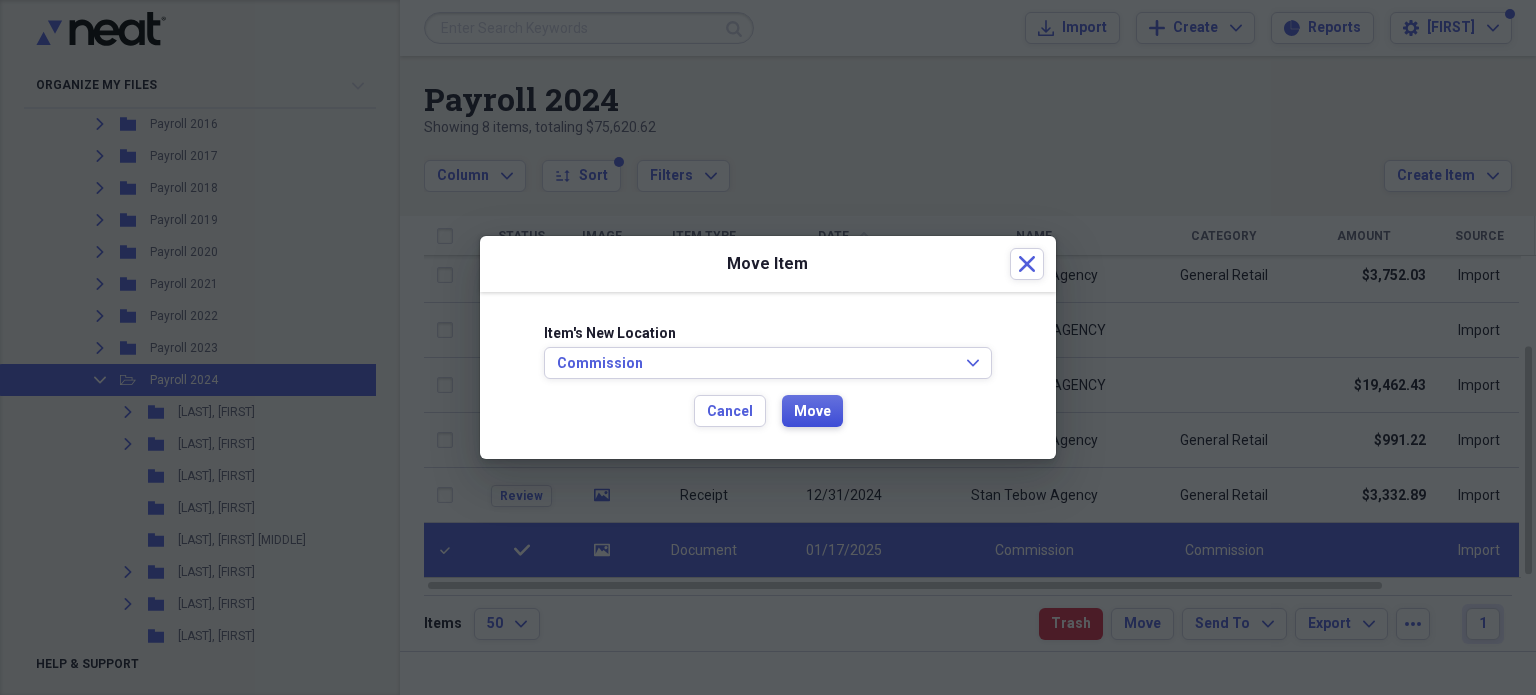 click on "Move" at bounding box center [812, 412] 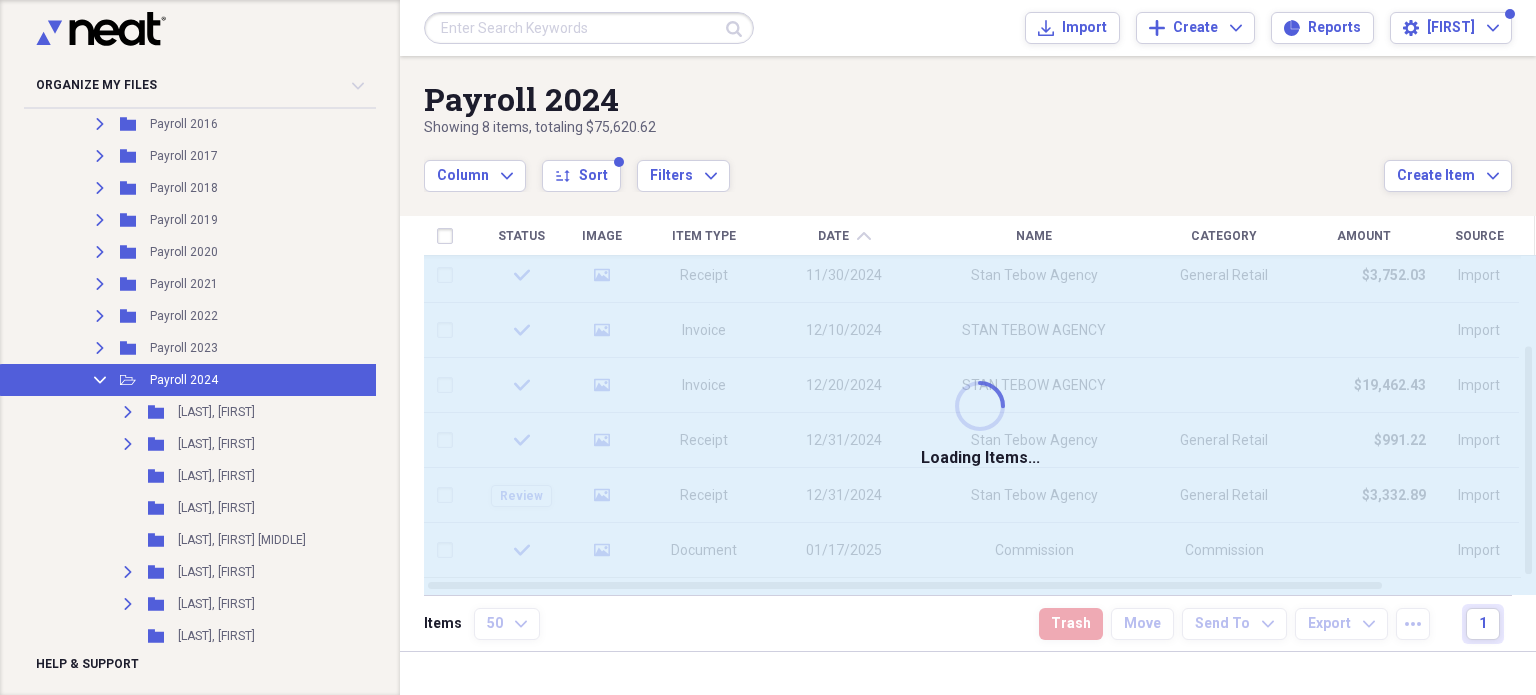 checkbox on "false" 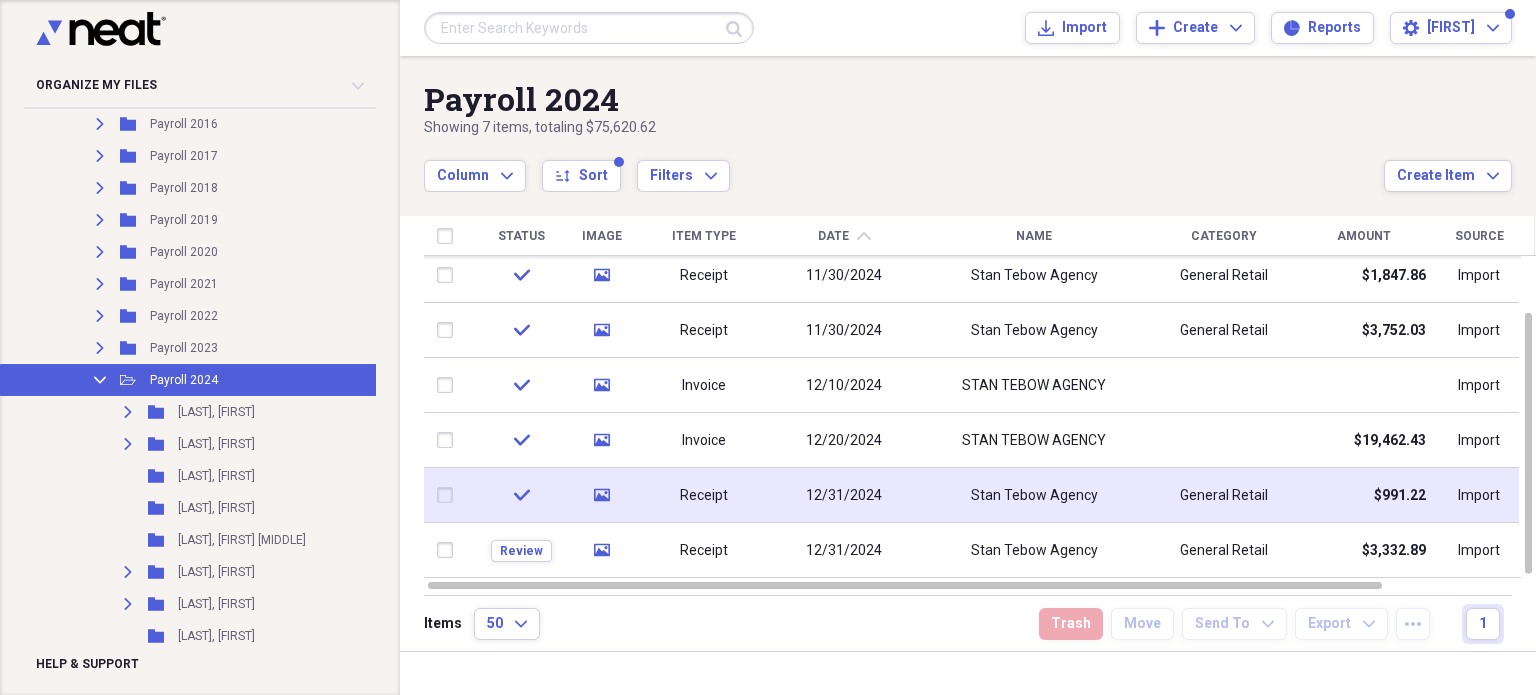 click at bounding box center [449, 495] 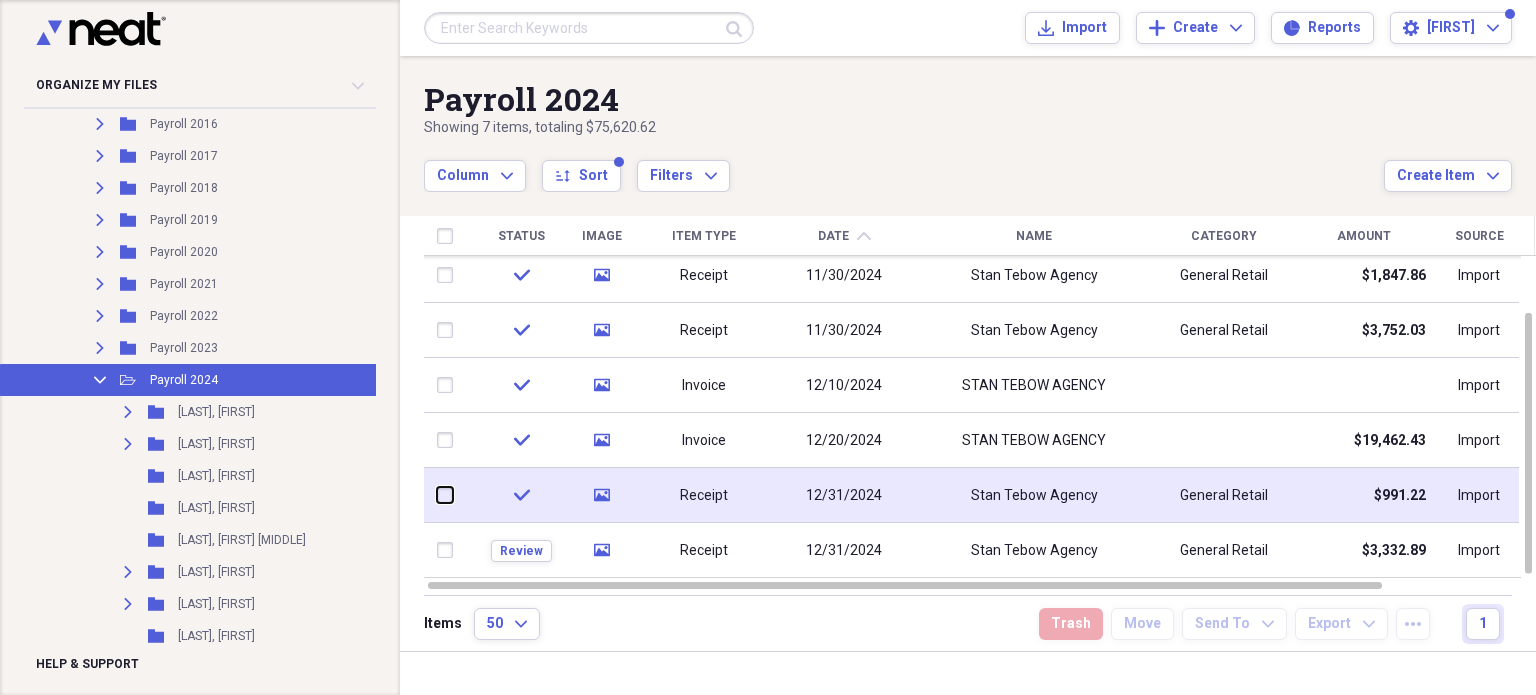 click at bounding box center (437, 495) 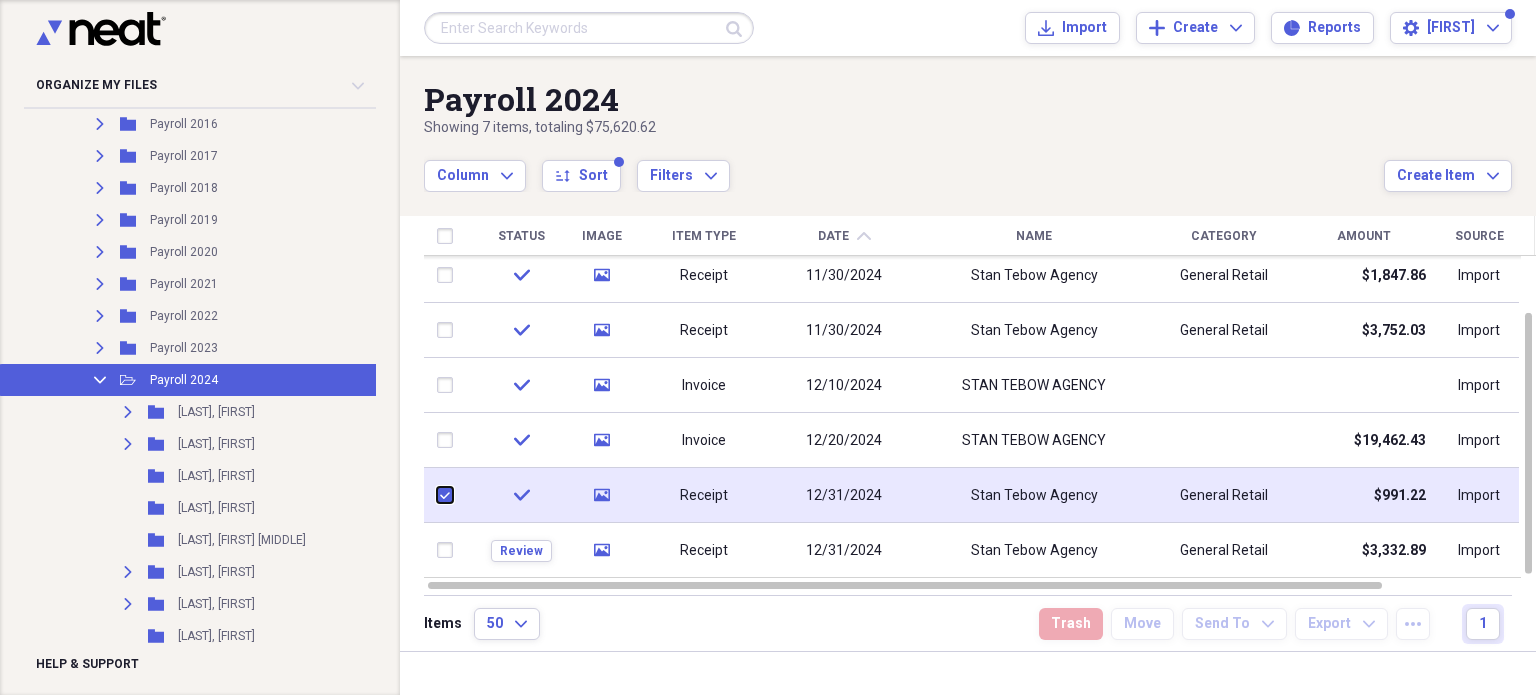 checkbox on "true" 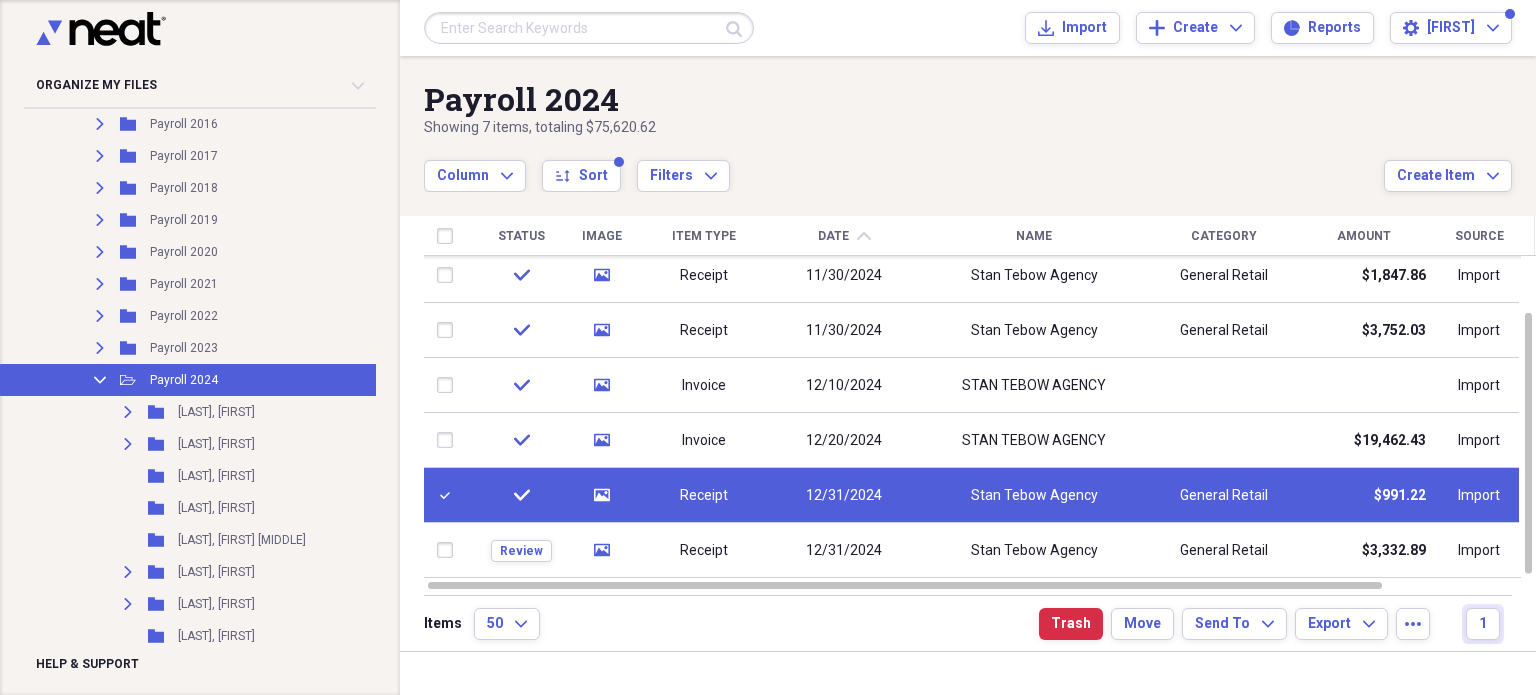 click on "Receipt" at bounding box center (704, 495) 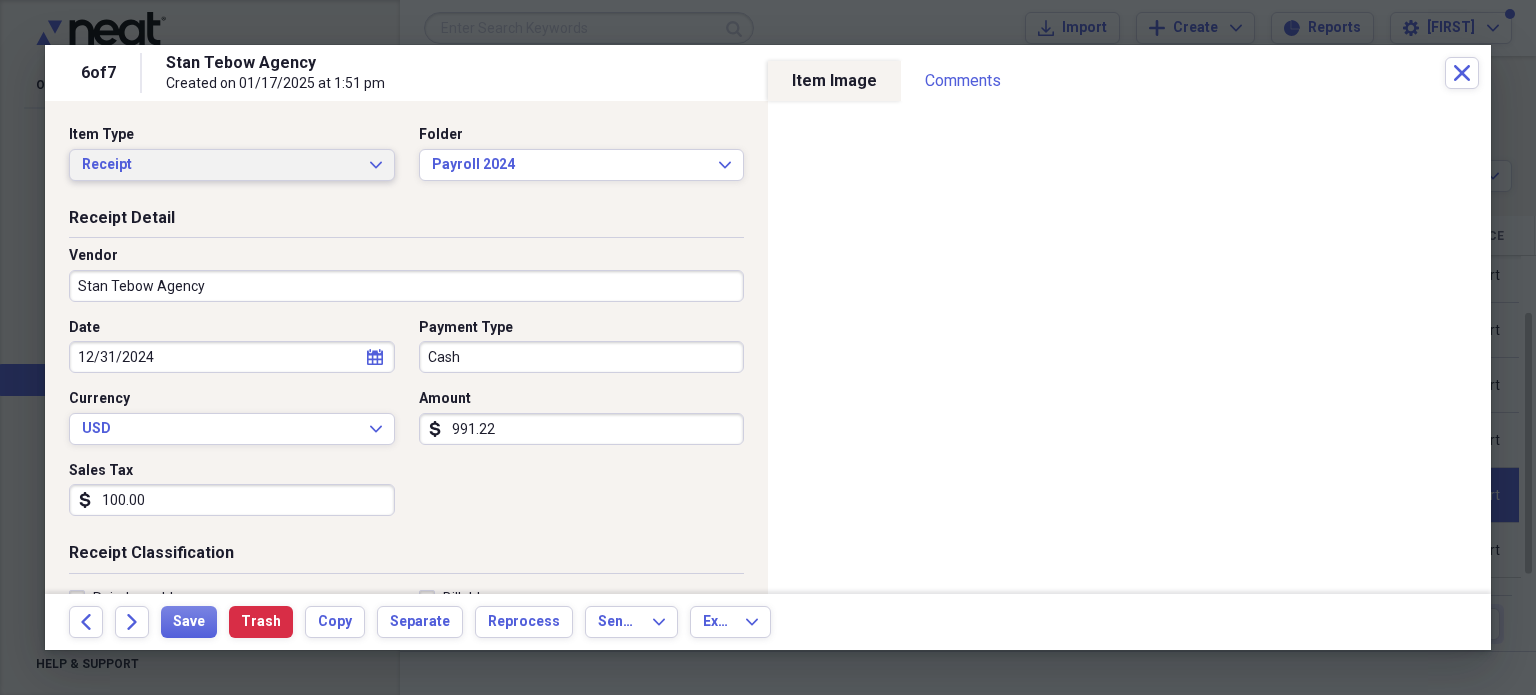 click on "Expand" 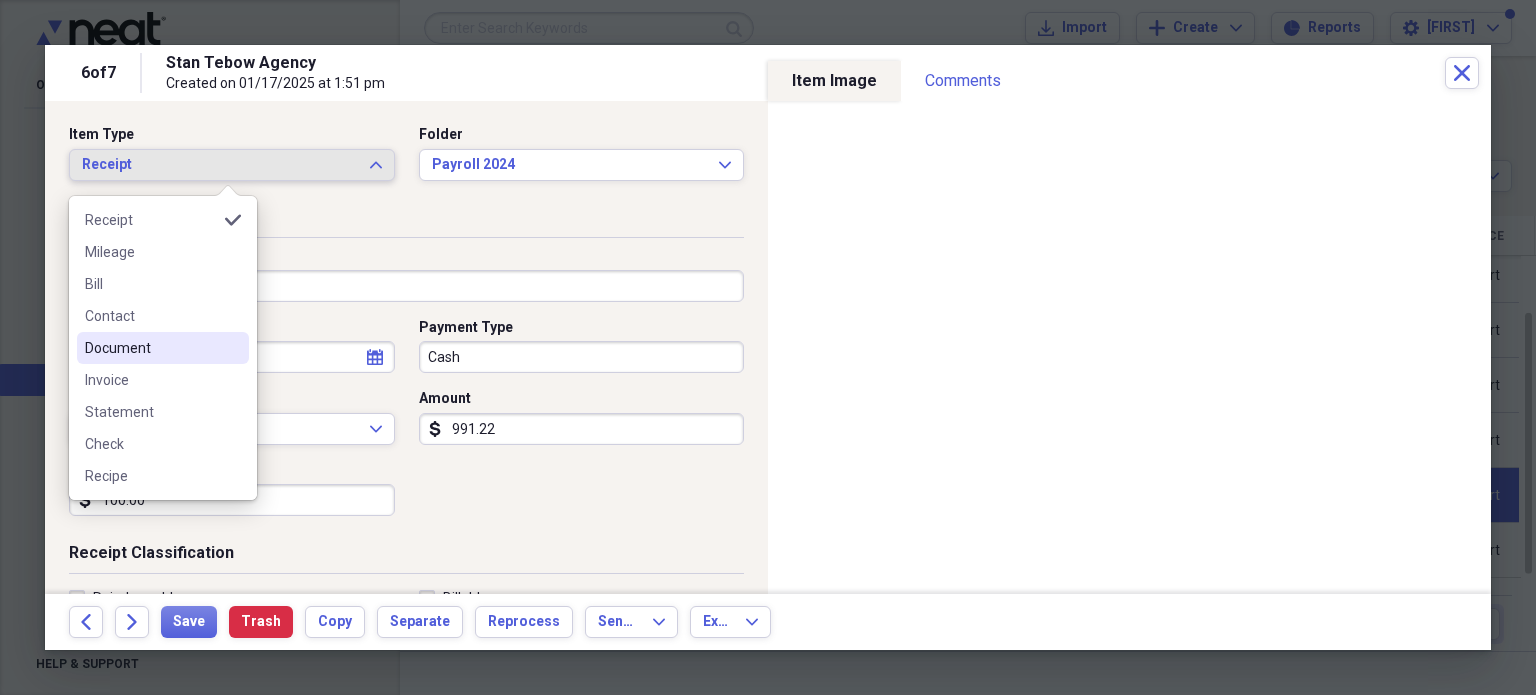 click on "Document" at bounding box center [151, 348] 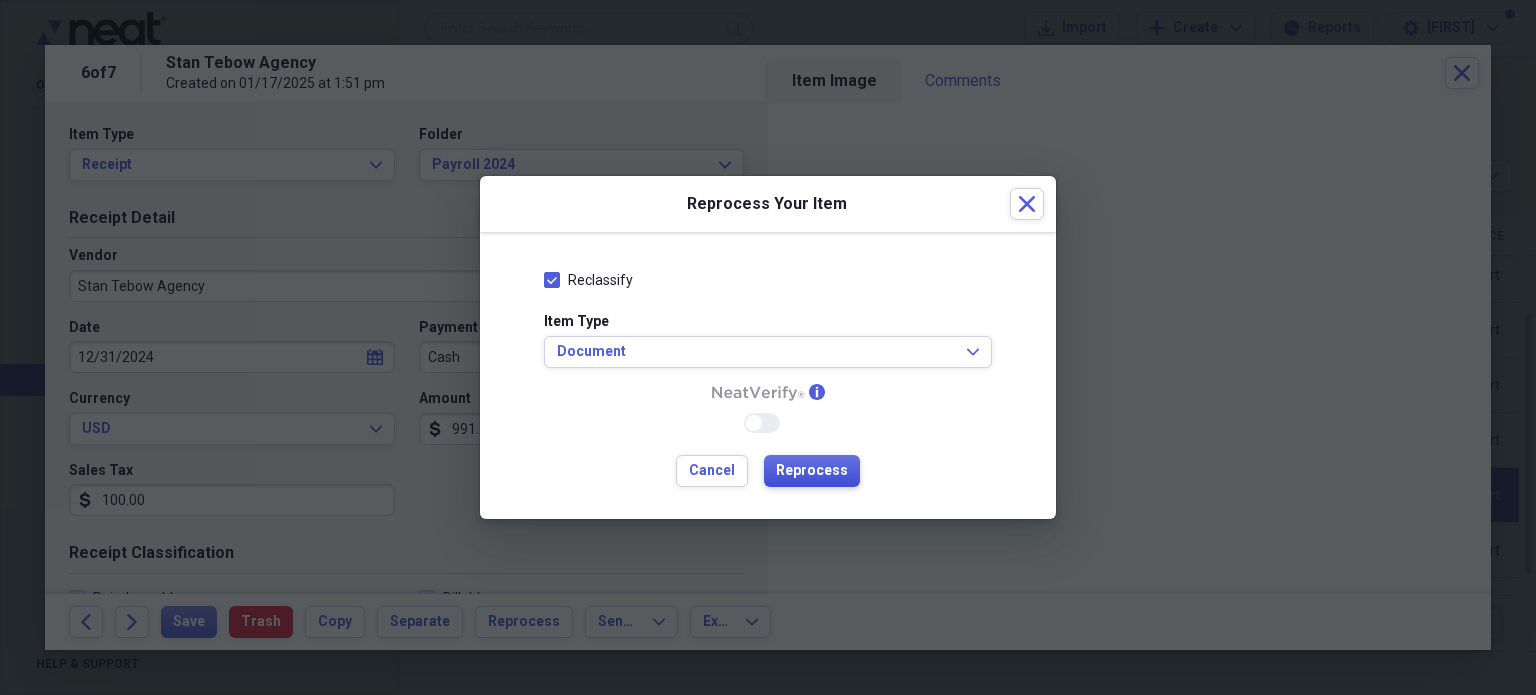 click on "Reprocess" at bounding box center [812, 471] 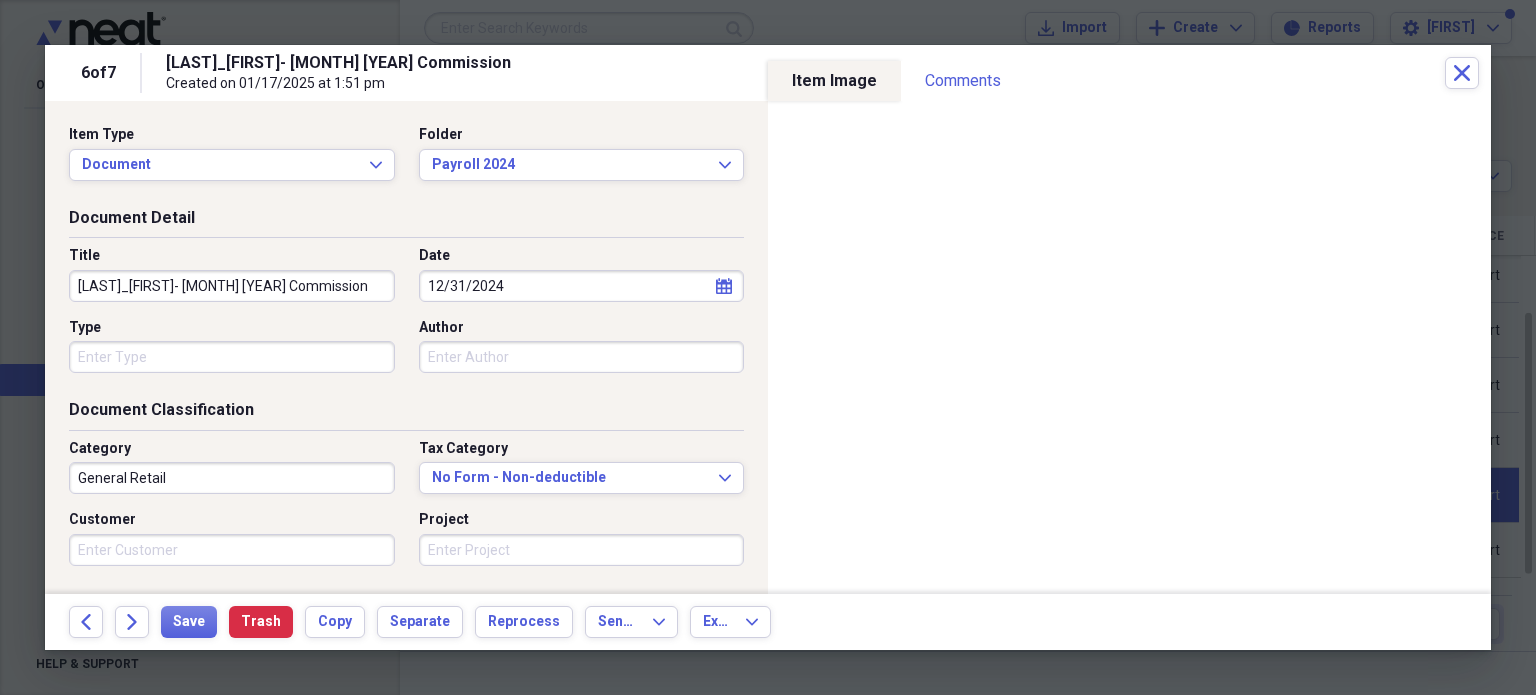 click on "[LAST]_[FIRST]- [MONTH] [YEAR] Commission" at bounding box center (232, 286) 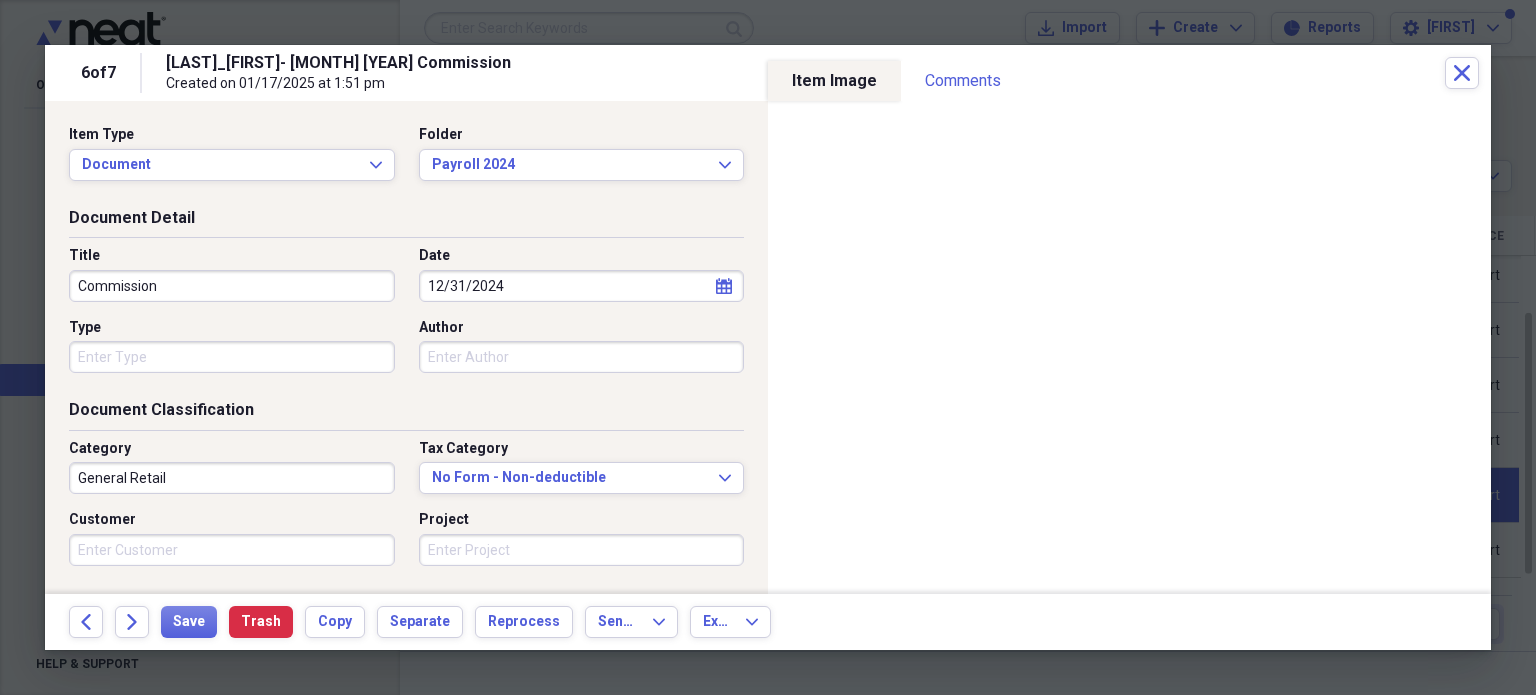 type on "Commission" 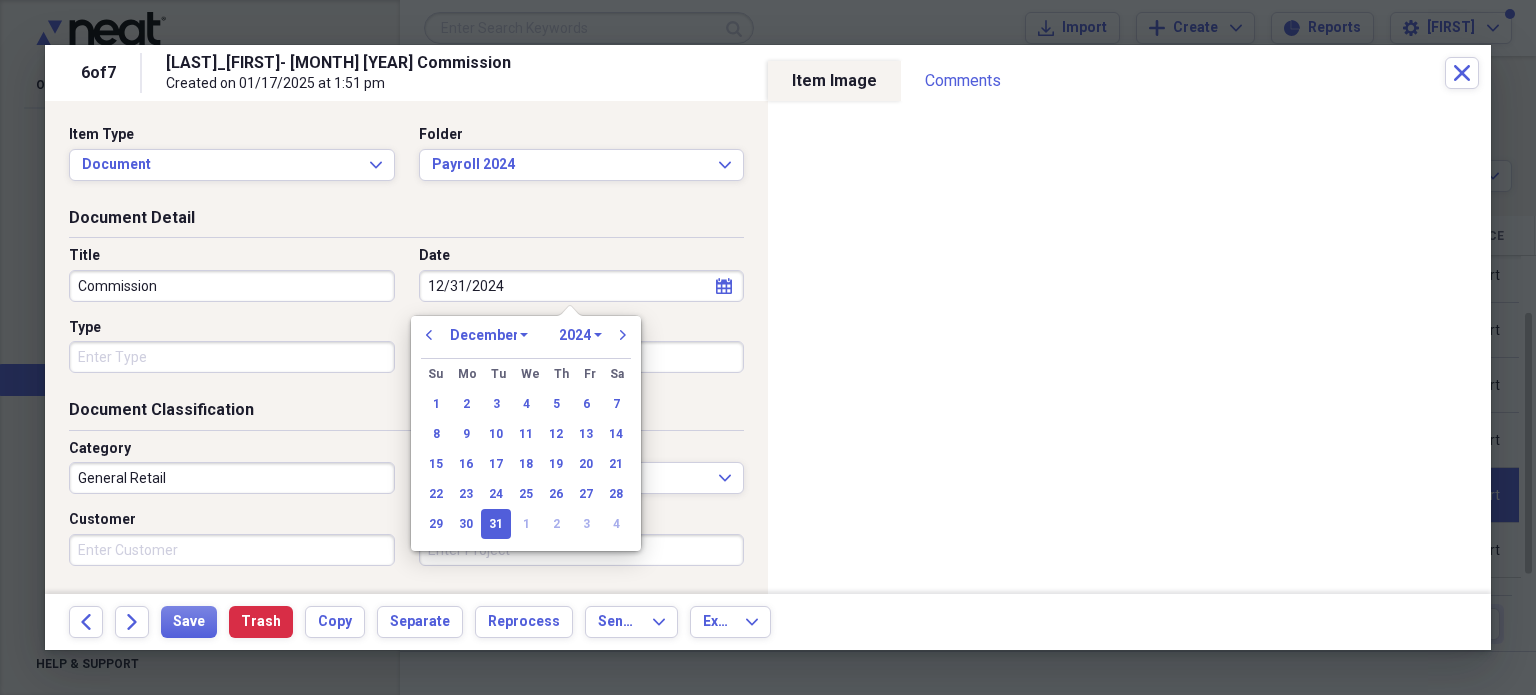 click on "January February March April May June July August September October November December" at bounding box center (489, 335) 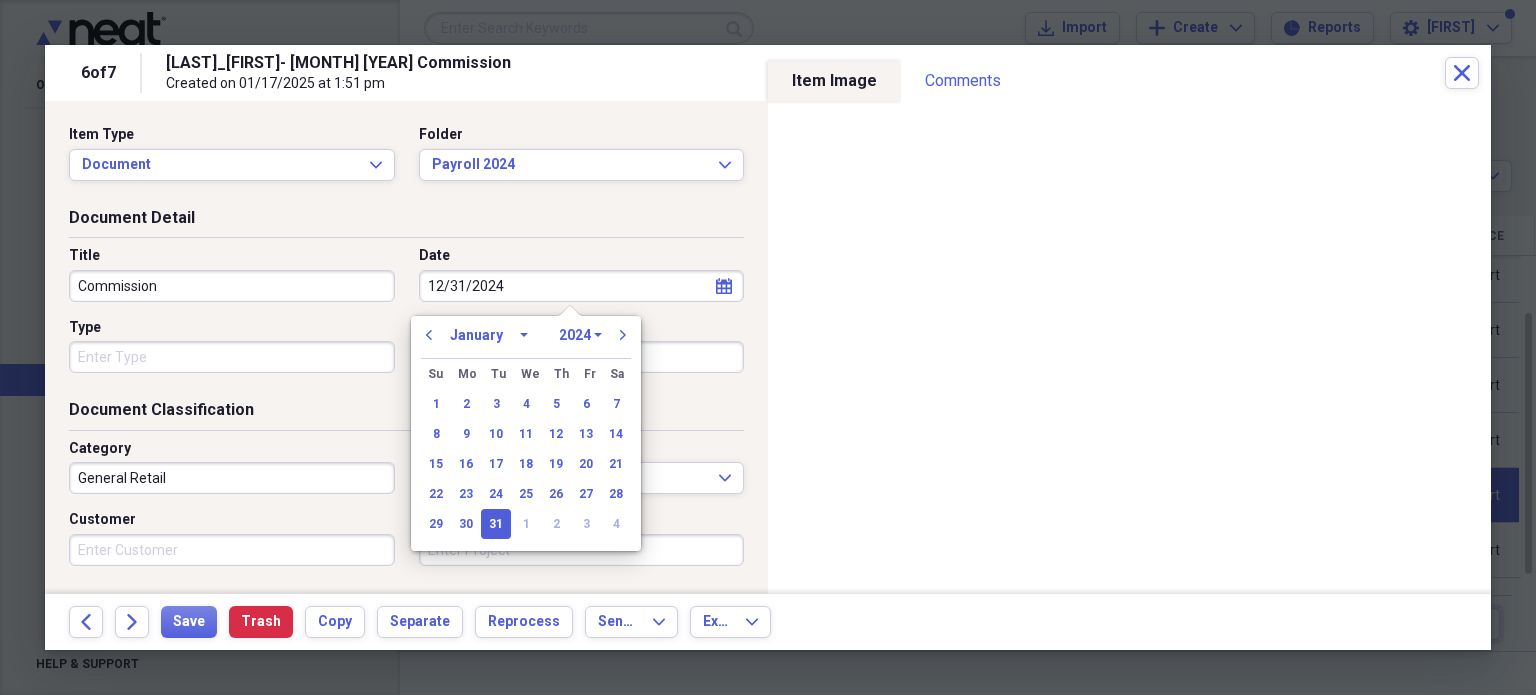 click on "January February March April May June July August September October November December" at bounding box center [489, 335] 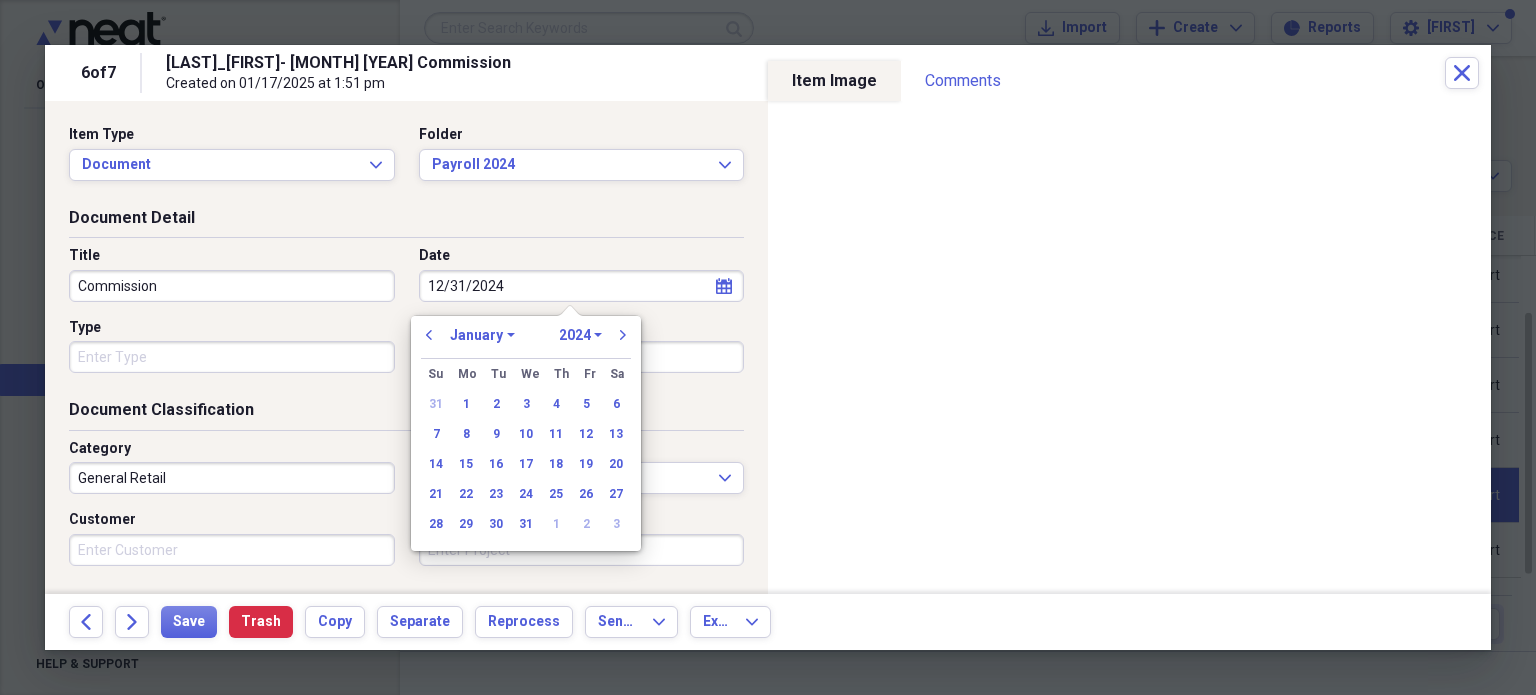 click on "1970 1971 1972 1973 1974 1975 1976 1977 1978 1979 1980 1981 1982 1983 1984 1985 1986 1987 1988 1989 1990 1991 1992 1993 1994 1995 1996 1997 1998 1999 2000 2001 2002 2003 2004 2005 2006 2007 2008 2009 2010 2011 2012 2013 2014 2015 2016 2017 2018 2019 2020 2021 2022 2023 2024 2025 2026 2027 2028 2029 2030 2031 2032 2033 2034 2035" at bounding box center [580, 335] 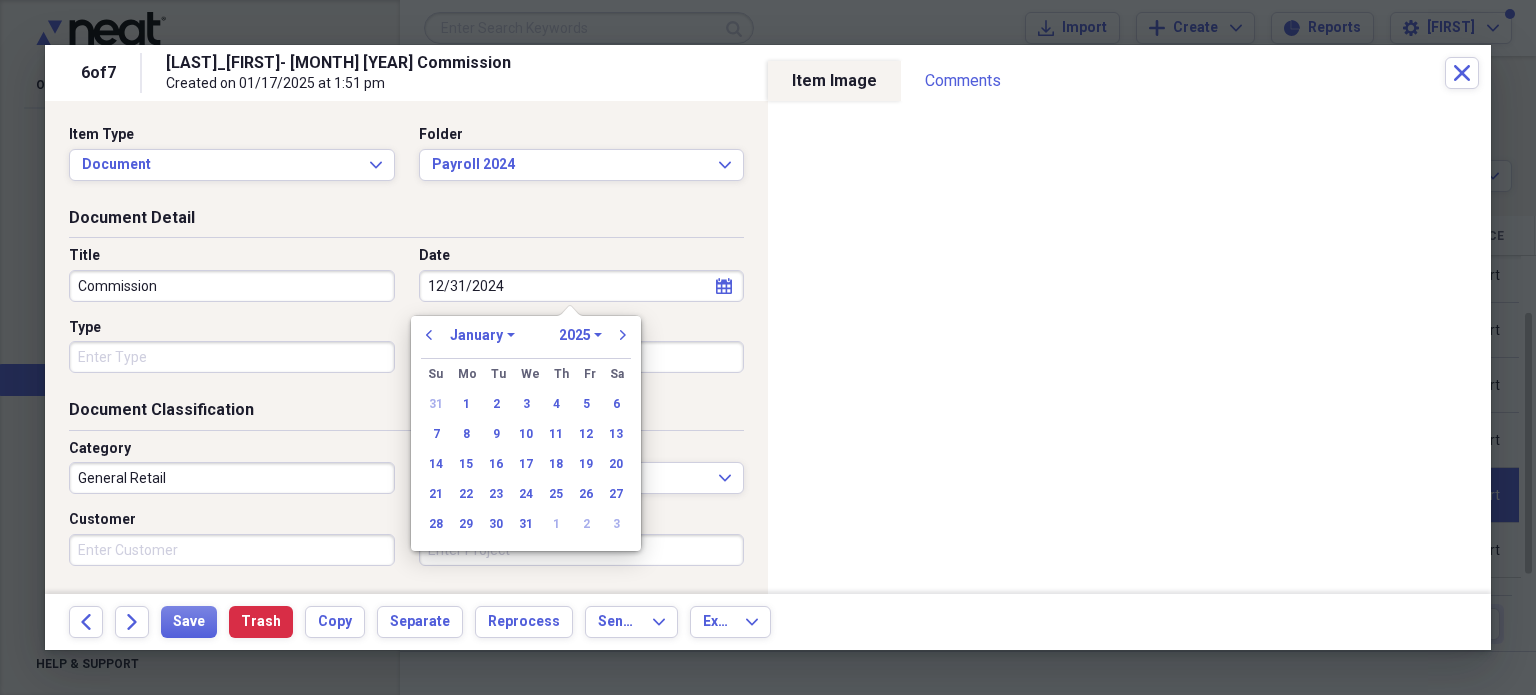 click on "1970 1971 1972 1973 1974 1975 1976 1977 1978 1979 1980 1981 1982 1983 1984 1985 1986 1987 1988 1989 1990 1991 1992 1993 1994 1995 1996 1997 1998 1999 2000 2001 2002 2003 2004 2005 2006 2007 2008 2009 2010 2011 2012 2013 2014 2015 2016 2017 2018 2019 2020 2021 2022 2023 2024 2025 2026 2027 2028 2029 2030 2031 2032 2033 2034 2035" at bounding box center (580, 335) 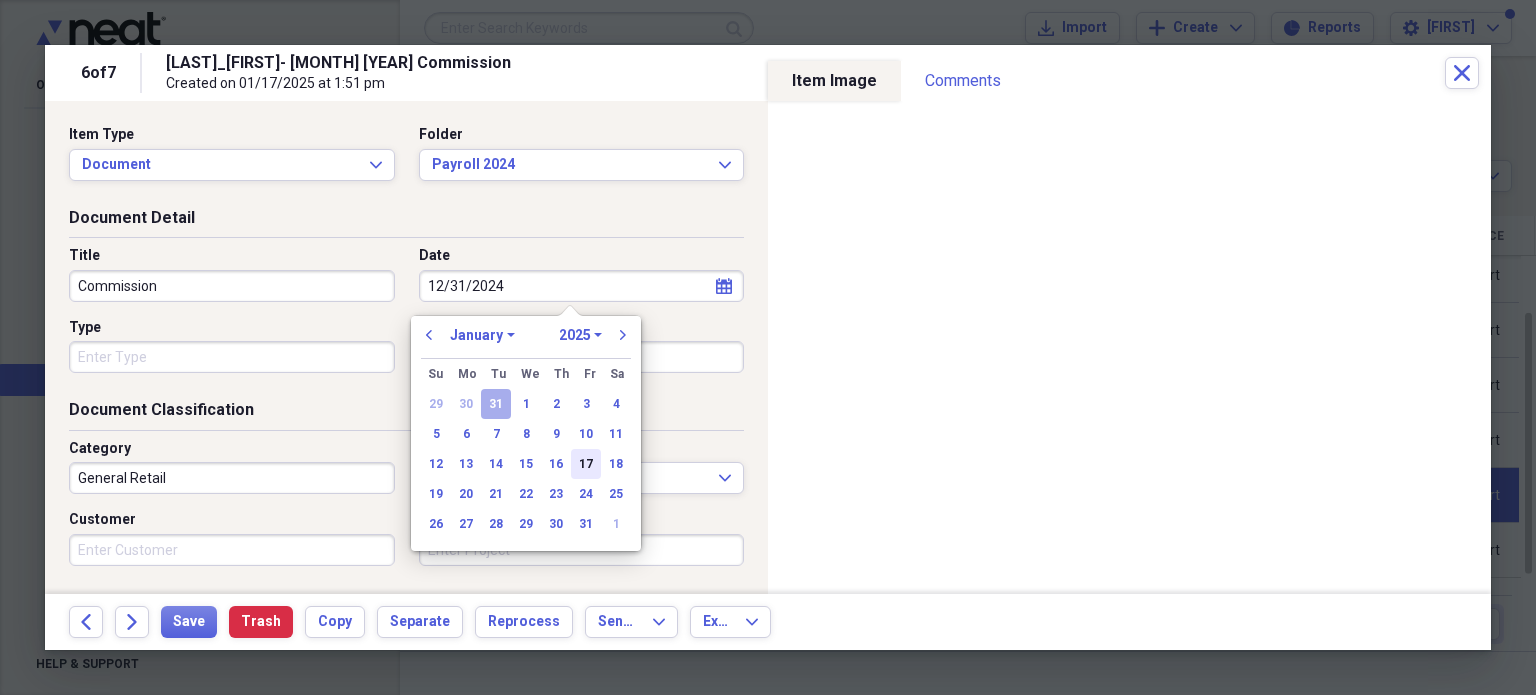 click on "17" at bounding box center (586, 464) 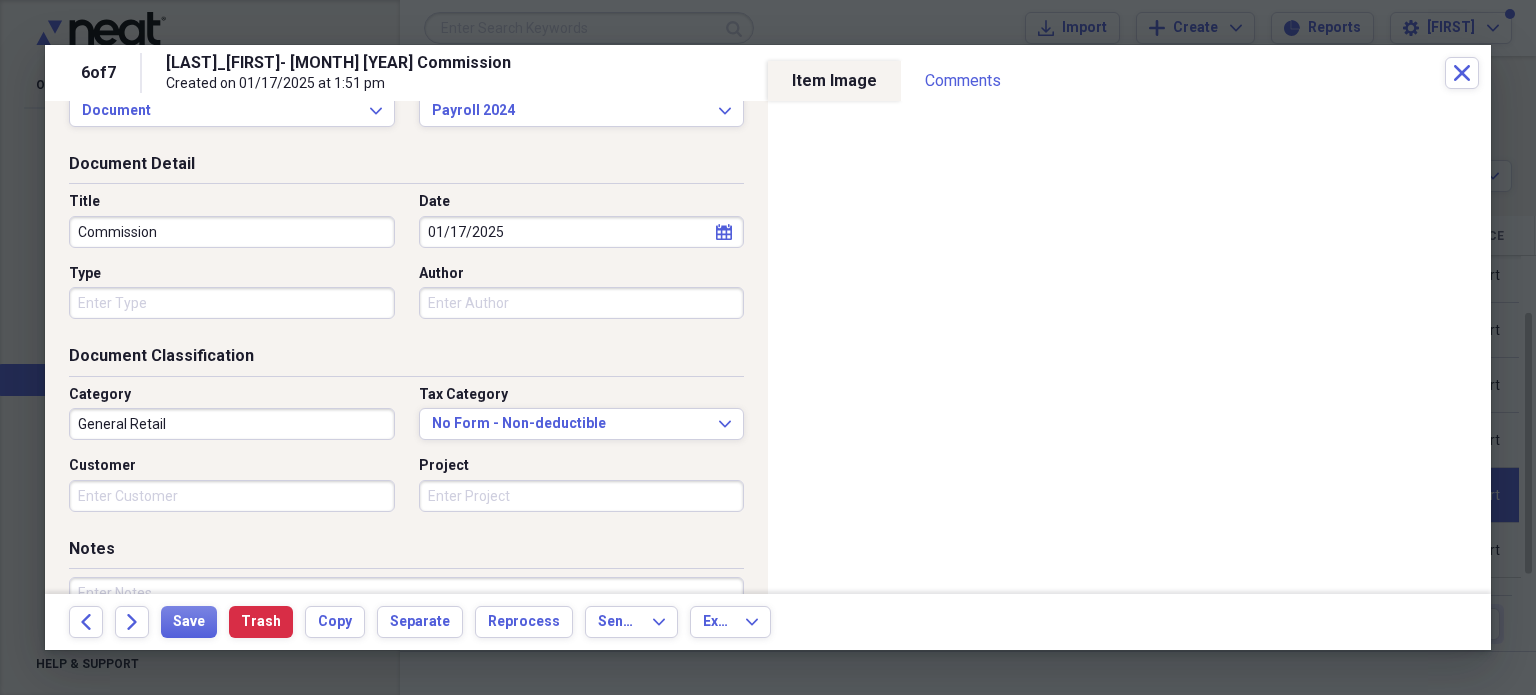 scroll, scrollTop: 100, scrollLeft: 0, axis: vertical 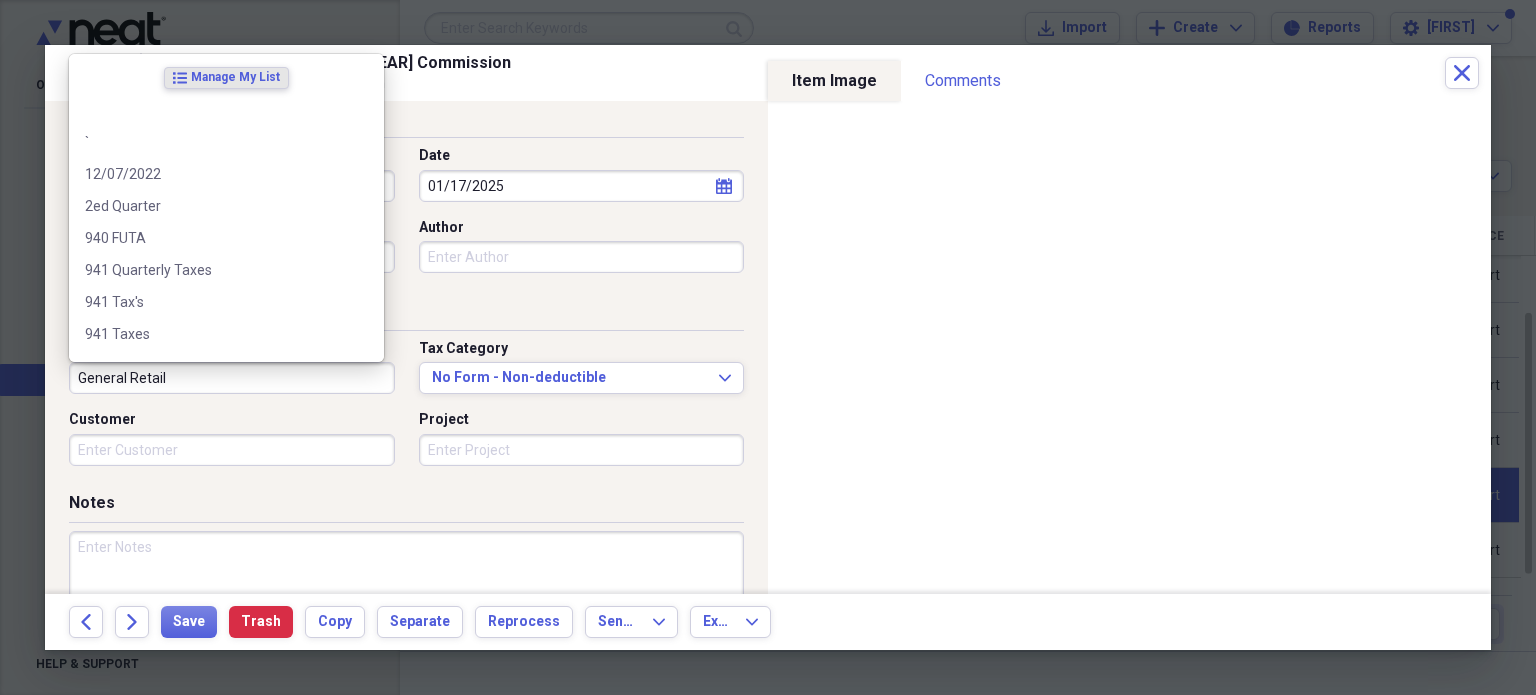 type on "V" 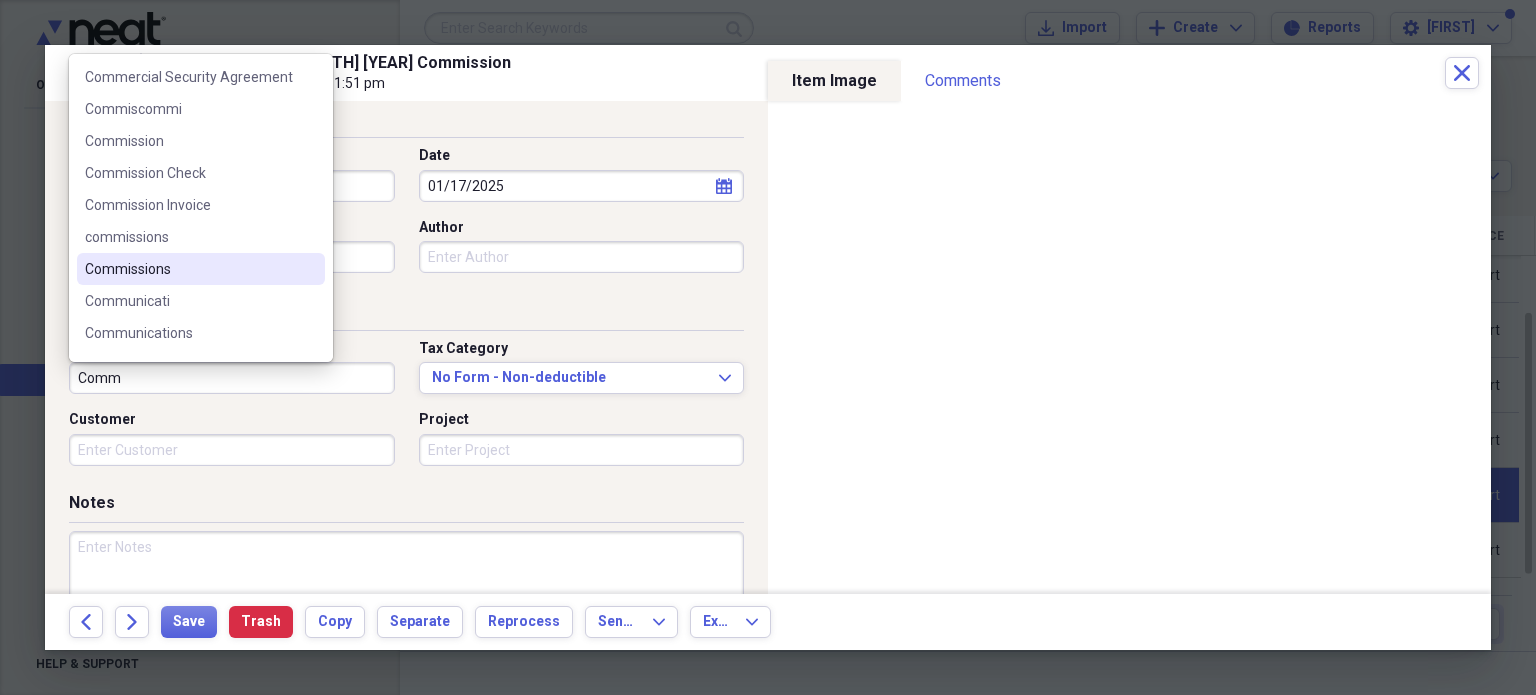 click on "list Manage My List Commercial Guaranty Commercial Security Agreement Commiscommi Commission Commission Check Commission Invoice commissions Commissions Communicati Communications Preliminary Commitment Quote for Telecommunications Refunded Commission Checks Telecommunications Title Commitment" at bounding box center [201, 208] 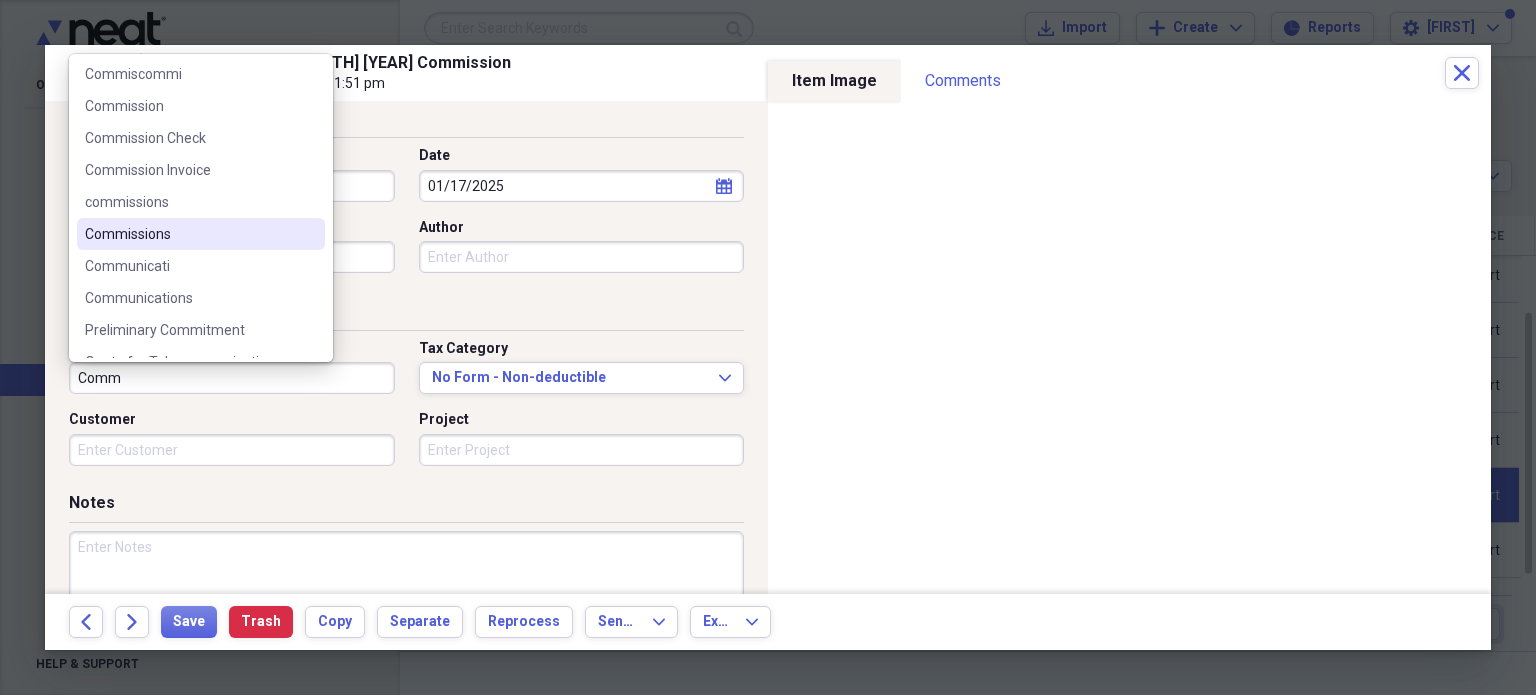 click on "Commissions" at bounding box center [201, 234] 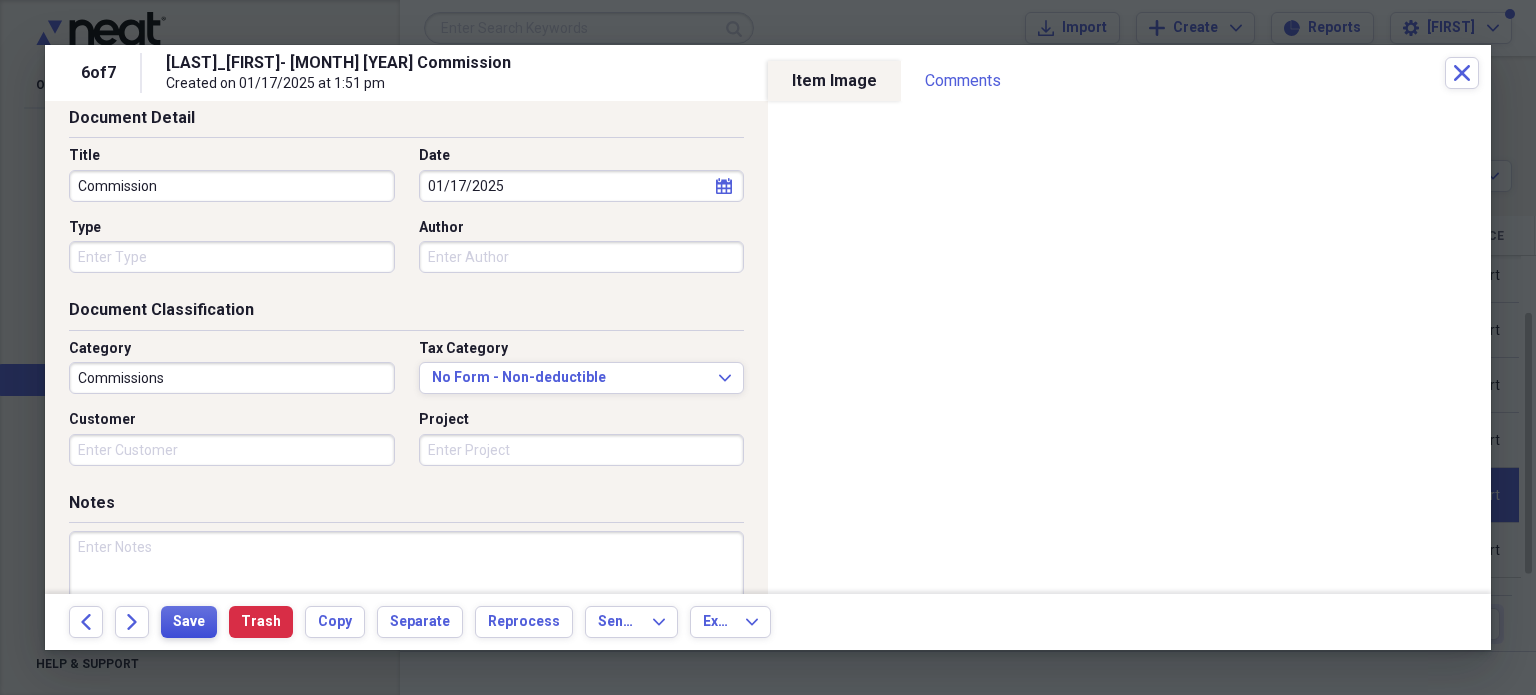 click on "Save" at bounding box center [189, 622] 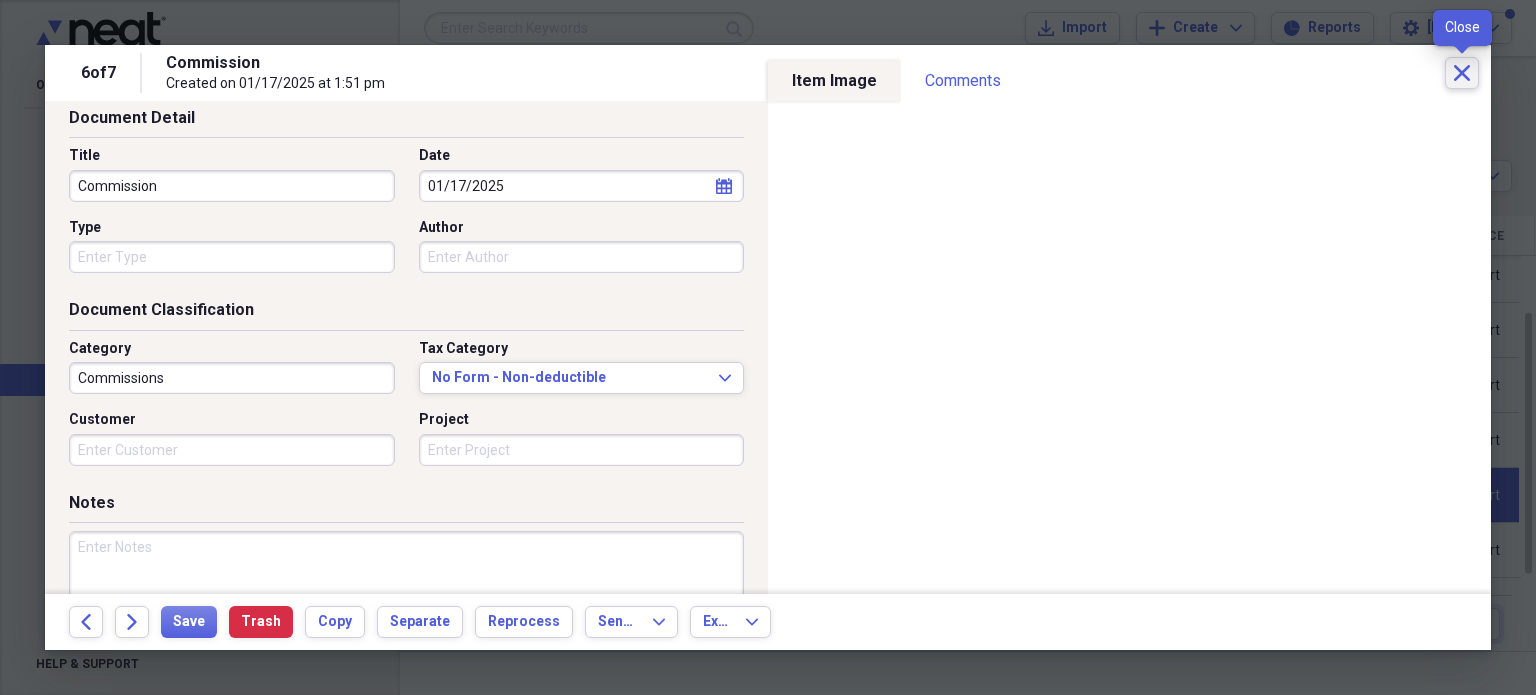 click on "Close" 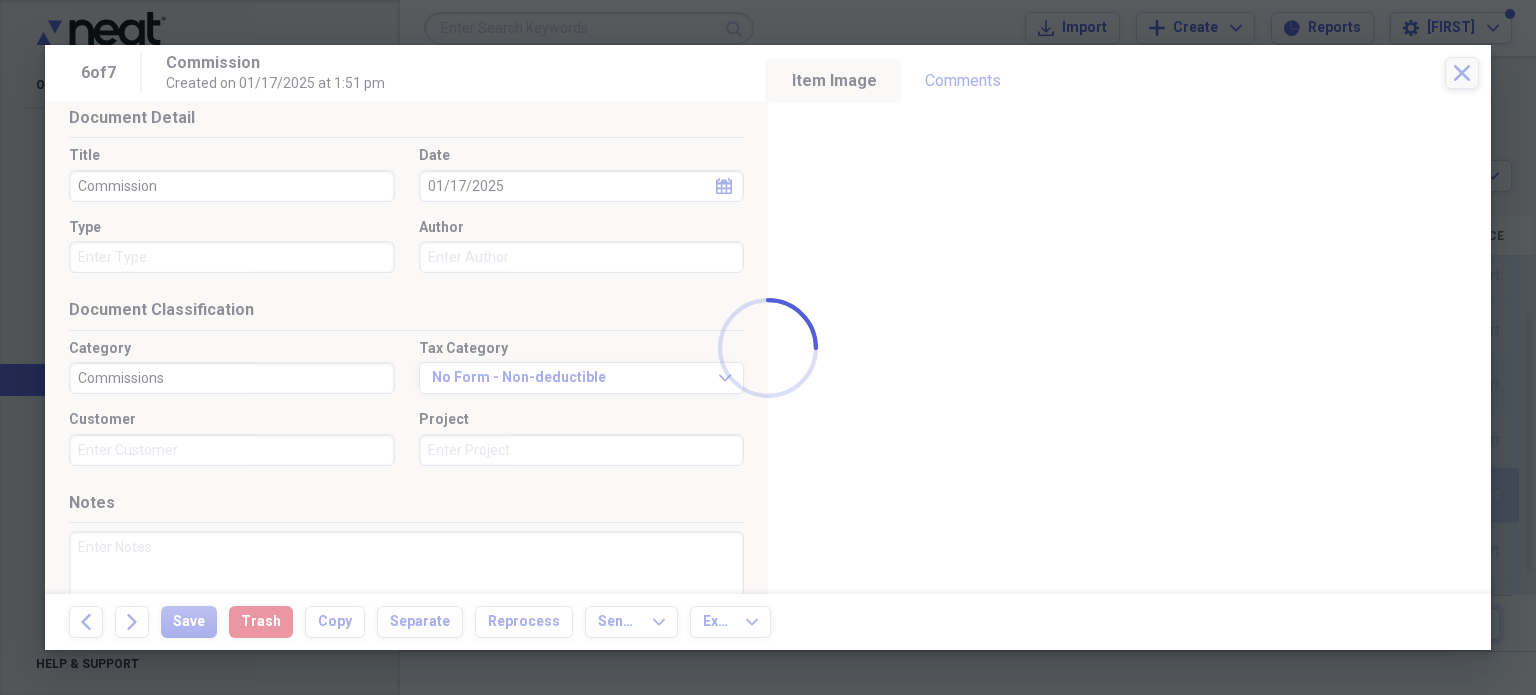 checkbox on "false" 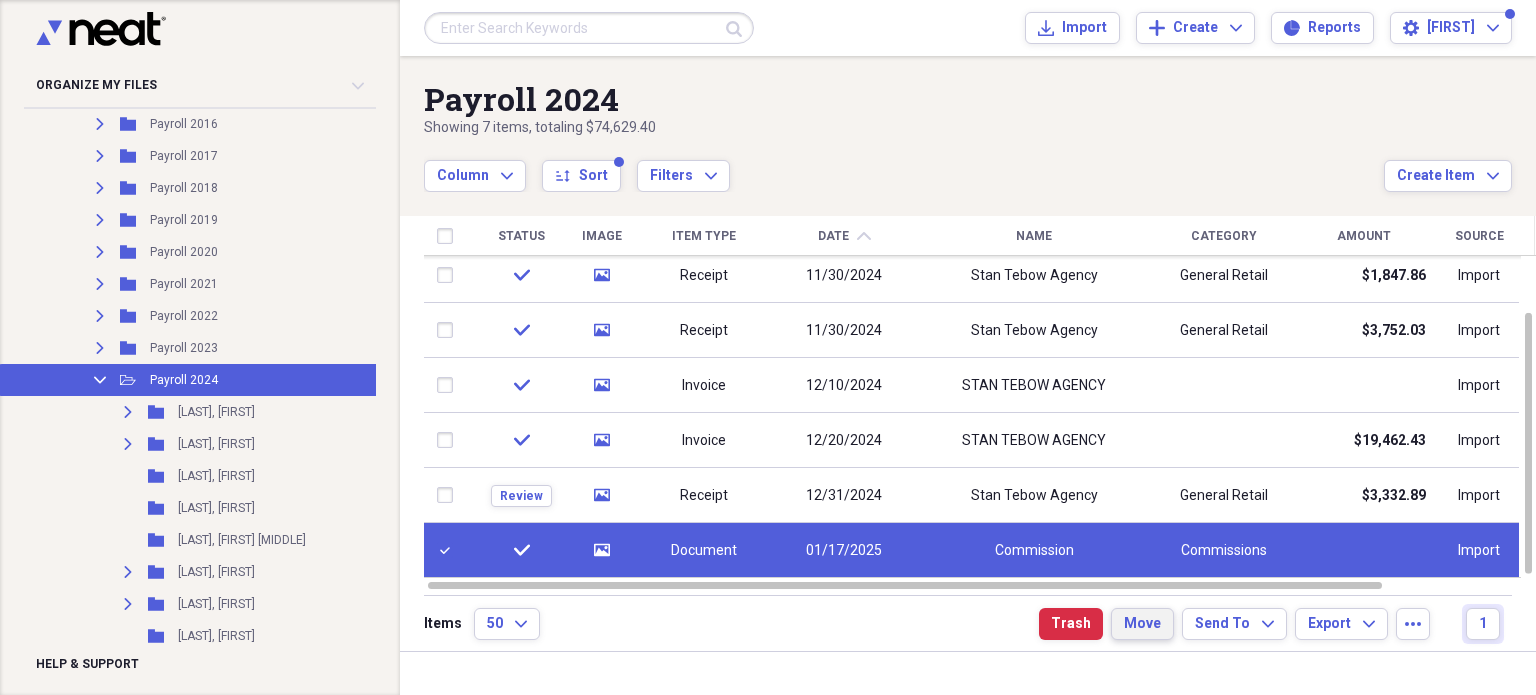 click on "Move" at bounding box center (1142, 624) 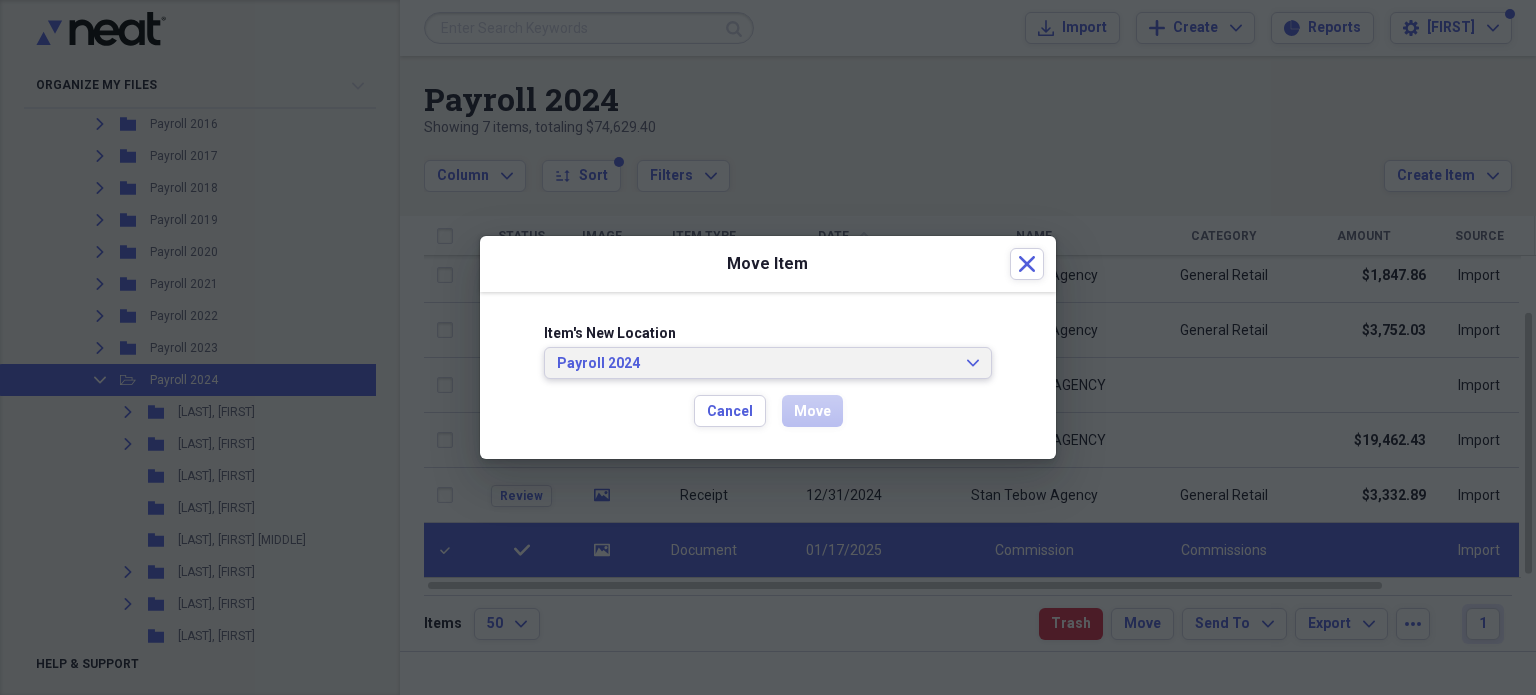 click on "Expand" 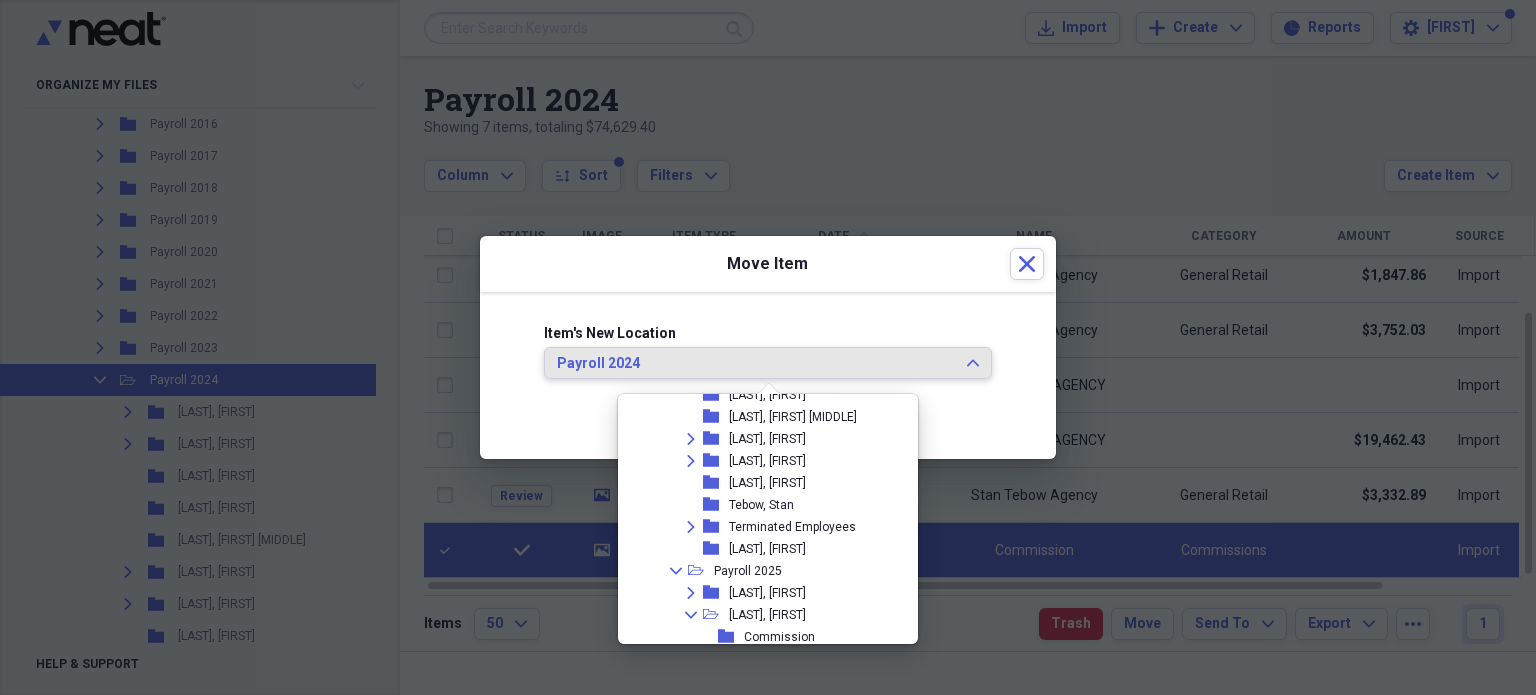 scroll, scrollTop: 670, scrollLeft: 0, axis: vertical 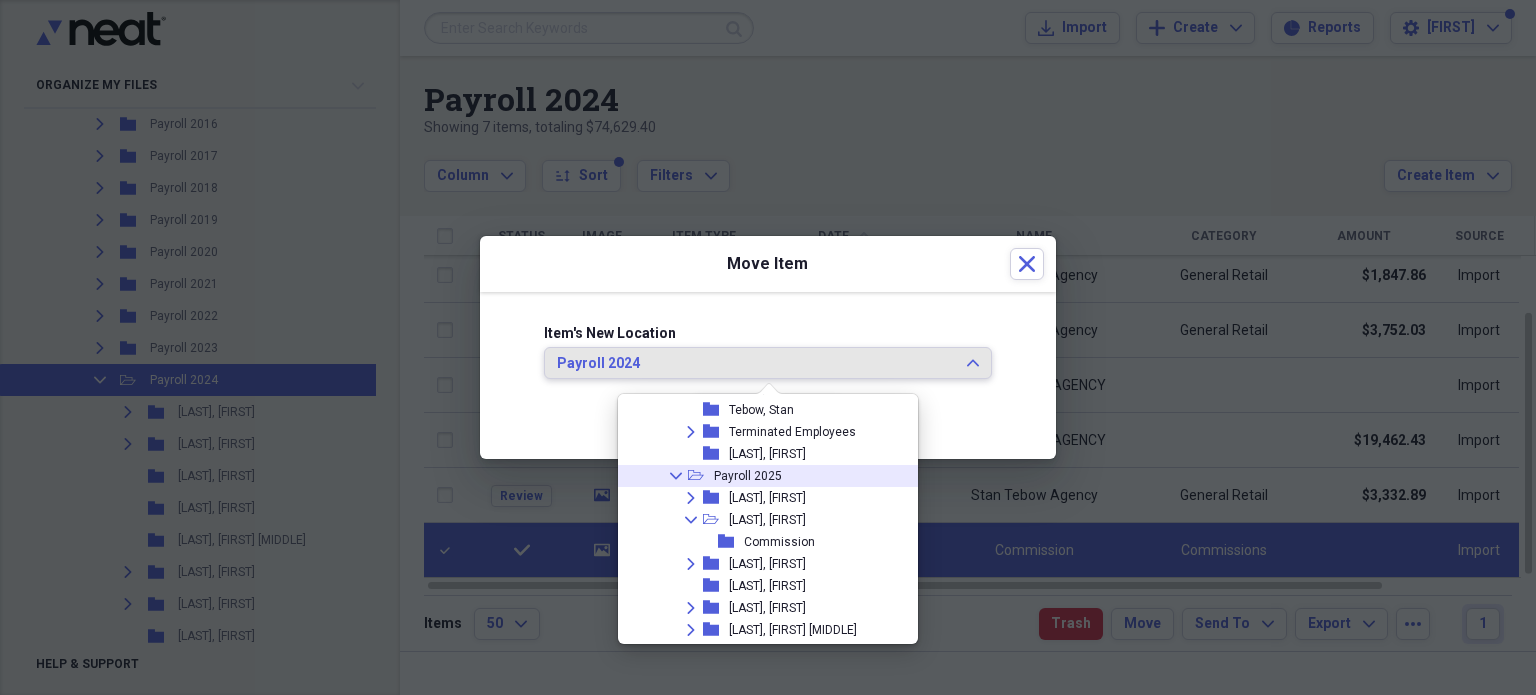 click on "Payroll 2025" at bounding box center (748, 476) 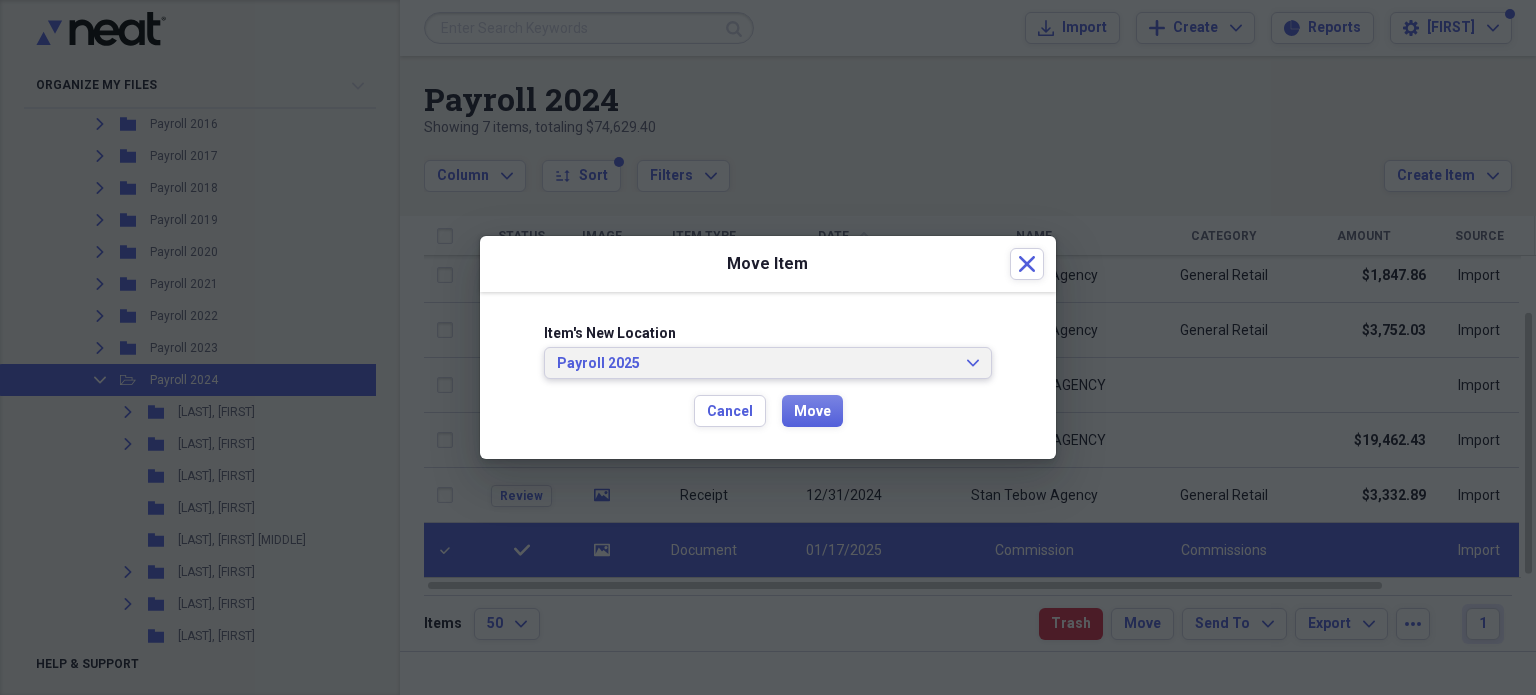 click on "Expand" 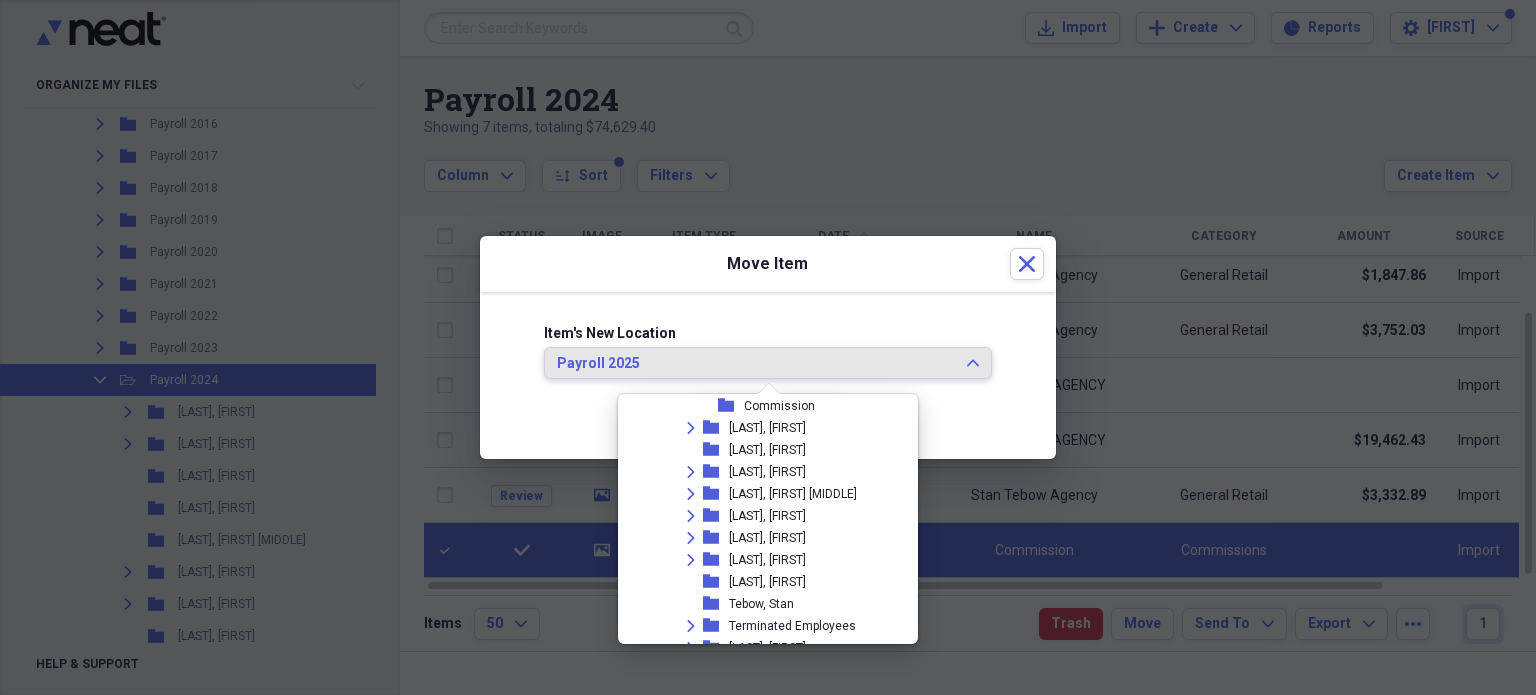 scroll, scrollTop: 834, scrollLeft: 0, axis: vertical 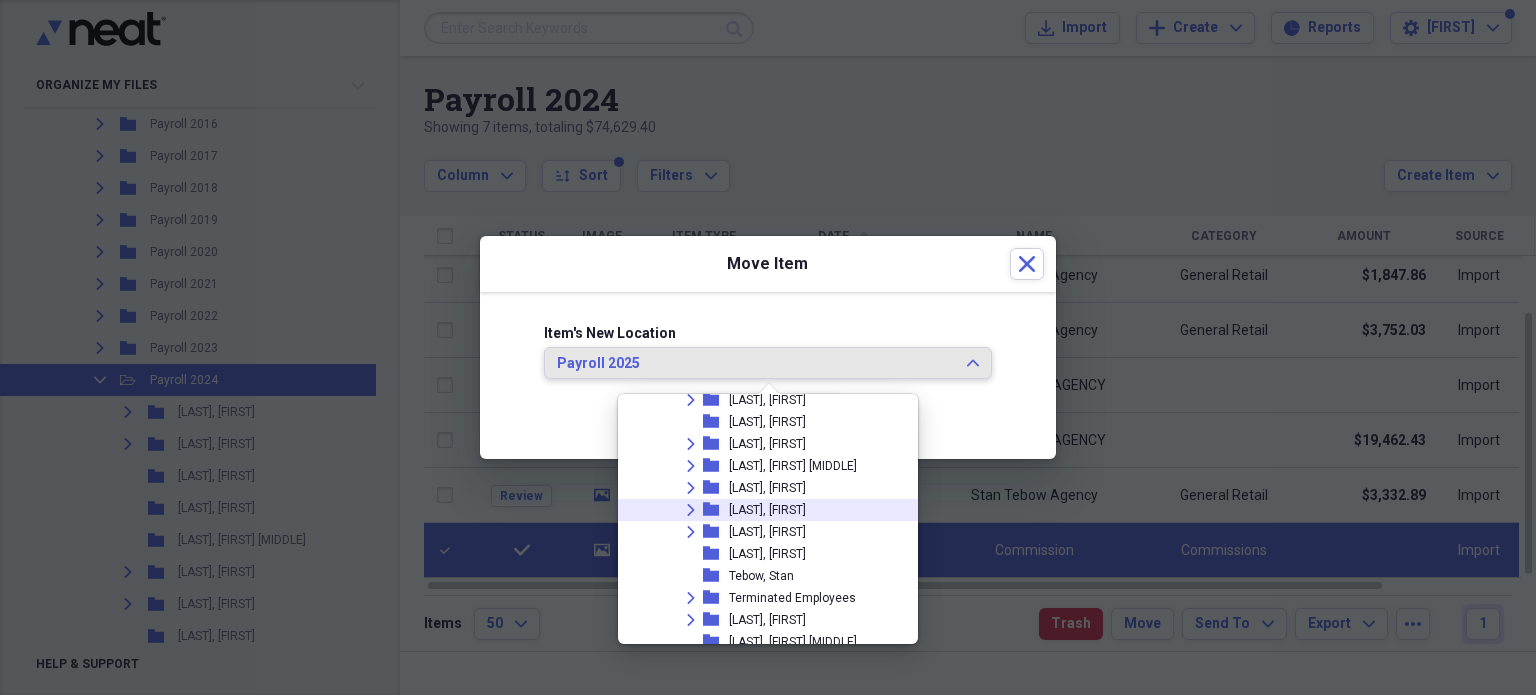 click on "Expand" 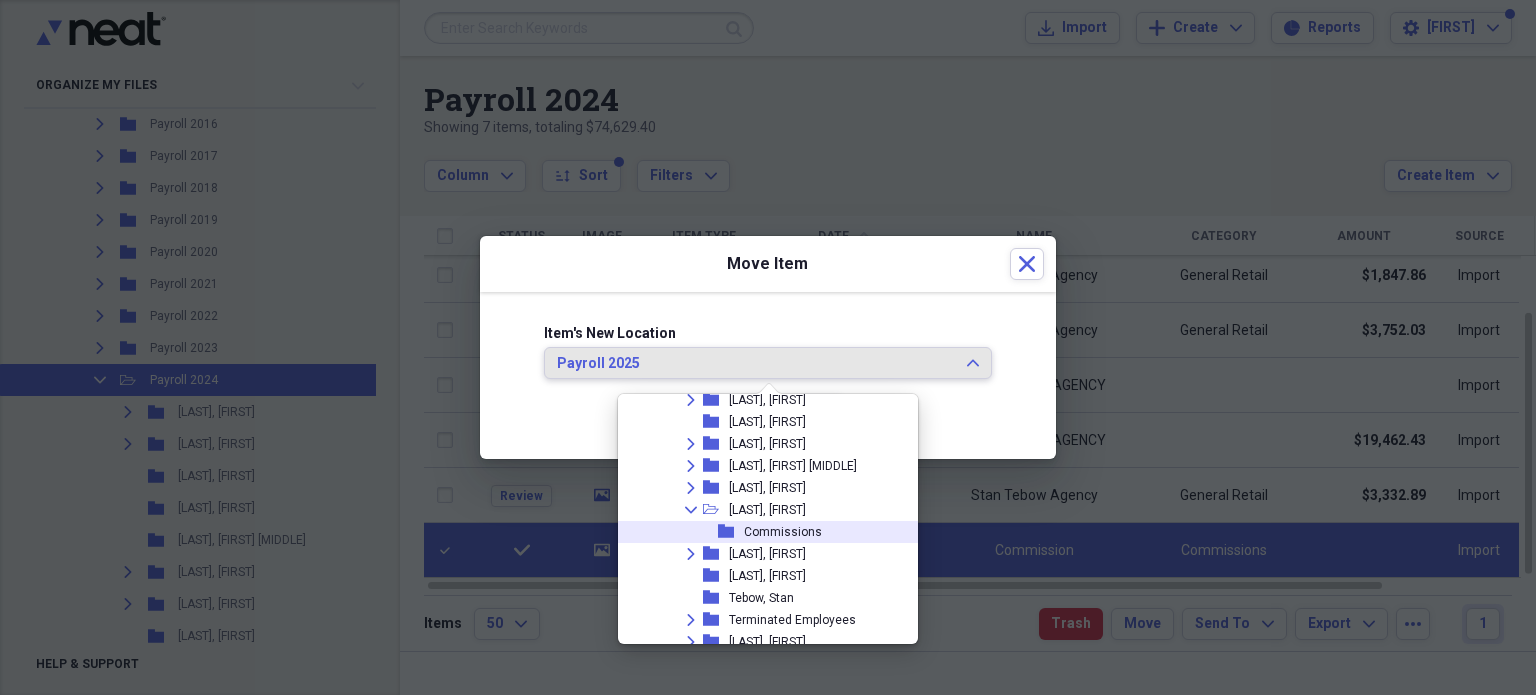 click on "Commissions" at bounding box center (783, 532) 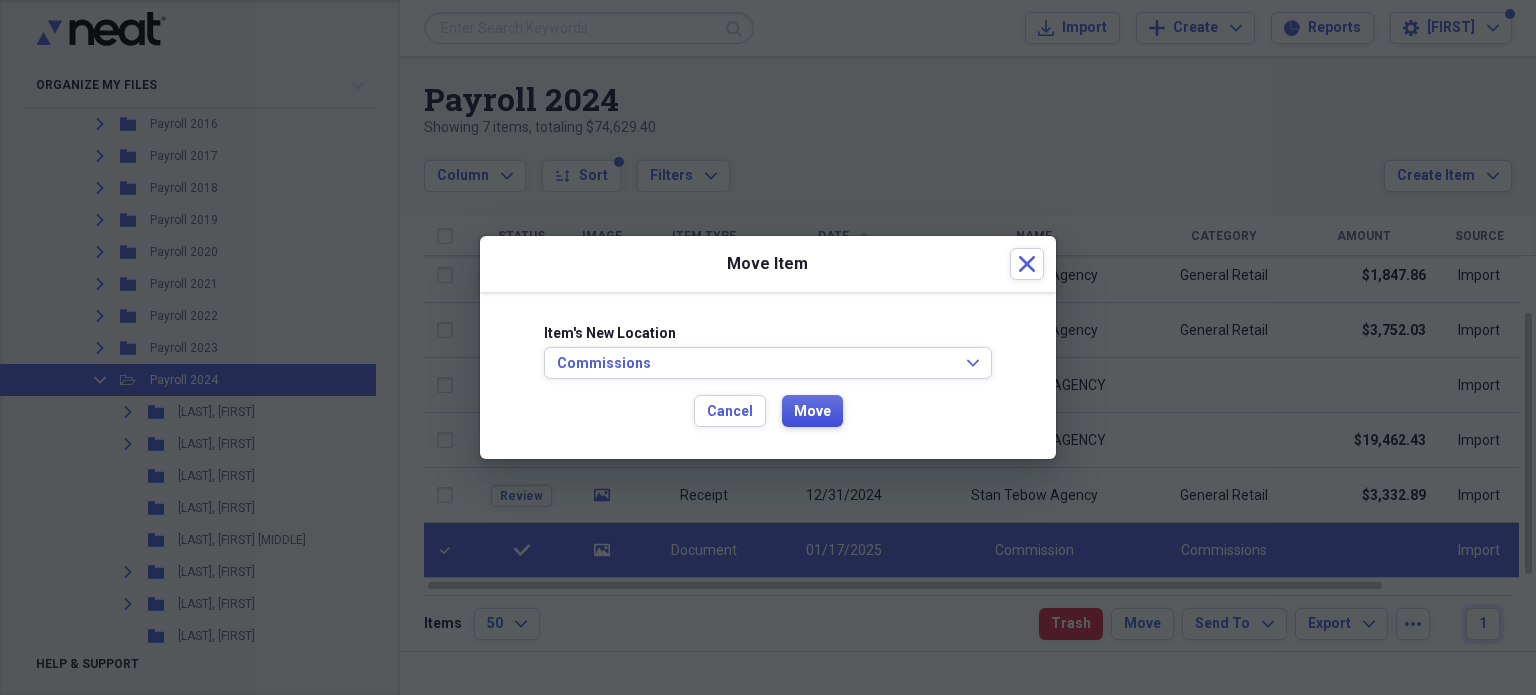 click on "Move" at bounding box center [812, 412] 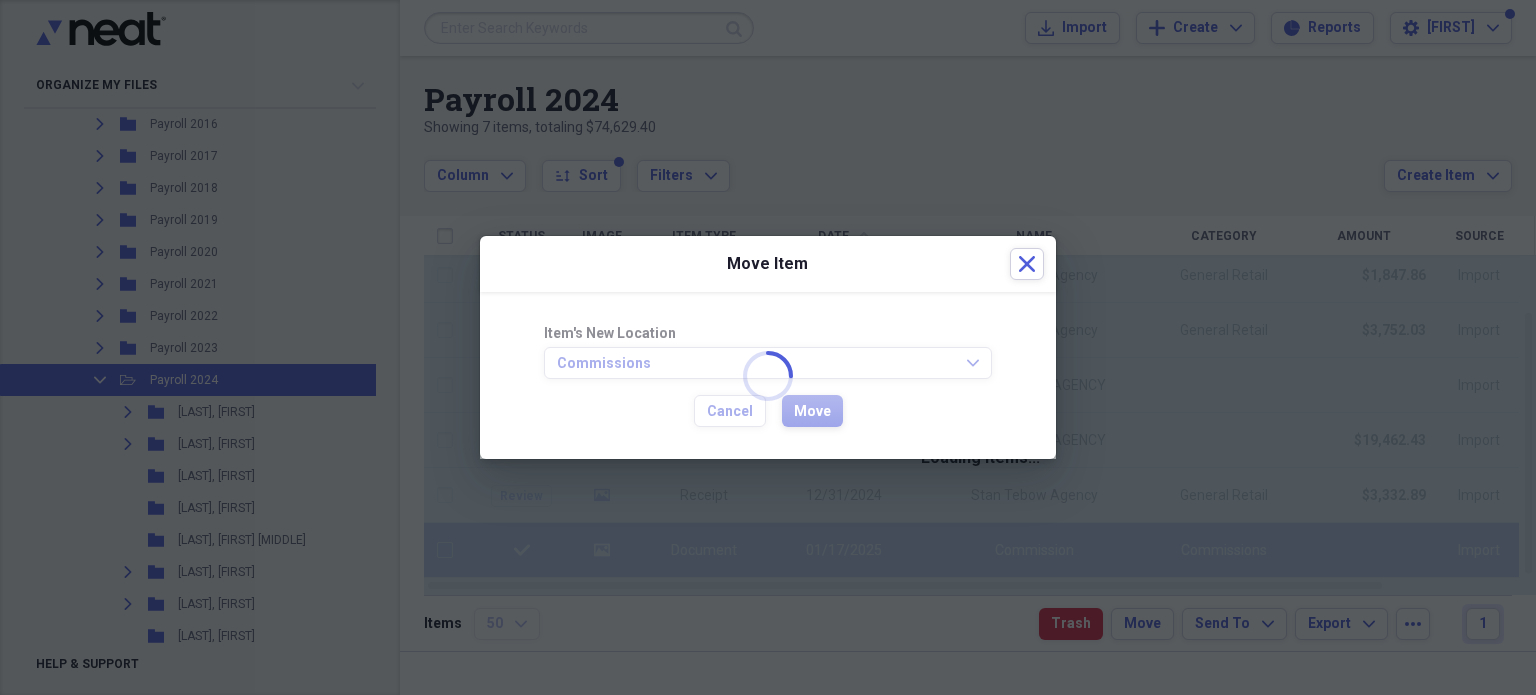 checkbox on "false" 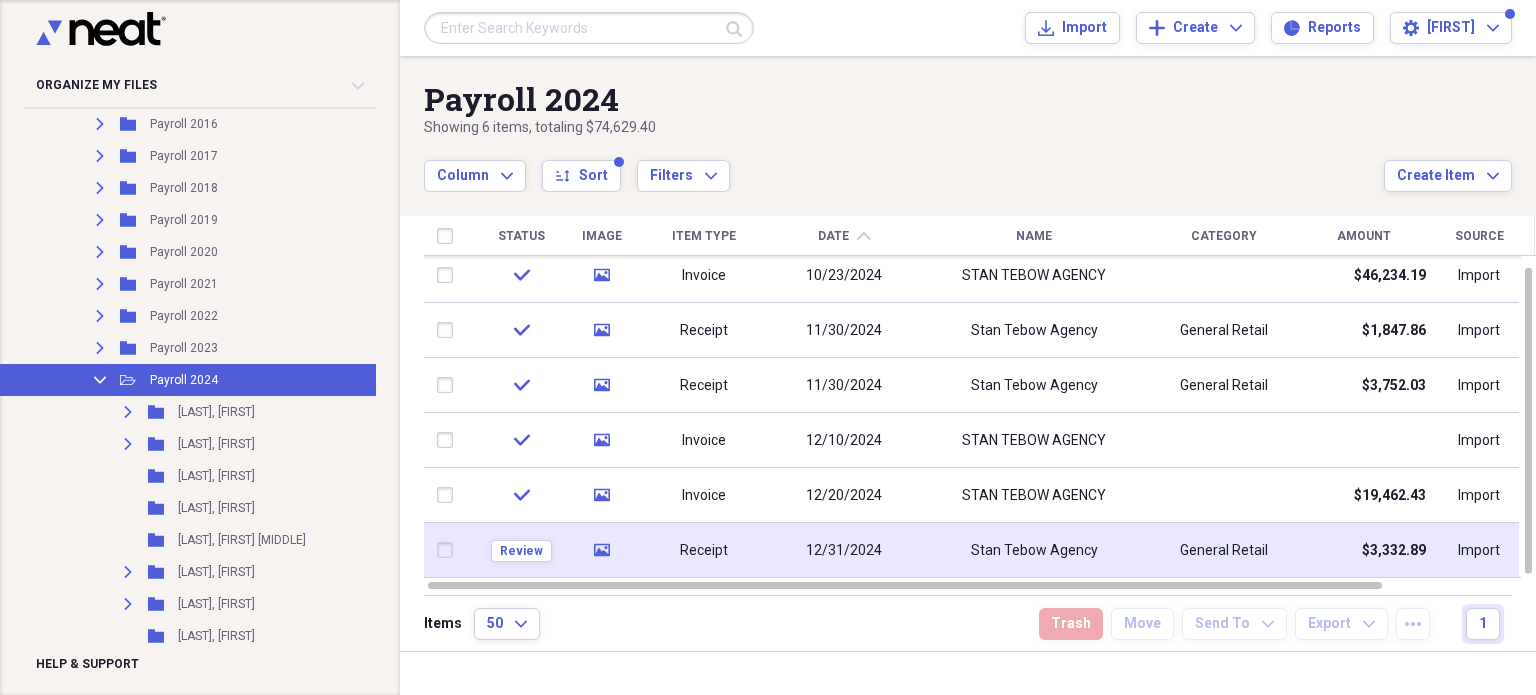 click at bounding box center [449, 550] 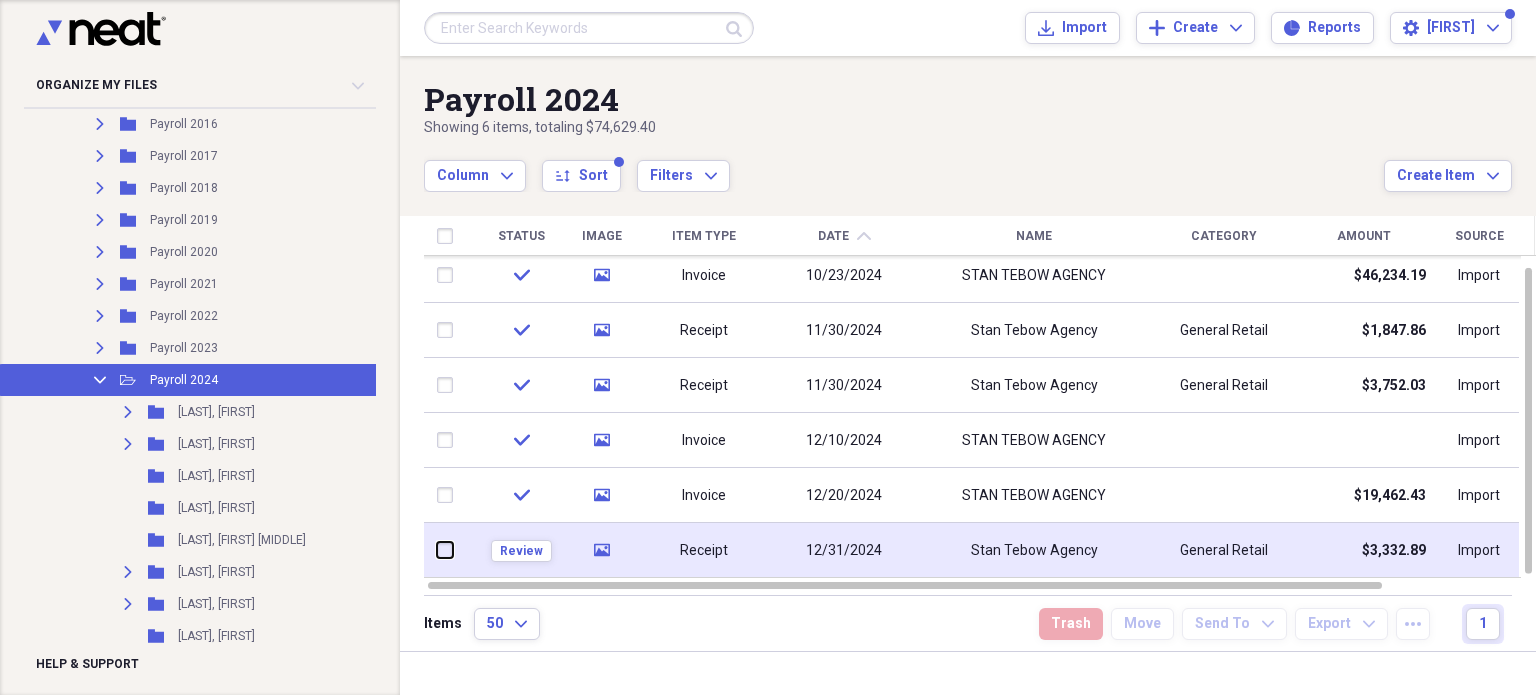 click at bounding box center [437, 550] 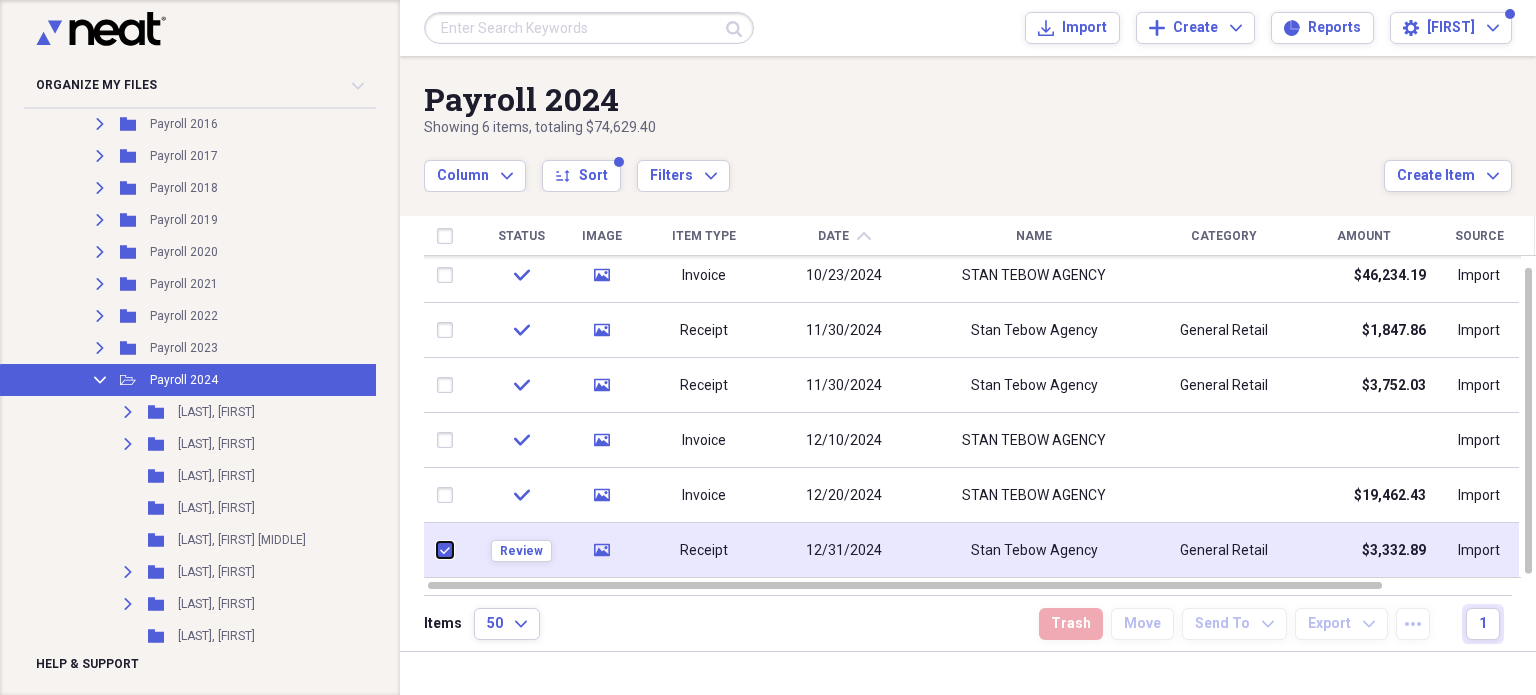 checkbox on "true" 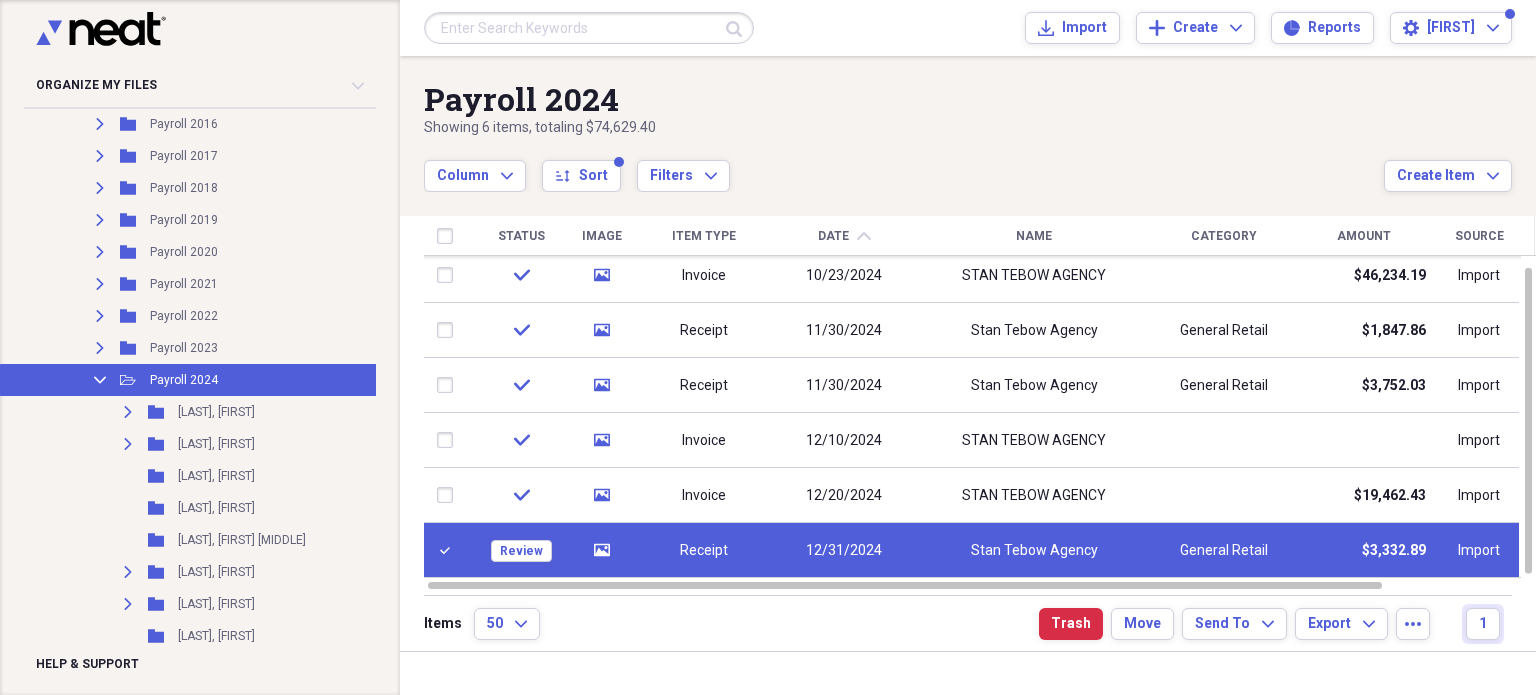 click on "Receipt" at bounding box center [704, 551] 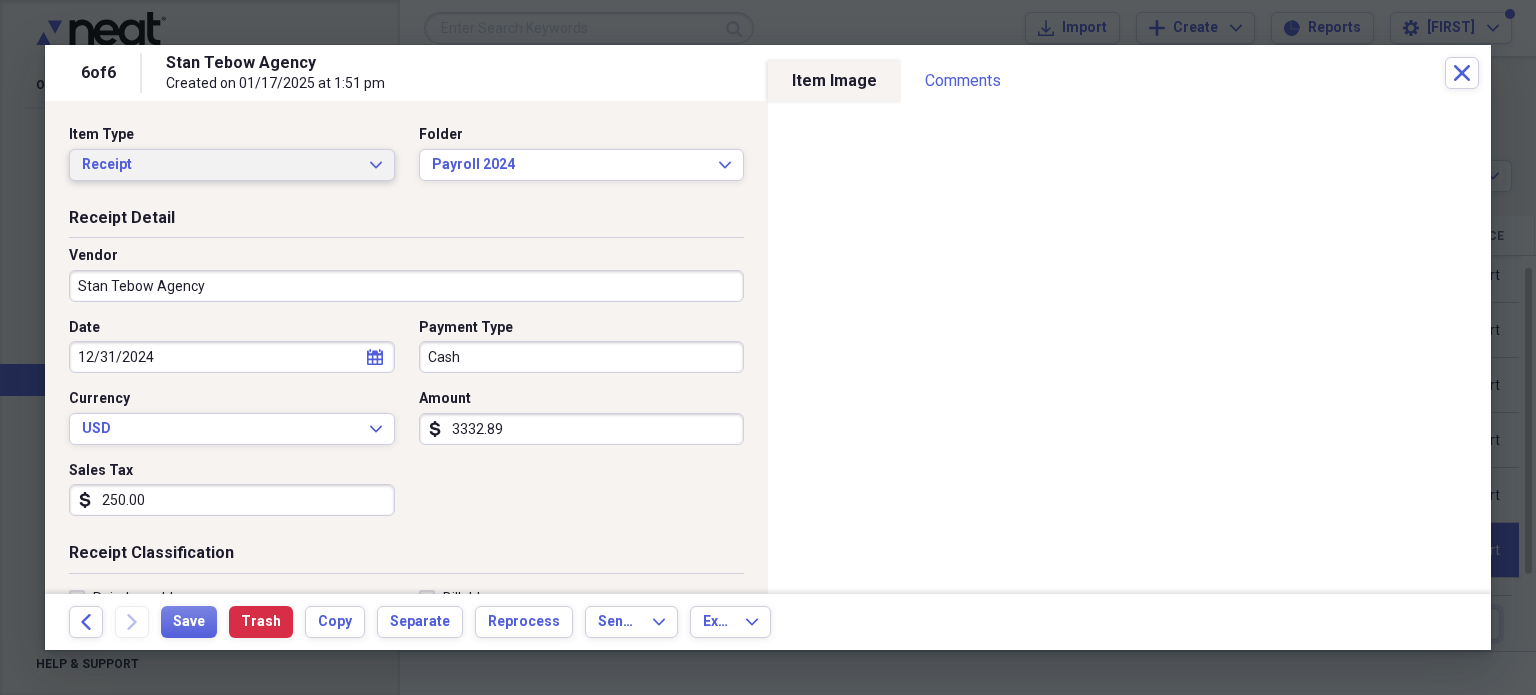 click on "Expand" 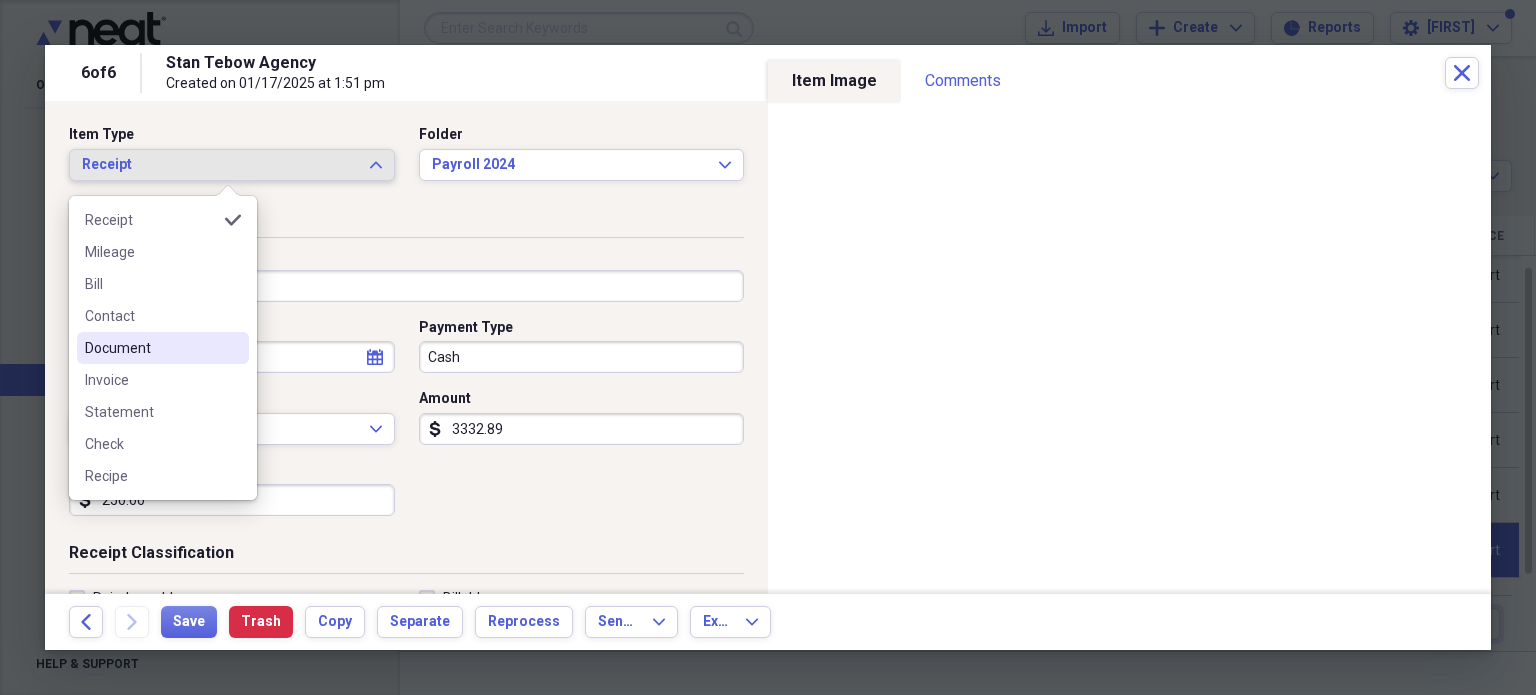click on "Document" at bounding box center (163, 348) 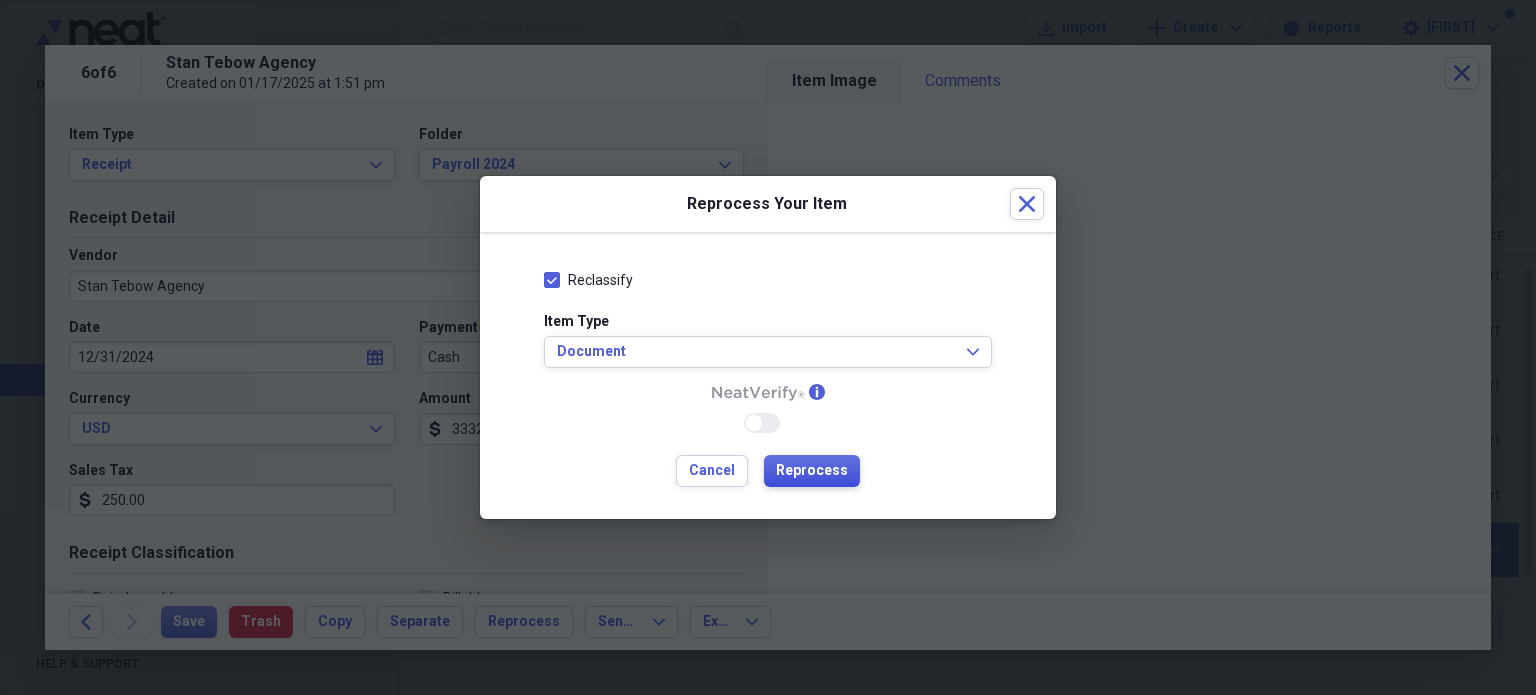 click on "Reprocess" at bounding box center (812, 471) 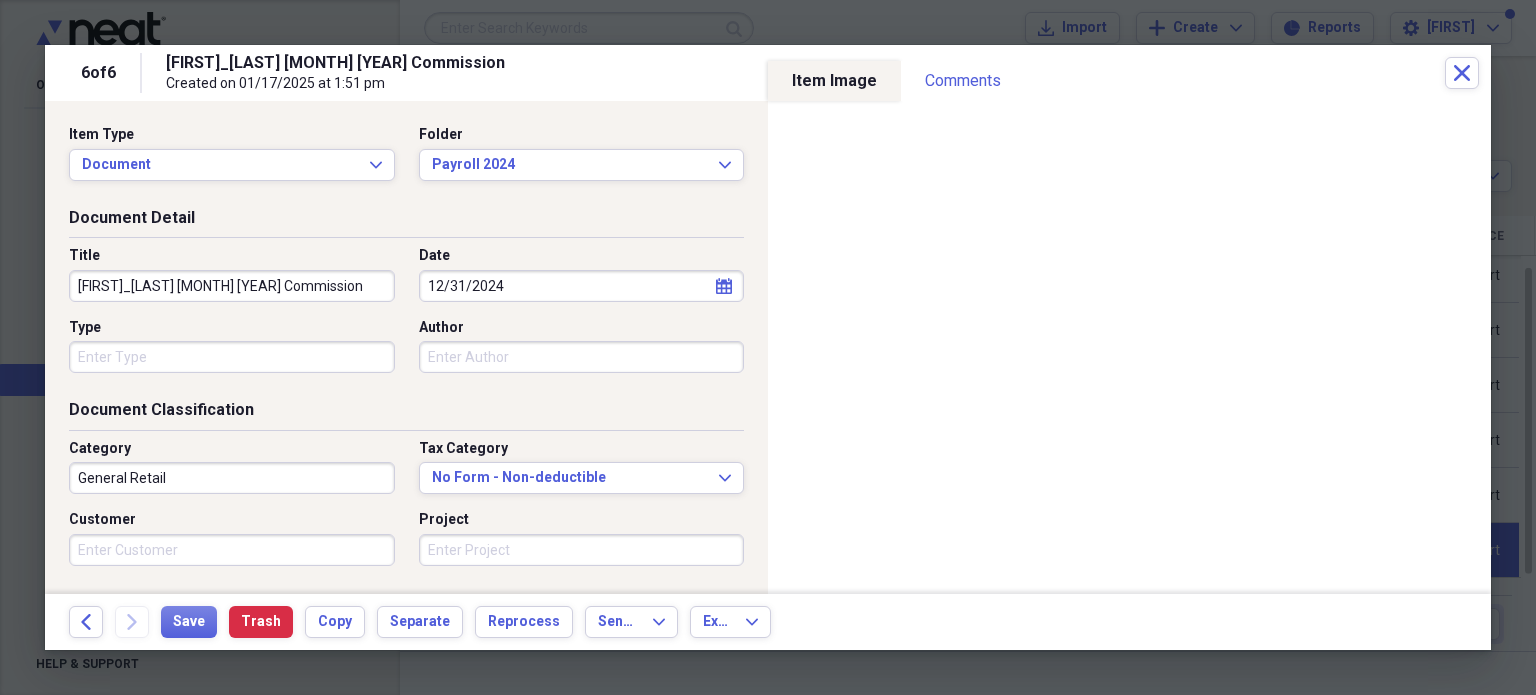 click 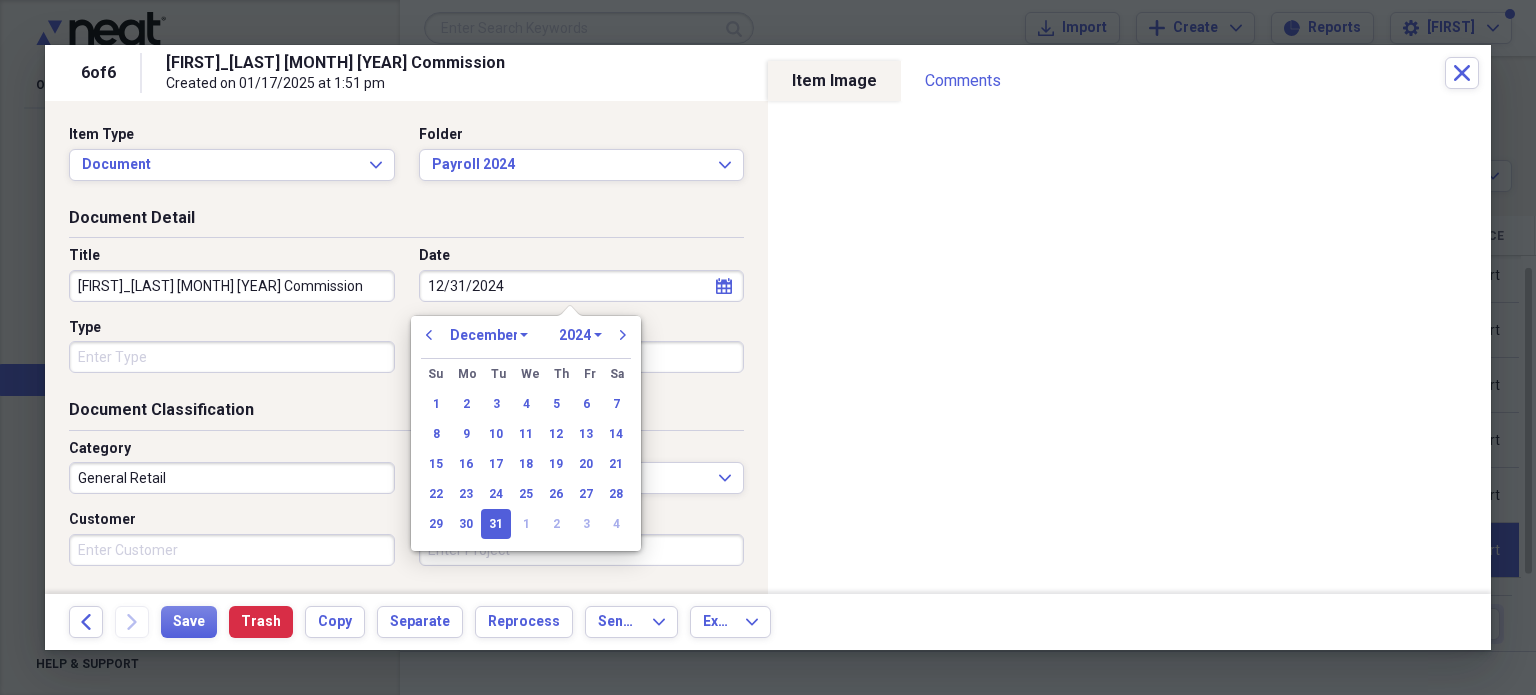 click on "January February March April May June July August September October November December" at bounding box center [489, 335] 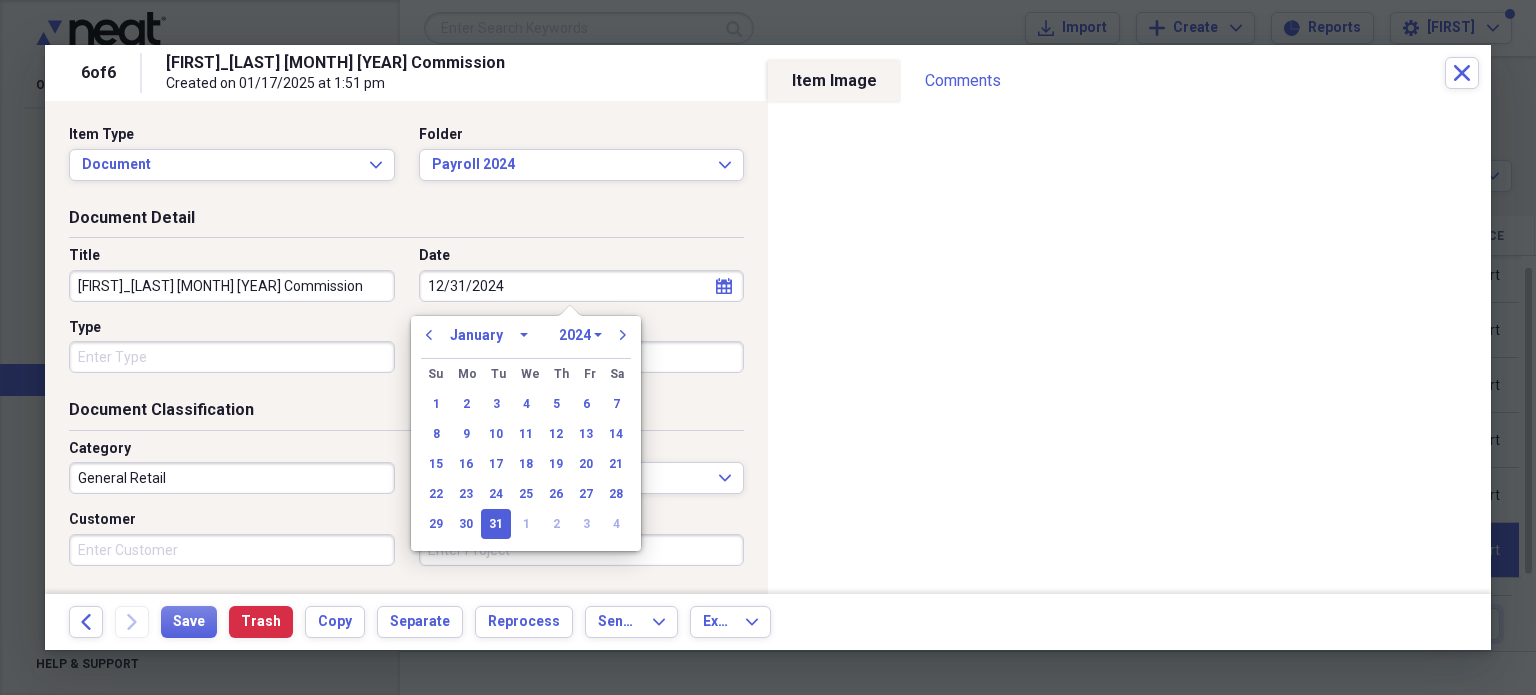 click on "January February March April May June July August September October November December" at bounding box center (489, 335) 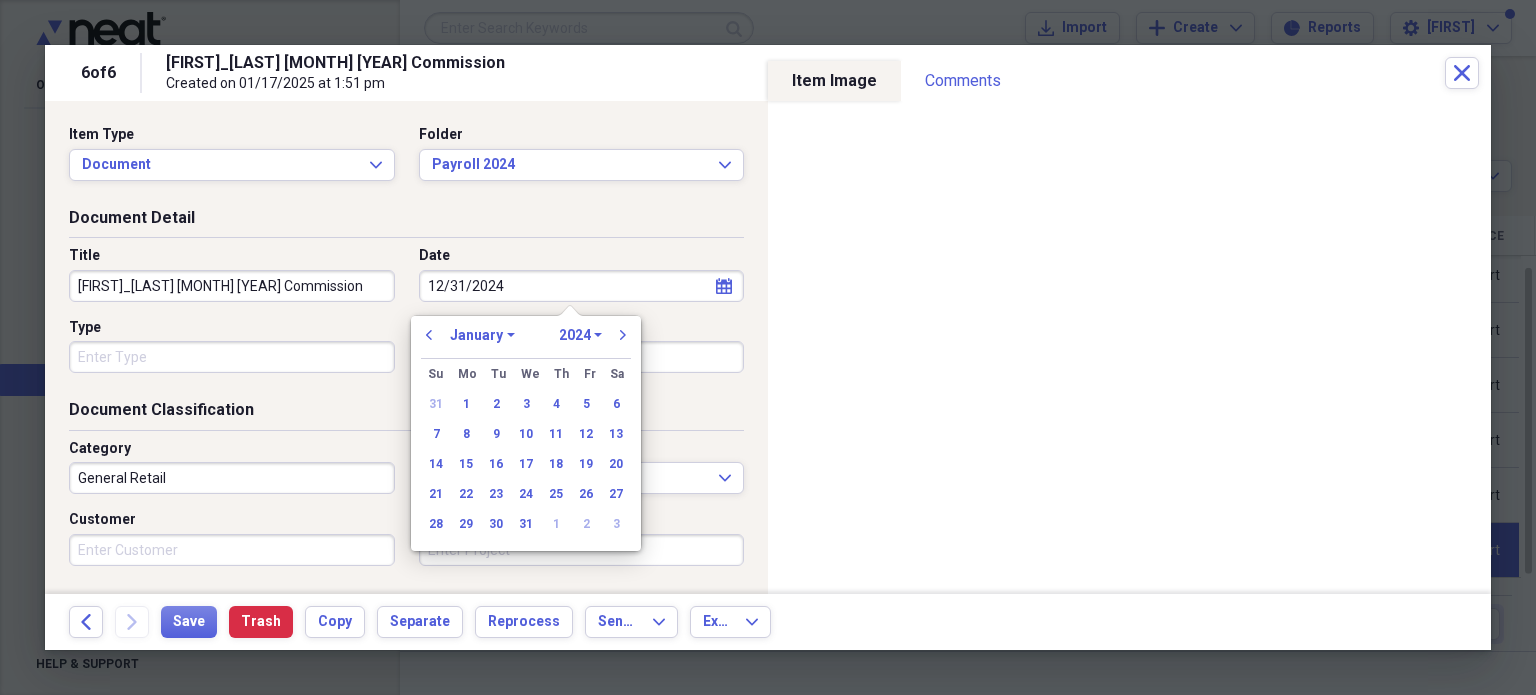 click on "1970 1971 1972 1973 1974 1975 1976 1977 1978 1979 1980 1981 1982 1983 1984 1985 1986 1987 1988 1989 1990 1991 1992 1993 1994 1995 1996 1997 1998 1999 2000 2001 2002 2003 2004 2005 2006 2007 2008 2009 2010 2011 2012 2013 2014 2015 2016 2017 2018 2019 2020 2021 2022 2023 2024 2025 2026 2027 2028 2029 2030 2031 2032 2033 2034 2035" at bounding box center (580, 335) 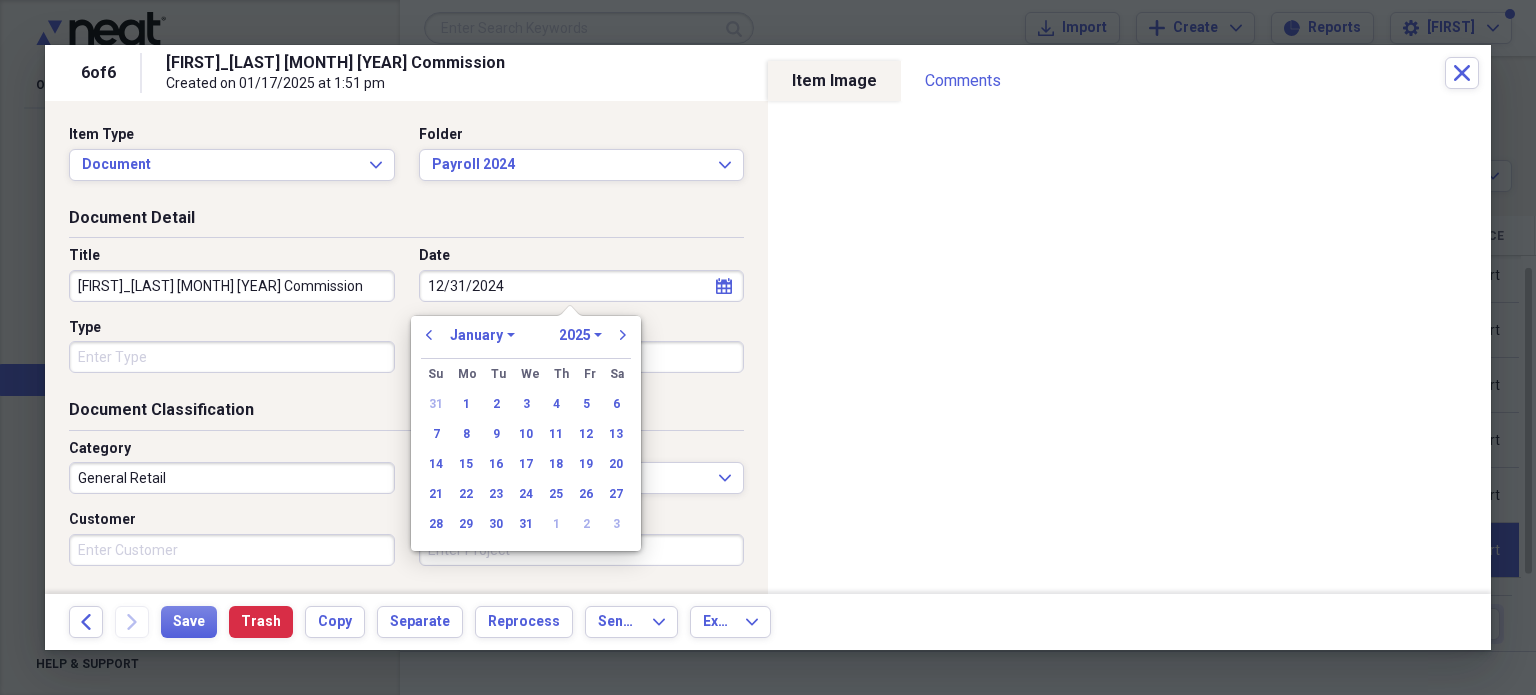 click on "1970 1971 1972 1973 1974 1975 1976 1977 1978 1979 1980 1981 1982 1983 1984 1985 1986 1987 1988 1989 1990 1991 1992 1993 1994 1995 1996 1997 1998 1999 2000 2001 2002 2003 2004 2005 2006 2007 2008 2009 2010 2011 2012 2013 2014 2015 2016 2017 2018 2019 2020 2021 2022 2023 2024 2025 2026 2027 2028 2029 2030 2031 2032 2033 2034 2035" at bounding box center [580, 335] 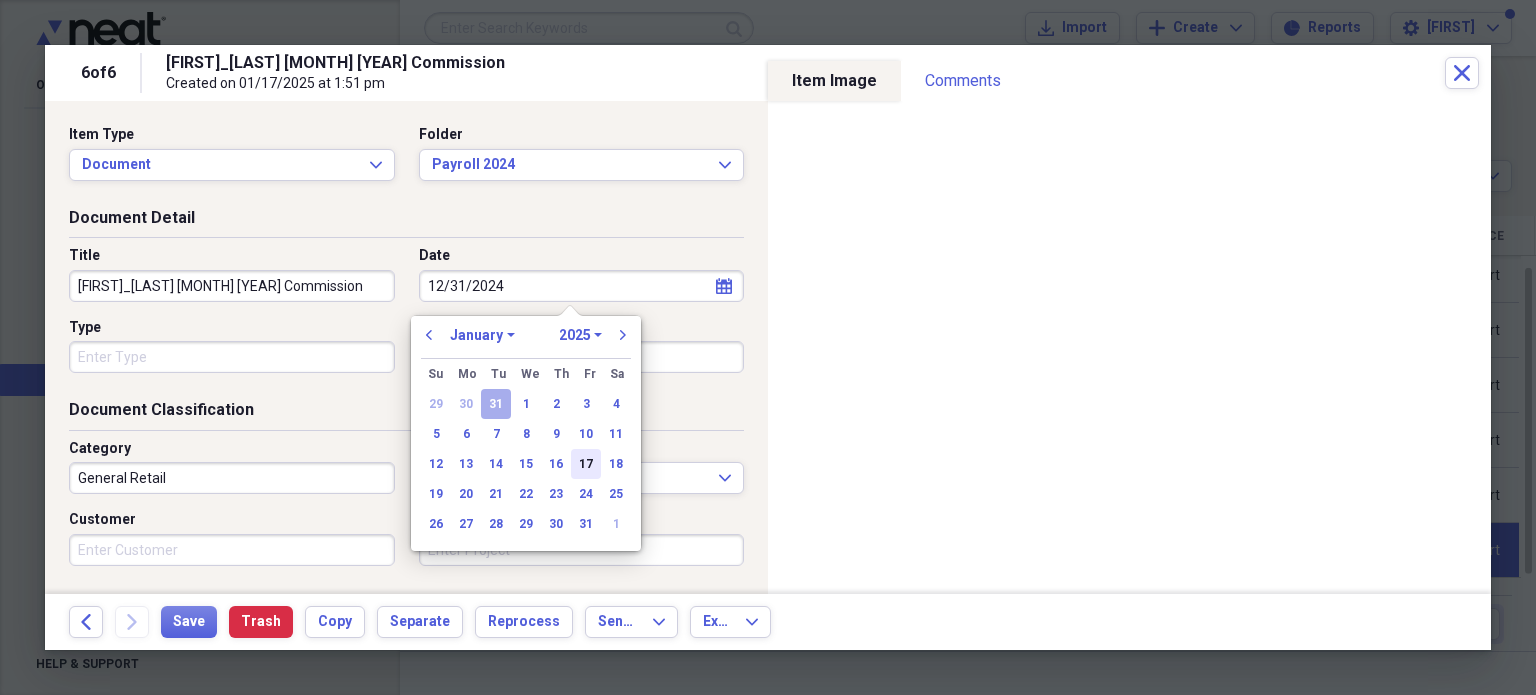 click on "17" at bounding box center (586, 464) 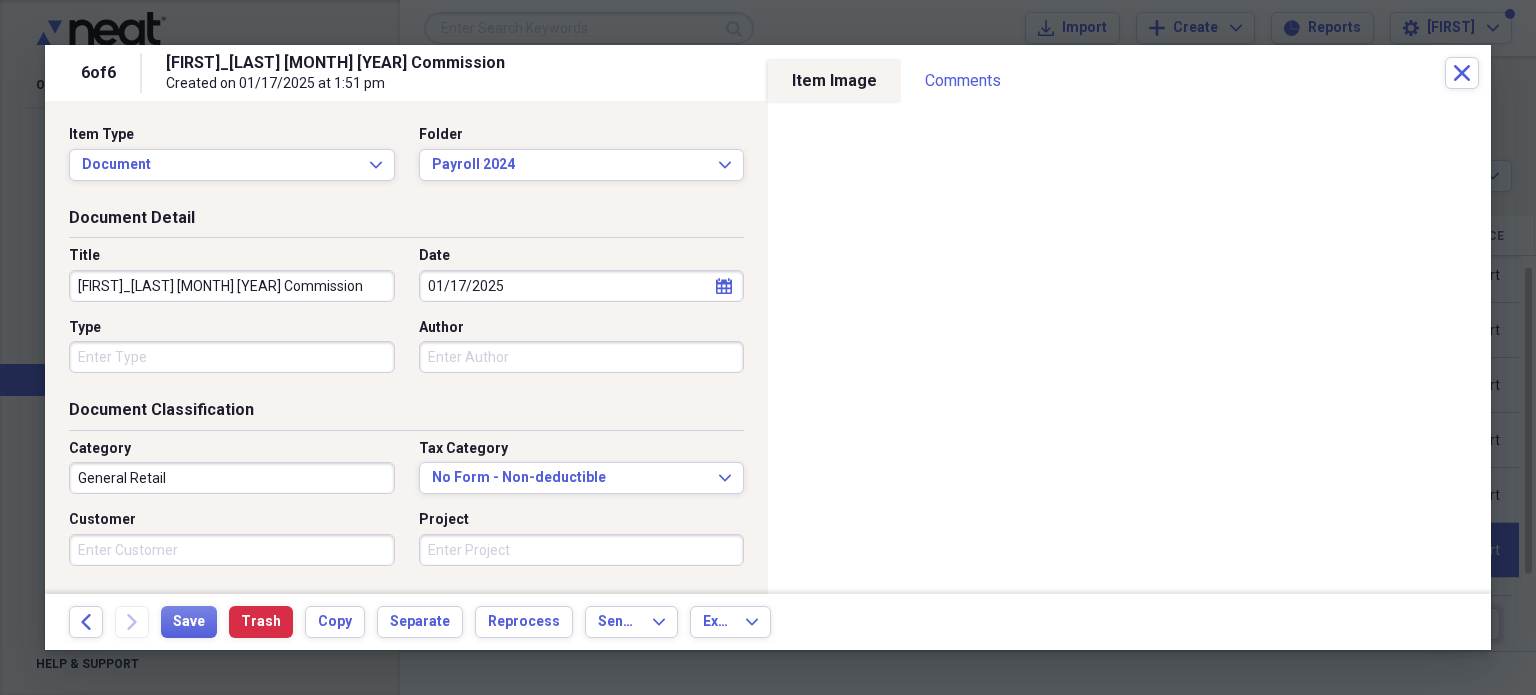 click on "[FIRST]_[LAST] [MONTH] [YEAR] Commission" at bounding box center (232, 286) 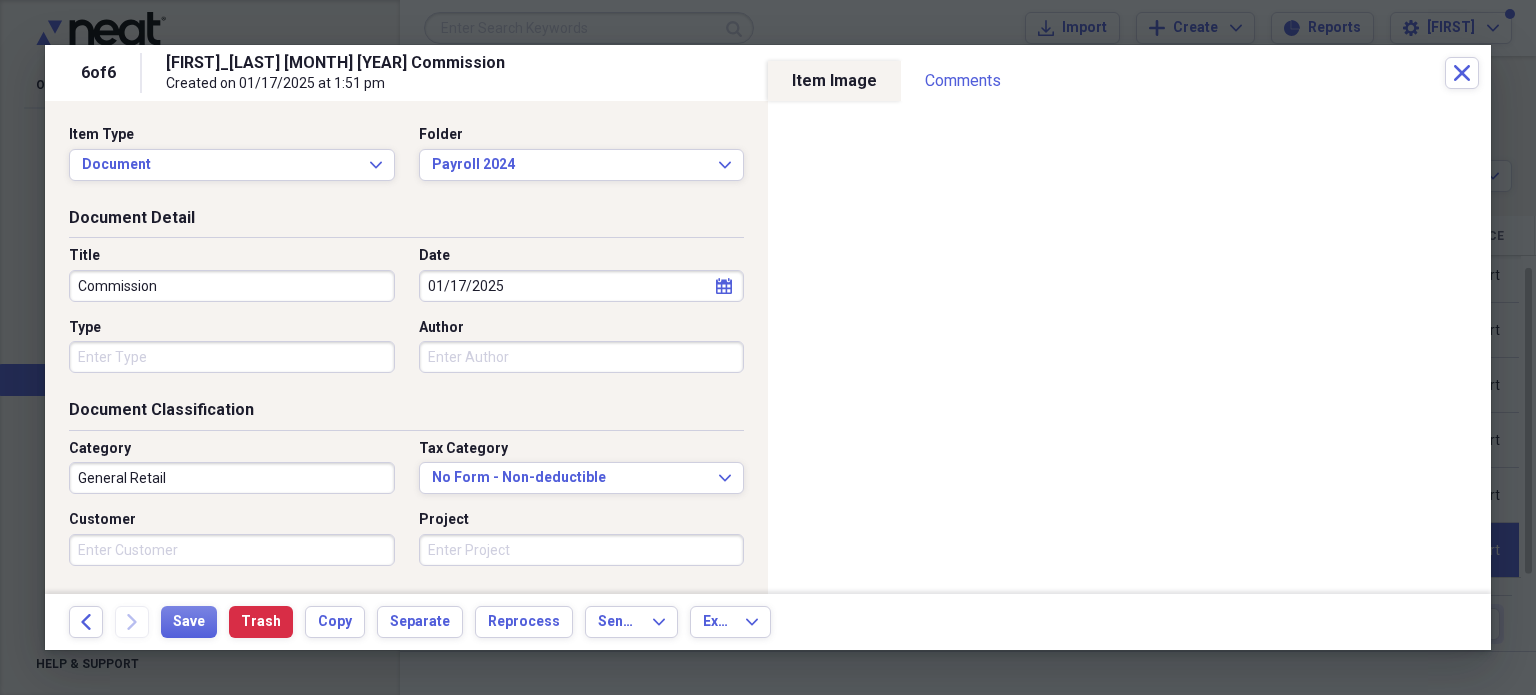type on "Commission" 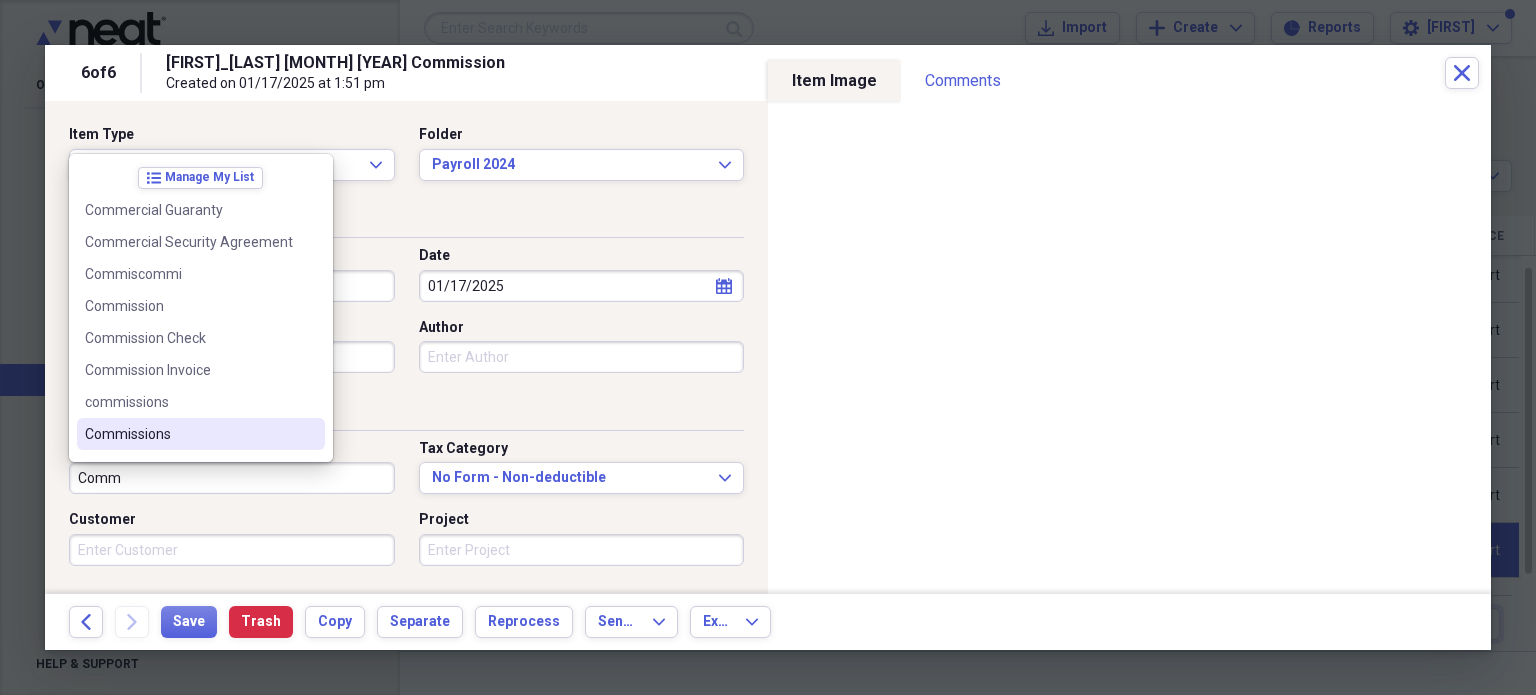 click on "Commissions" at bounding box center [189, 434] 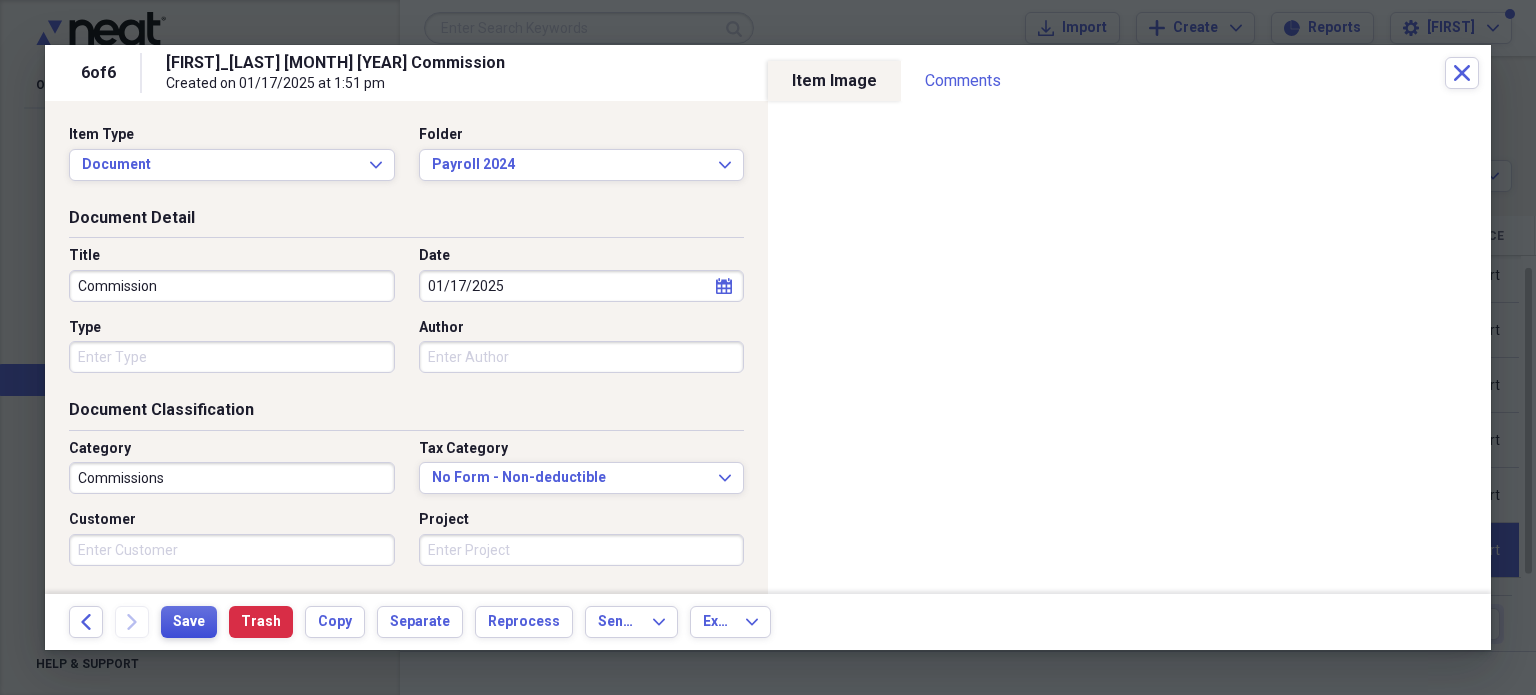 click on "Save" at bounding box center [189, 622] 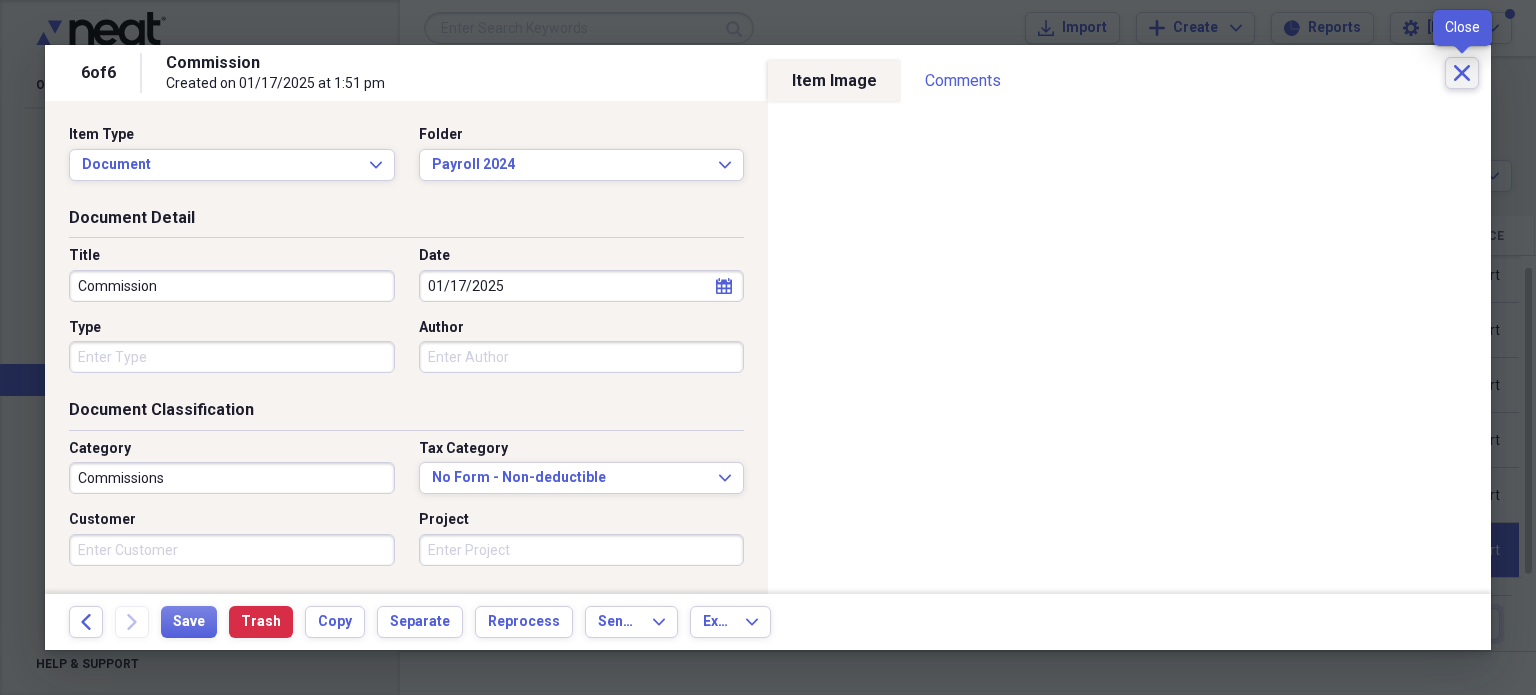 click on "Close" at bounding box center [1462, 73] 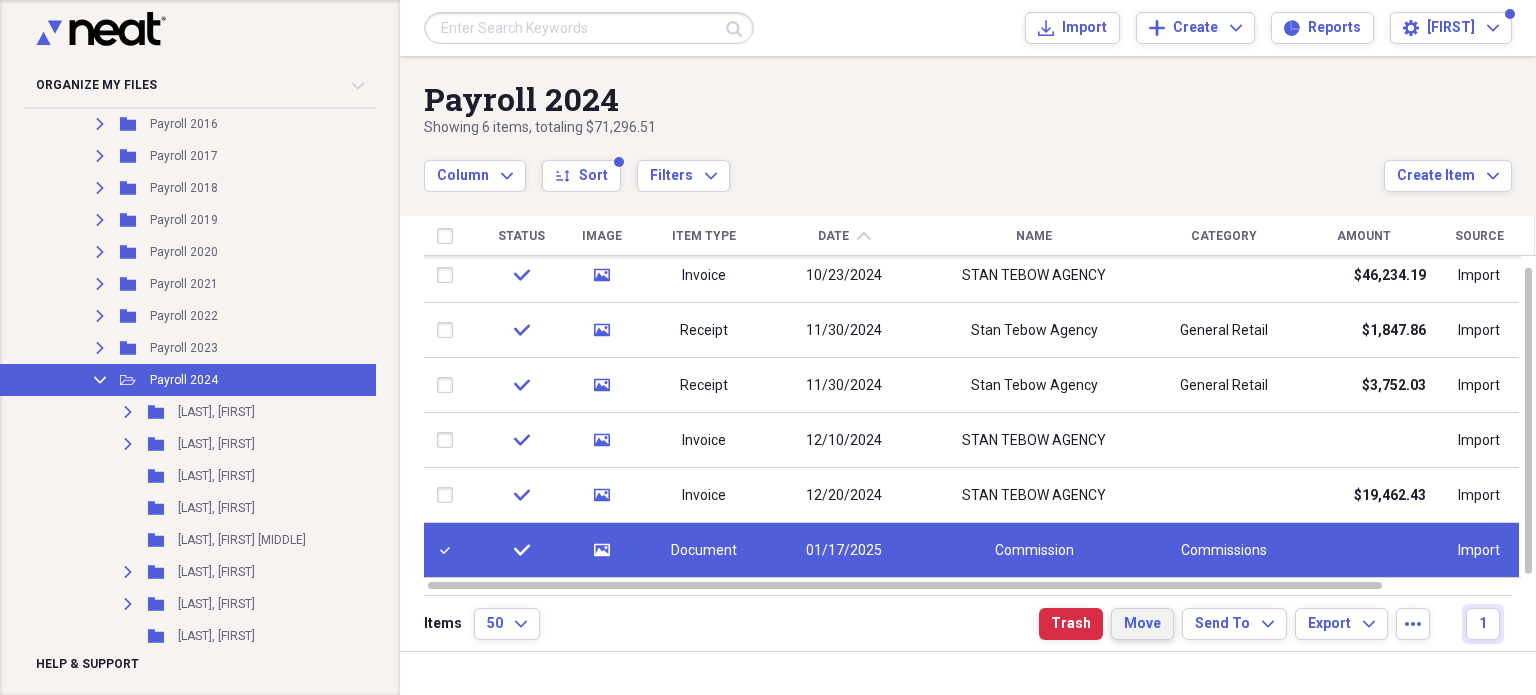 click on "Move" at bounding box center (1142, 624) 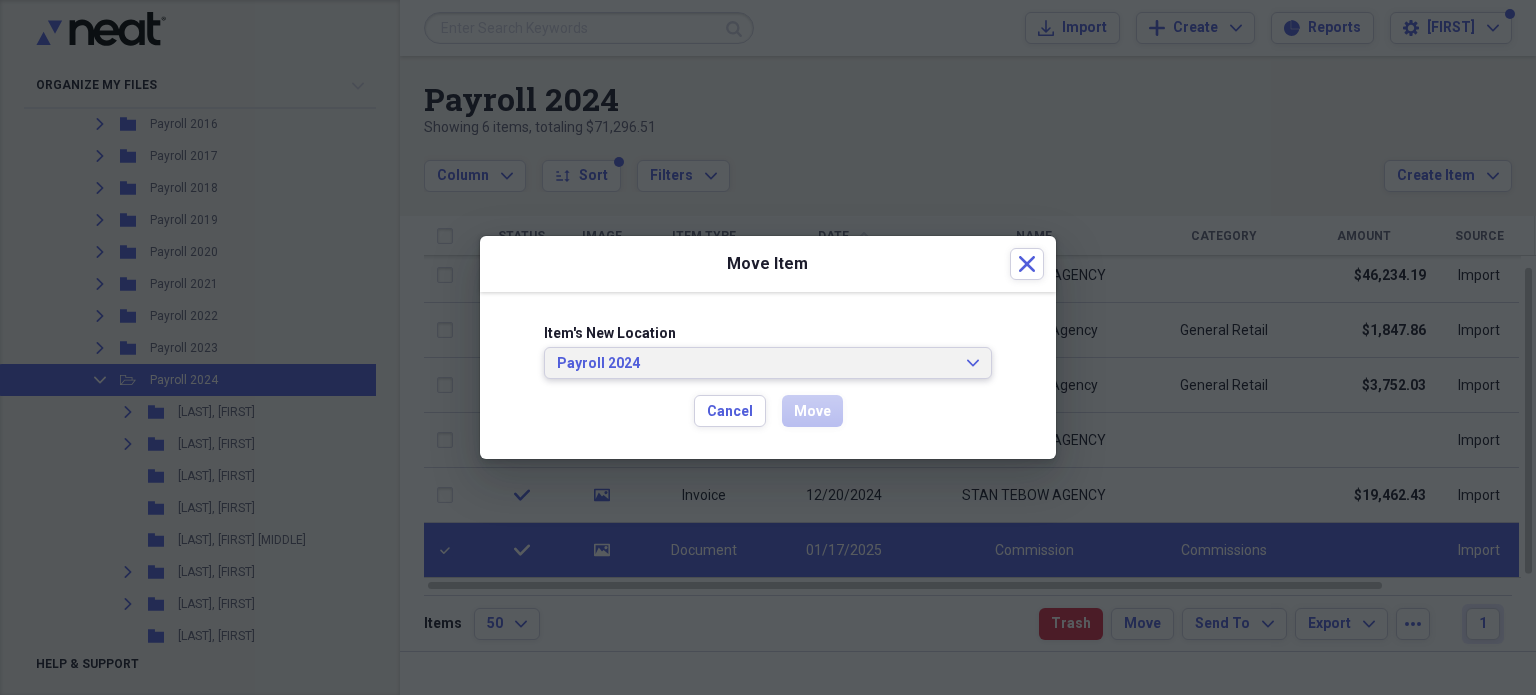 click on "Payroll 2024" at bounding box center [756, 364] 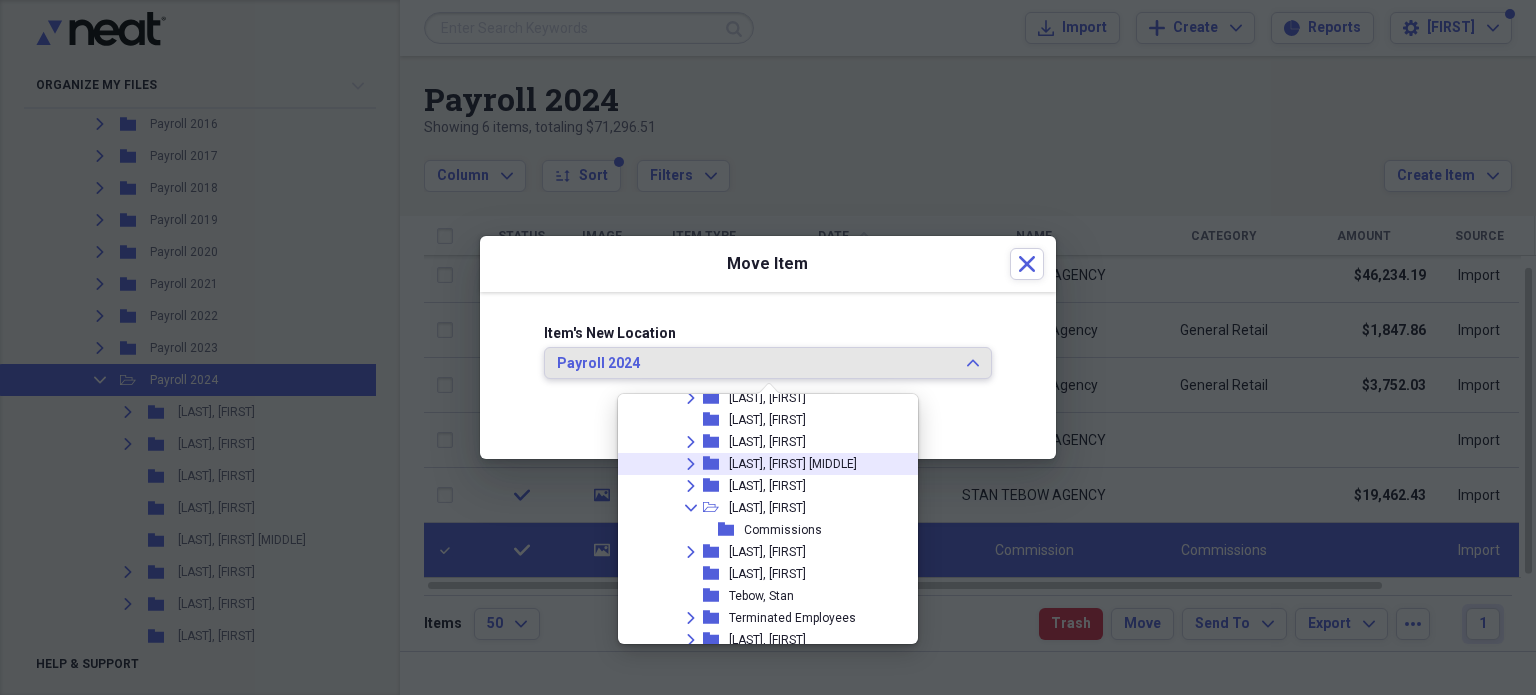 scroll, scrollTop: 870, scrollLeft: 0, axis: vertical 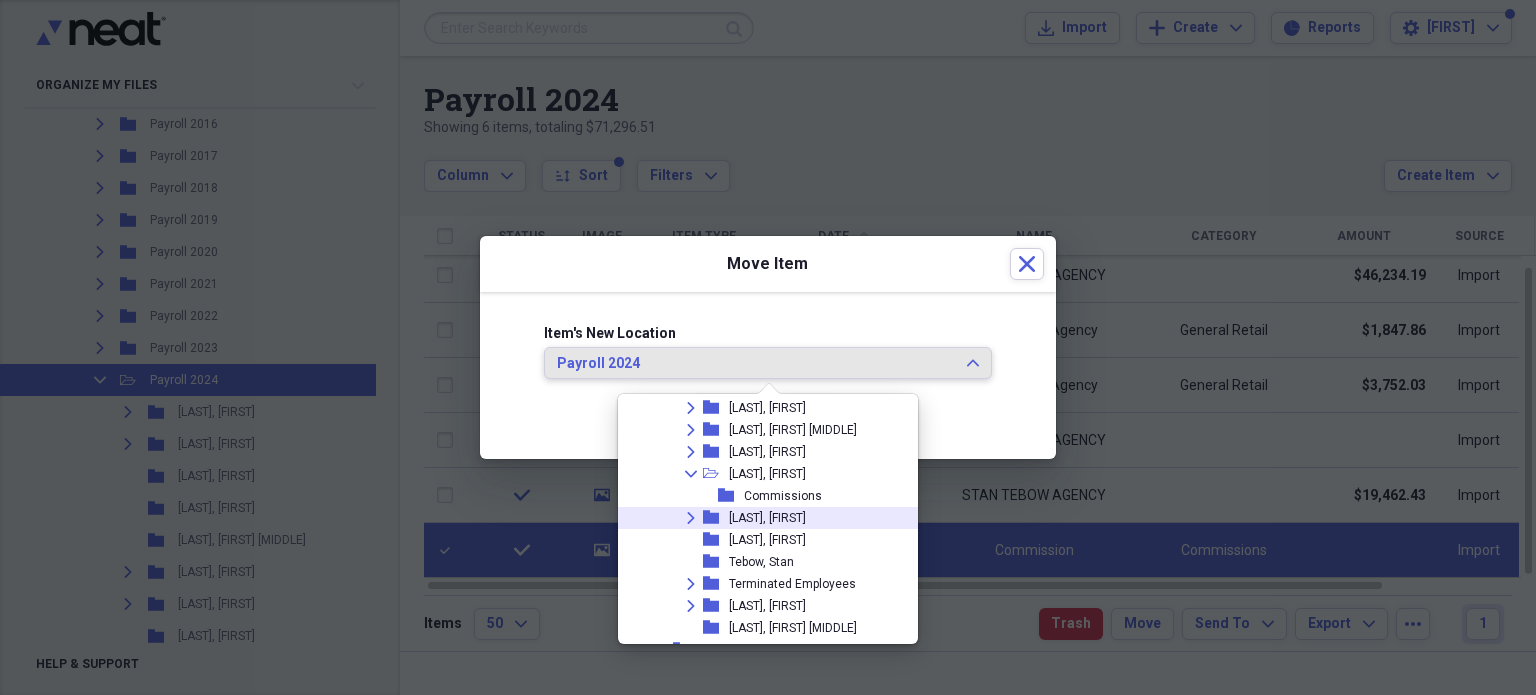 click on "Expand" 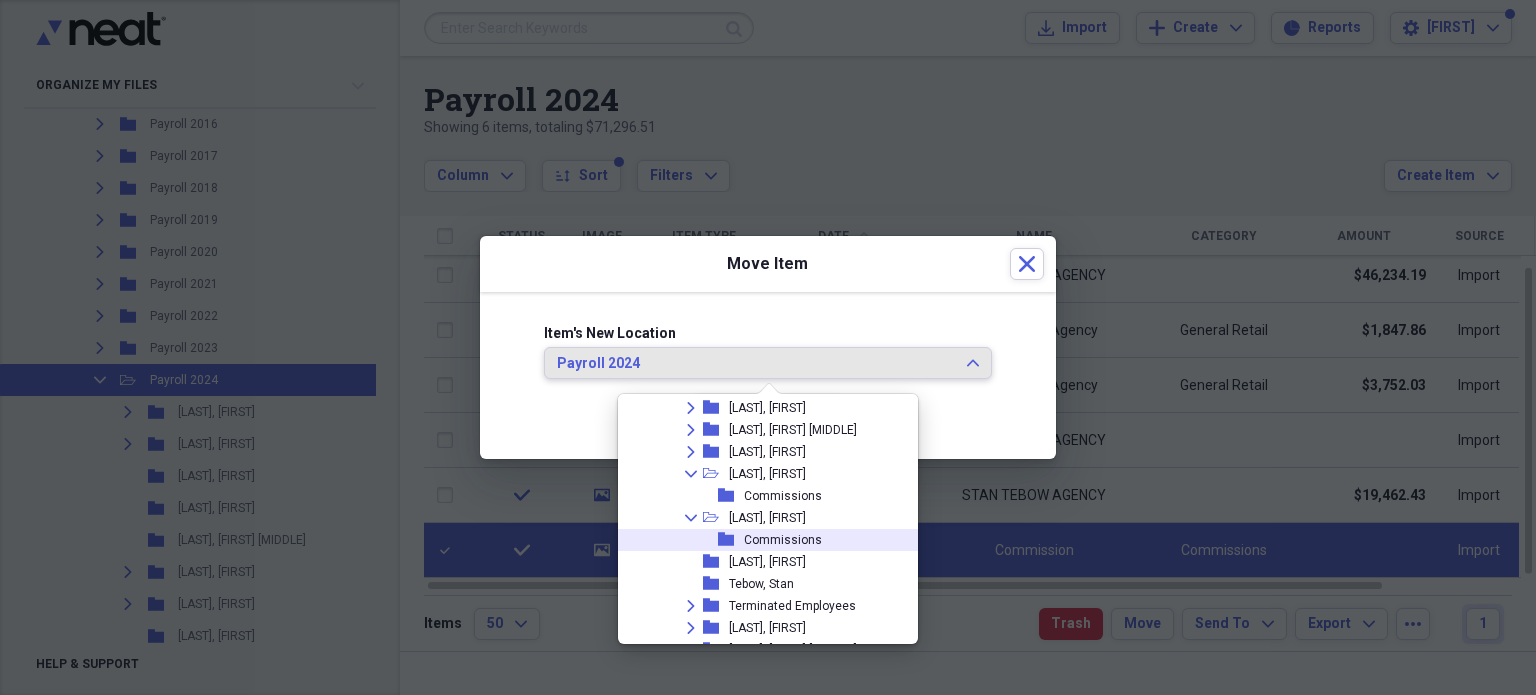click on "Commissions" at bounding box center (783, 540) 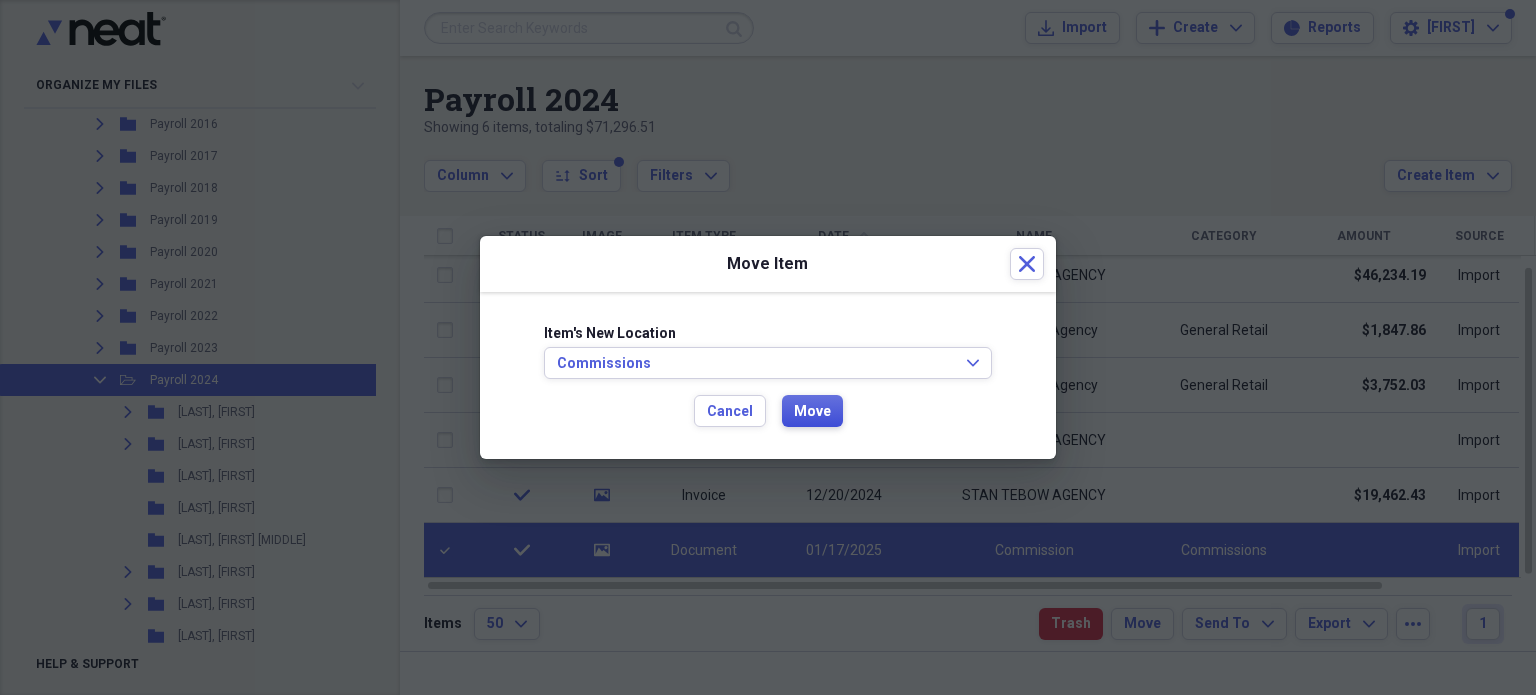 click on "Move" at bounding box center [812, 412] 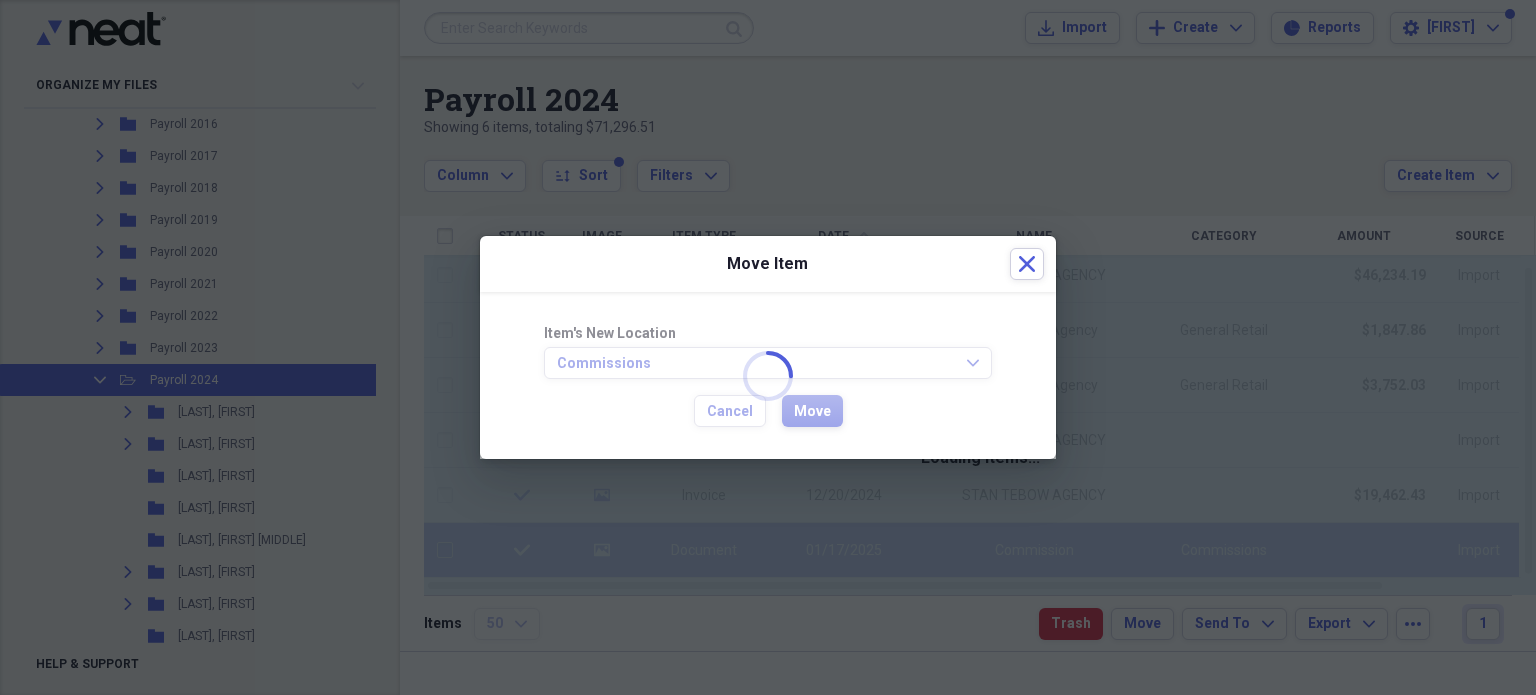checkbox on "false" 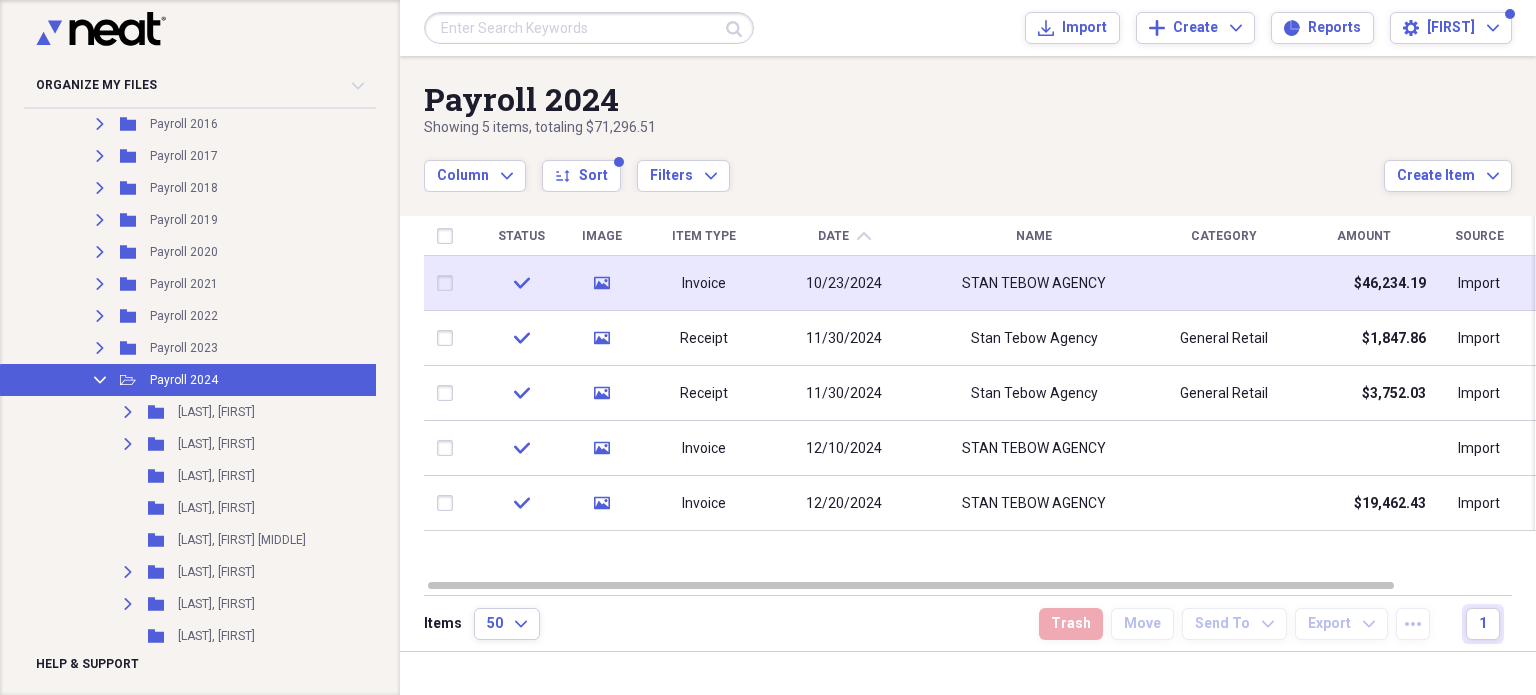click on "Invoice" at bounding box center [704, 284] 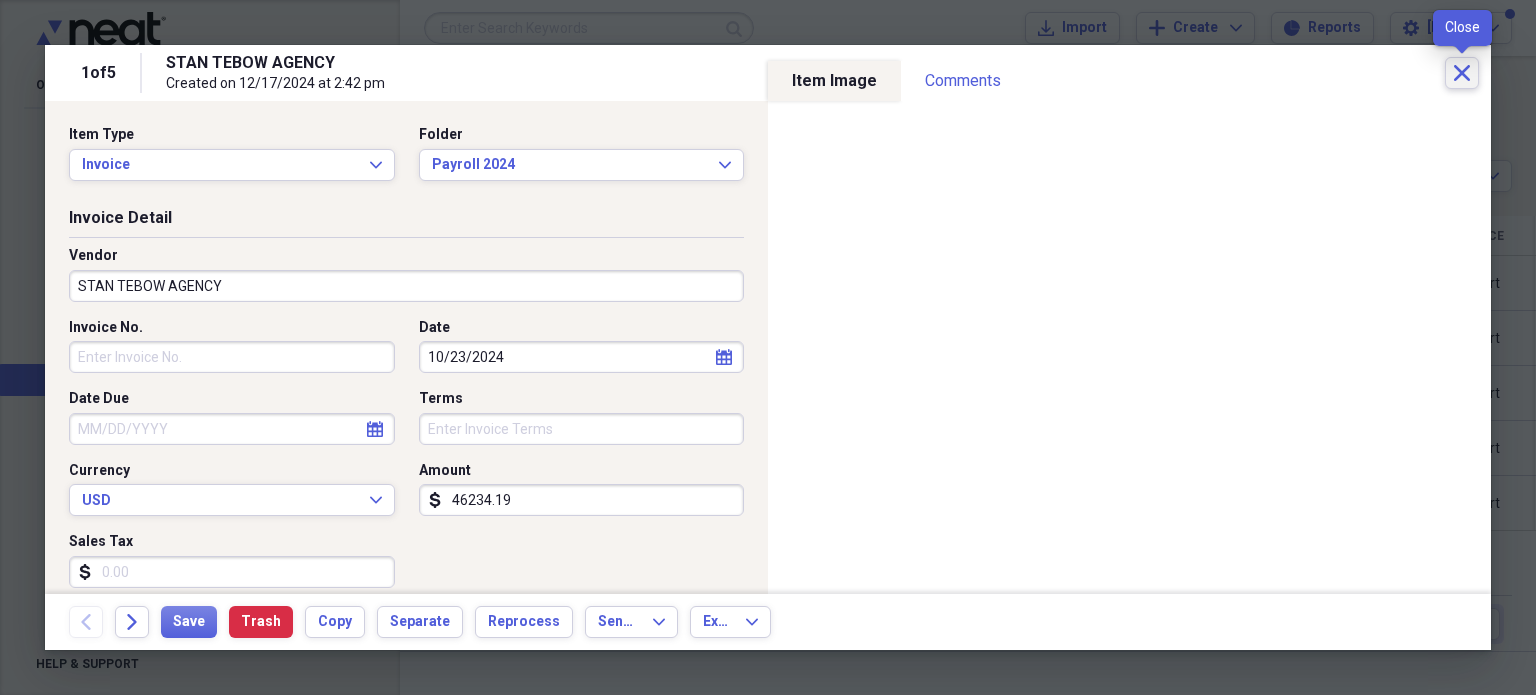 click on "Close" 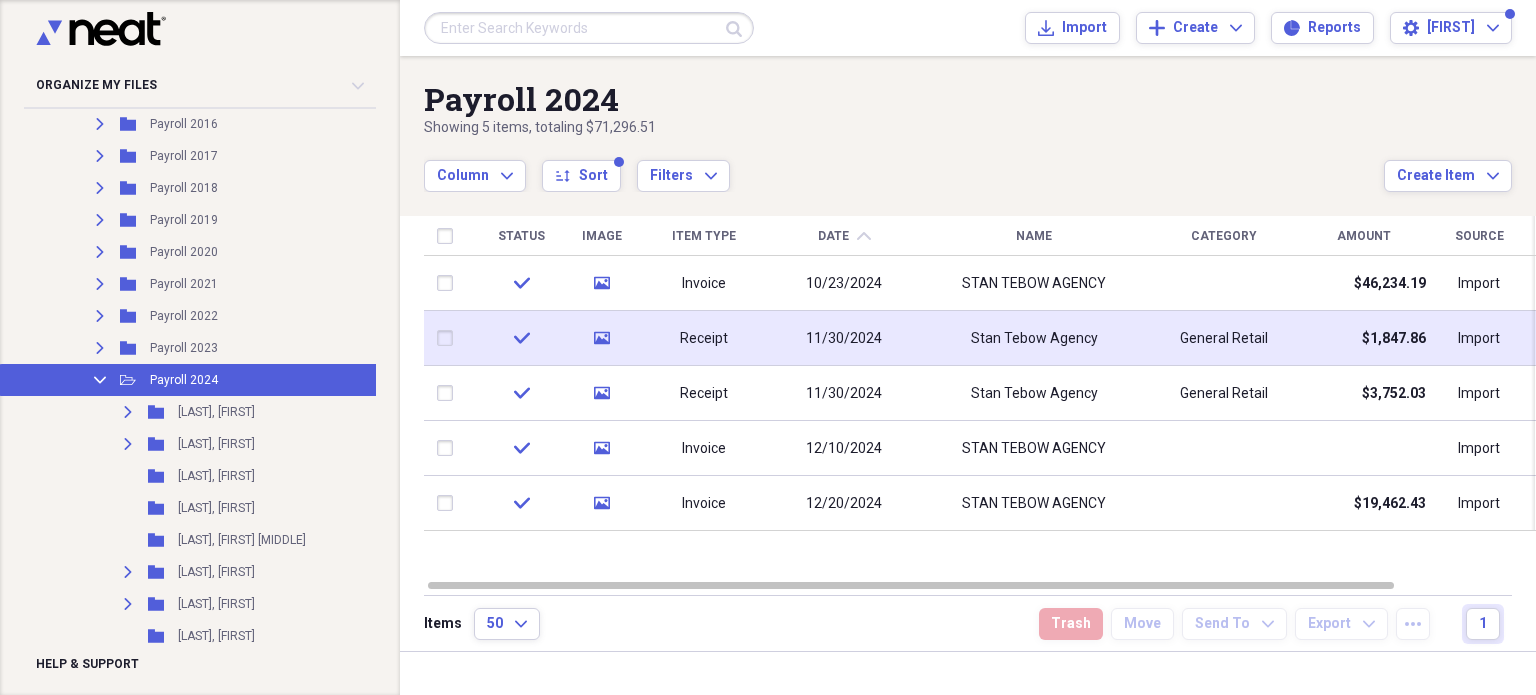 click on "11/30/2024" at bounding box center (844, 338) 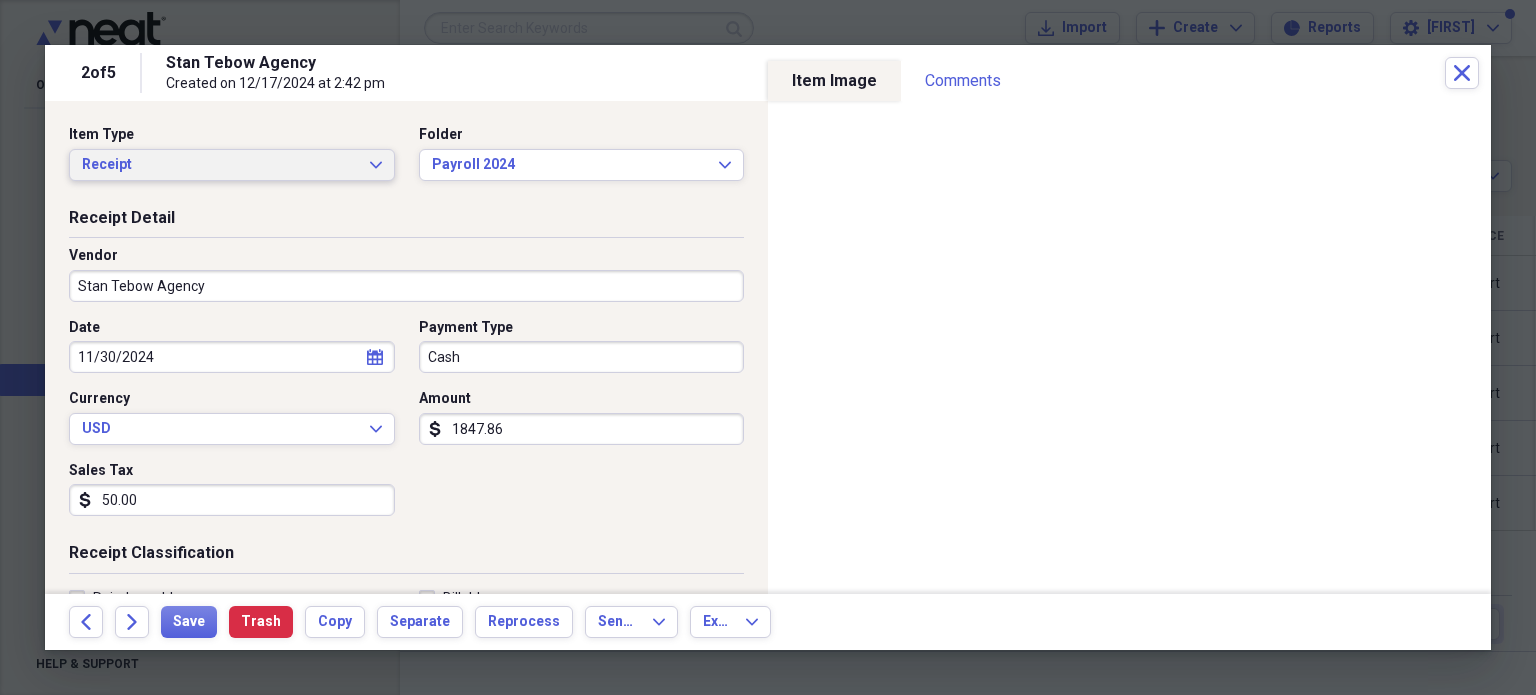 click on "Expand" 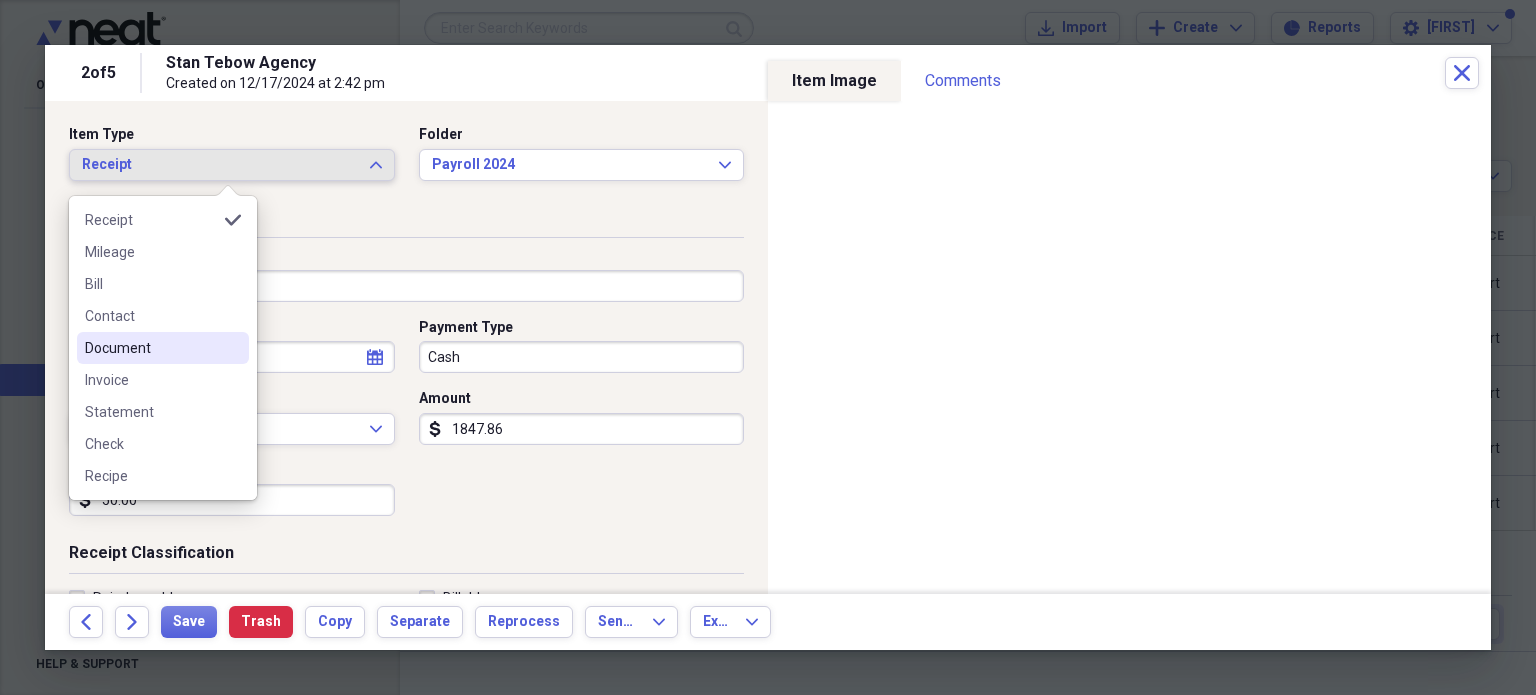 click at bounding box center (233, 348) 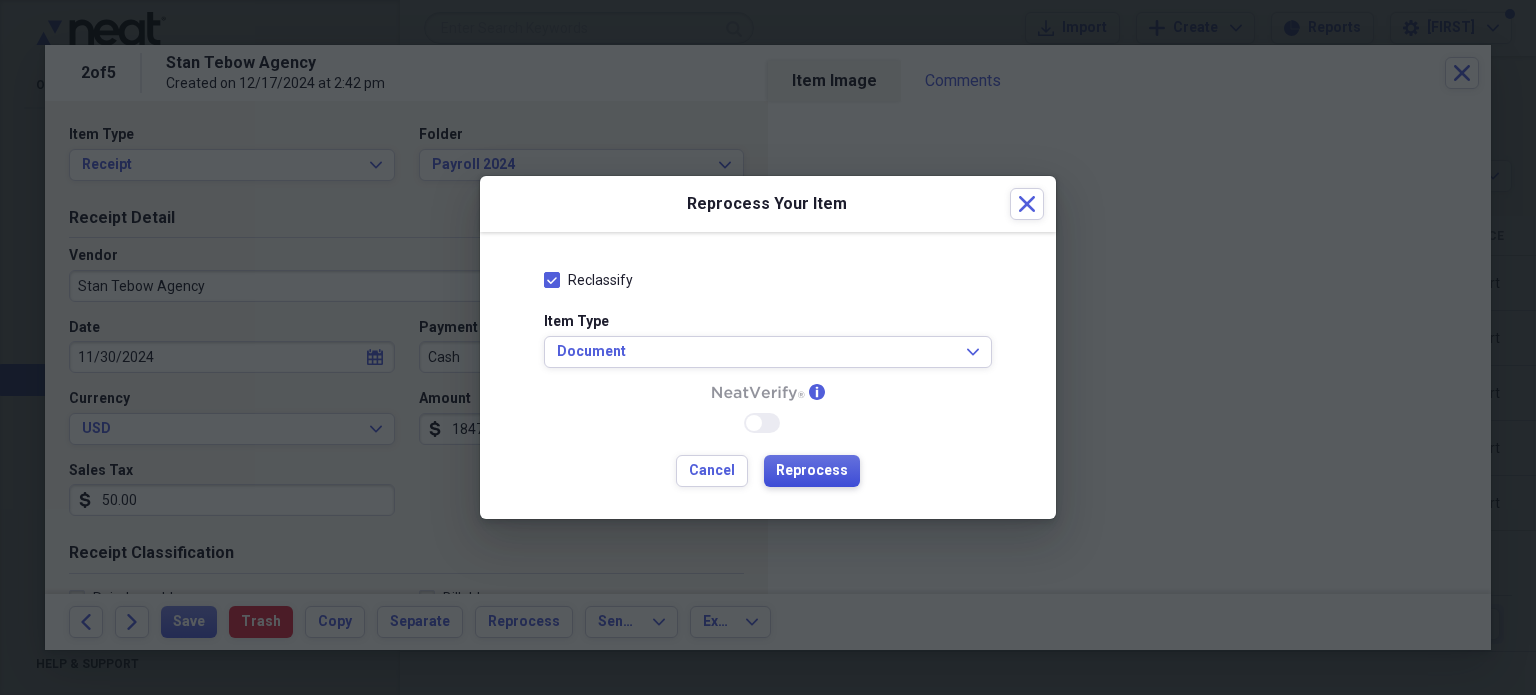 click on "Reprocess" at bounding box center [812, 471] 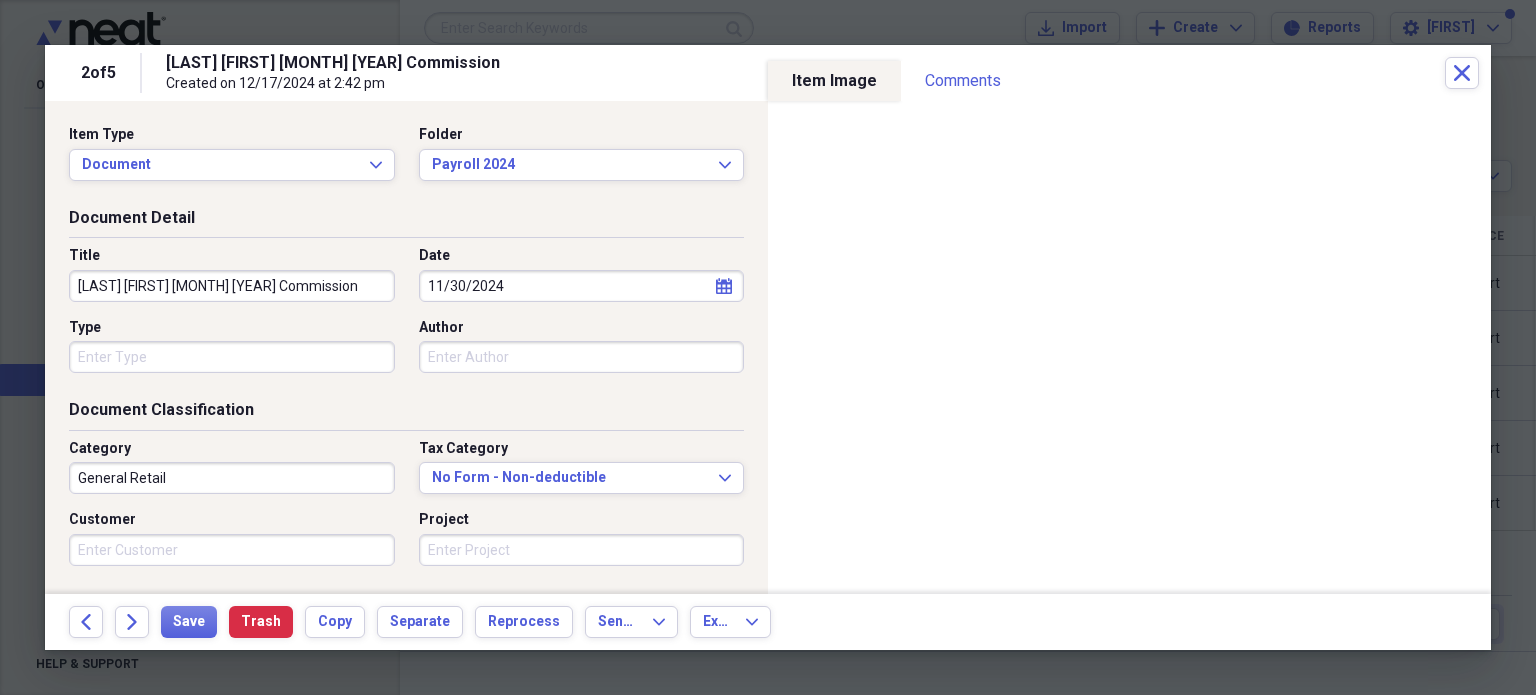 click on "[LAST] [FIRST] [MONTH] [YEAR] Commission" at bounding box center [232, 286] 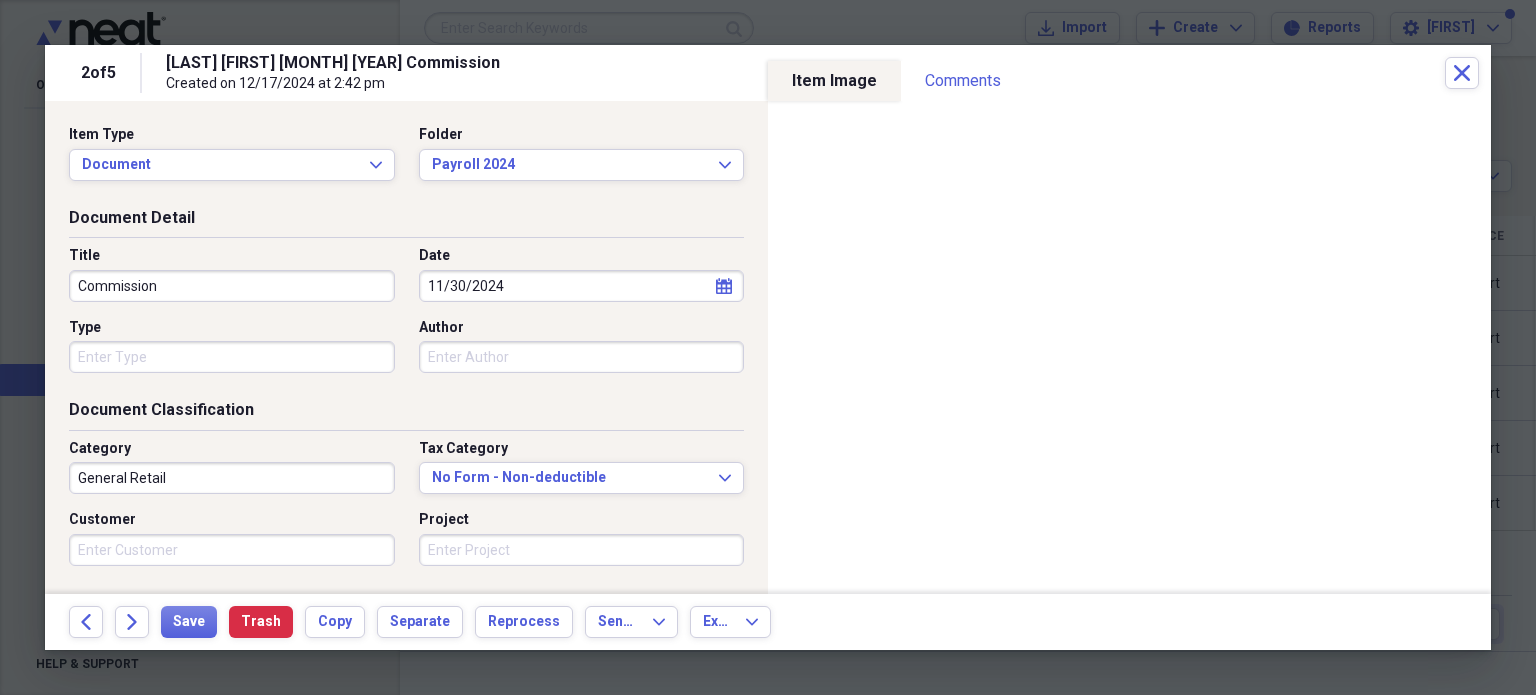 type on "Commission" 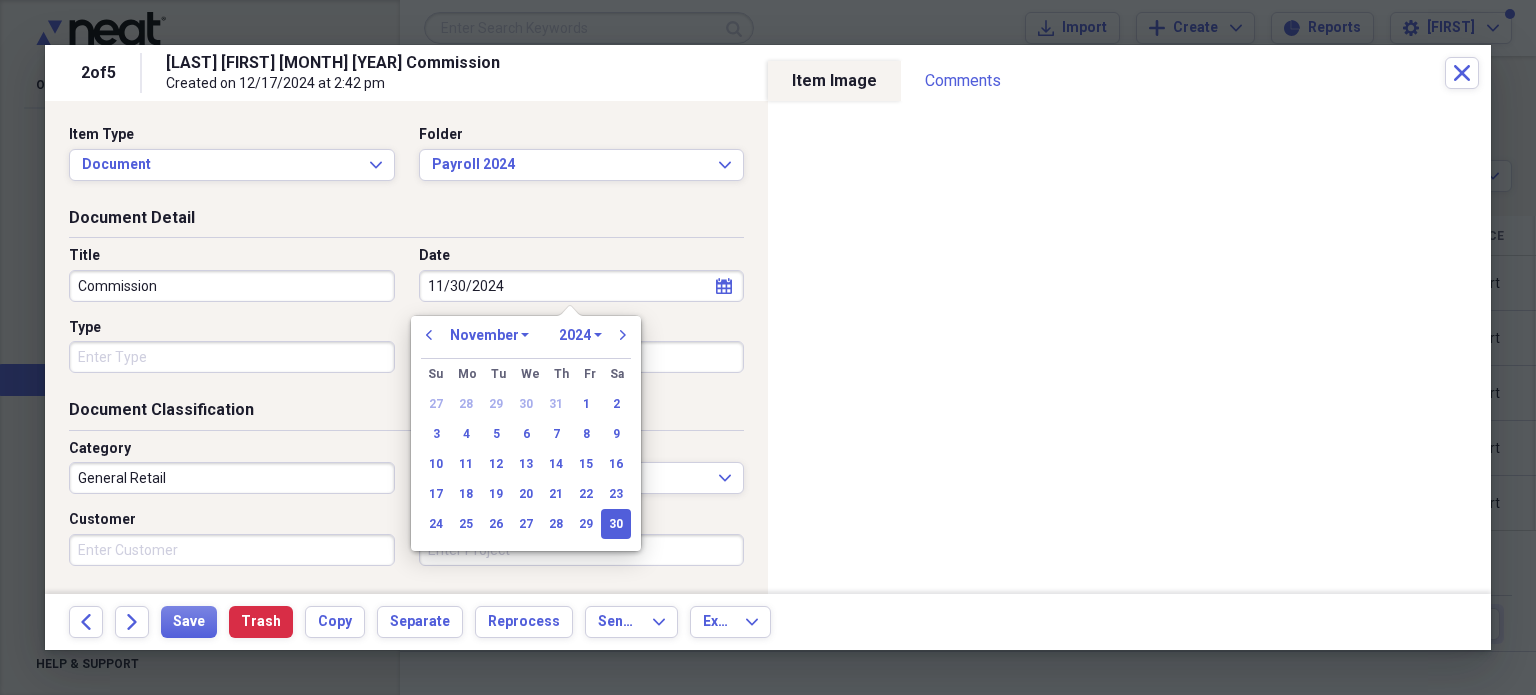 click on "January February March April May June July August September October November December" at bounding box center [489, 335] 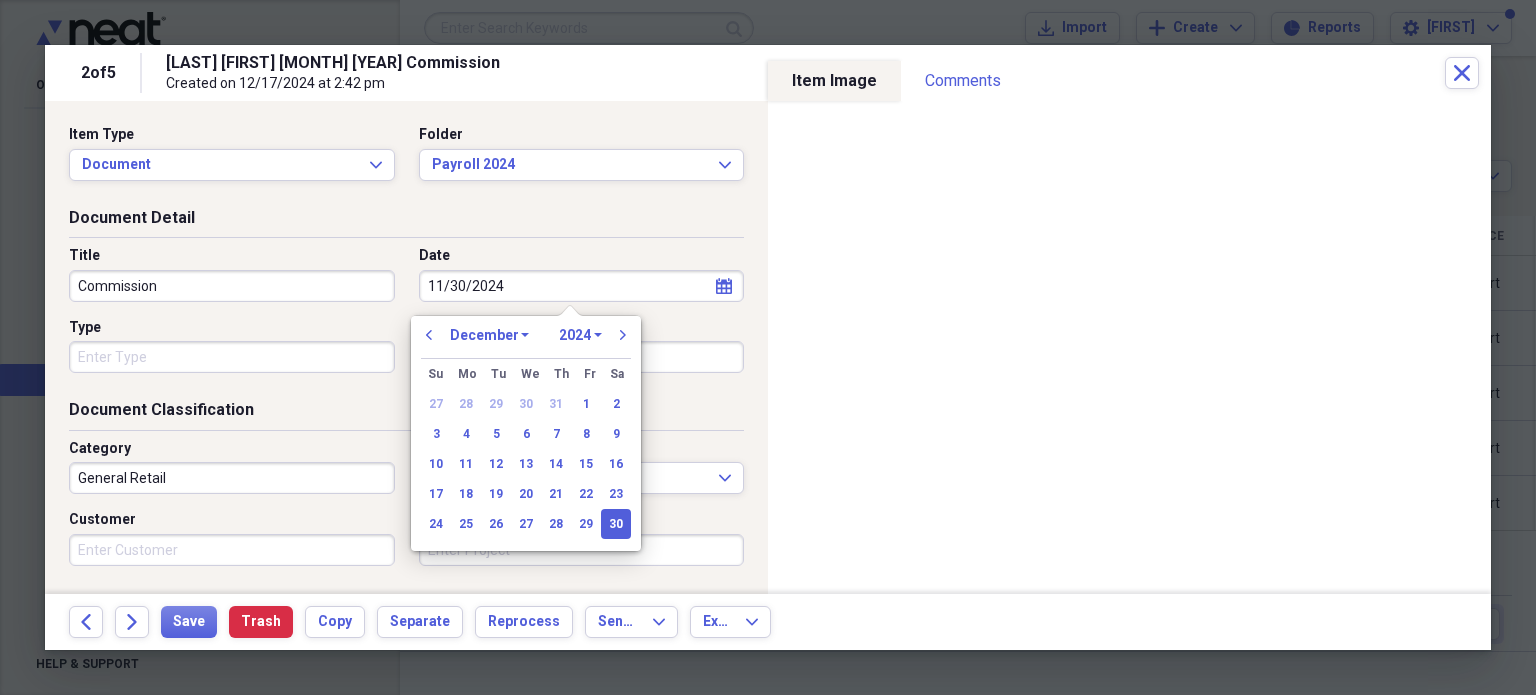 click on "January February March April May June July August September October November December" at bounding box center (489, 335) 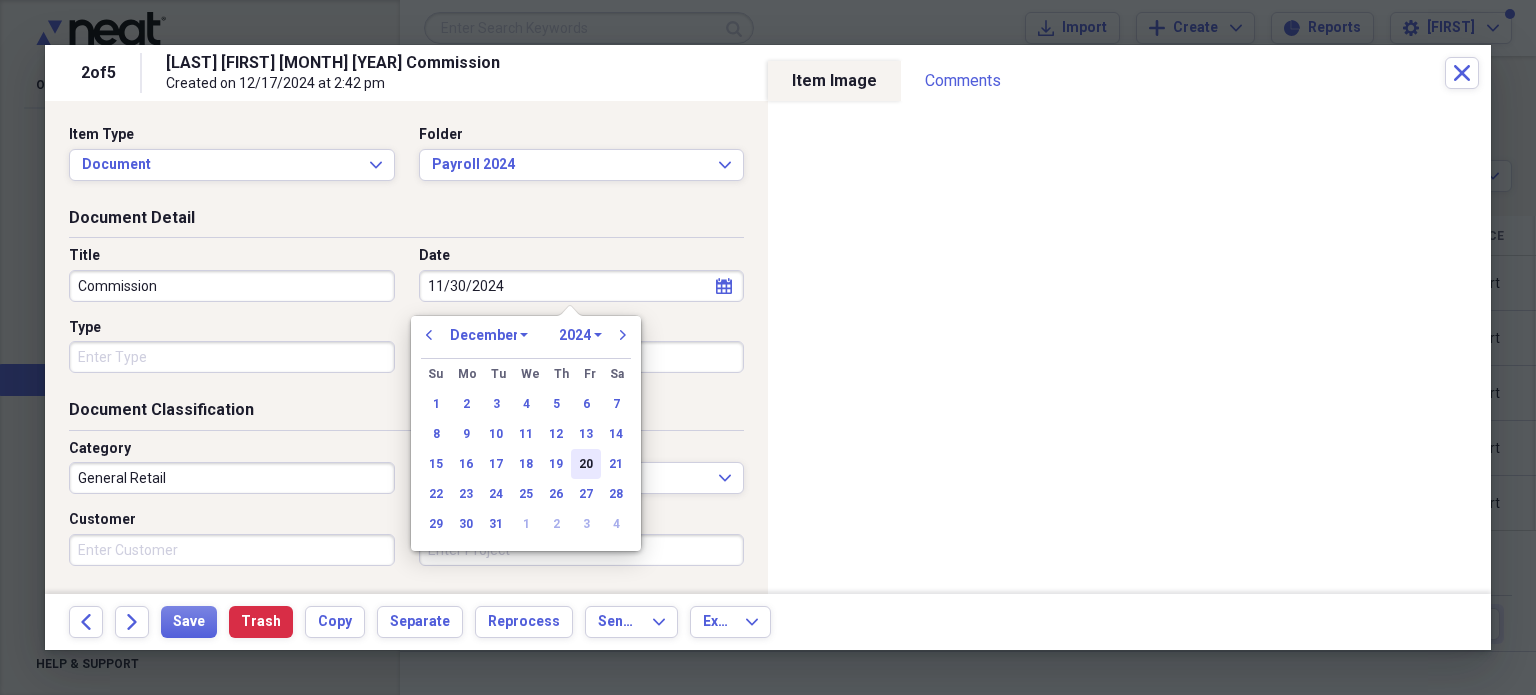 click on "20" at bounding box center (586, 464) 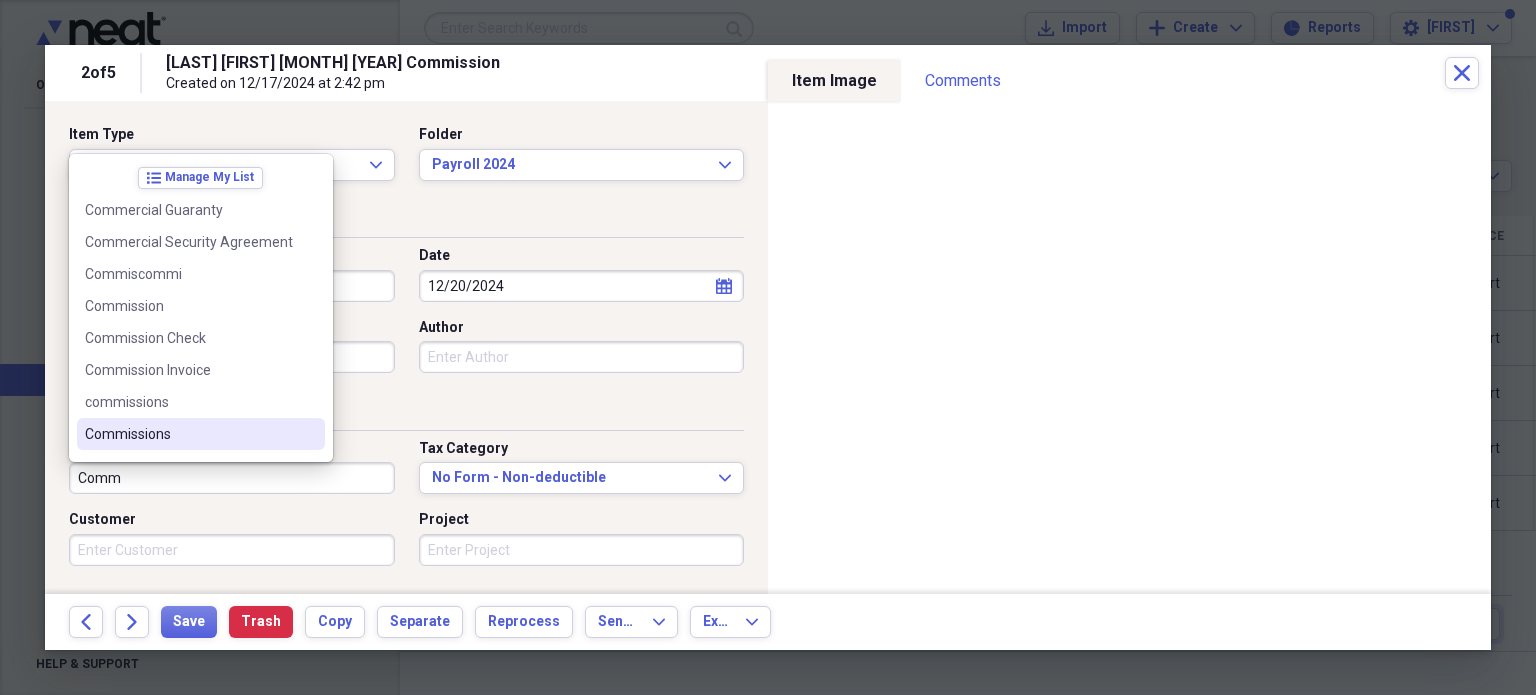 click on "Commissions" at bounding box center [201, 434] 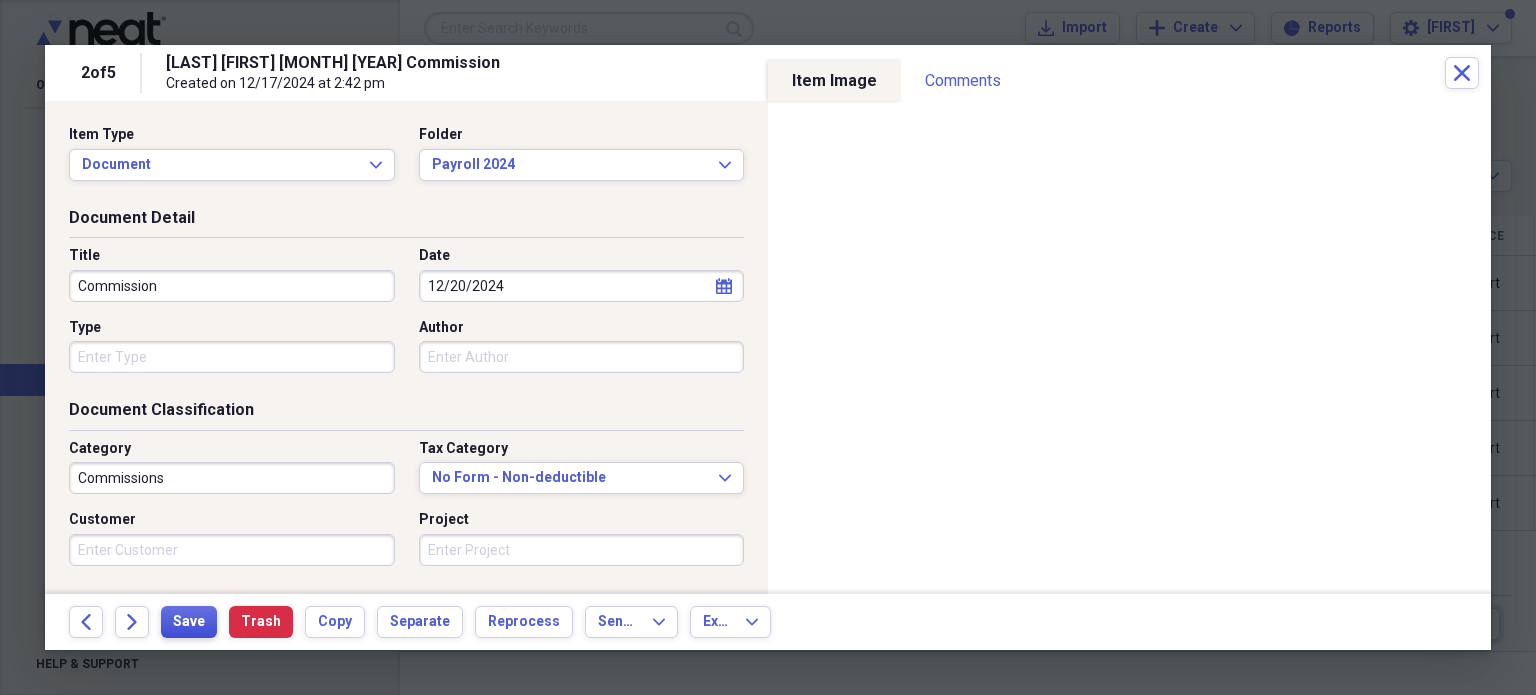 click on "Save" at bounding box center [189, 622] 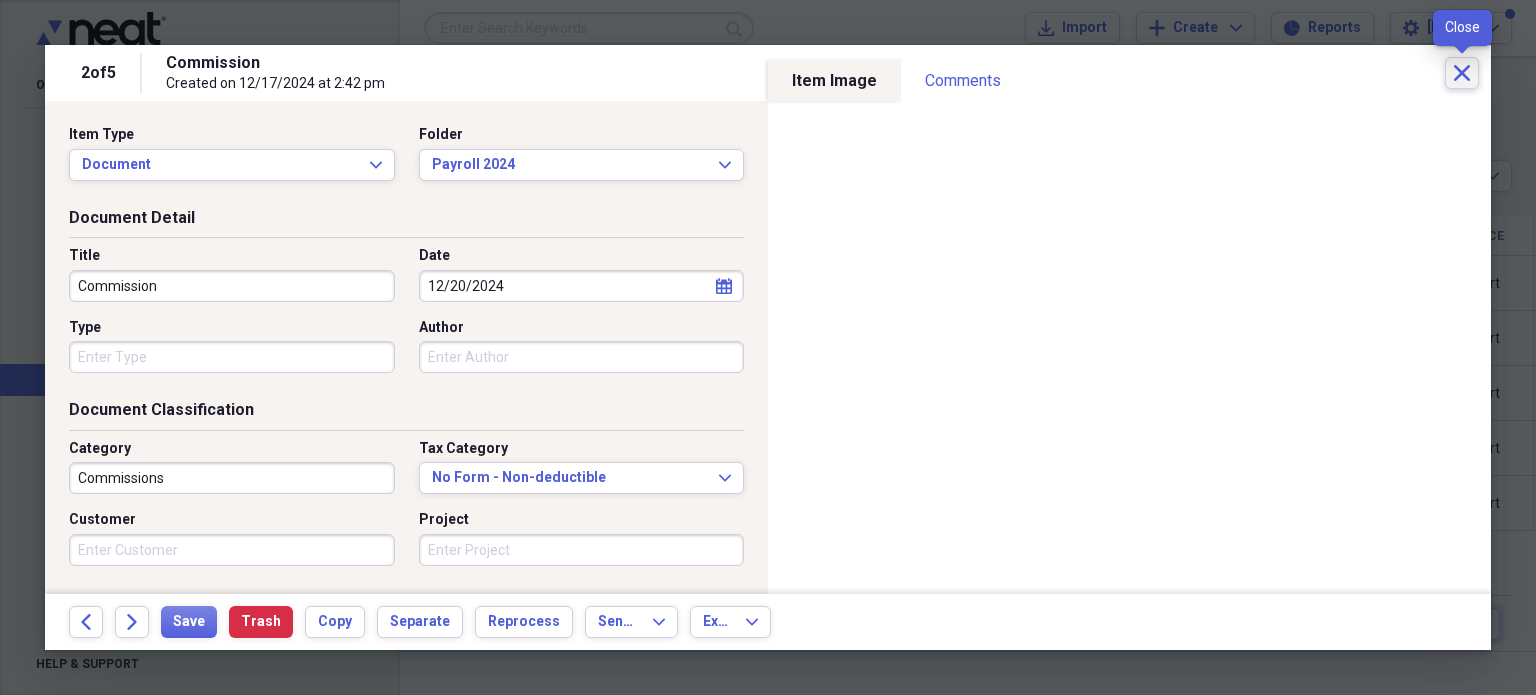 click 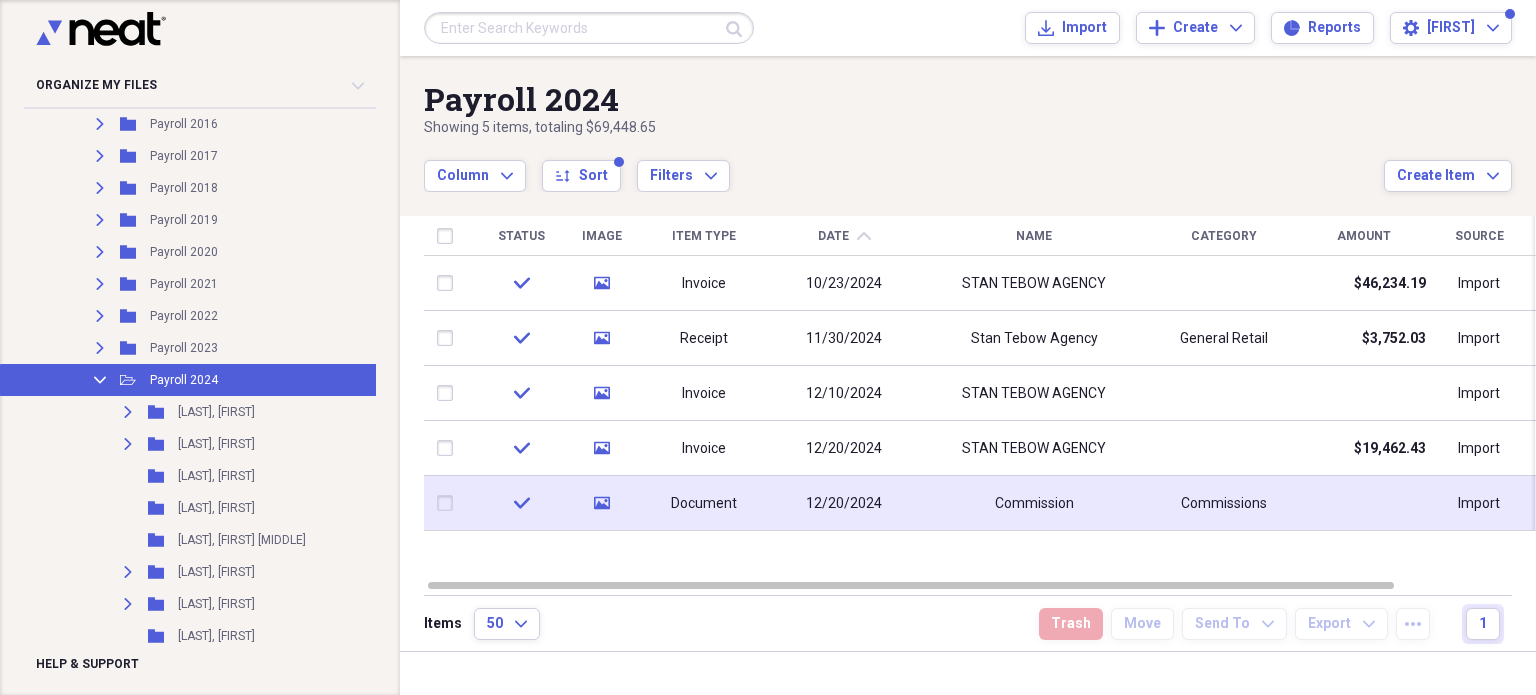click at bounding box center [449, 503] 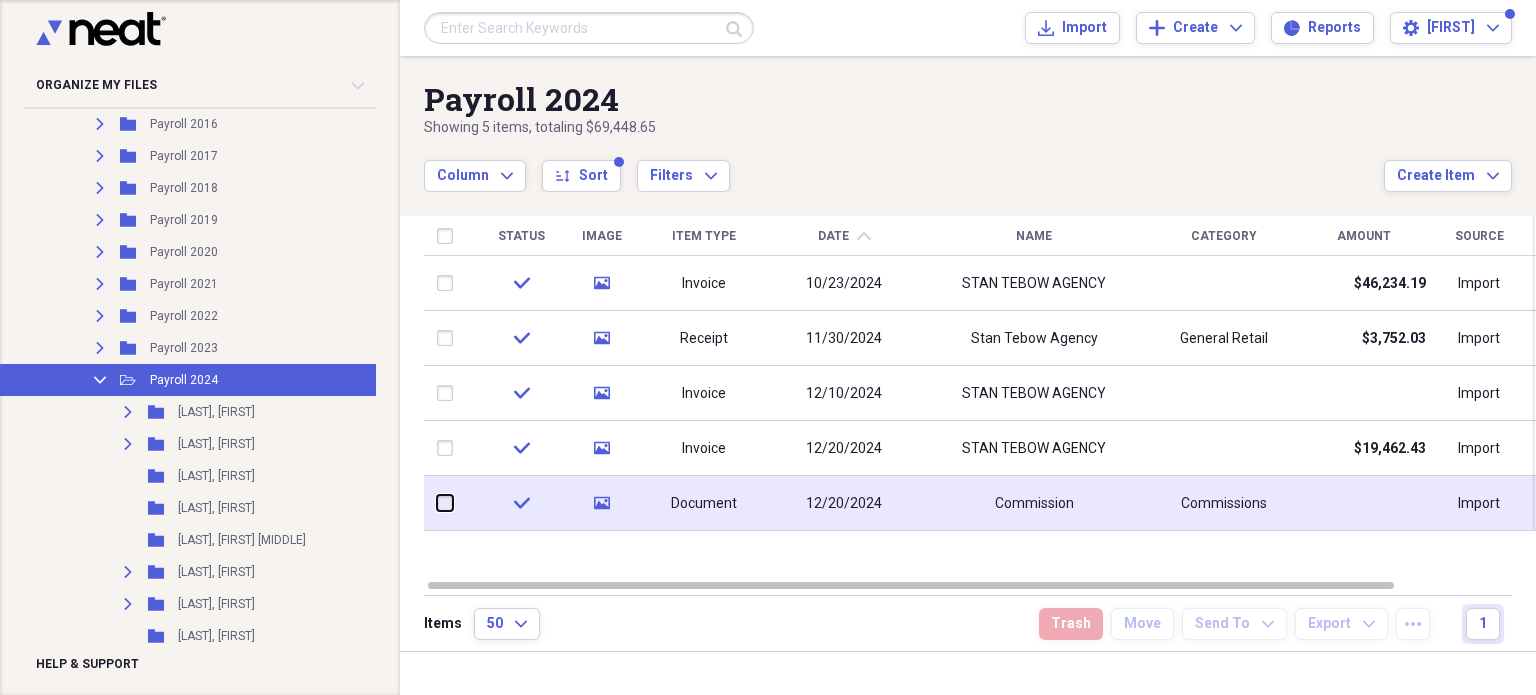 click at bounding box center (437, 503) 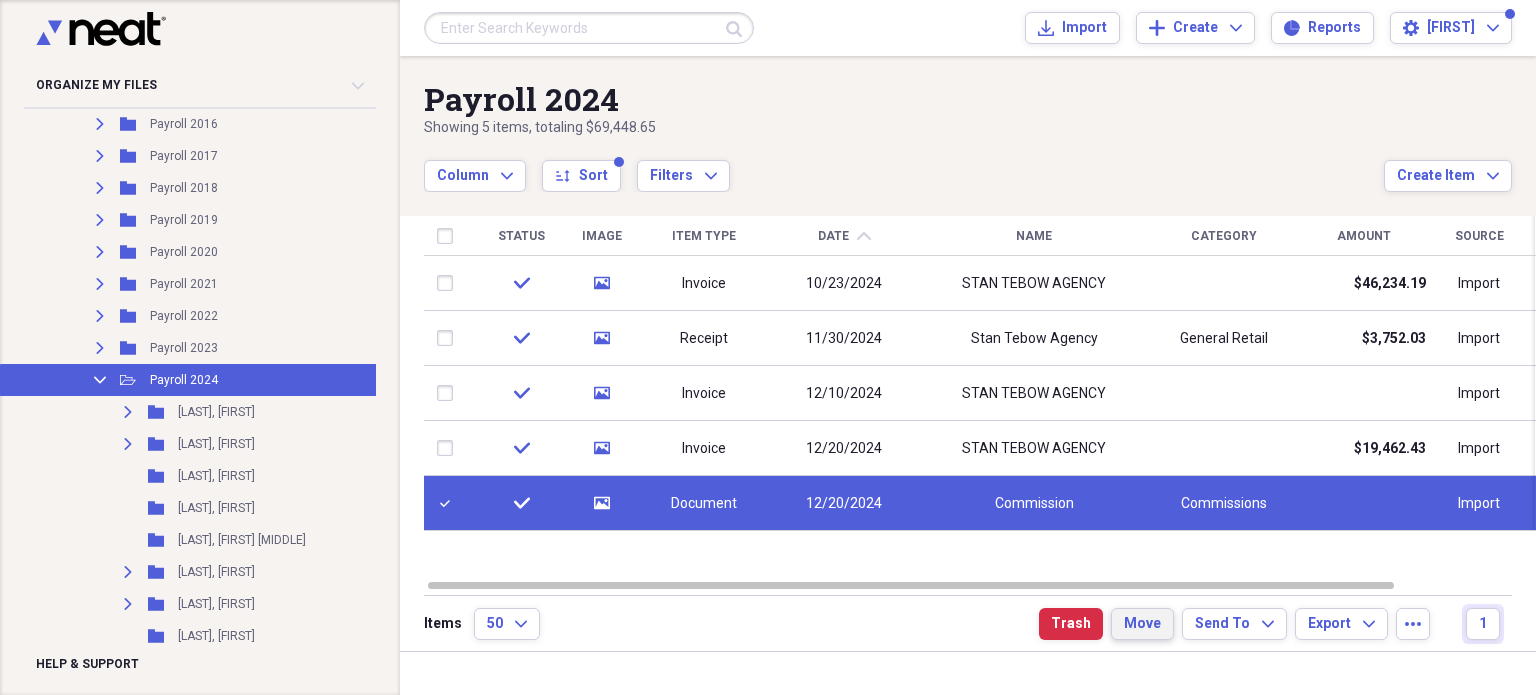 click on "Move" at bounding box center [1142, 624] 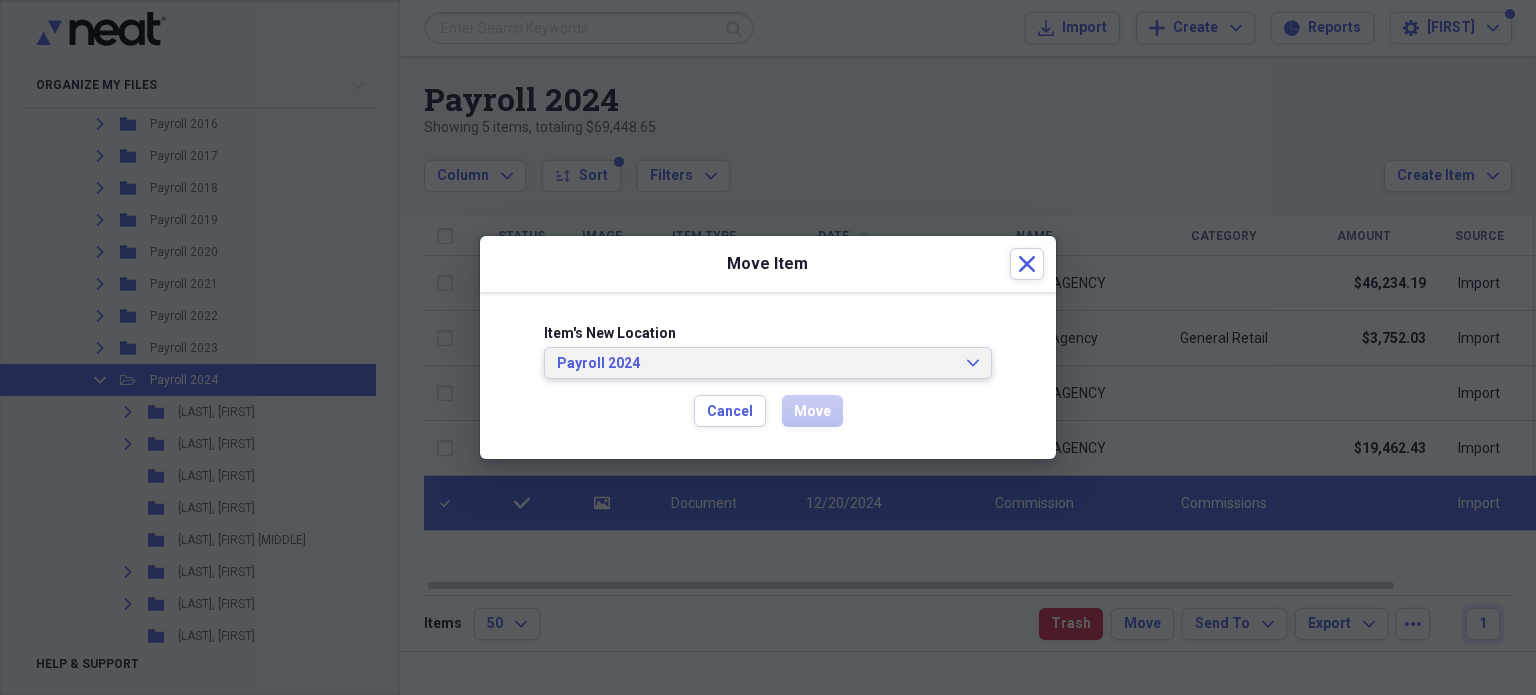 click on "Expand" 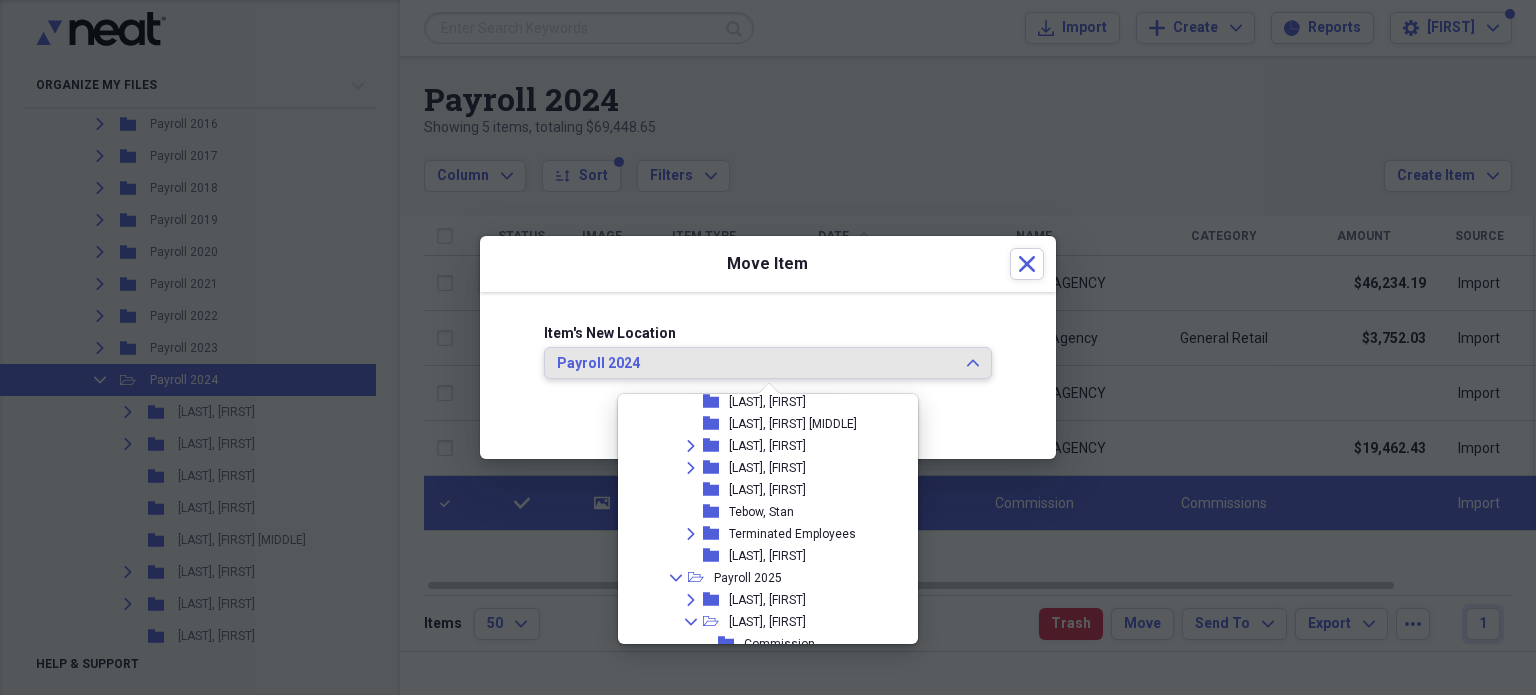scroll, scrollTop: 570, scrollLeft: 0, axis: vertical 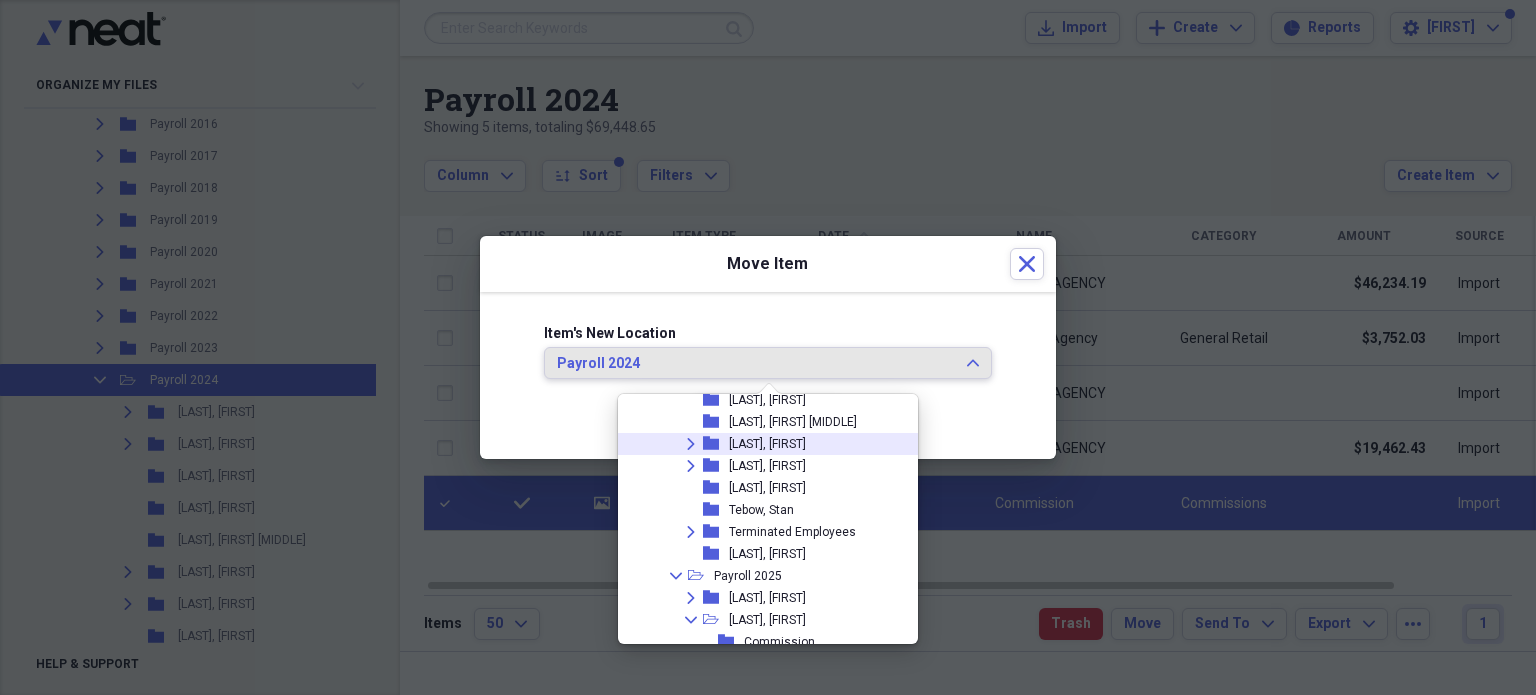 click on "Expand" at bounding box center (691, 444) 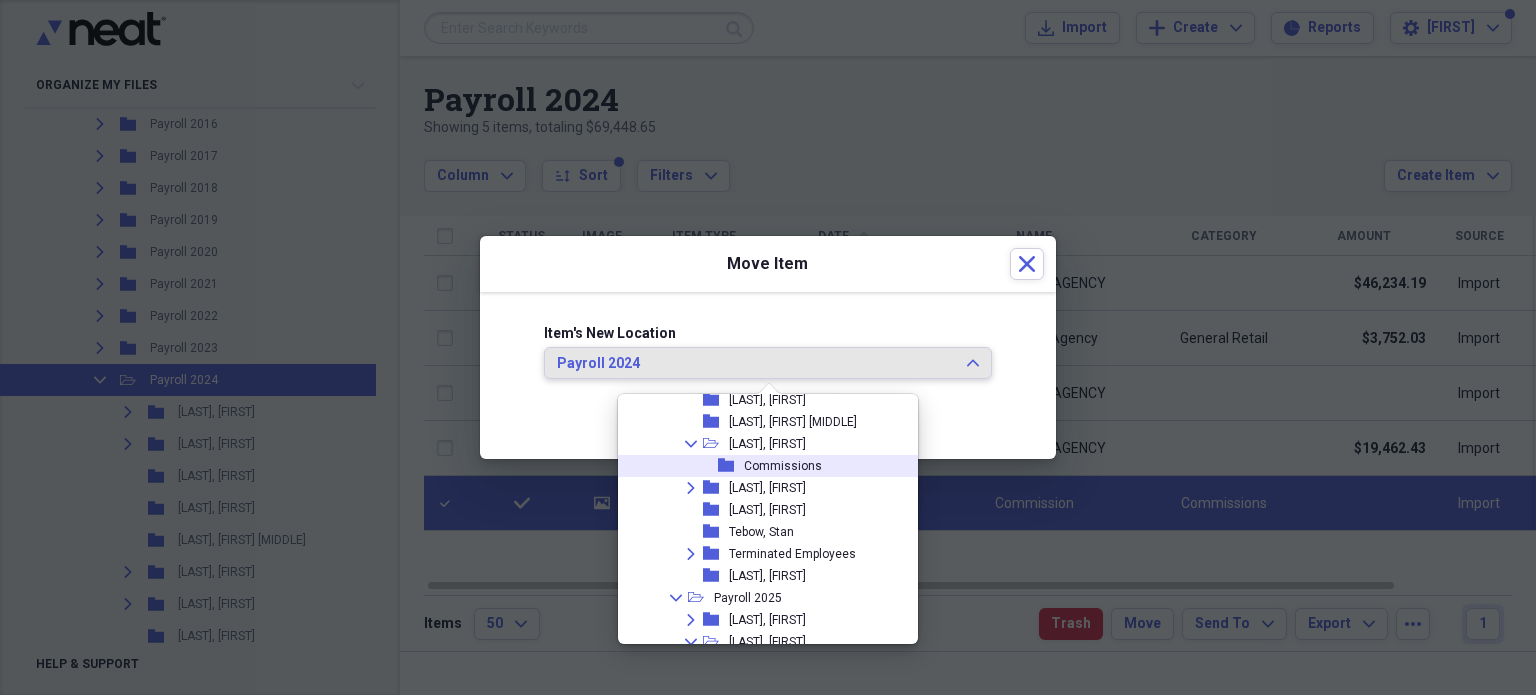 click on "Commissions" at bounding box center (783, 466) 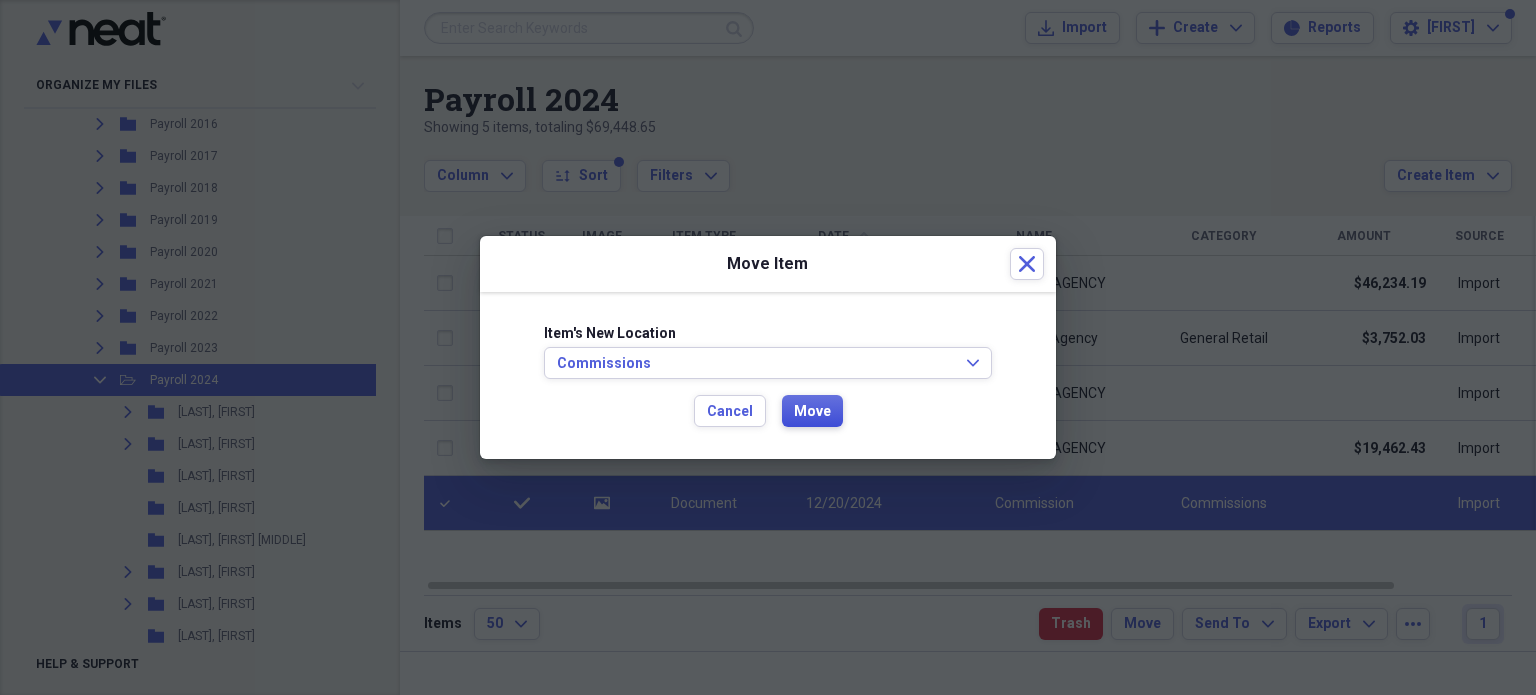 click on "Move" at bounding box center (812, 411) 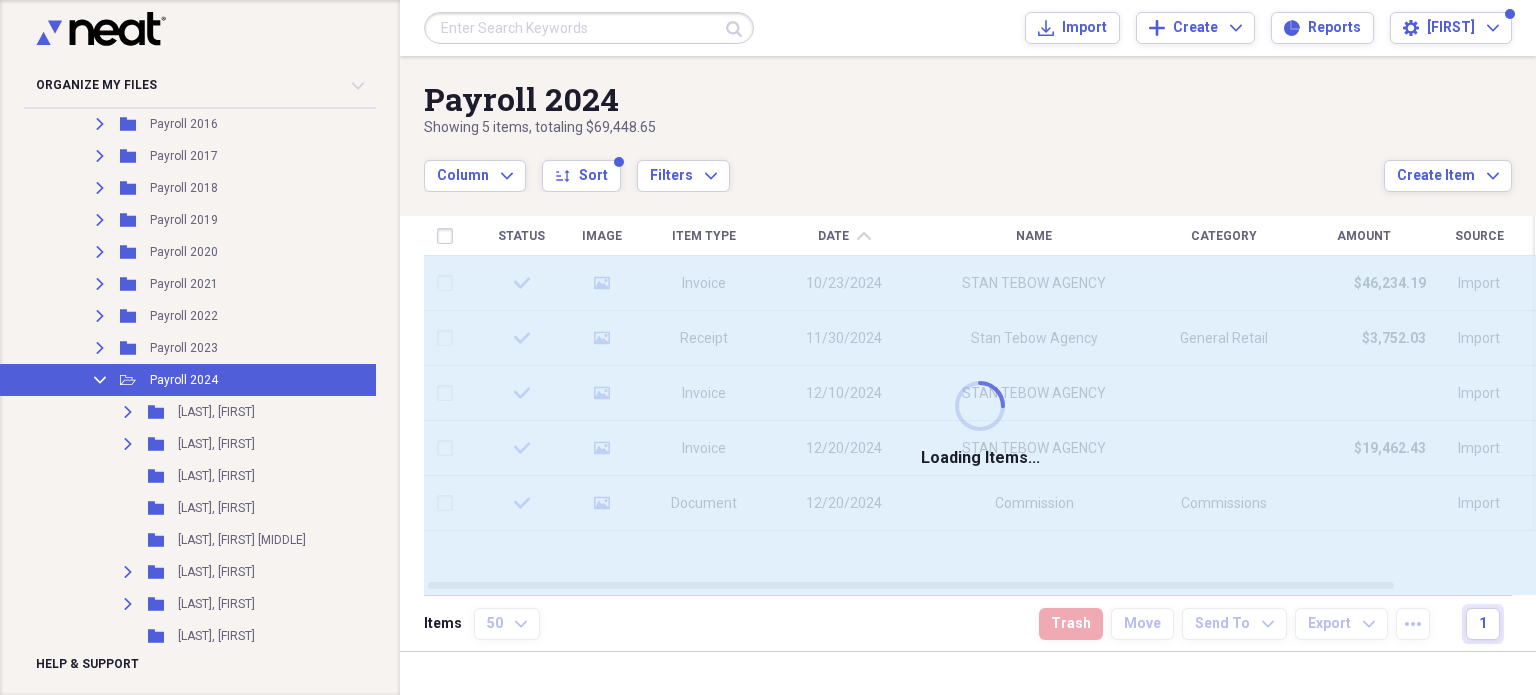checkbox on "false" 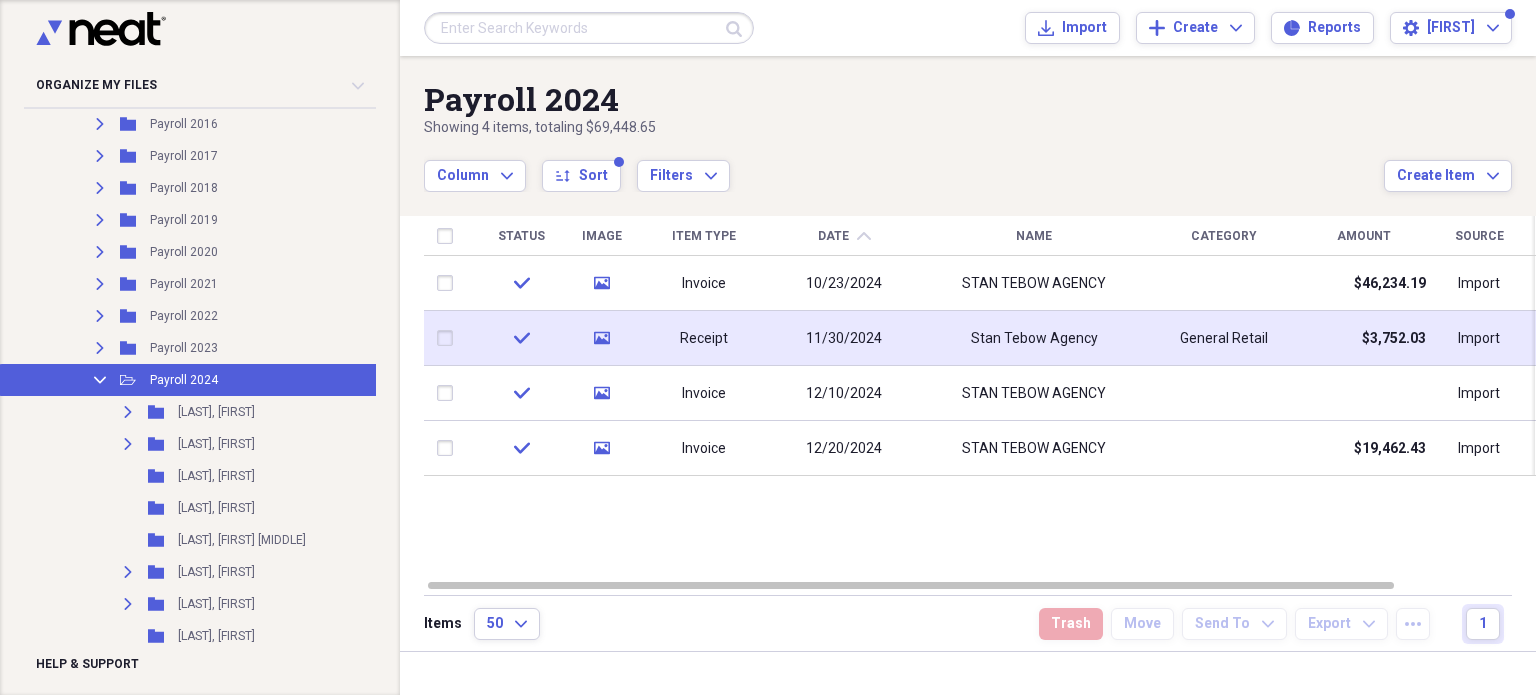 click on "Receipt" at bounding box center [704, 339] 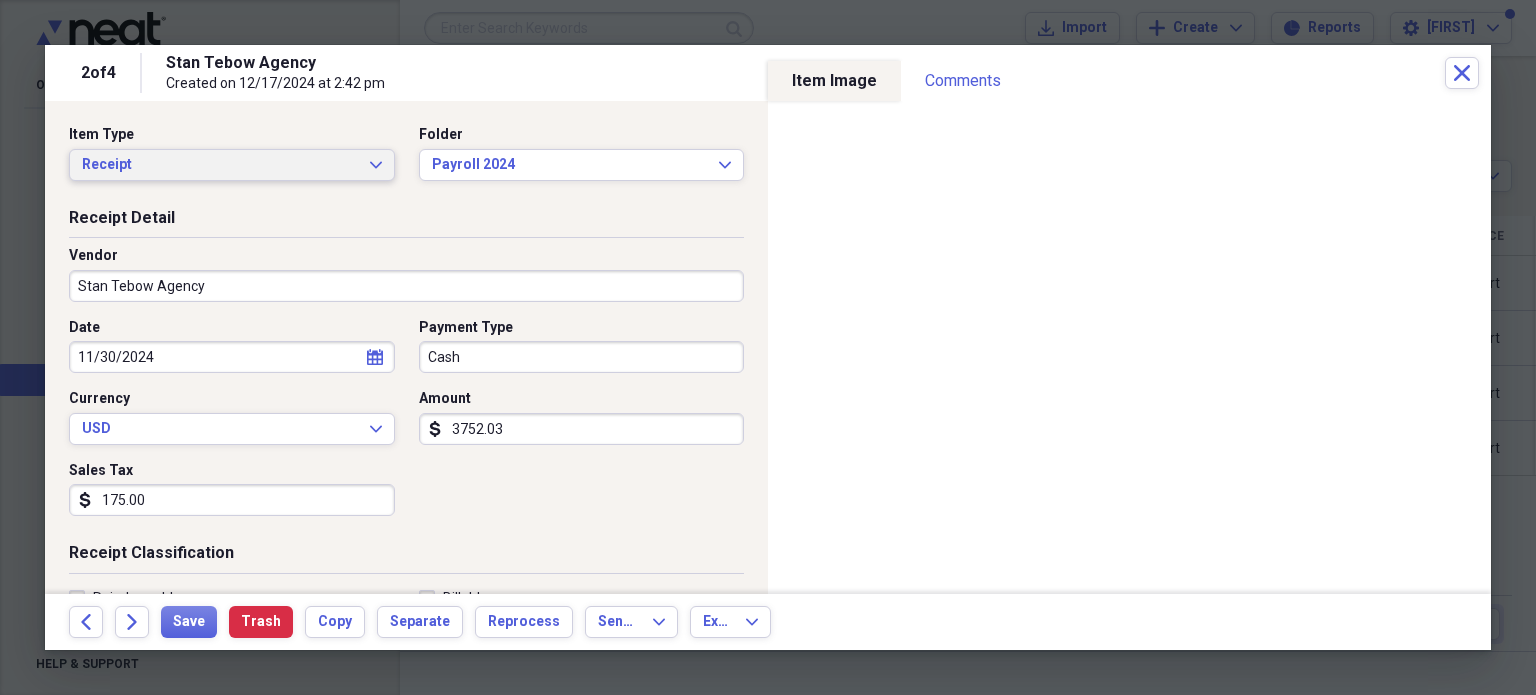 click on "Expand" 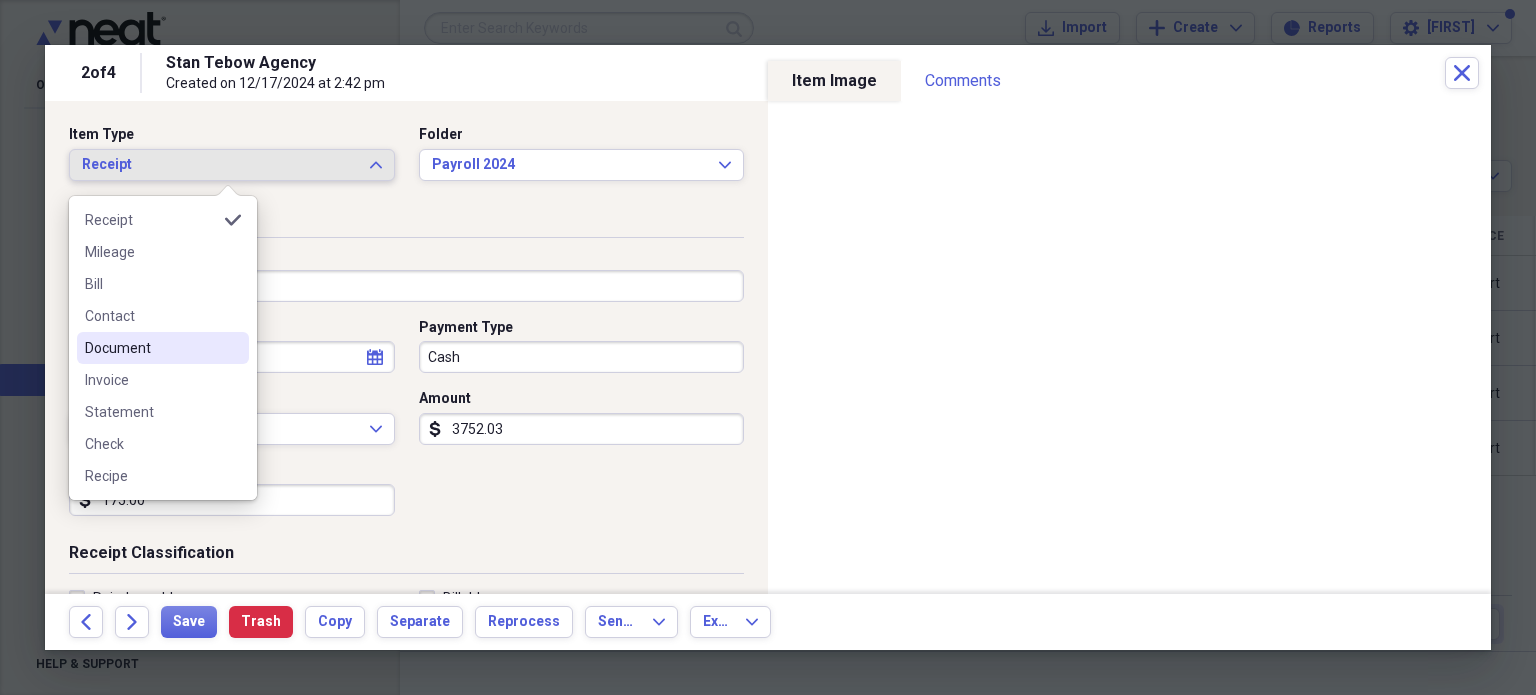 click on "Document" at bounding box center (151, 348) 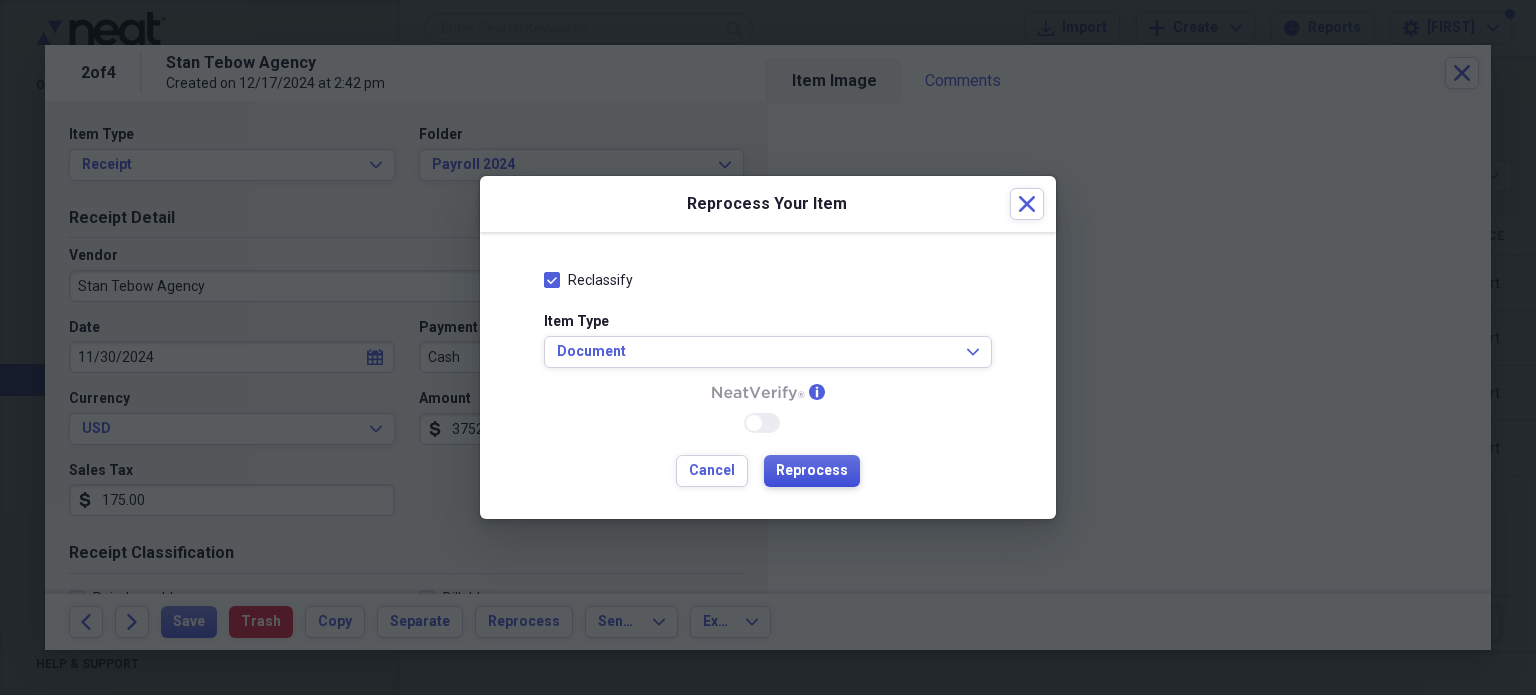 click on "Reprocess" at bounding box center [812, 471] 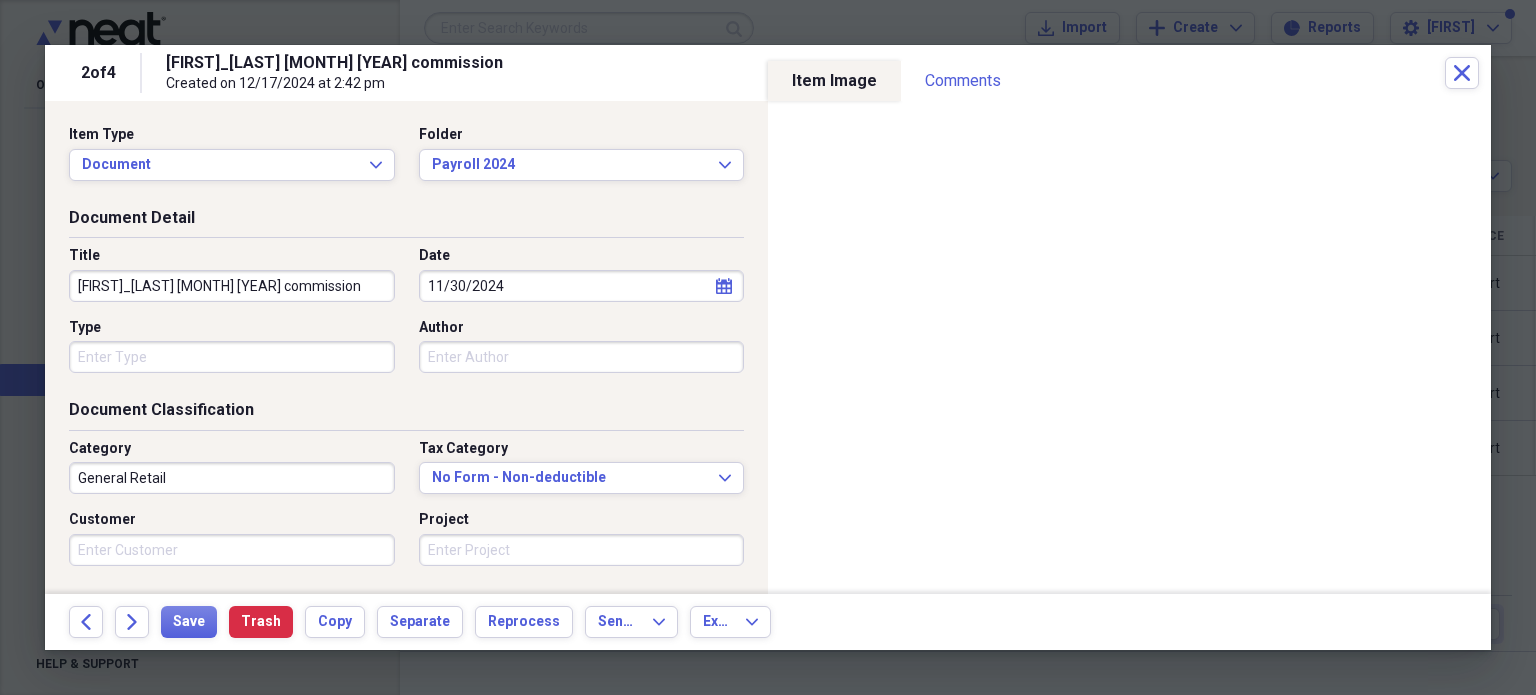 click 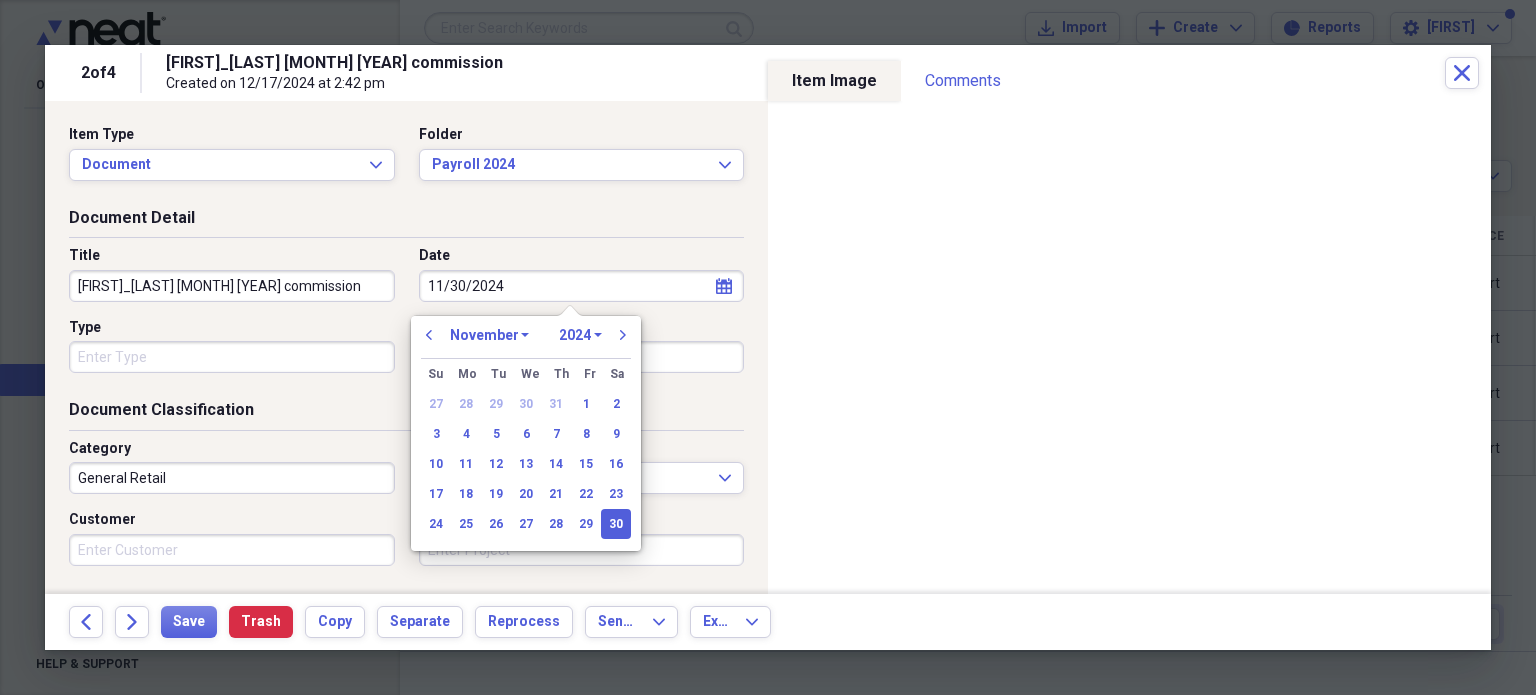 click on "January February March April May June July August September October November December" at bounding box center [489, 335] 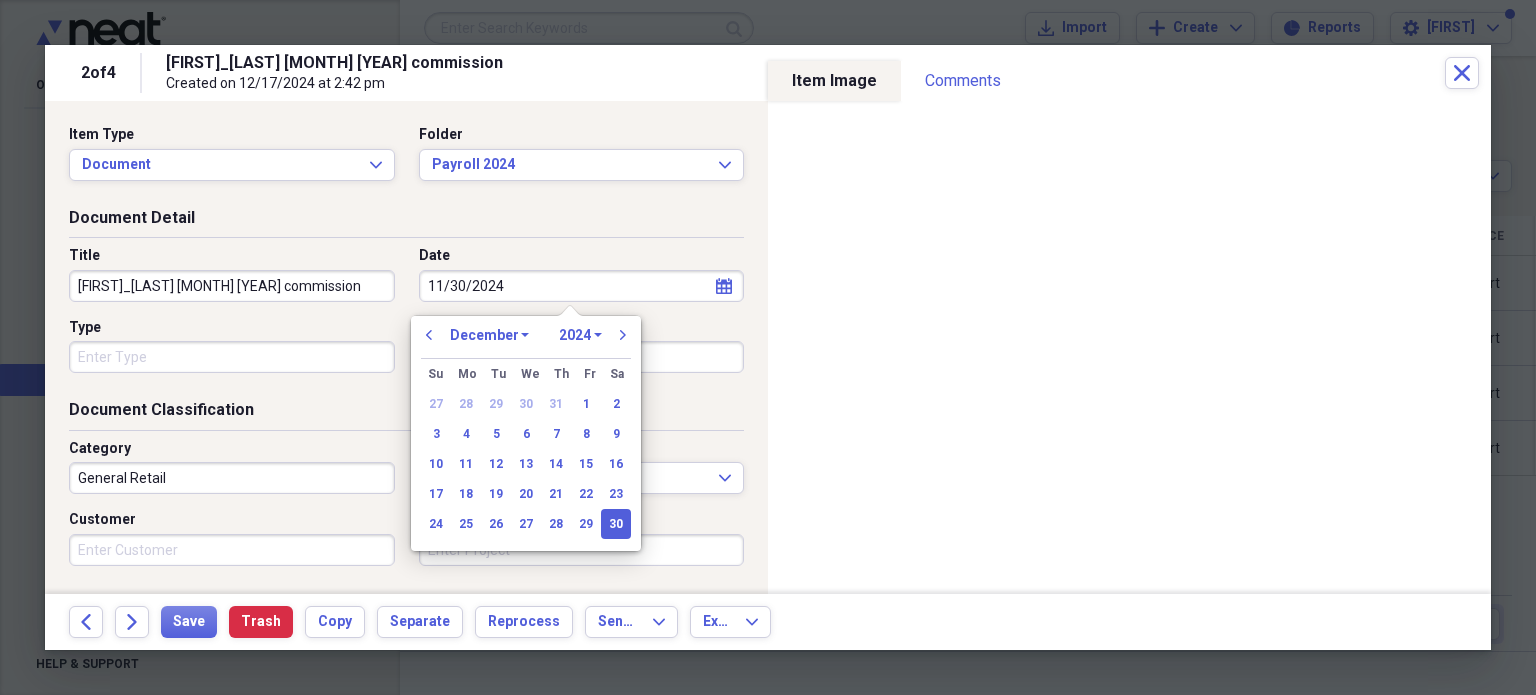 click on "January February March April May June July August September October November December" at bounding box center [489, 335] 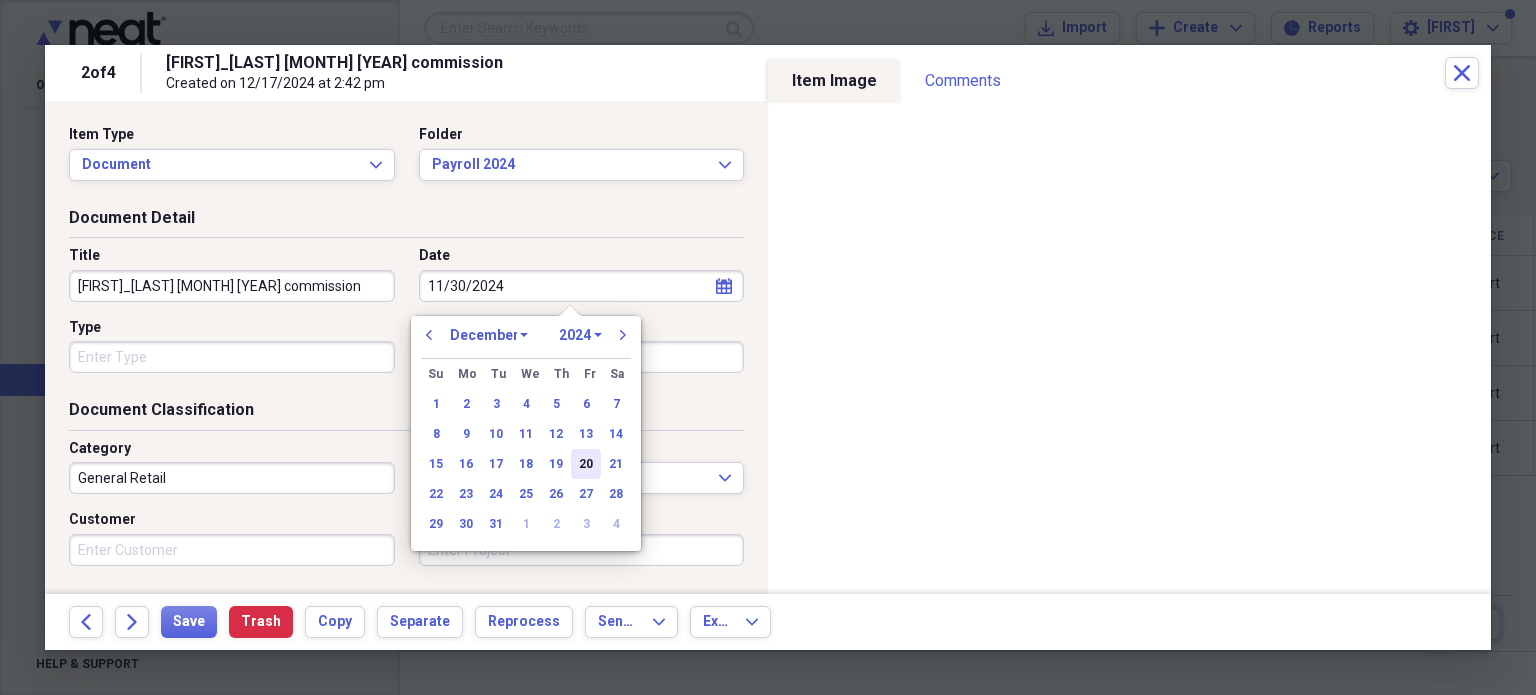 click on "20" at bounding box center [586, 464] 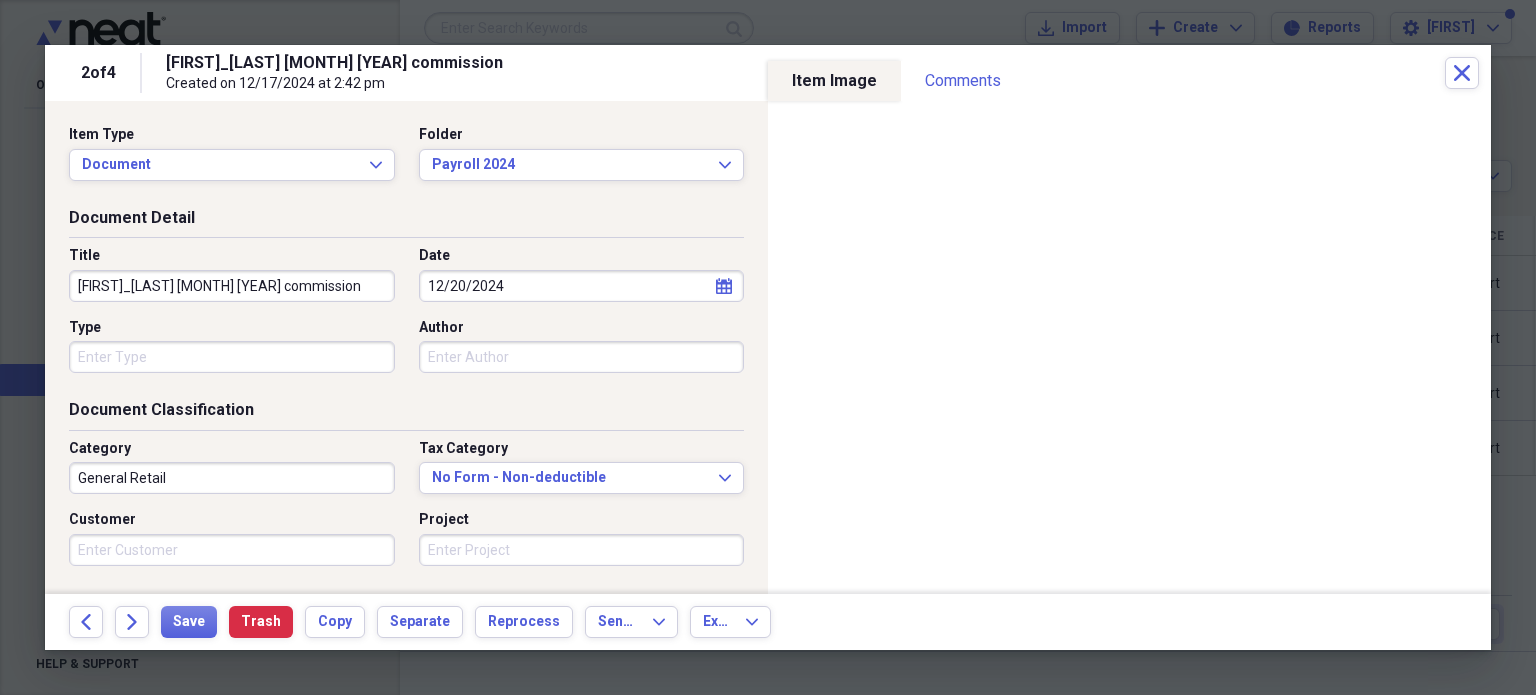 drag, startPoint x: 257, startPoint y: 283, endPoint x: 45, endPoint y: 297, distance: 212.46176 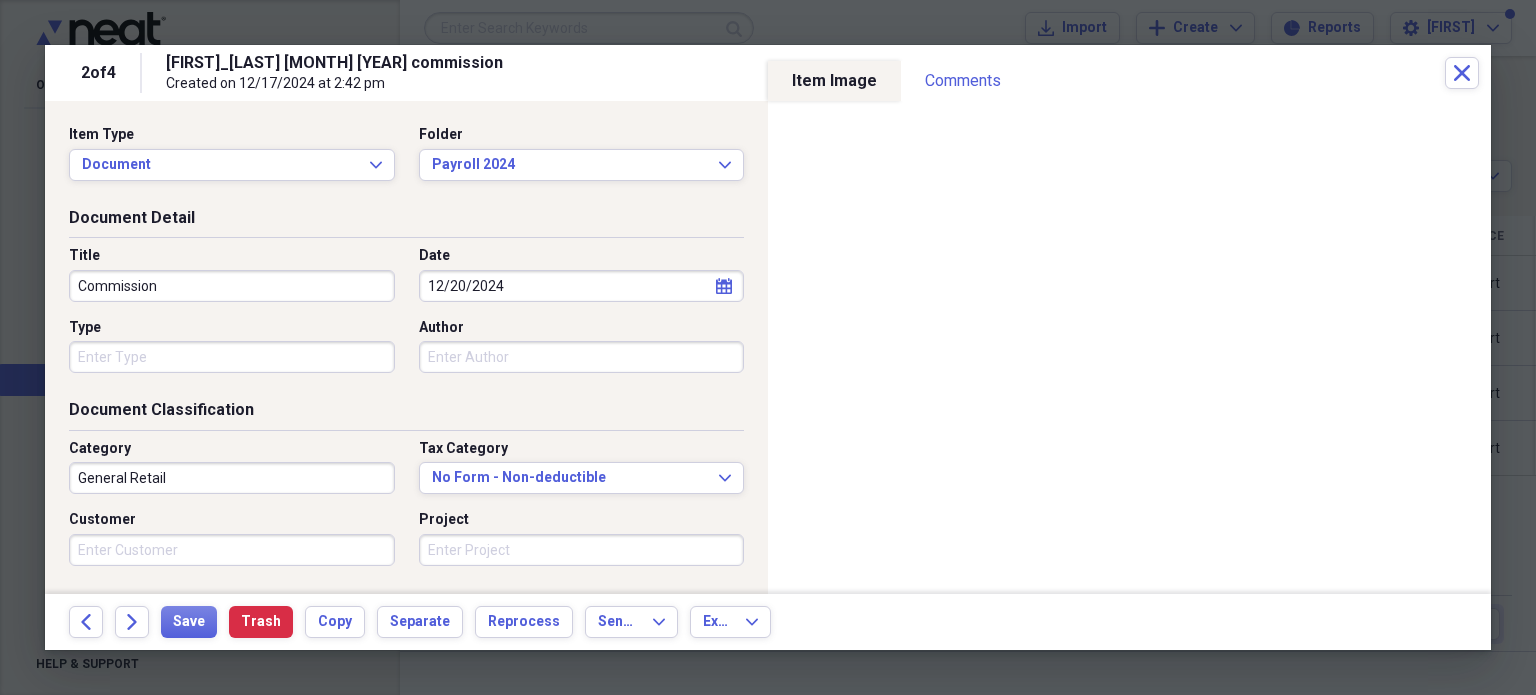 type on "Commission" 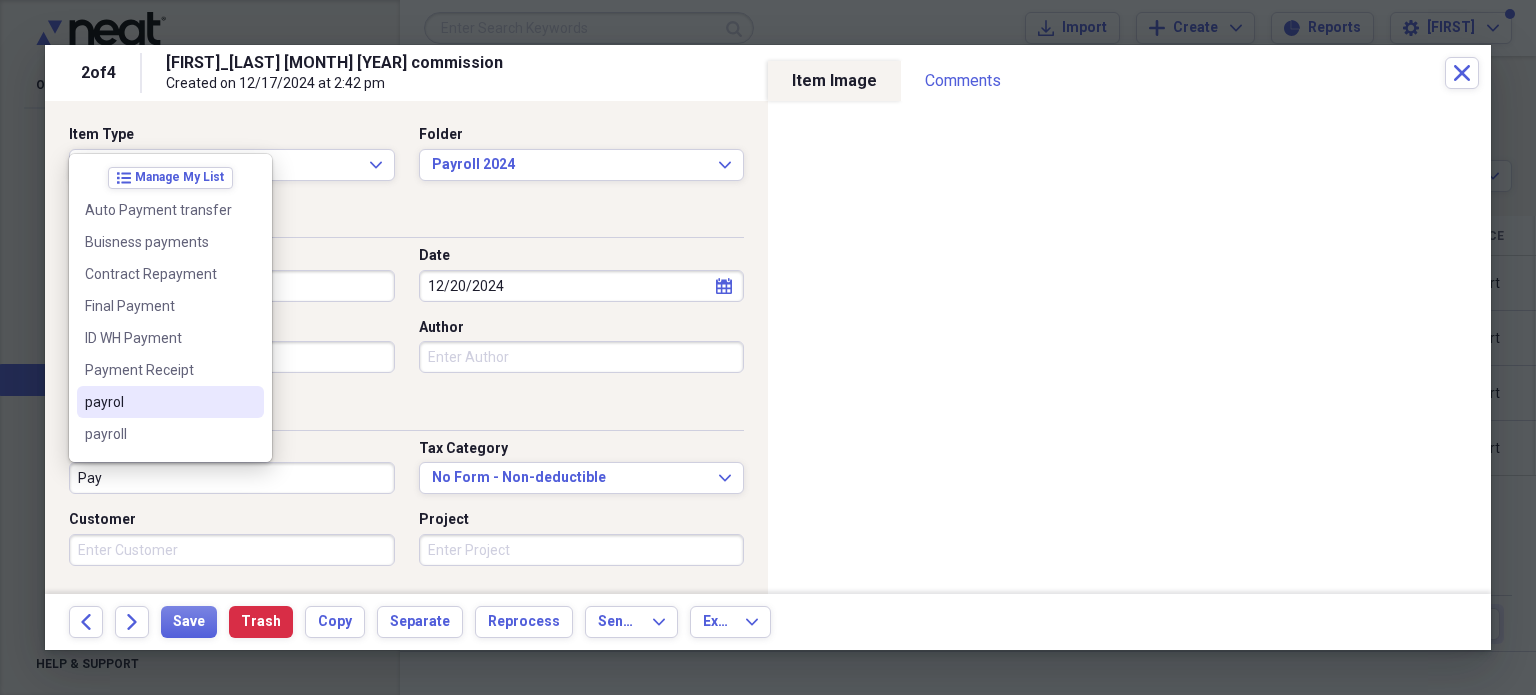 scroll, scrollTop: 92, scrollLeft: 0, axis: vertical 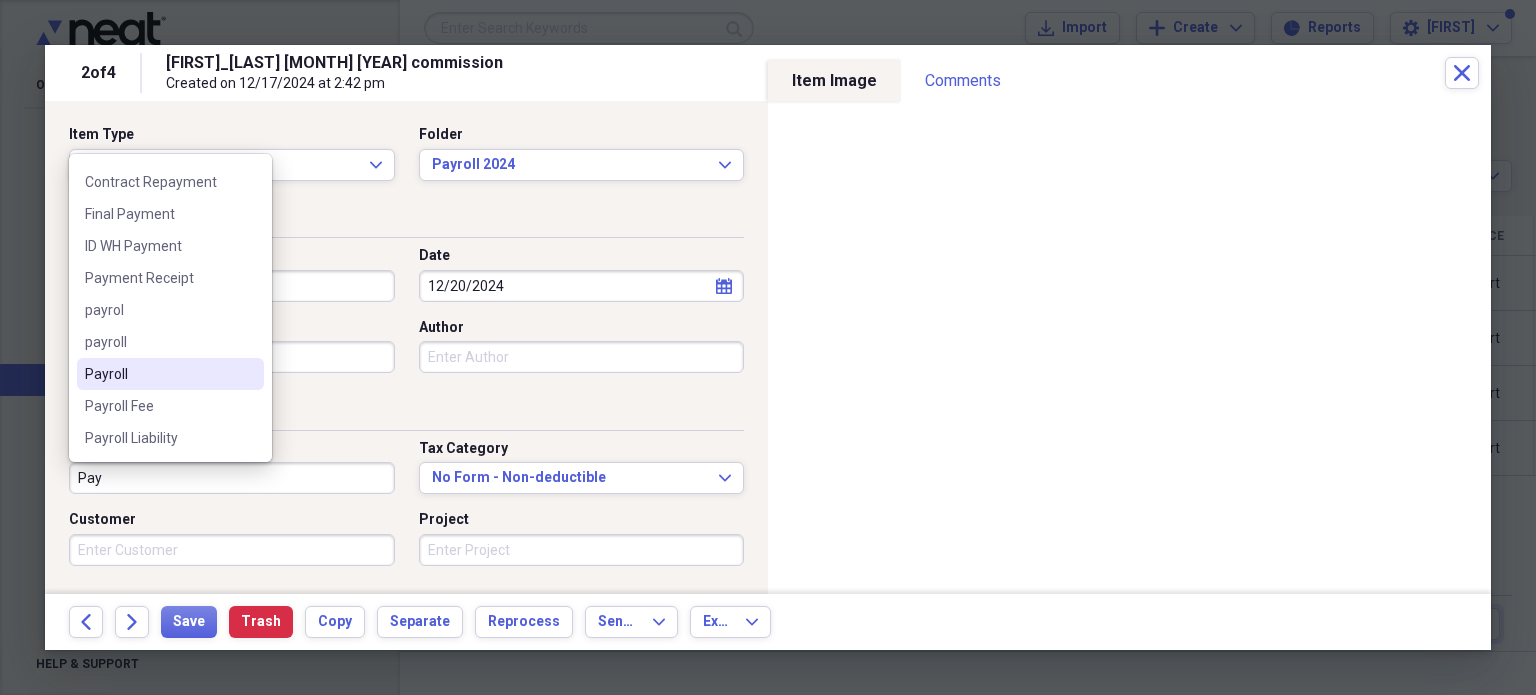 click on "Payroll" at bounding box center (158, 374) 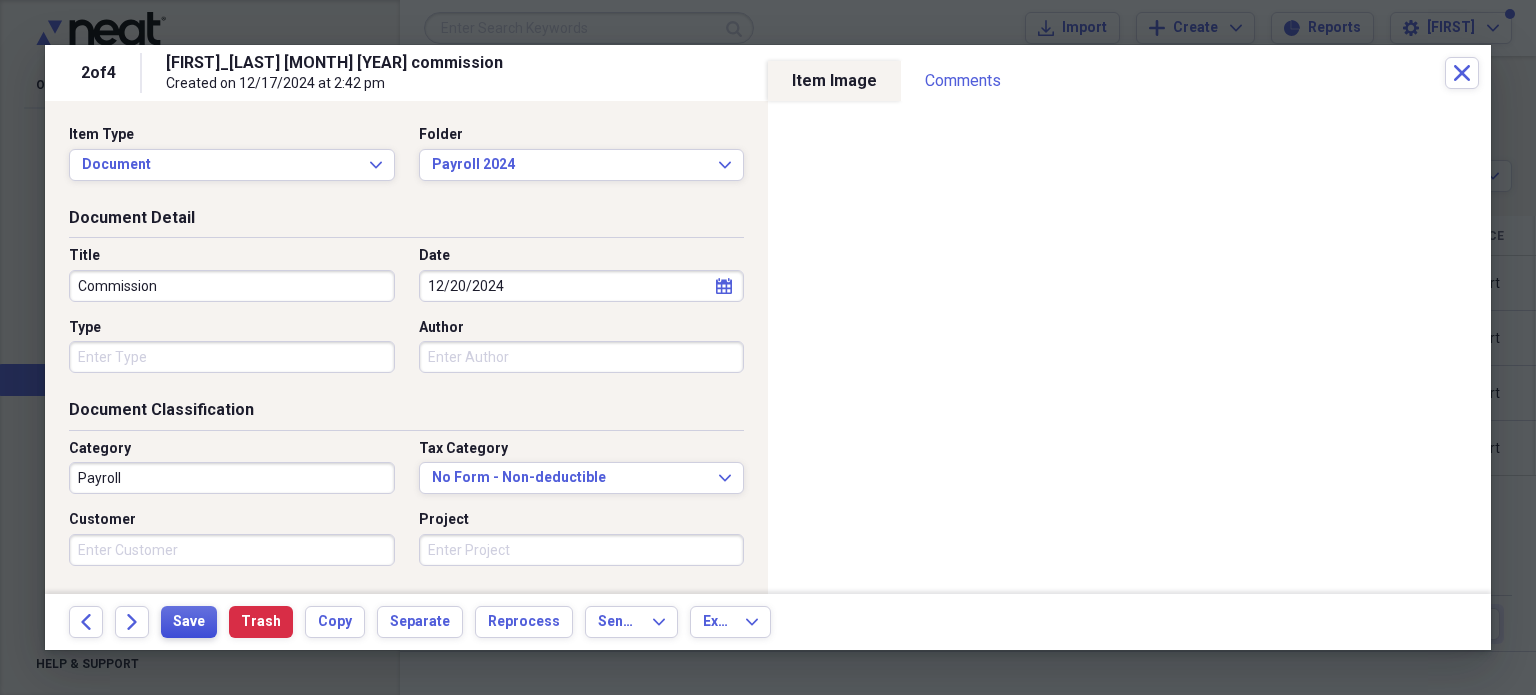 click on "Save" at bounding box center (189, 622) 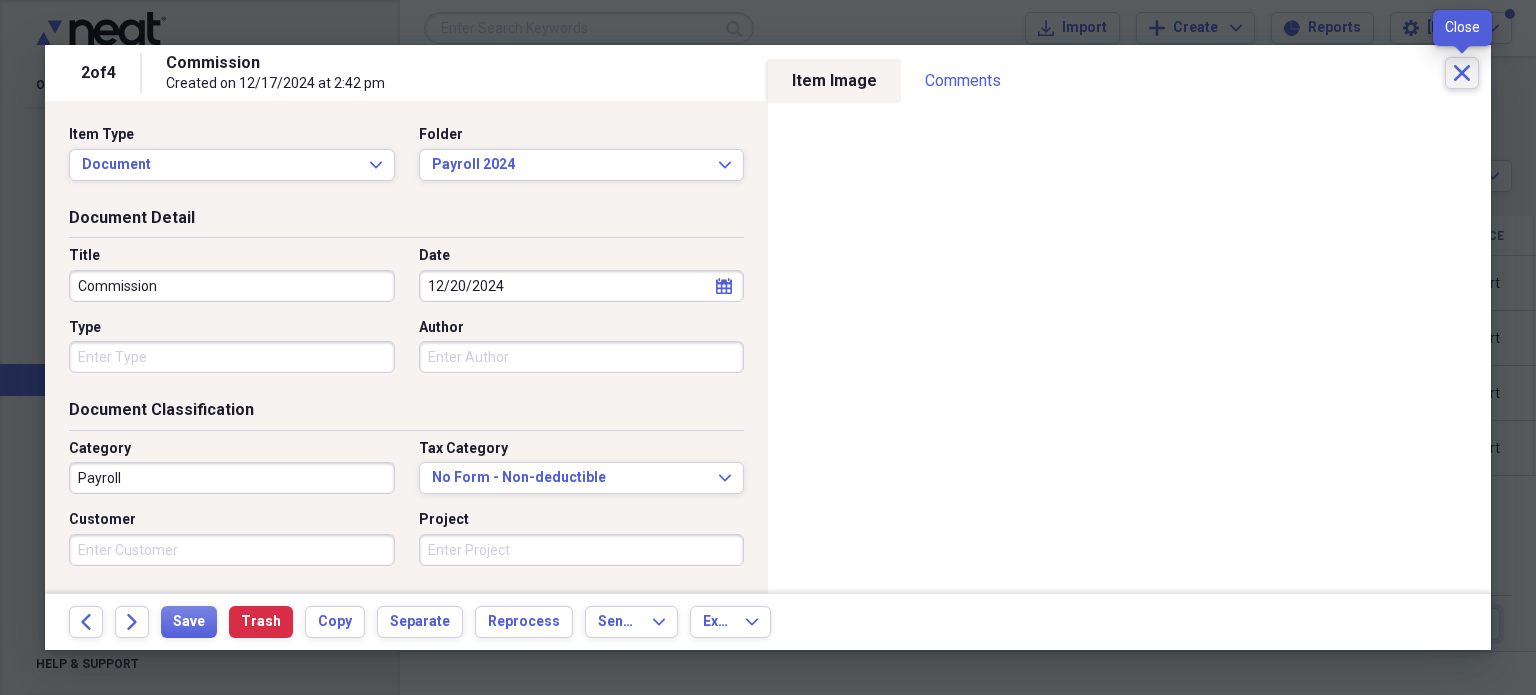 click 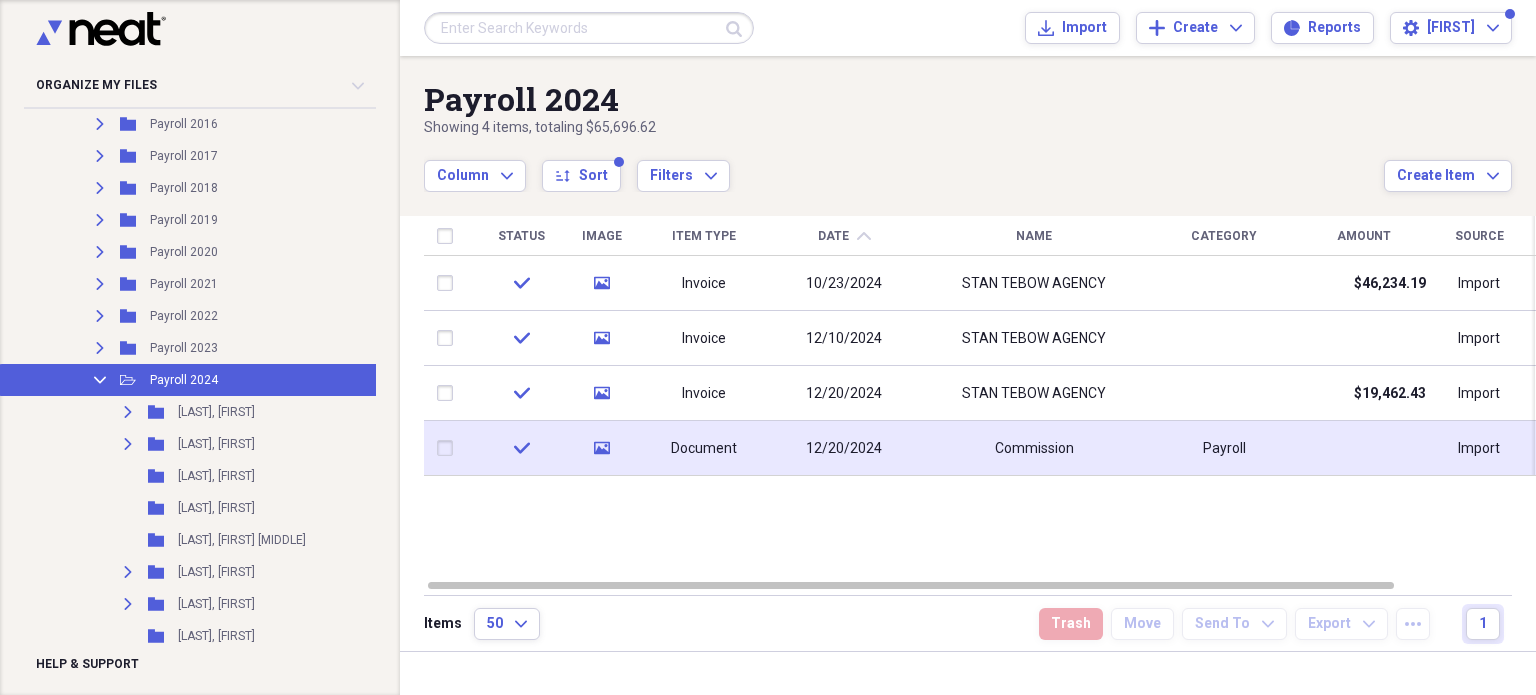 click at bounding box center [449, 448] 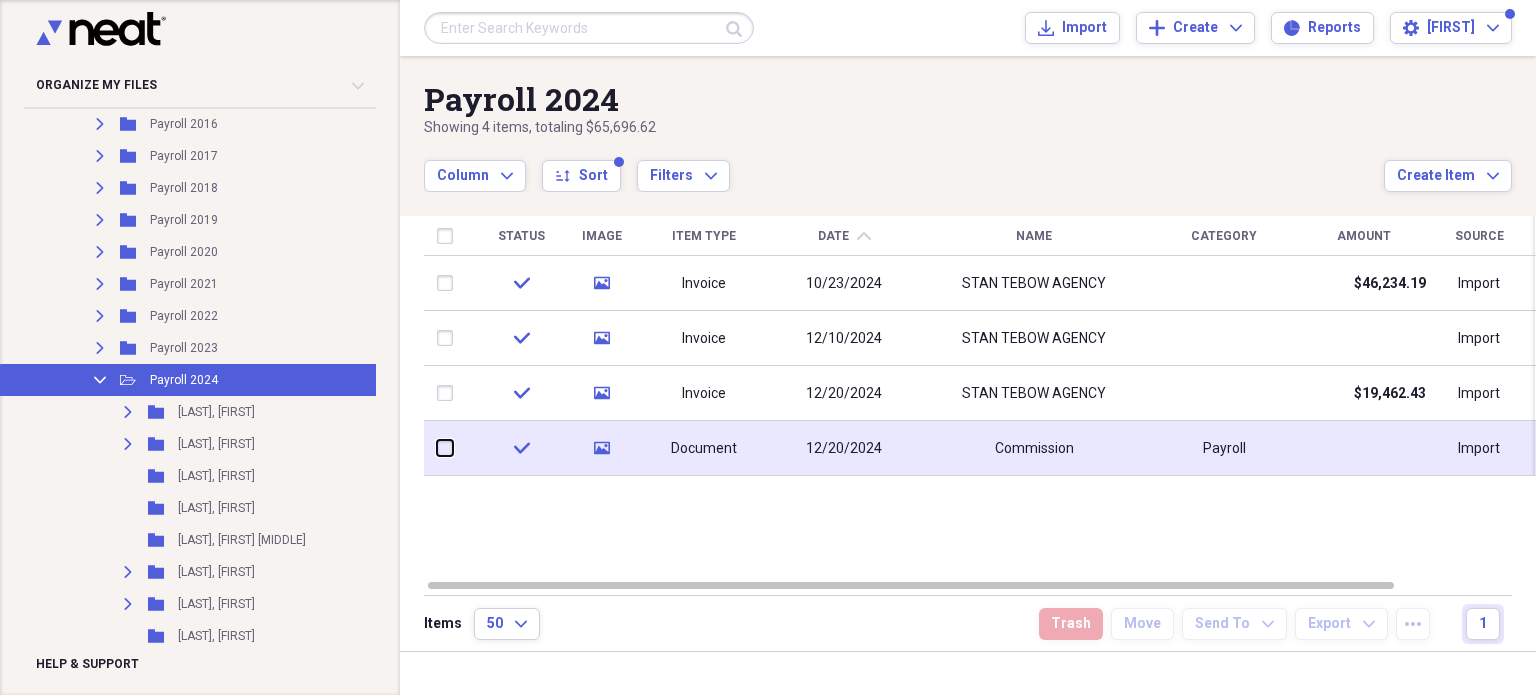 click at bounding box center [437, 448] 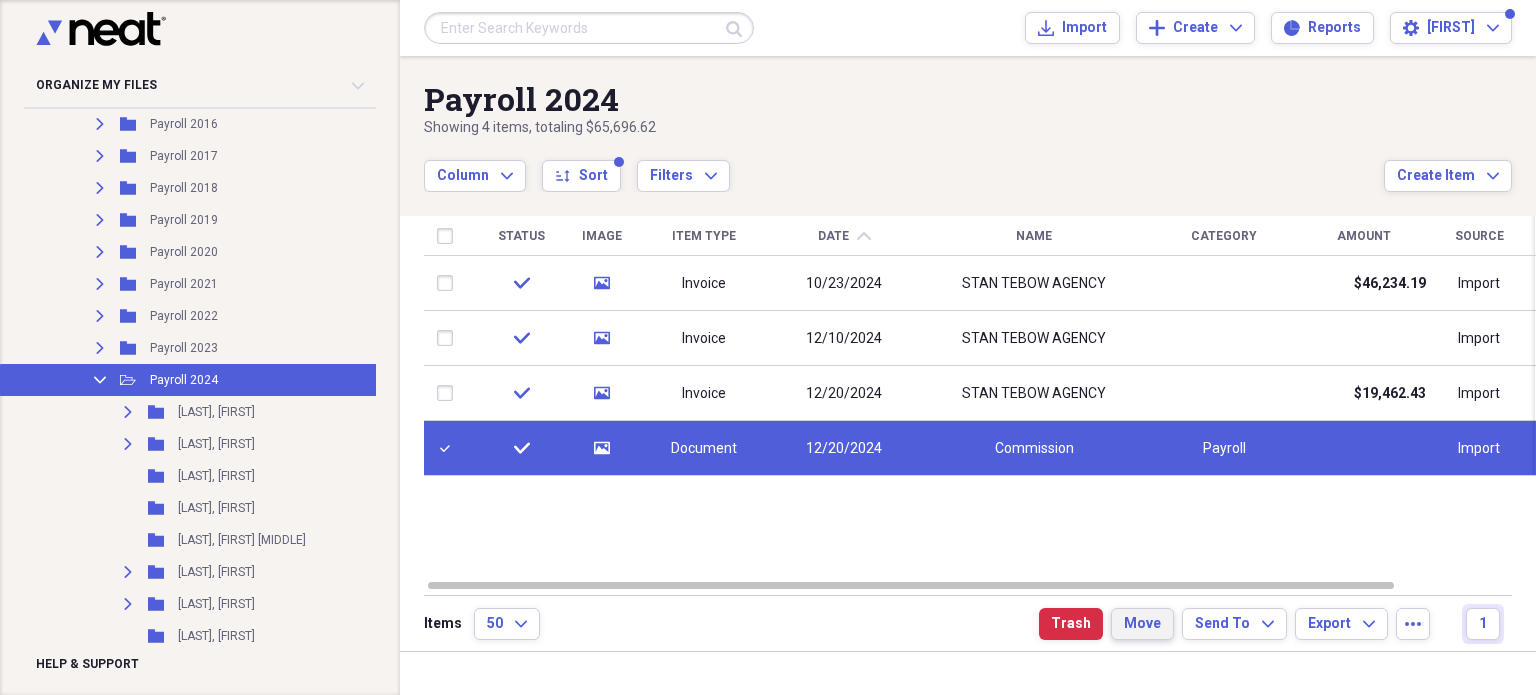 click on "Move" at bounding box center (1142, 624) 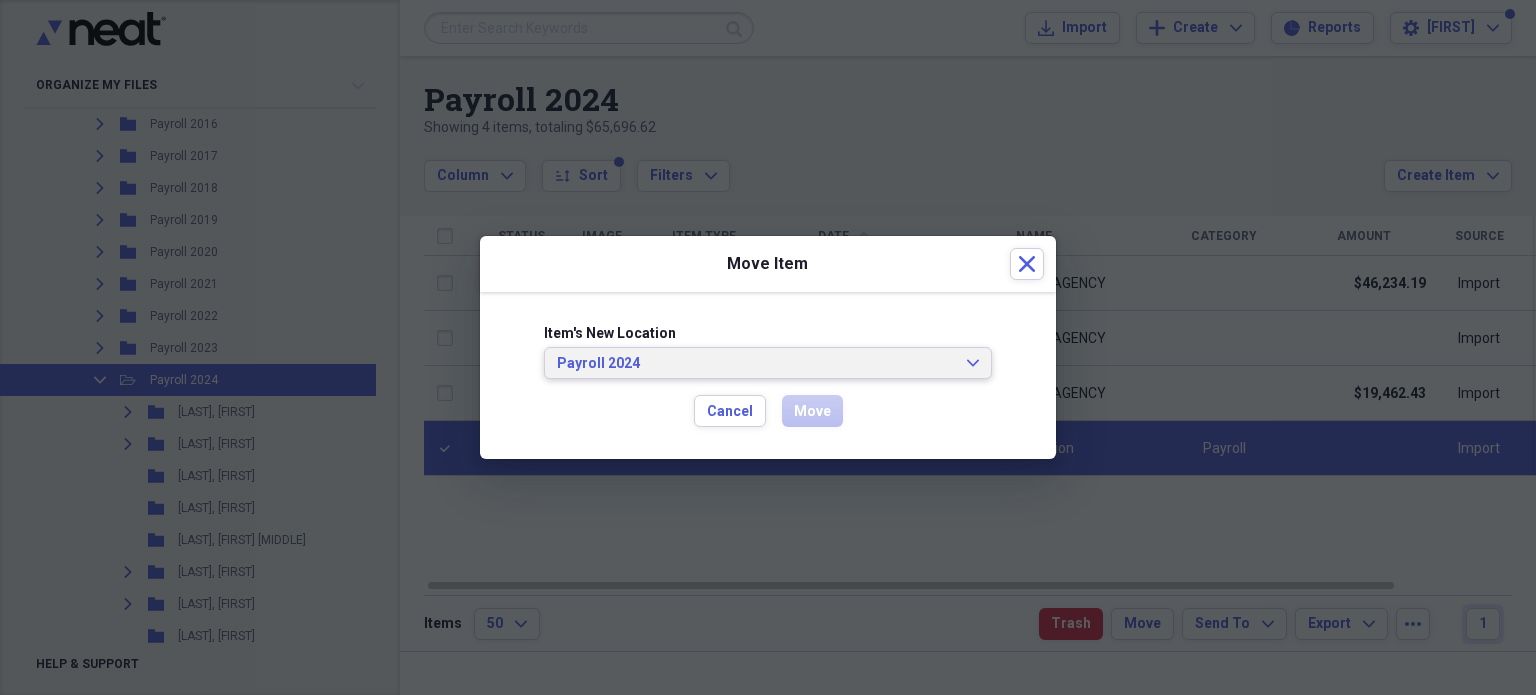 click on "Payroll 2024 Expand" at bounding box center (768, 364) 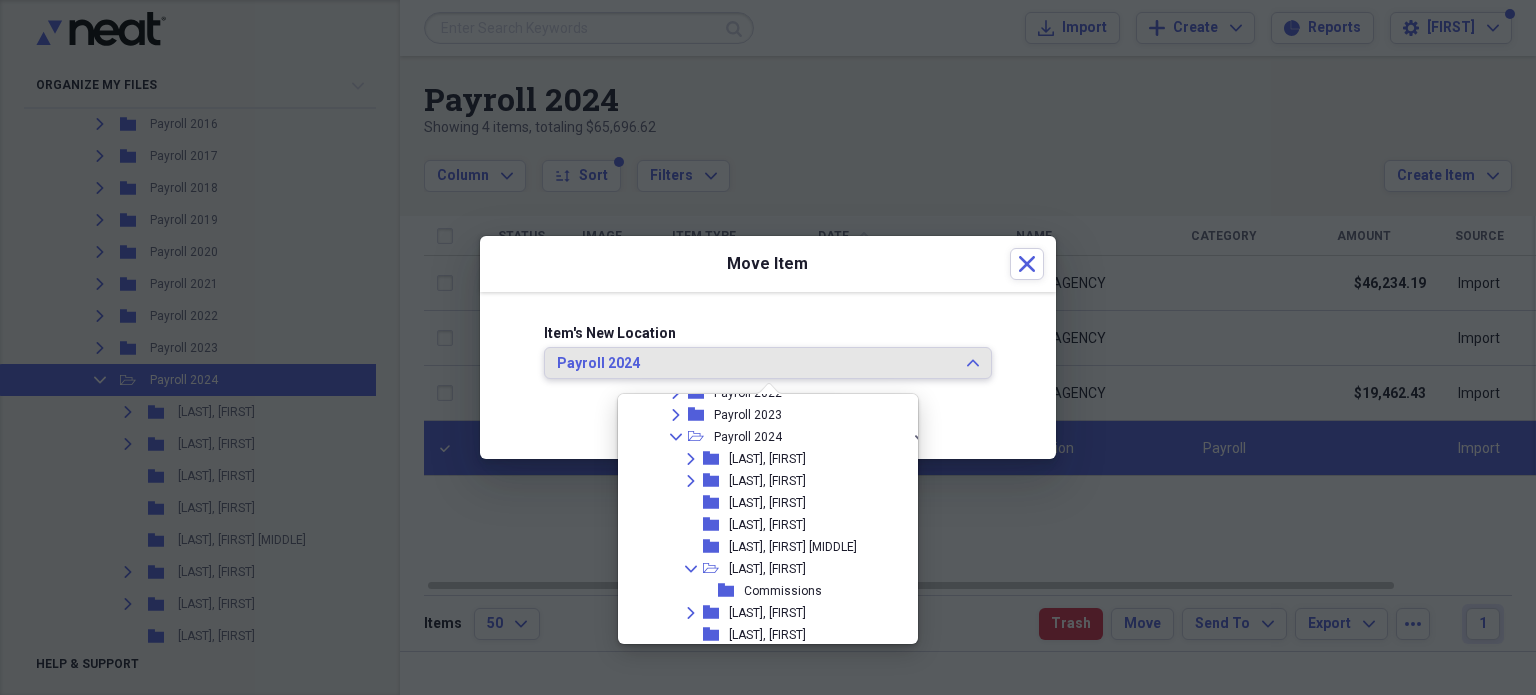 scroll, scrollTop: 470, scrollLeft: 0, axis: vertical 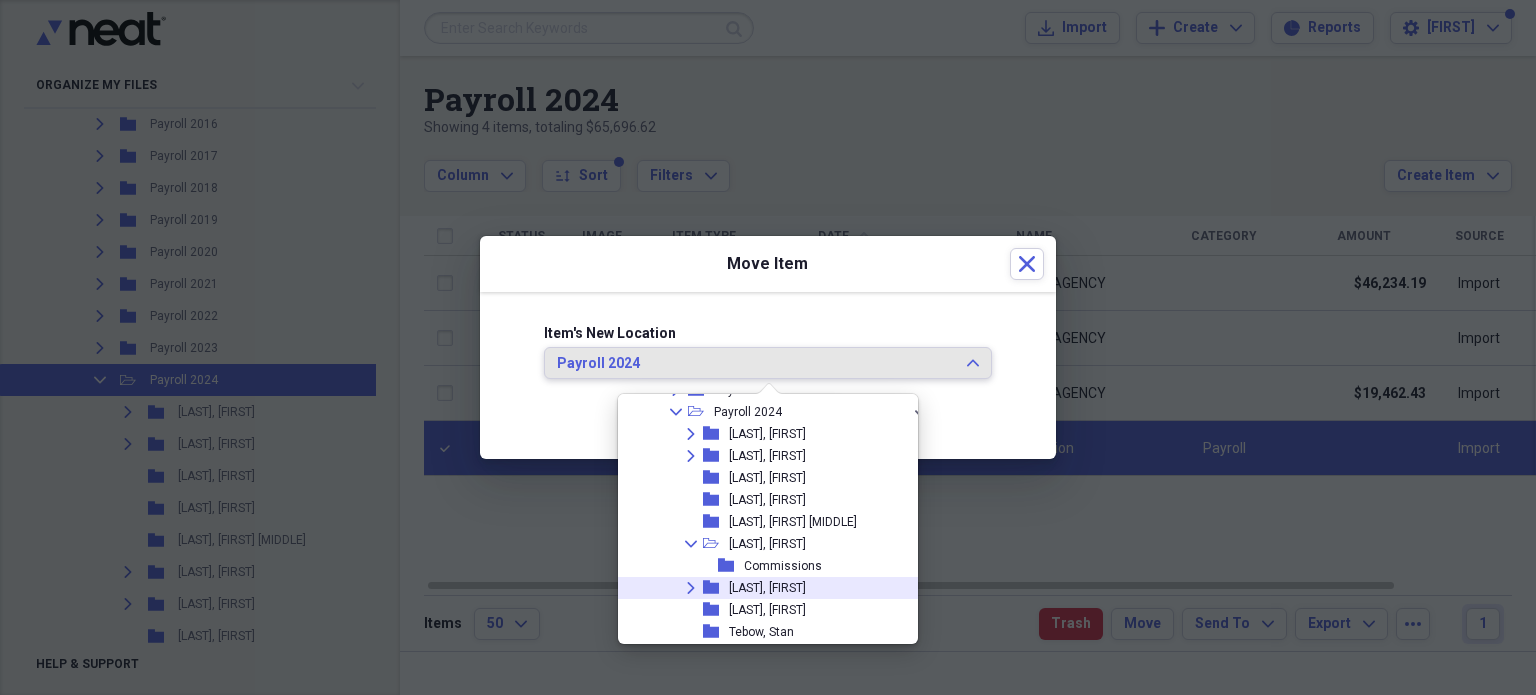click on "Expand" 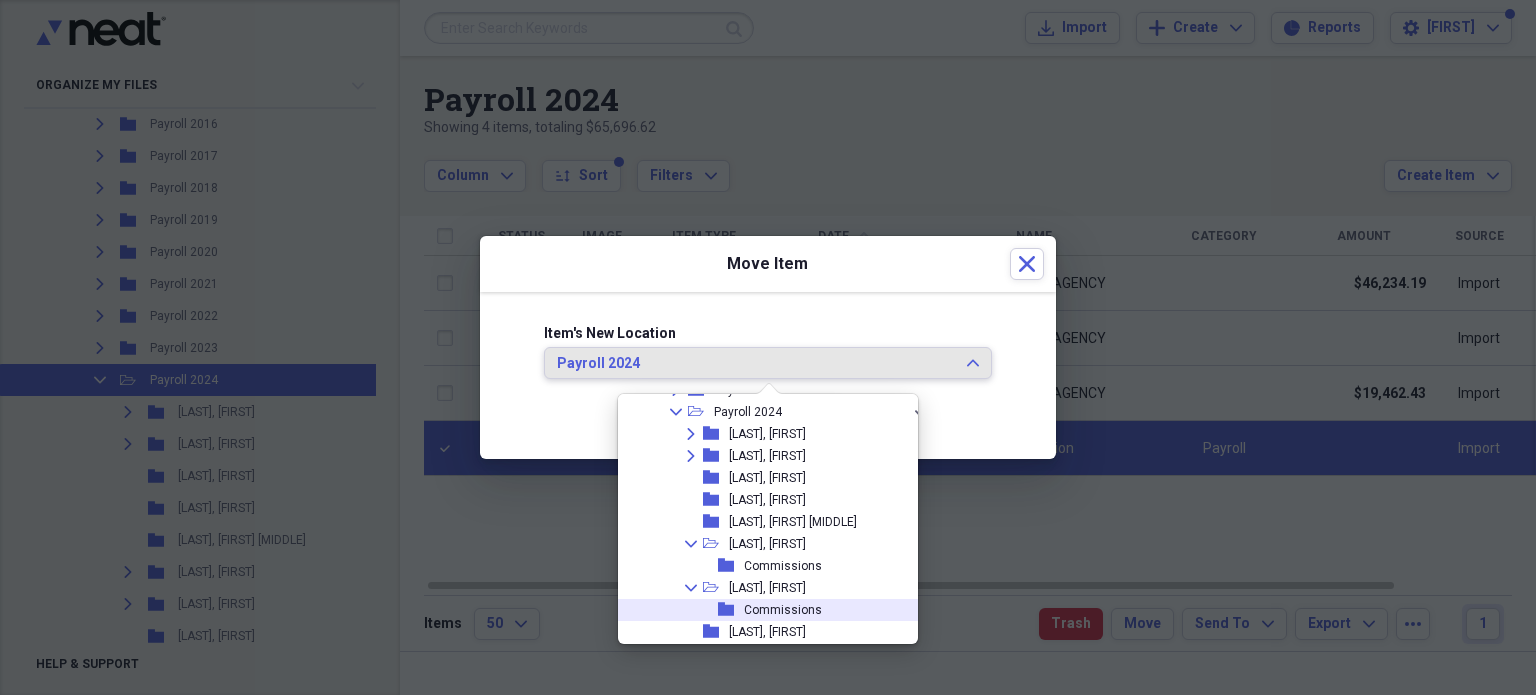 click on "Commissions" at bounding box center (783, 610) 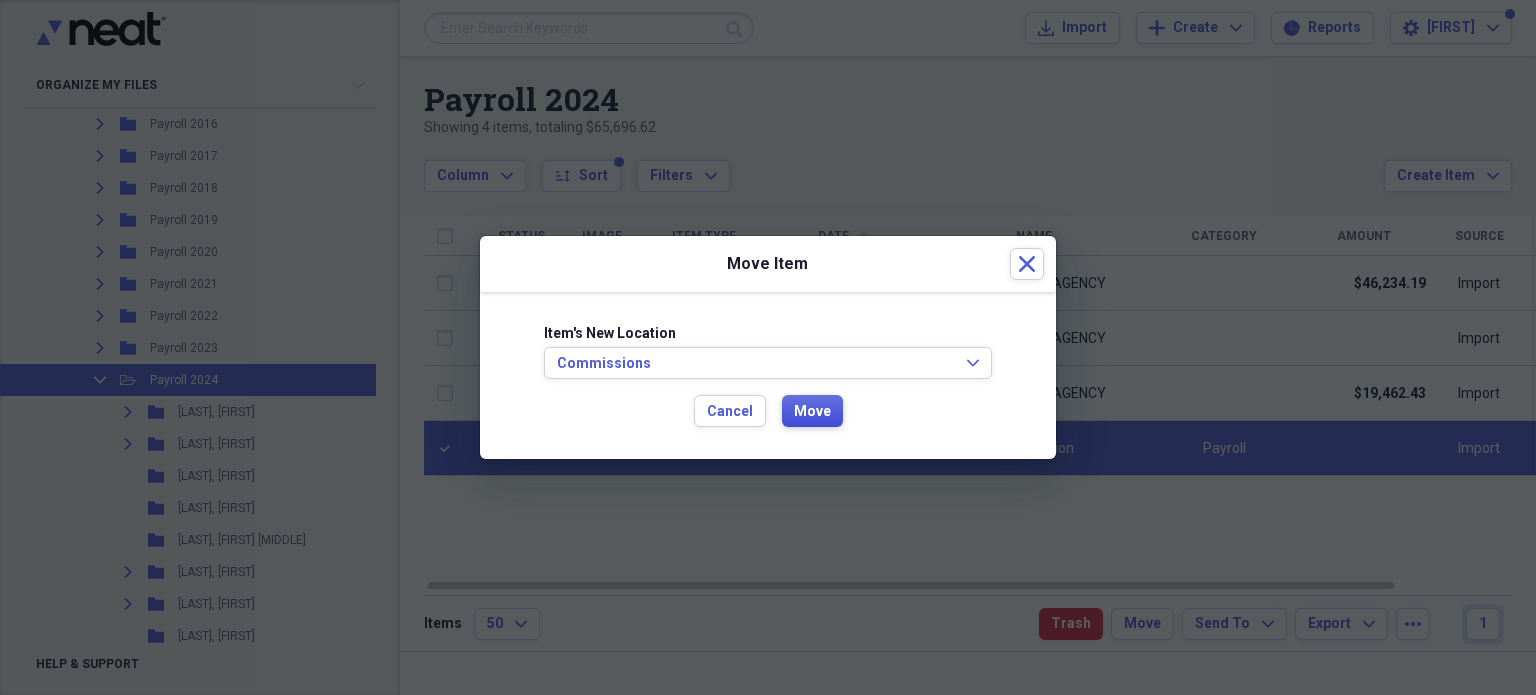 click on "Move" at bounding box center [812, 412] 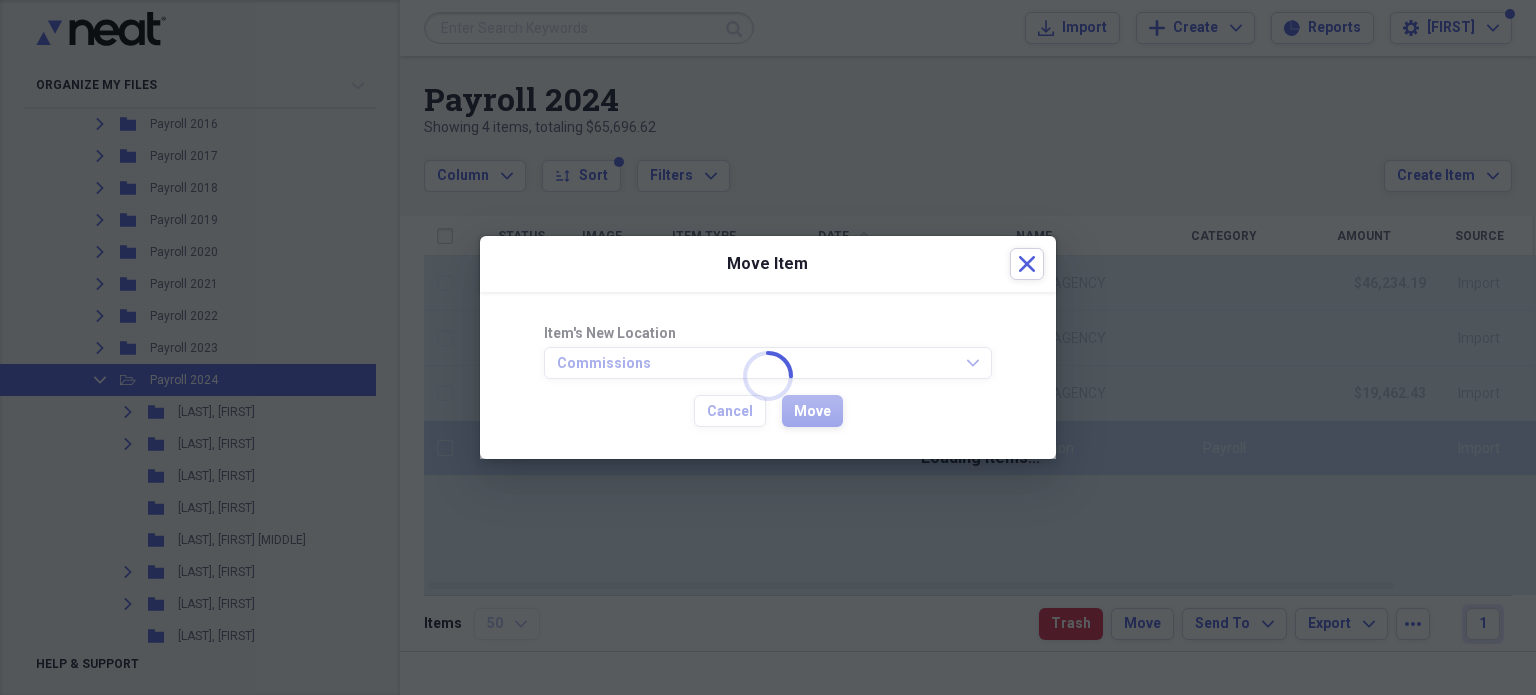 checkbox on "false" 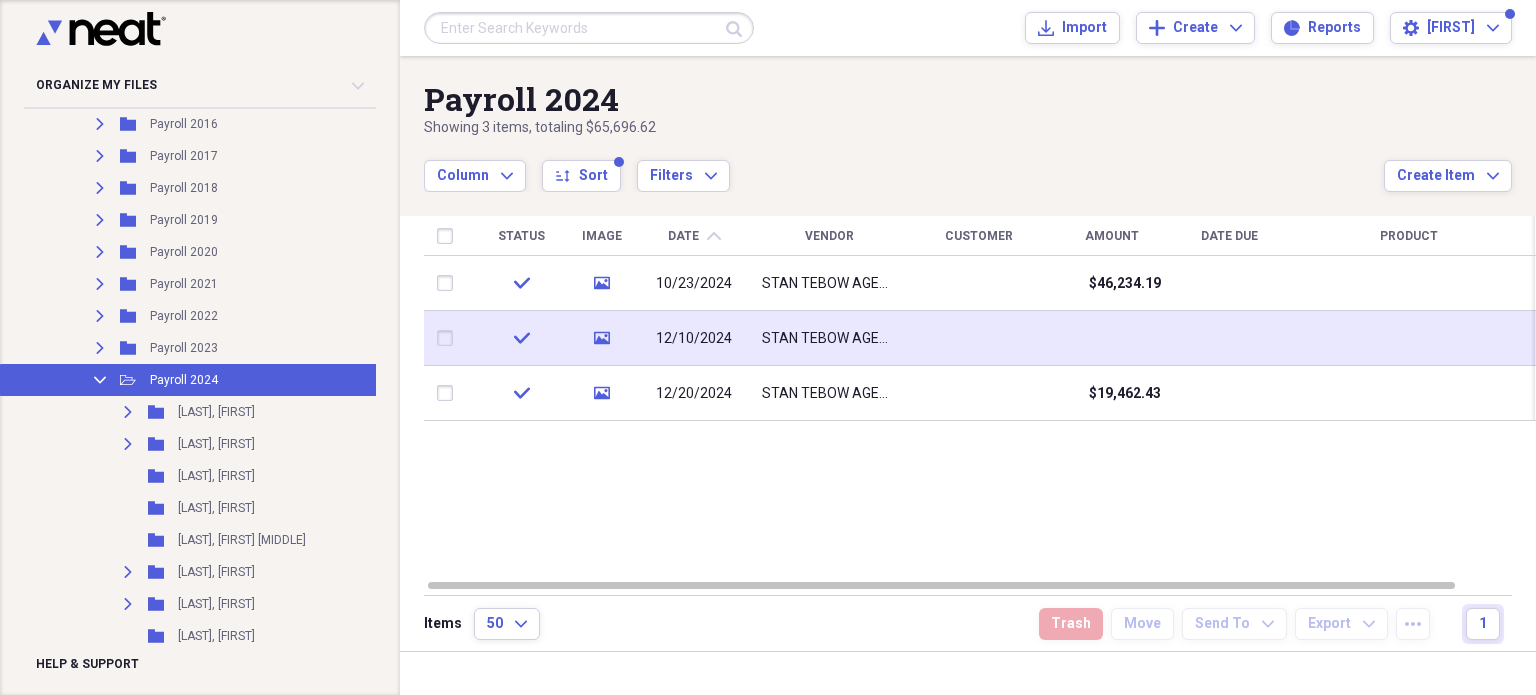 click on "STAN TEBOW AGENCY" at bounding box center [829, 339] 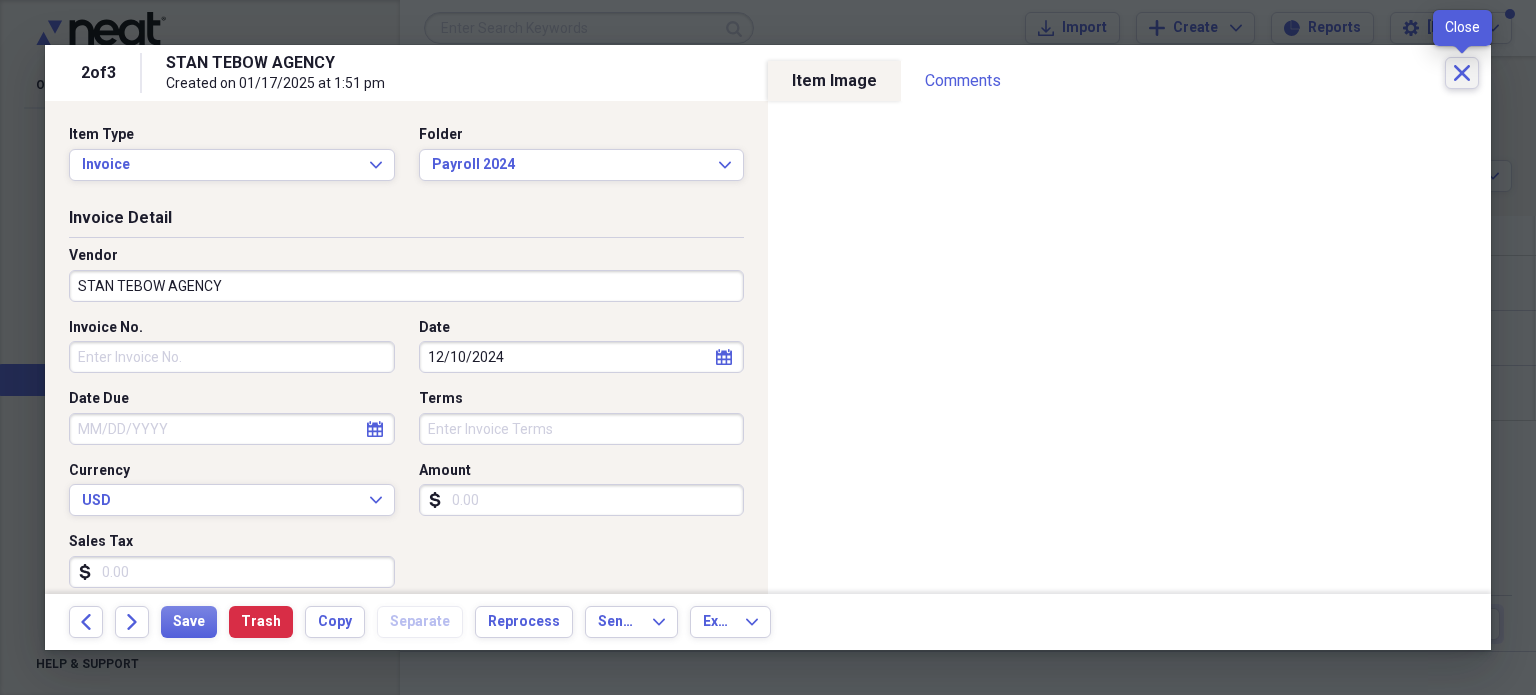 click on "Close" at bounding box center (1462, 73) 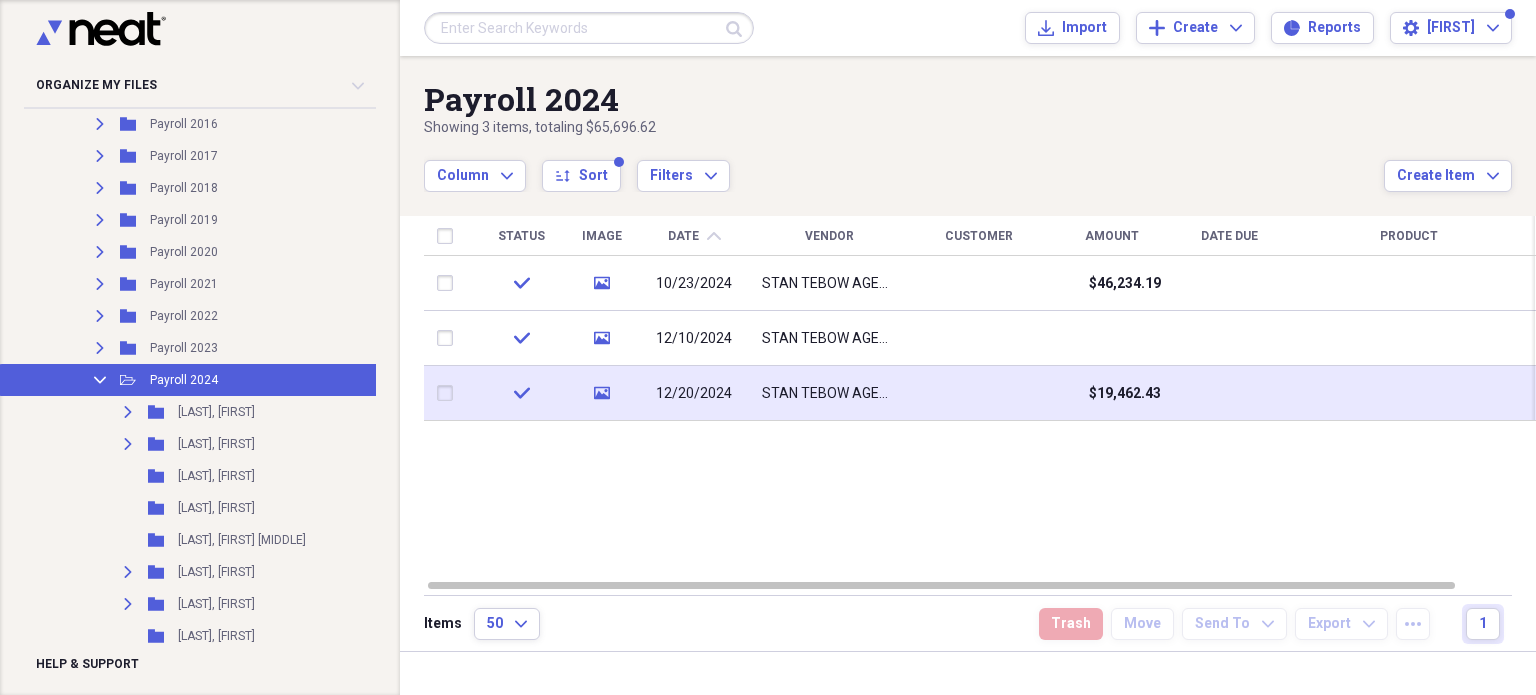click on "STAN TEBOW AGENCY" at bounding box center [829, 394] 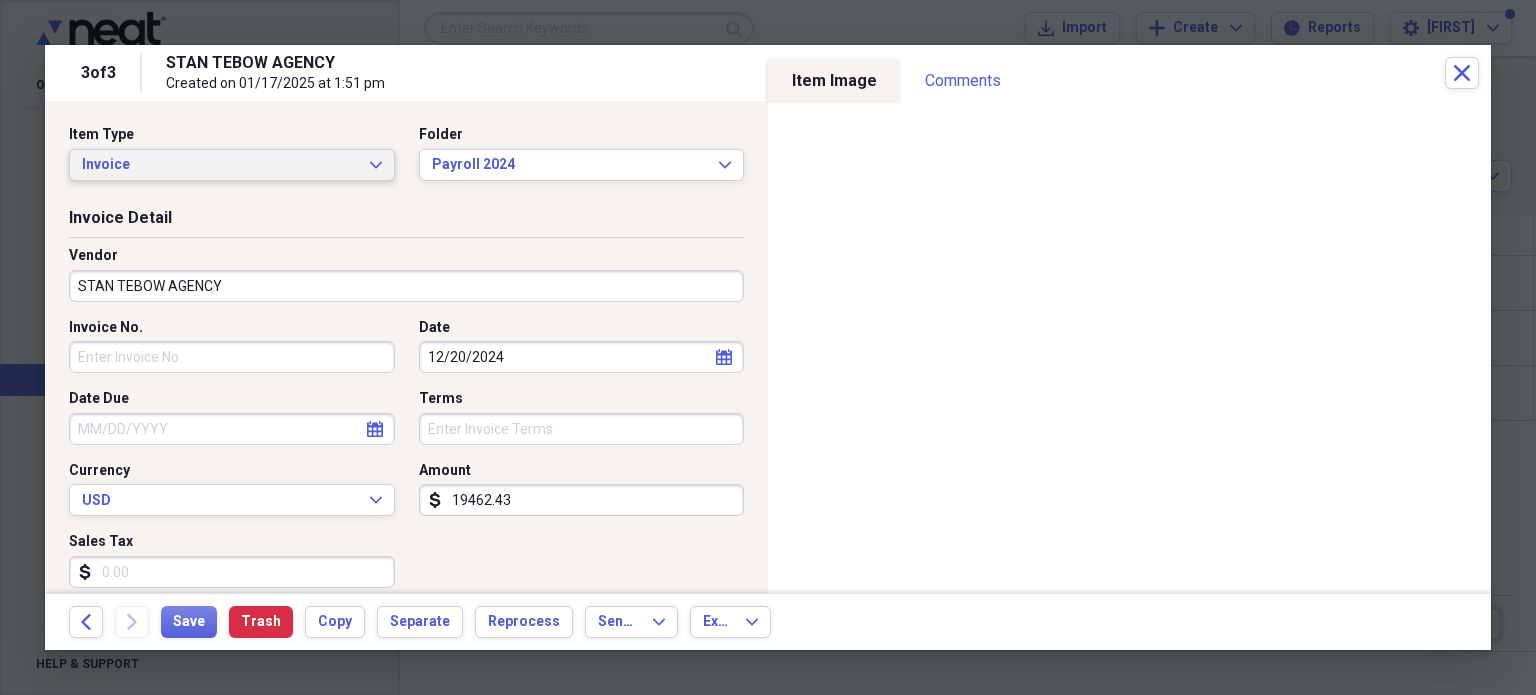 click on "Expand" 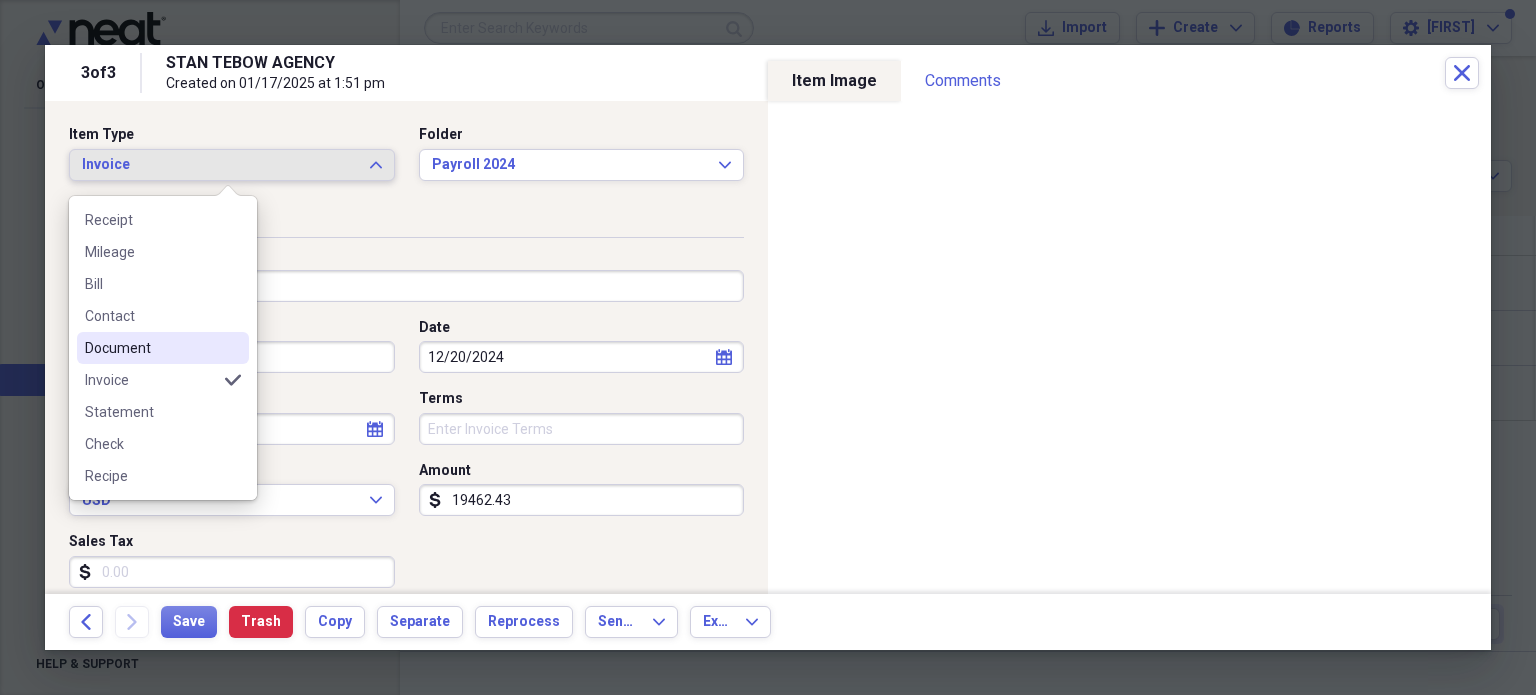 click on "Document" at bounding box center [151, 348] 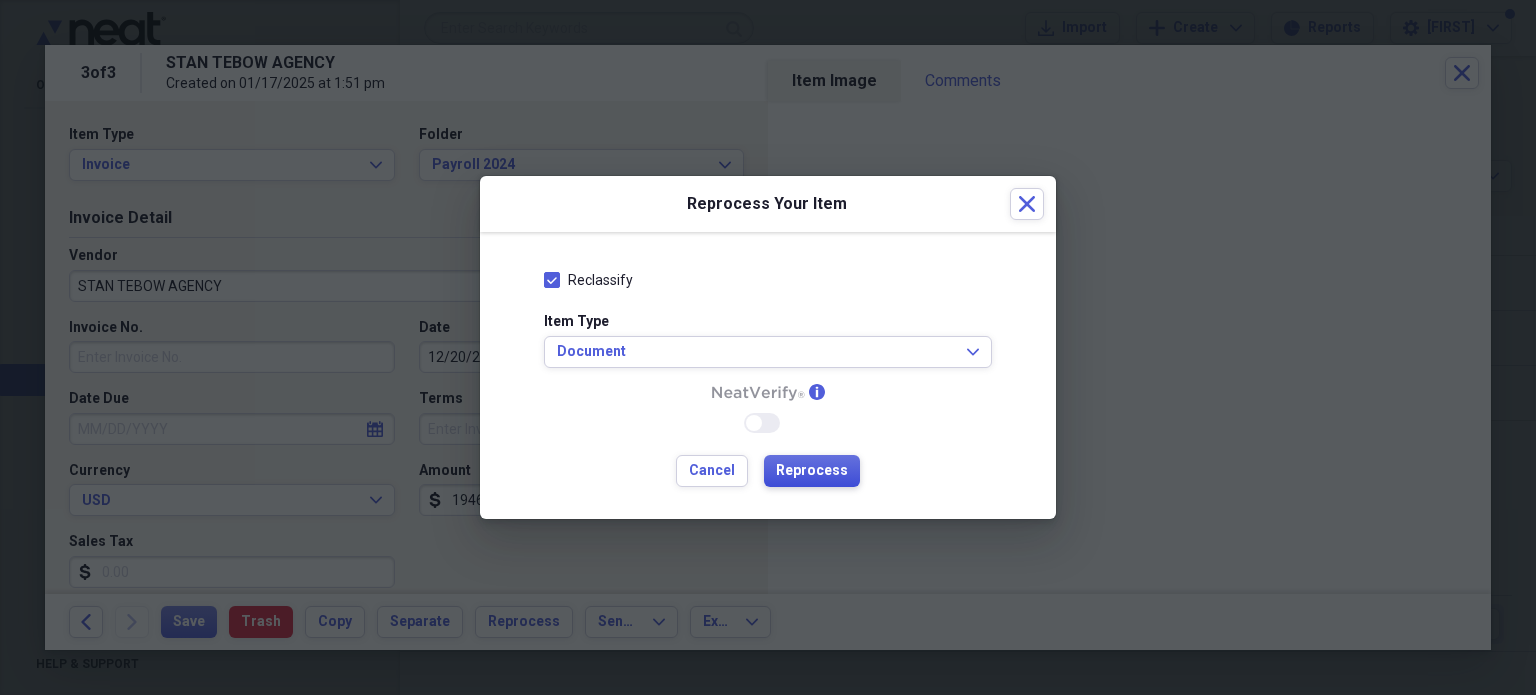 click on "Reprocess" at bounding box center [812, 471] 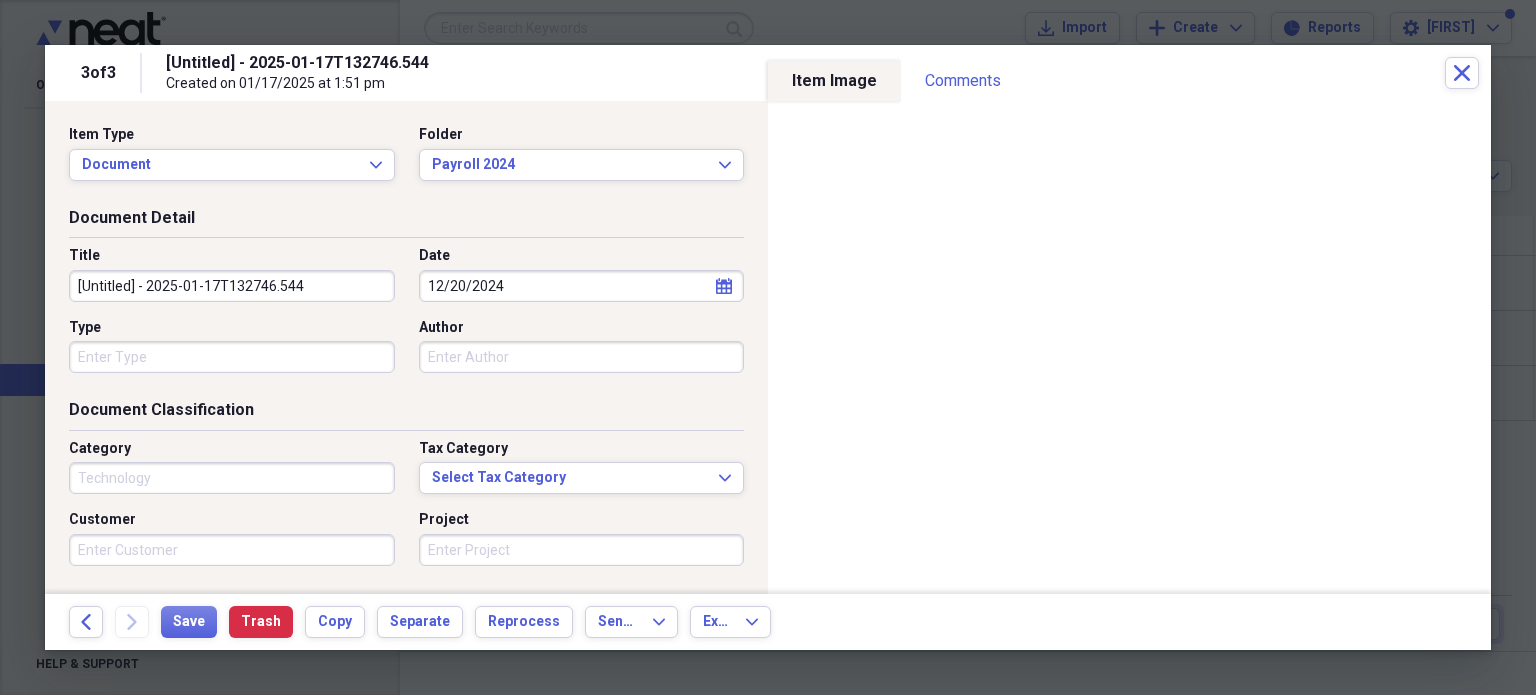 type on "Technology" 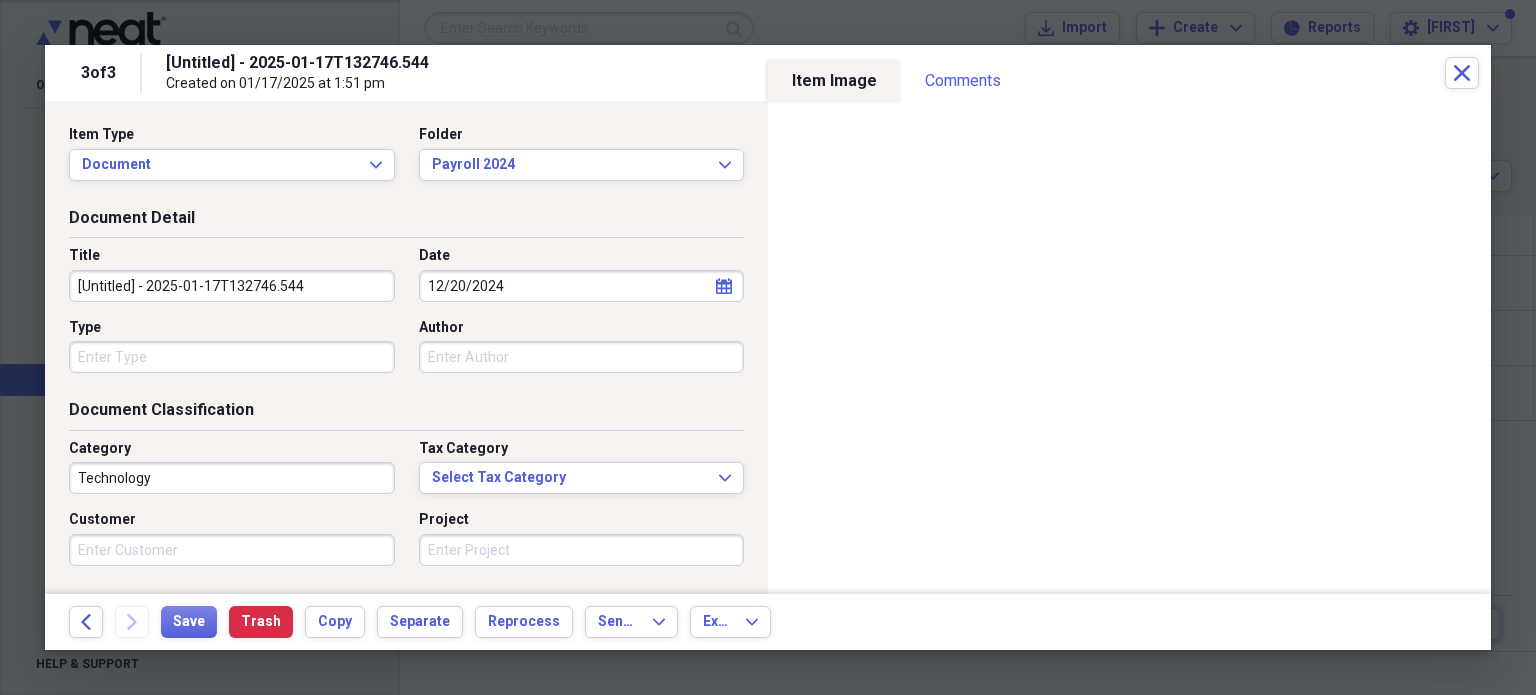 click 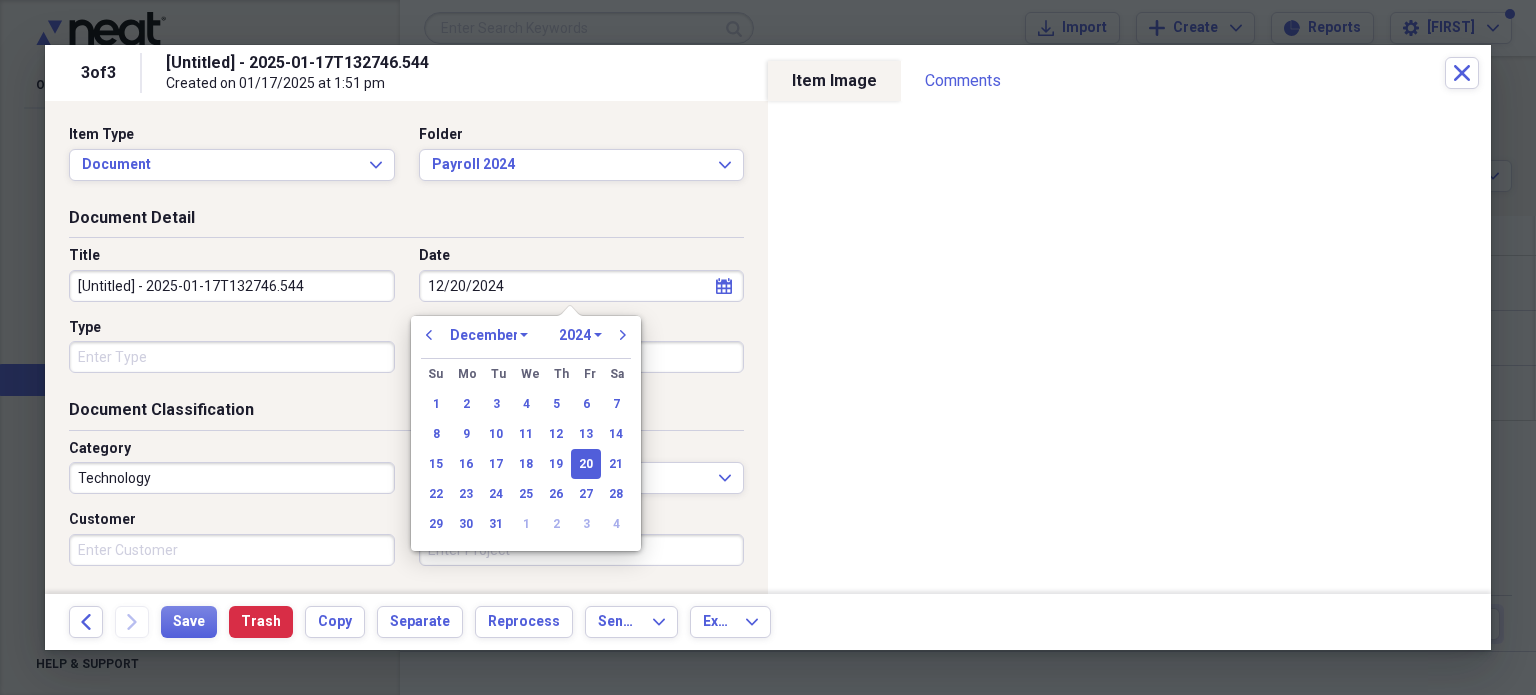 click on "January February March April May June July August September October November December" at bounding box center (489, 335) 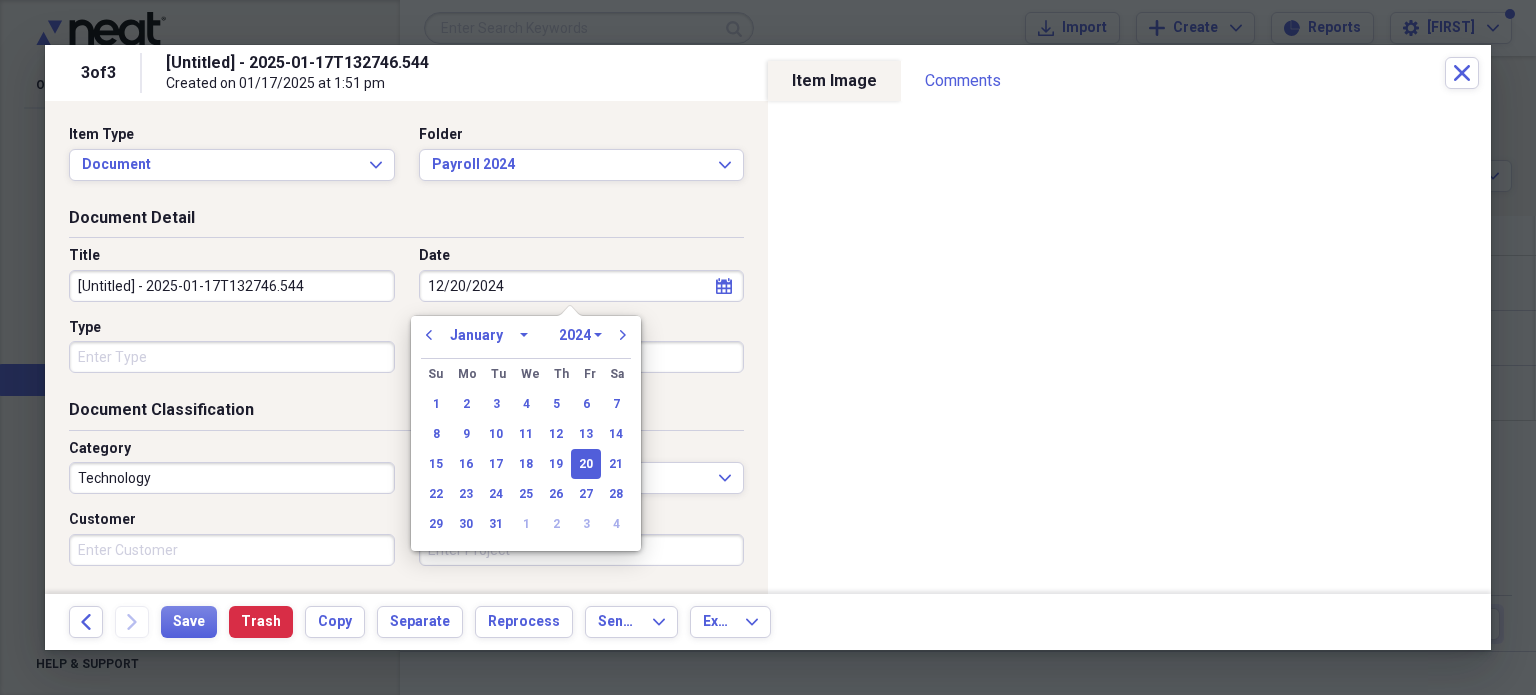 click on "January February March April May June July August September October November December" at bounding box center (489, 335) 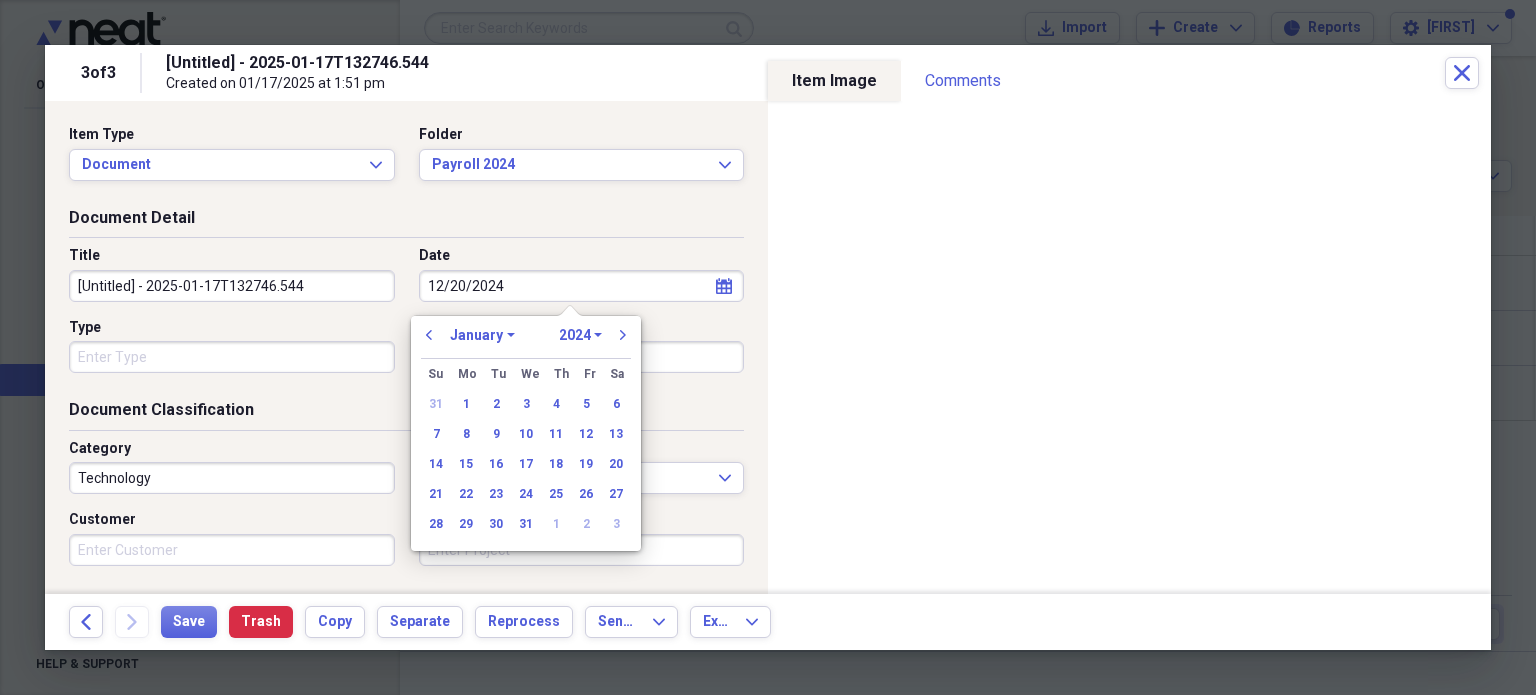 click on "1970 1971 1972 1973 1974 1975 1976 1977 1978 1979 1980 1981 1982 1983 1984 1985 1986 1987 1988 1989 1990 1991 1992 1993 1994 1995 1996 1997 1998 1999 2000 2001 2002 2003 2004 2005 2006 2007 2008 2009 2010 2011 2012 2013 2014 2015 2016 2017 2018 2019 2020 2021 2022 2023 2024 2025 2026 2027 2028 2029 2030 2031 2032 2033 2034 2035" at bounding box center (580, 335) 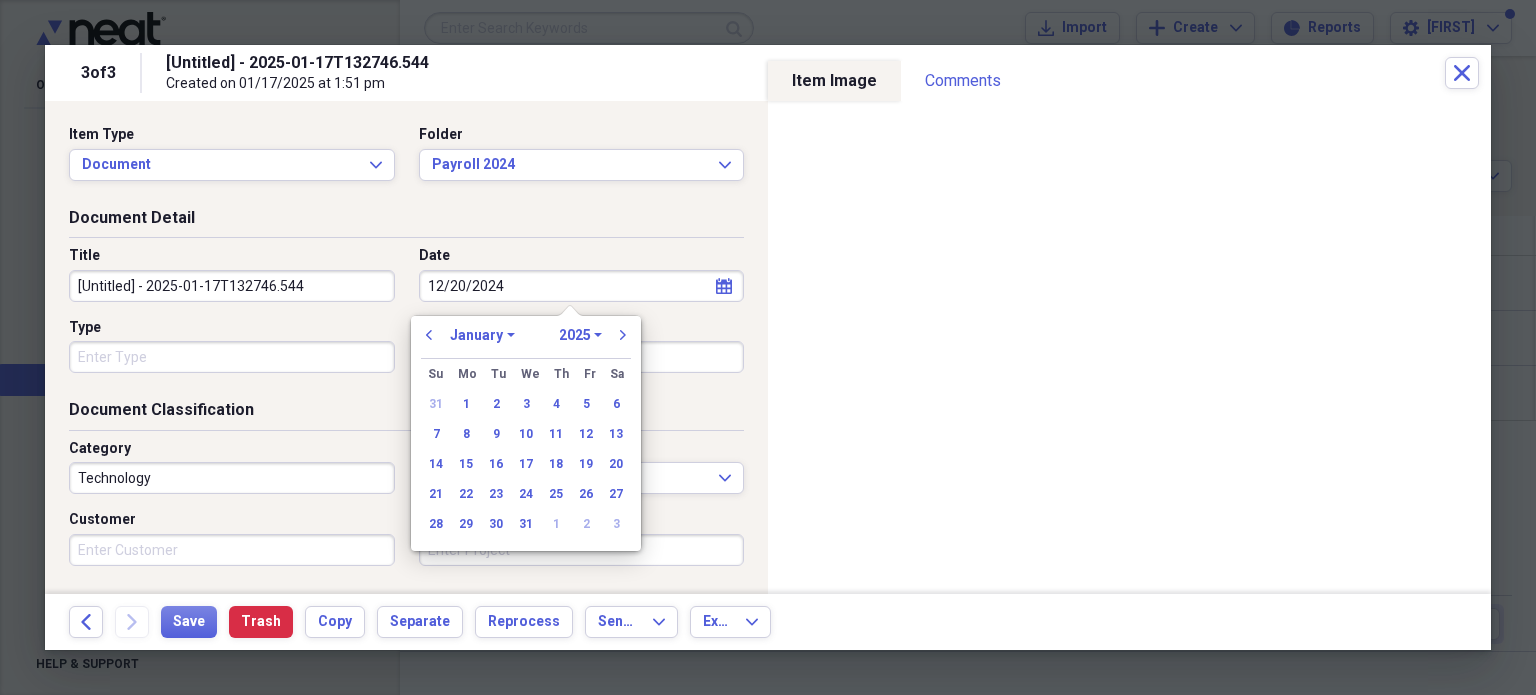 click on "1970 1971 1972 1973 1974 1975 1976 1977 1978 1979 1980 1981 1982 1983 1984 1985 1986 1987 1988 1989 1990 1991 1992 1993 1994 1995 1996 1997 1998 1999 2000 2001 2002 2003 2004 2005 2006 2007 2008 2009 2010 2011 2012 2013 2014 2015 2016 2017 2018 2019 2020 2021 2022 2023 2024 2025 2026 2027 2028 2029 2030 2031 2032 2033 2034 2035" at bounding box center [580, 335] 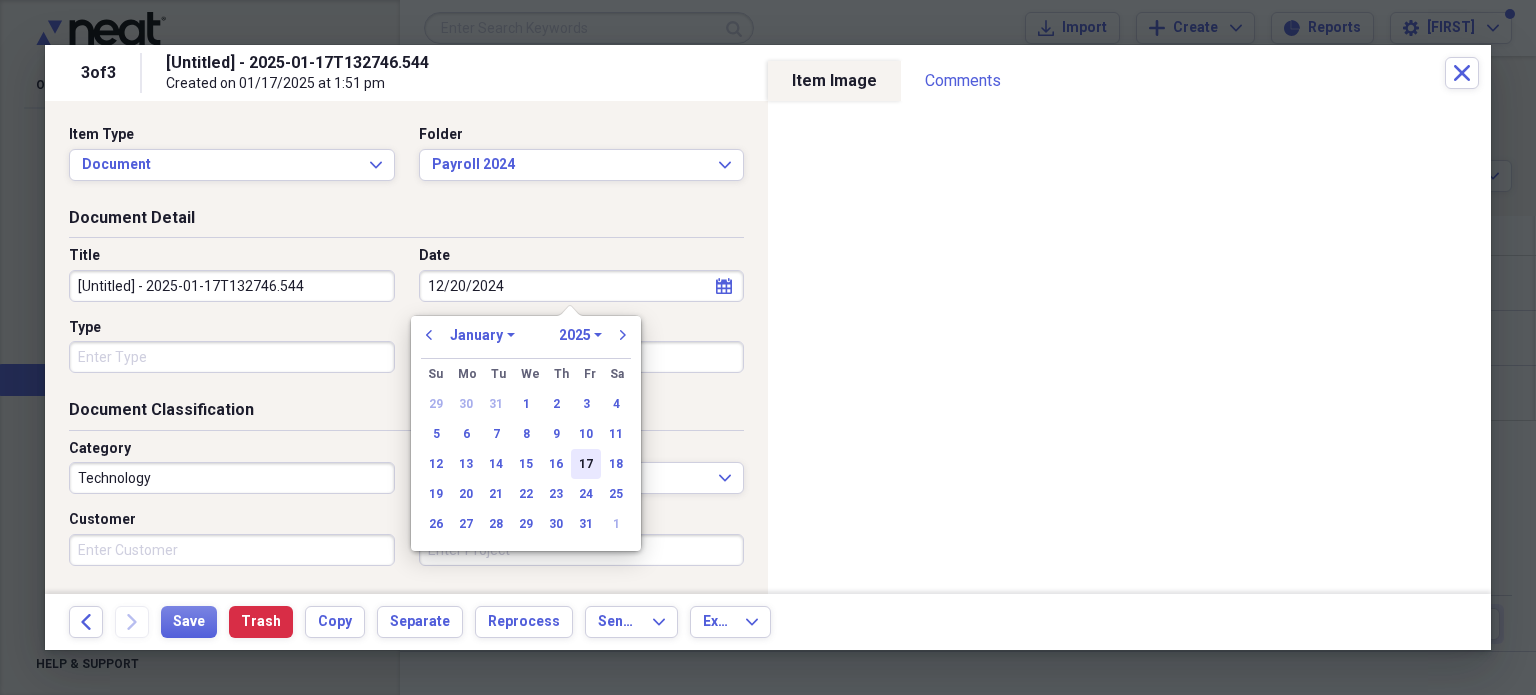 click on "17" at bounding box center [586, 464] 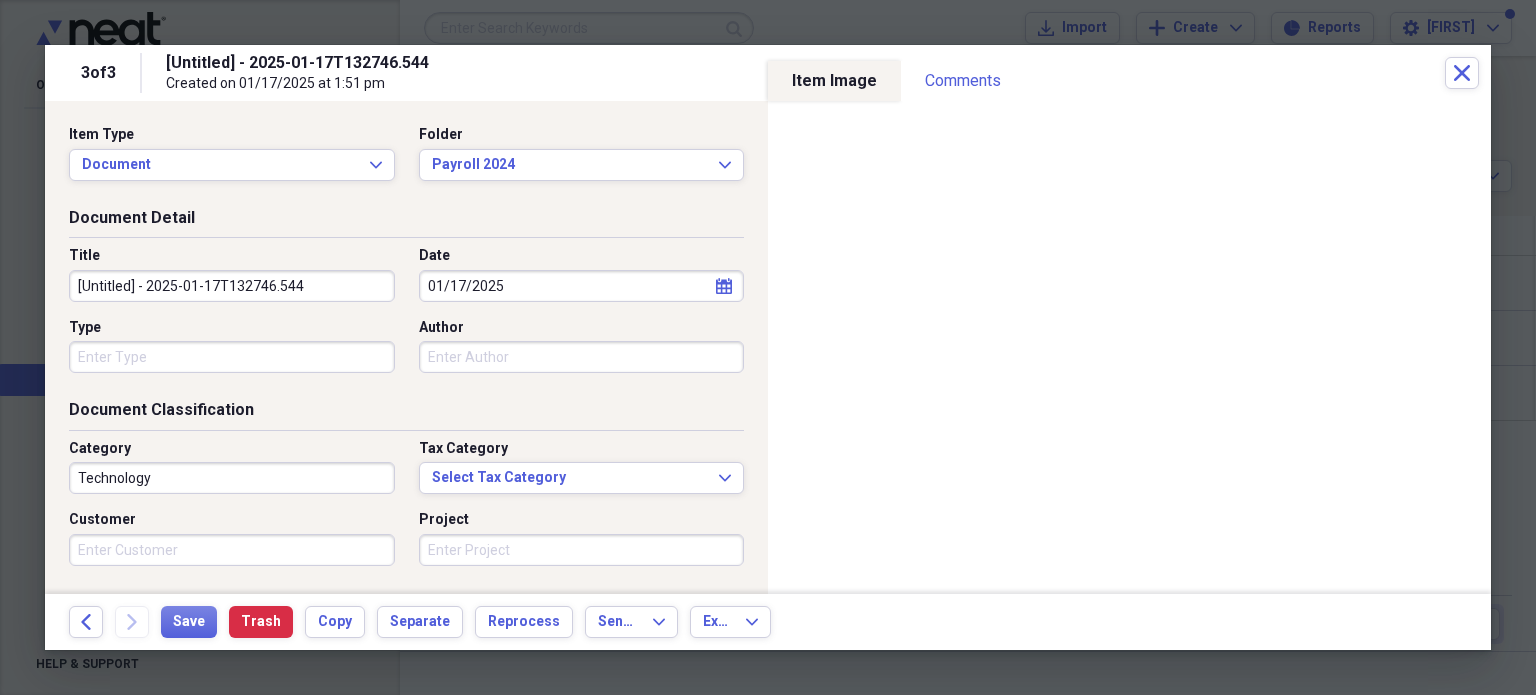 drag, startPoint x: 332, startPoint y: 279, endPoint x: 0, endPoint y: 272, distance: 332.0738 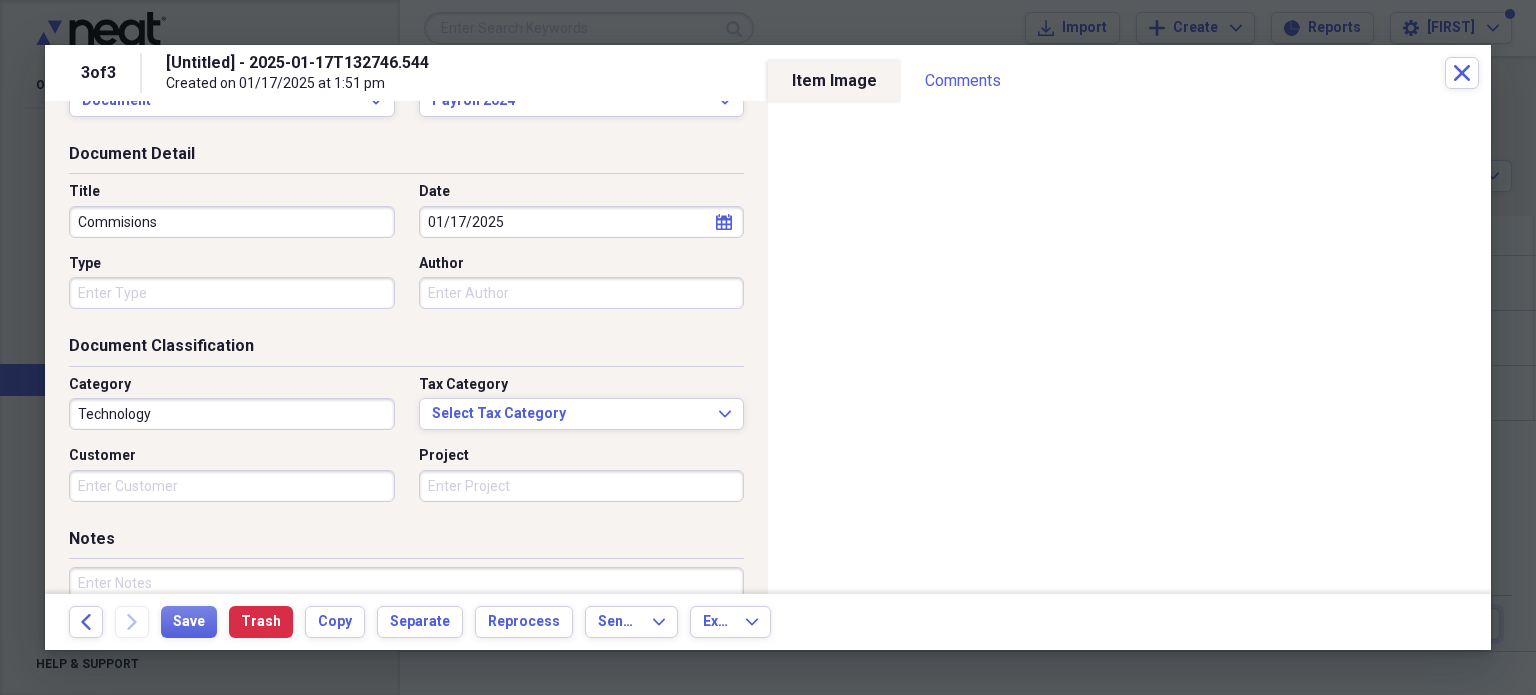 scroll, scrollTop: 100, scrollLeft: 0, axis: vertical 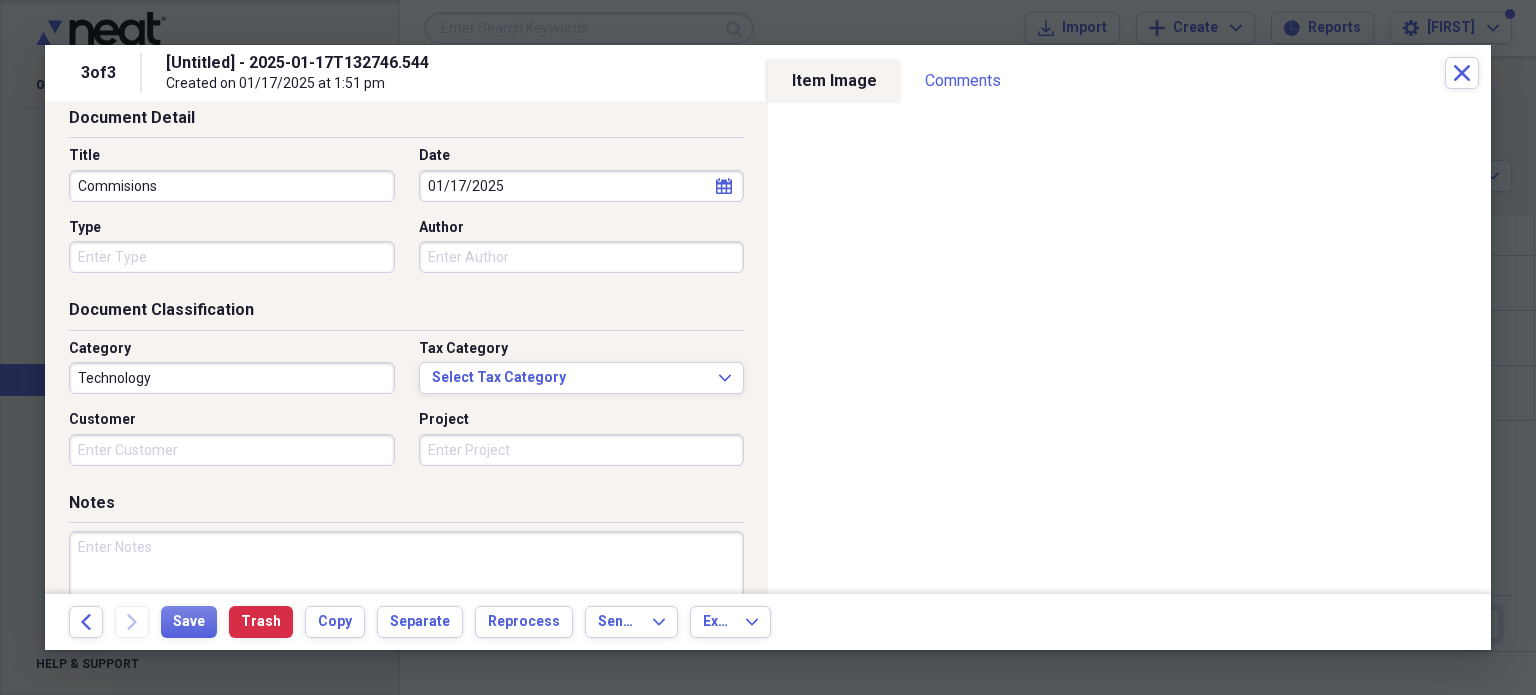 type on "Commisions" 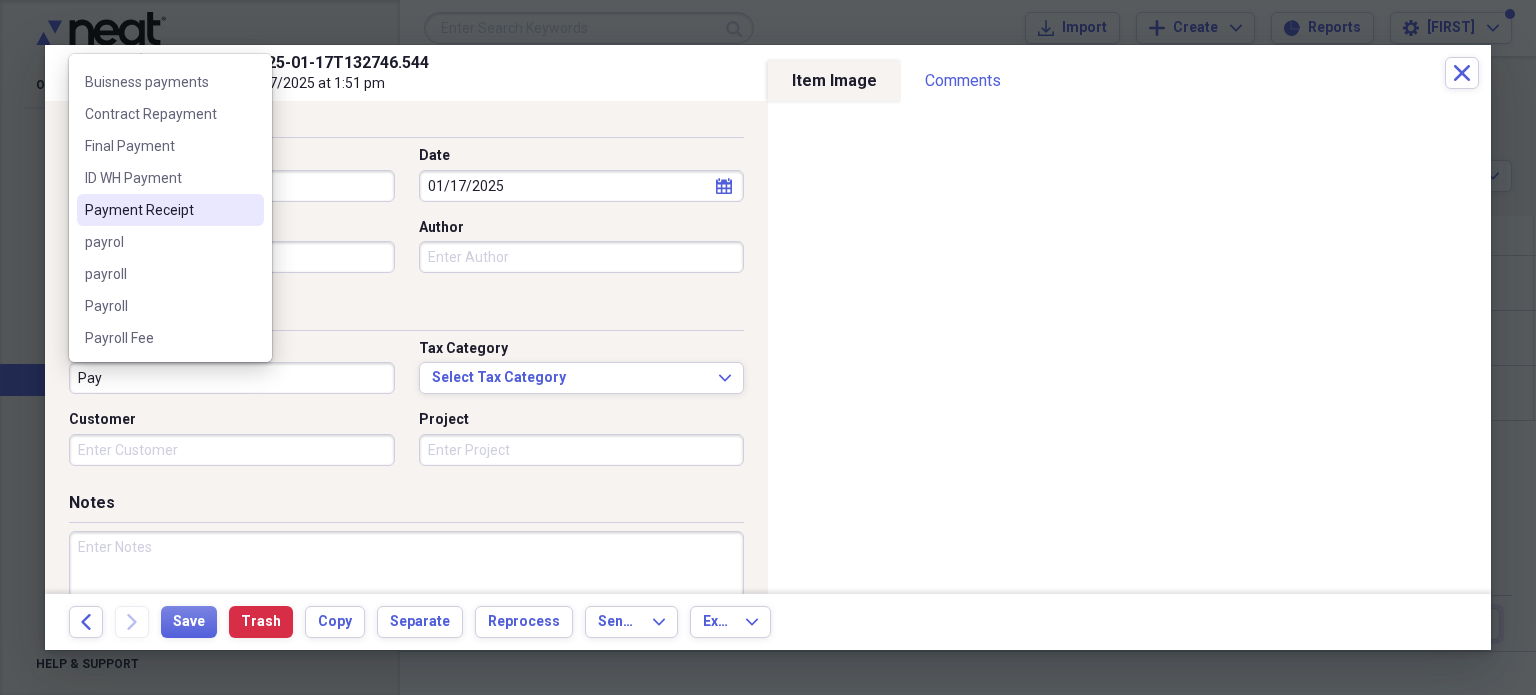 scroll, scrollTop: 92, scrollLeft: 0, axis: vertical 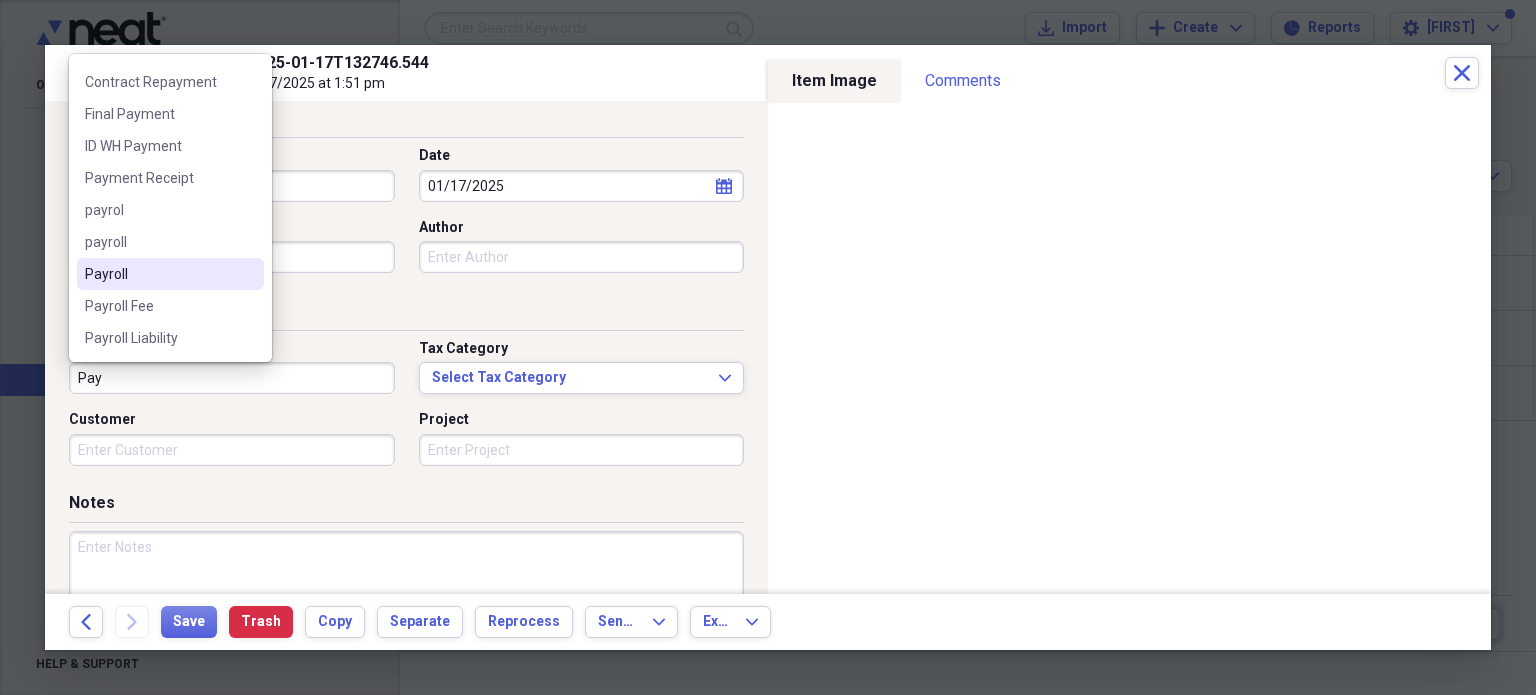 click on "Payroll" at bounding box center (158, 274) 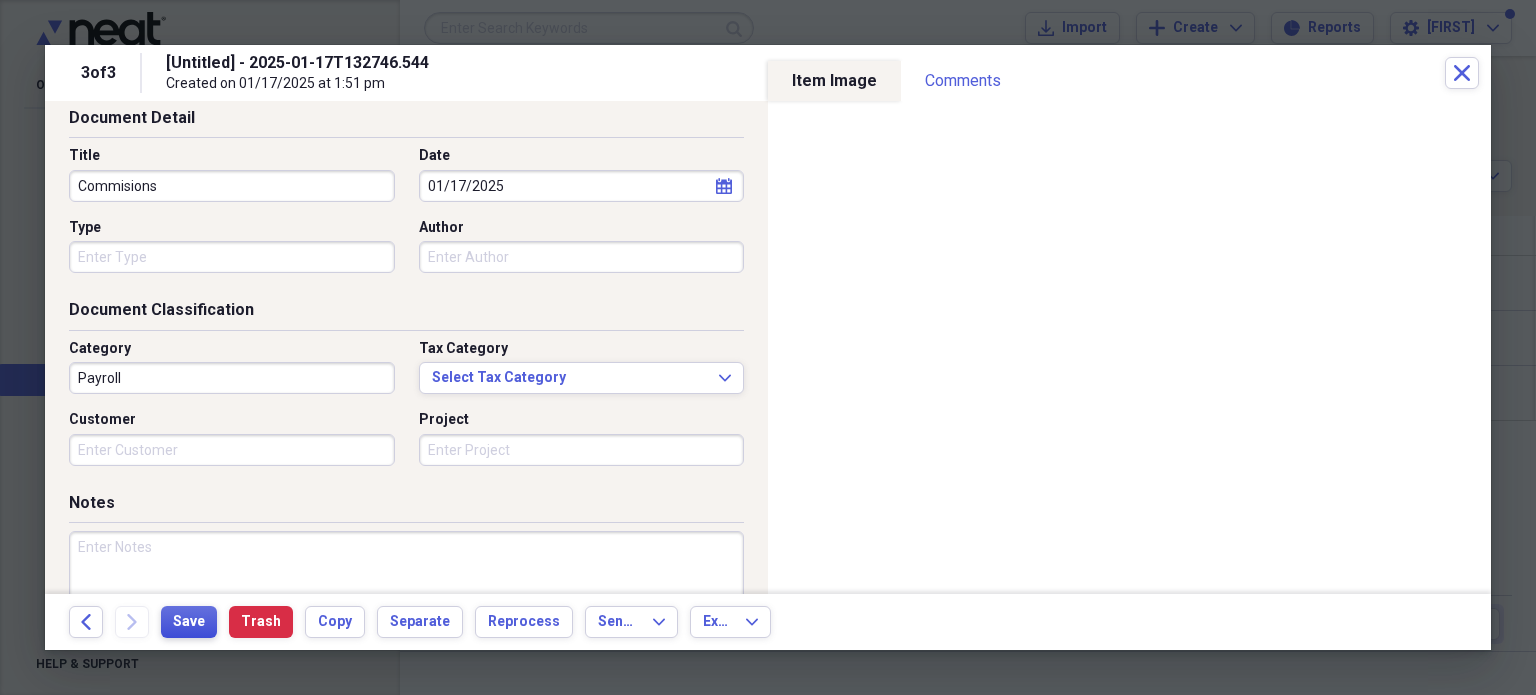 click on "Save" at bounding box center [189, 622] 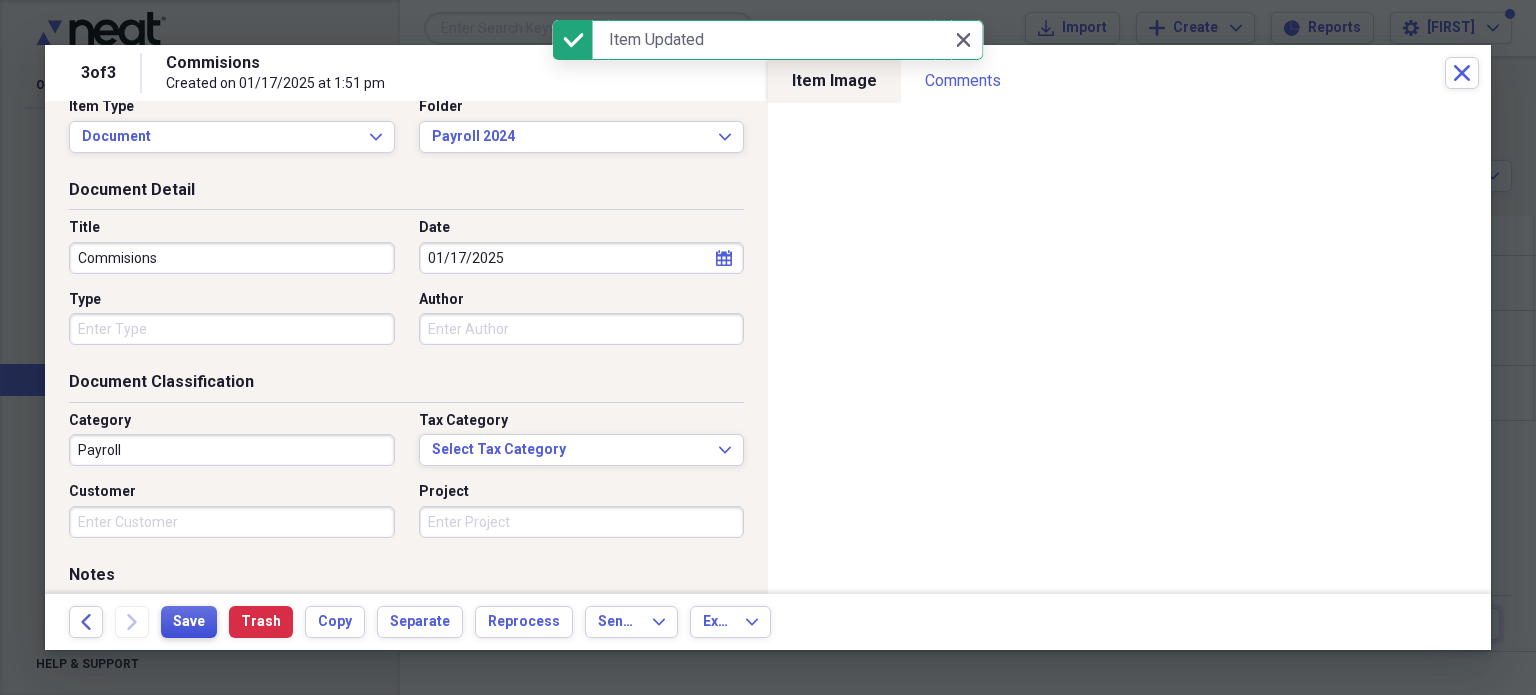scroll, scrollTop: 0, scrollLeft: 0, axis: both 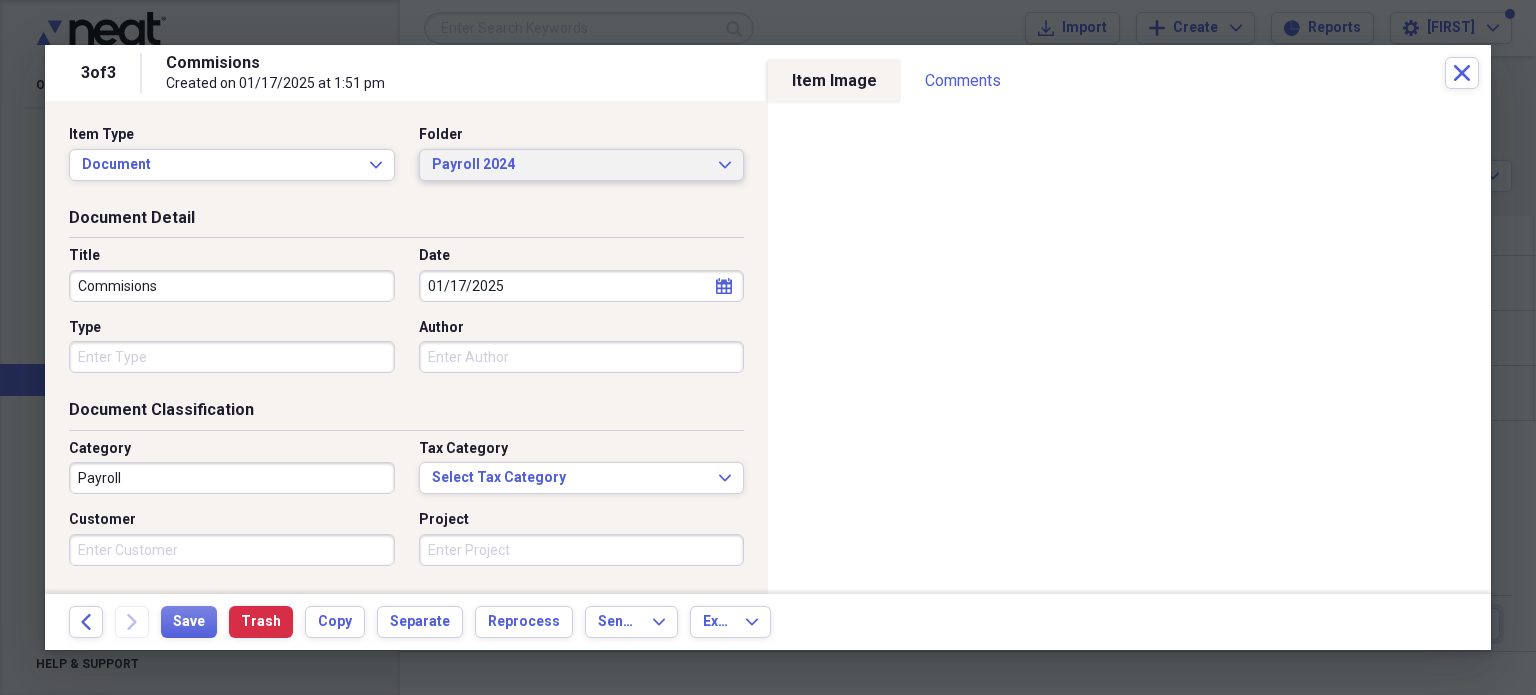 click on "Expand" 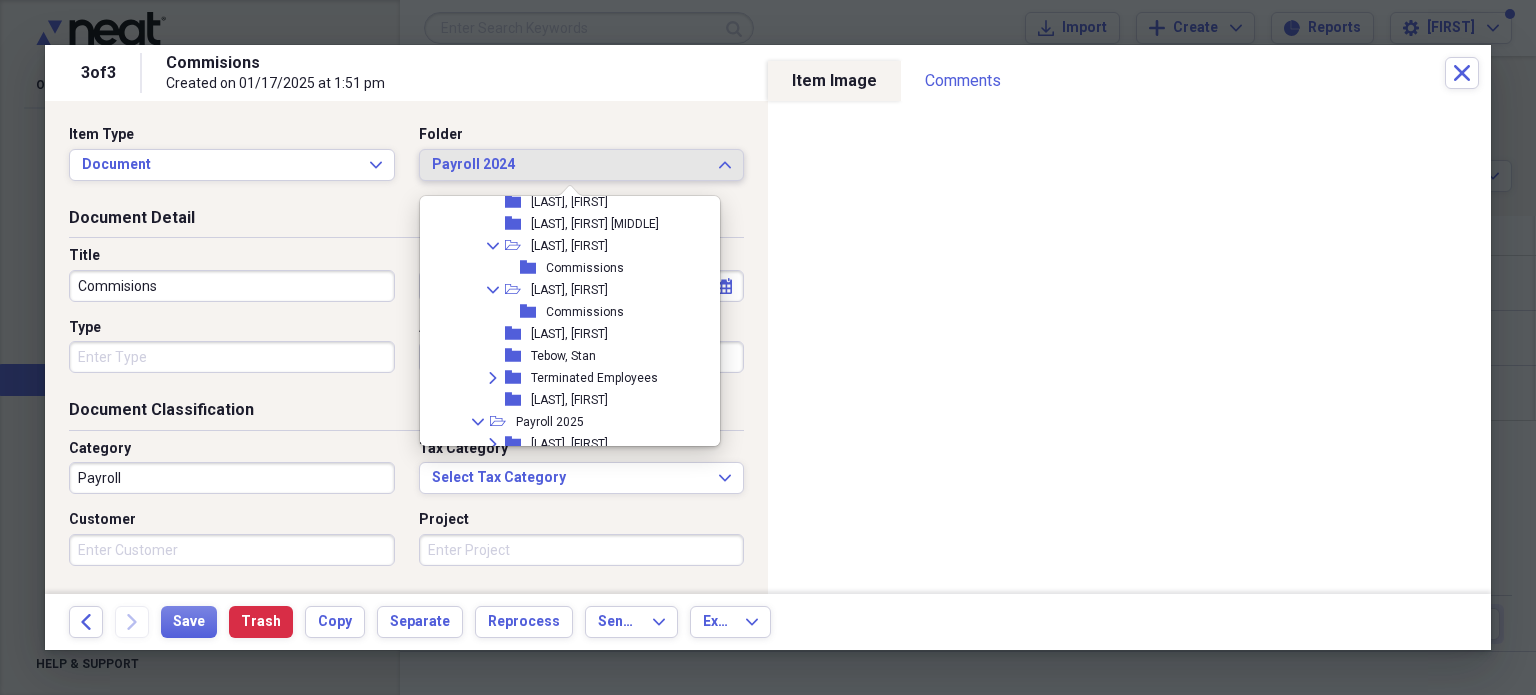 scroll, scrollTop: 670, scrollLeft: 0, axis: vertical 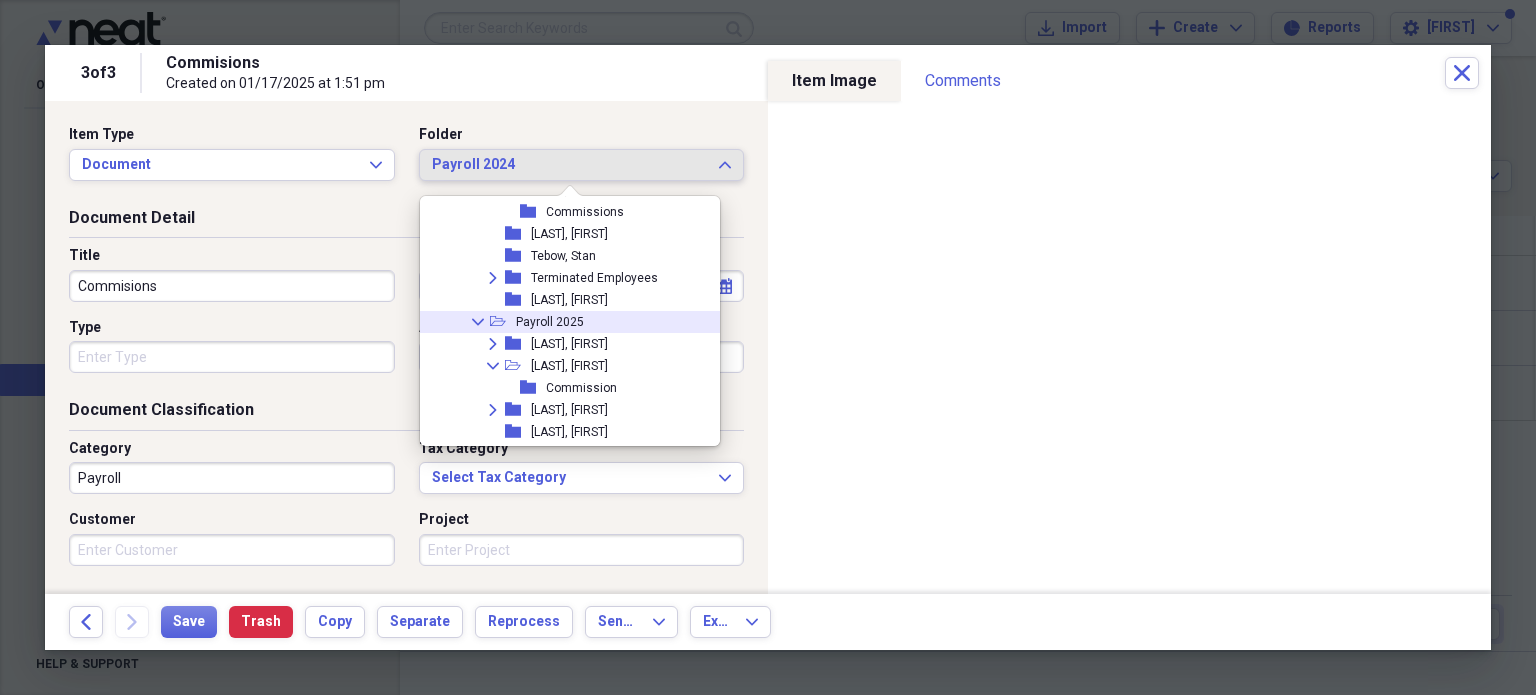 click on "Collapse open-folder Payroll 2025" at bounding box center [569, 322] 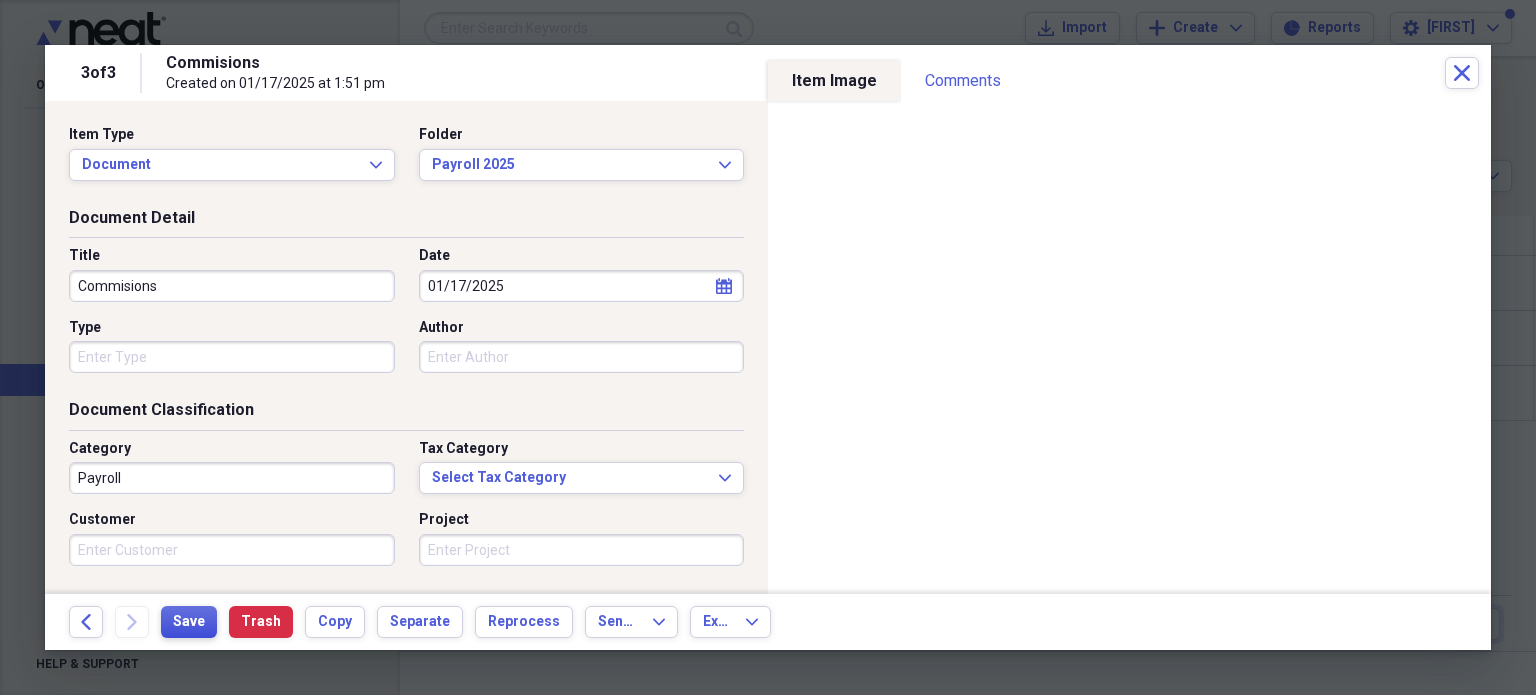 click on "Save" at bounding box center (189, 622) 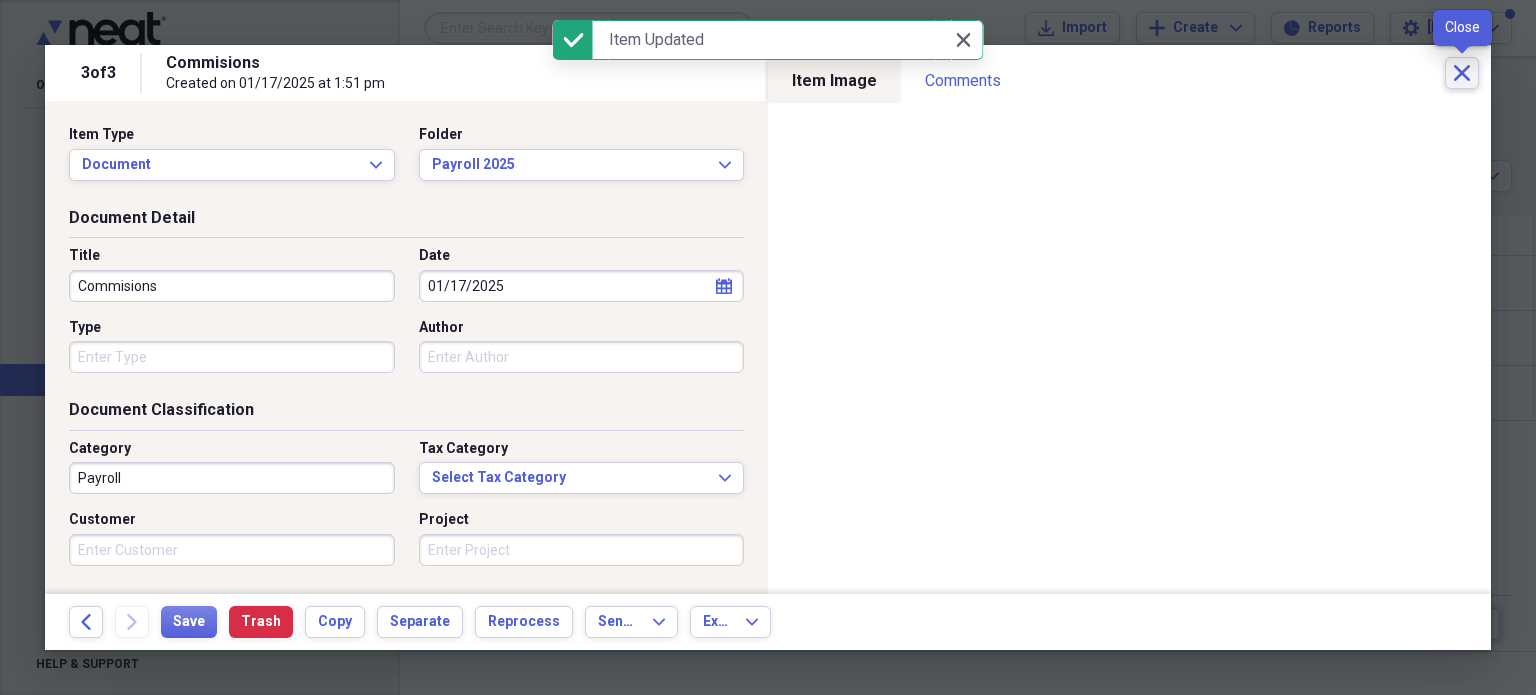 click 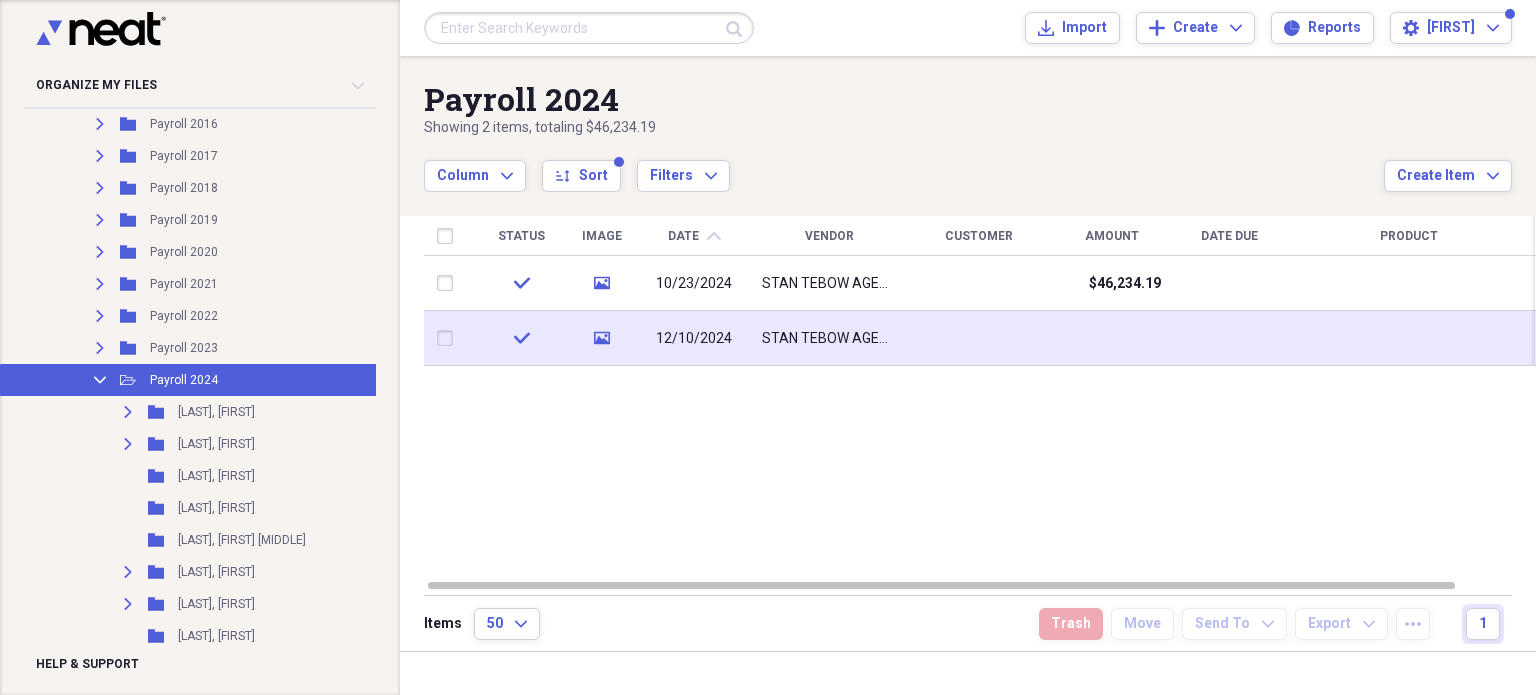 click at bounding box center [449, 338] 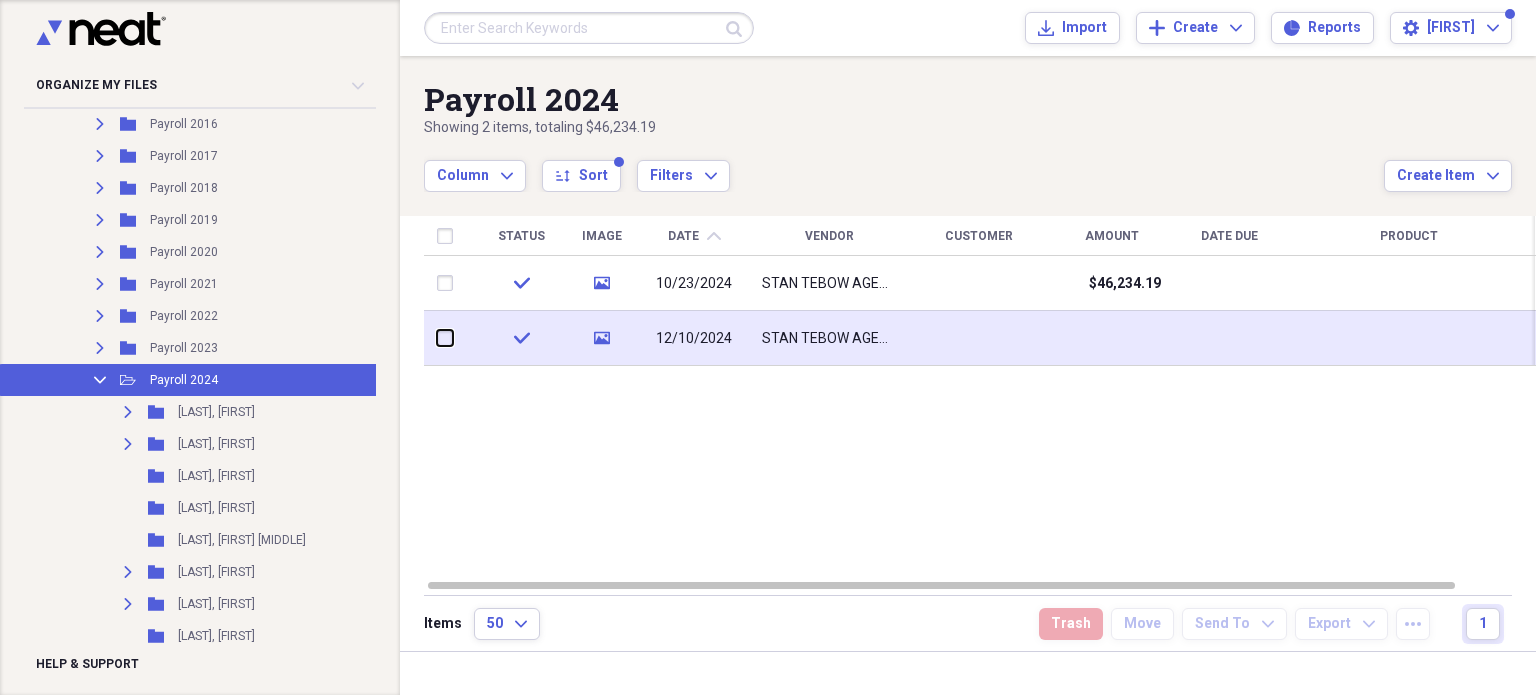 click at bounding box center [437, 338] 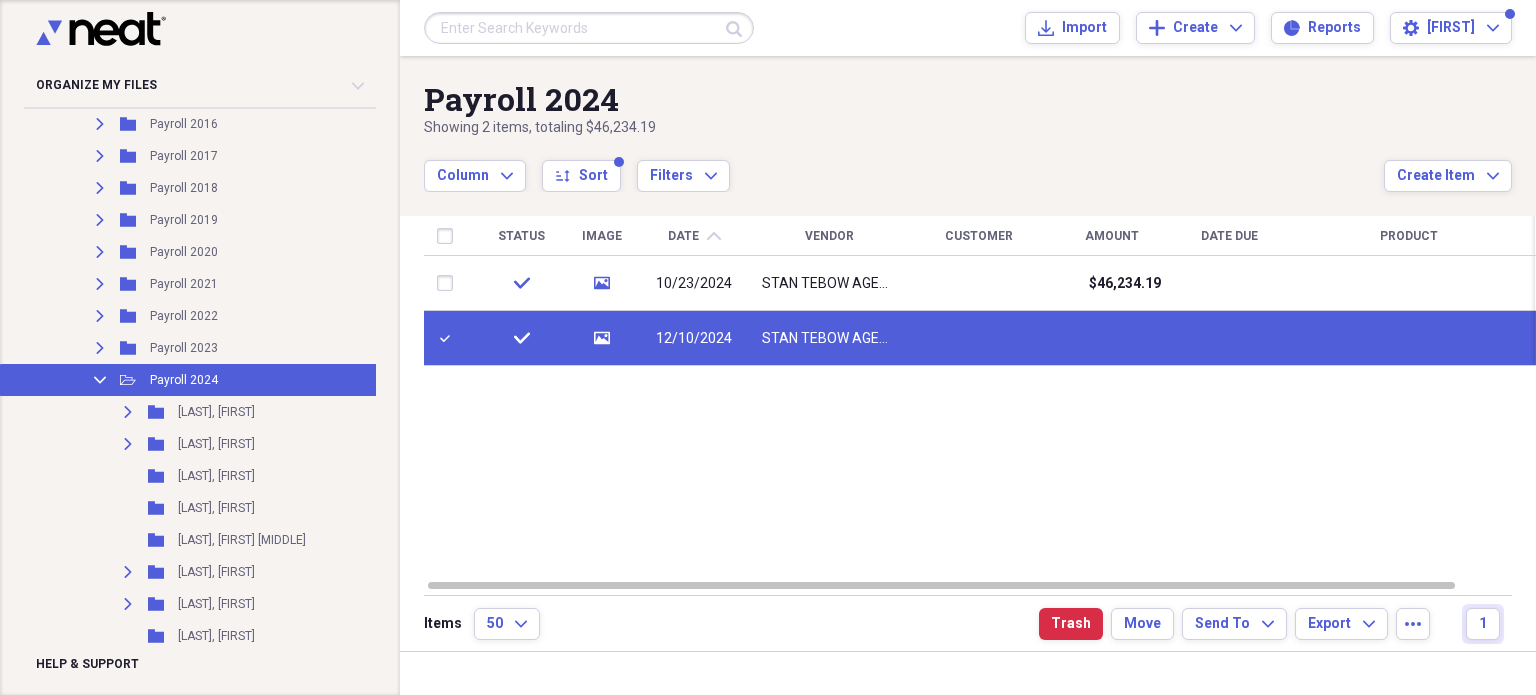 click on "12/10/2024" at bounding box center (694, 338) 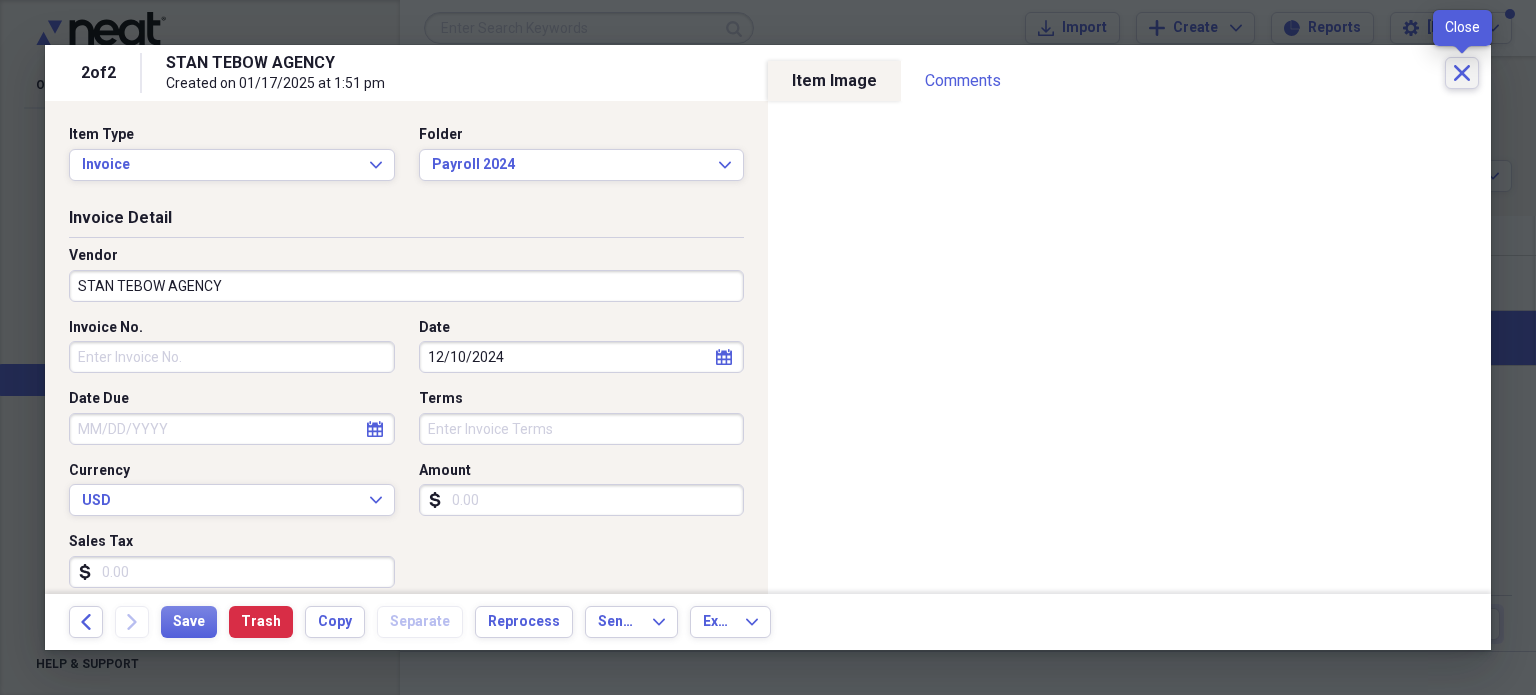 click on "Close" 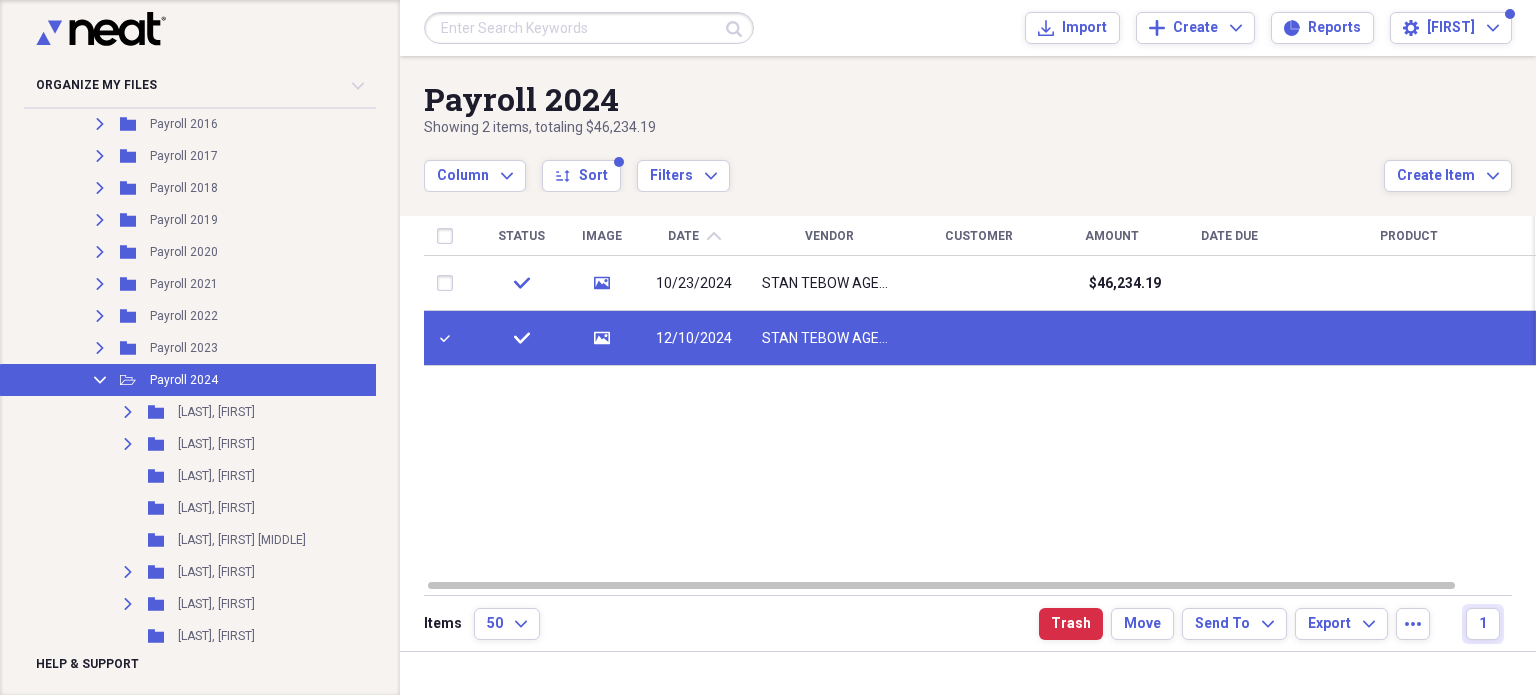click at bounding box center (449, 338) 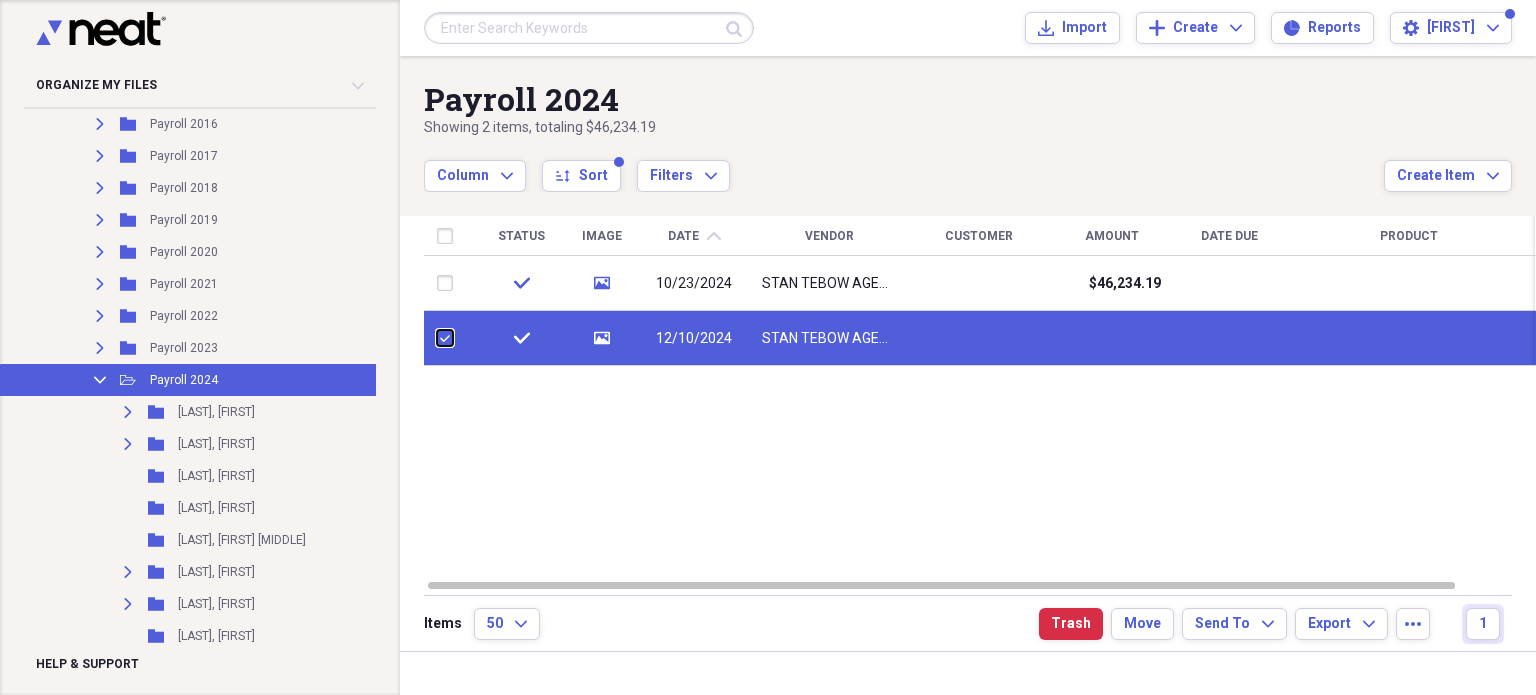 click at bounding box center [437, 338] 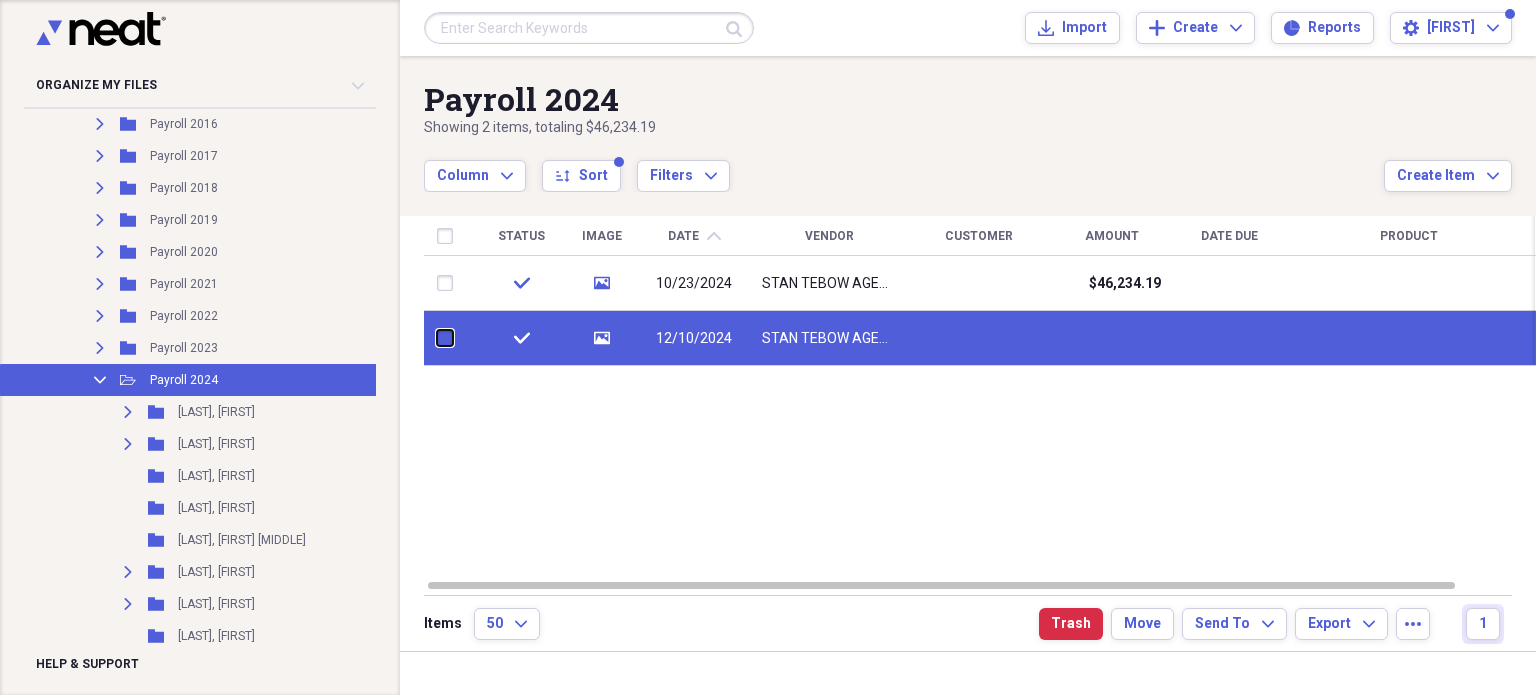 checkbox on "false" 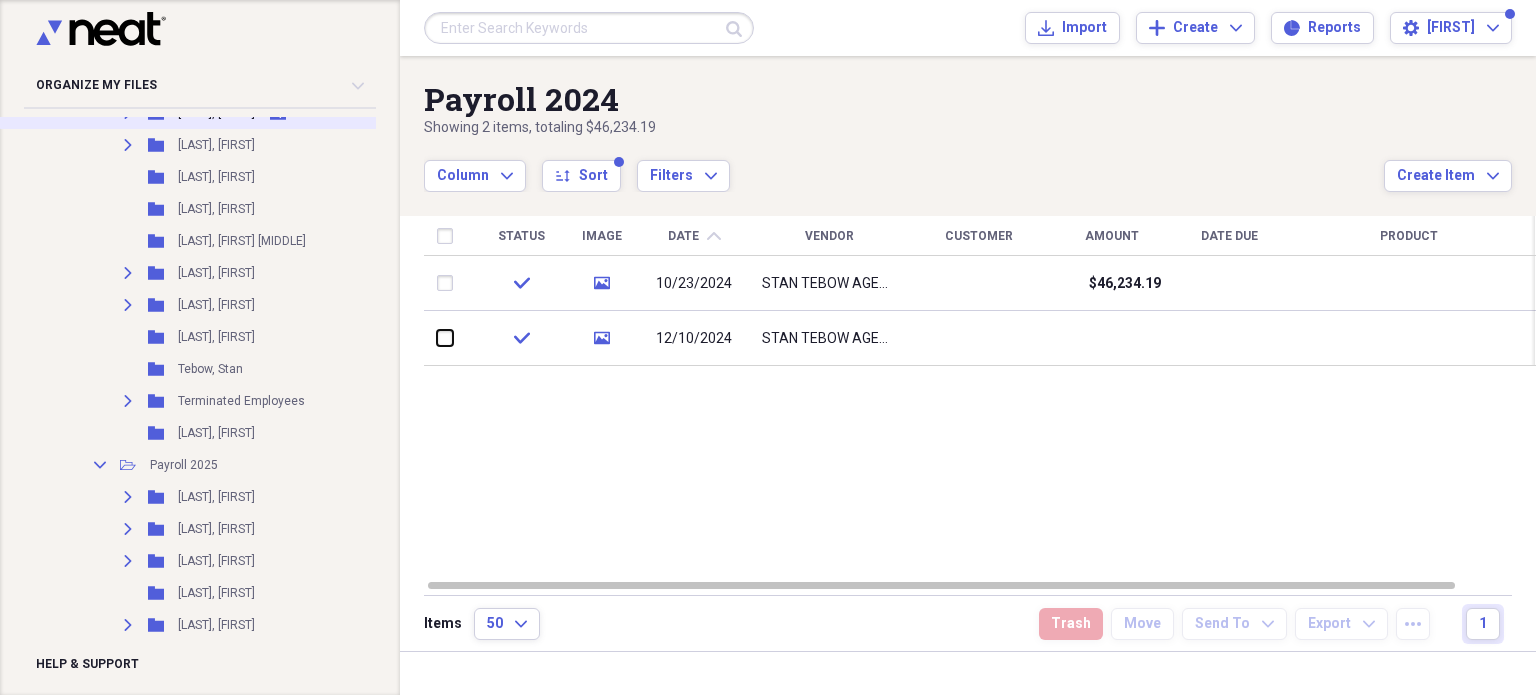 scroll, scrollTop: 821, scrollLeft: 0, axis: vertical 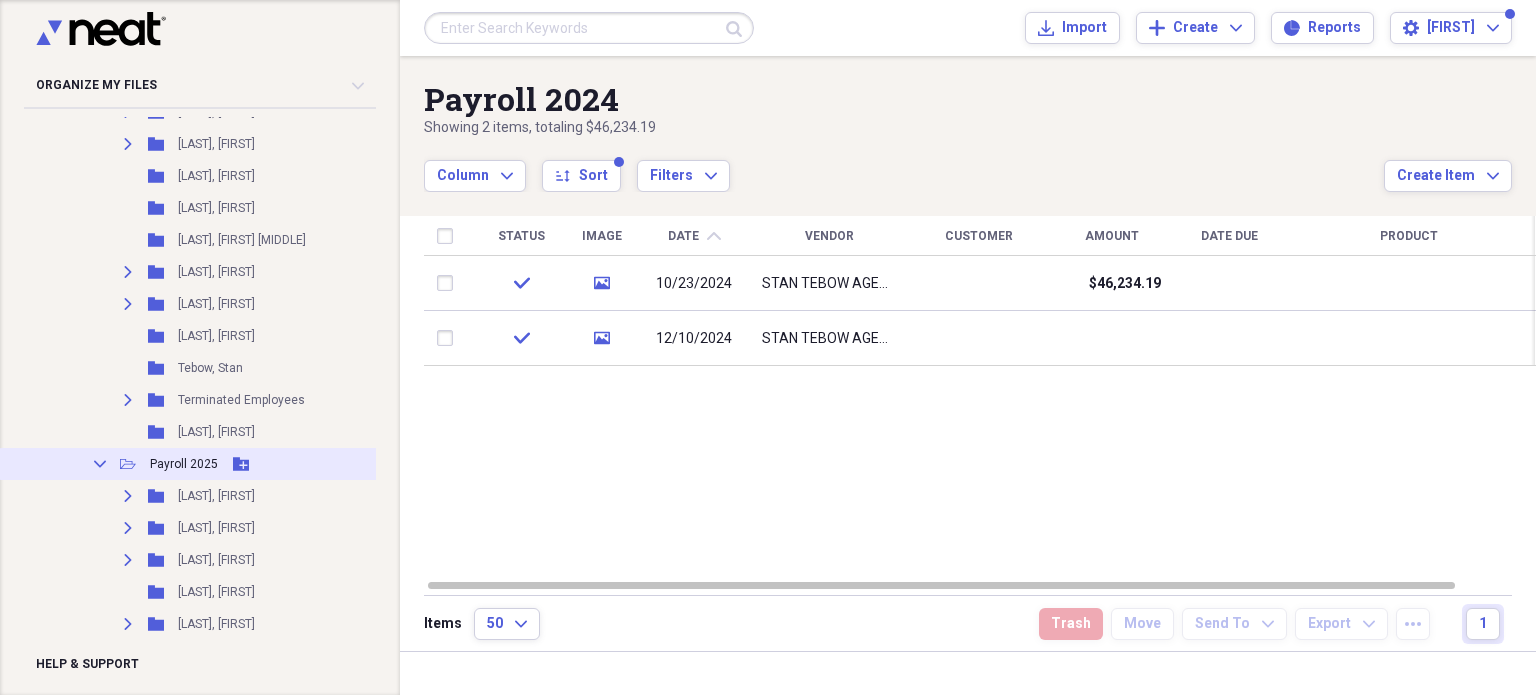 click on "Payroll 2025" at bounding box center [184, 464] 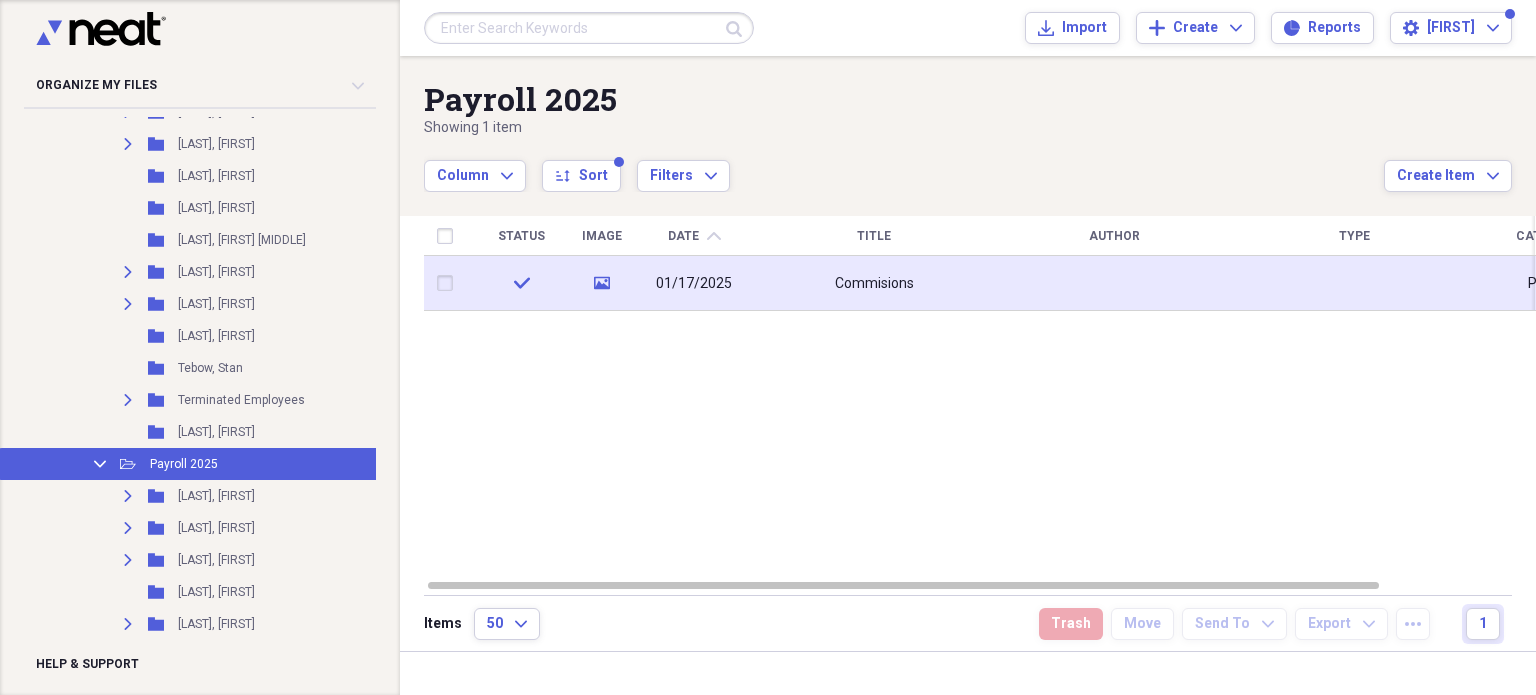 click at bounding box center (449, 283) 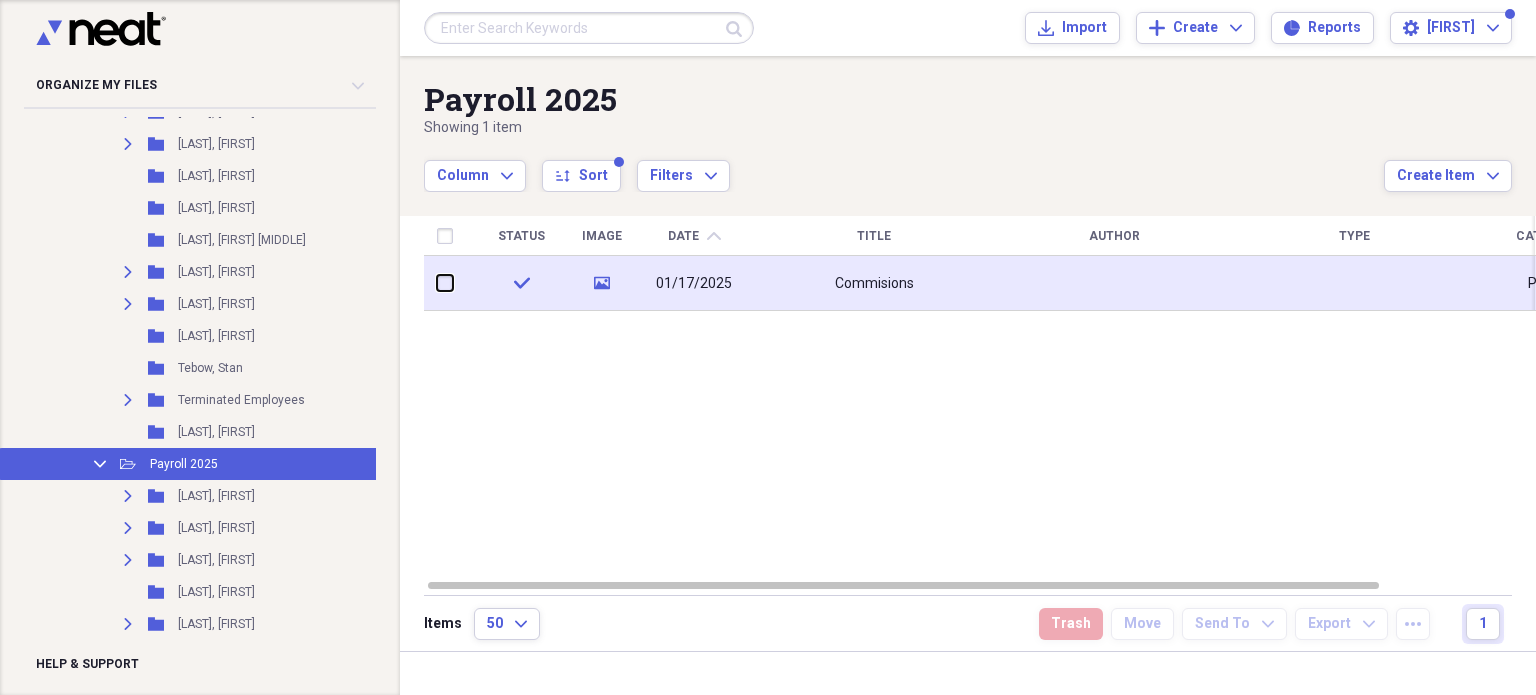 click at bounding box center (437, 283) 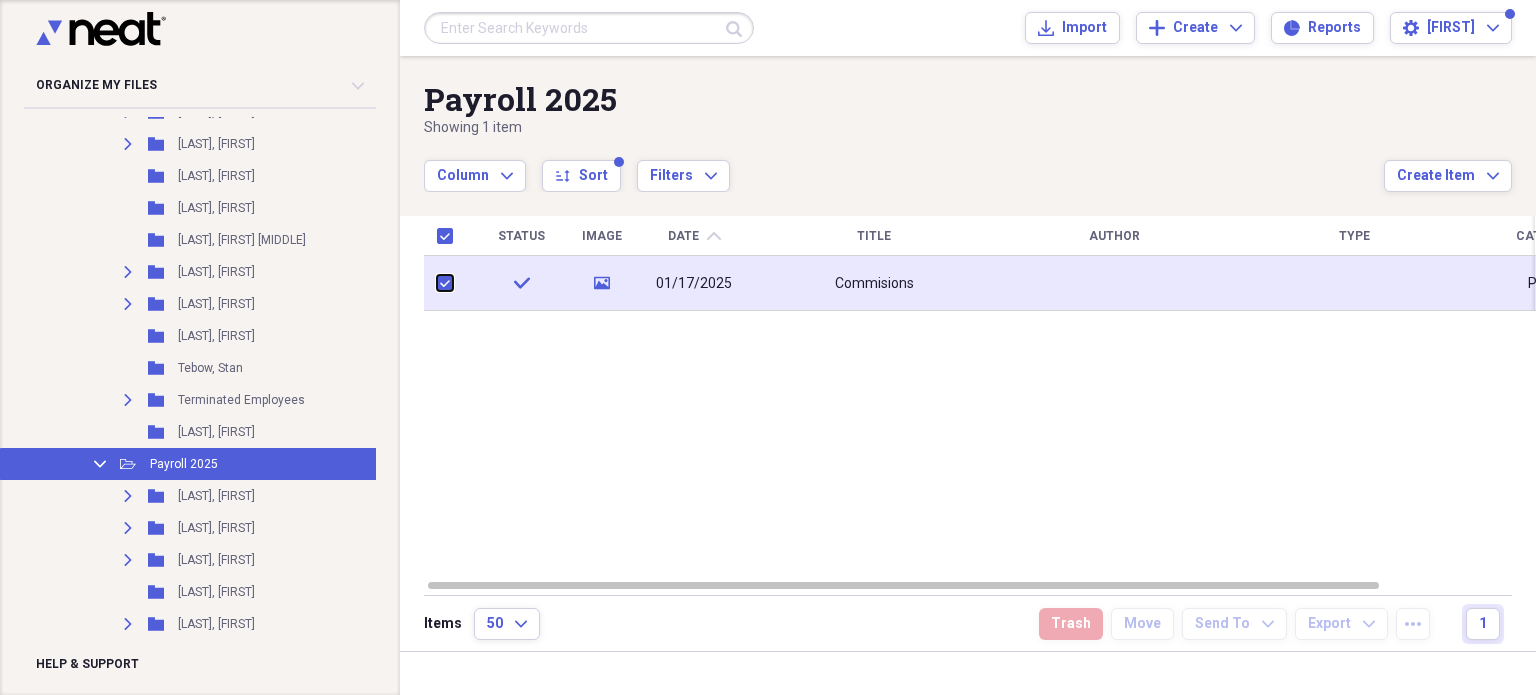 checkbox on "true" 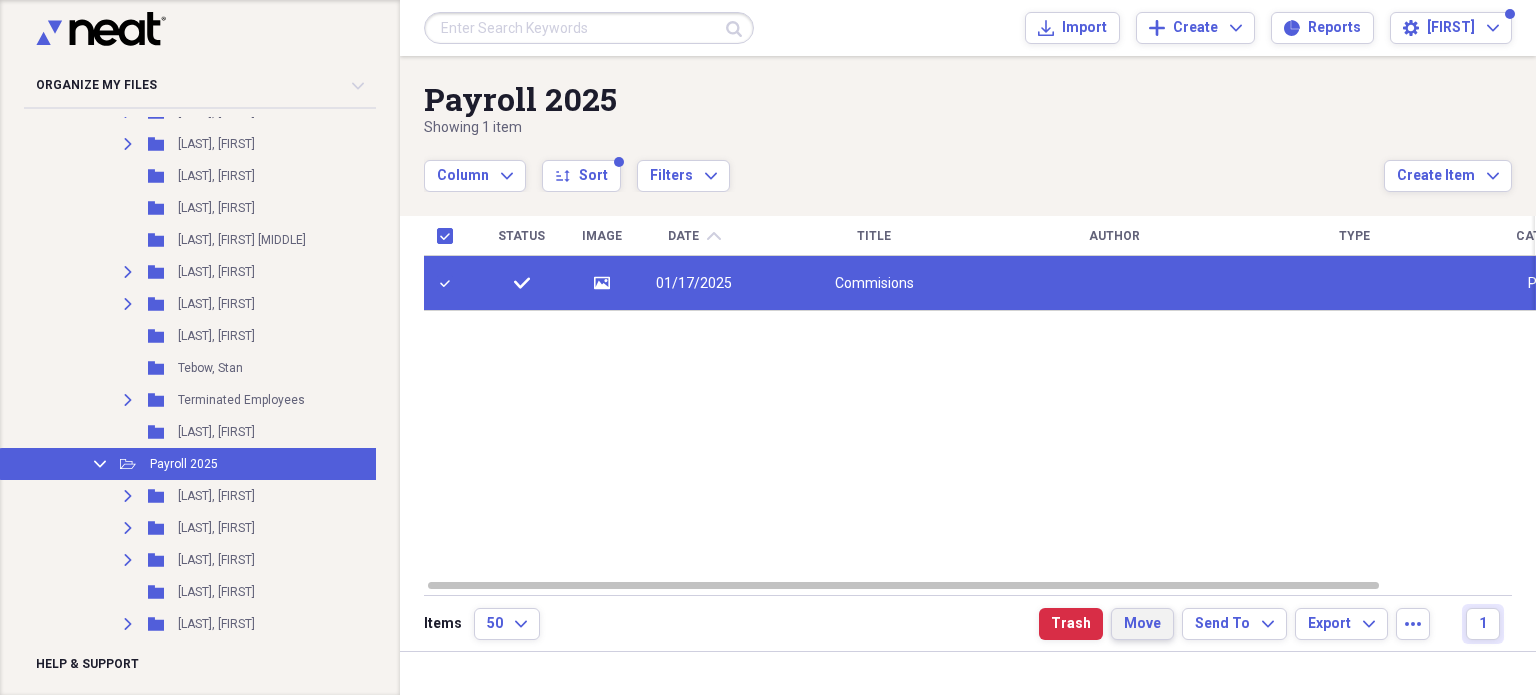 click on "Move" at bounding box center [1142, 624] 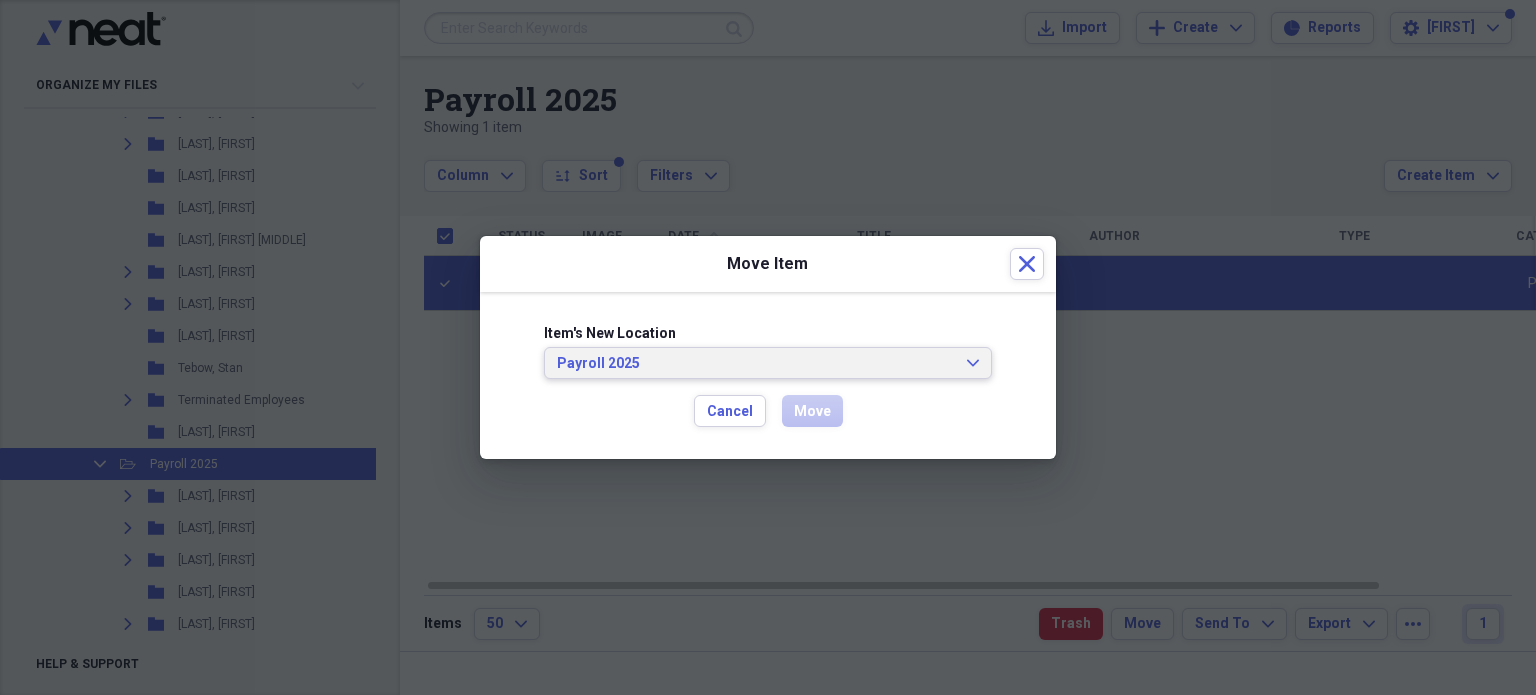 click on "Expand" 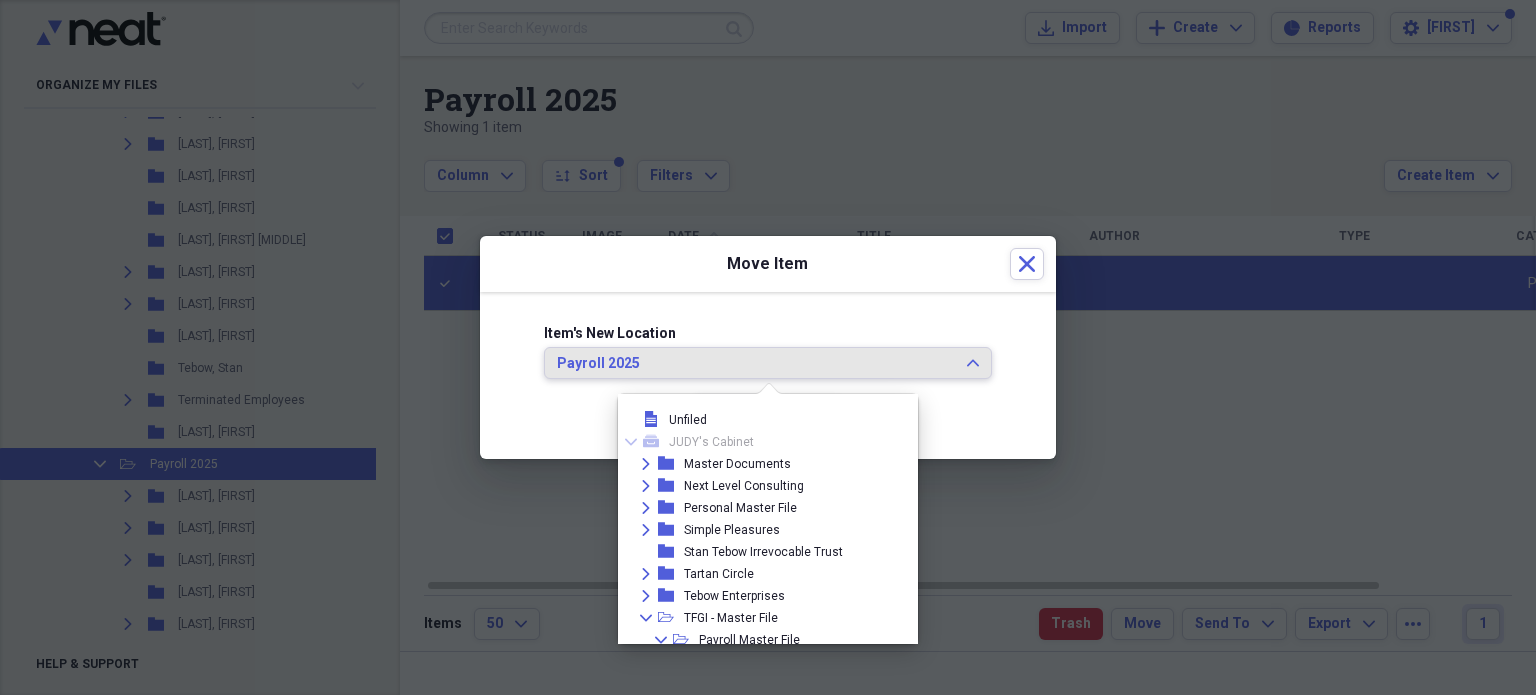 scroll, scrollTop: 678, scrollLeft: 0, axis: vertical 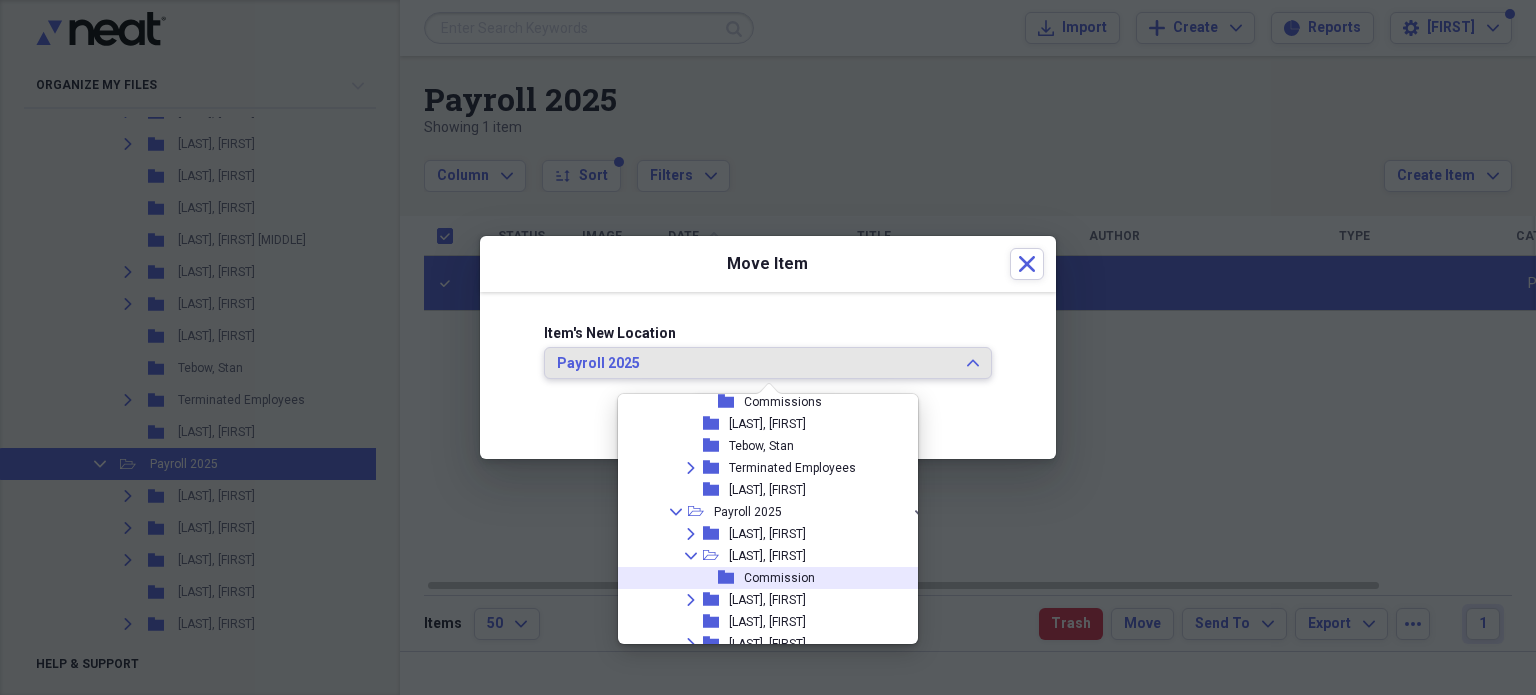 click on "Commission" at bounding box center (779, 578) 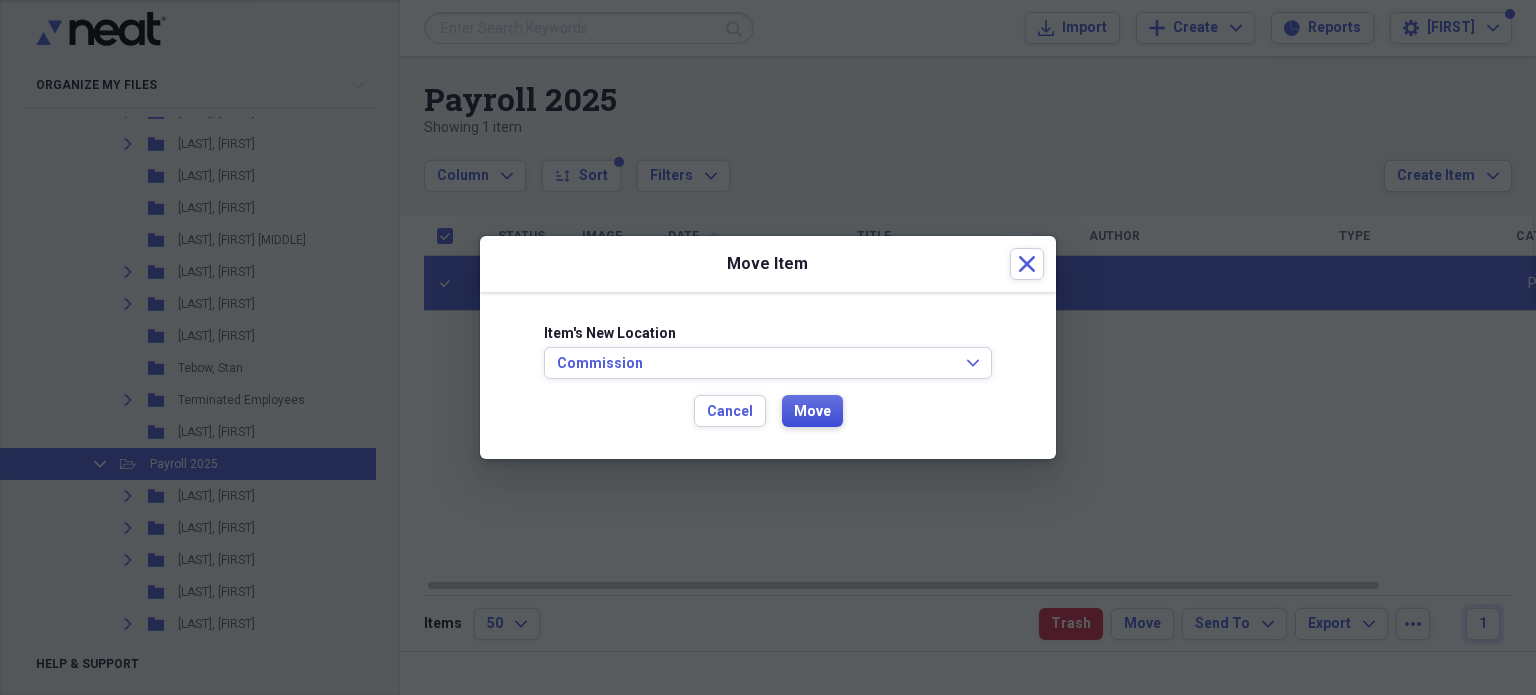 click on "Move" at bounding box center (812, 412) 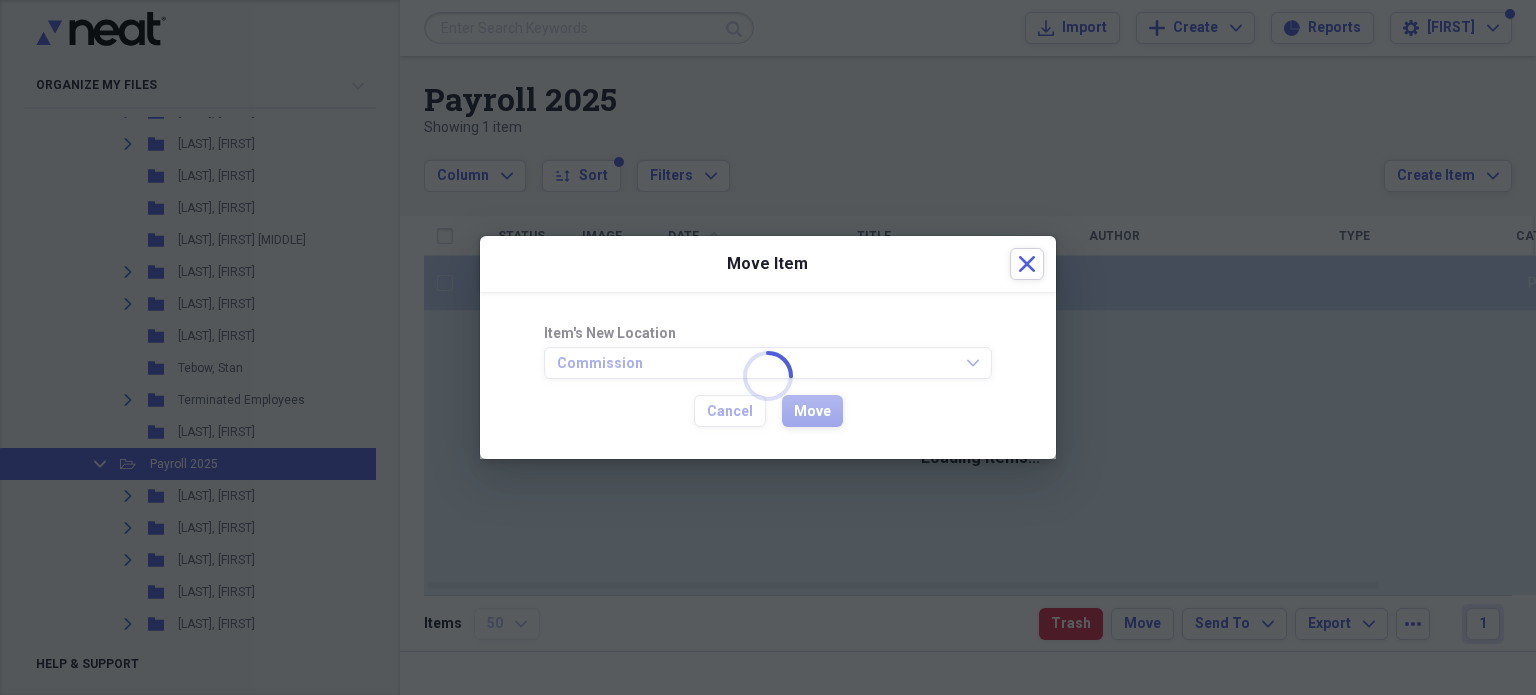 checkbox on "false" 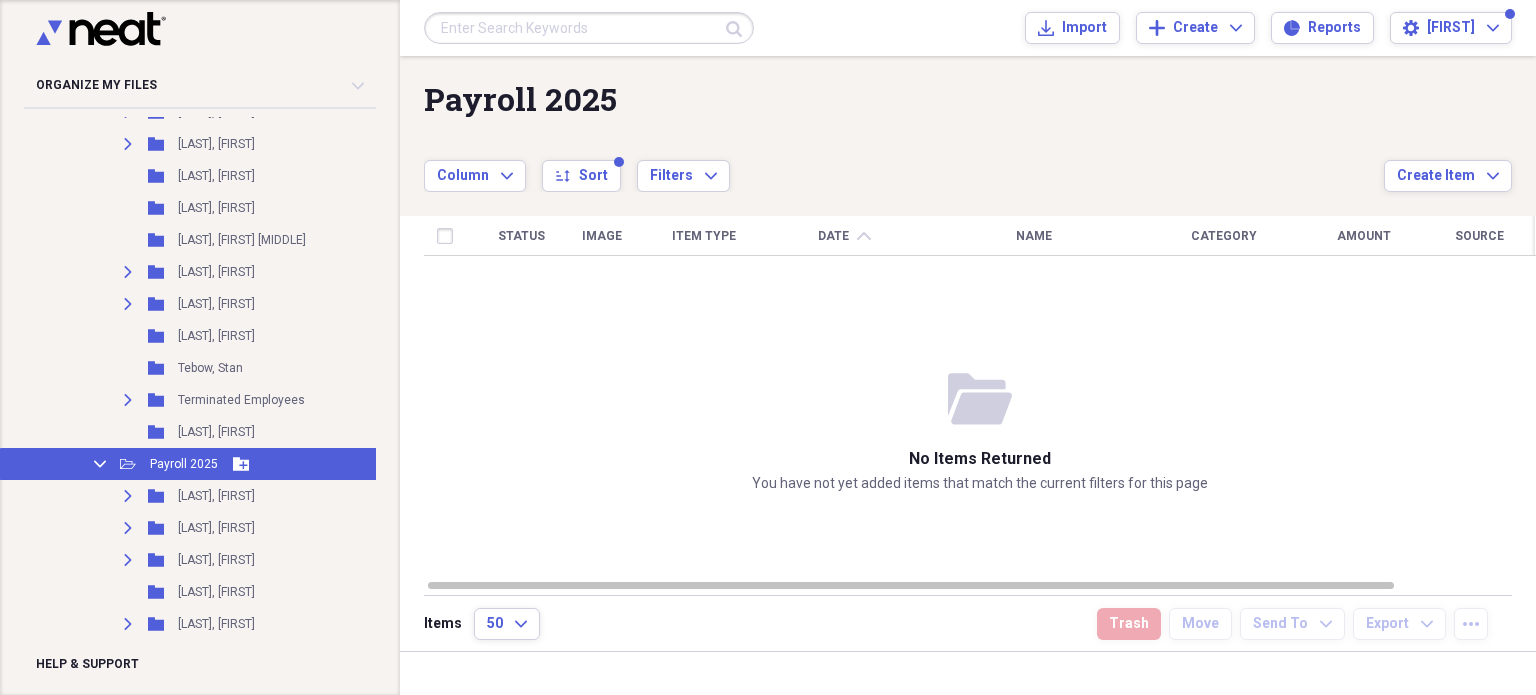 click on "Collapse" 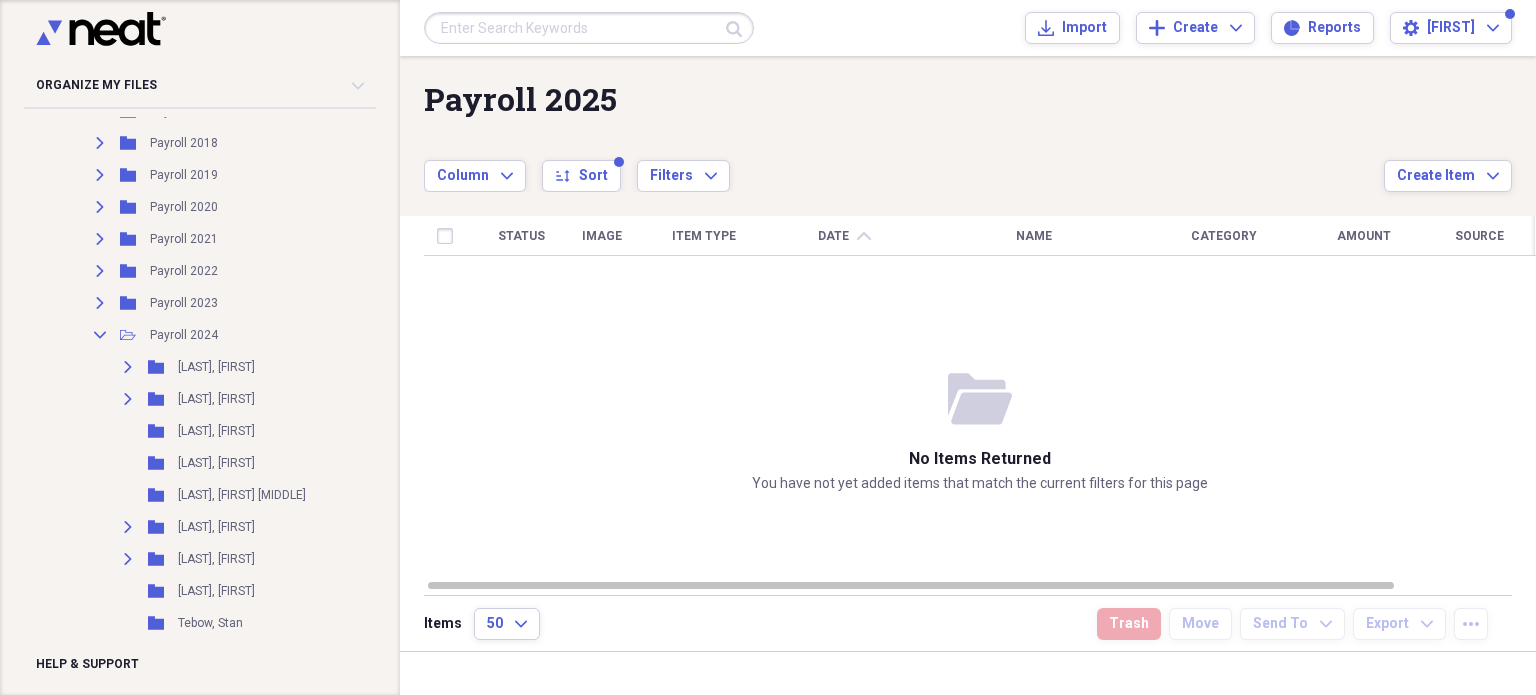 scroll, scrollTop: 521, scrollLeft: 0, axis: vertical 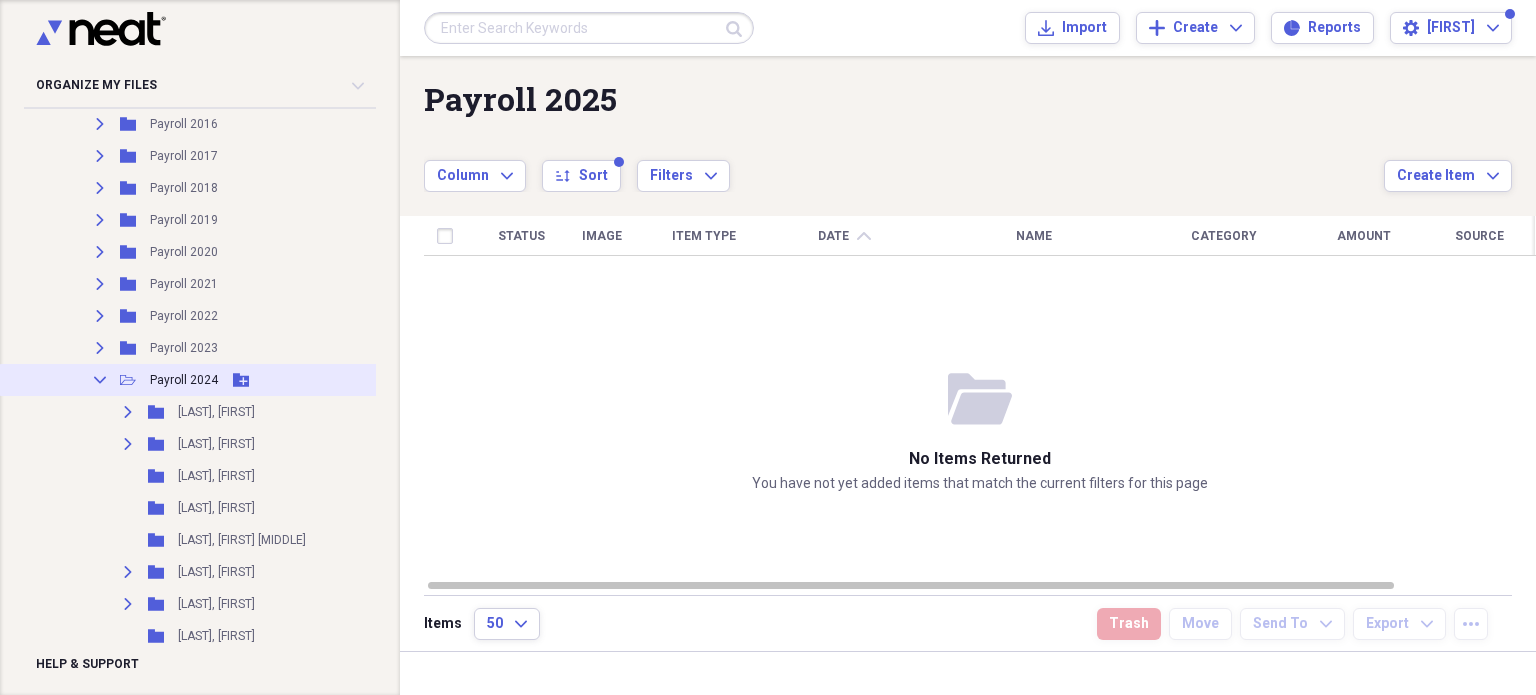 click on "Payroll 2024" at bounding box center (184, 380) 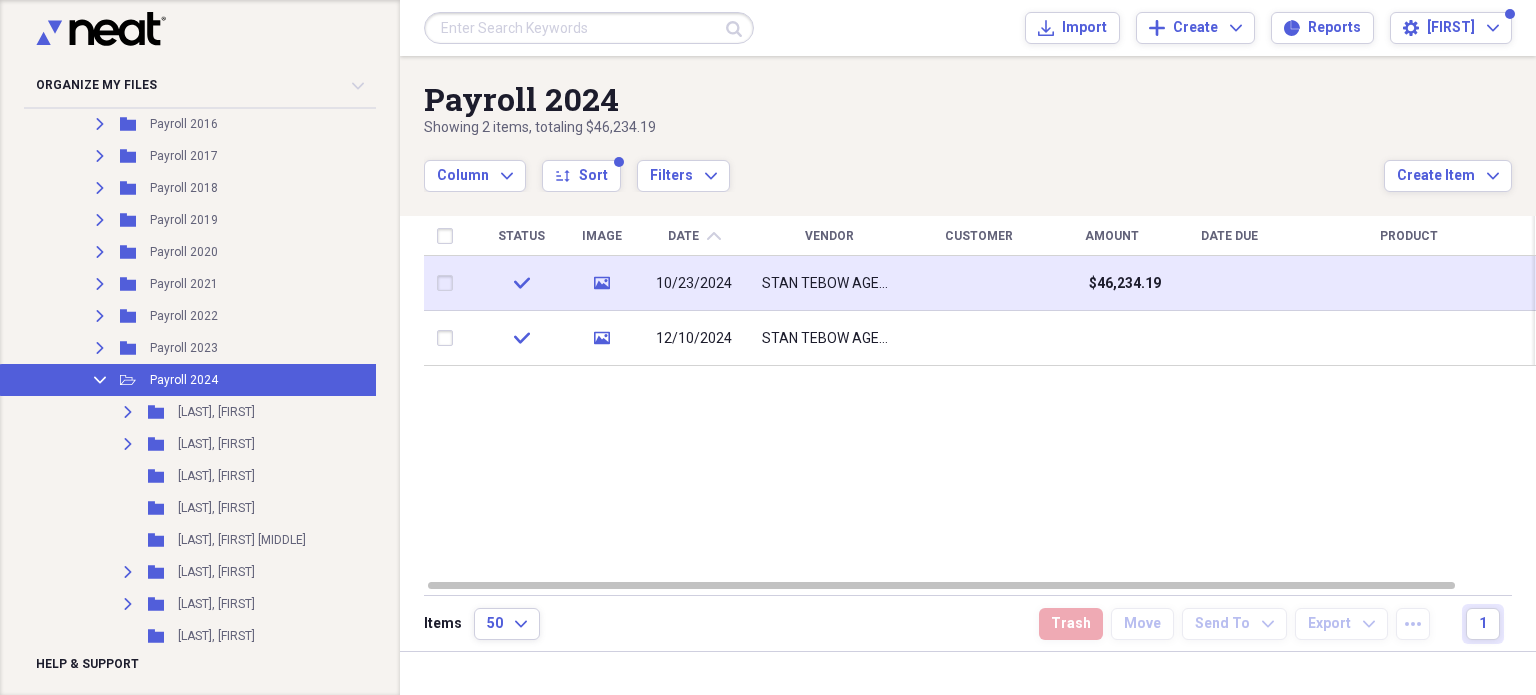 click at bounding box center [449, 283] 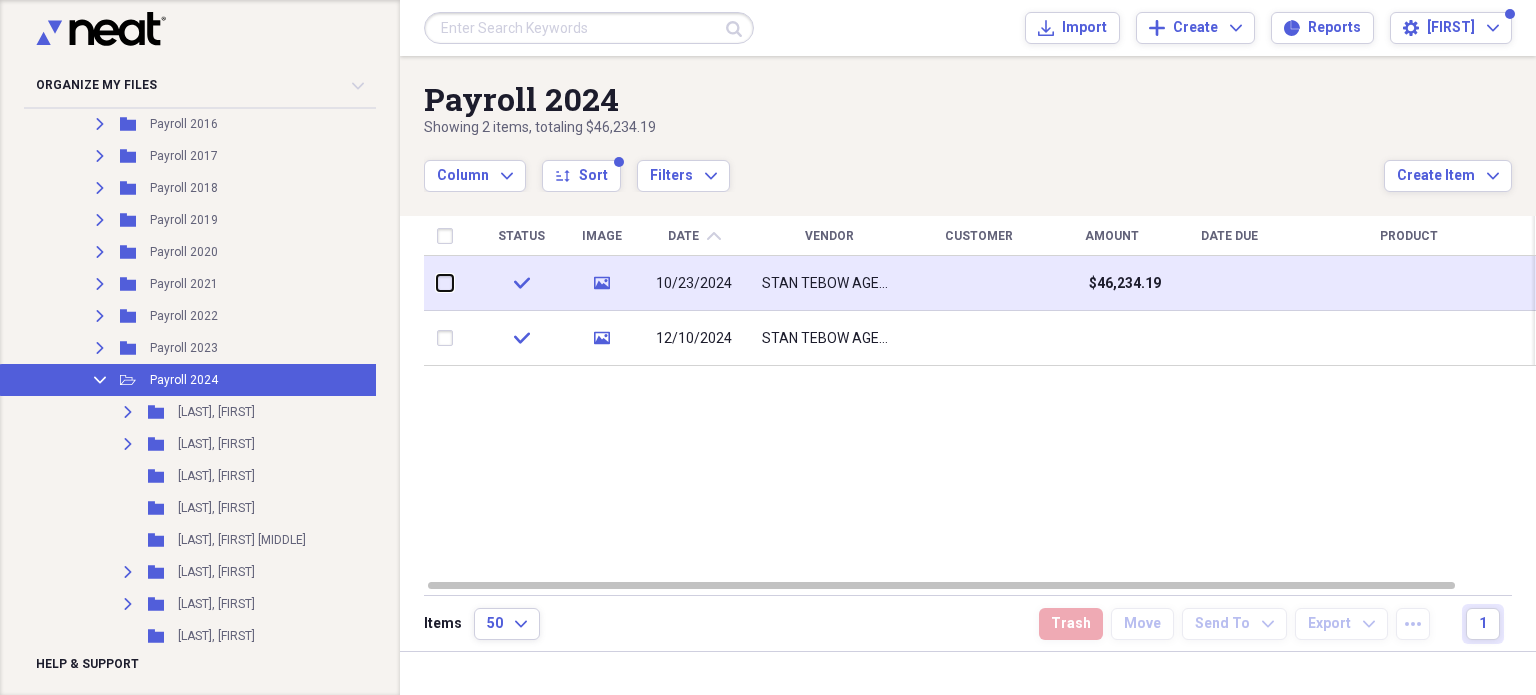 click at bounding box center [437, 283] 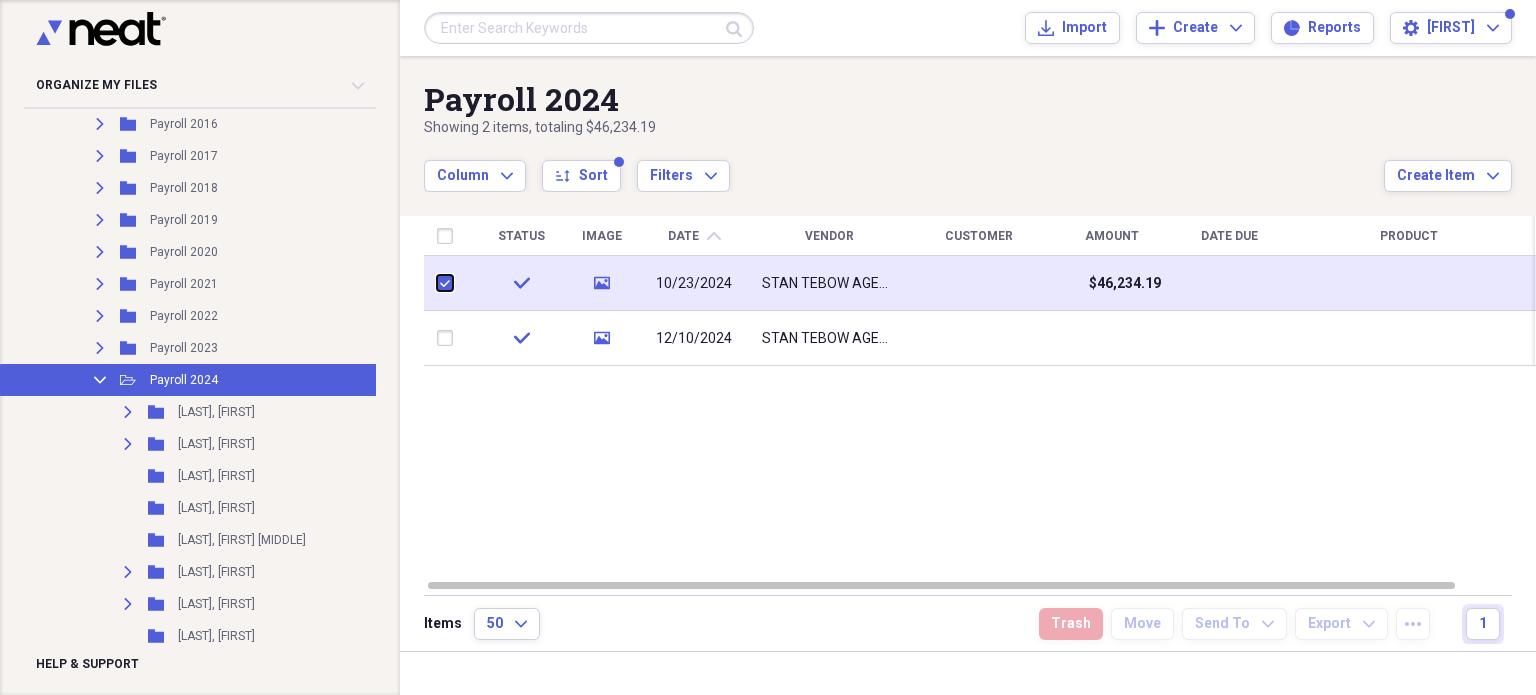 checkbox on "true" 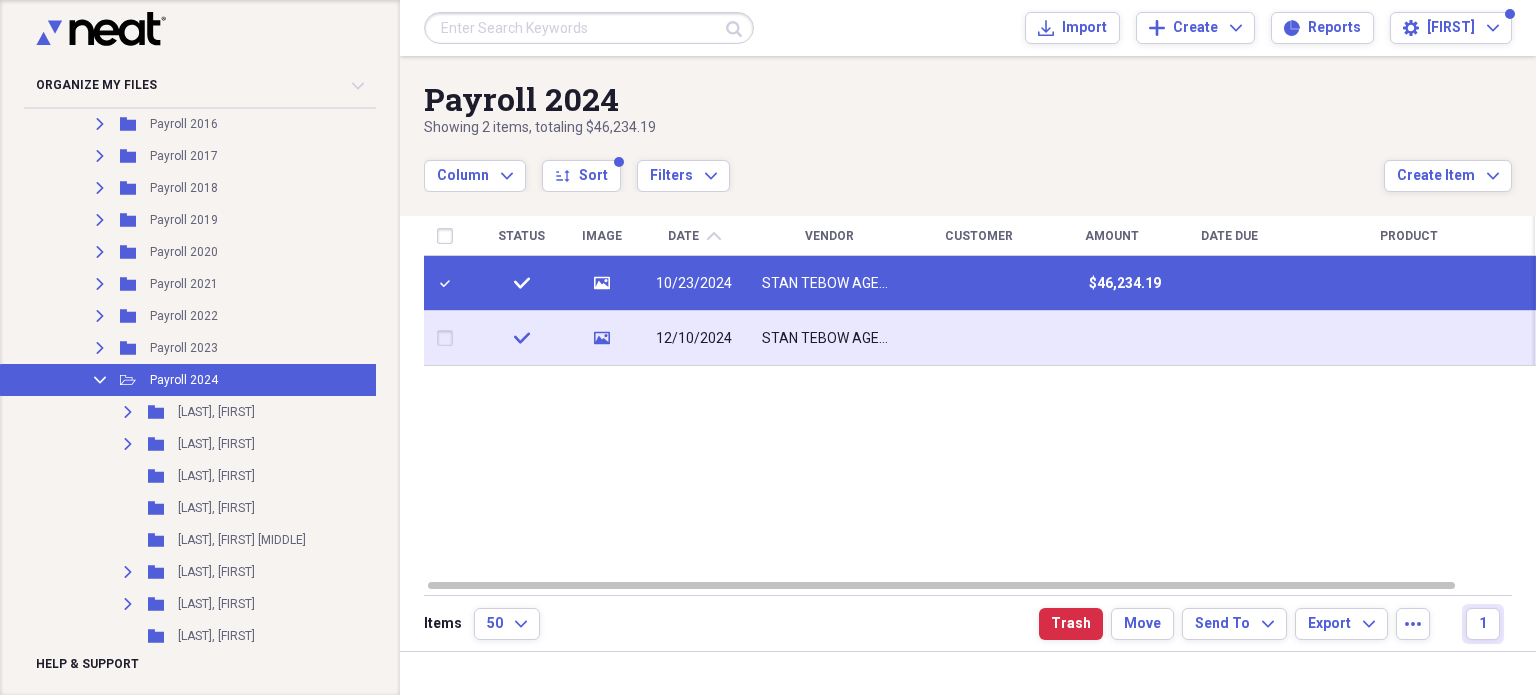 click at bounding box center (449, 338) 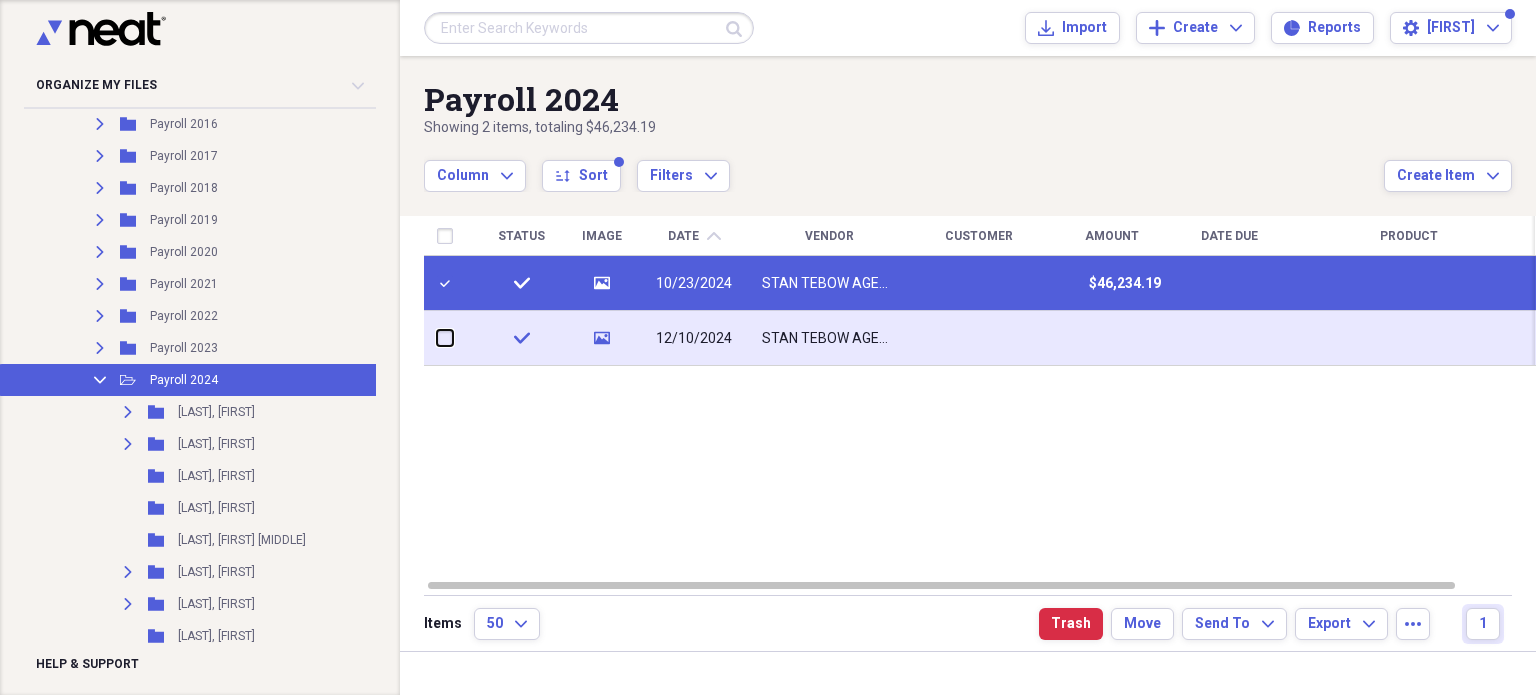 click at bounding box center (437, 338) 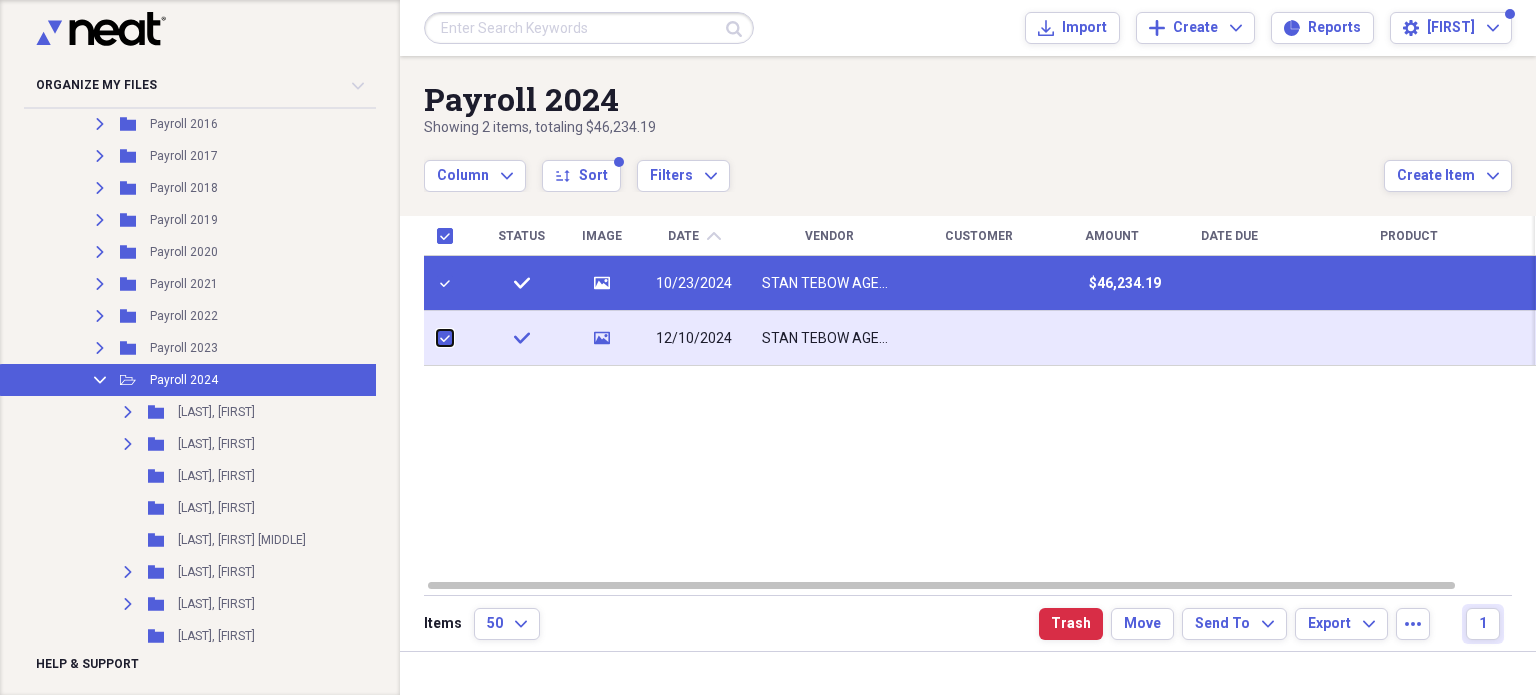 checkbox on "true" 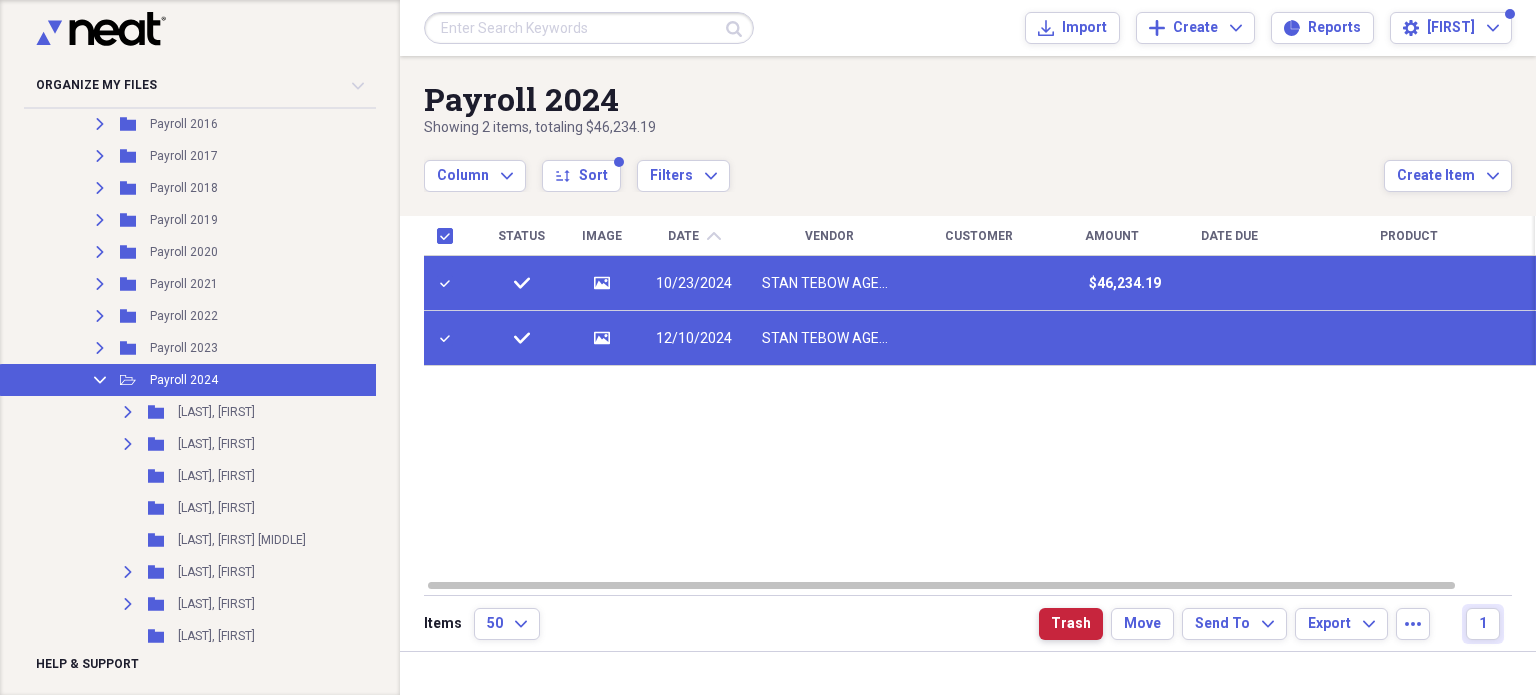 click on "Trash" at bounding box center (1071, 624) 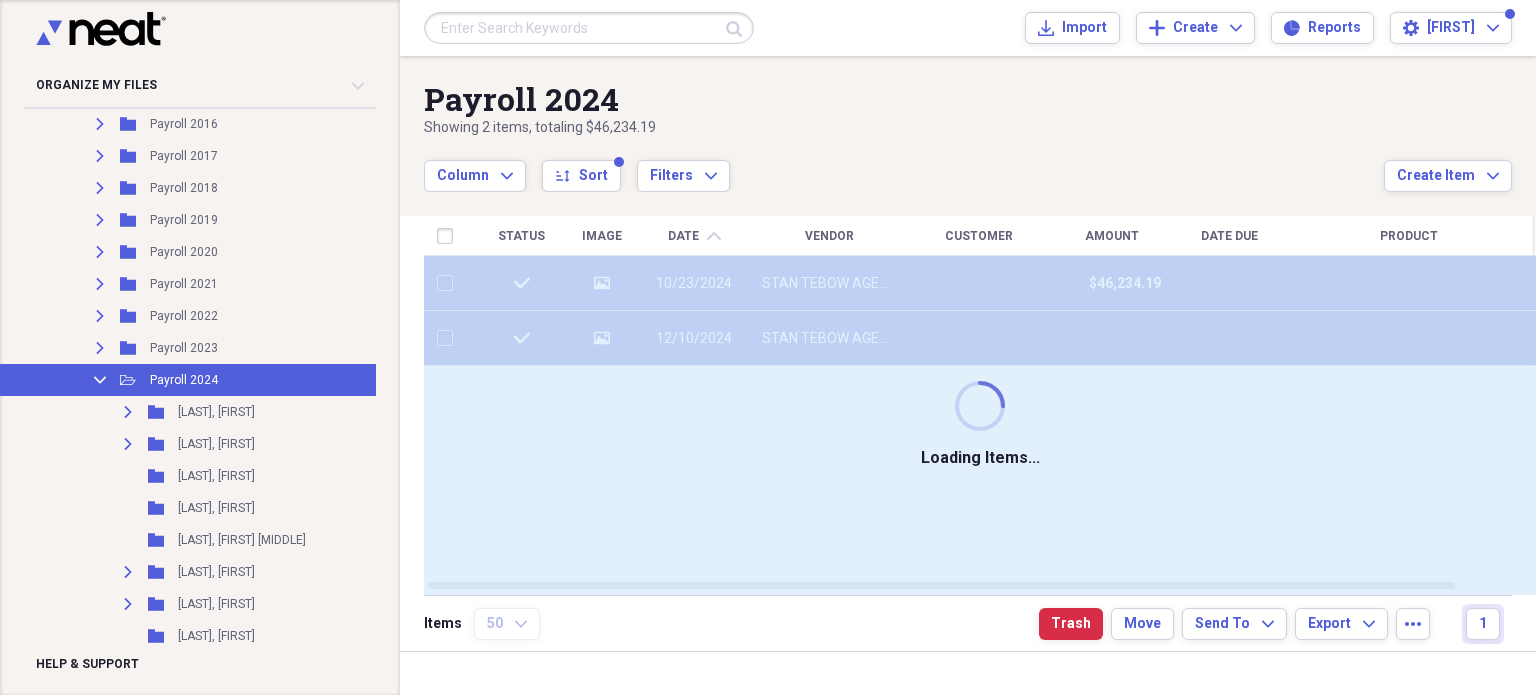 checkbox on "false" 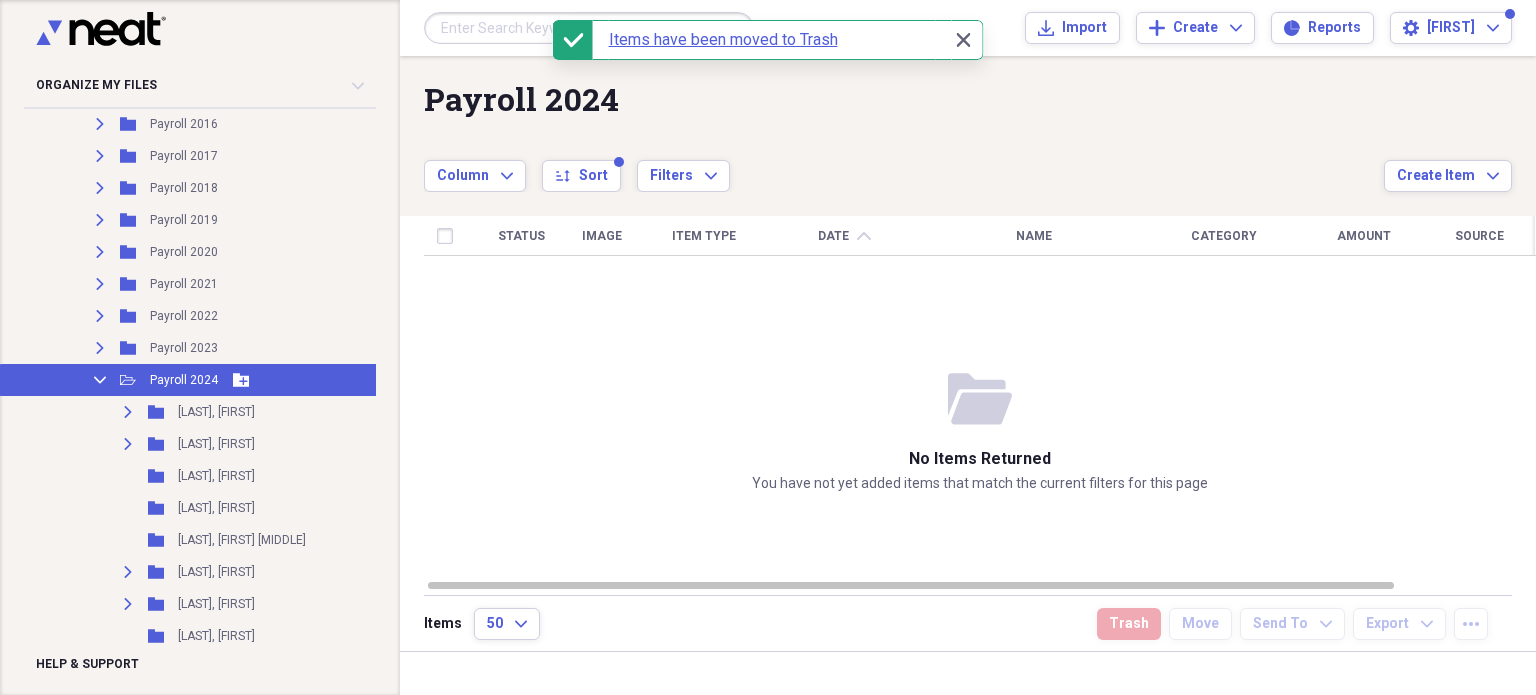 click on "Collapse" at bounding box center [100, 380] 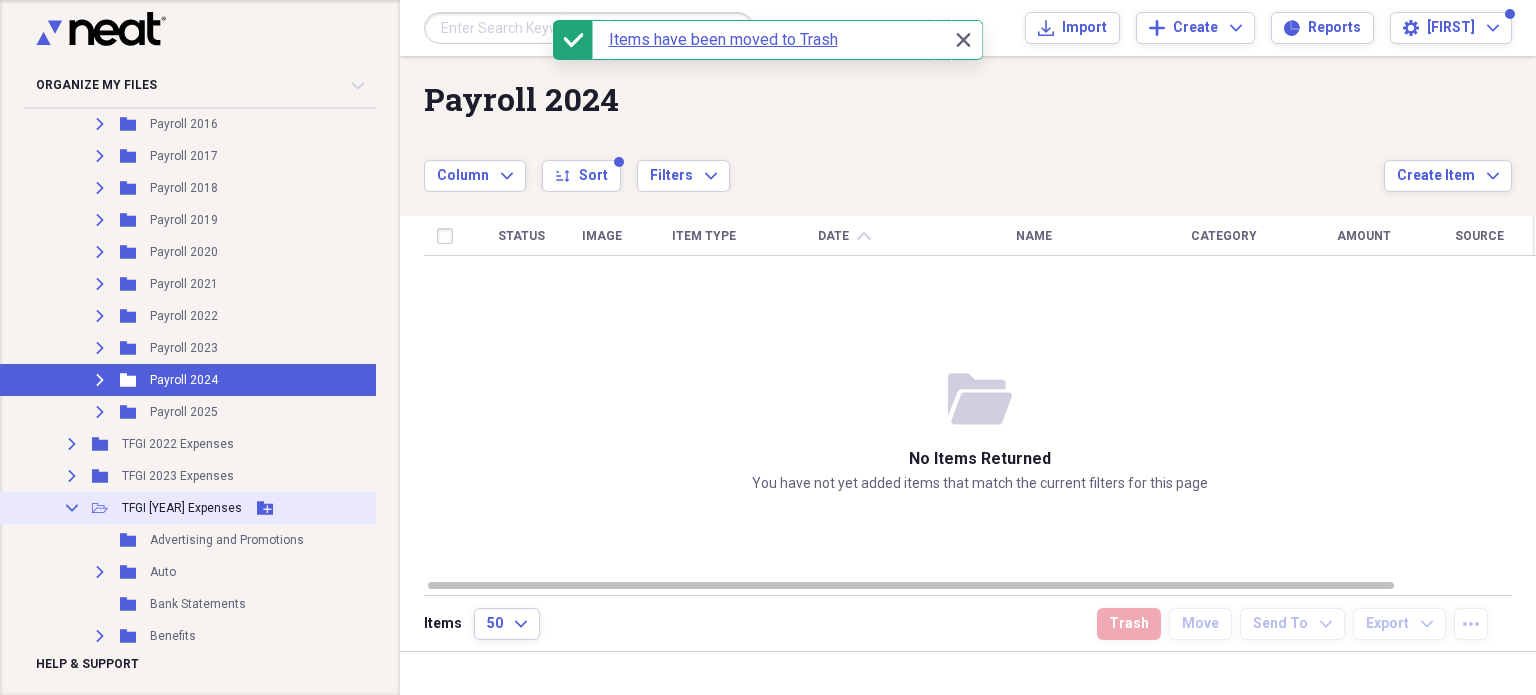 scroll, scrollTop: 621, scrollLeft: 0, axis: vertical 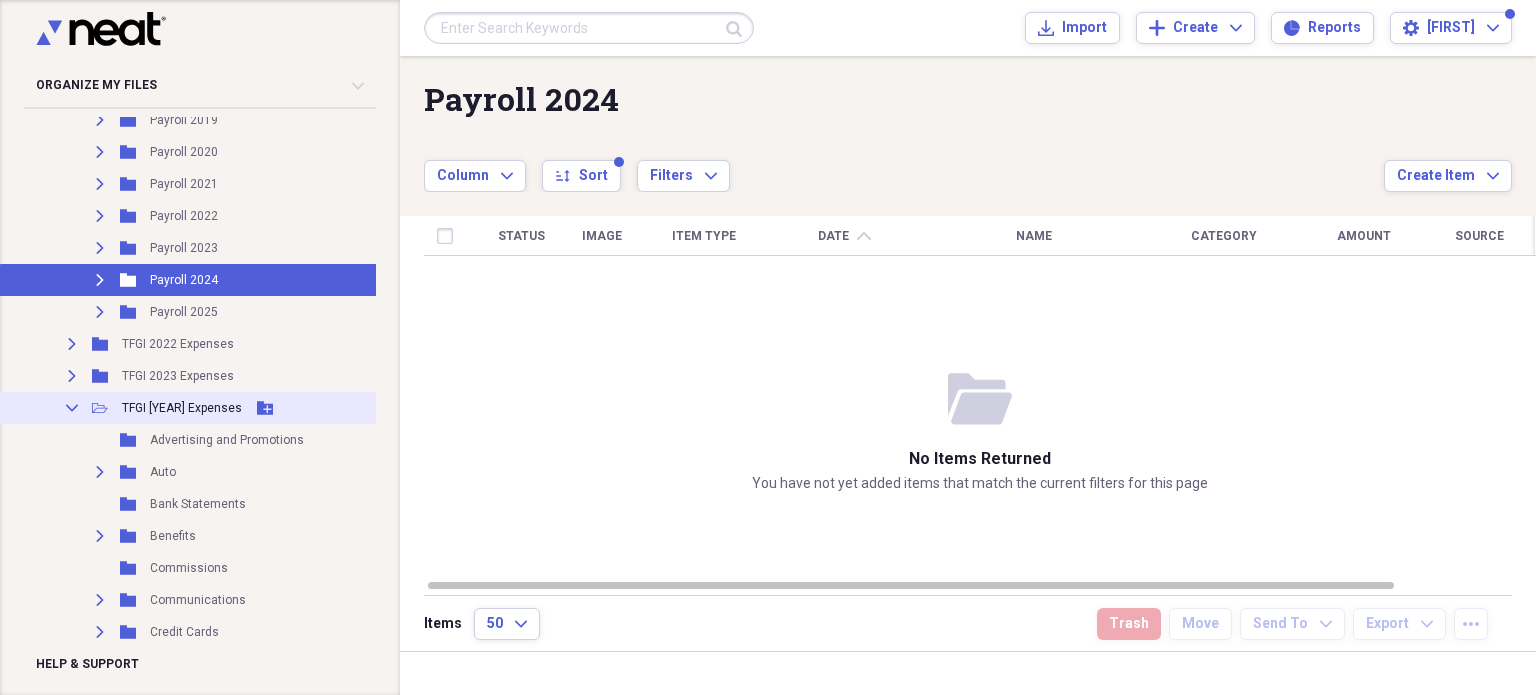 click on "TFGI [YEAR] Expenses" at bounding box center [182, 408] 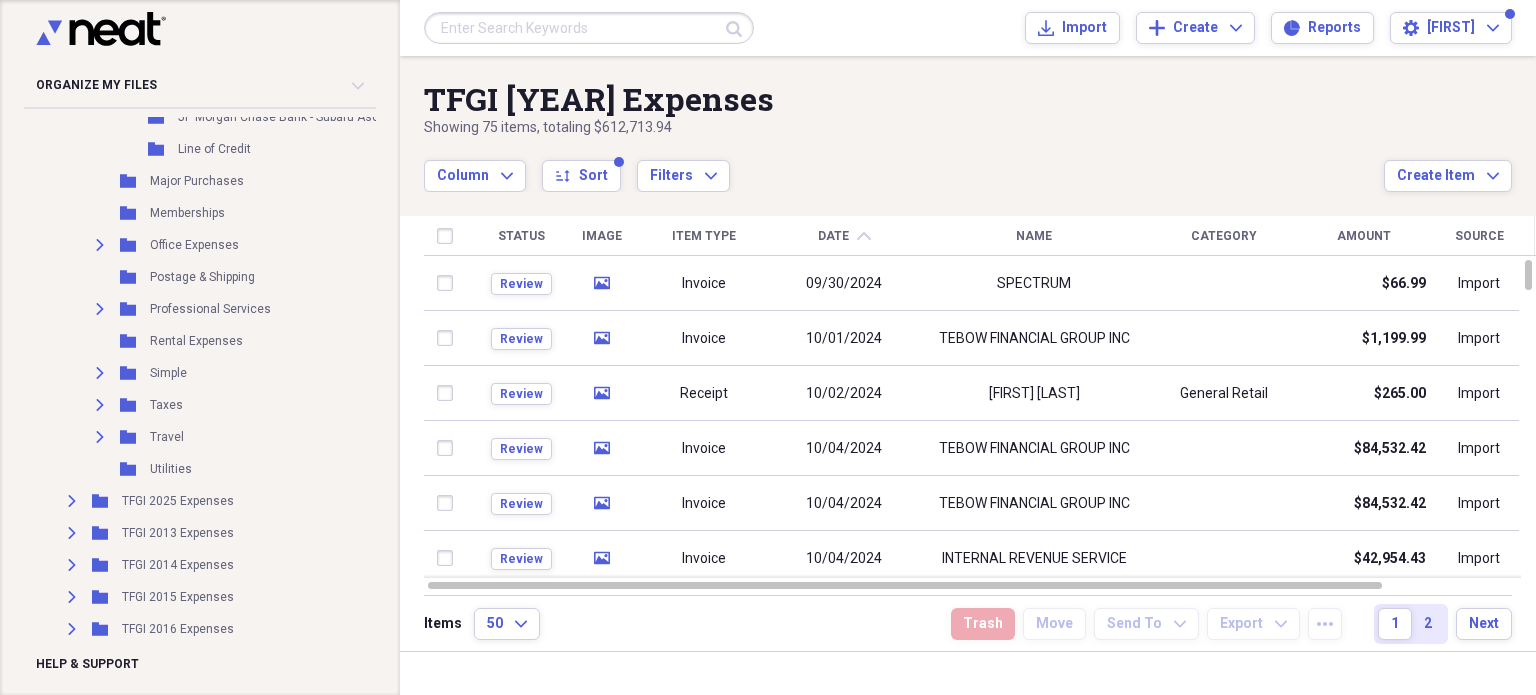 scroll, scrollTop: 1521, scrollLeft: 0, axis: vertical 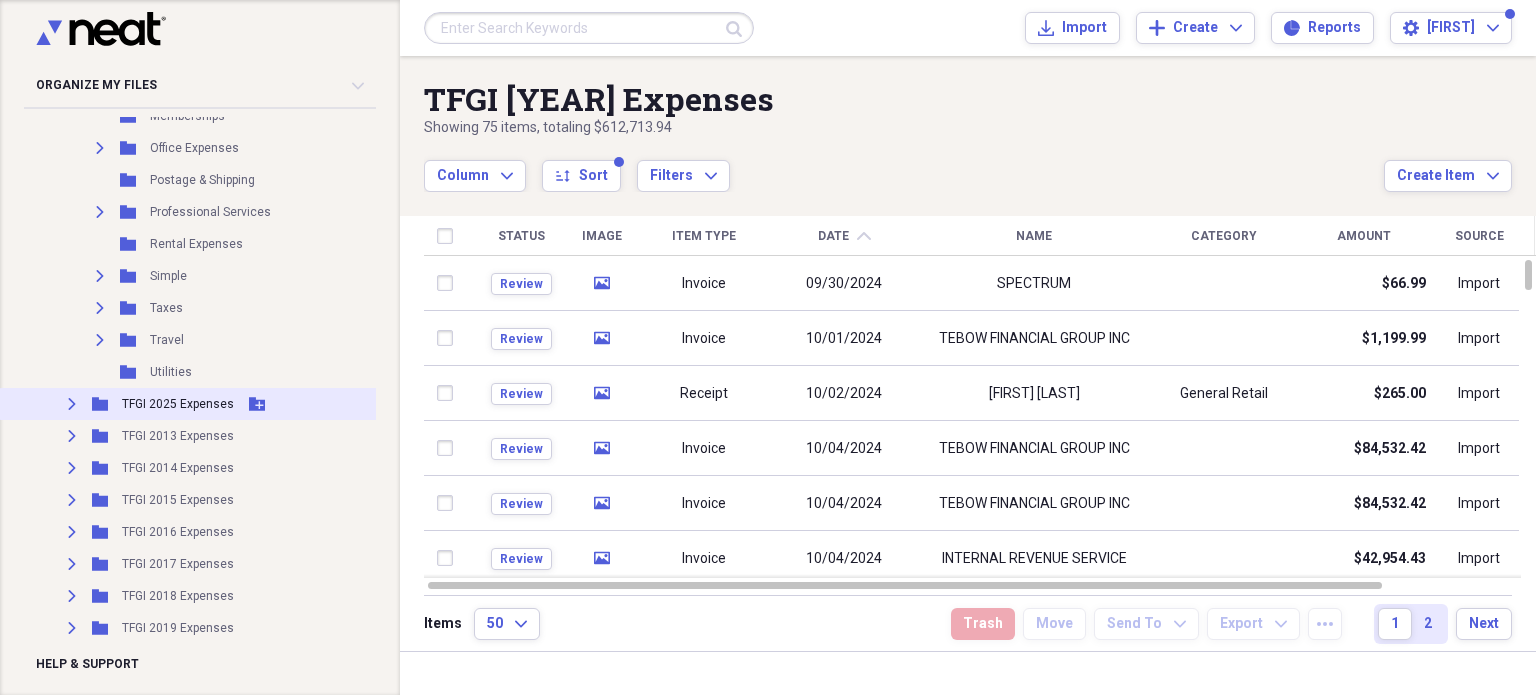 click on "TFGI  2025 Expenses" at bounding box center (178, 404) 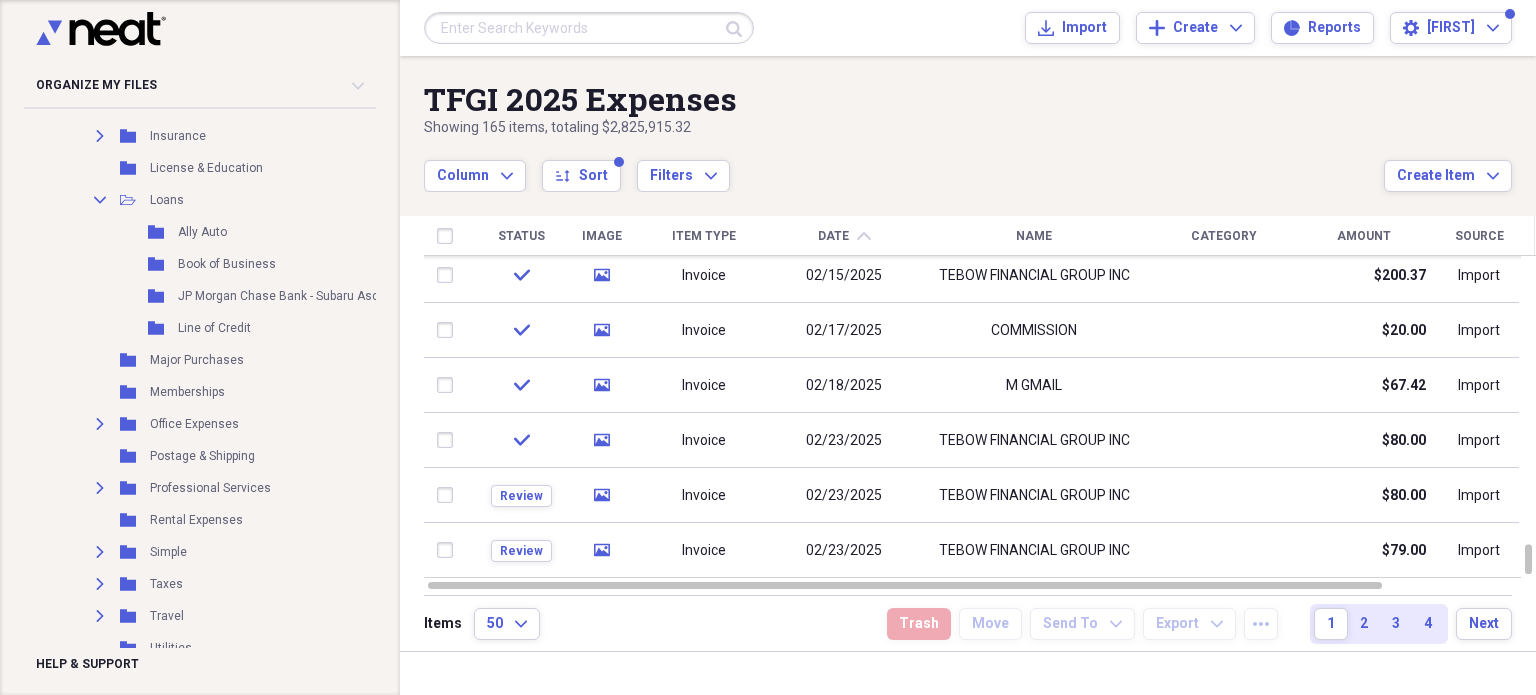 scroll, scrollTop: 1221, scrollLeft: 0, axis: vertical 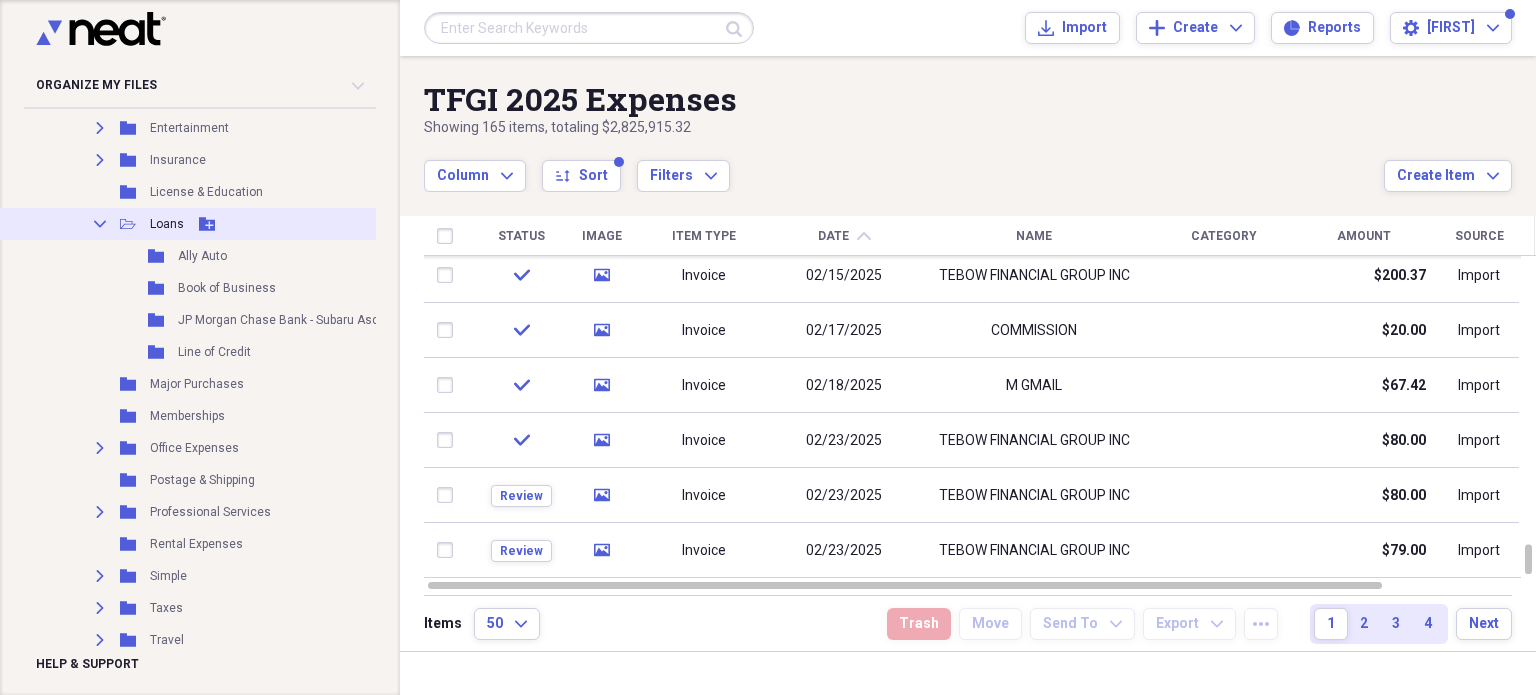 click 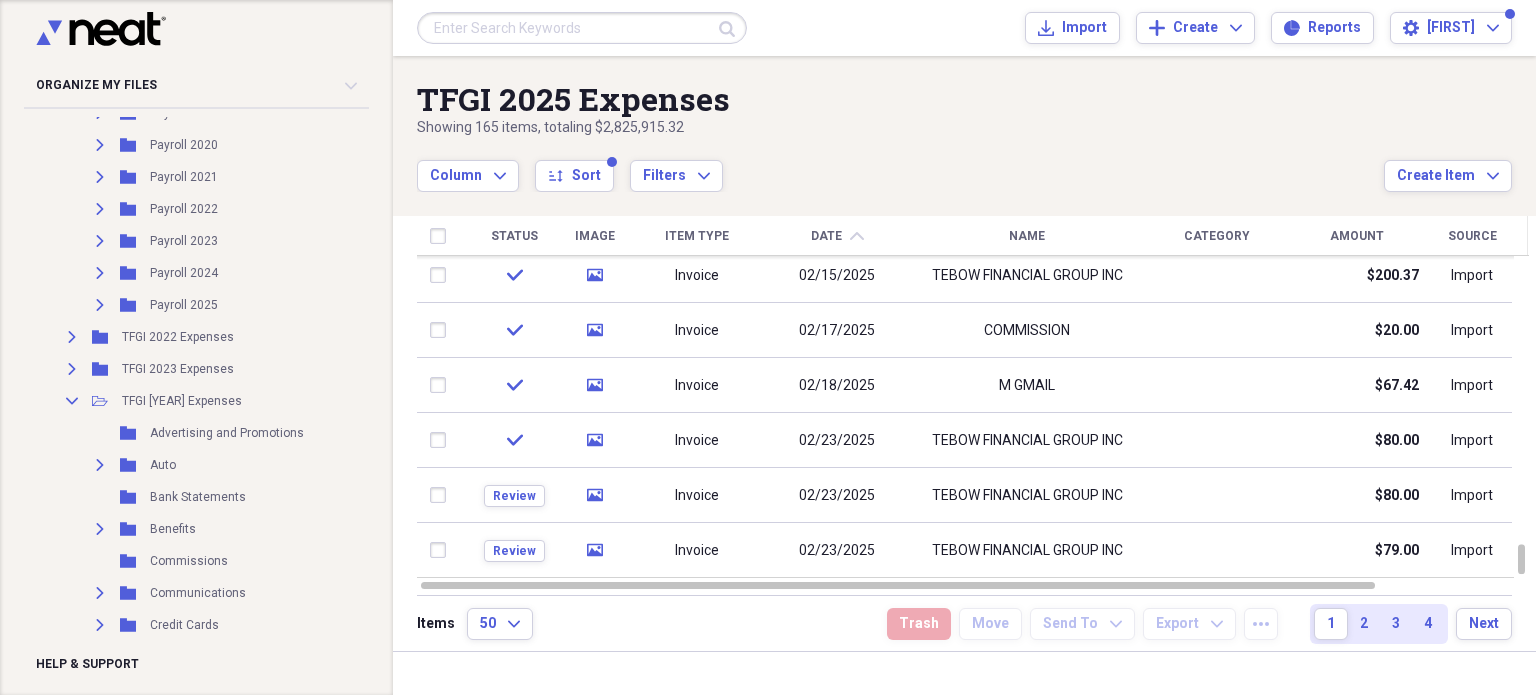 scroll, scrollTop: 598, scrollLeft: 0, axis: vertical 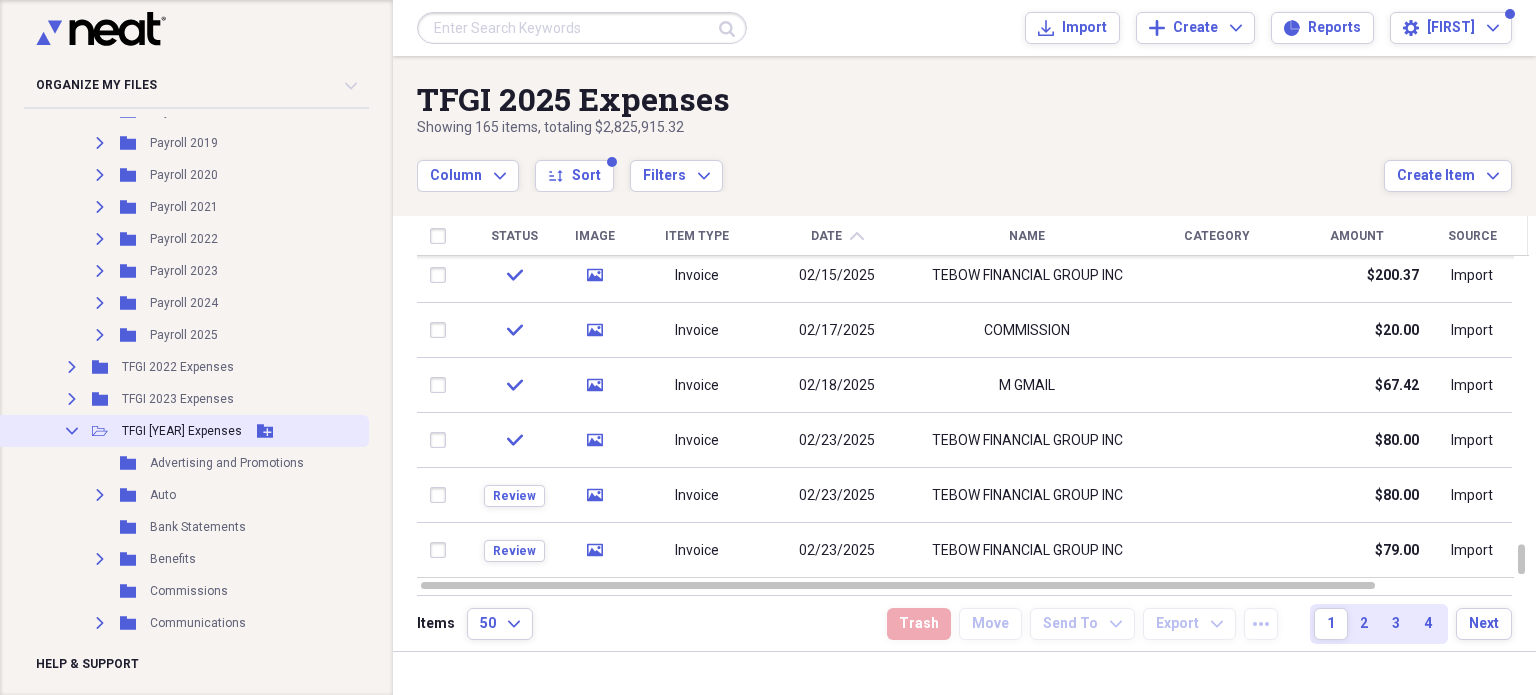 click on "Collapse" 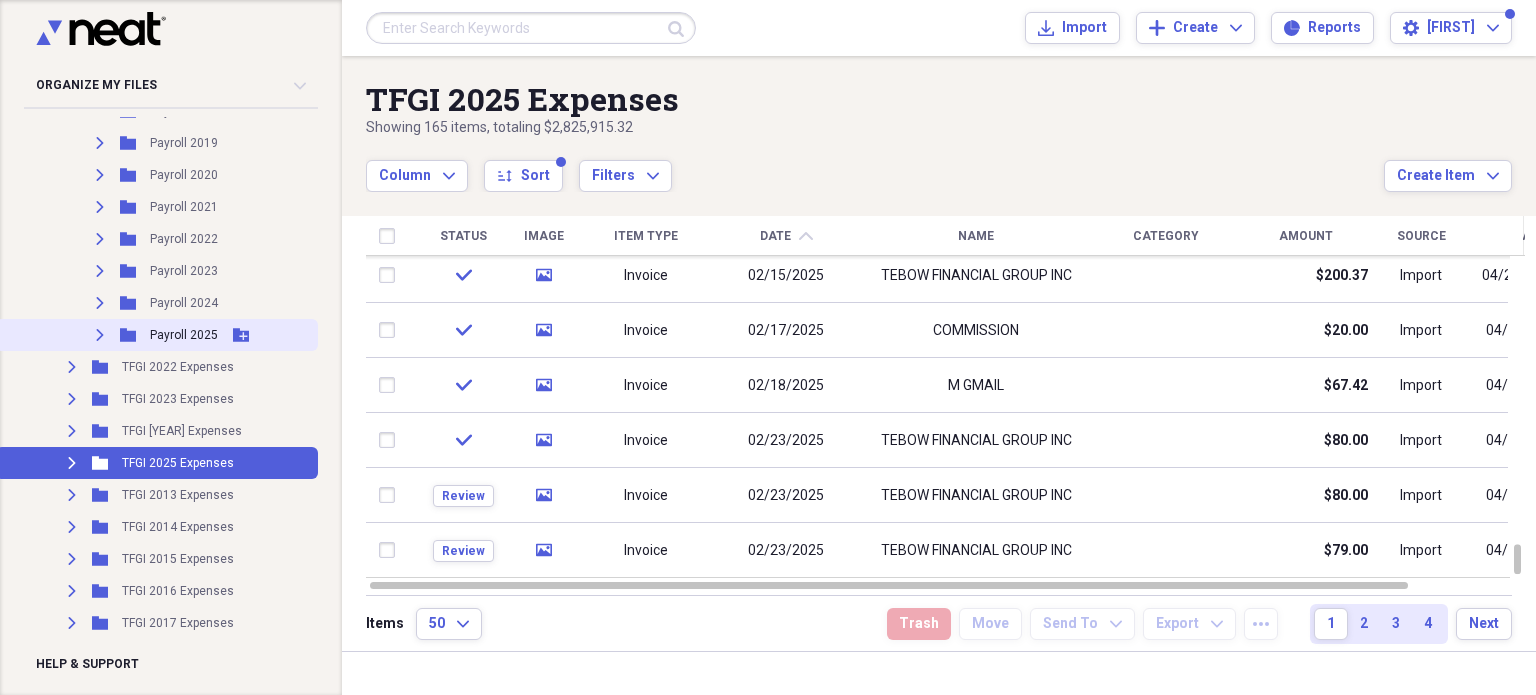 click on "Payroll 2025" at bounding box center [184, 335] 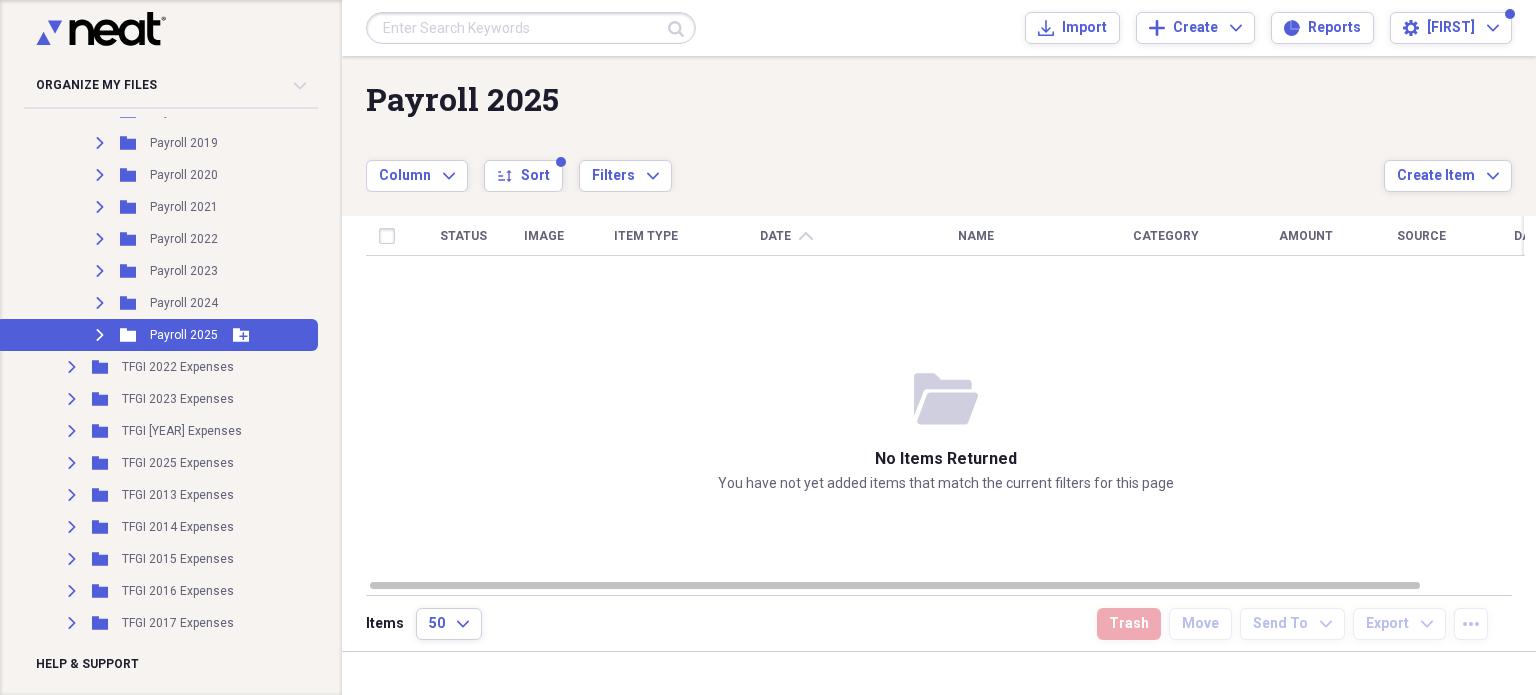 click 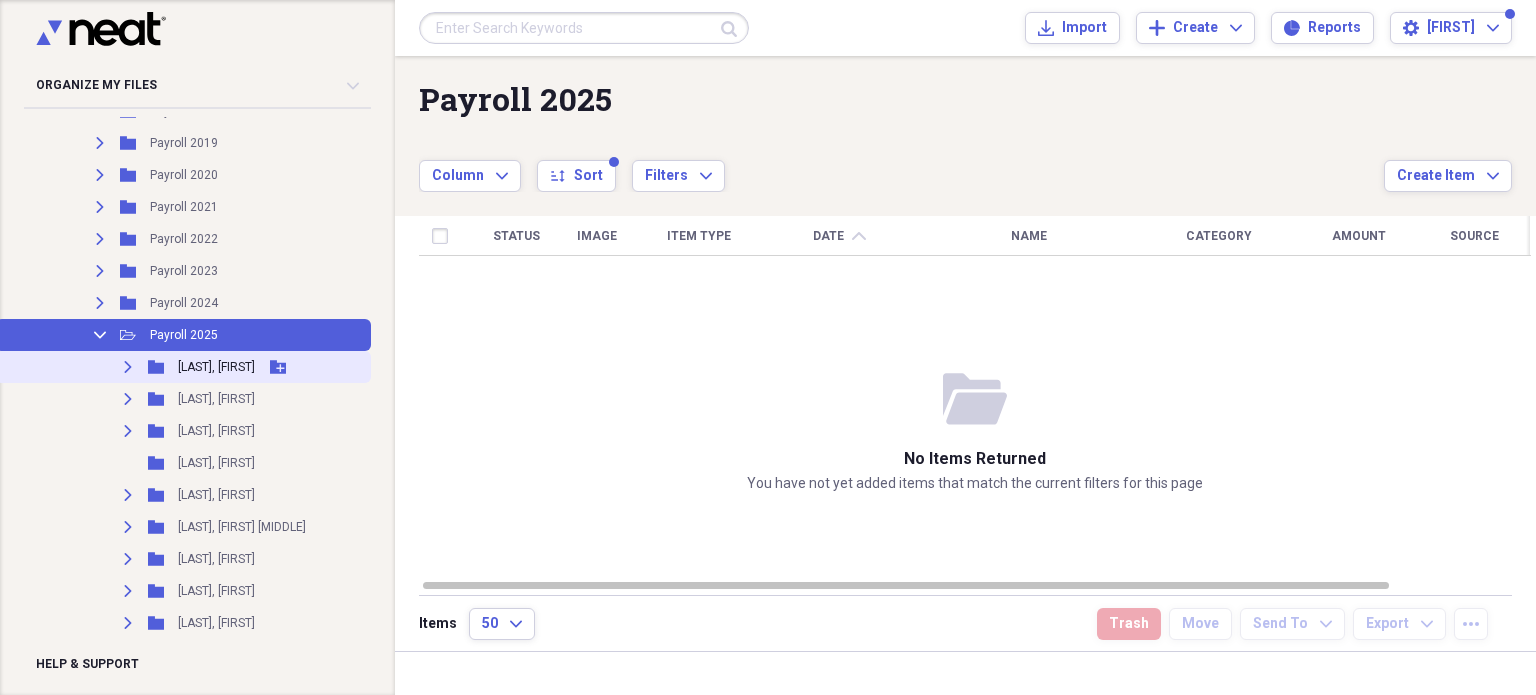 click on "[LAST], [FIRST]" at bounding box center [216, 367] 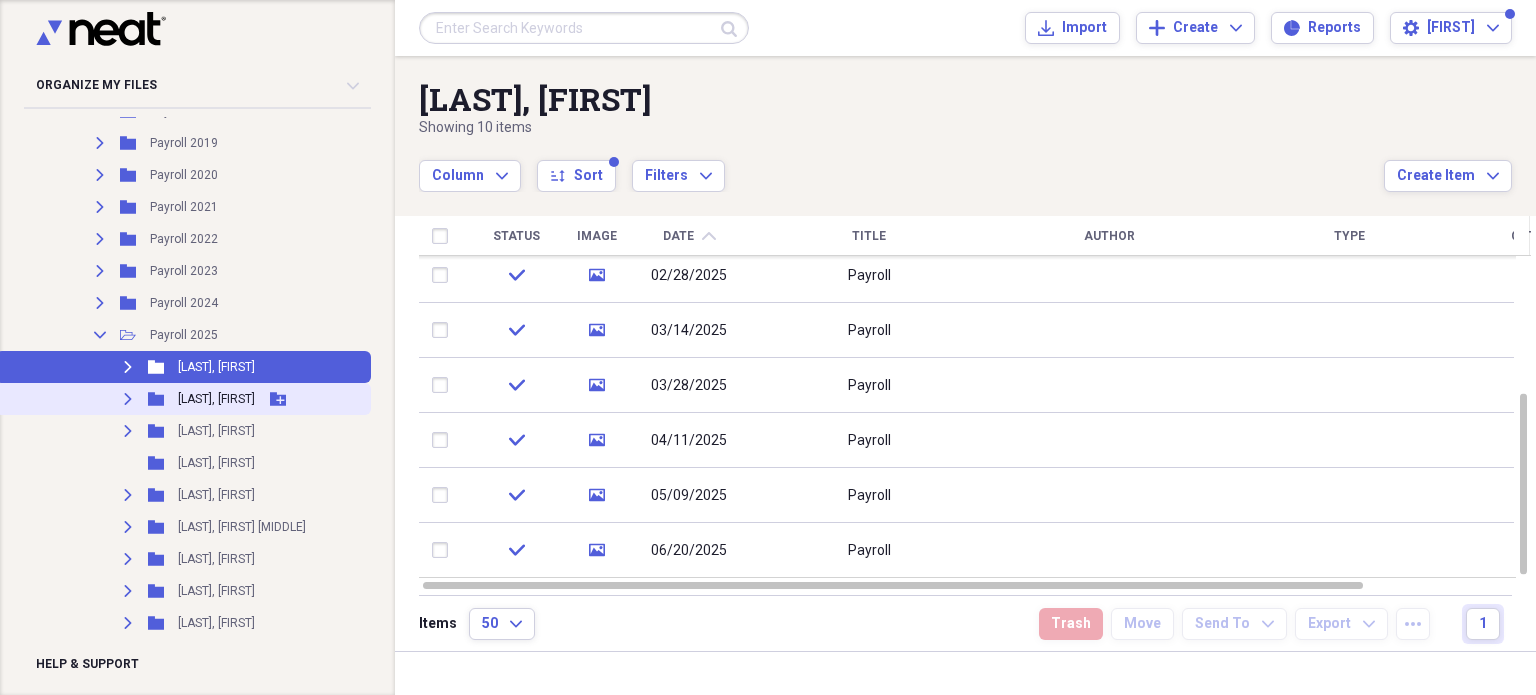 click on "Expand Folder [LAST], [FIRST] Add Folder" at bounding box center [183, 399] 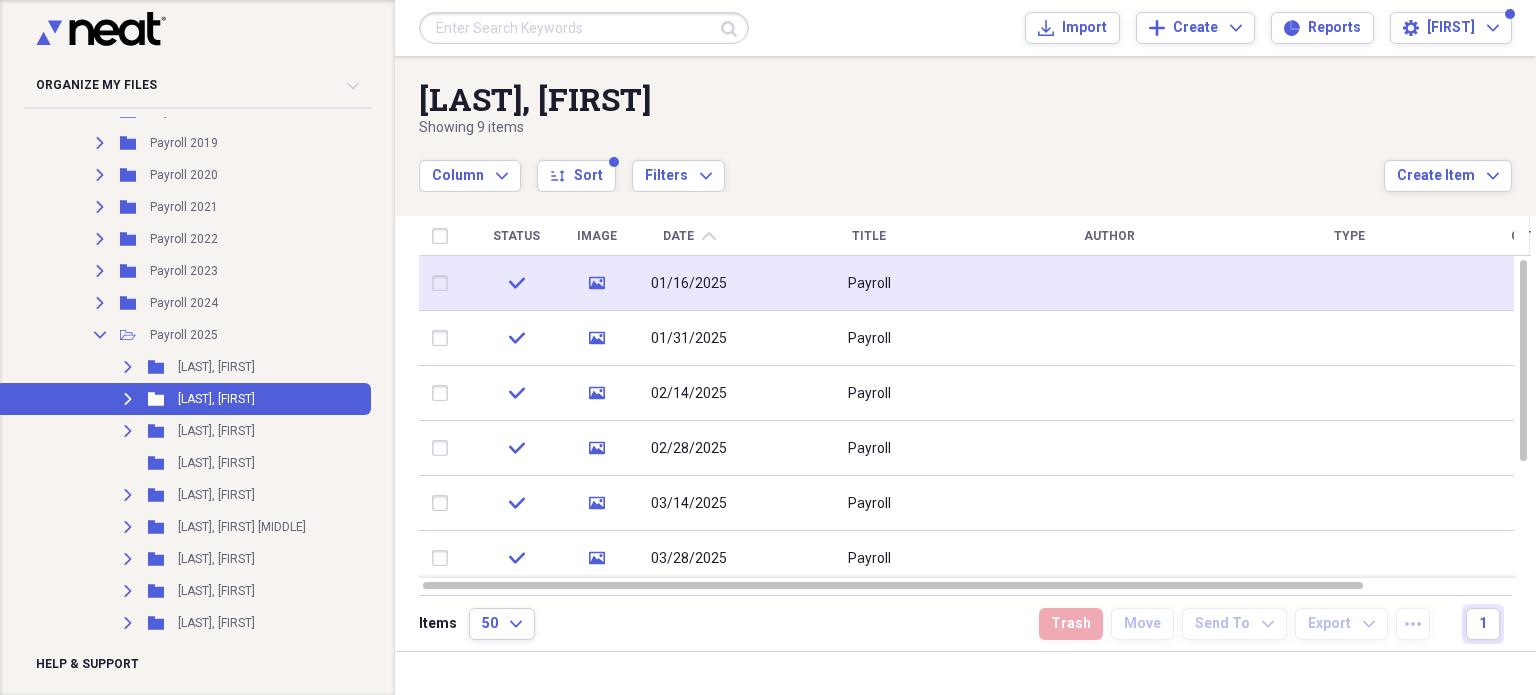 click on "01/16/2025" at bounding box center (689, 284) 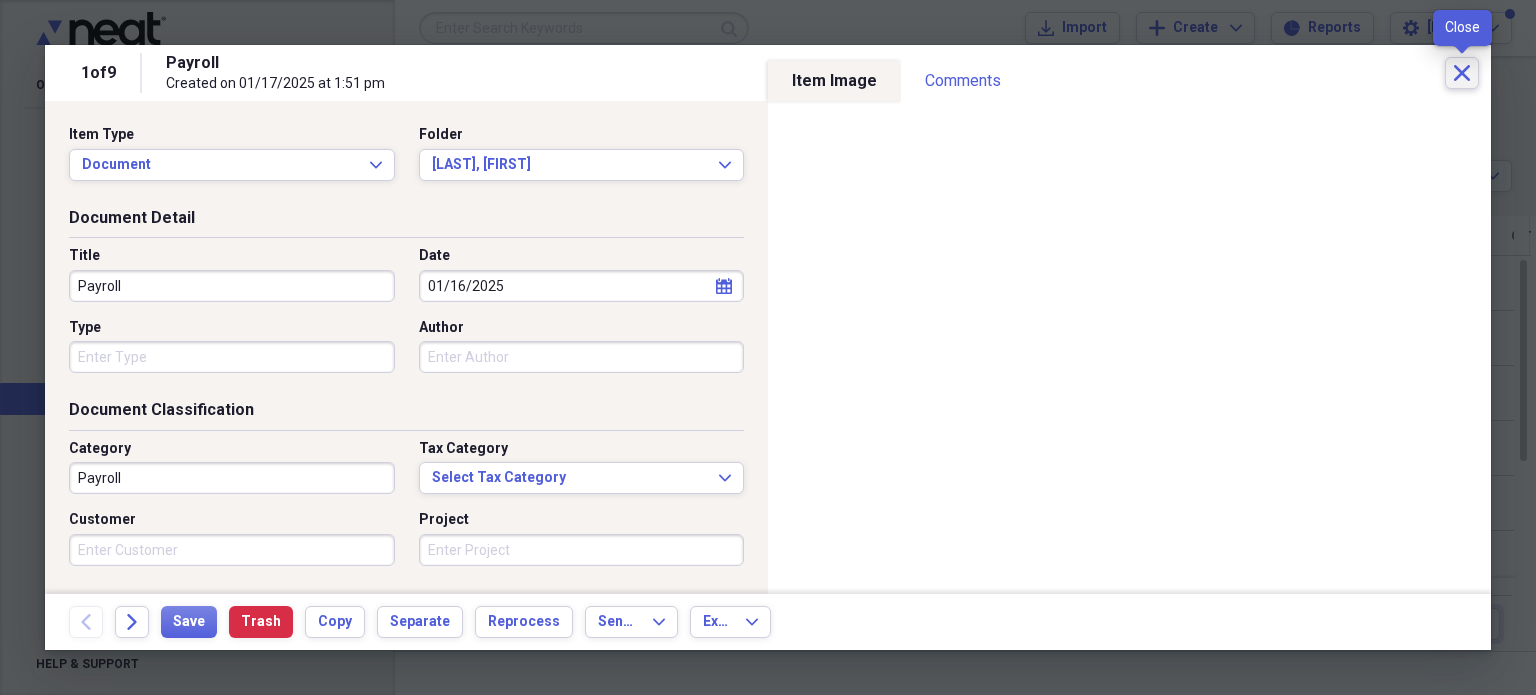 click on "Close" 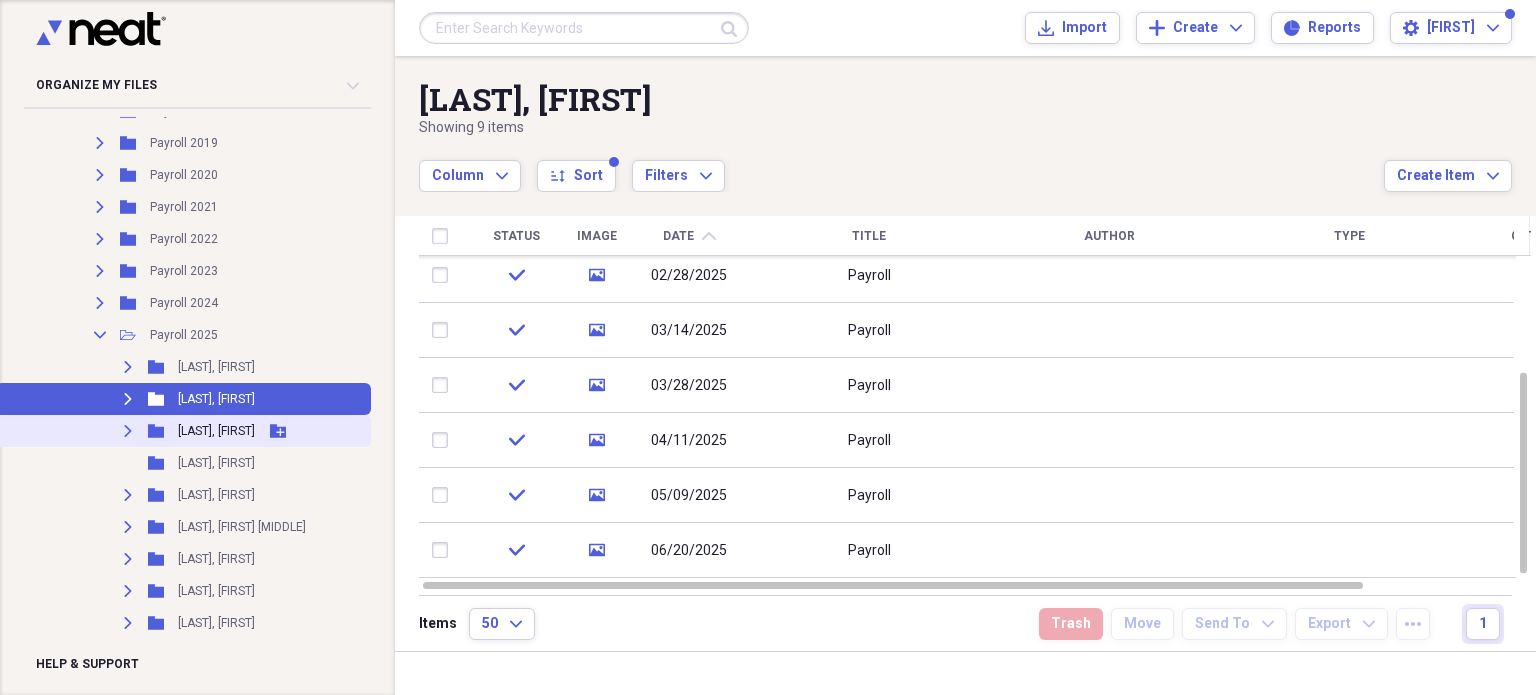 click on "[LAST], [FIRST]" at bounding box center (216, 431) 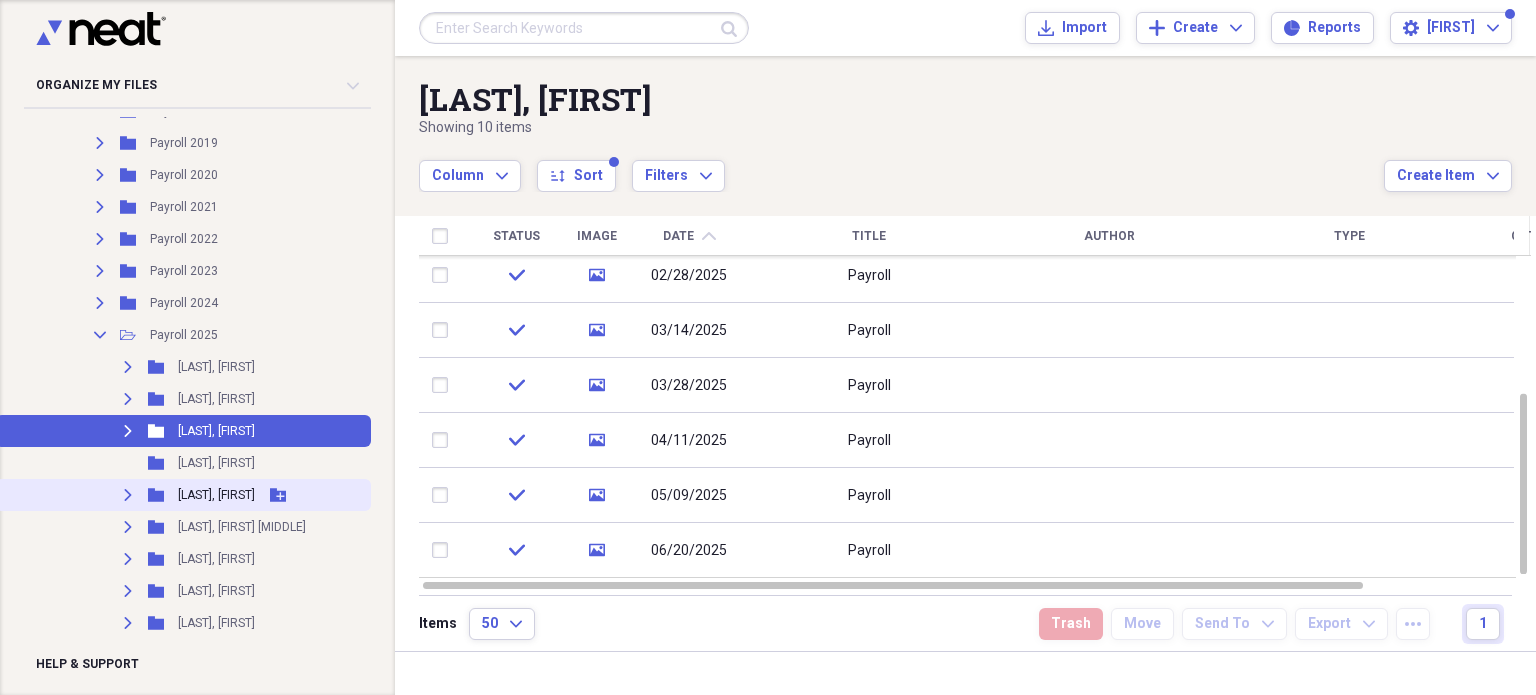 click on "Expand Folder [LAST], [FIRST] Add Folder" at bounding box center (183, 495) 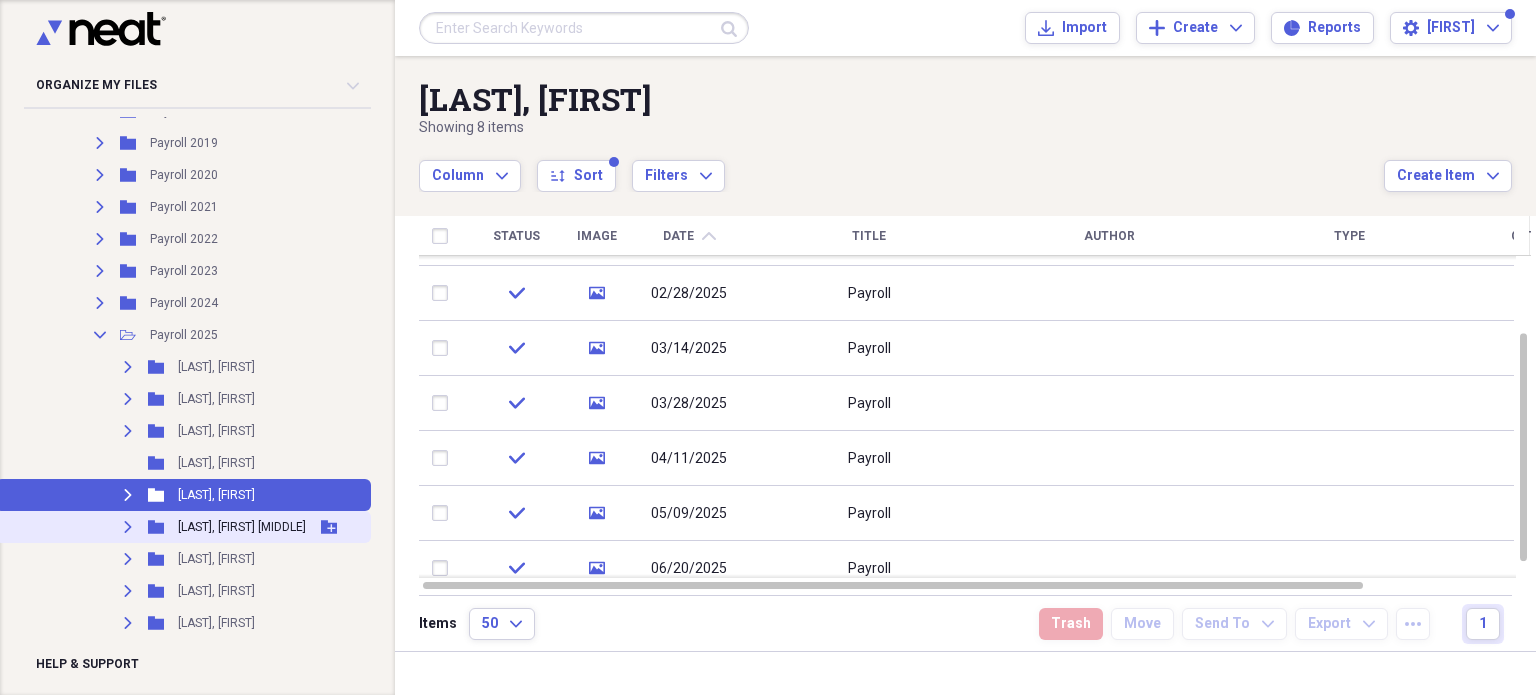 click on "[LAST], [FIRST] [MIDDLE]" at bounding box center (242, 527) 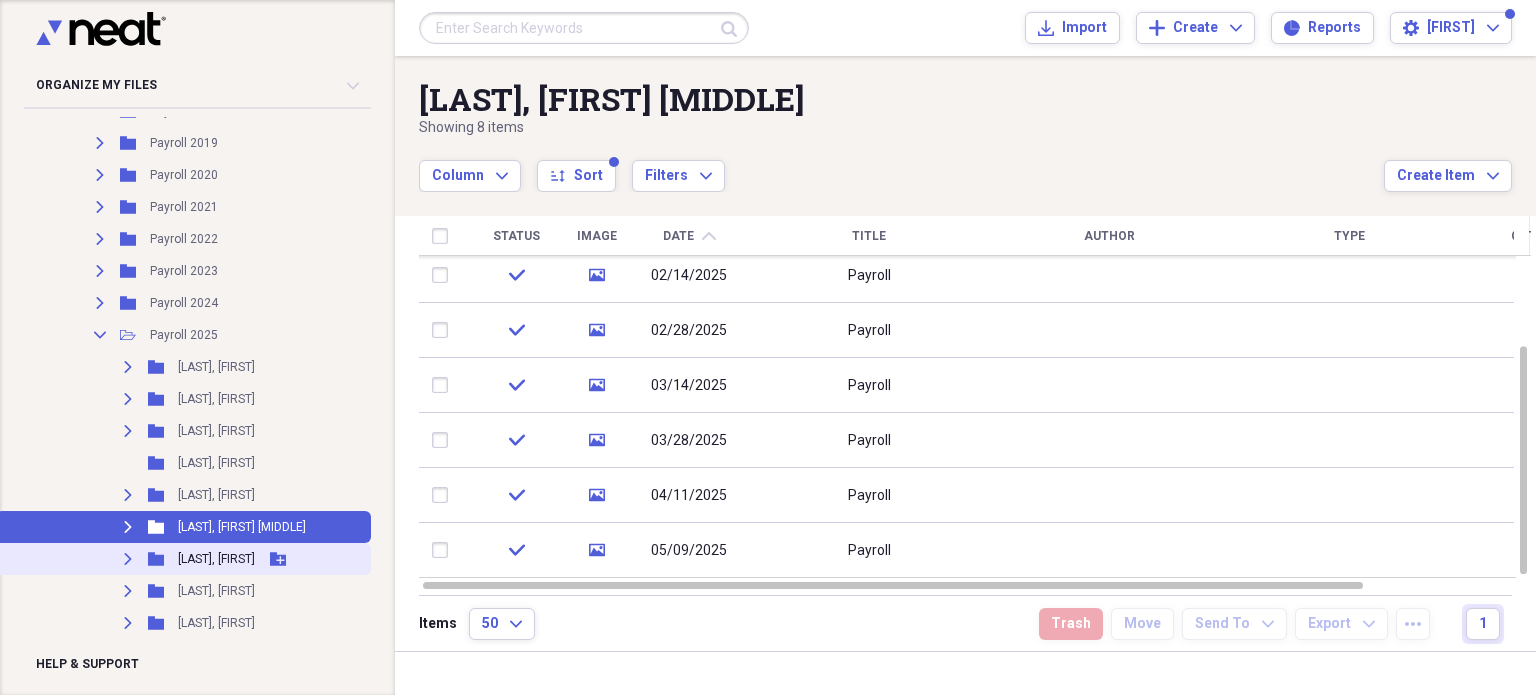 click on "[LAST], [FIRST]" at bounding box center (216, 559) 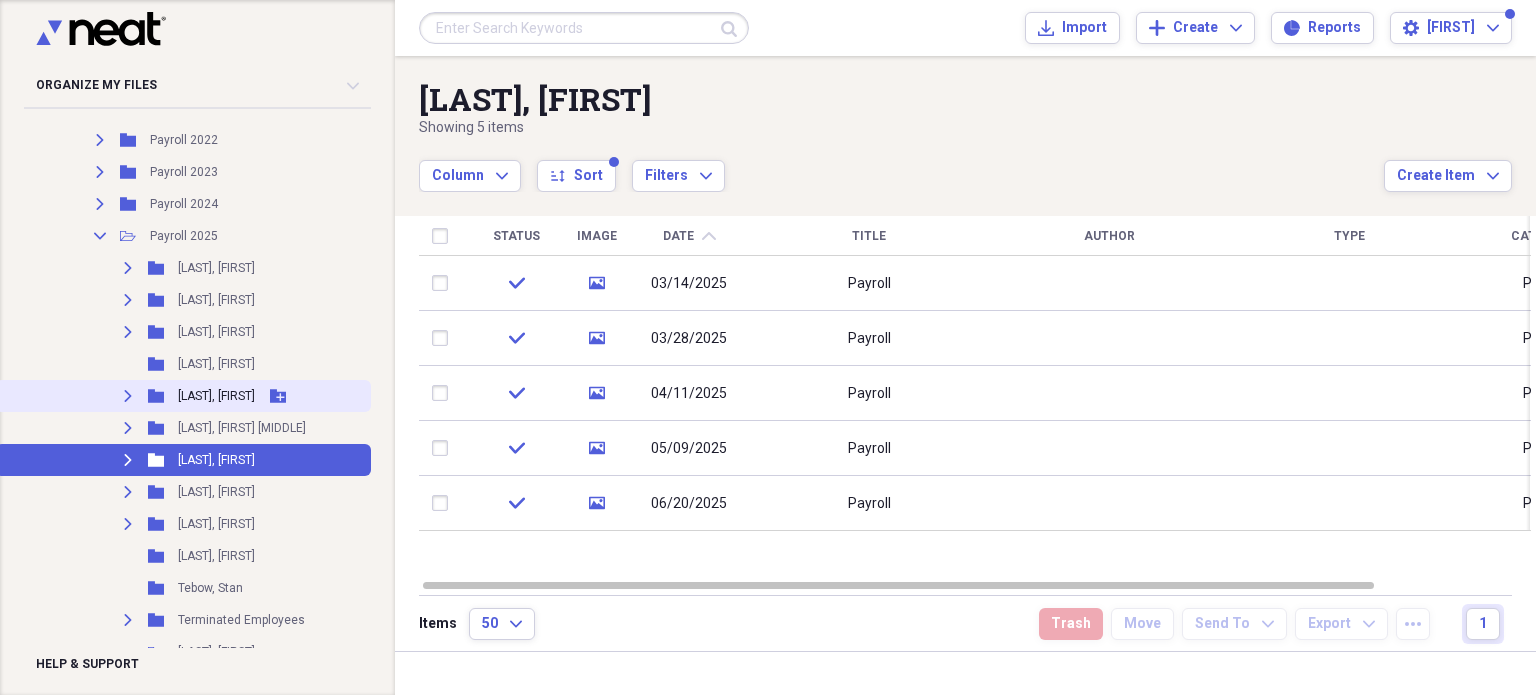 scroll, scrollTop: 698, scrollLeft: 0, axis: vertical 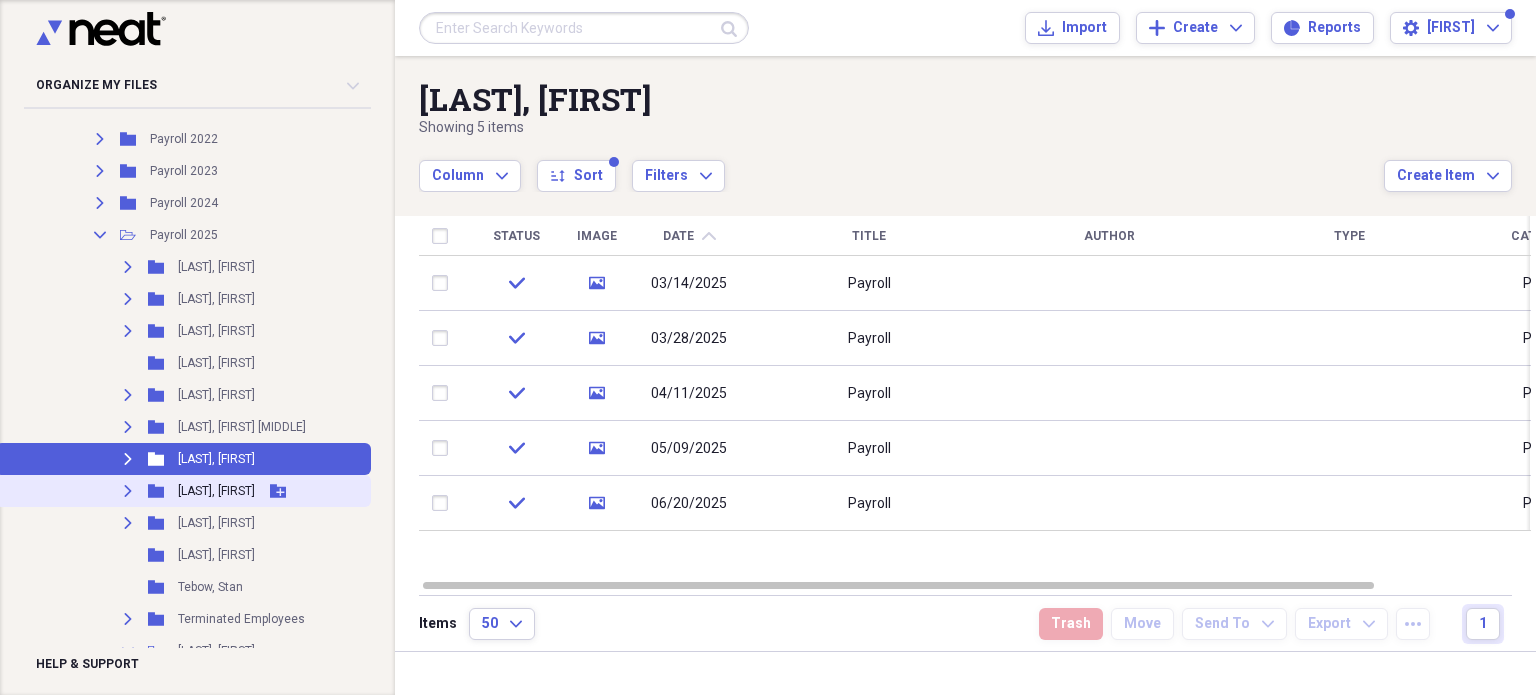 click on "[LAST], [FIRST]" at bounding box center (216, 491) 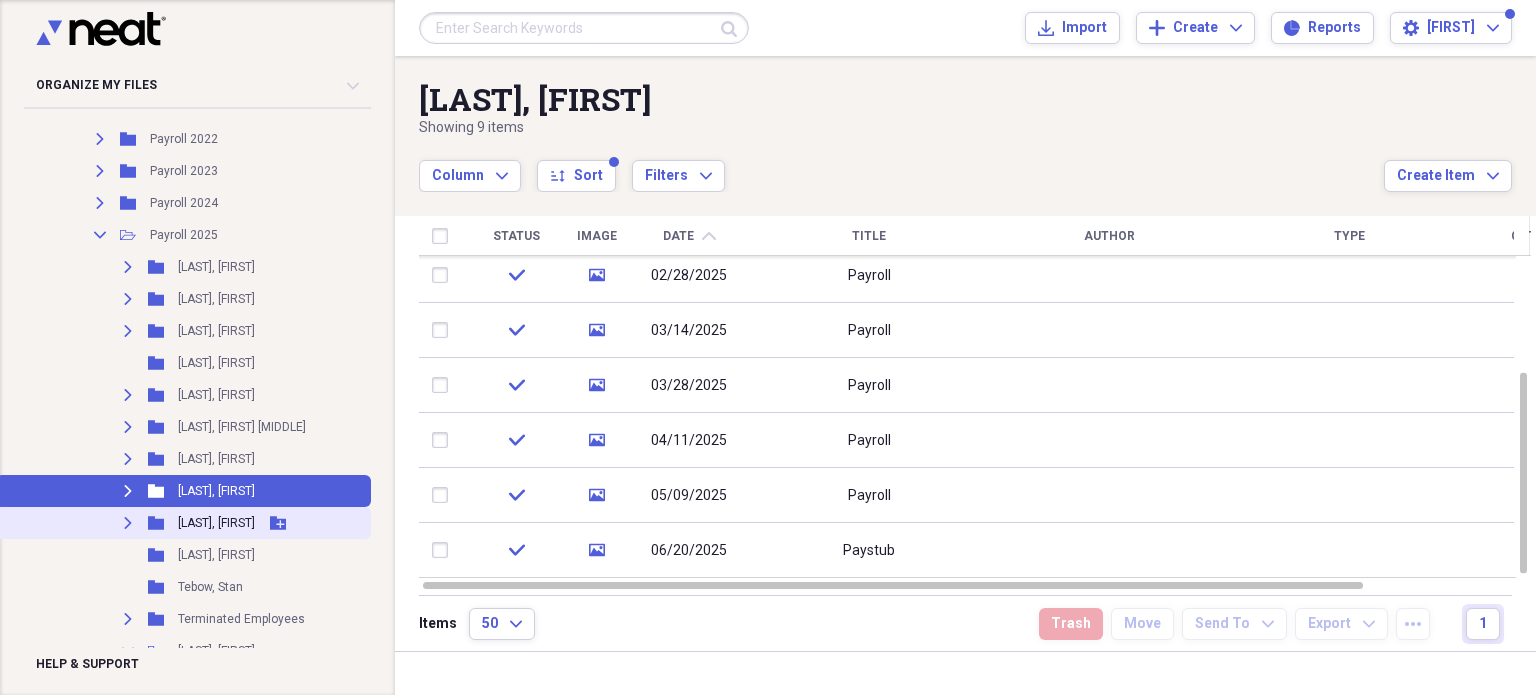 click on "[LAST], [FIRST]" at bounding box center (216, 523) 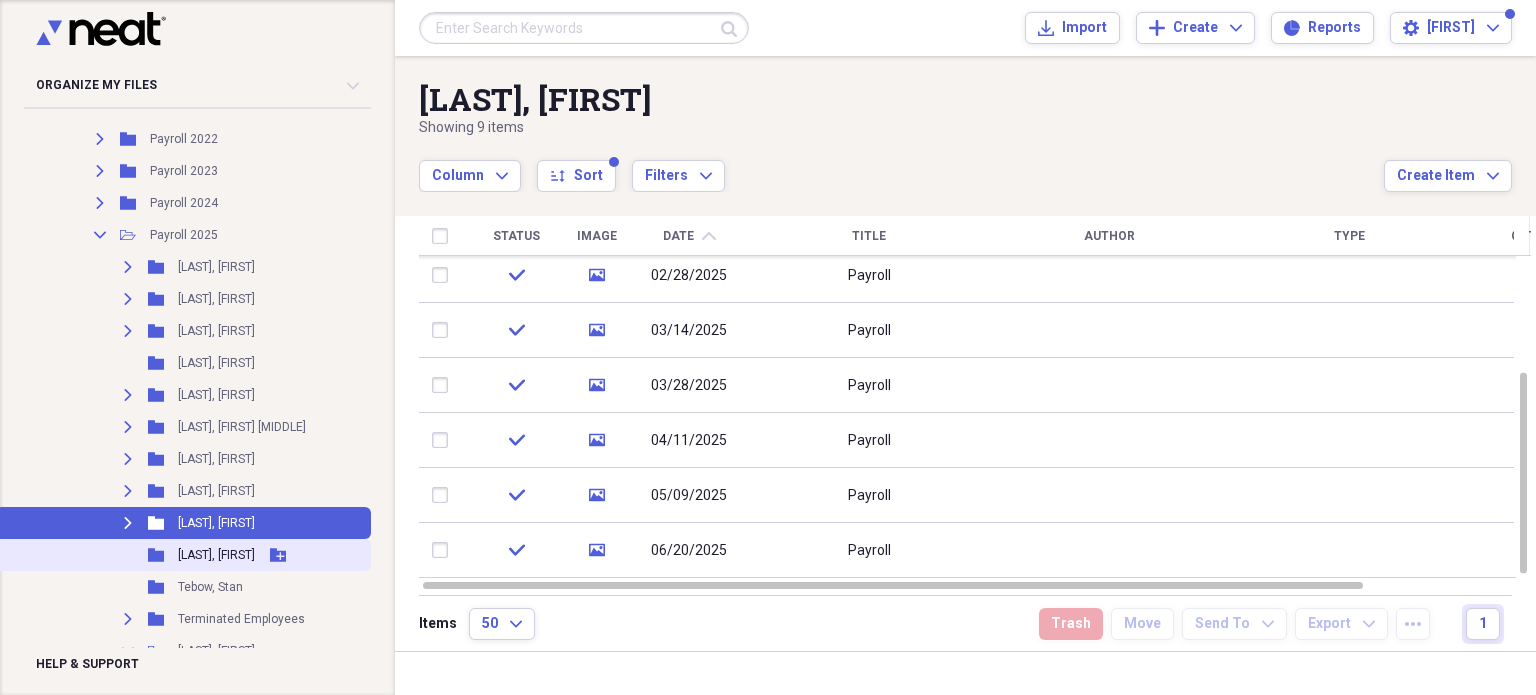click on "[LAST], [FIRST]" at bounding box center (216, 555) 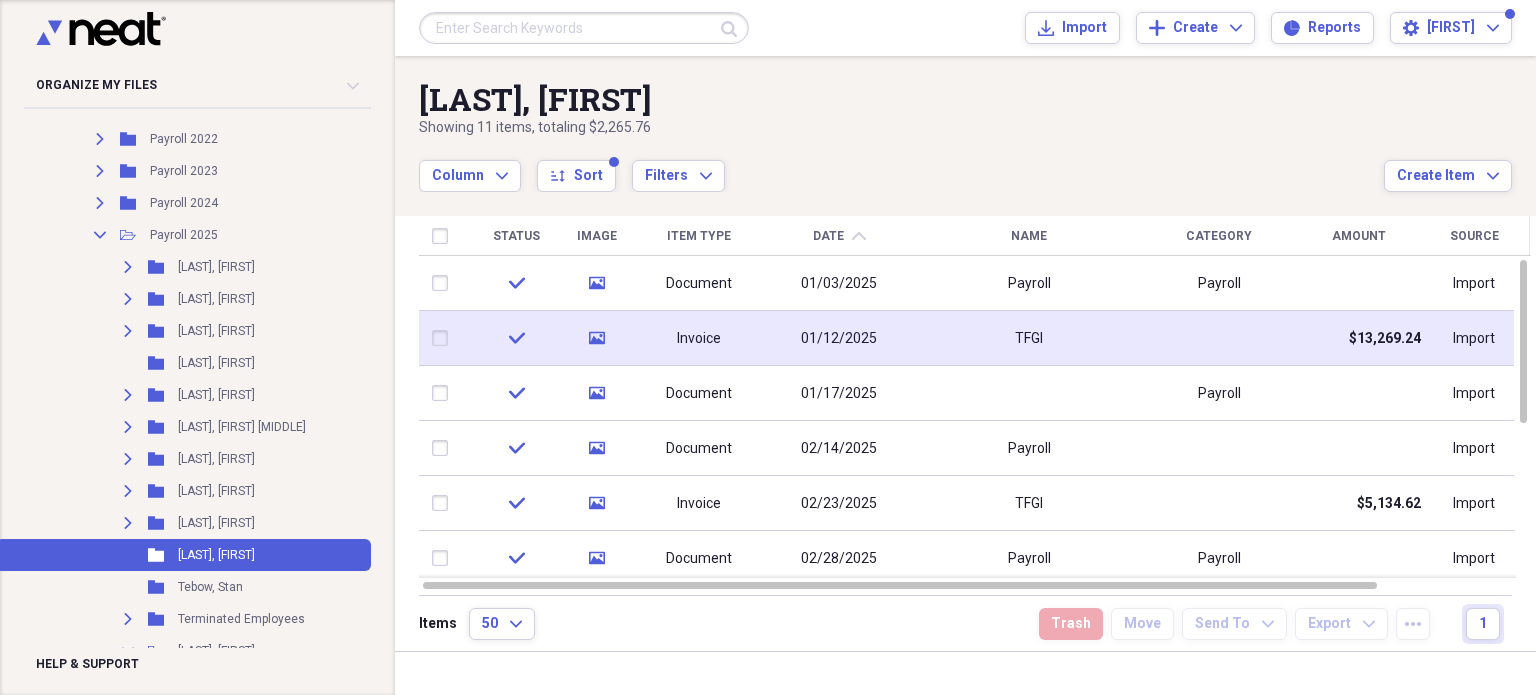 click on "Invoice" at bounding box center [699, 339] 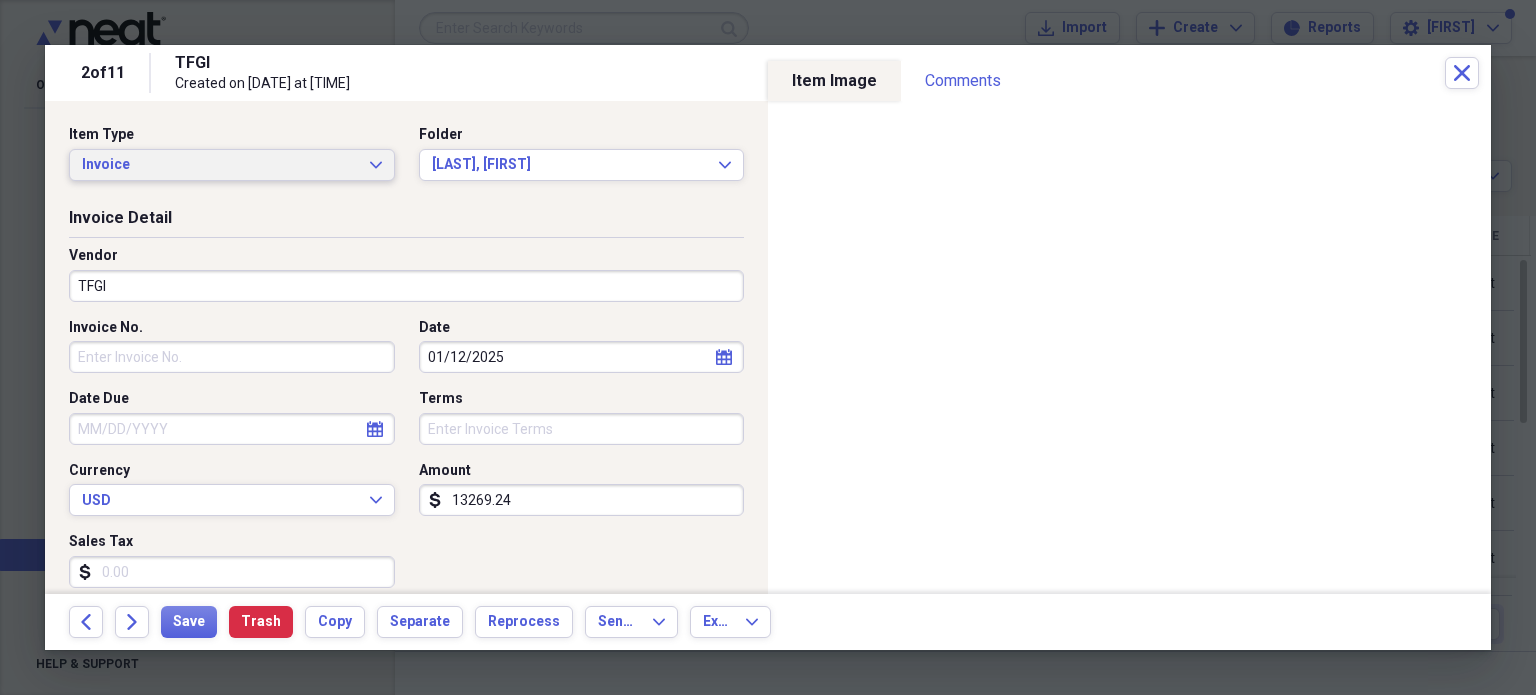 click on "Expand" 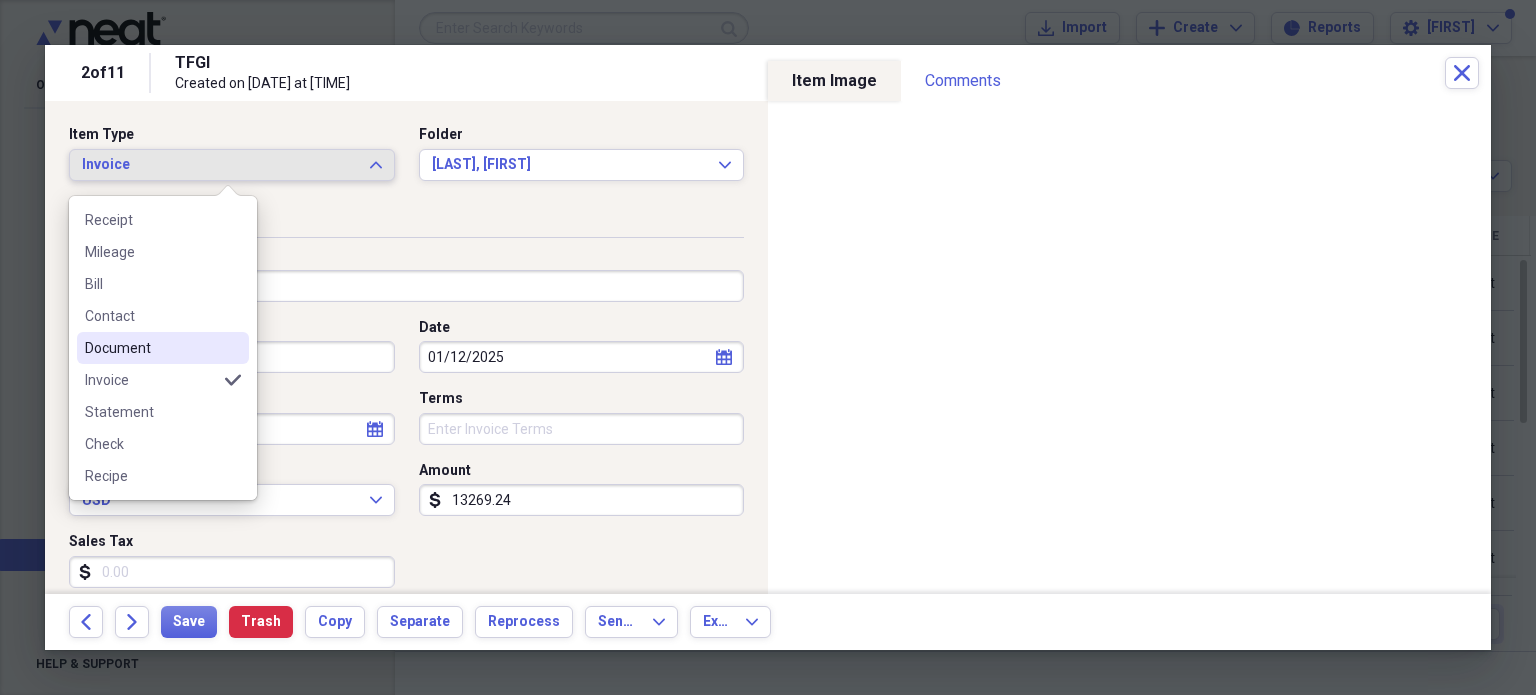 click on "Document" at bounding box center (163, 348) 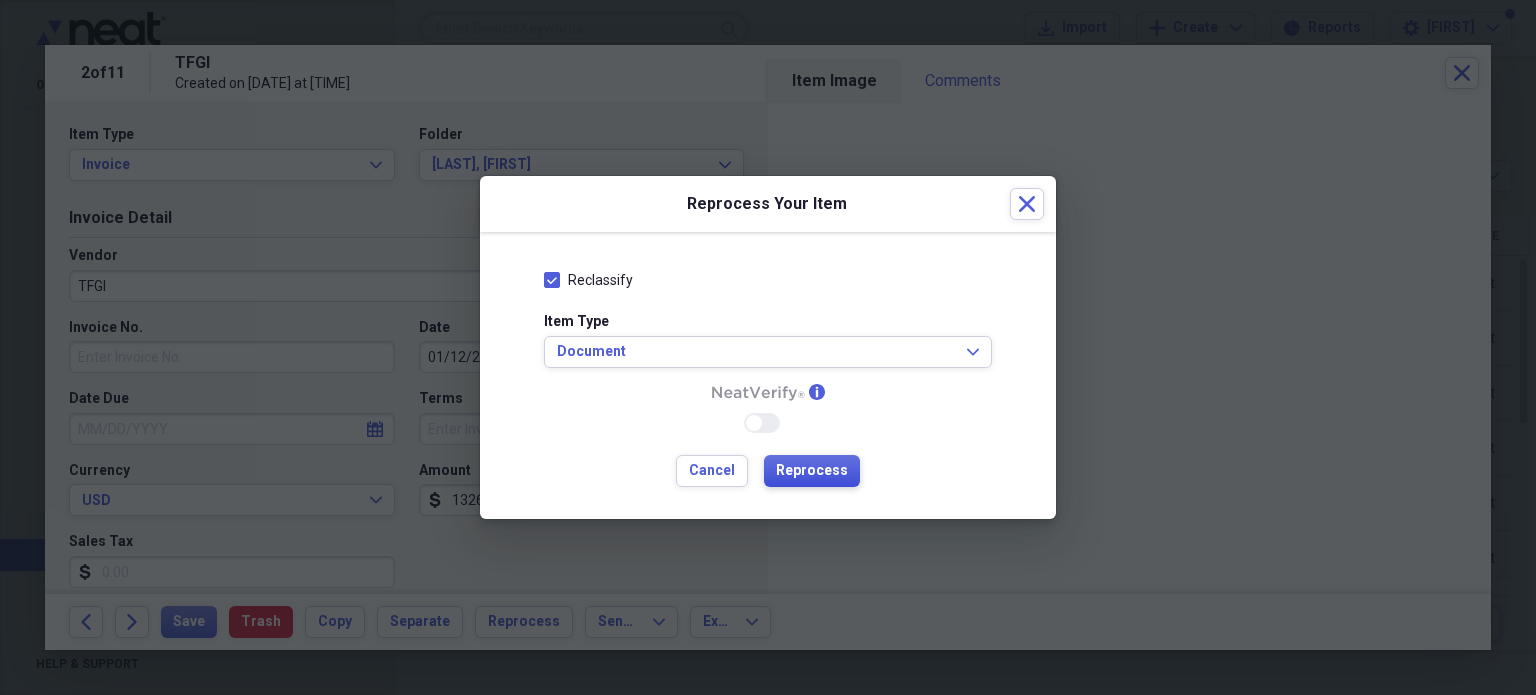 click on "Reprocess" at bounding box center [812, 471] 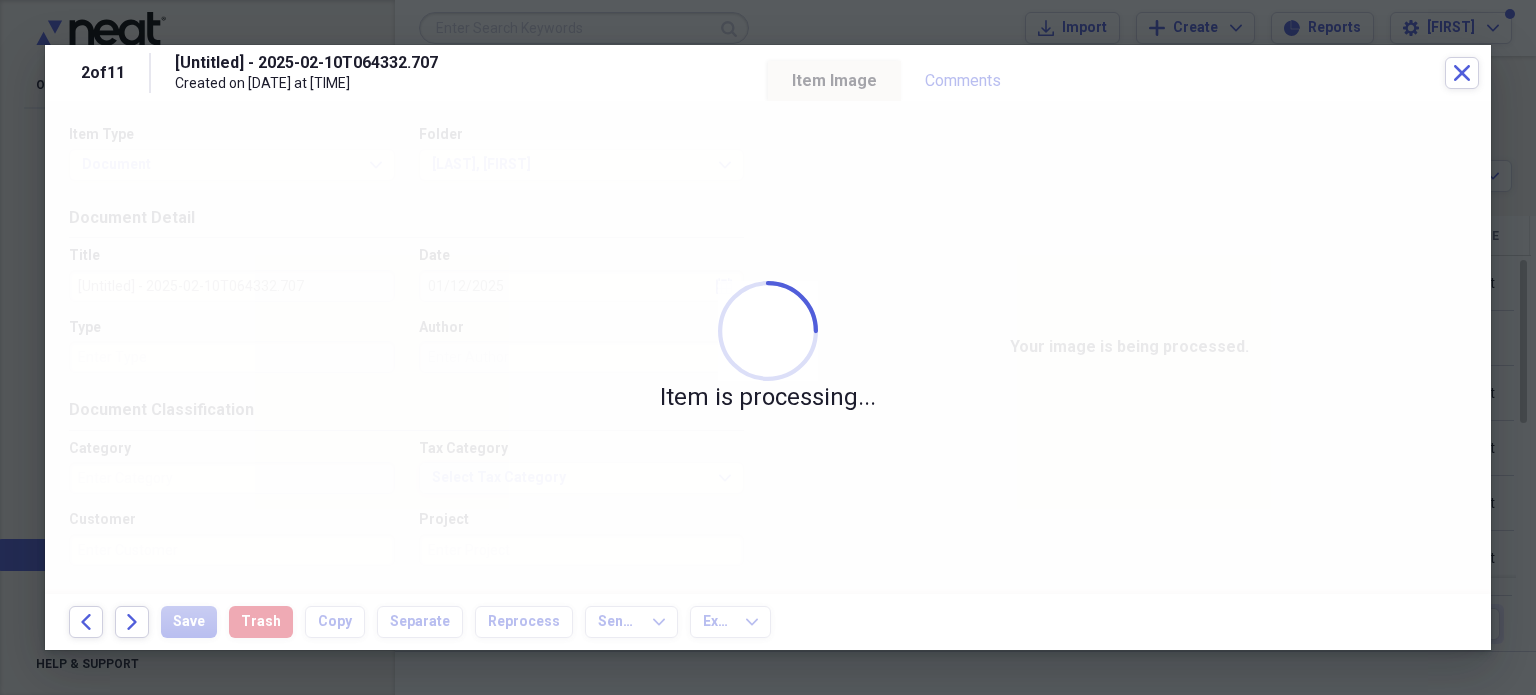 type on "Technology" 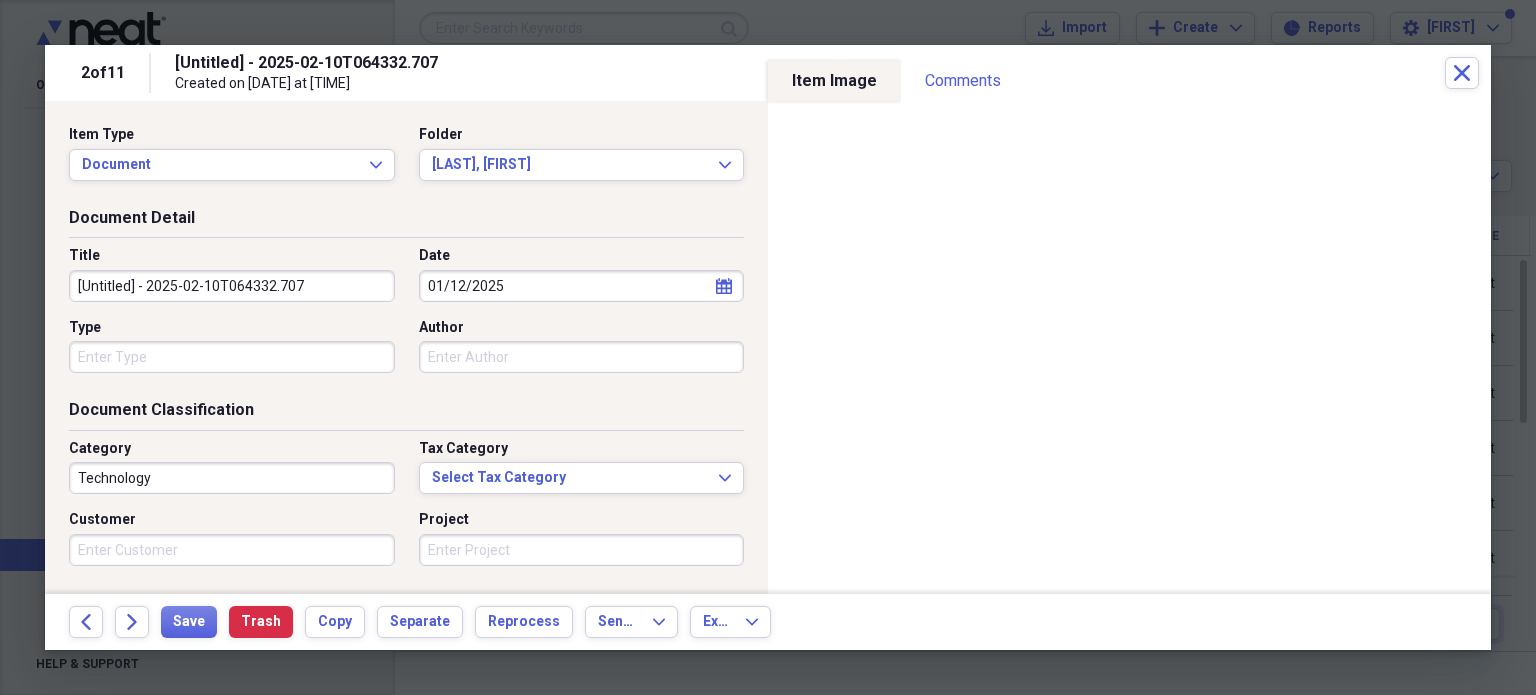 click 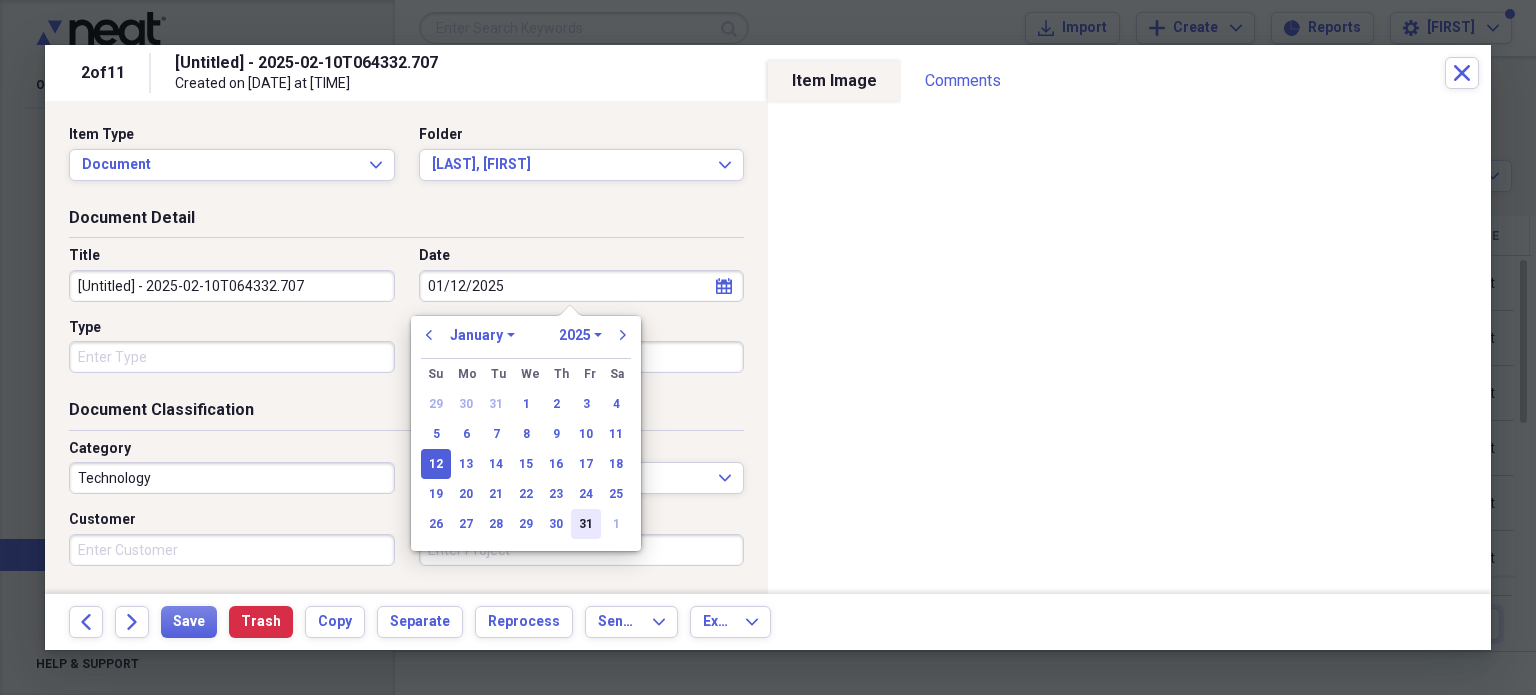 click on "31" at bounding box center [586, 524] 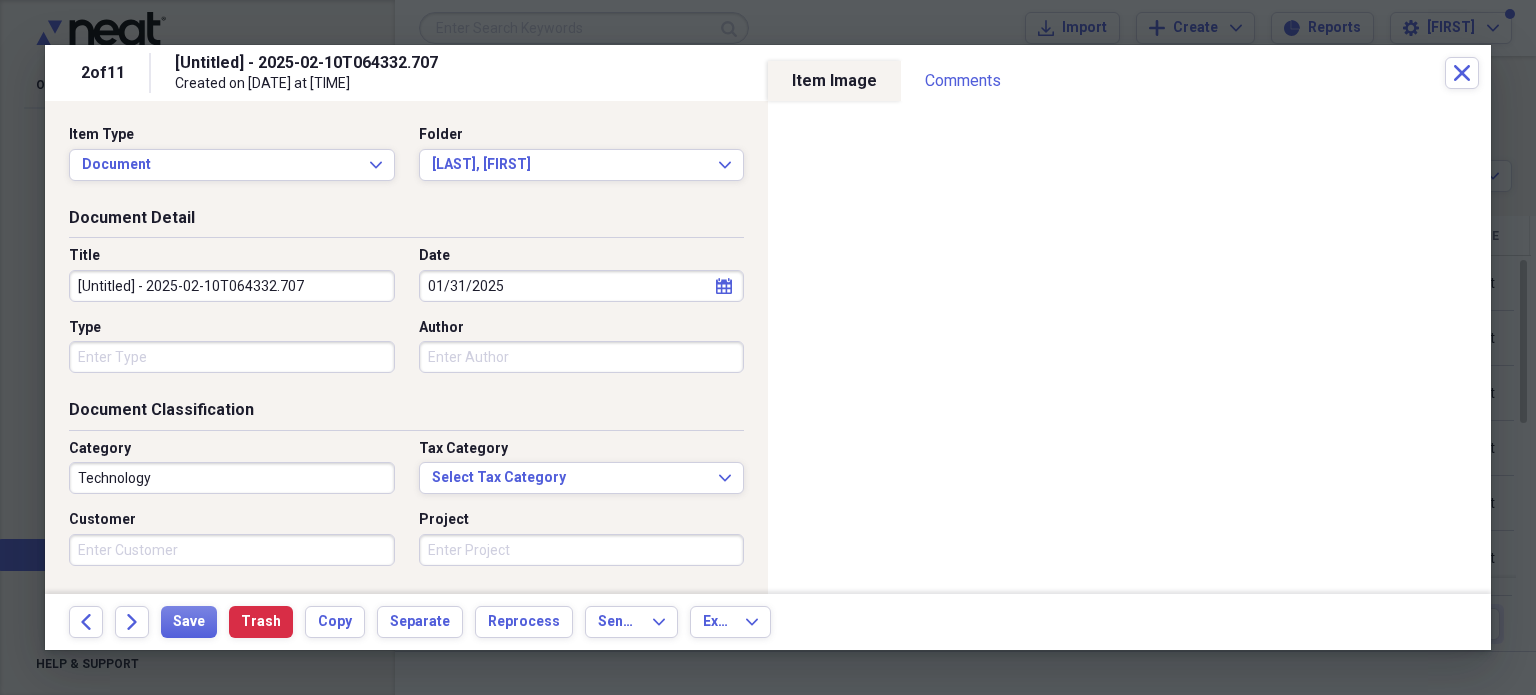 drag, startPoint x: 301, startPoint y: 283, endPoint x: 90, endPoint y: 297, distance: 211.46394 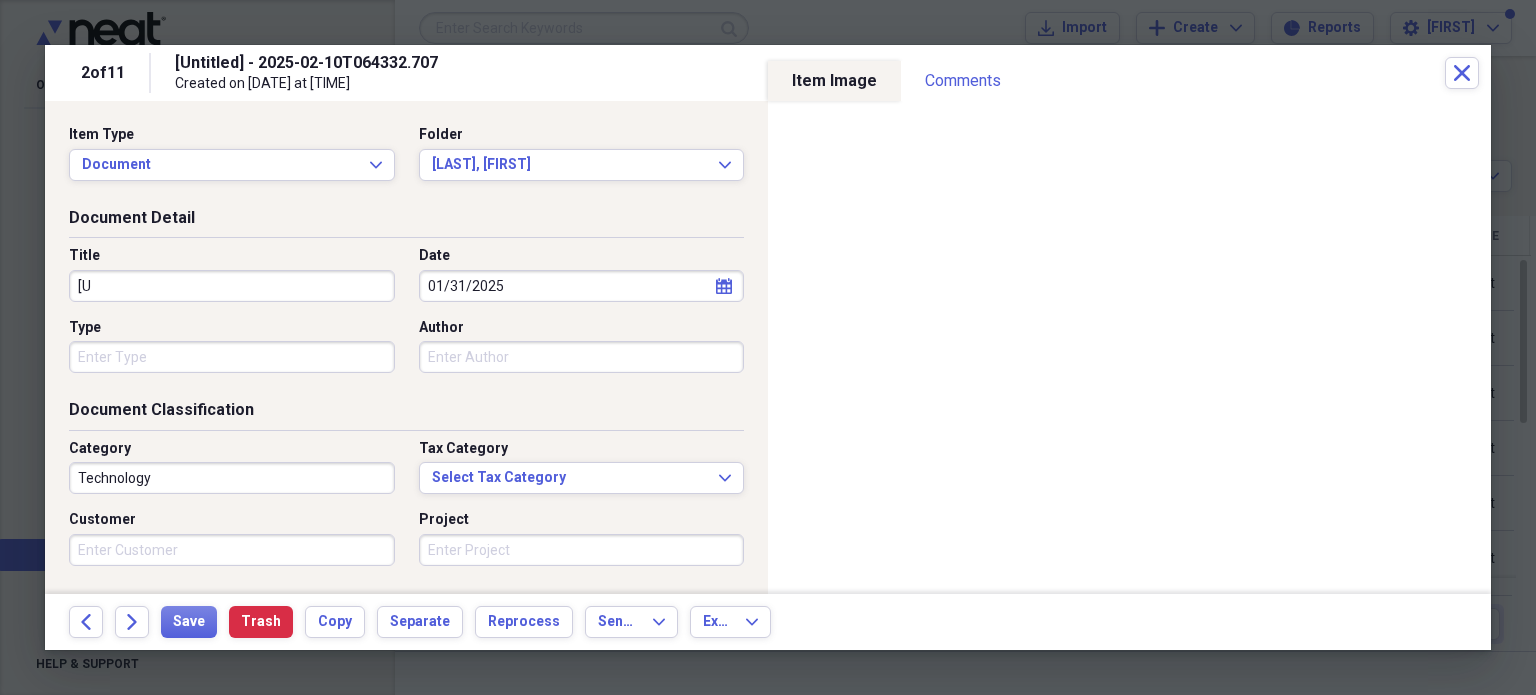 type on "[" 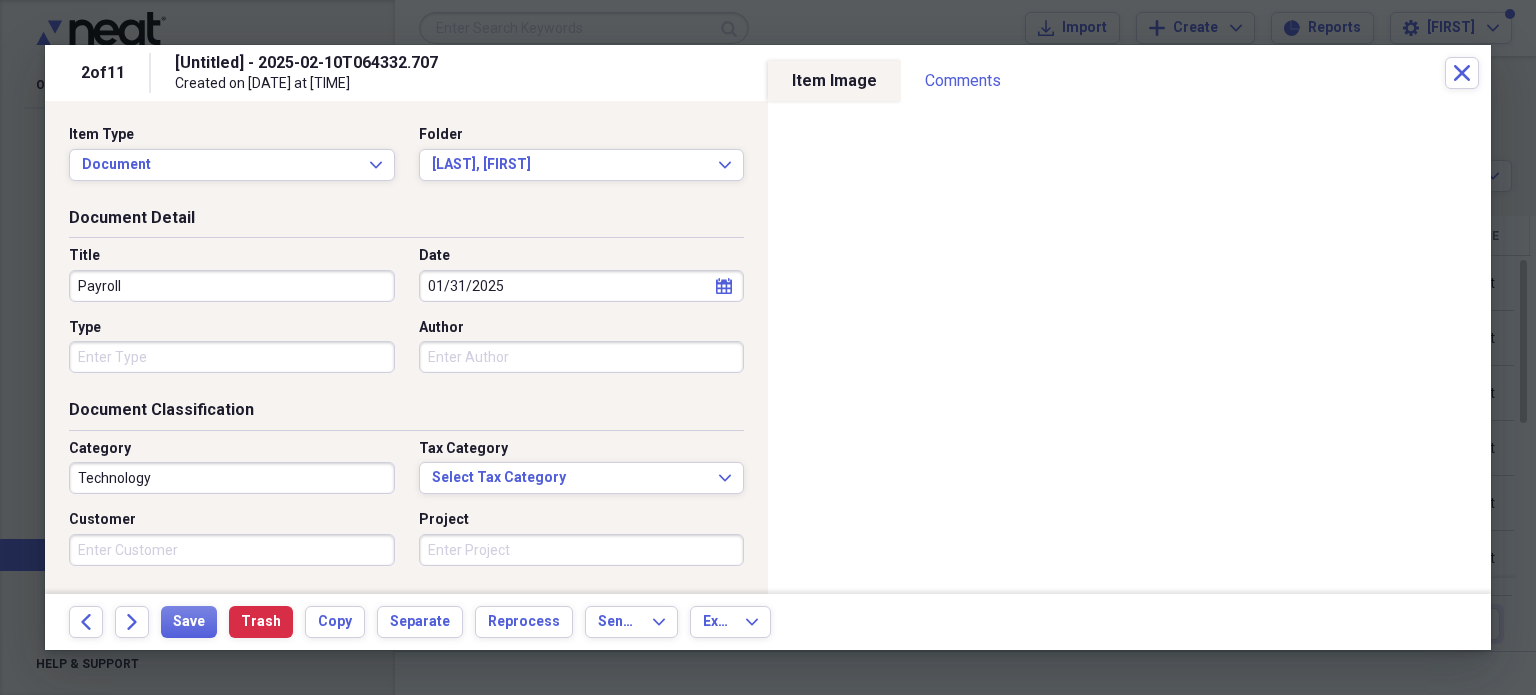 type on "Payroll" 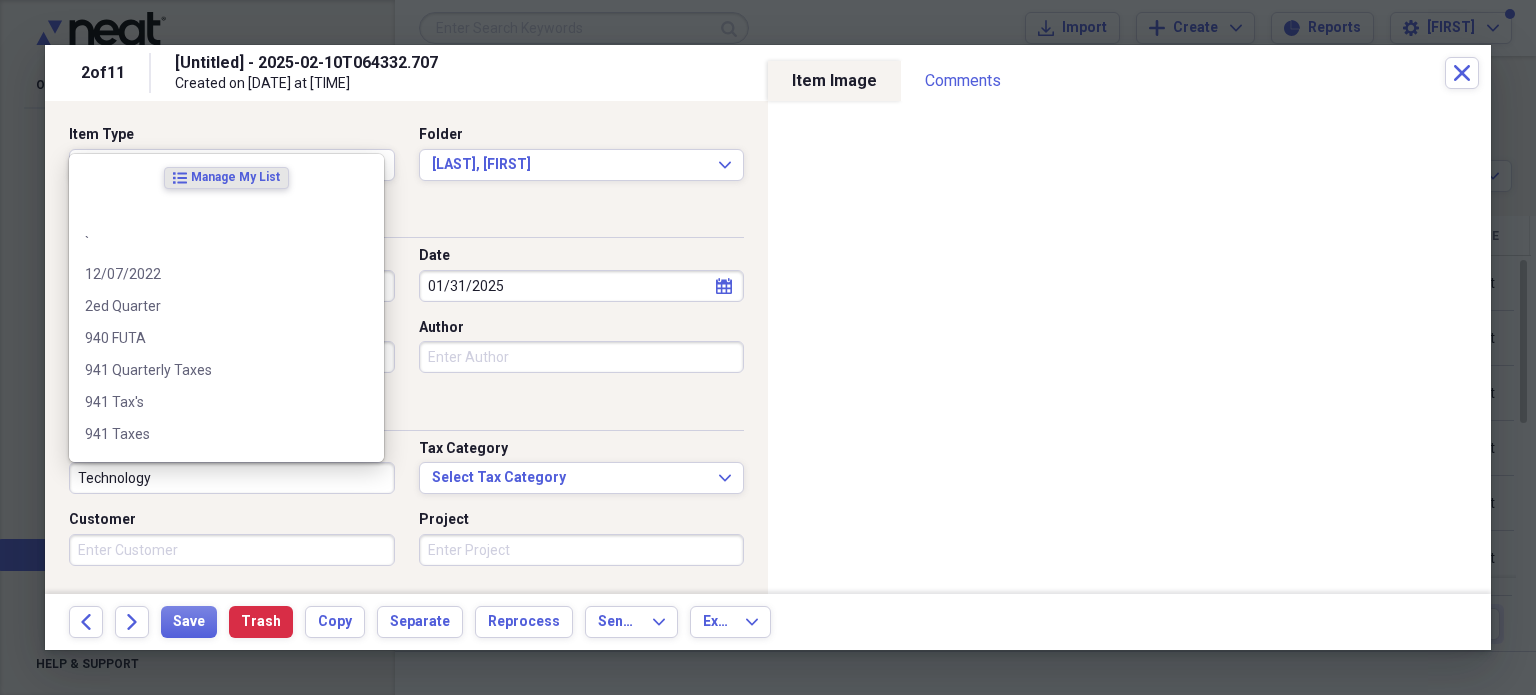 click on "Technology" at bounding box center [232, 478] 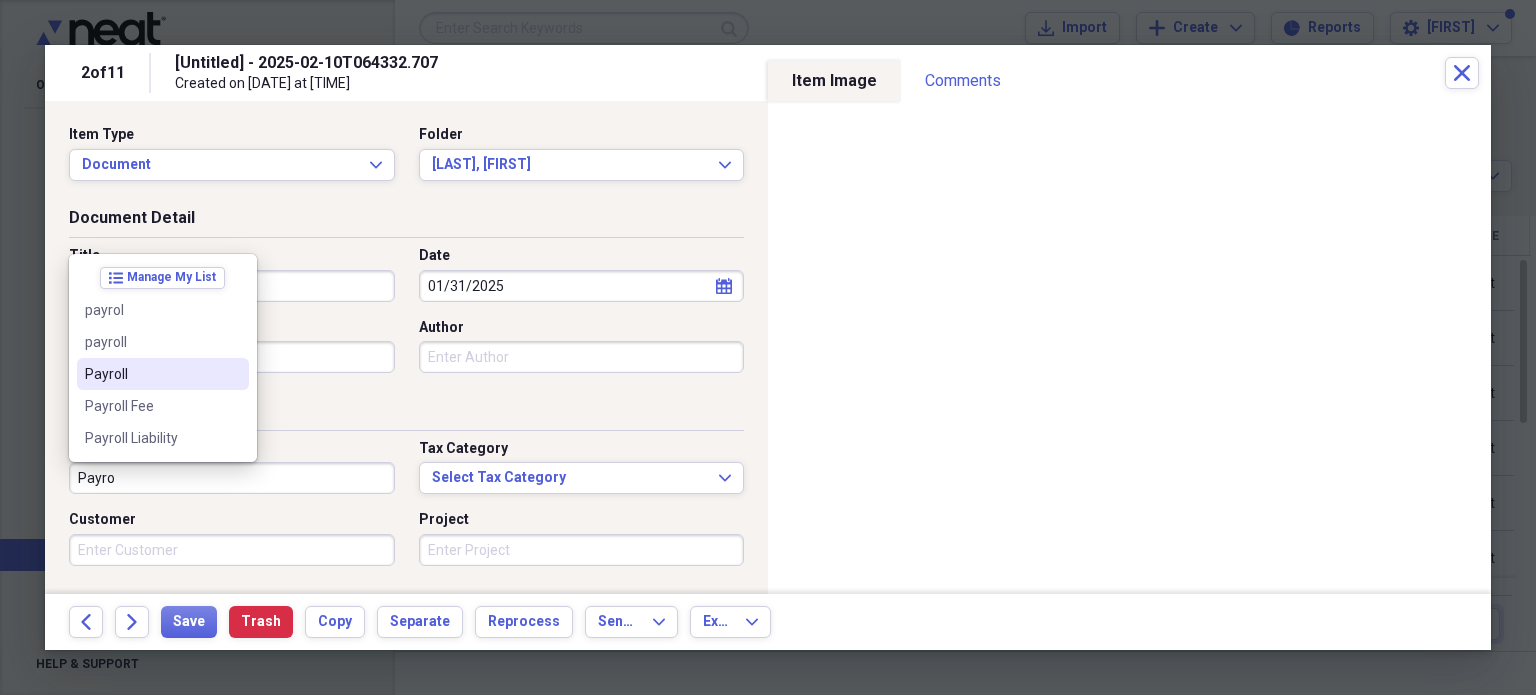 click on "Payroll" at bounding box center (151, 374) 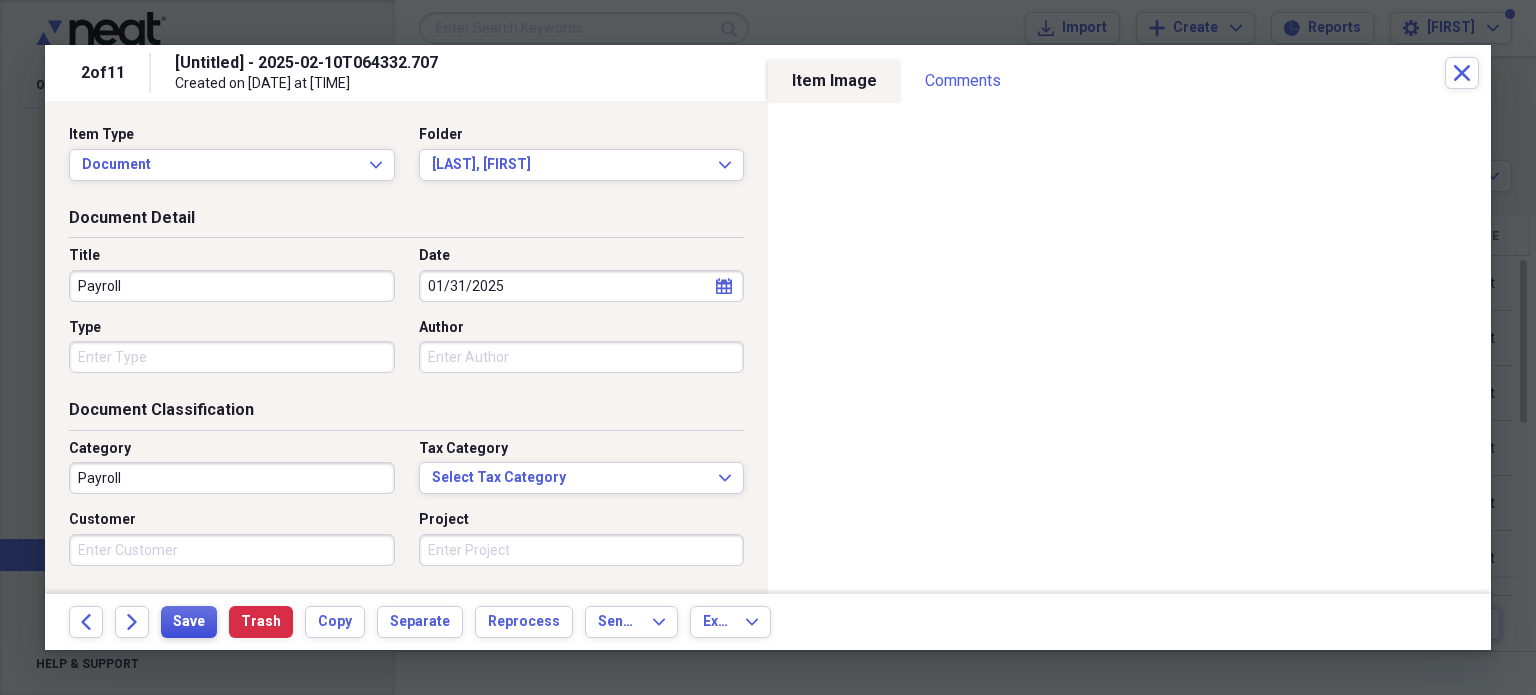 click on "Save" at bounding box center (189, 622) 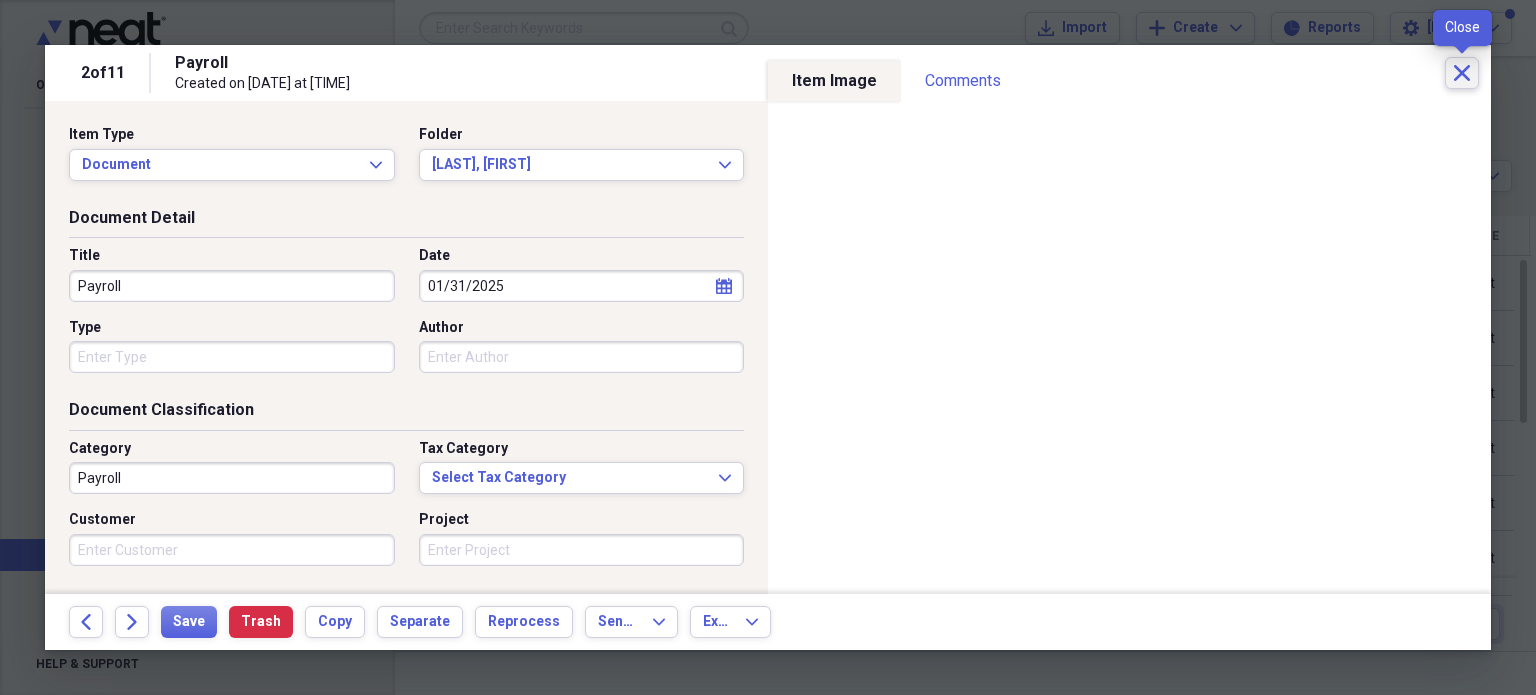 click 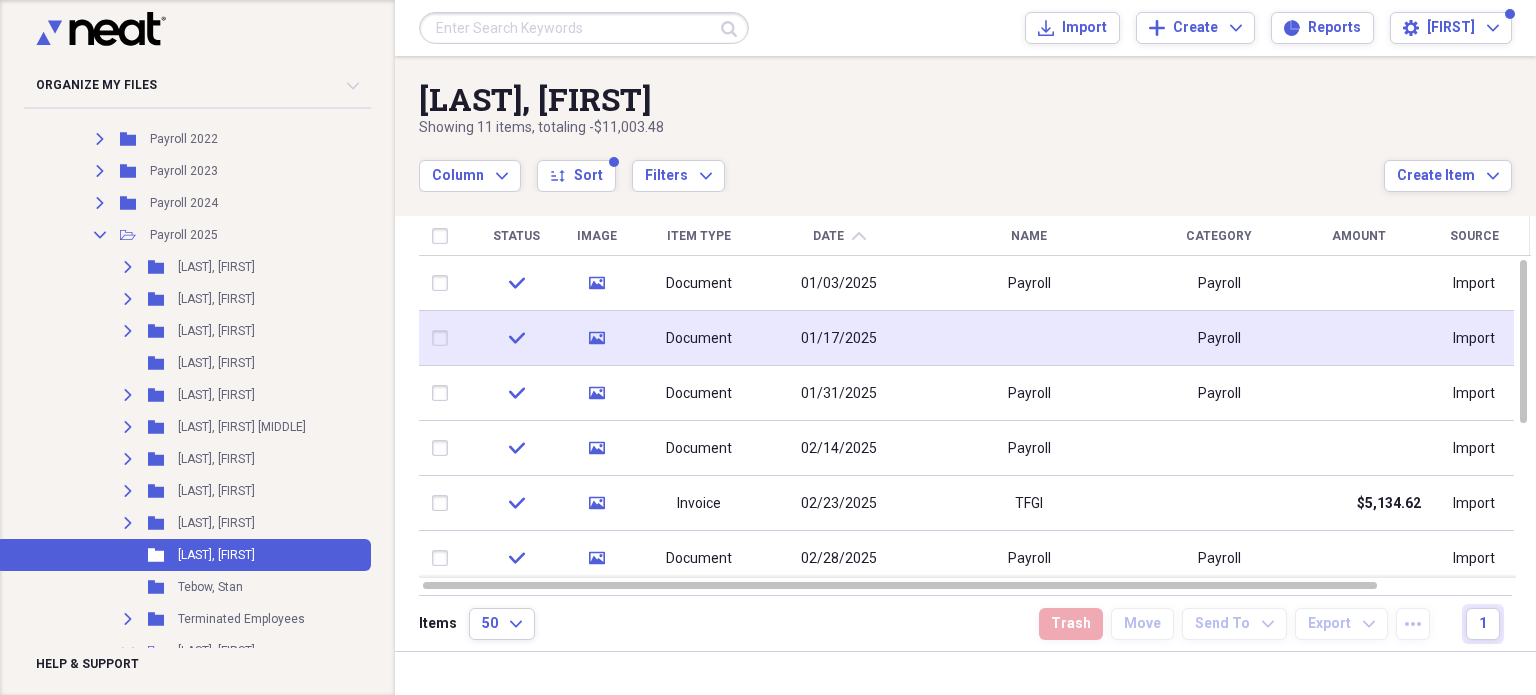 click on "01/17/2025" at bounding box center (839, 338) 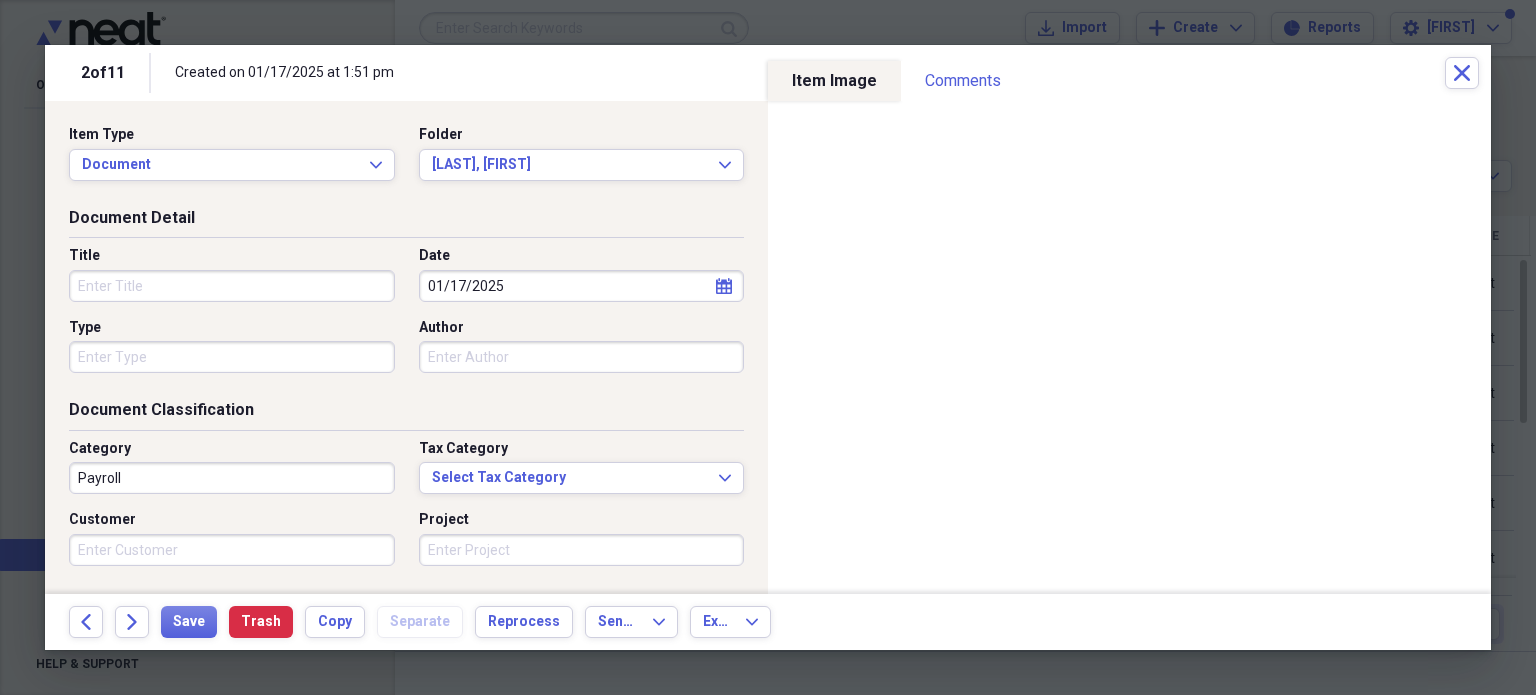click on "Title" at bounding box center [232, 286] 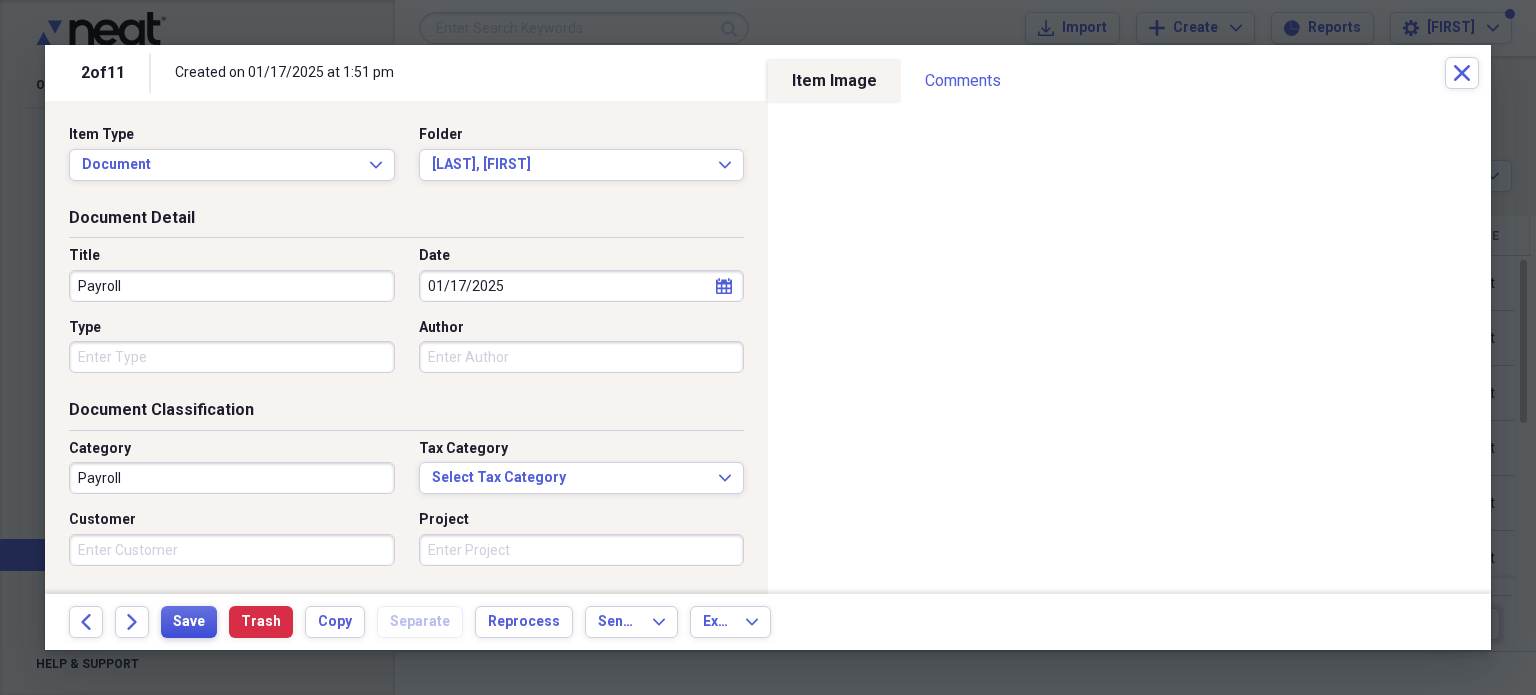 type on "Payroll" 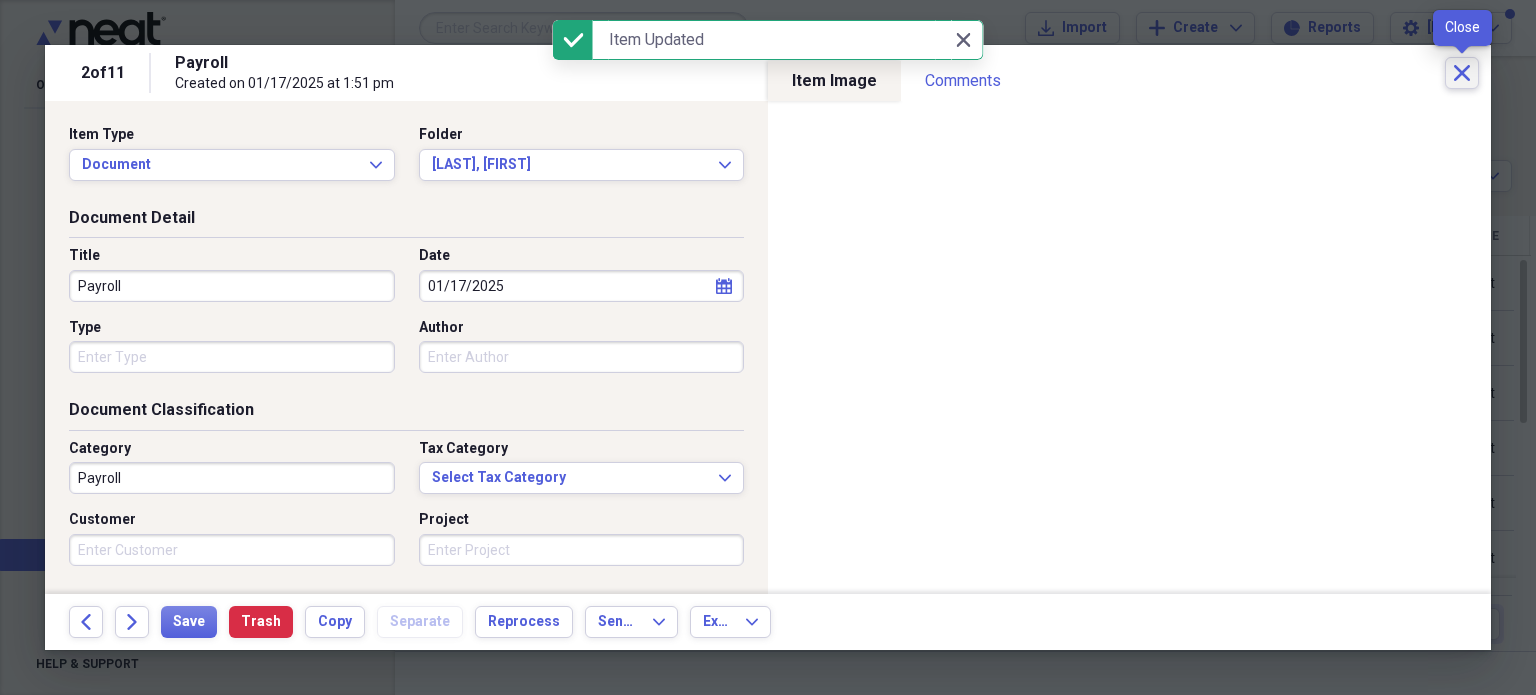 click on "Close" 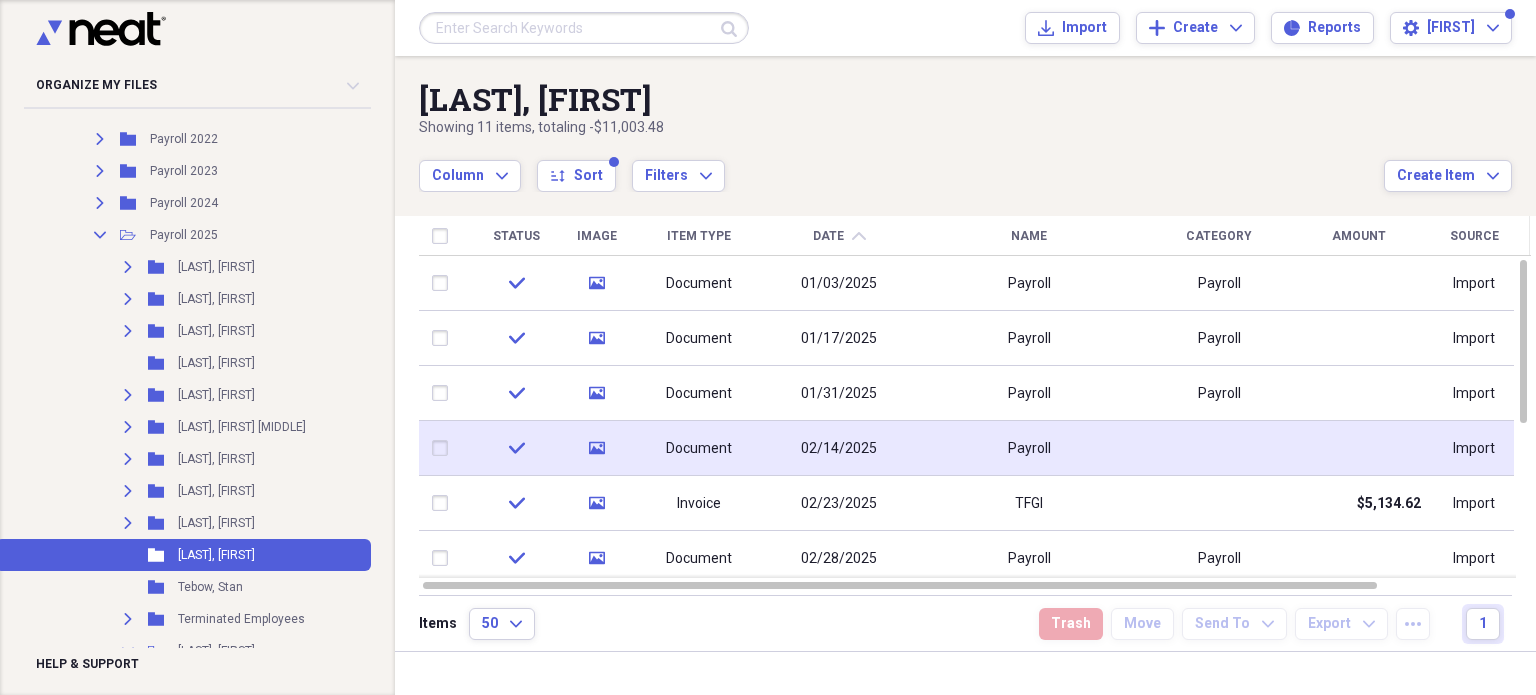 click on "02/14/2025" at bounding box center [839, 449] 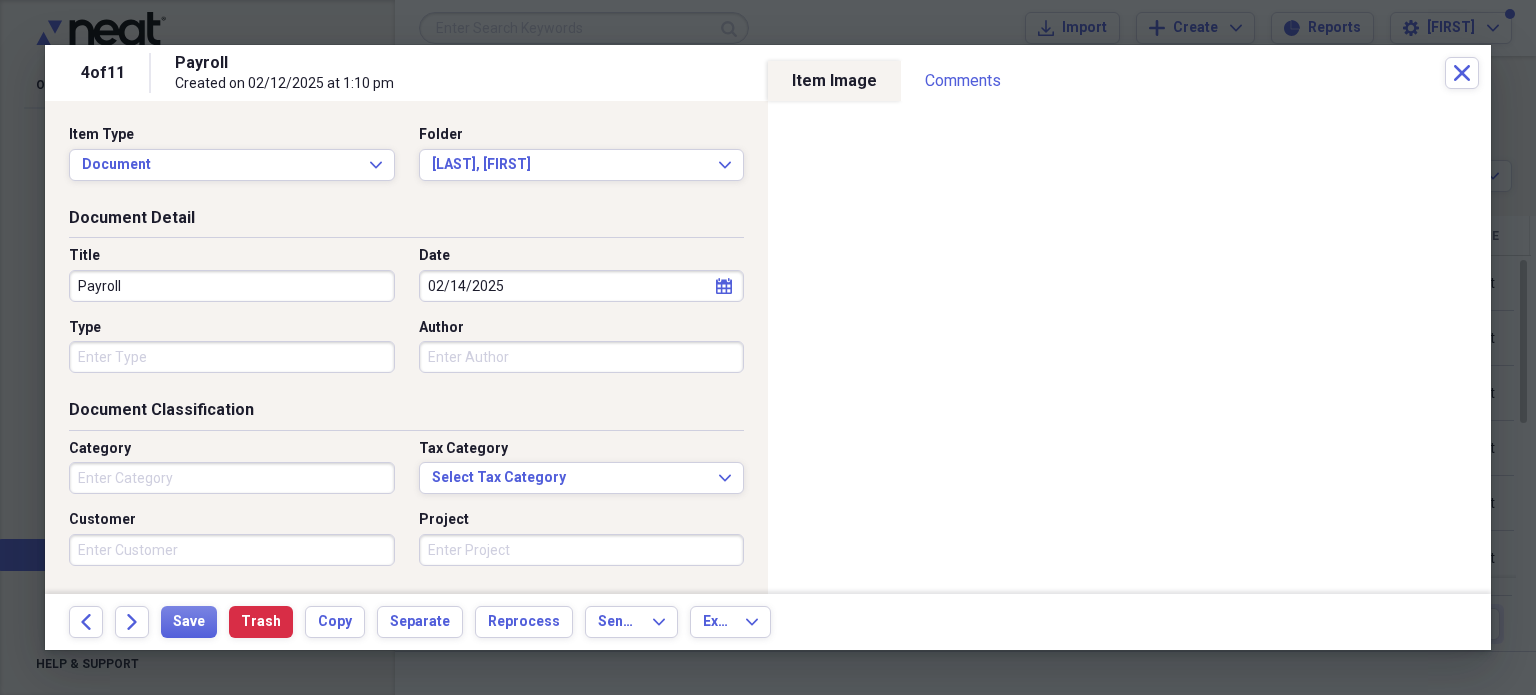 click on "Category" at bounding box center (232, 478) 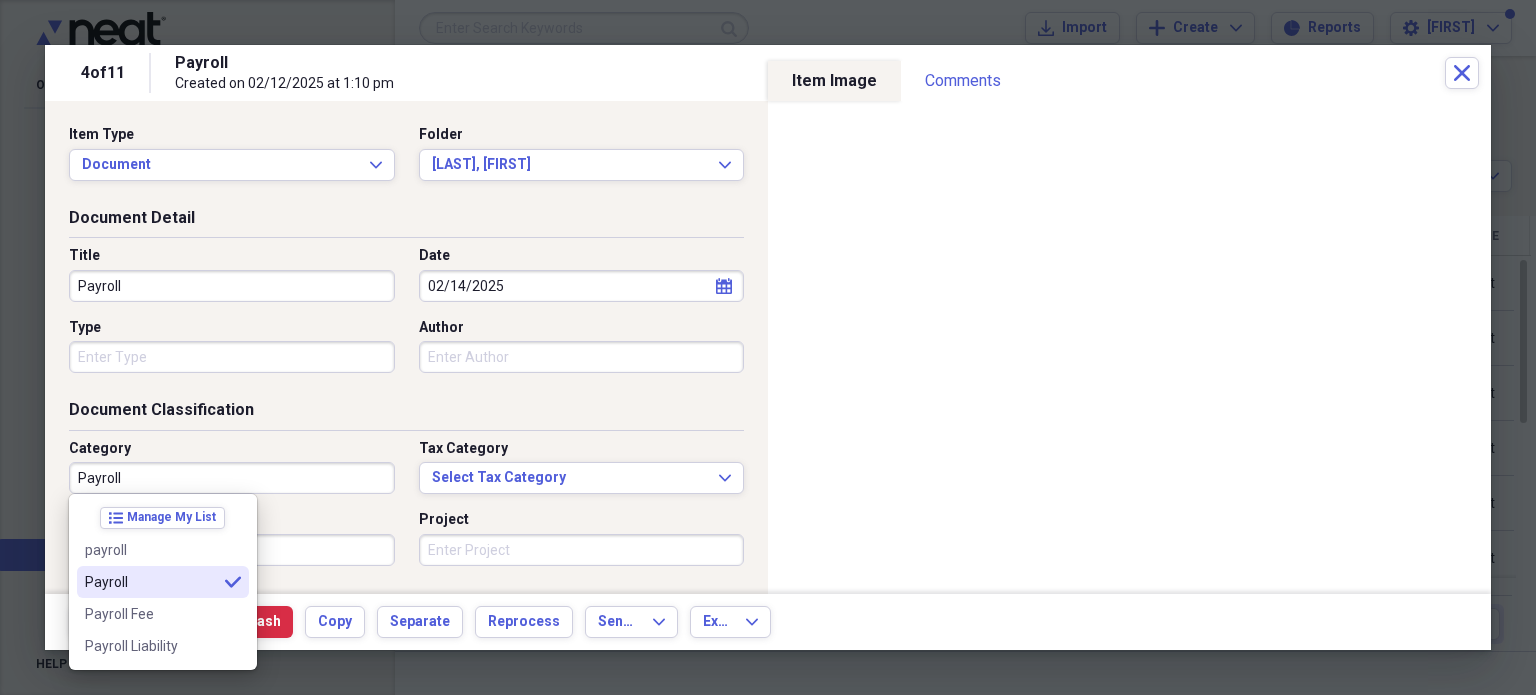 type on "Payroll" 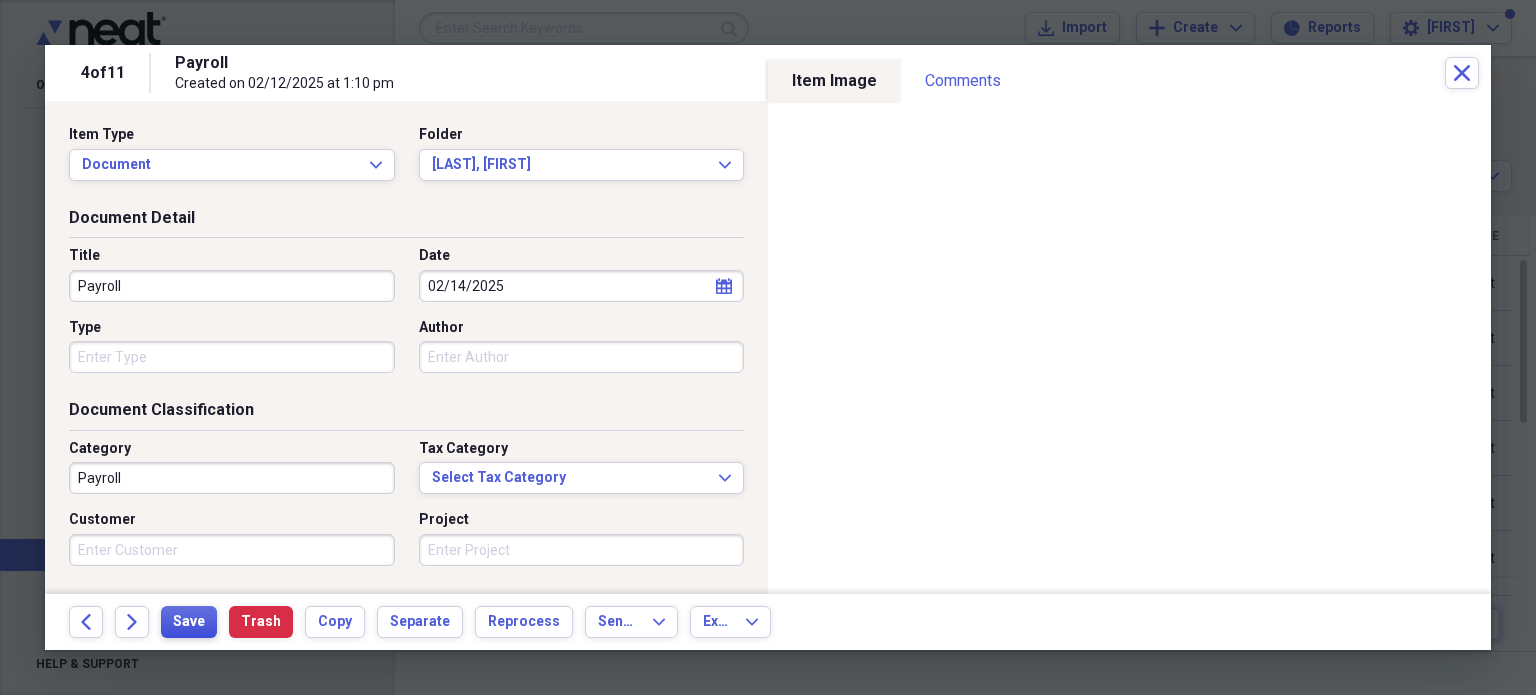 click on "Save" at bounding box center [189, 622] 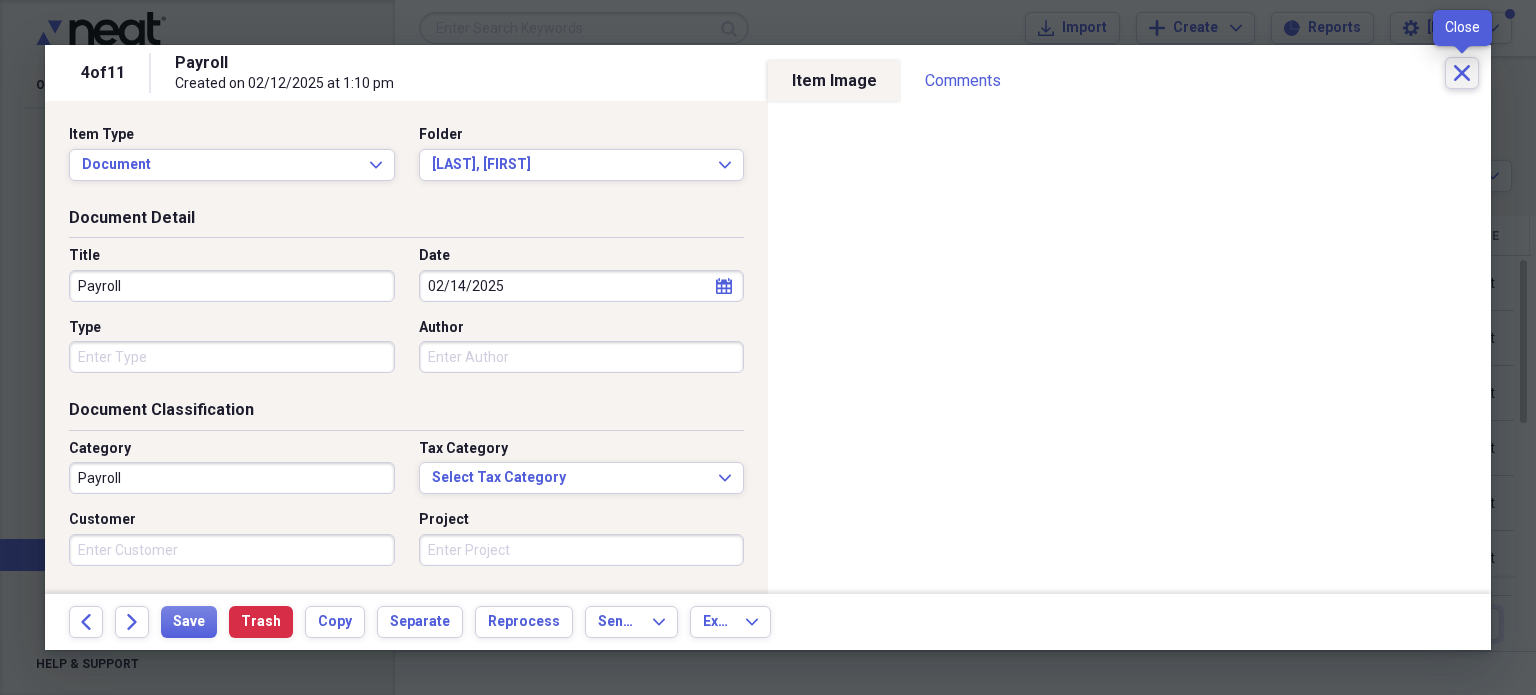 click on "Close" 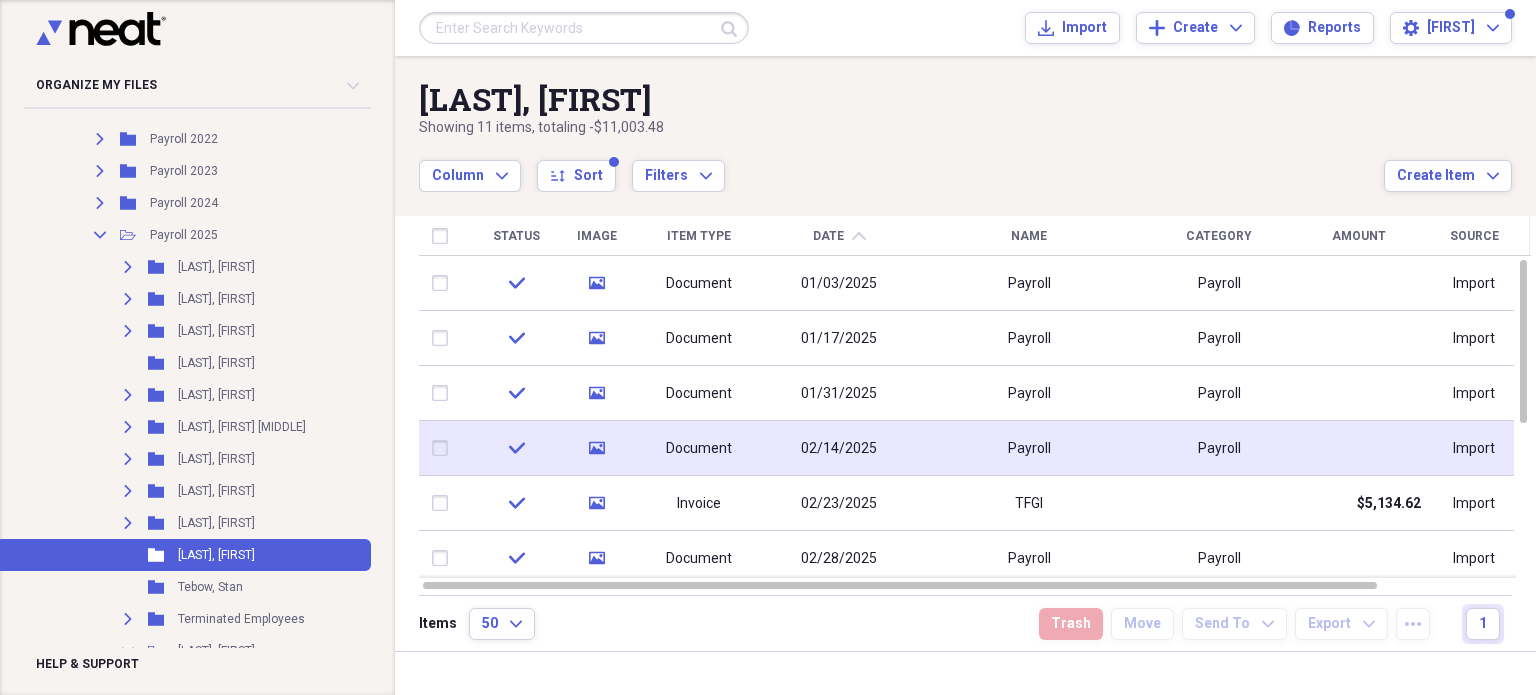 click at bounding box center [444, 448] 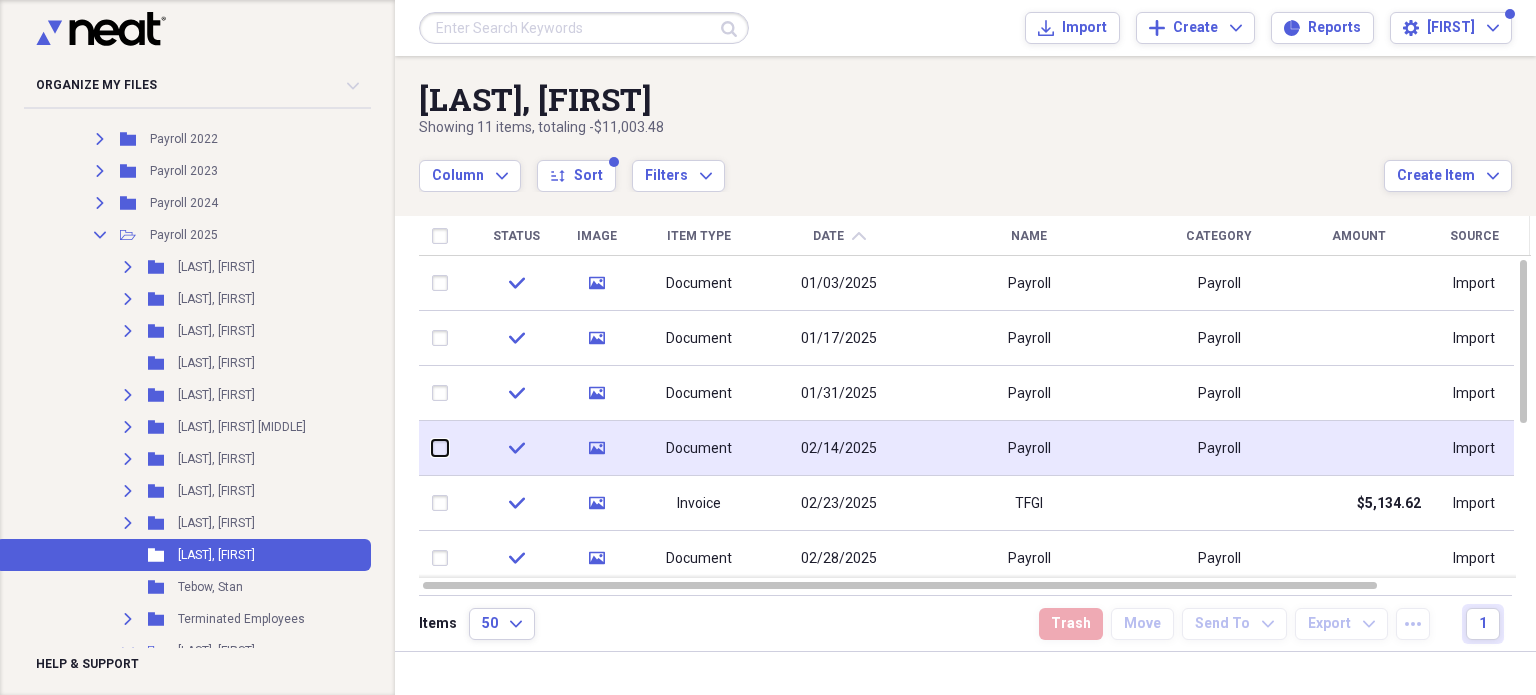 click at bounding box center [432, 448] 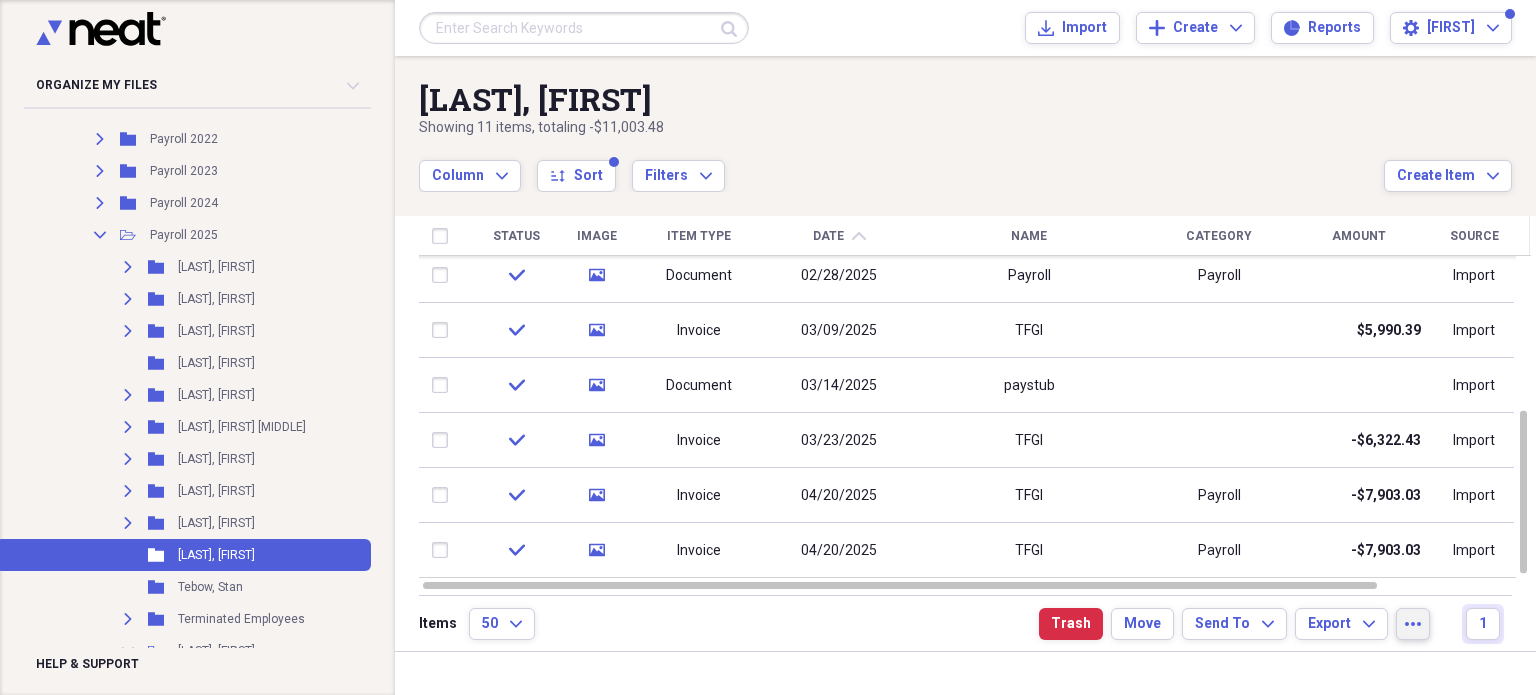 click 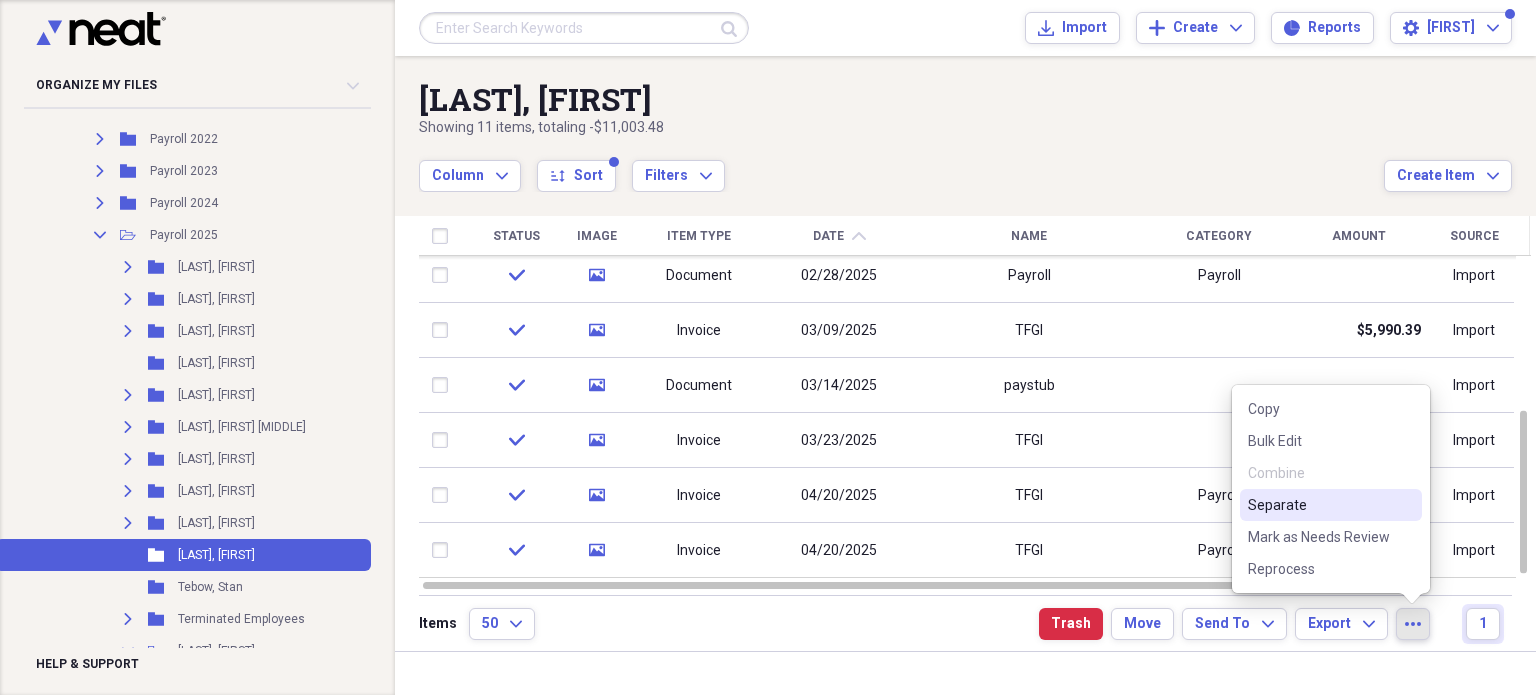click on "Separate" at bounding box center (1319, 505) 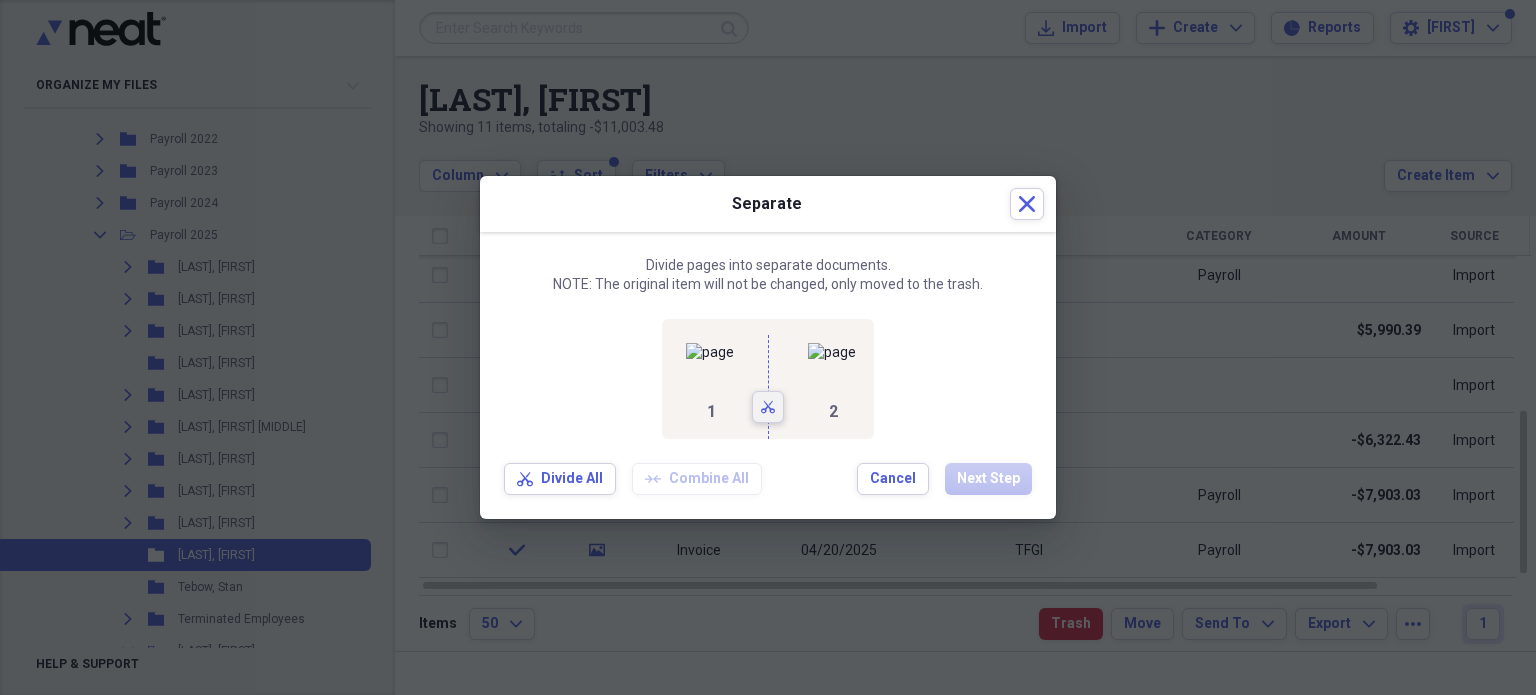 click on "Scissors" at bounding box center [768, 407] 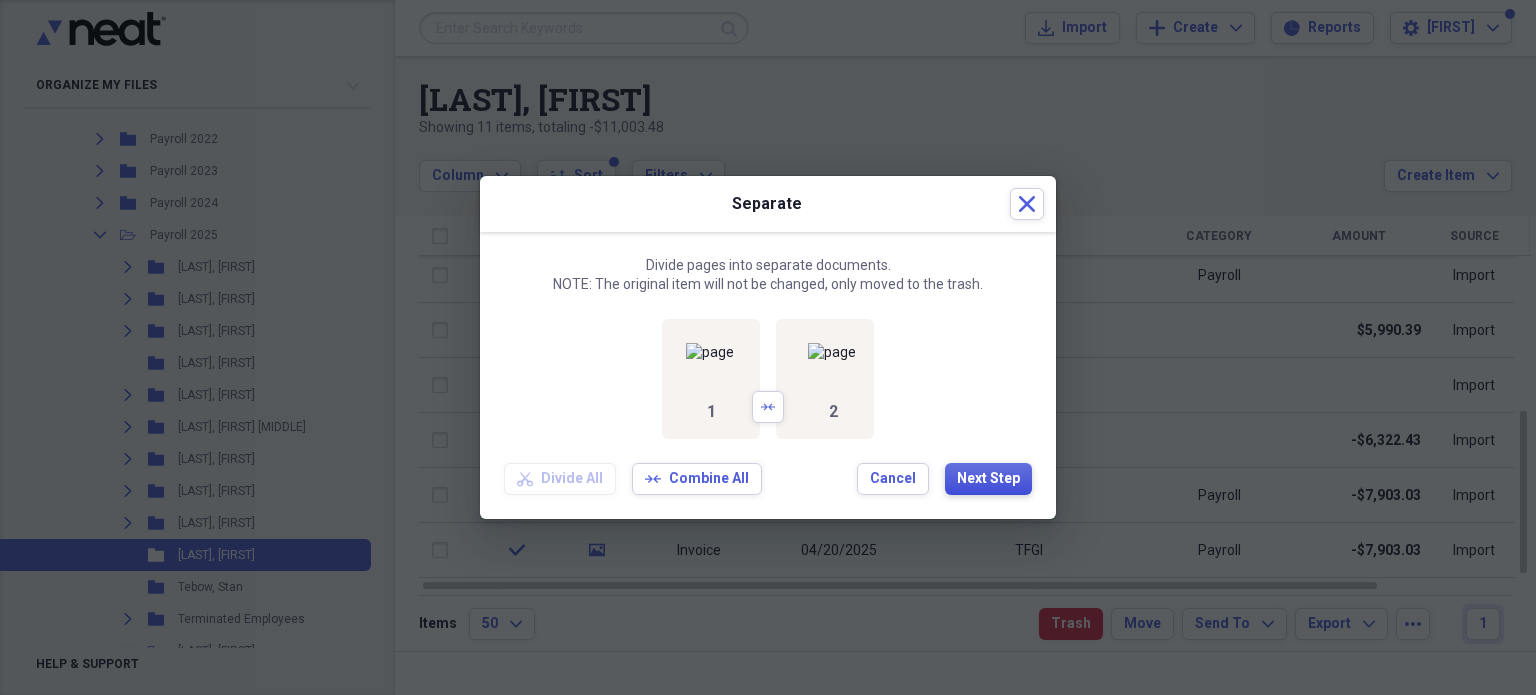 click on "Next Step" at bounding box center (988, 479) 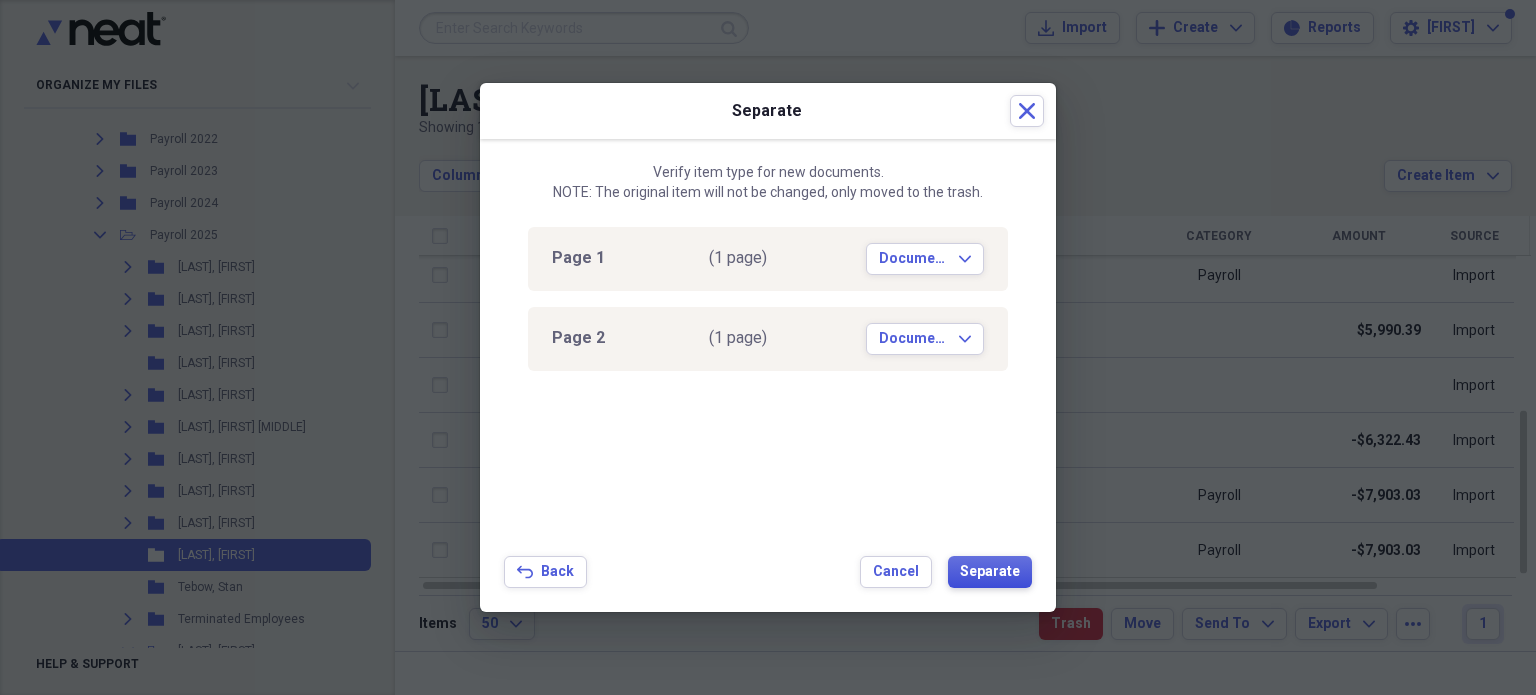 click on "Separate" at bounding box center (990, 572) 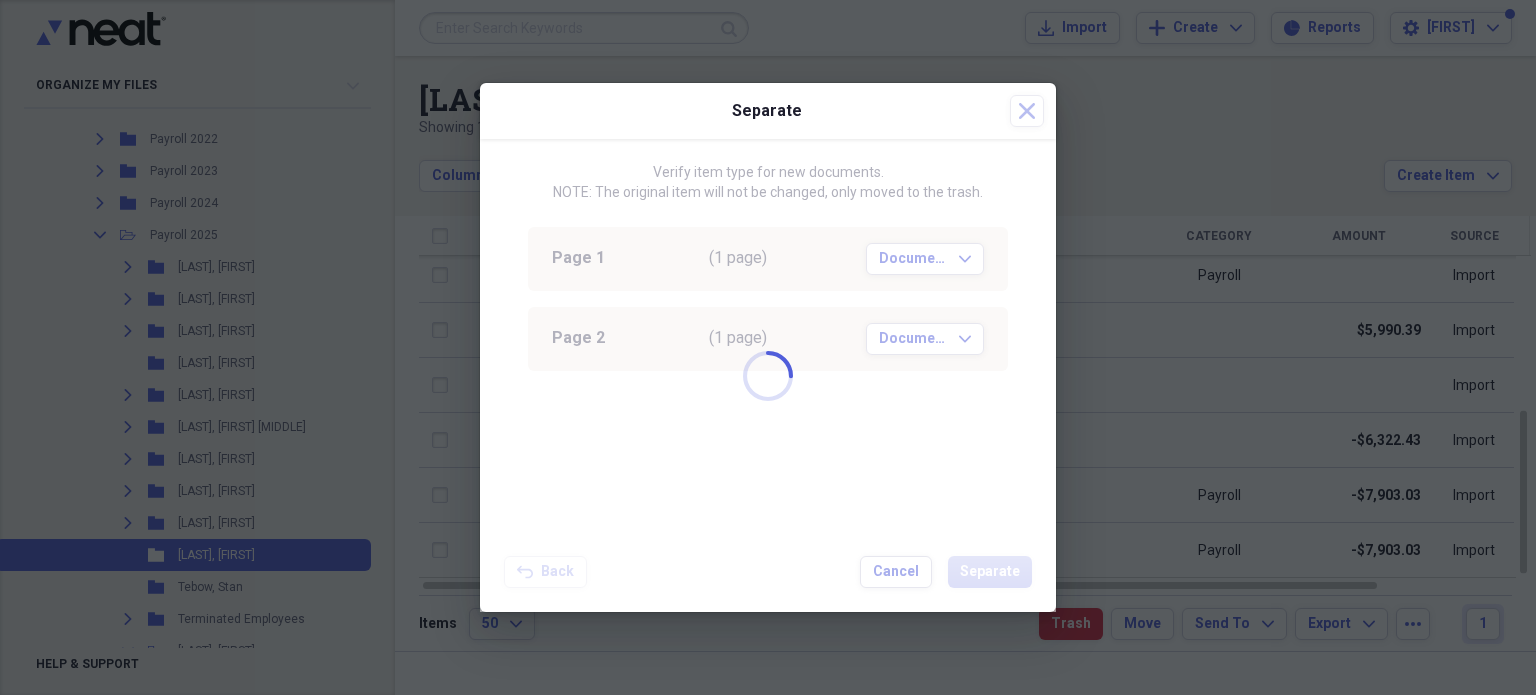 checkbox on "false" 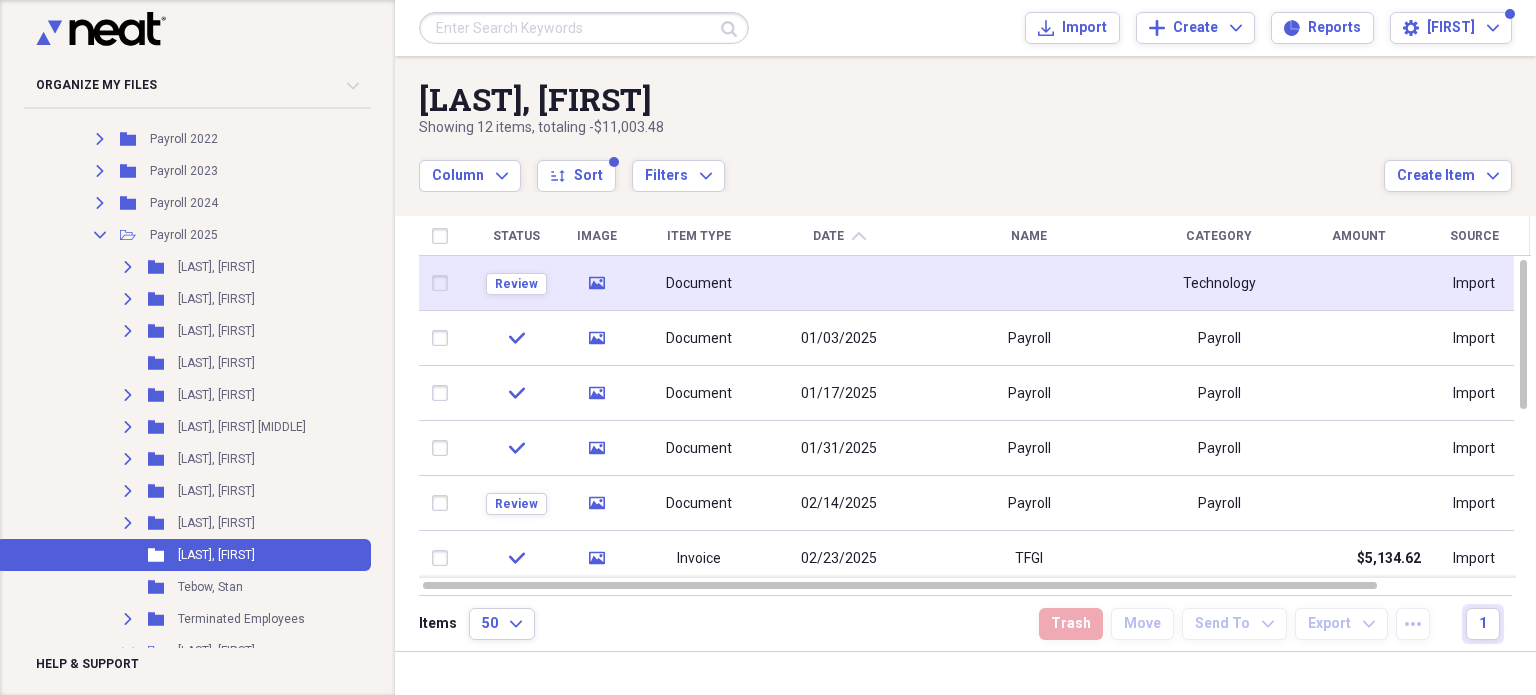 click on "Document" at bounding box center (699, 284) 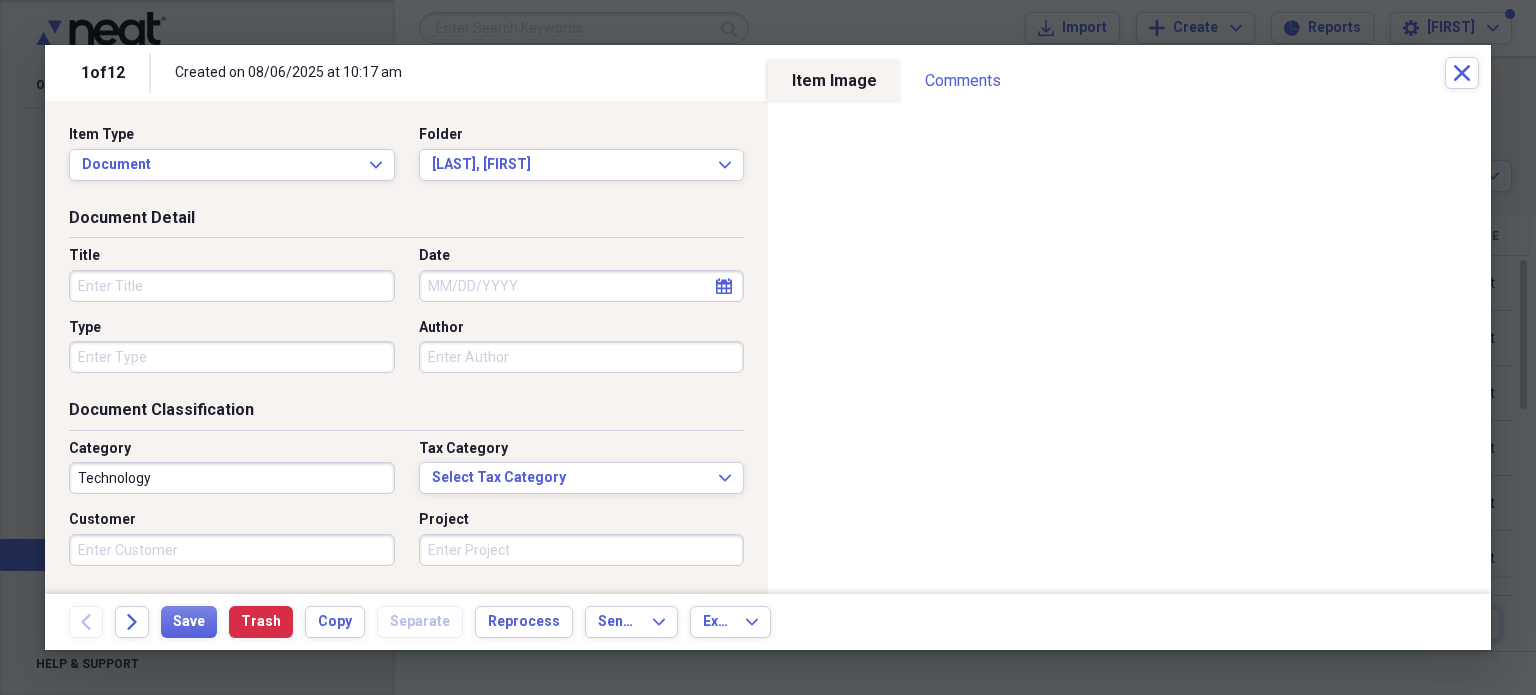 click 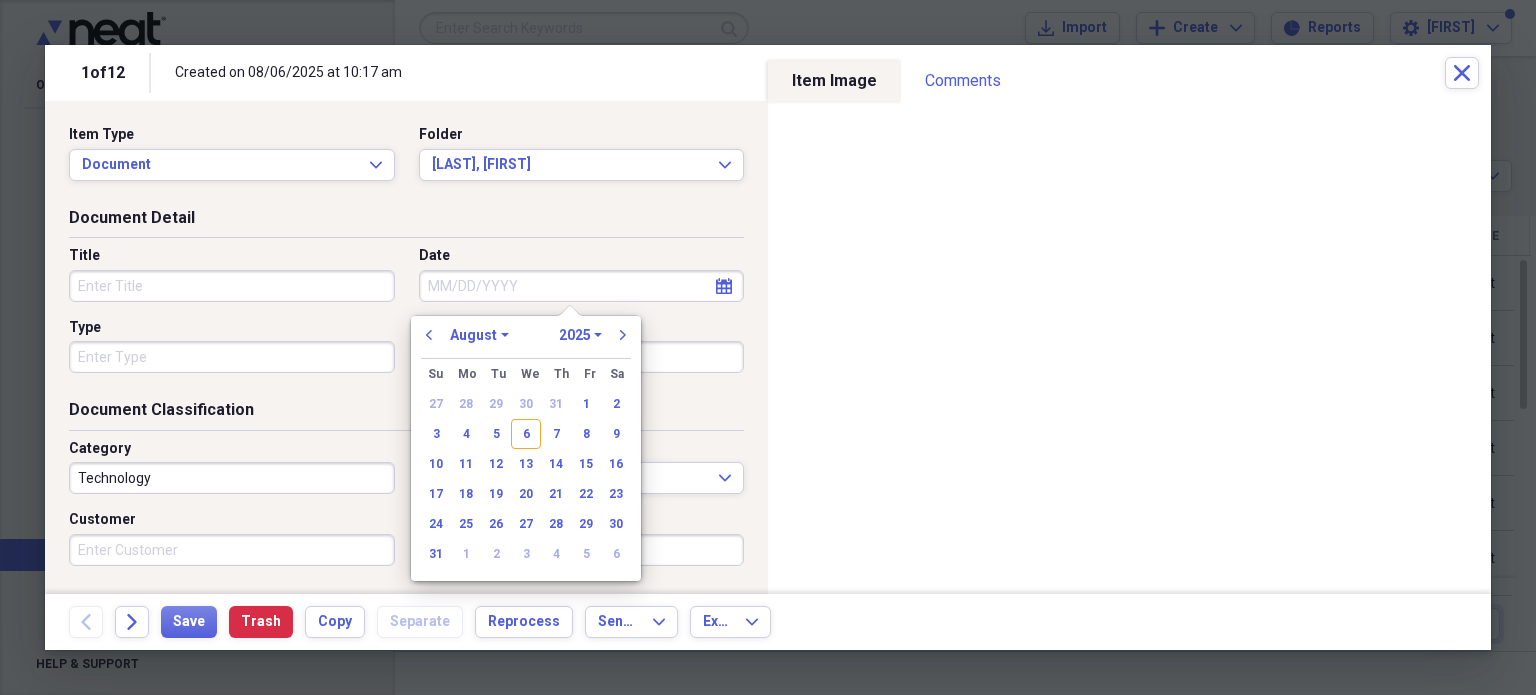click on "January February March April May June July August September October November December" at bounding box center [479, 335] 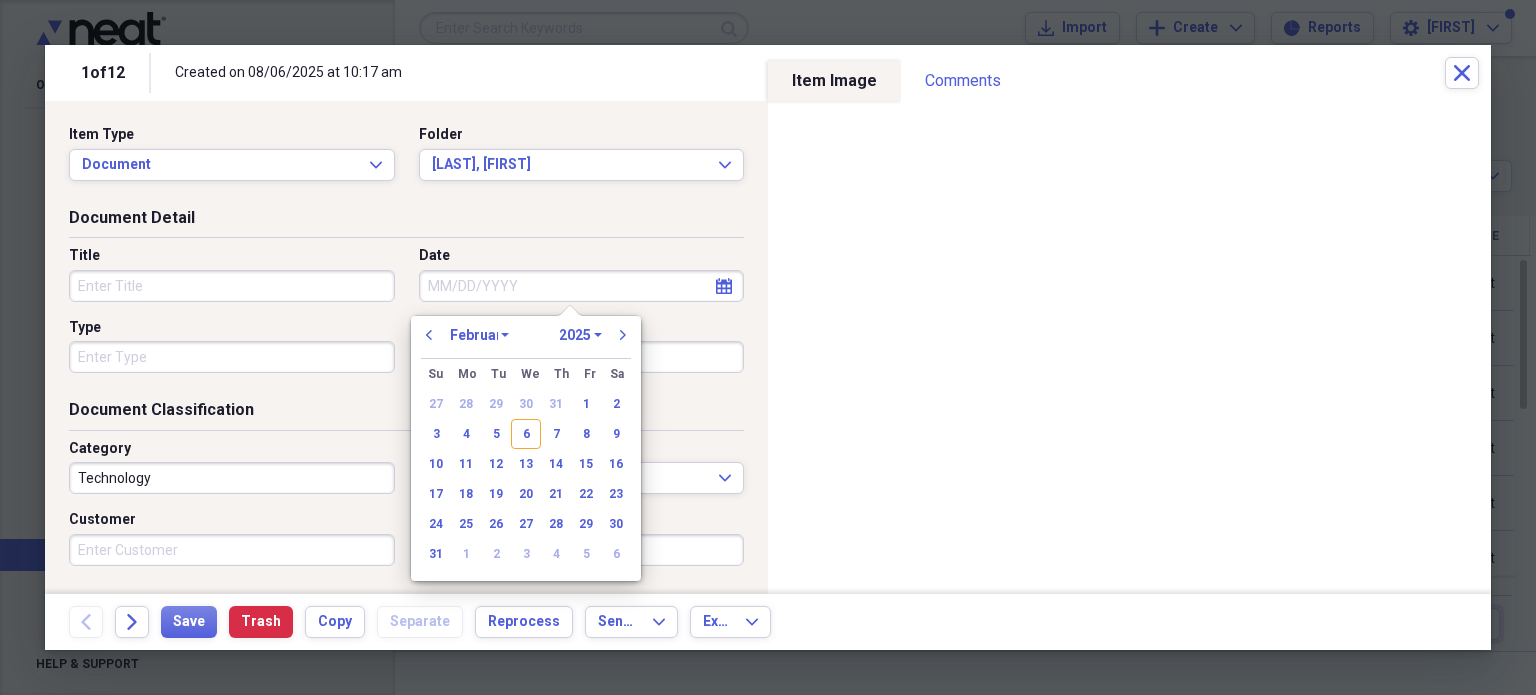 click on "January February March April May June July August September October November December" at bounding box center (479, 335) 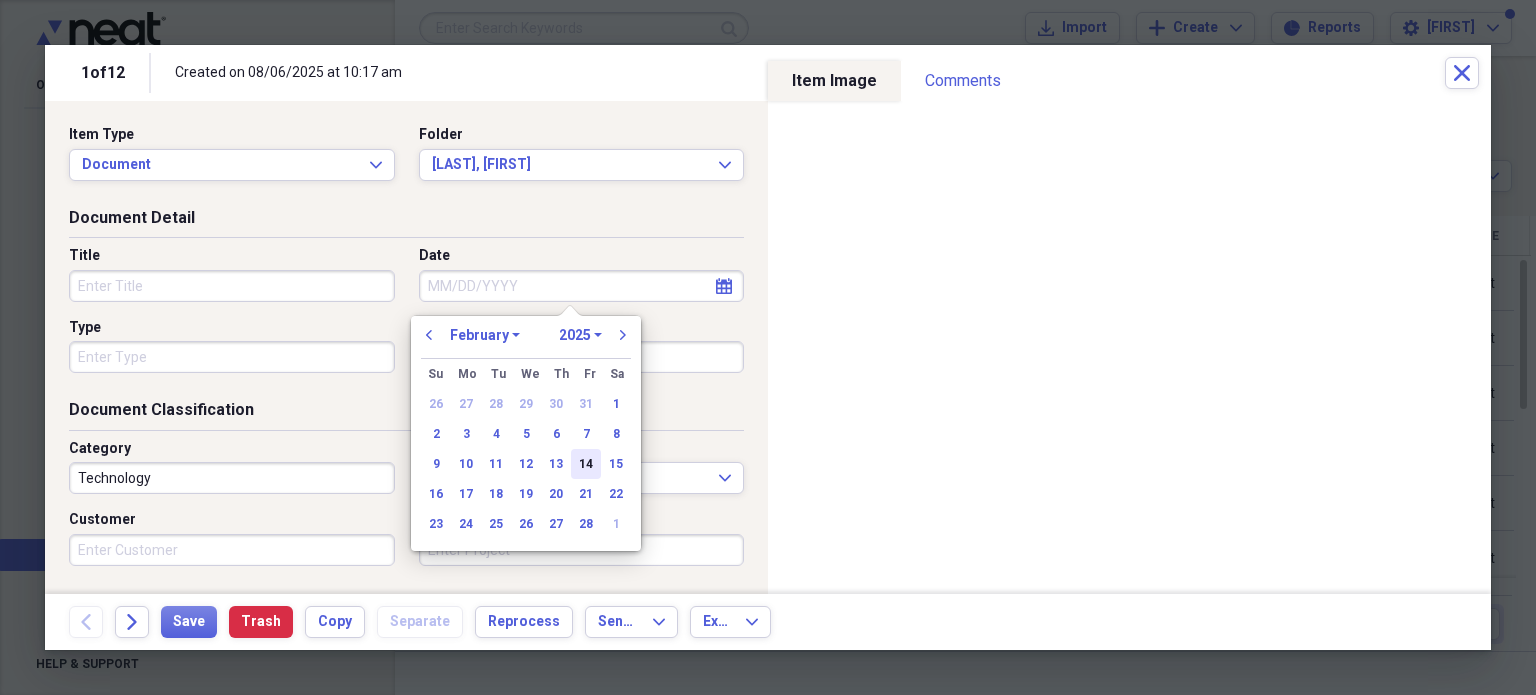 click on "14" at bounding box center [586, 464] 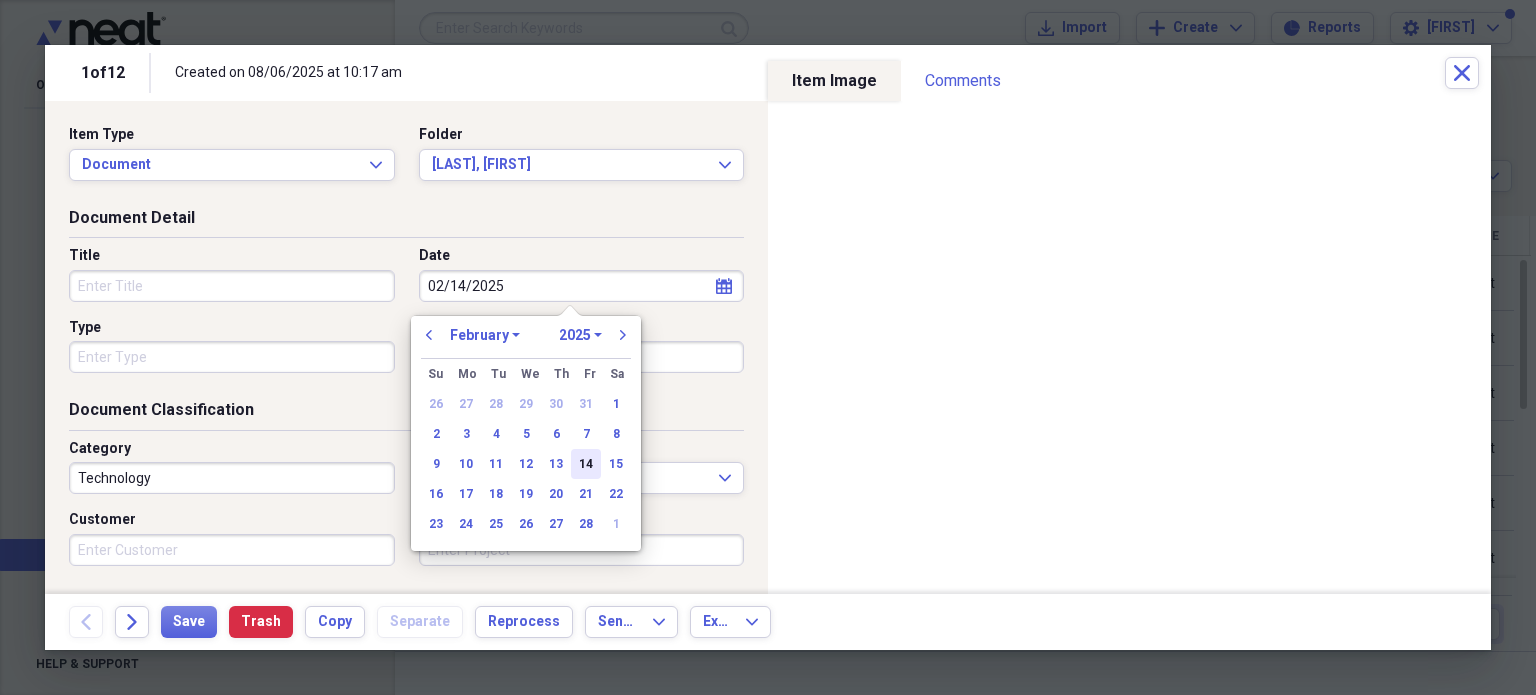 type on "02/14/2025" 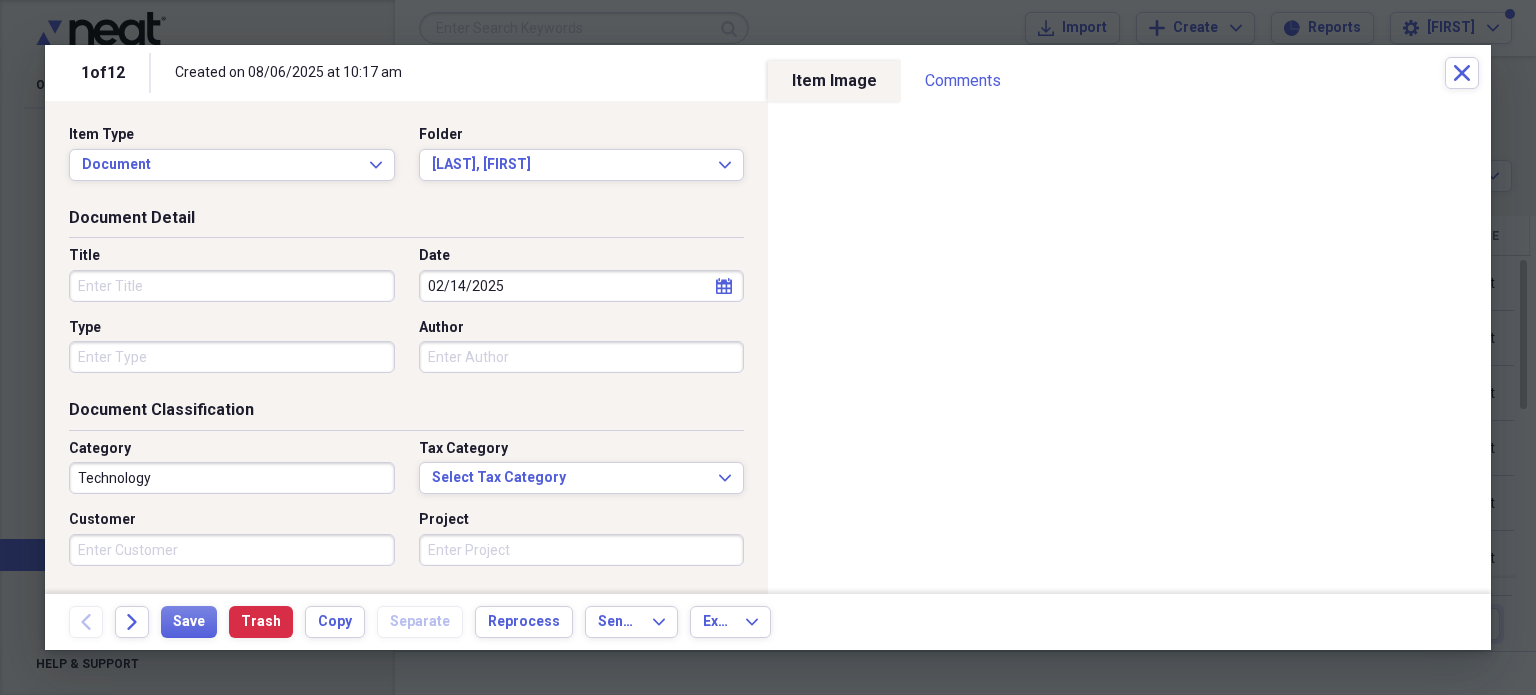 click on "Title" at bounding box center (232, 286) 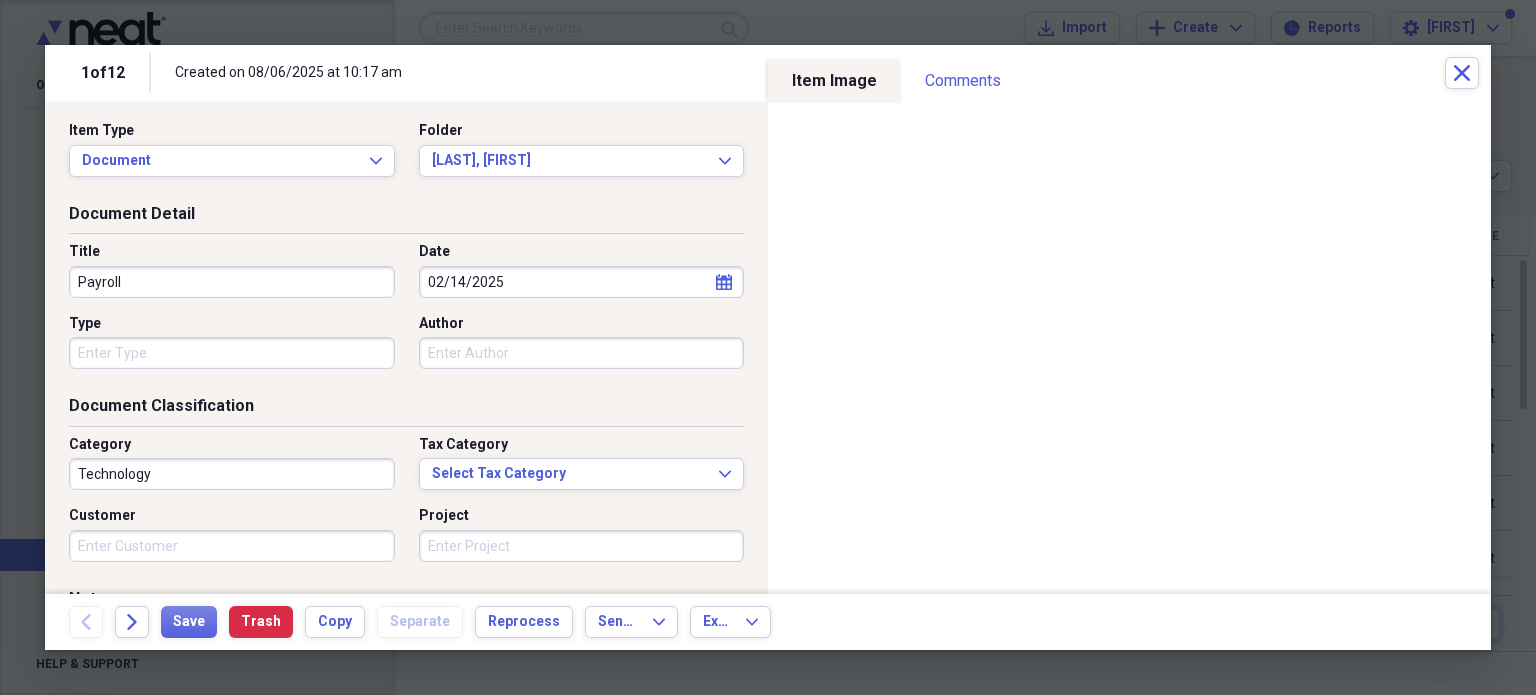 type on "Payroll" 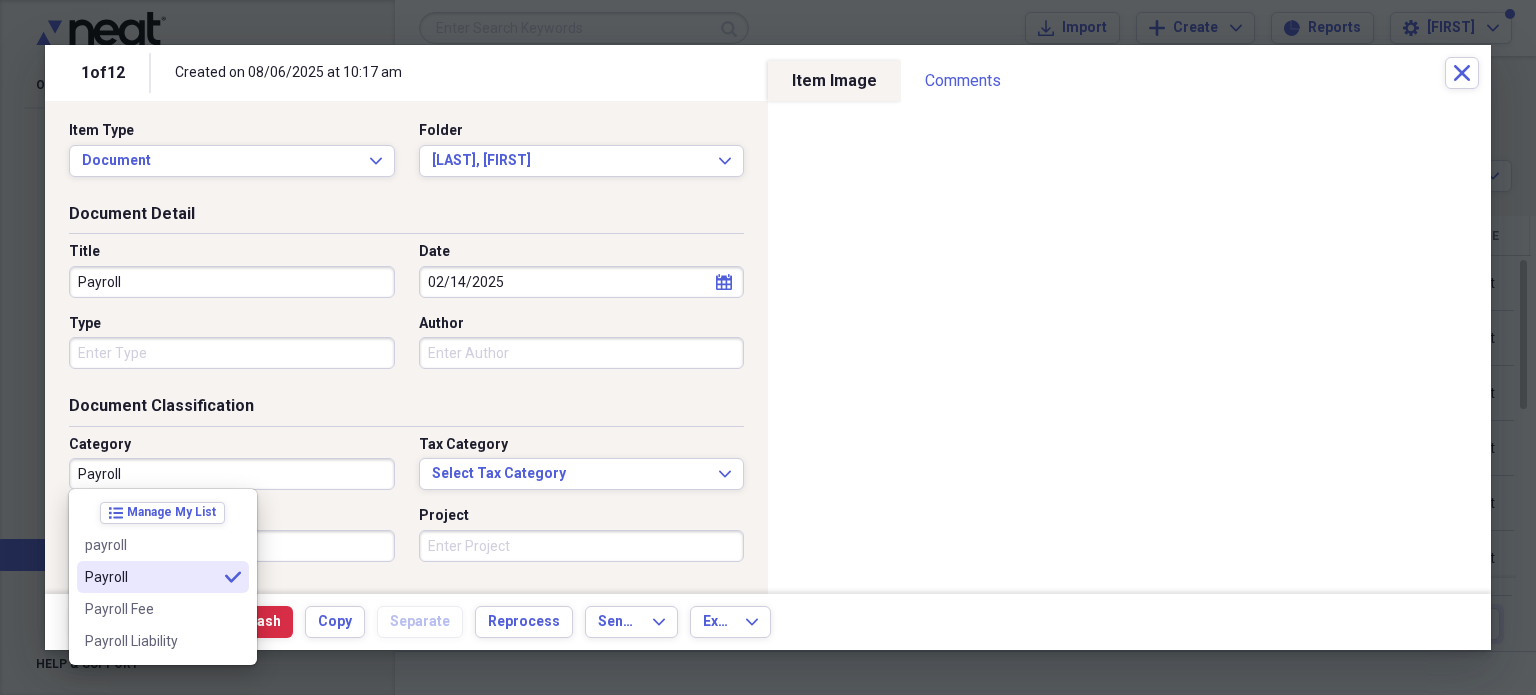 type on "Payroll" 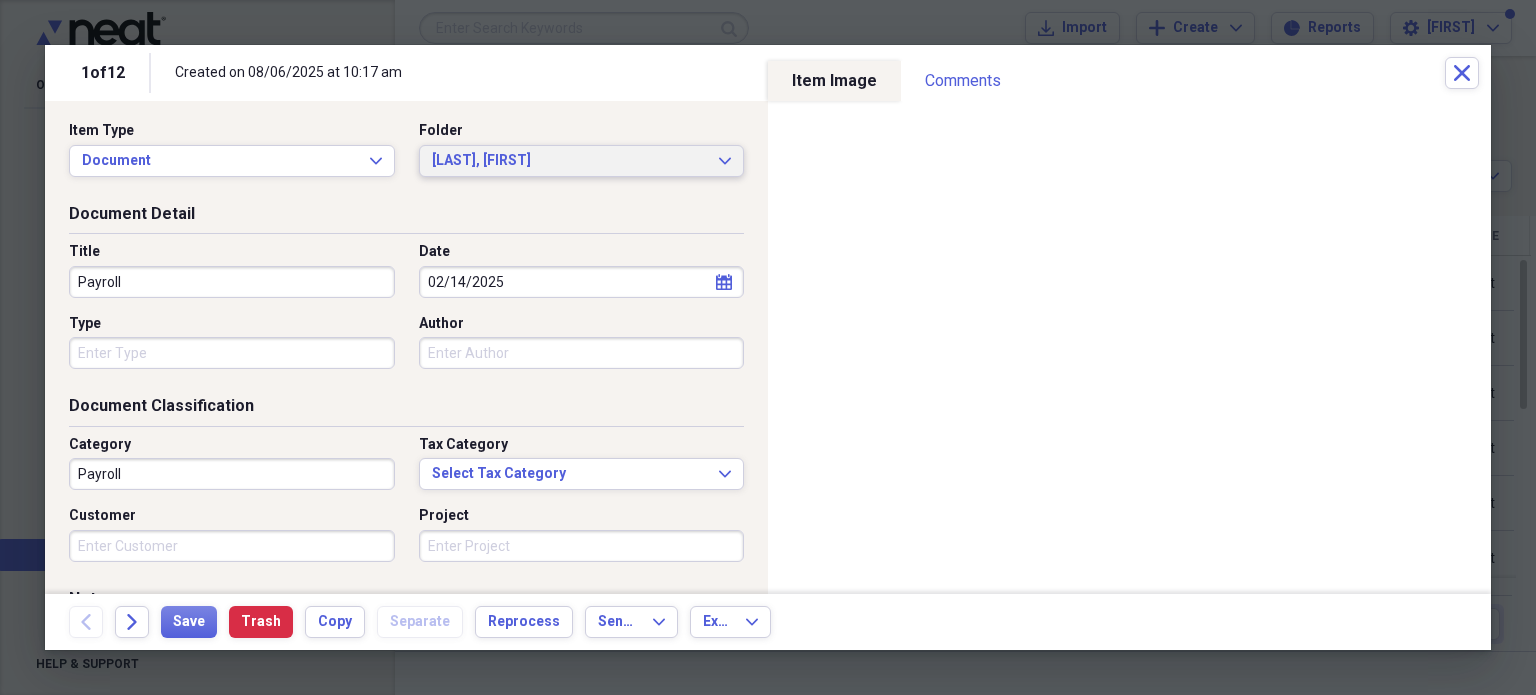 click on "Expand" 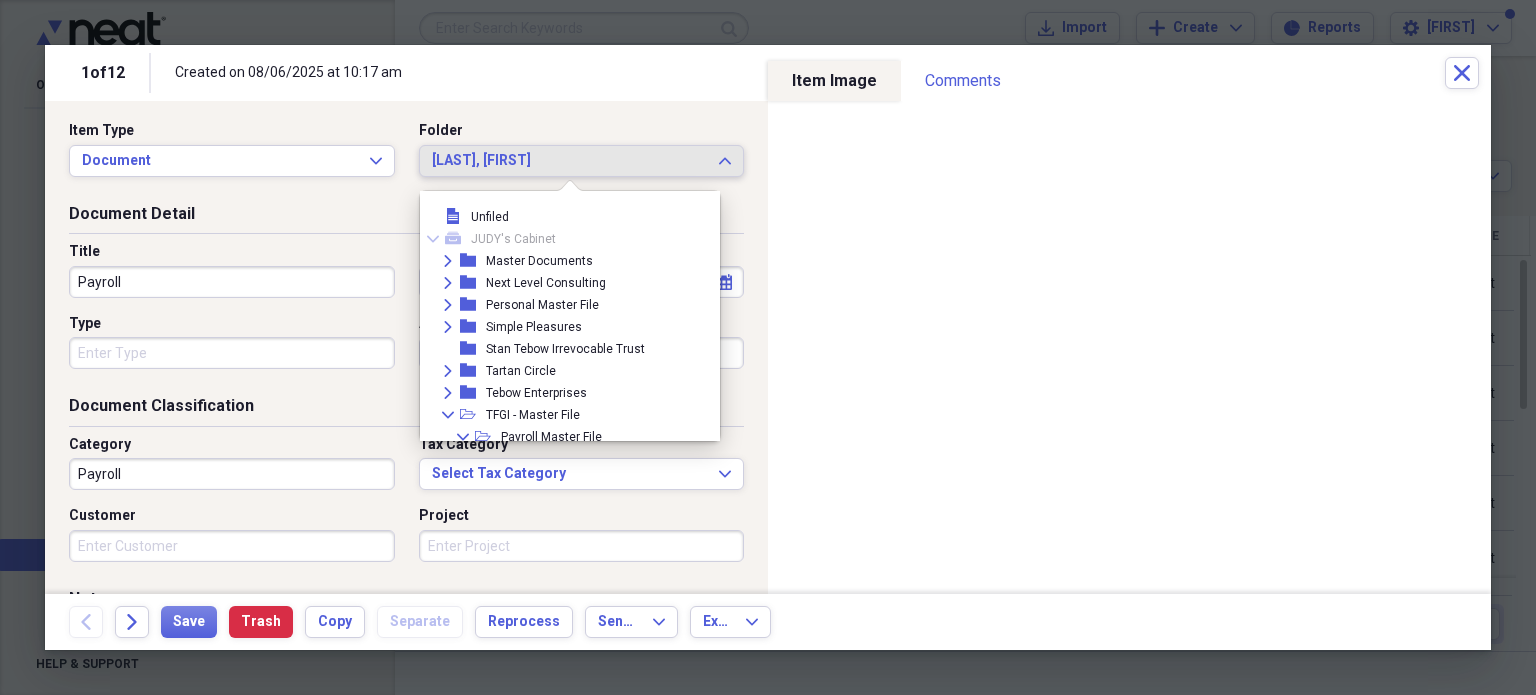 scroll, scrollTop: 964, scrollLeft: 0, axis: vertical 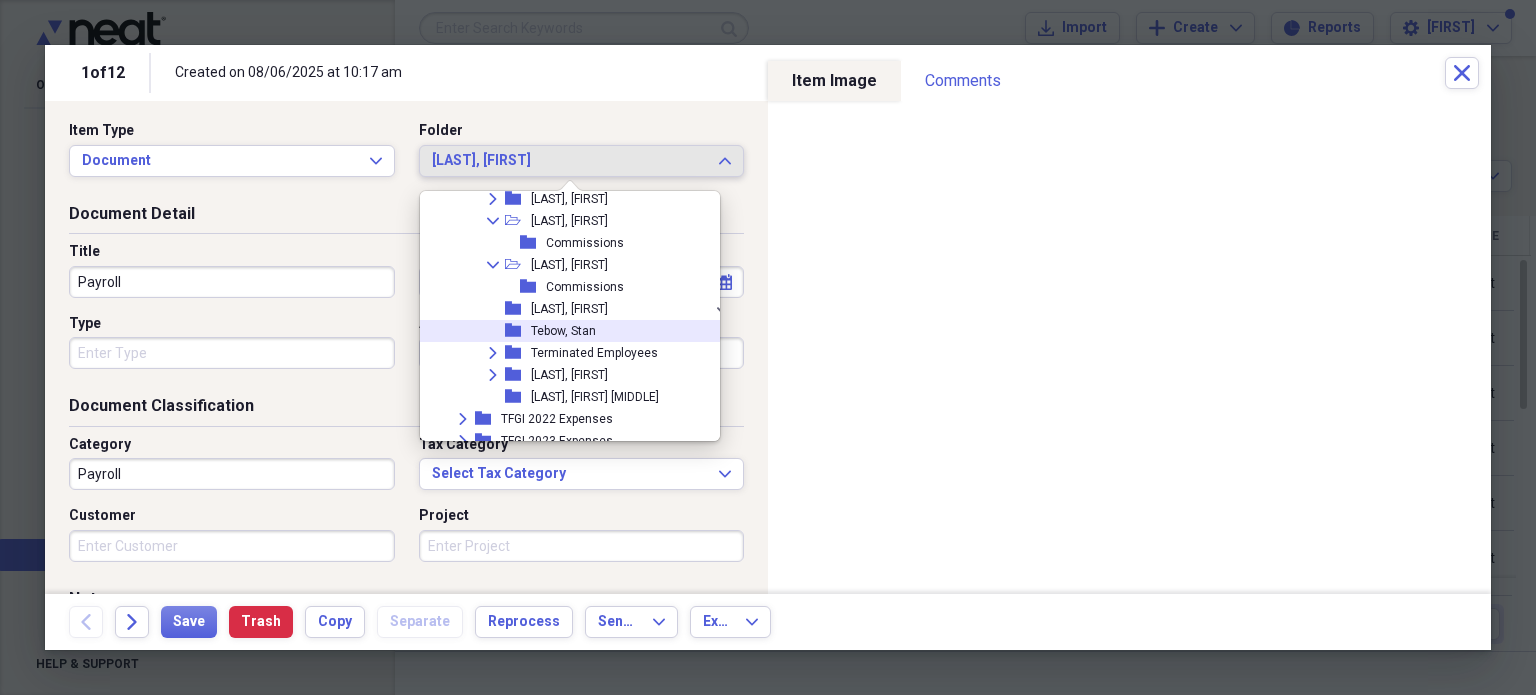 click on "folder [LAST], [FIRST]" at bounding box center [569, 331] 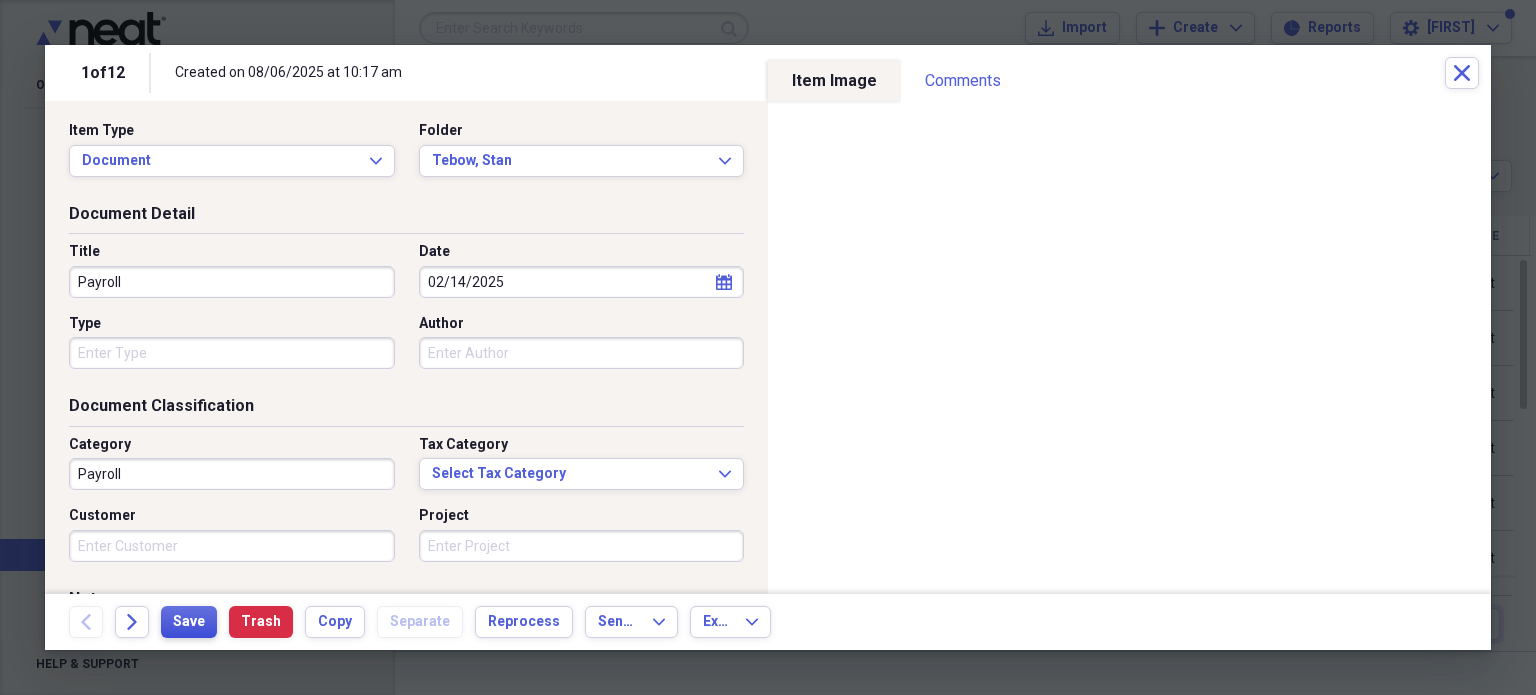 click on "Save" at bounding box center (189, 622) 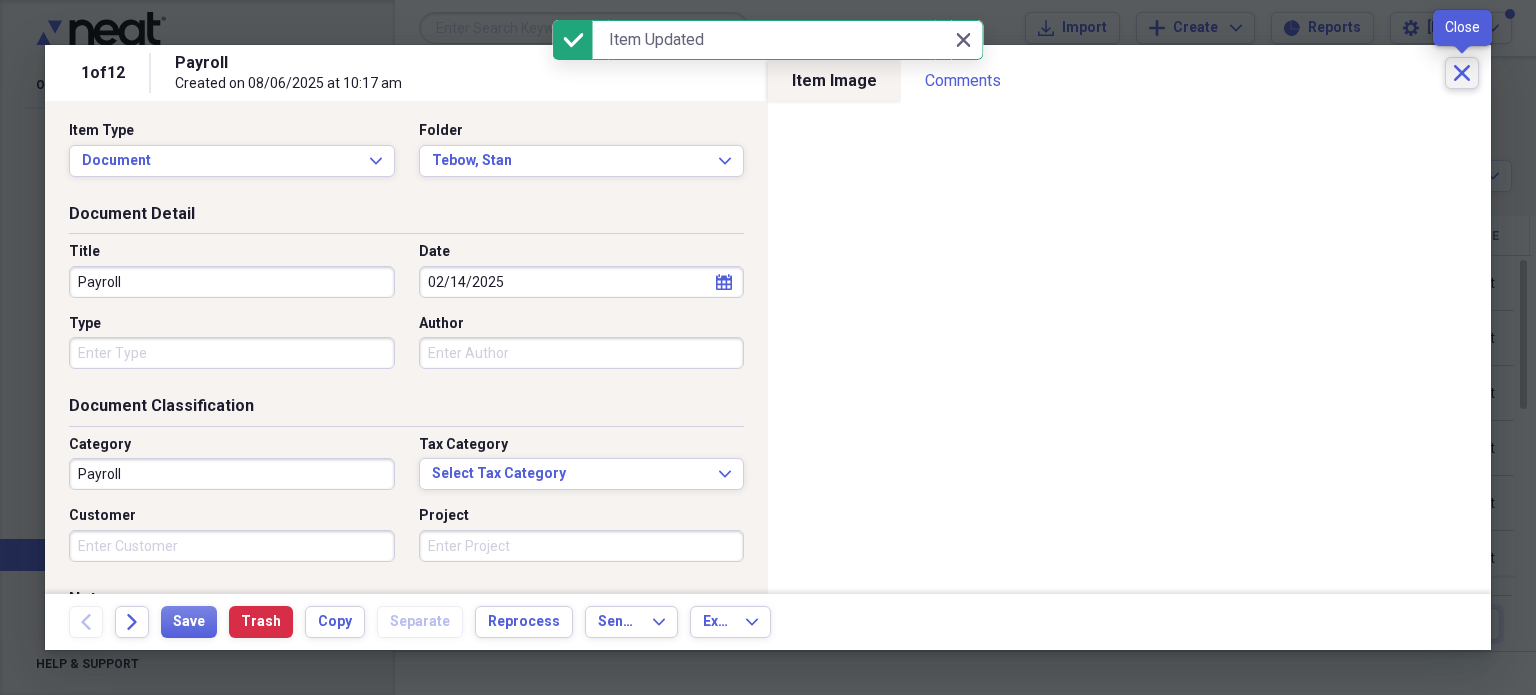 click on "Close" at bounding box center [1462, 73] 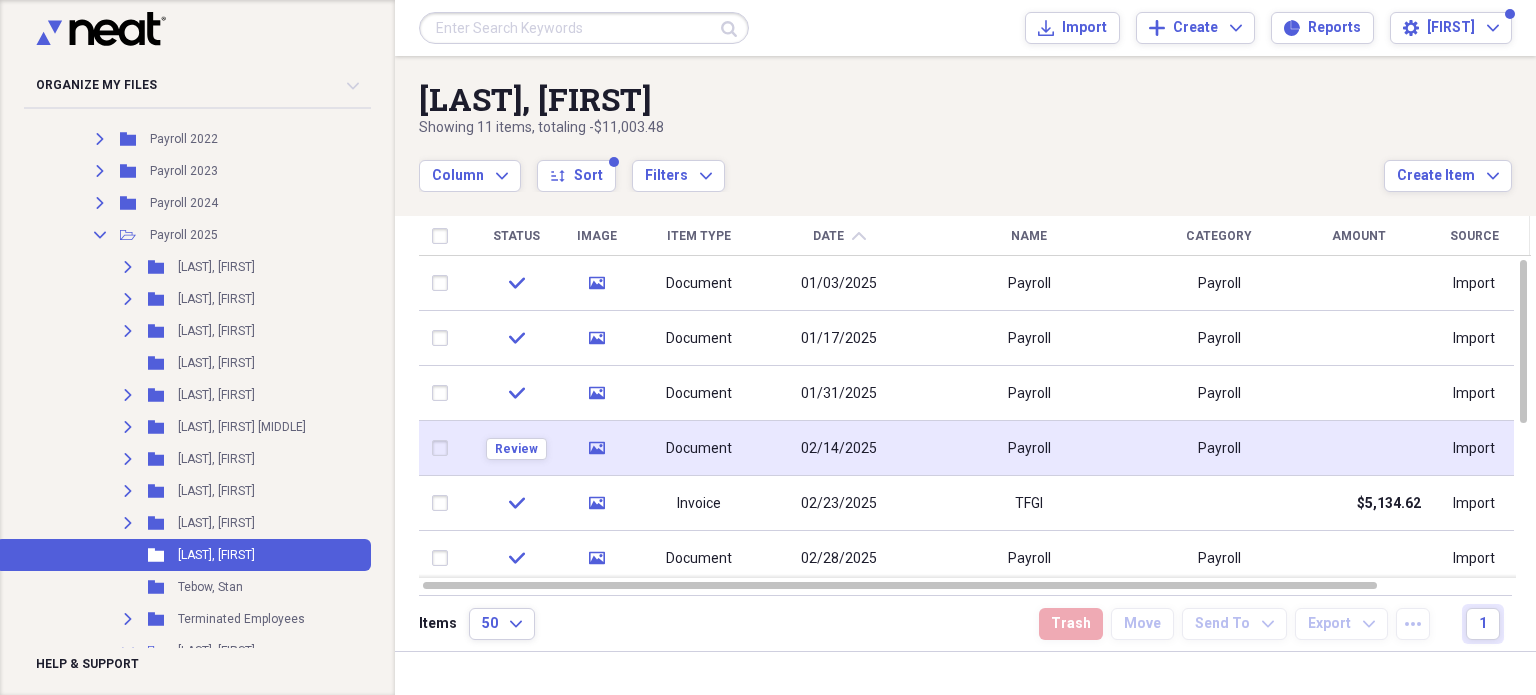 click at bounding box center (444, 448) 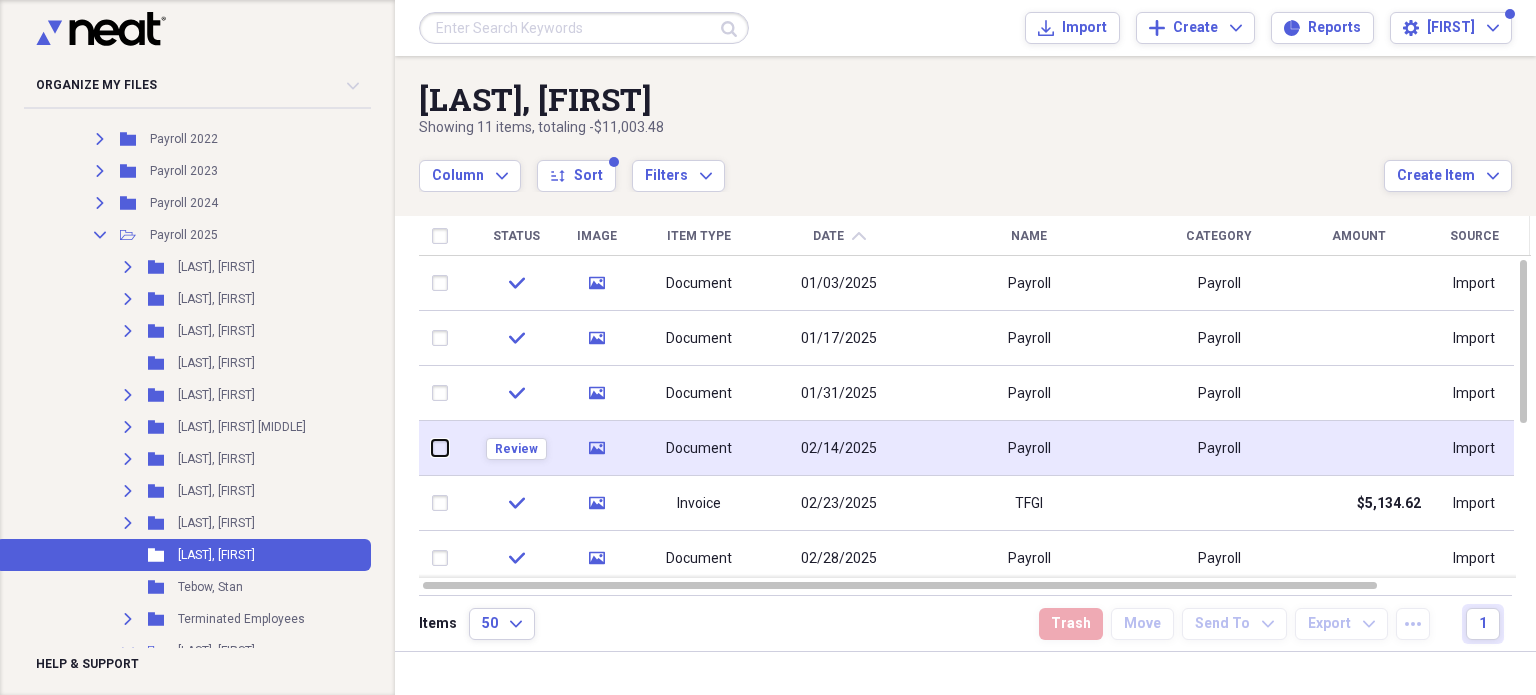 click at bounding box center [432, 448] 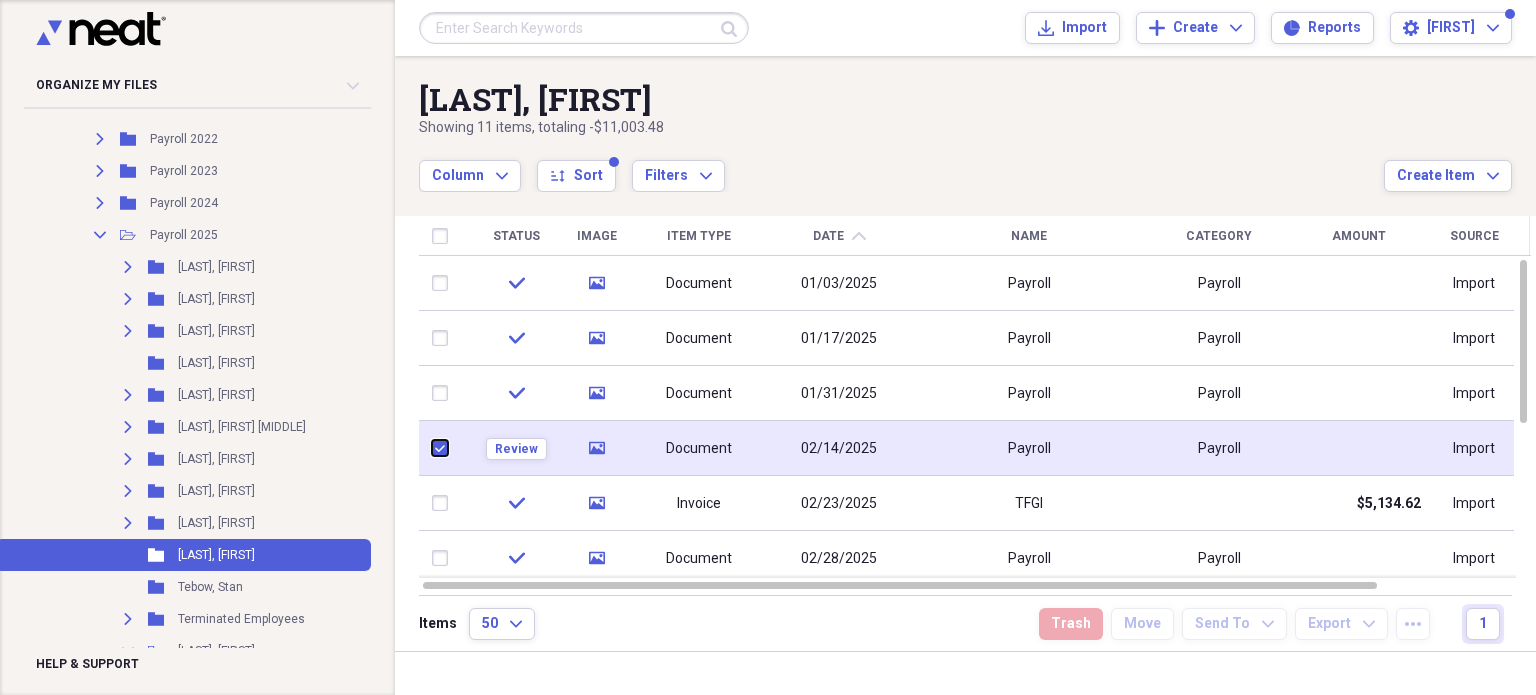 checkbox on "true" 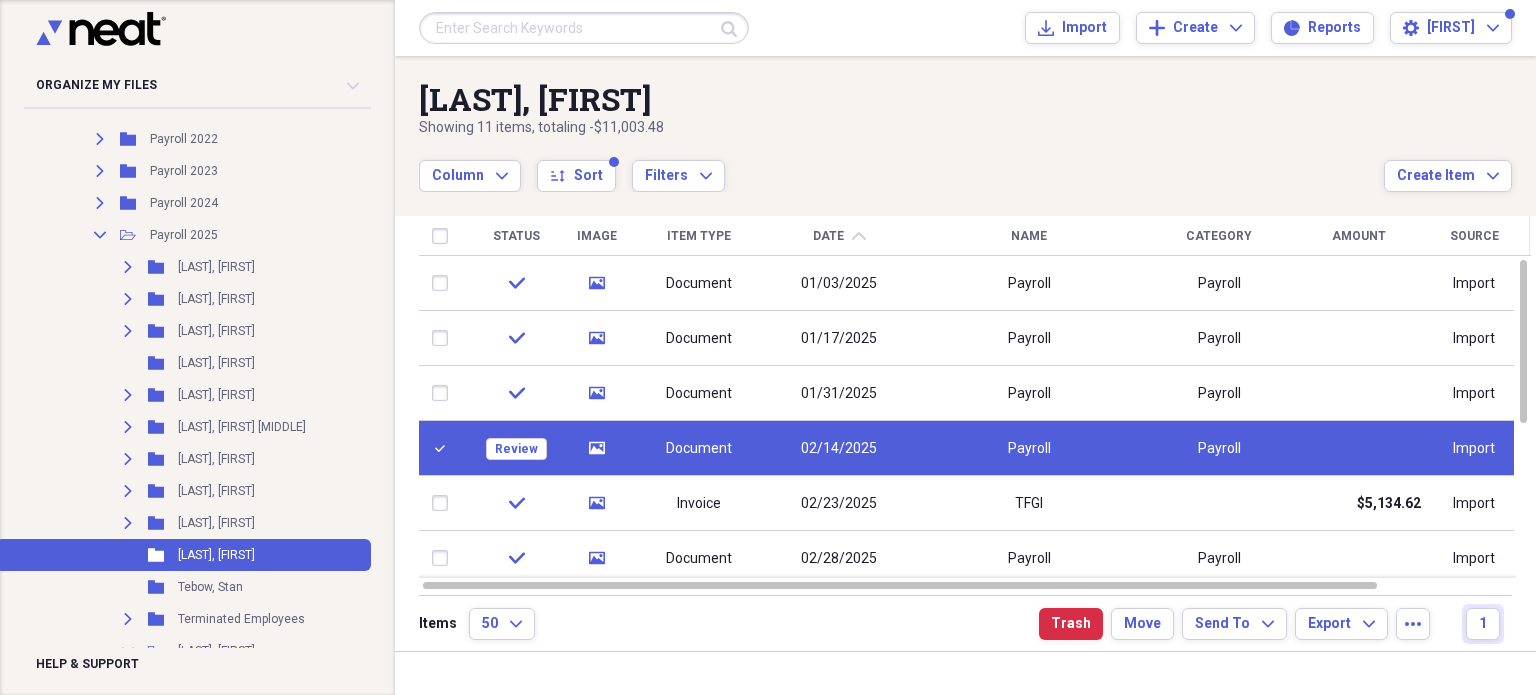 click on "02/14/2025" at bounding box center (839, 448) 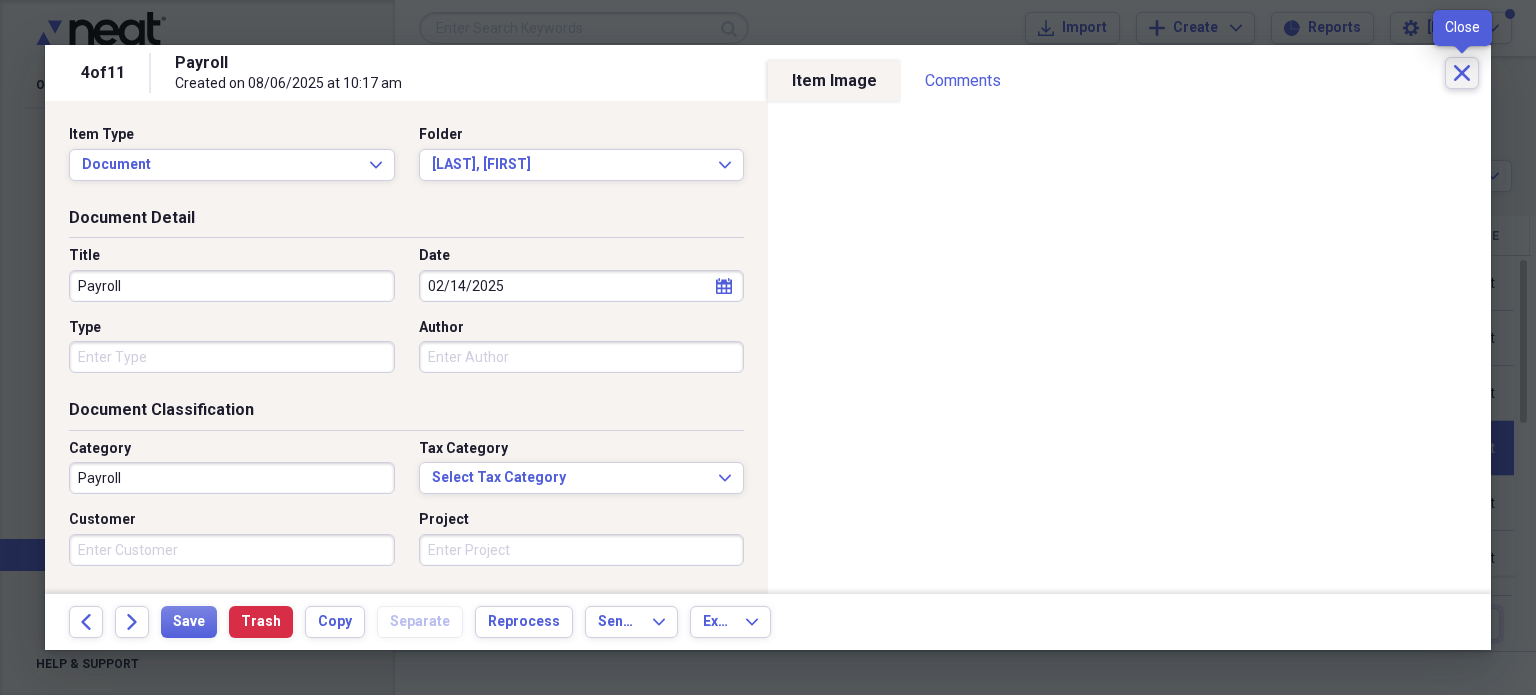 click on "Close" 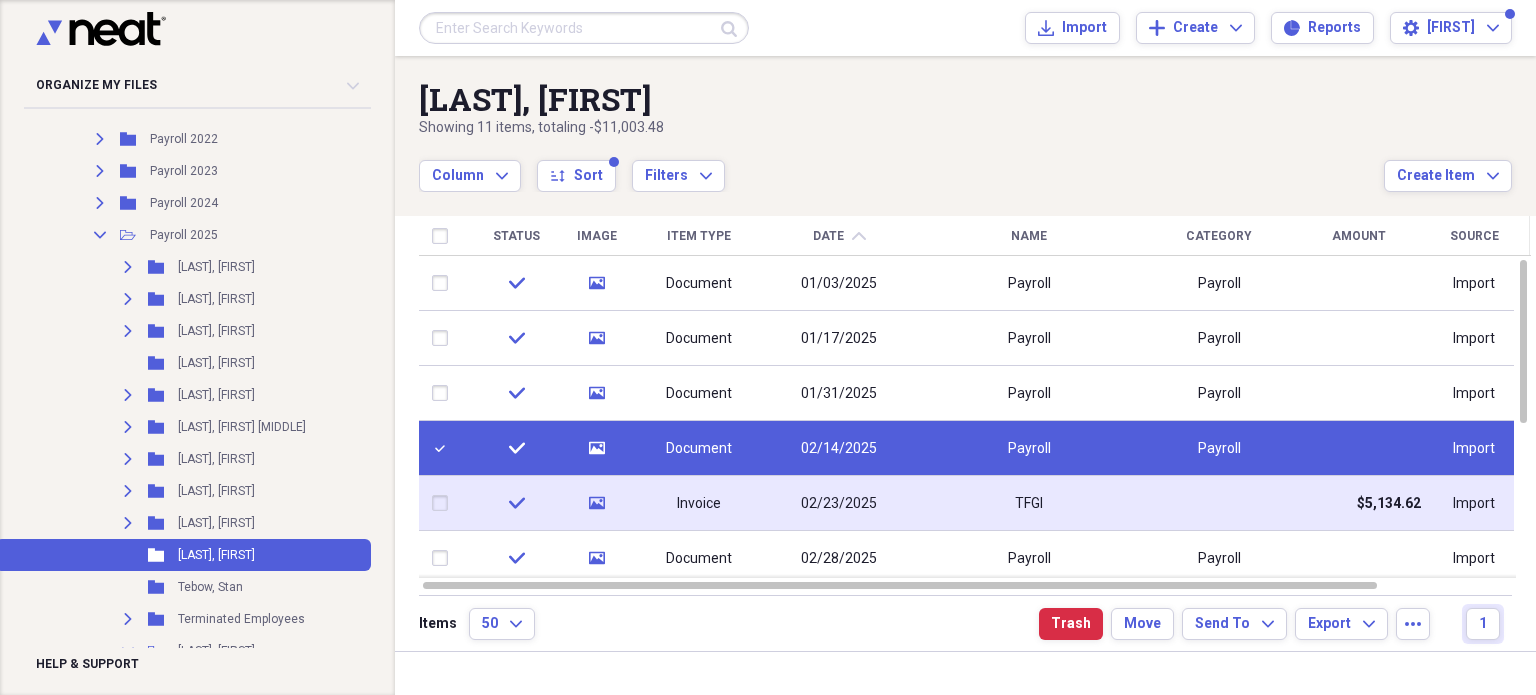 click on "Invoice" at bounding box center (699, 503) 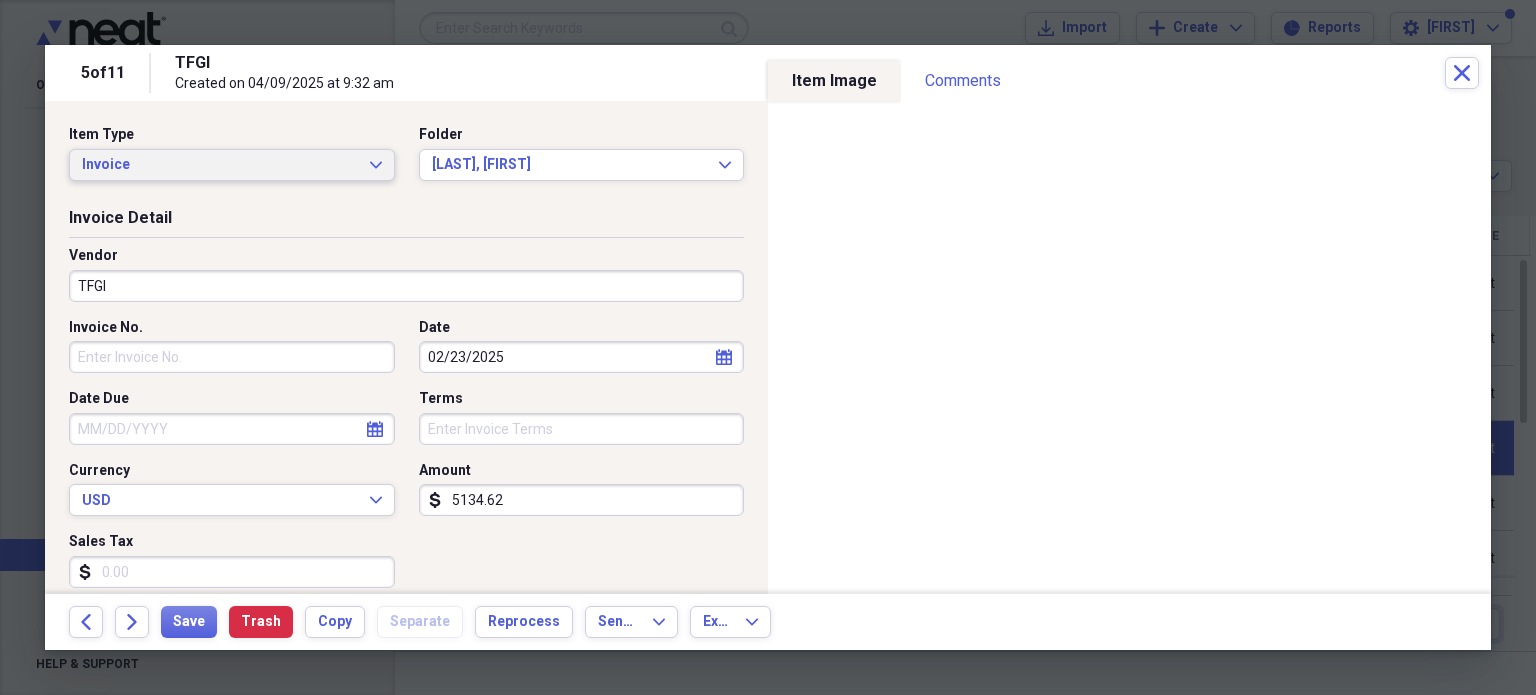 click on "Invoice Expand" at bounding box center (232, 165) 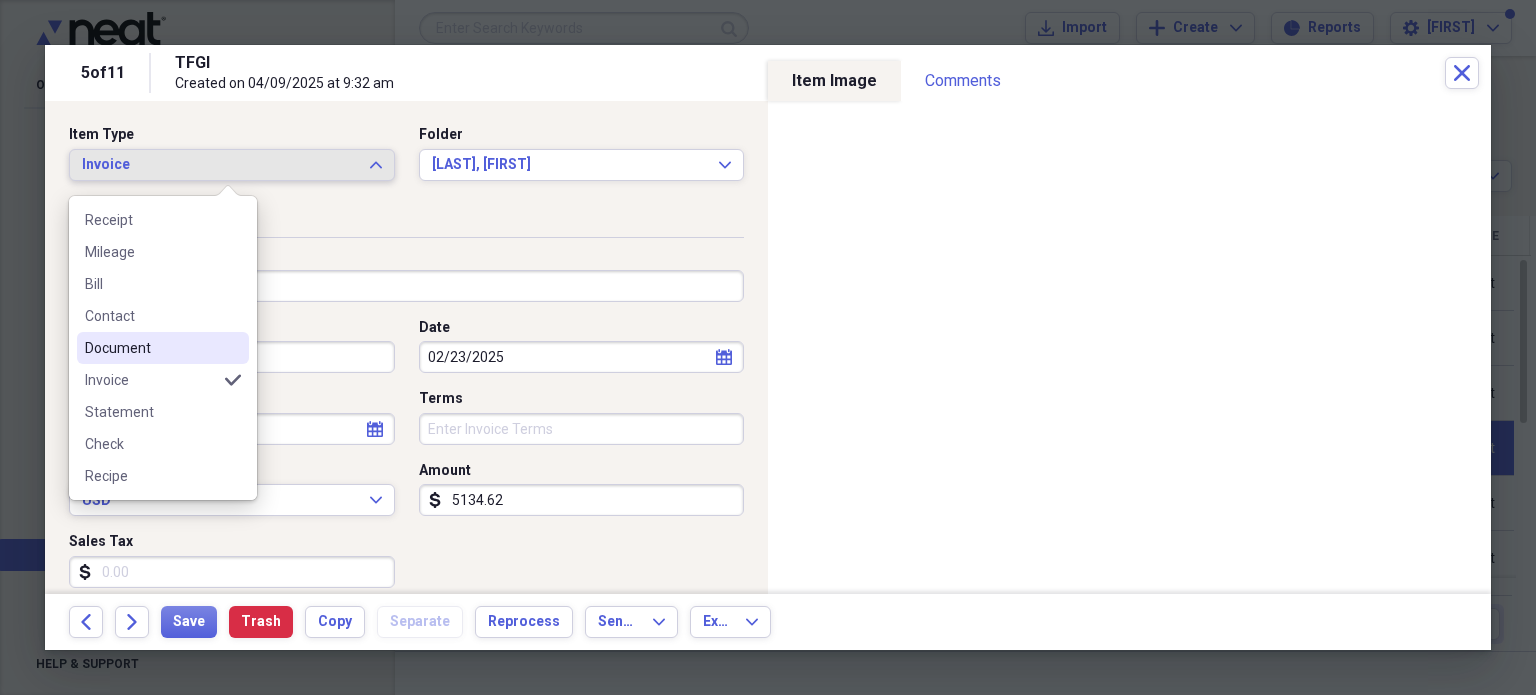 click on "Document" at bounding box center (163, 348) 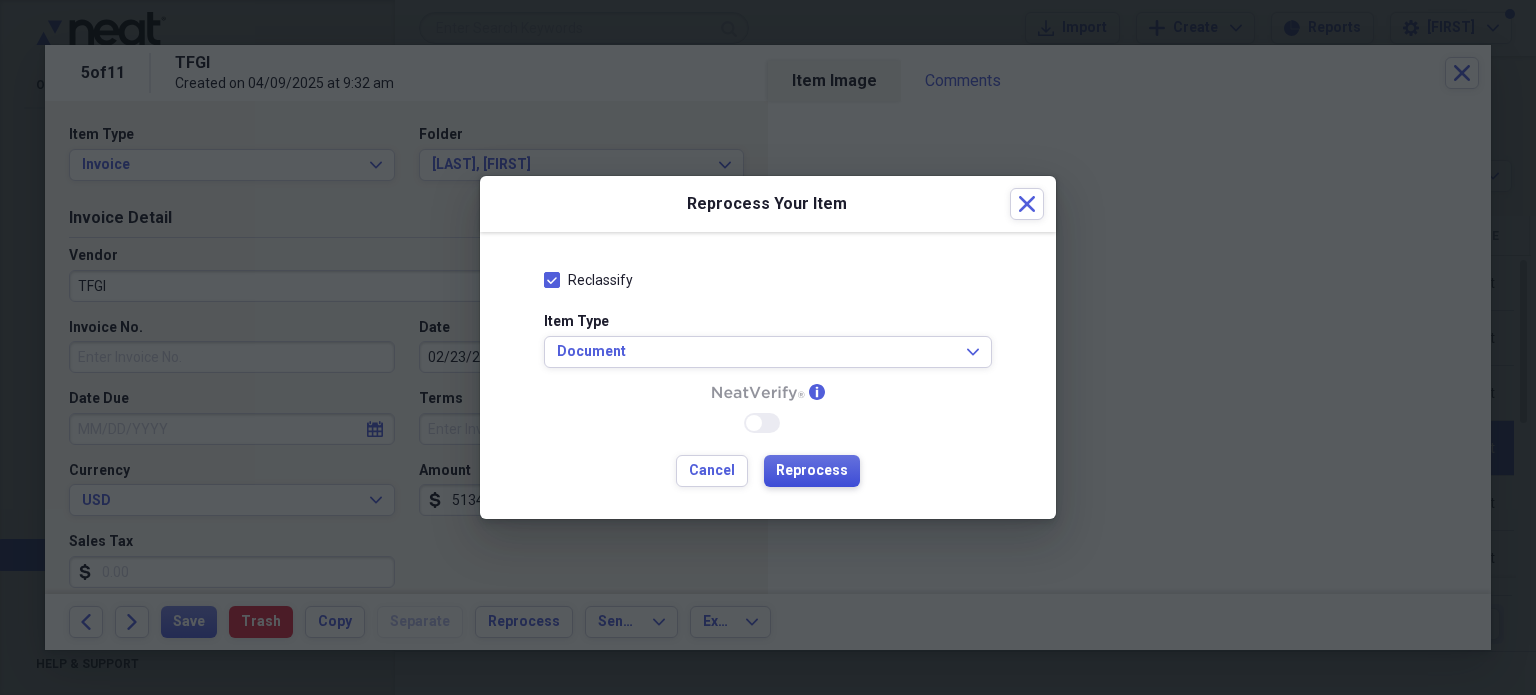 click on "Reprocess" at bounding box center (812, 471) 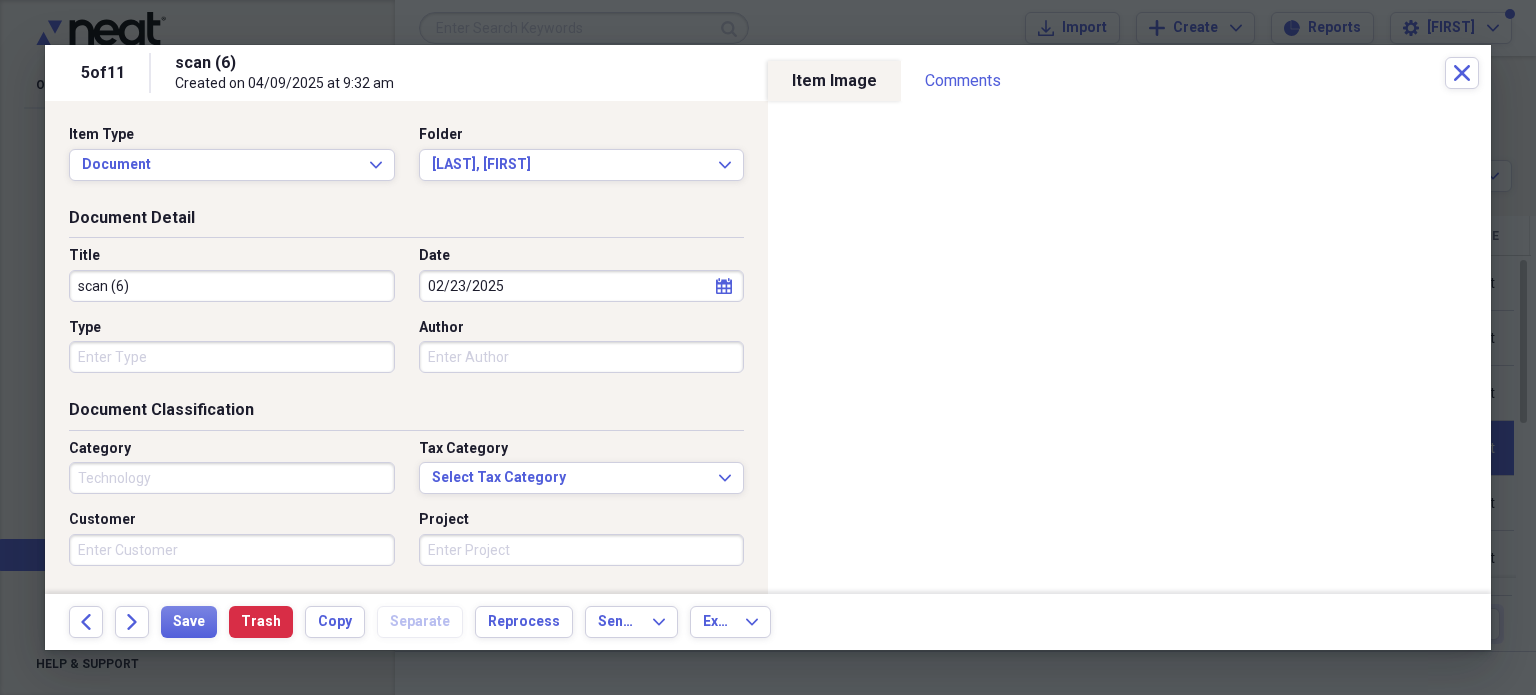 type on "Technology" 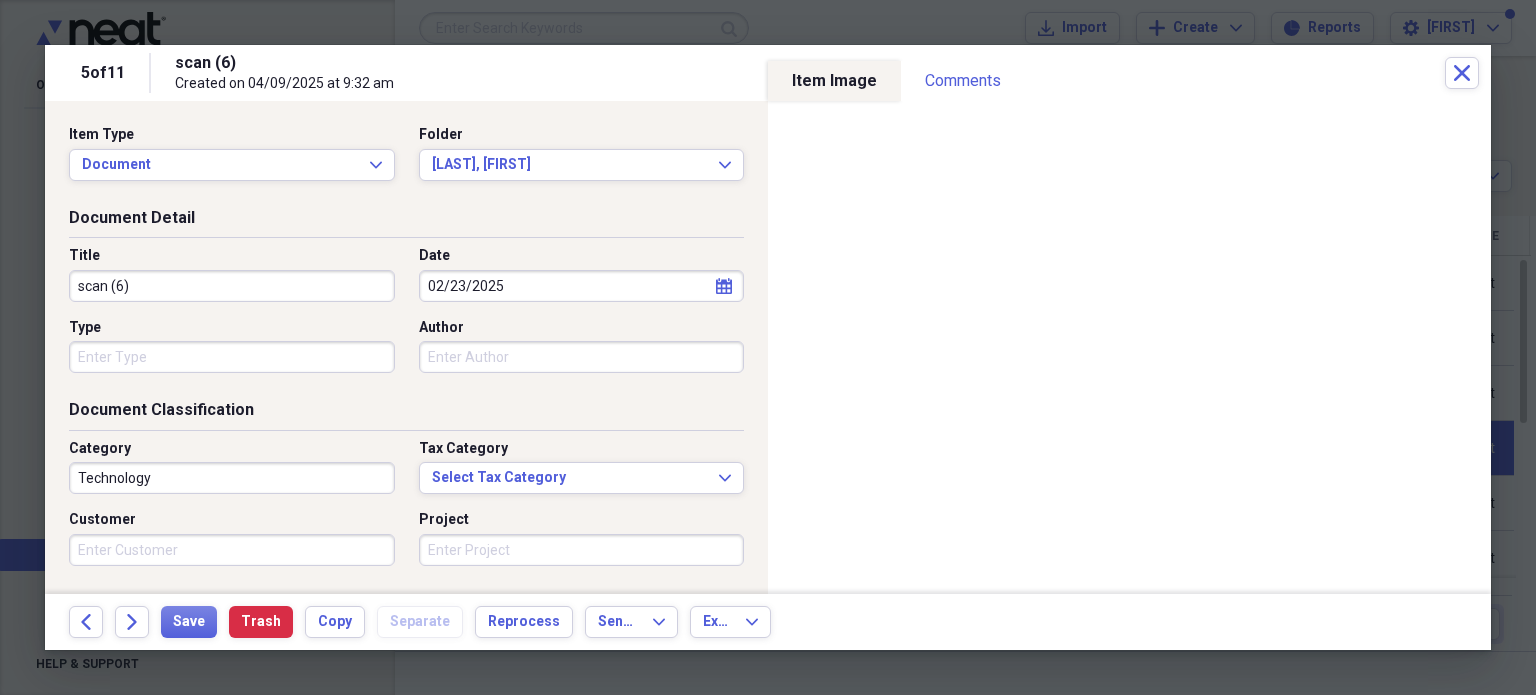 click on "scan (6)" at bounding box center [232, 286] 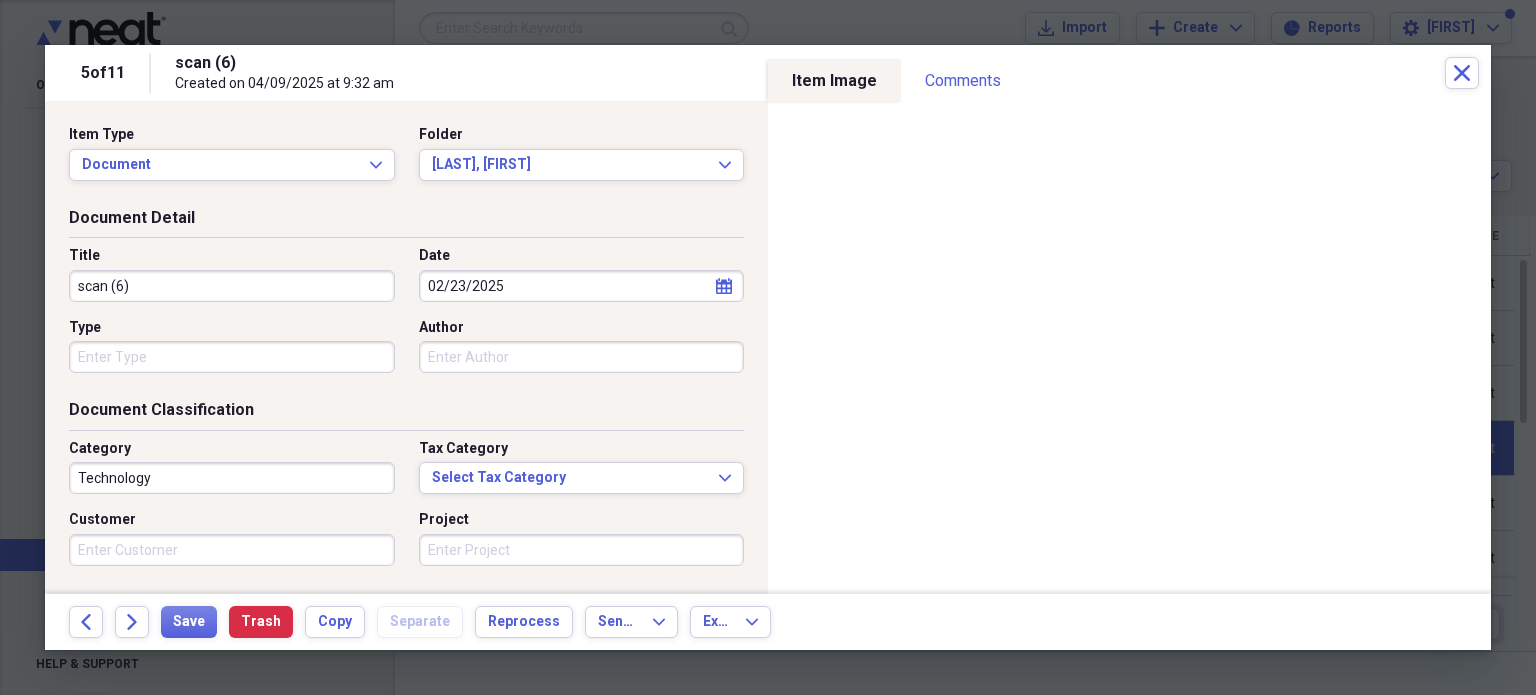 drag, startPoint x: 139, startPoint y: 286, endPoint x: 31, endPoint y: 287, distance: 108.00463 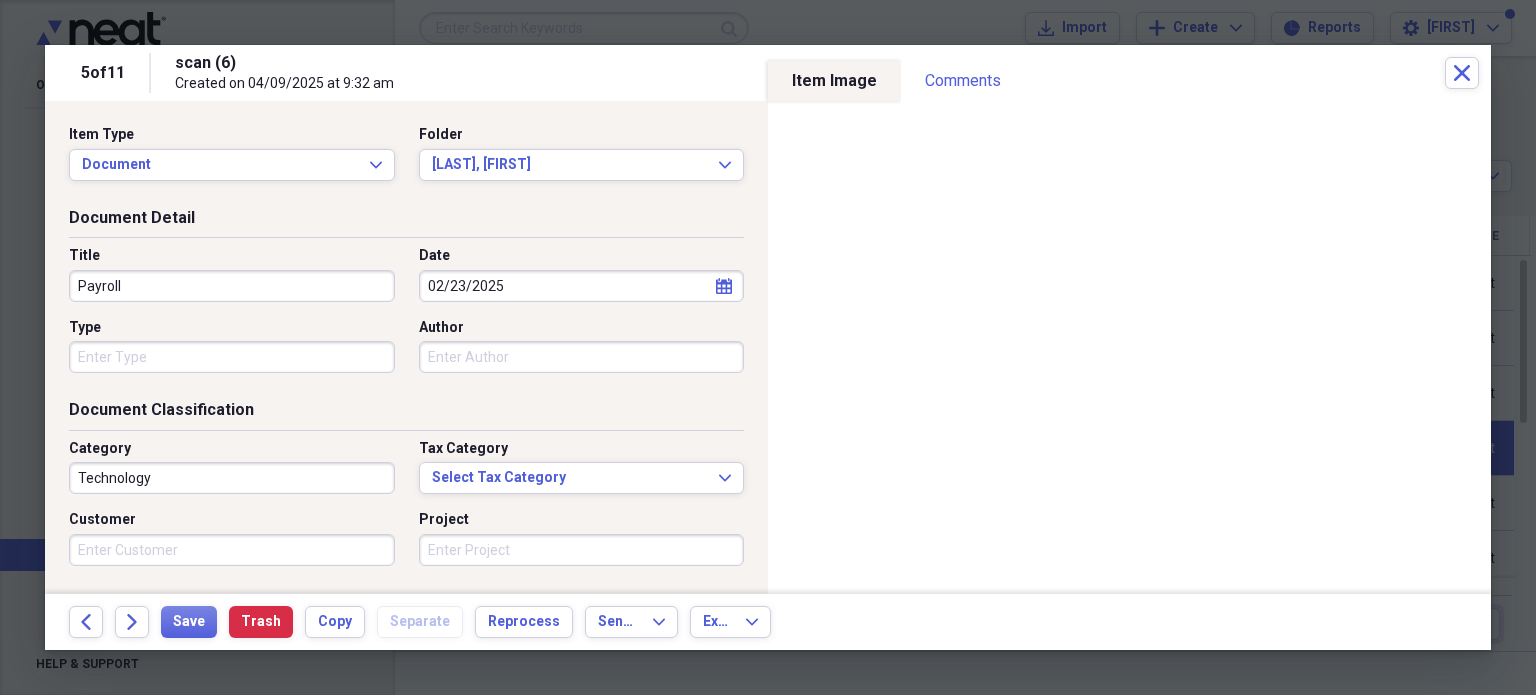 type on "Payroll" 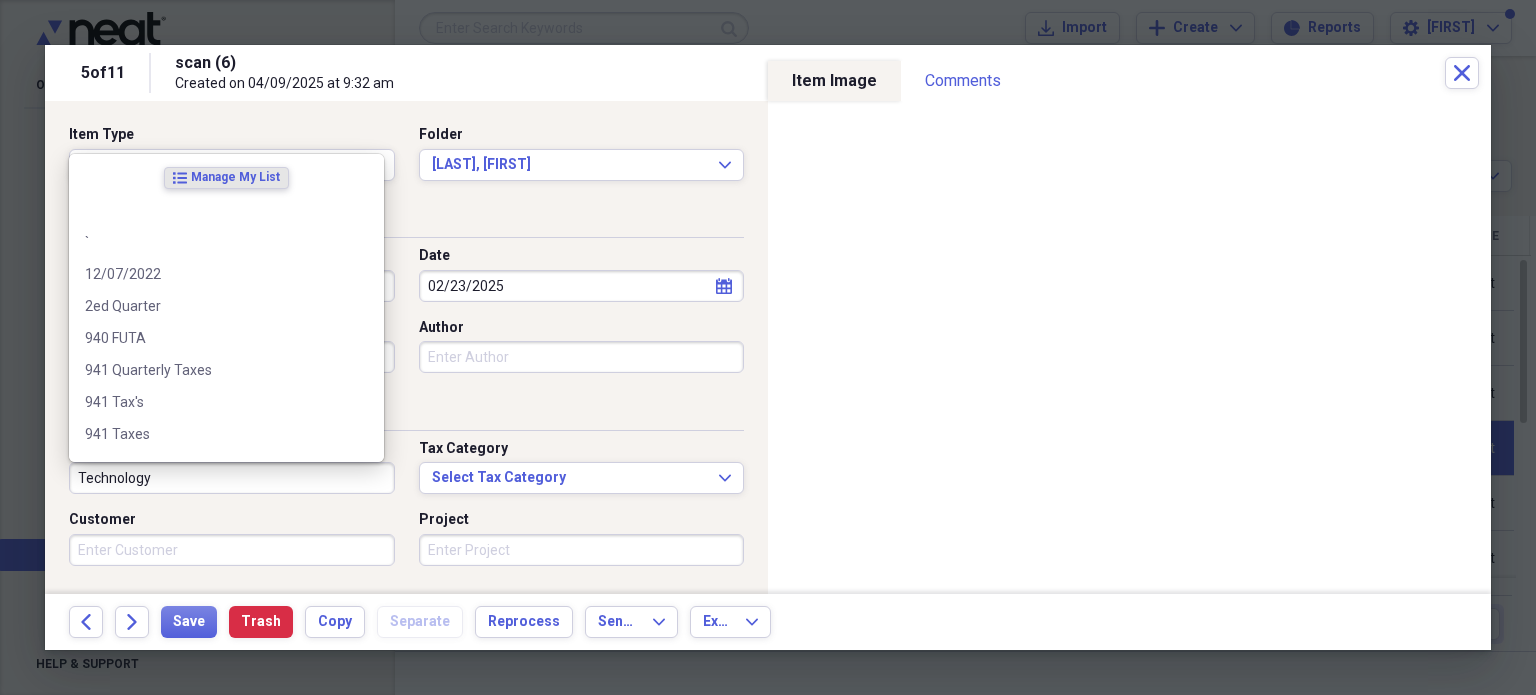 click on "Technology" at bounding box center (232, 478) 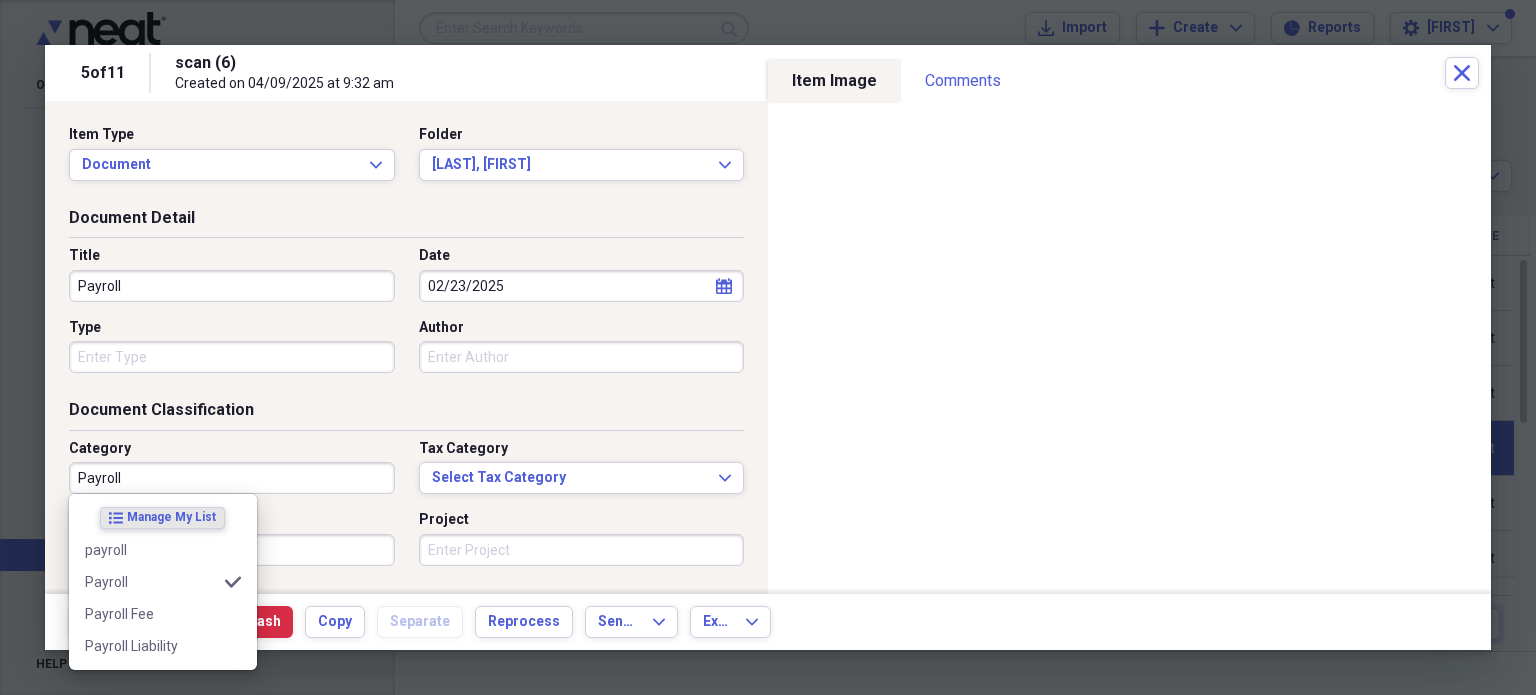type on "Payroll" 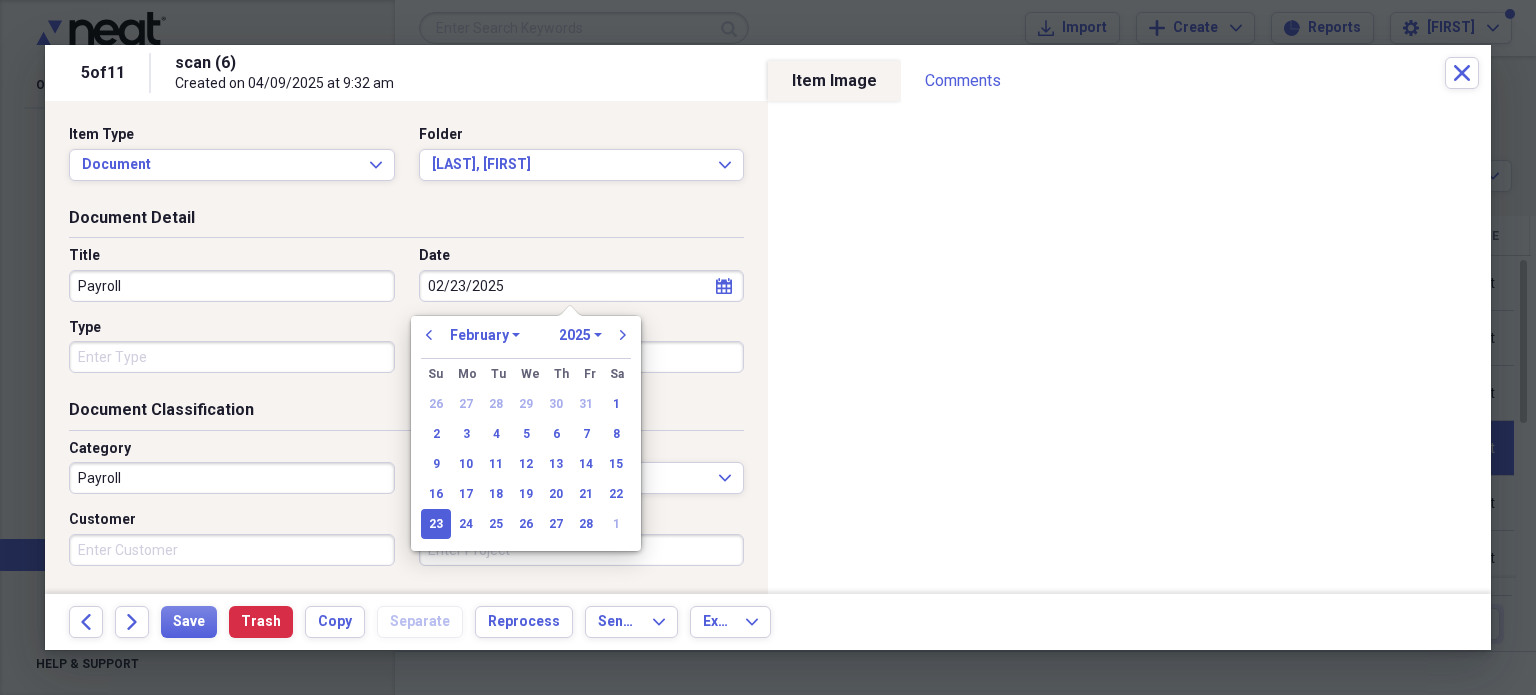 click on "January February March April May June July August September October November December" at bounding box center (485, 335) 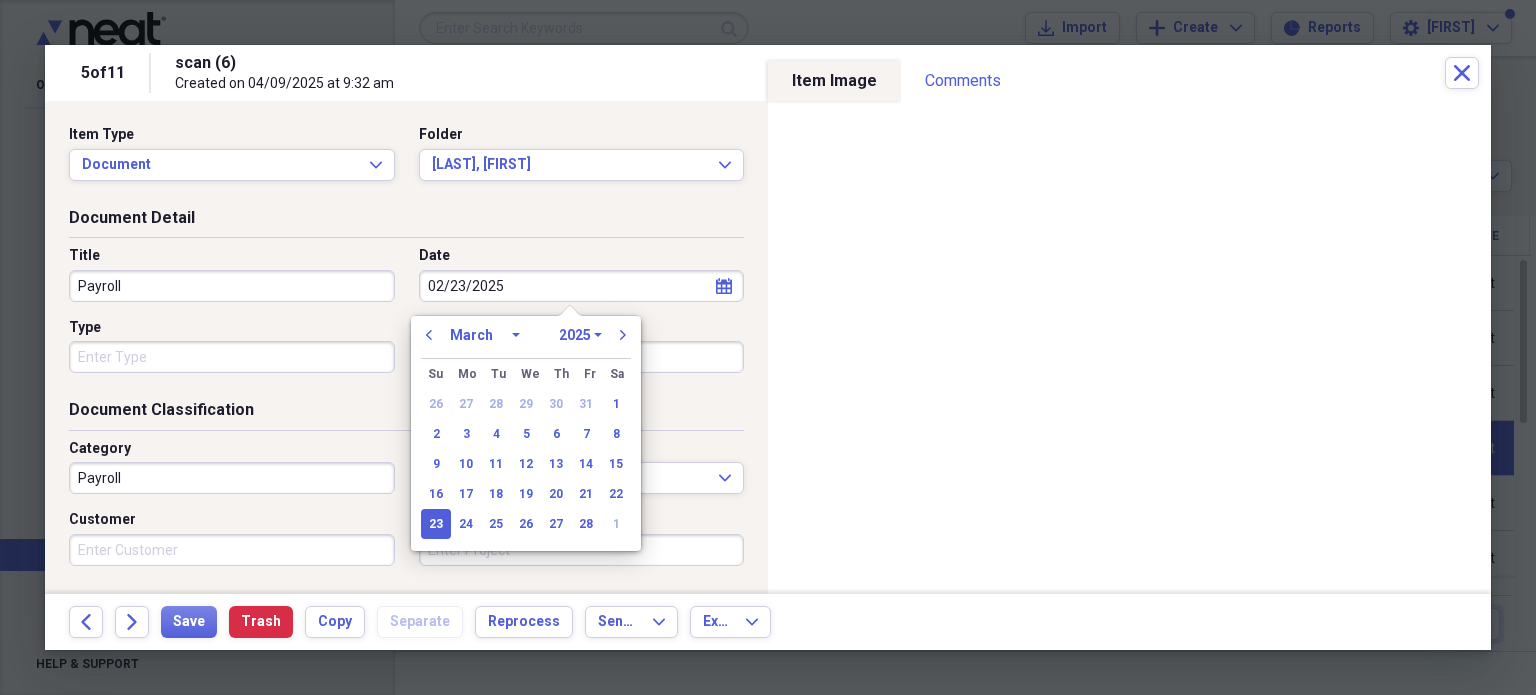 click on "January February March April May June July August September October November December" at bounding box center [485, 335] 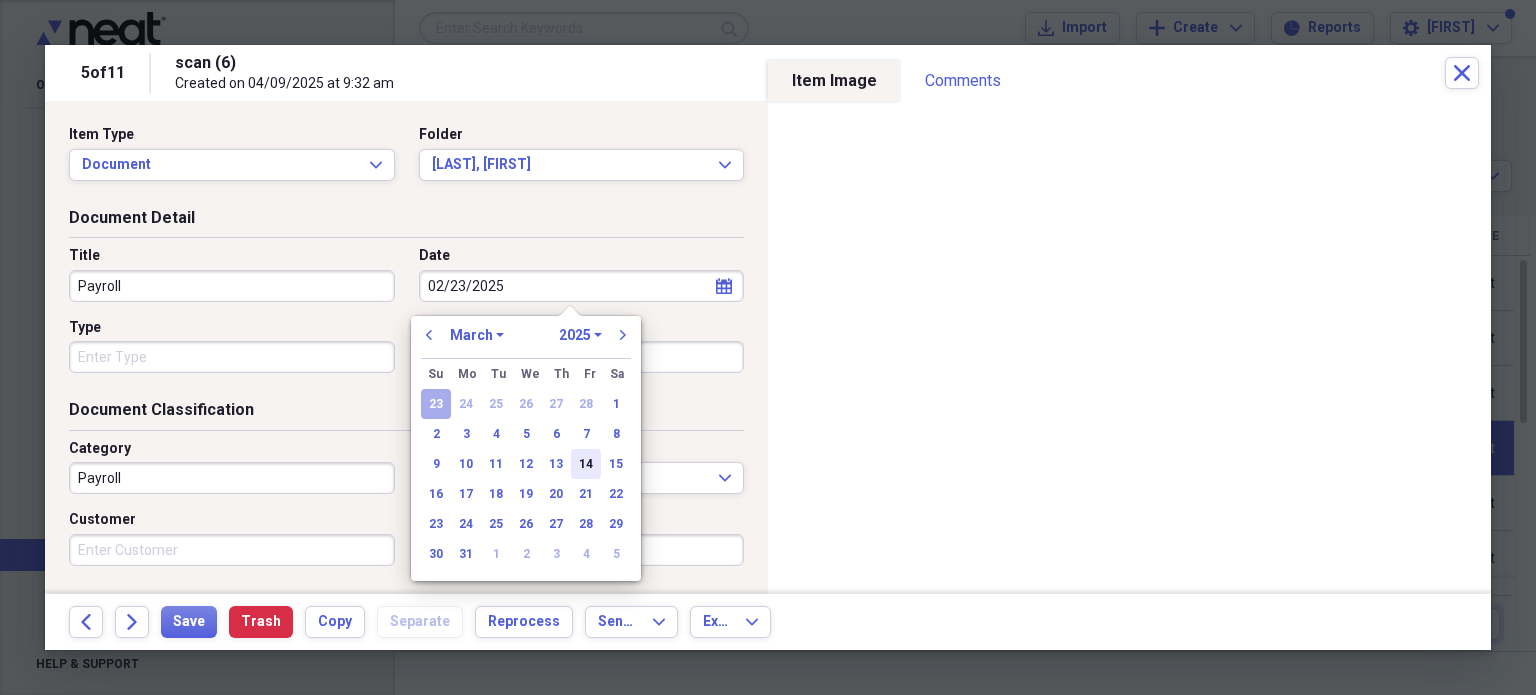 click on "14" at bounding box center [586, 464] 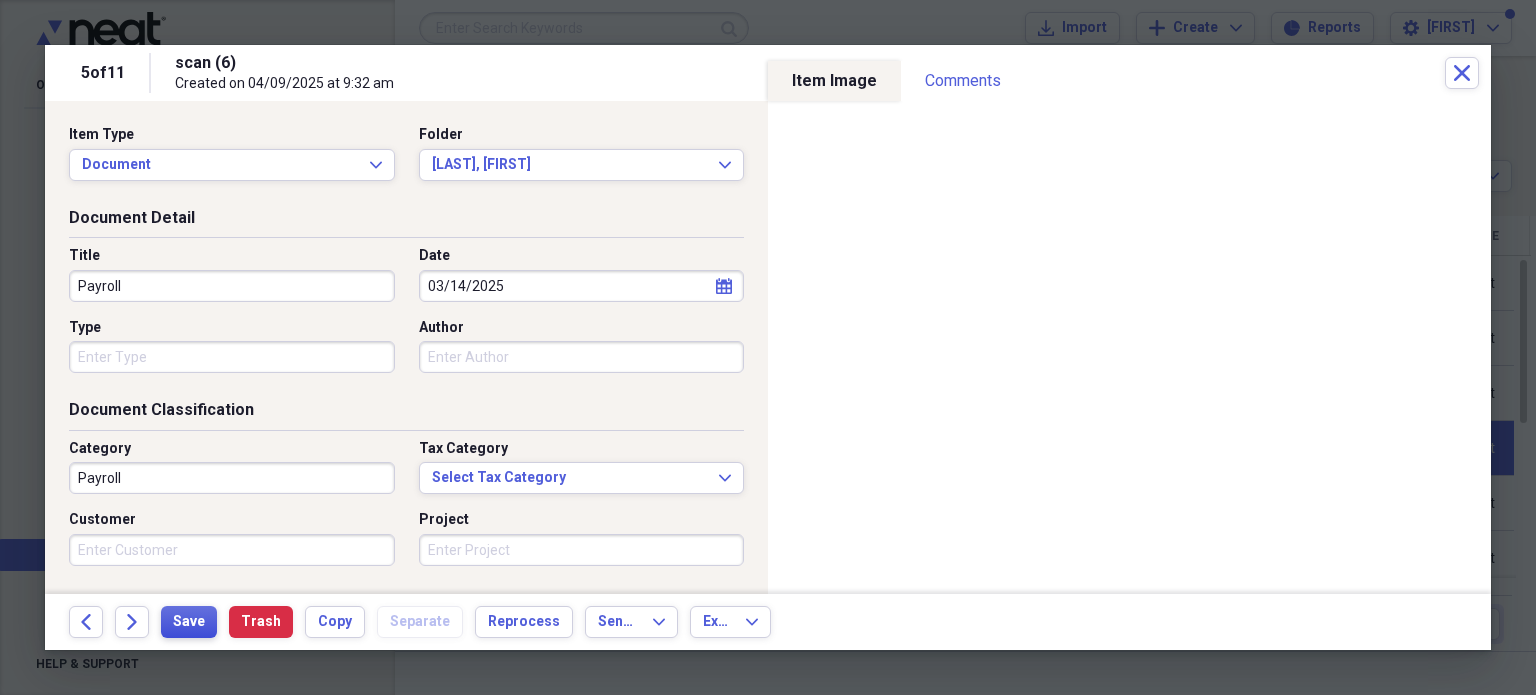 click on "Save" at bounding box center [189, 622] 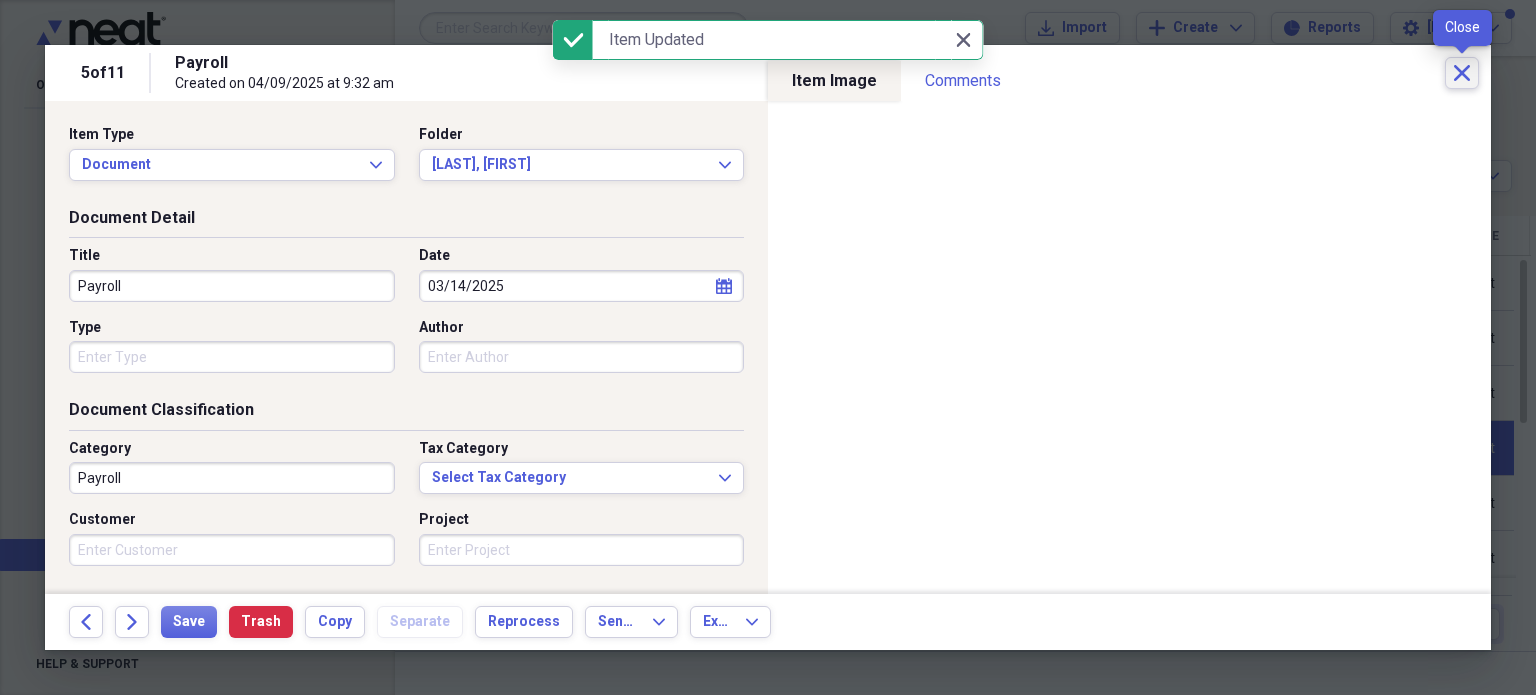 click on "Close" 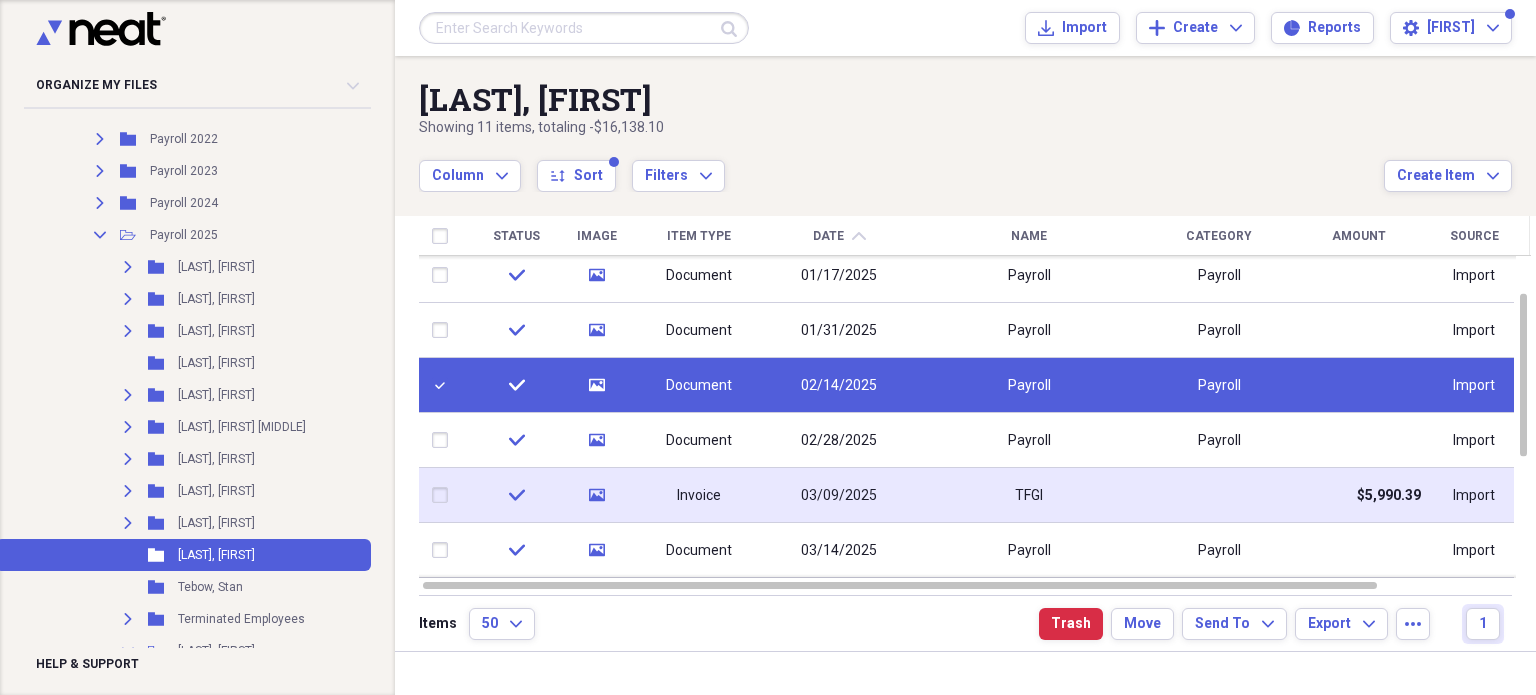 click on "Invoice" at bounding box center (699, 495) 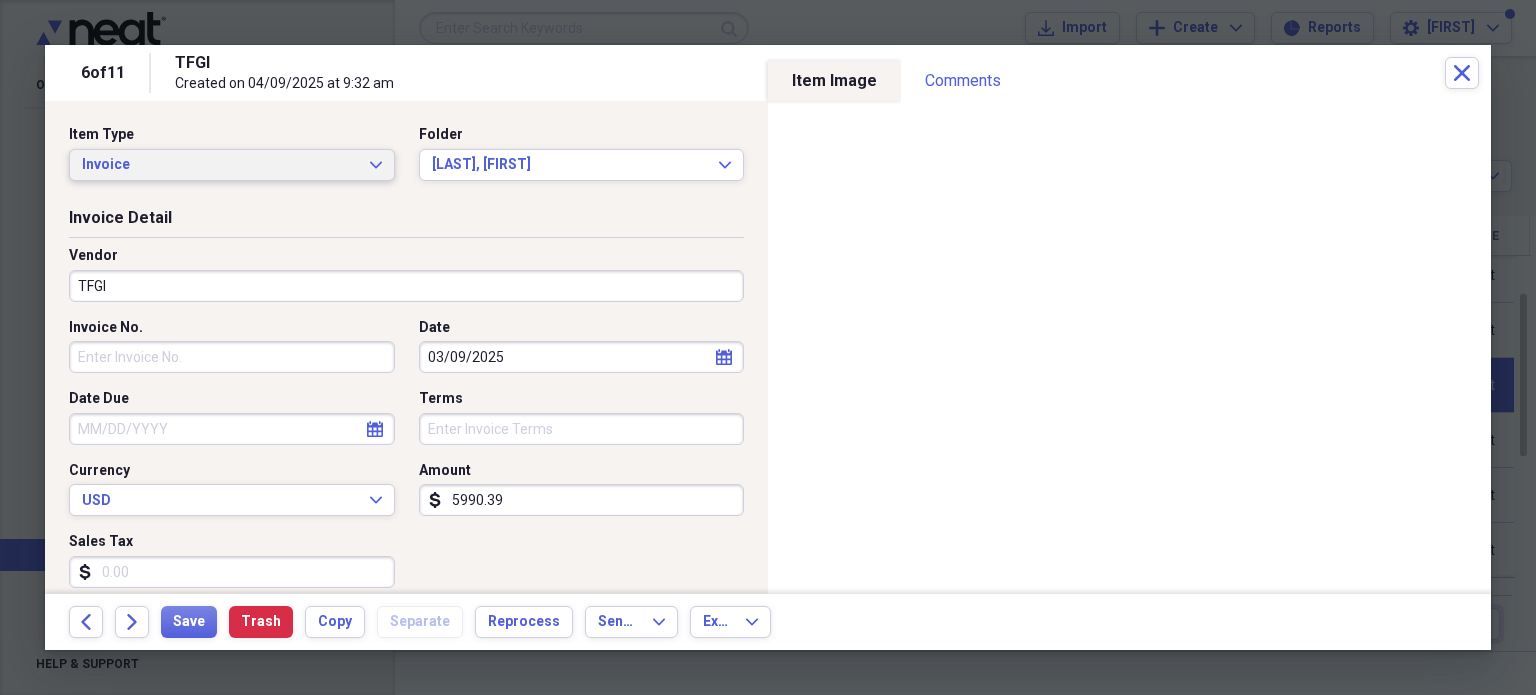 click on "Invoice Expand" at bounding box center (232, 165) 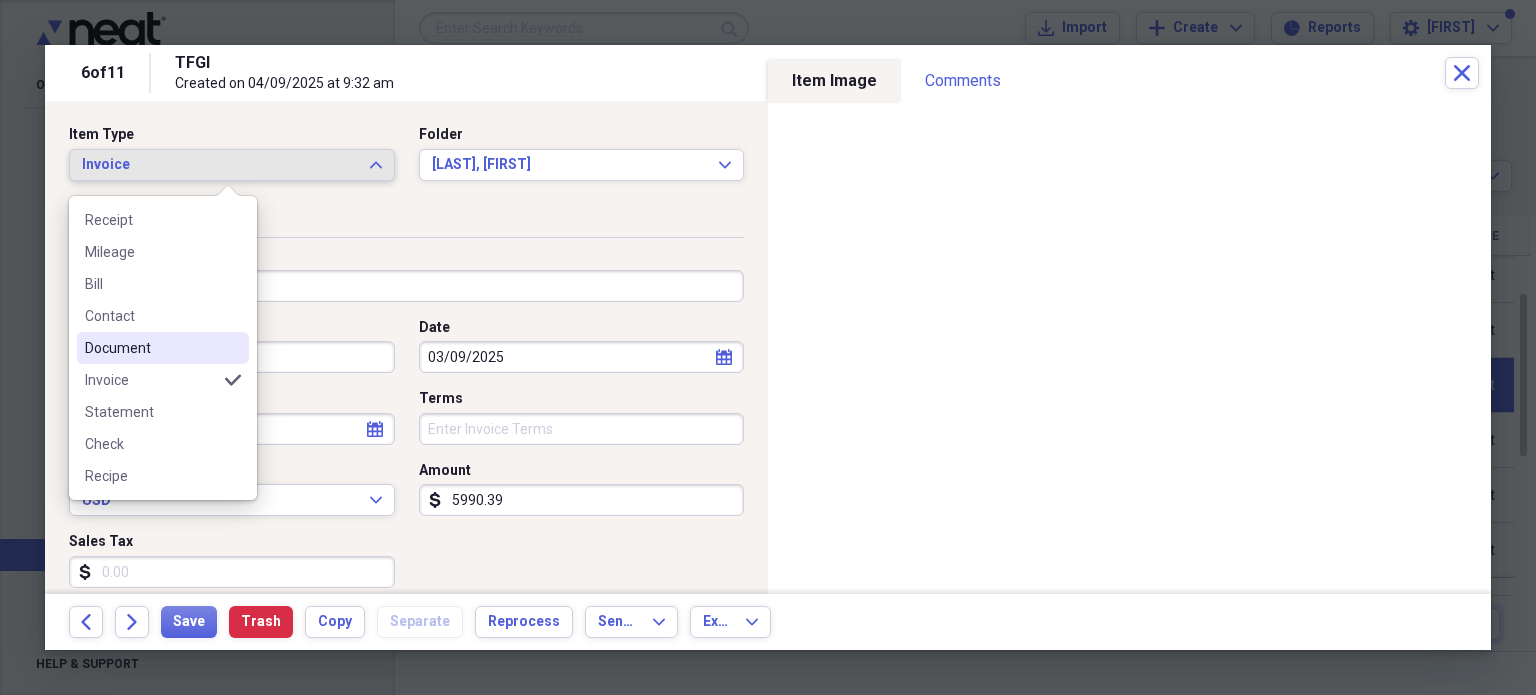 click on "Document" at bounding box center (163, 348) 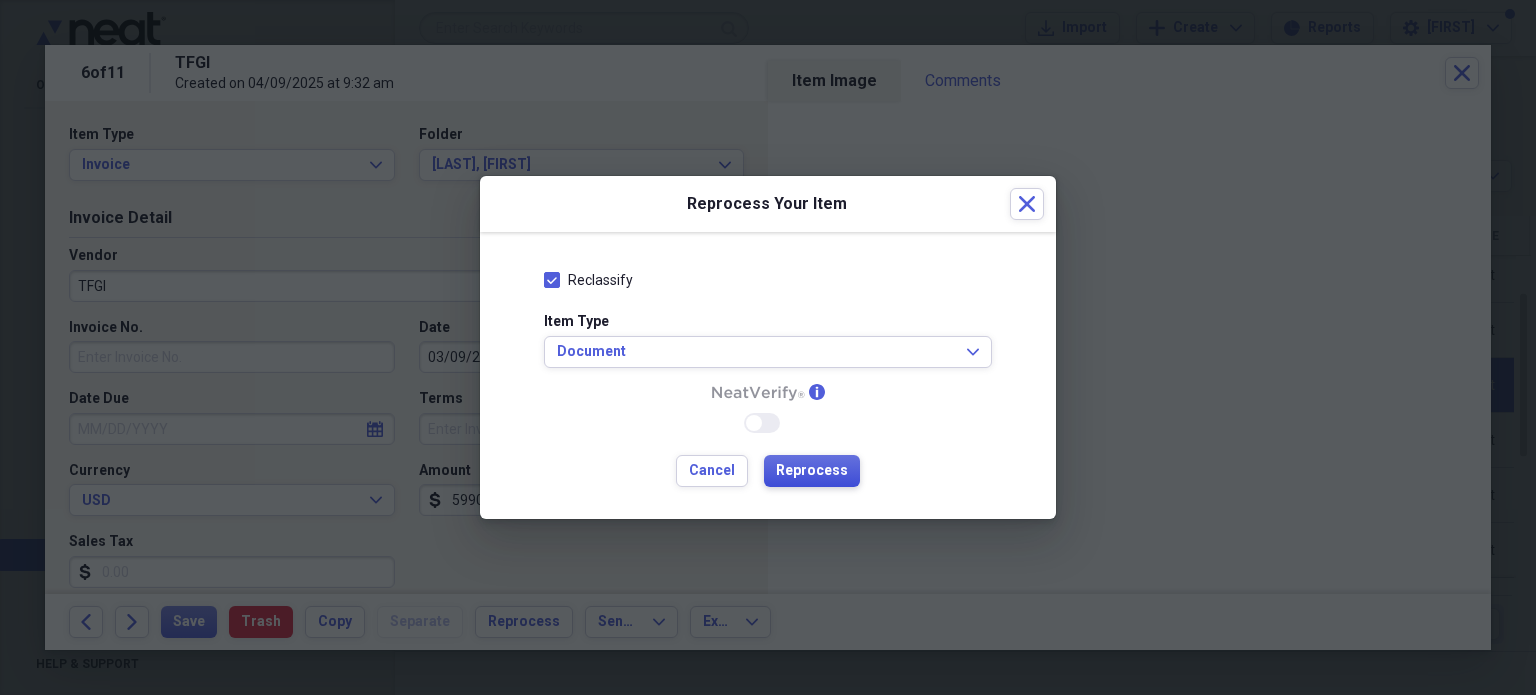 click on "Reprocess" at bounding box center (812, 471) 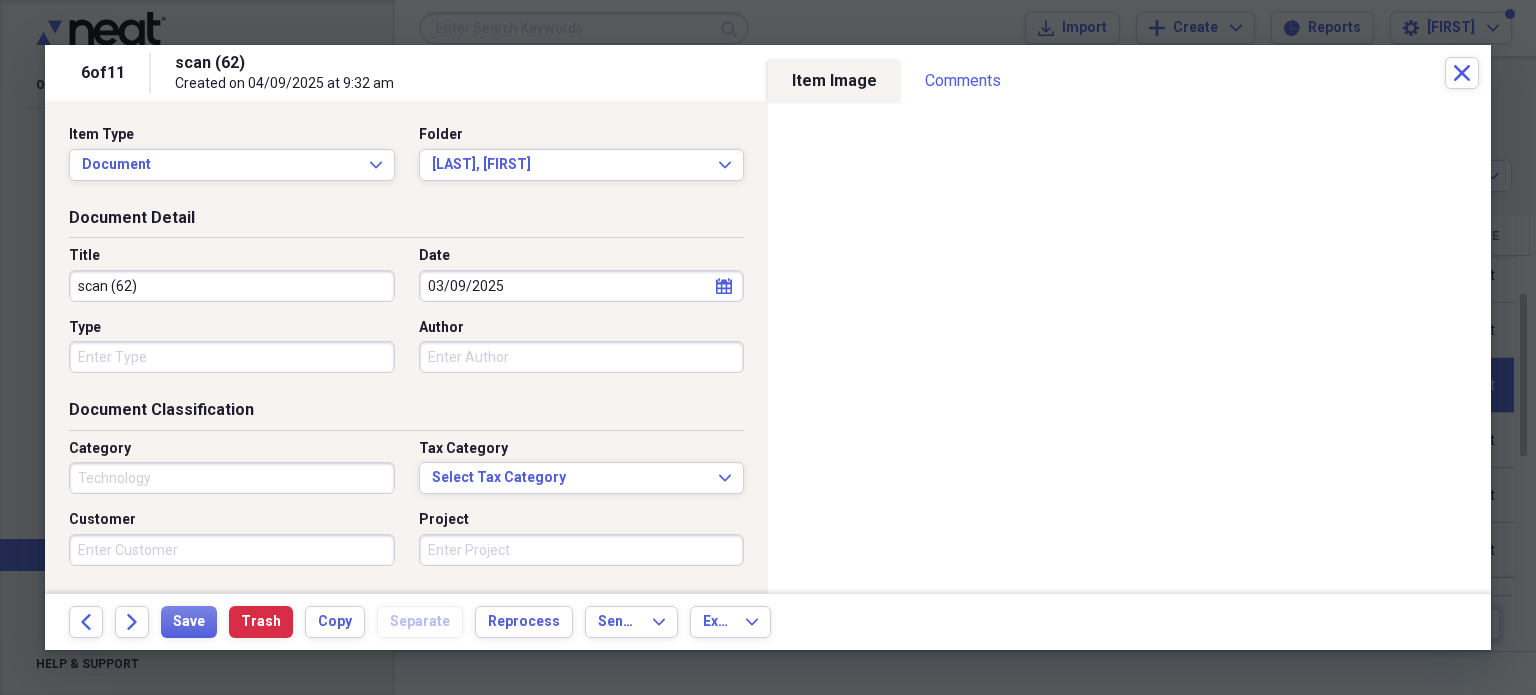 type on "Technology" 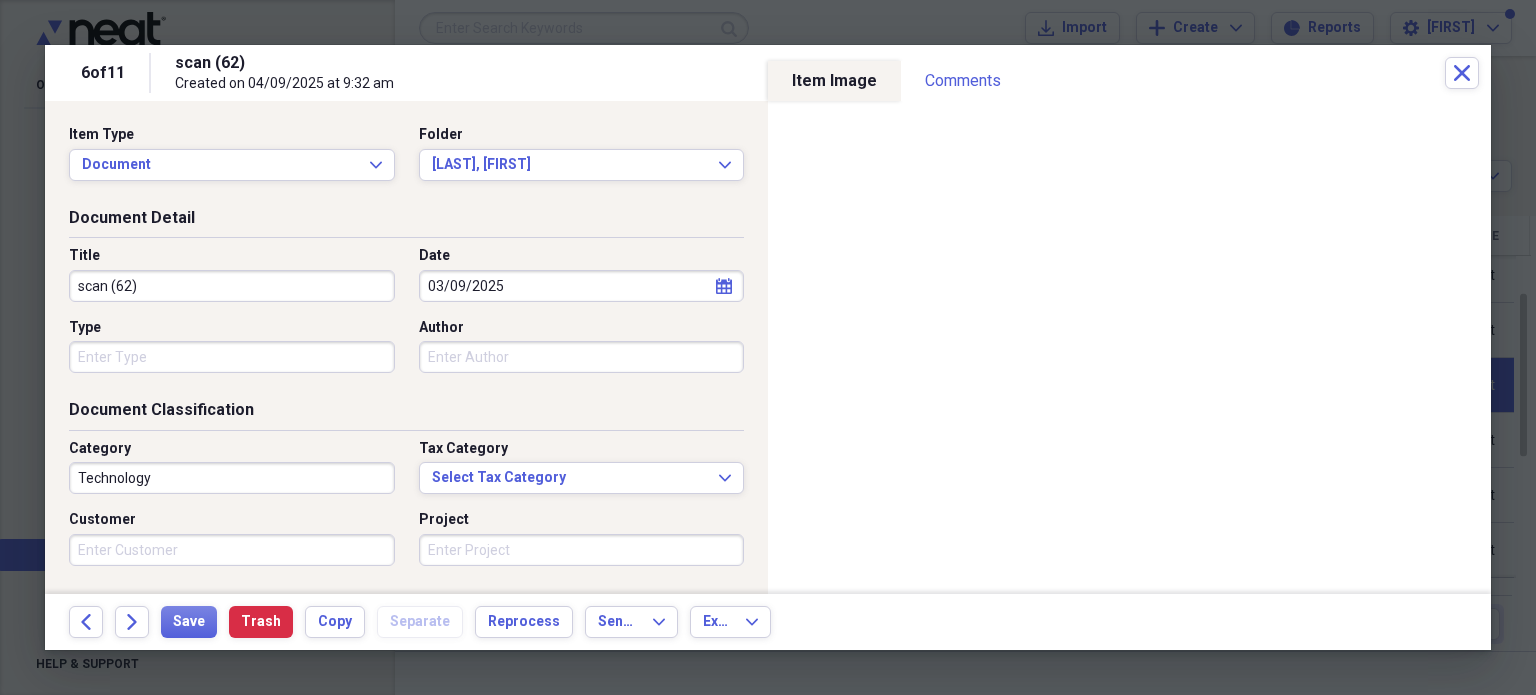 click on "calendar" 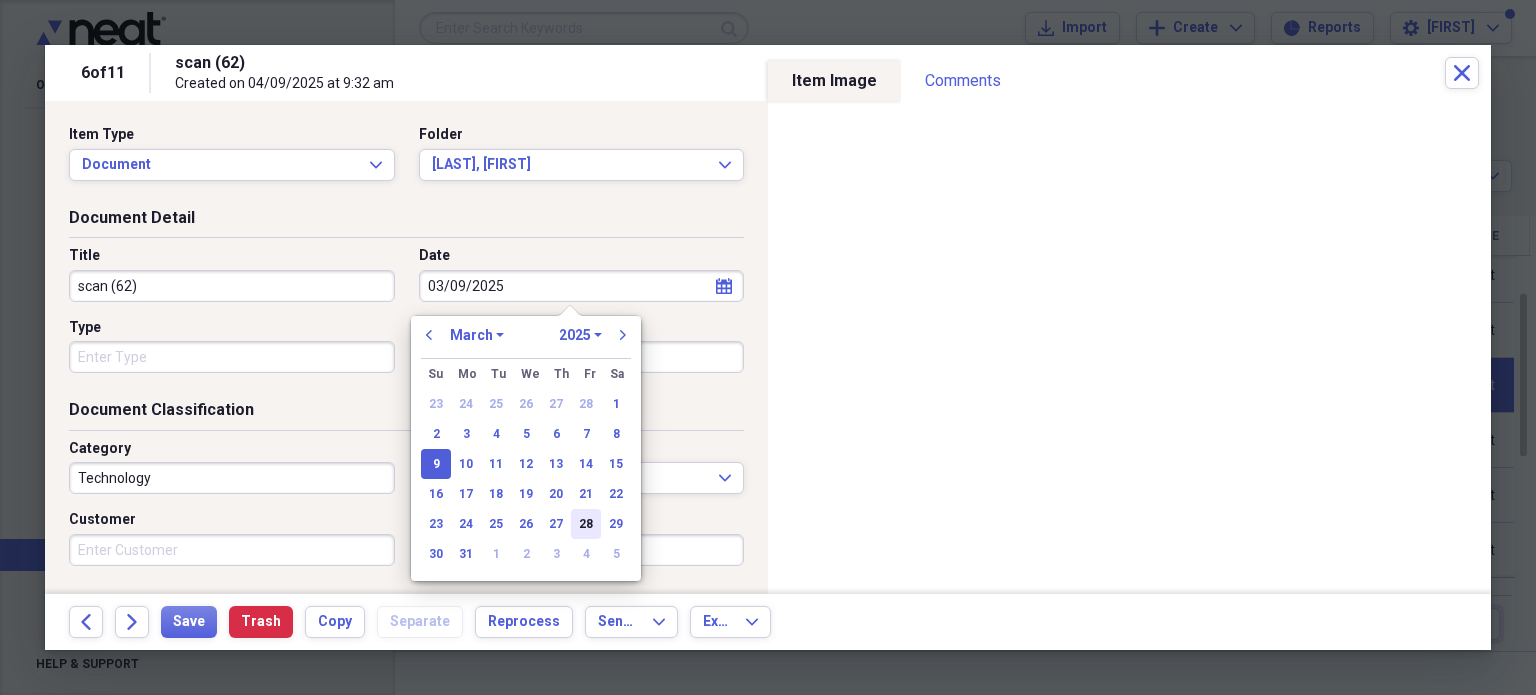 click on "28" at bounding box center [586, 524] 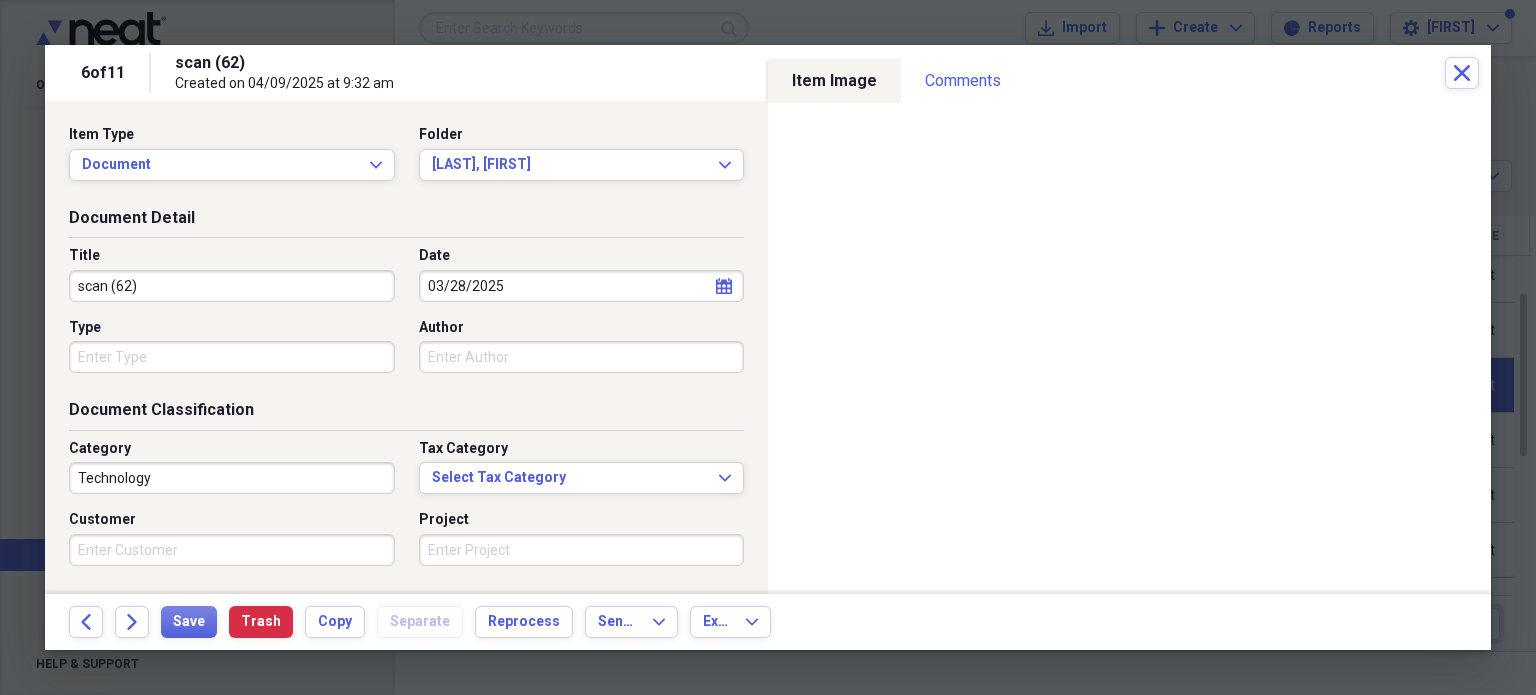 drag, startPoint x: 196, startPoint y: 292, endPoint x: 22, endPoint y: 292, distance: 174 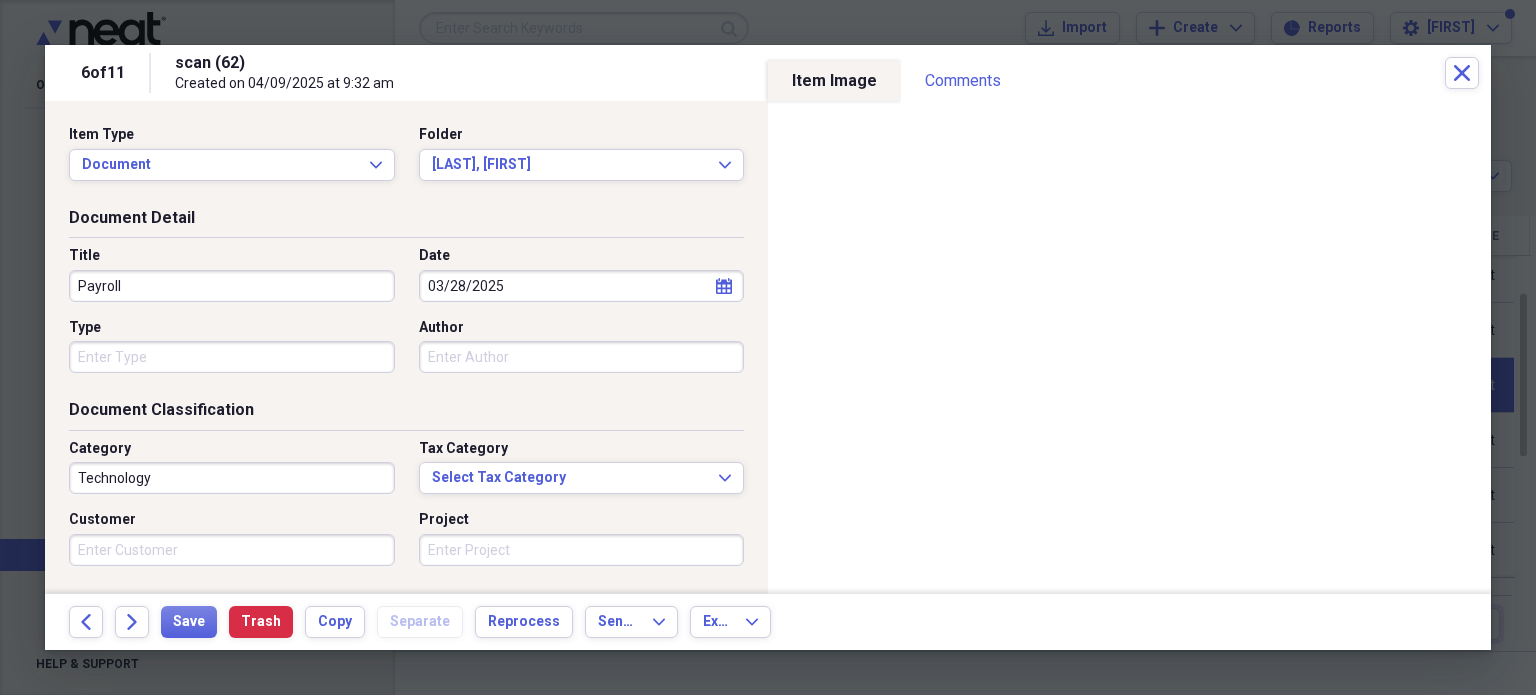 type on "Payroll" 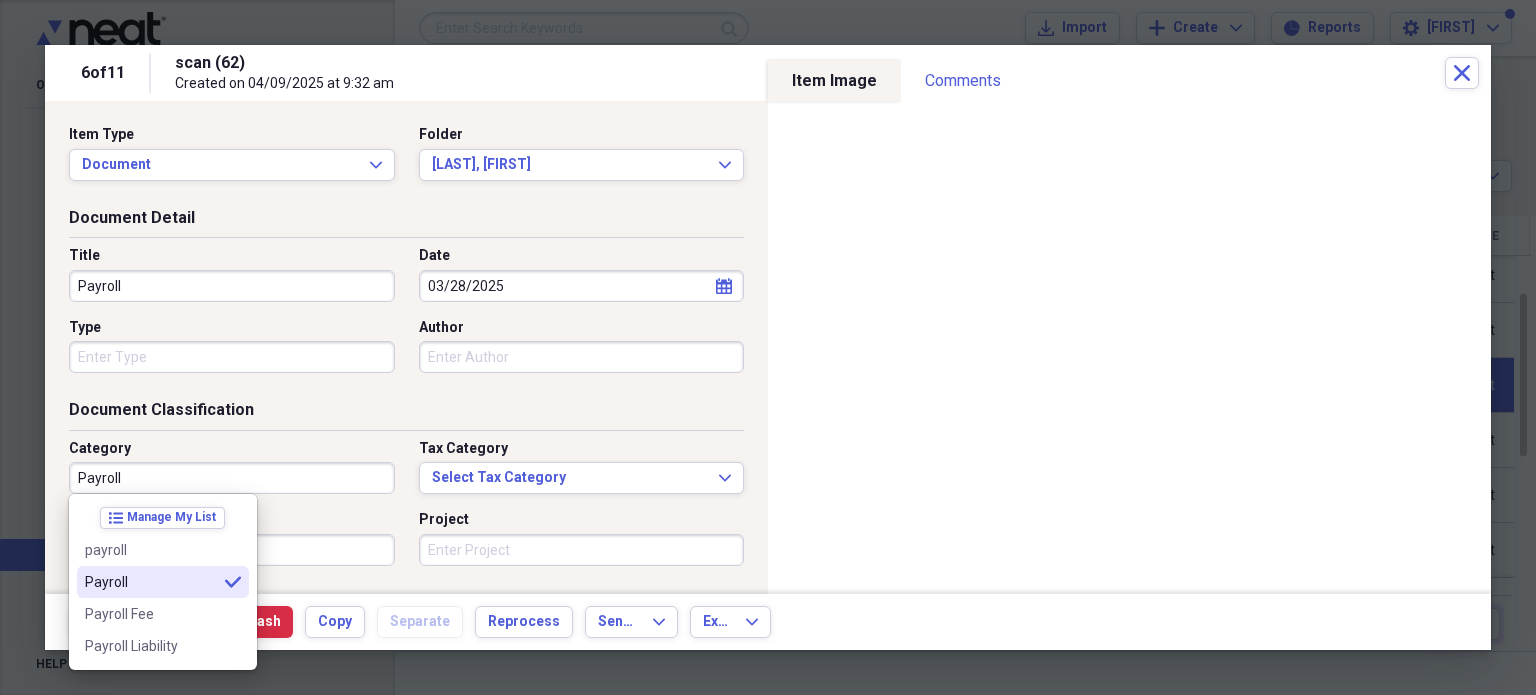type on "Payroll" 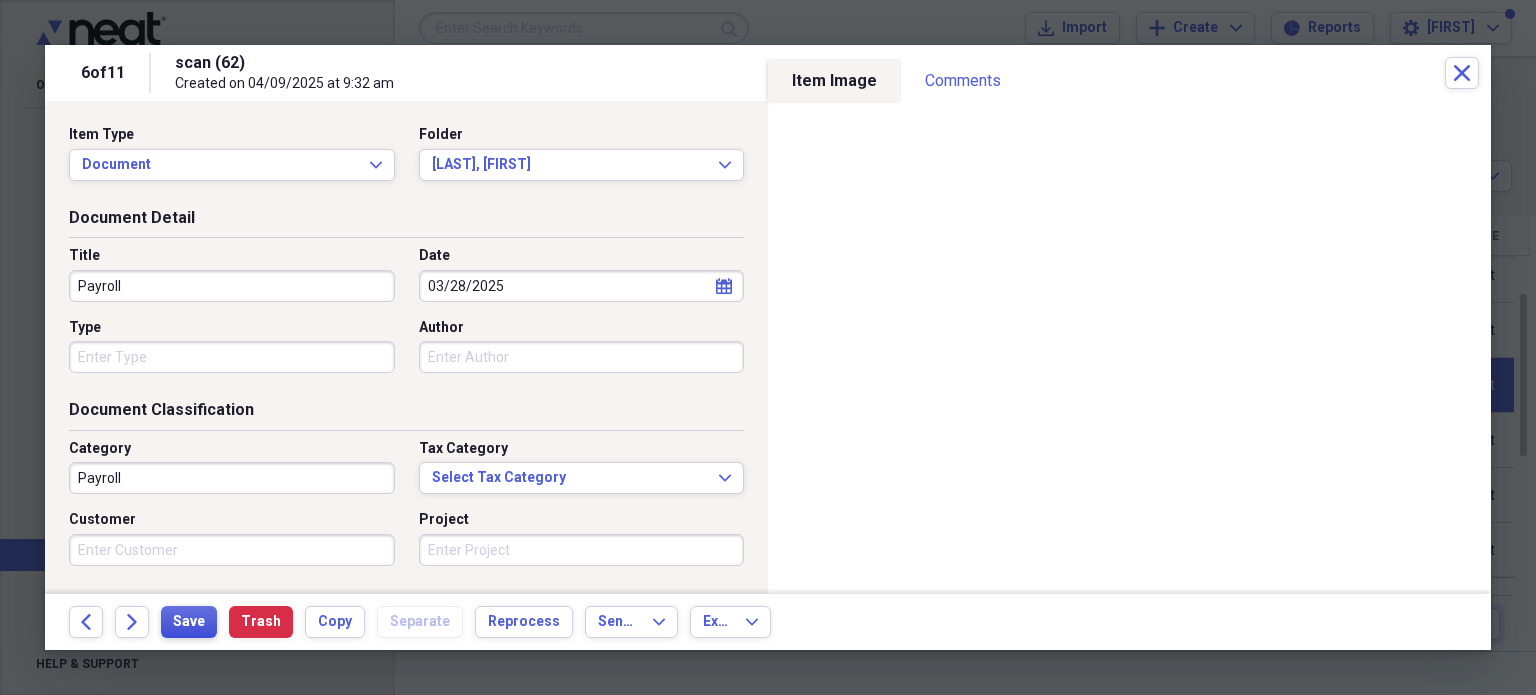 click on "Save" at bounding box center [189, 622] 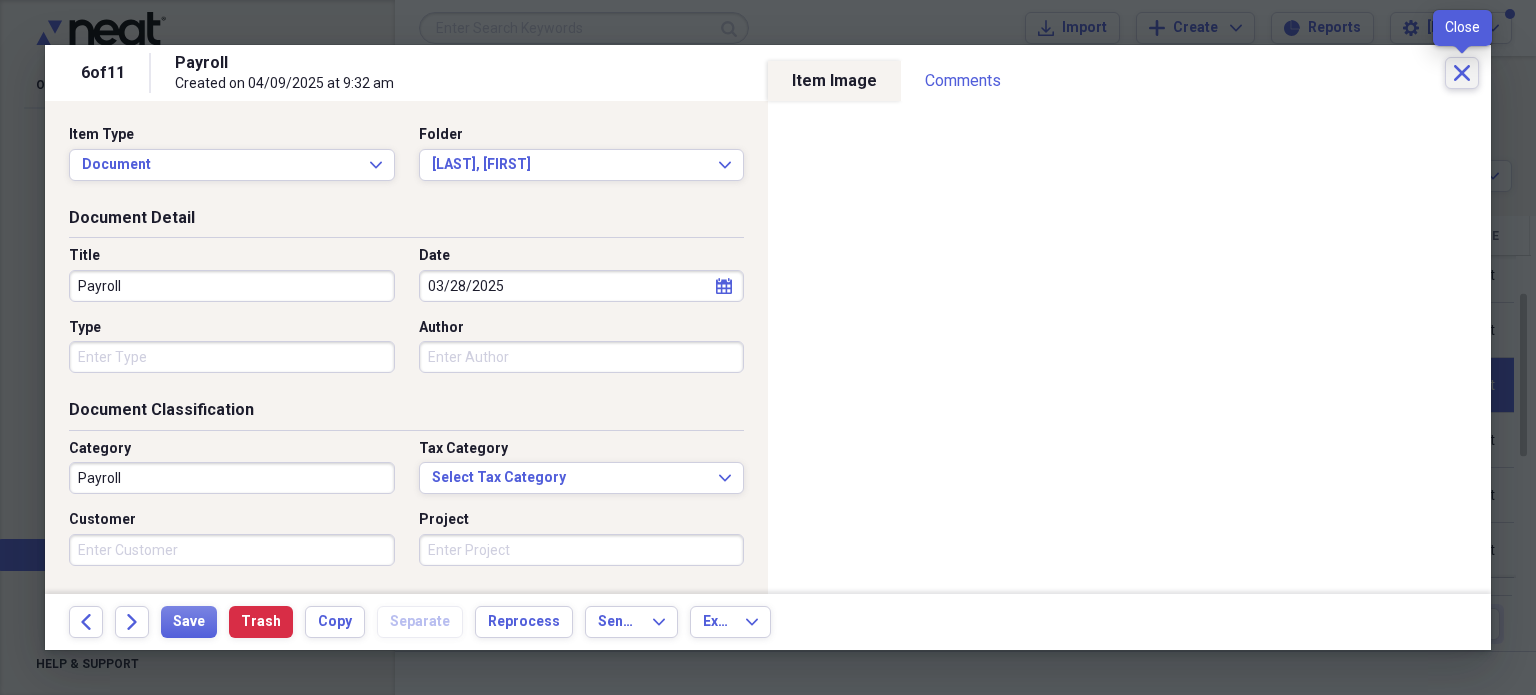 click 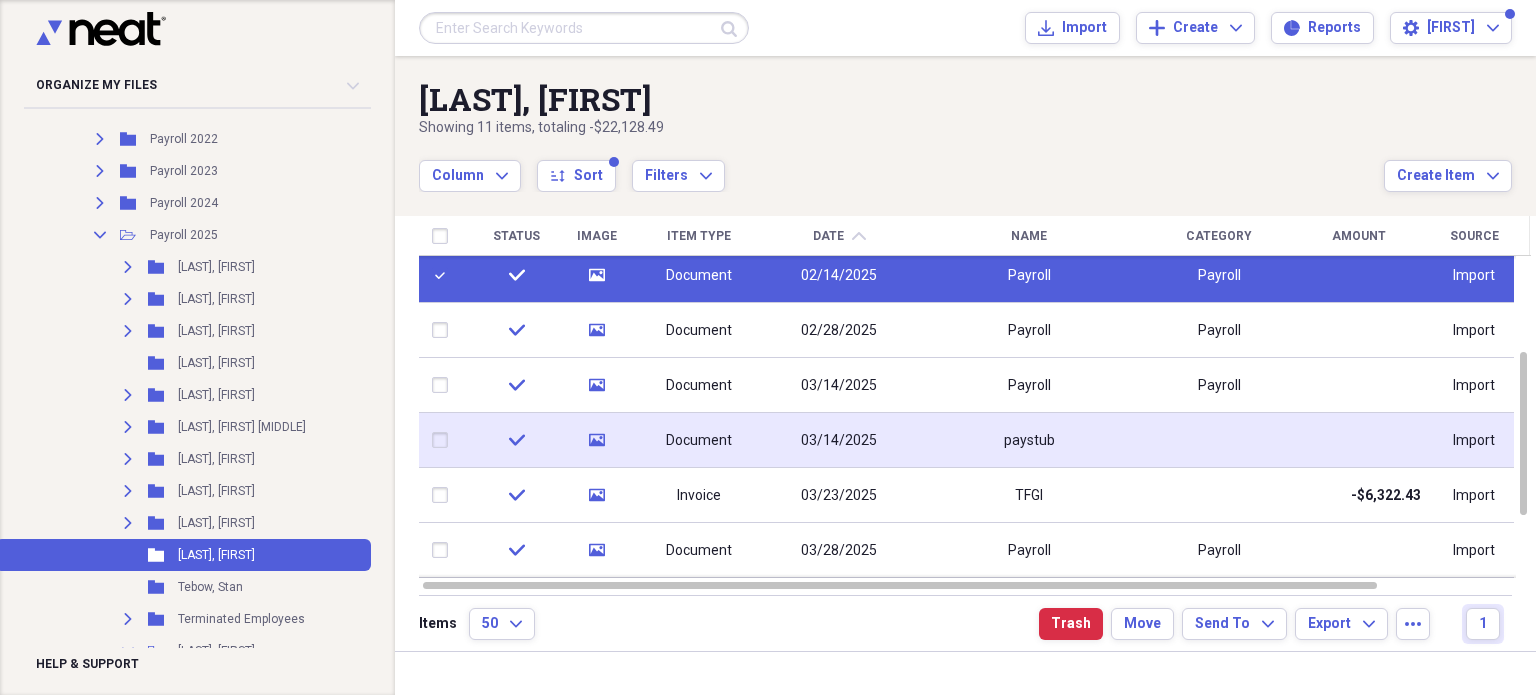 click on "03/14/2025" at bounding box center [839, 441] 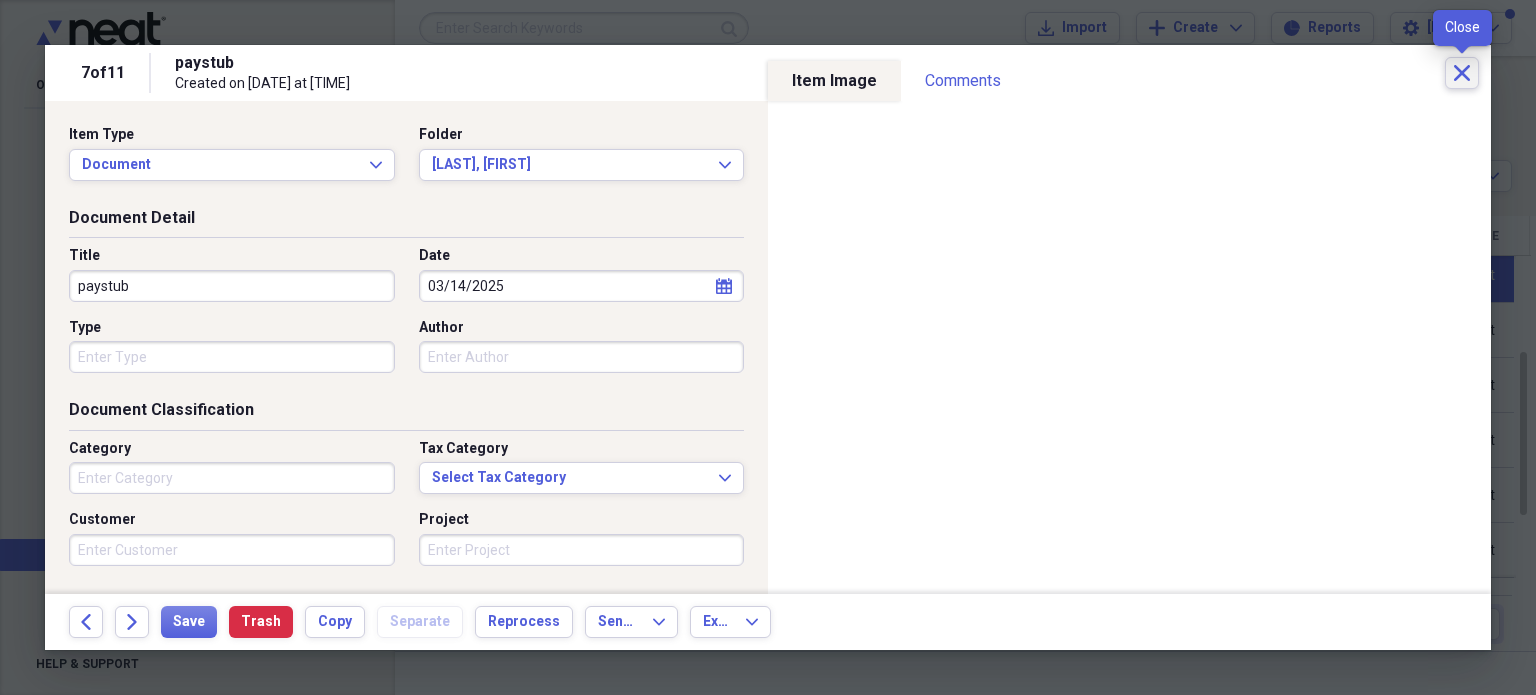click 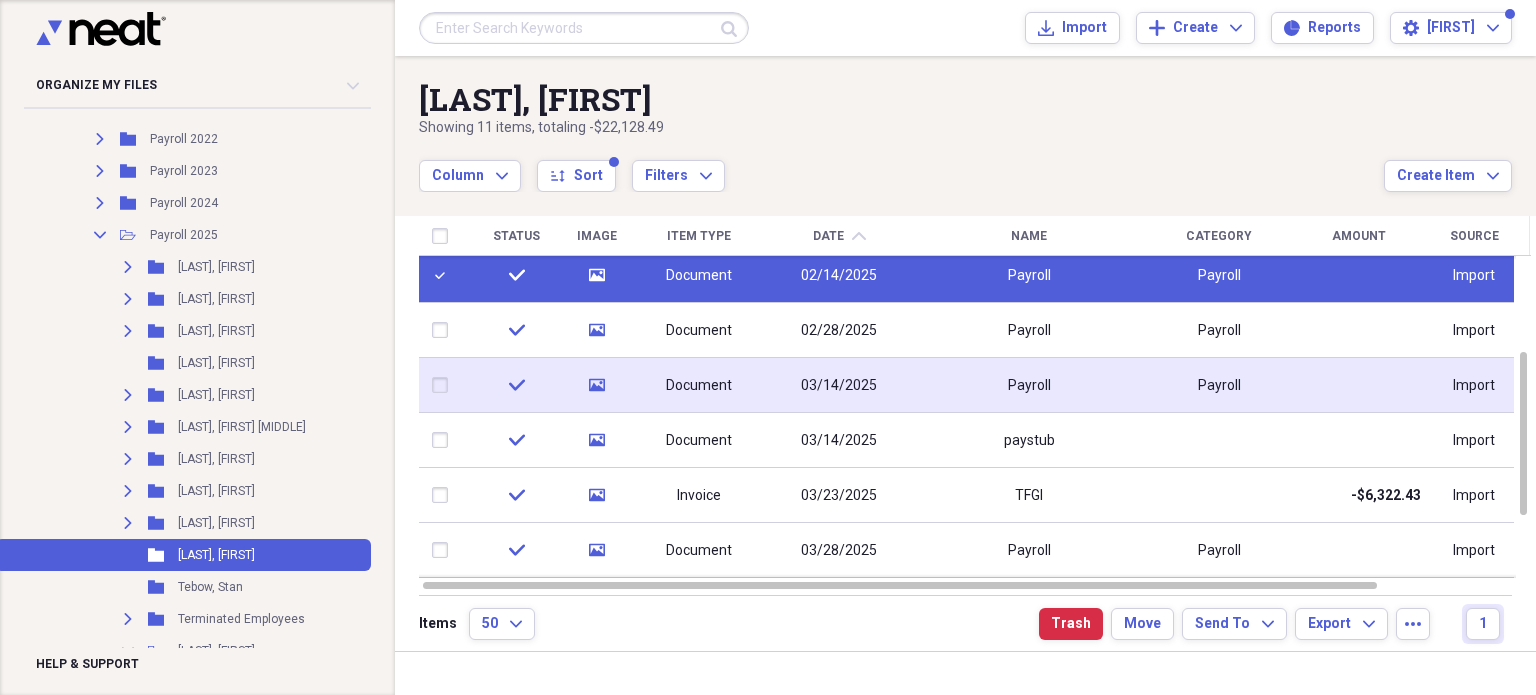 click on "Payroll" at bounding box center [1029, 386] 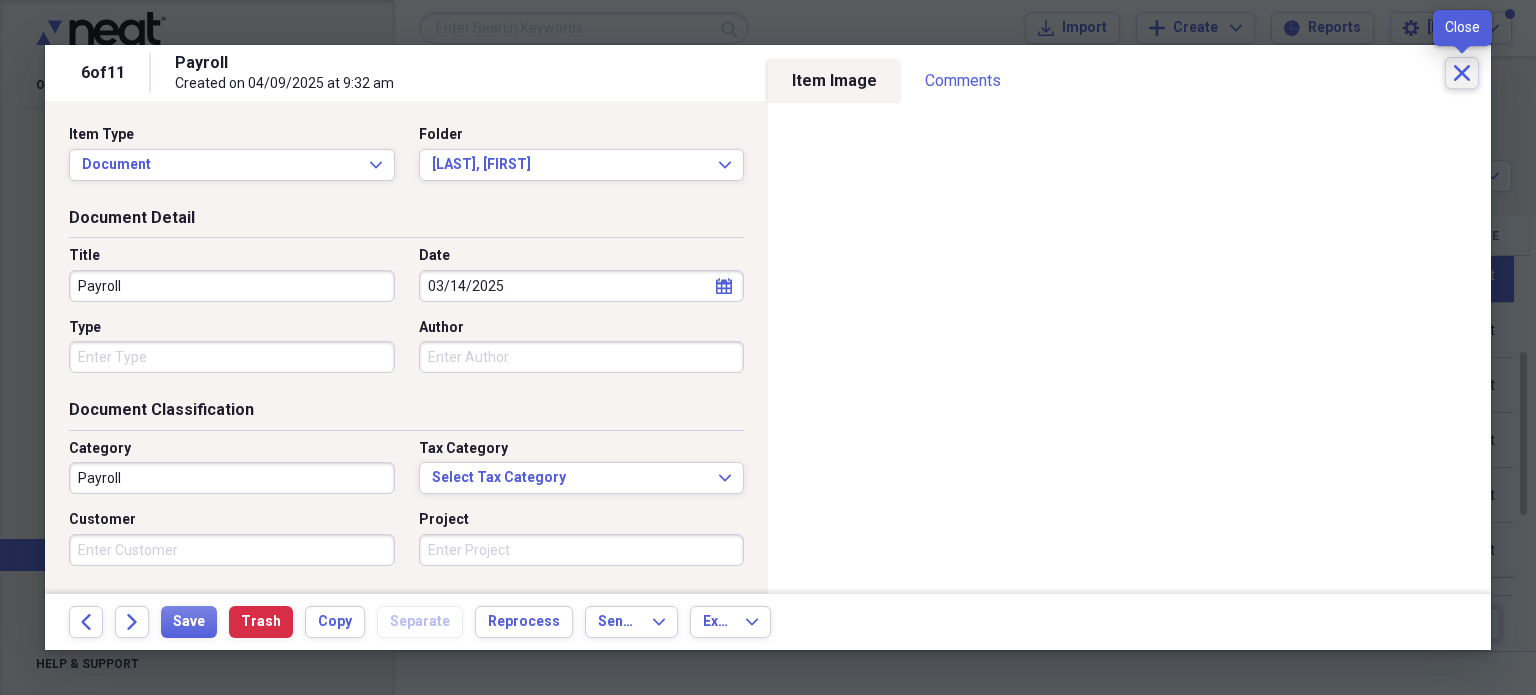 click on "Close" 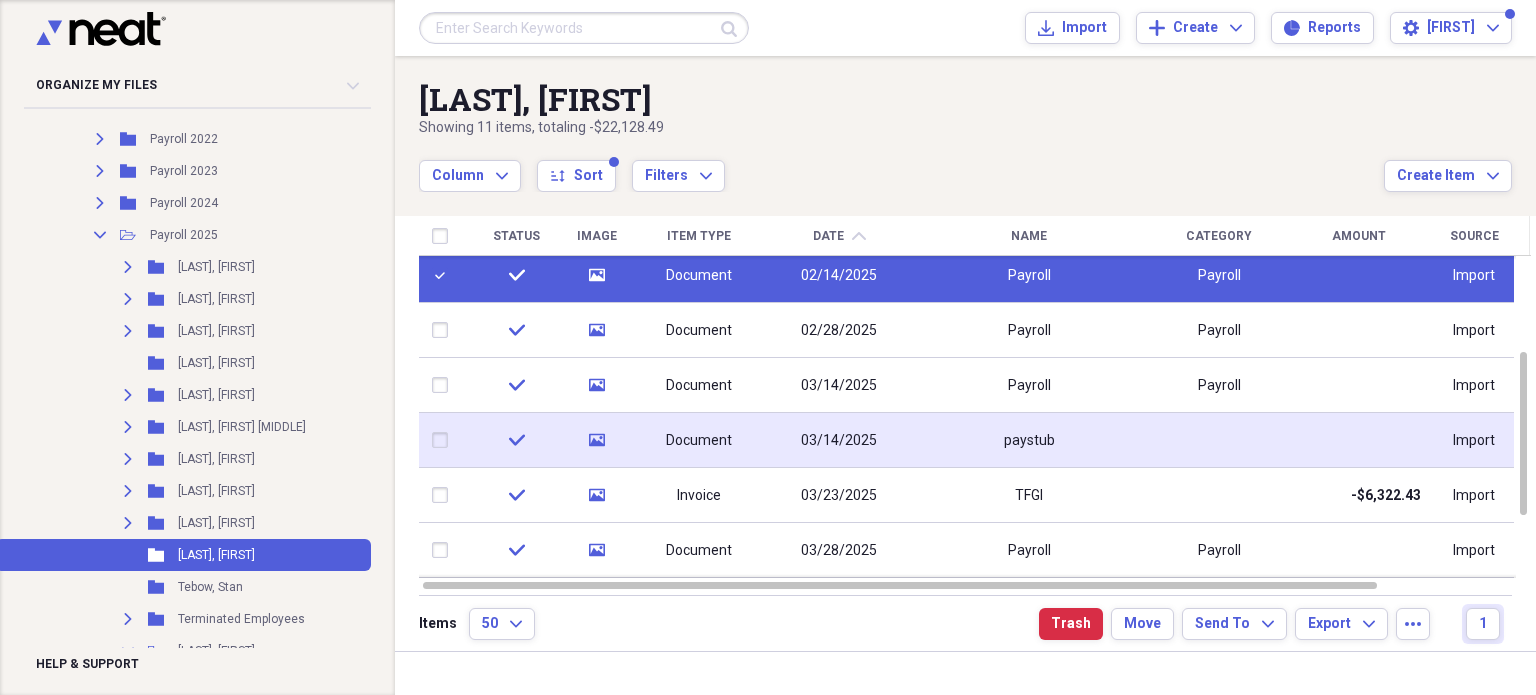 click at bounding box center (444, 440) 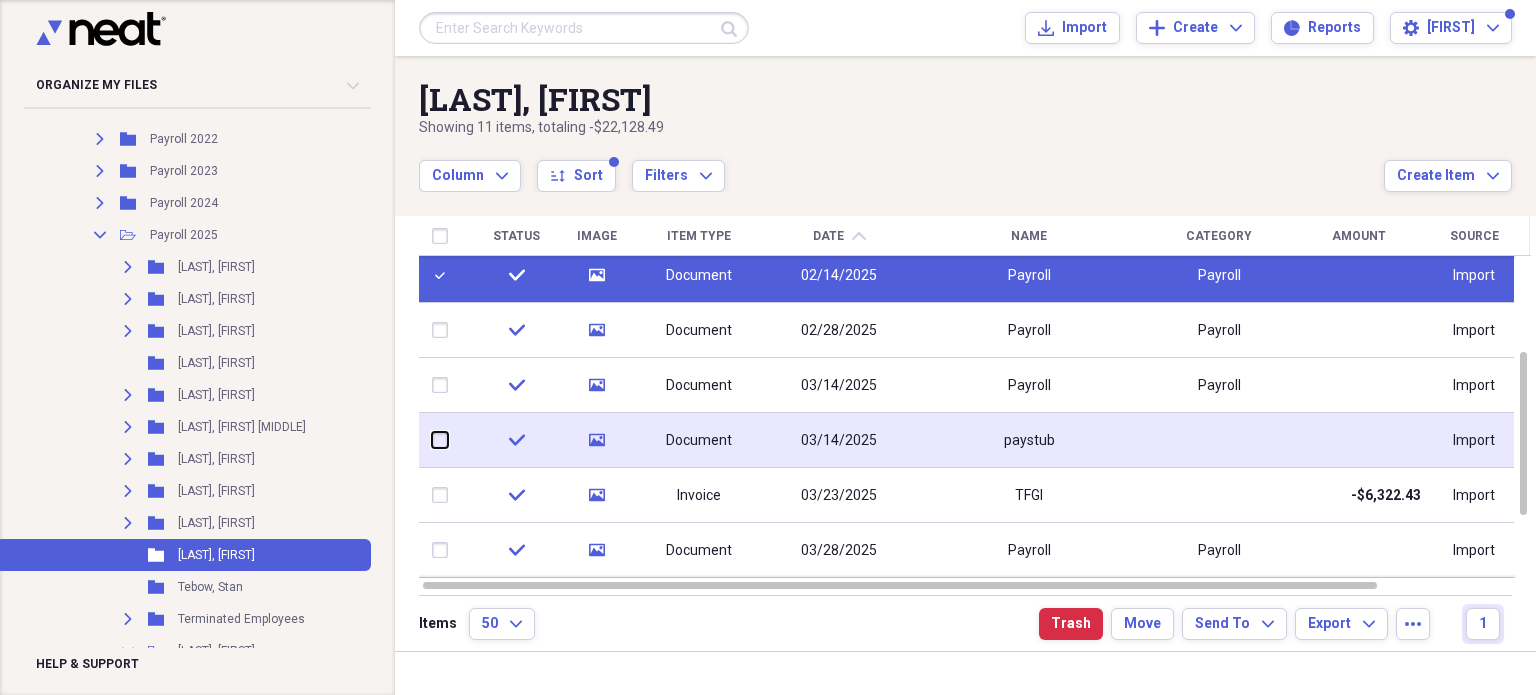 click at bounding box center (432, 440) 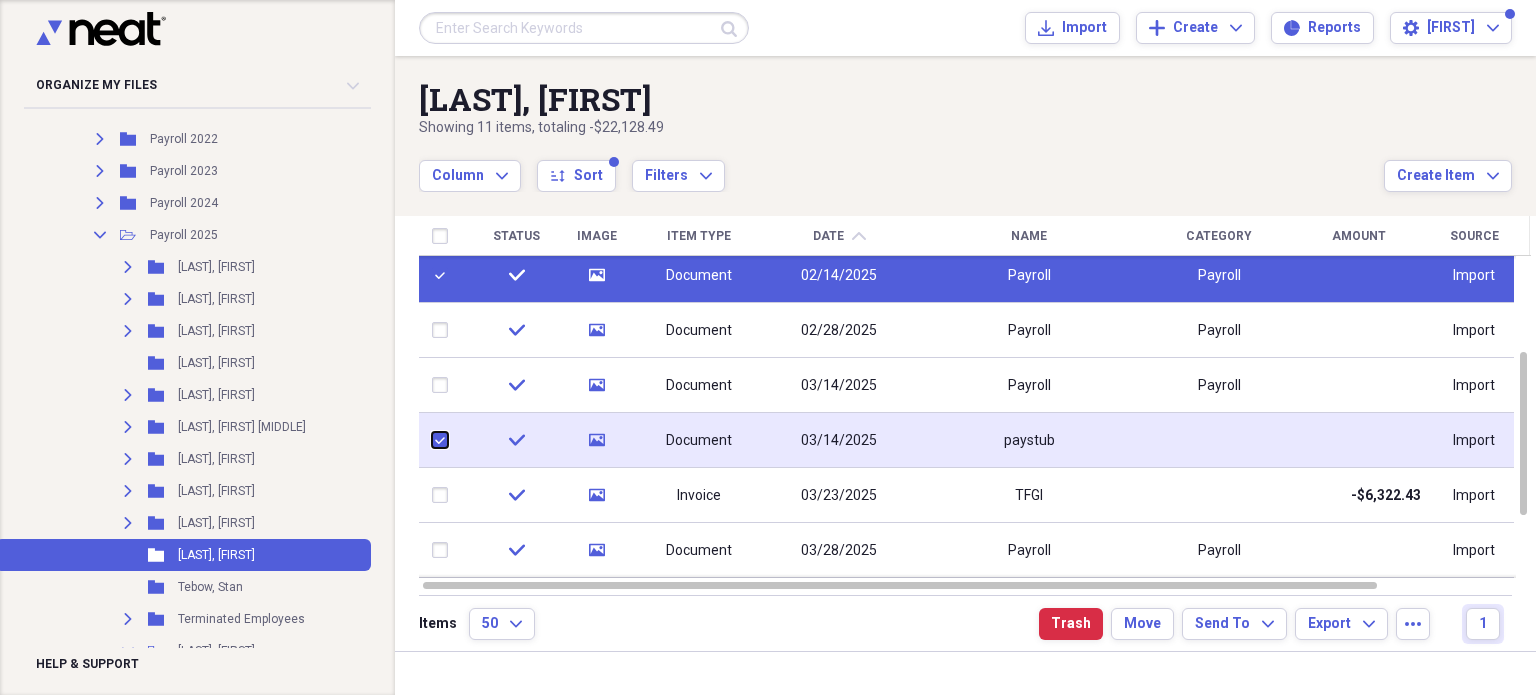 checkbox on "true" 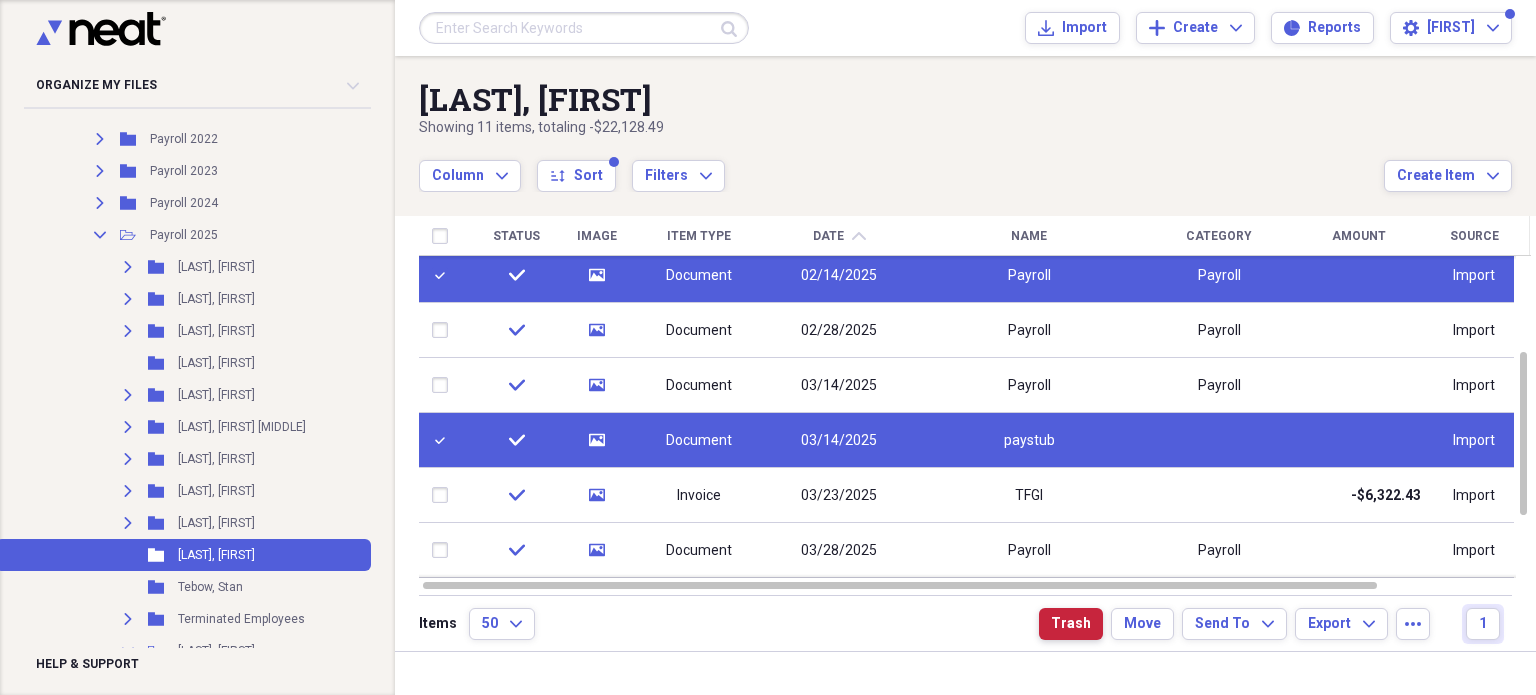 click on "Trash" at bounding box center (1071, 624) 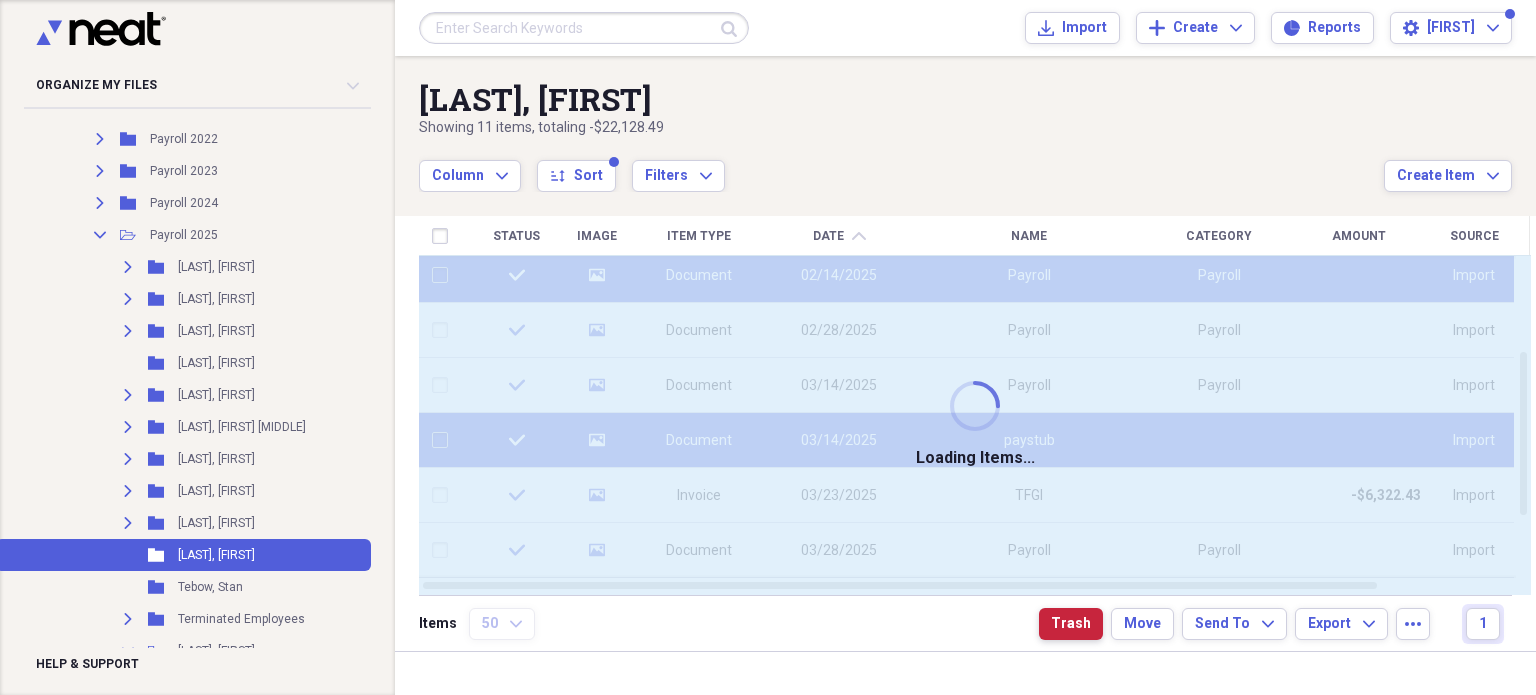 checkbox on "false" 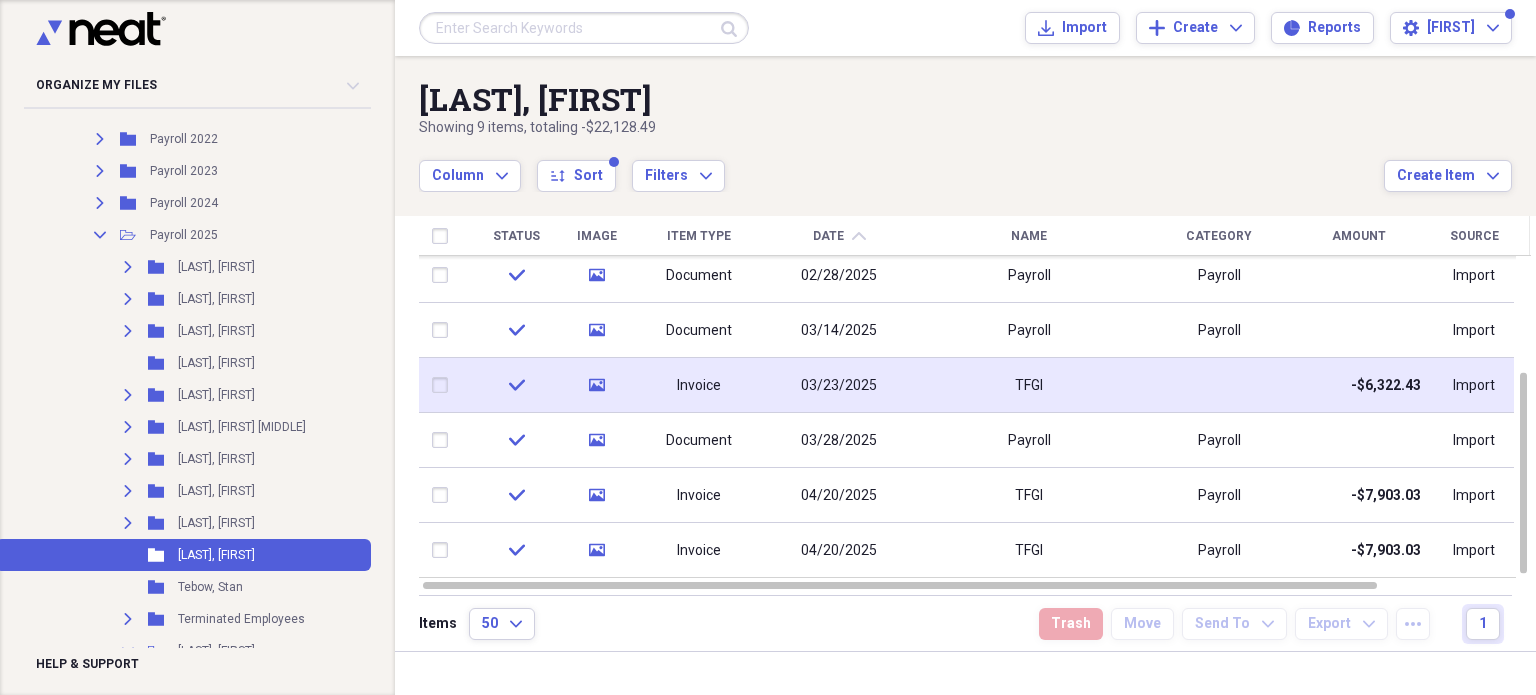 click on "03/23/2025" at bounding box center (839, 386) 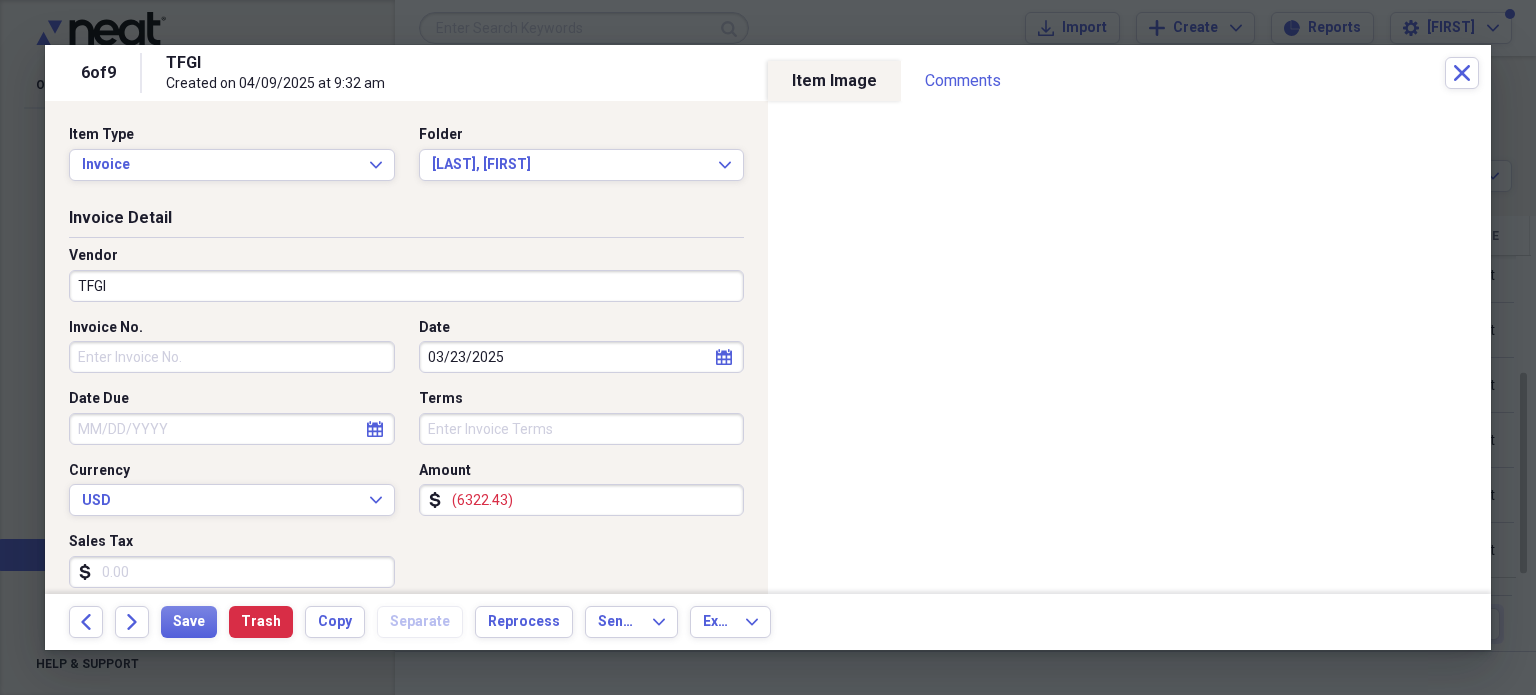 click on "calendar Calendar" at bounding box center [724, 357] 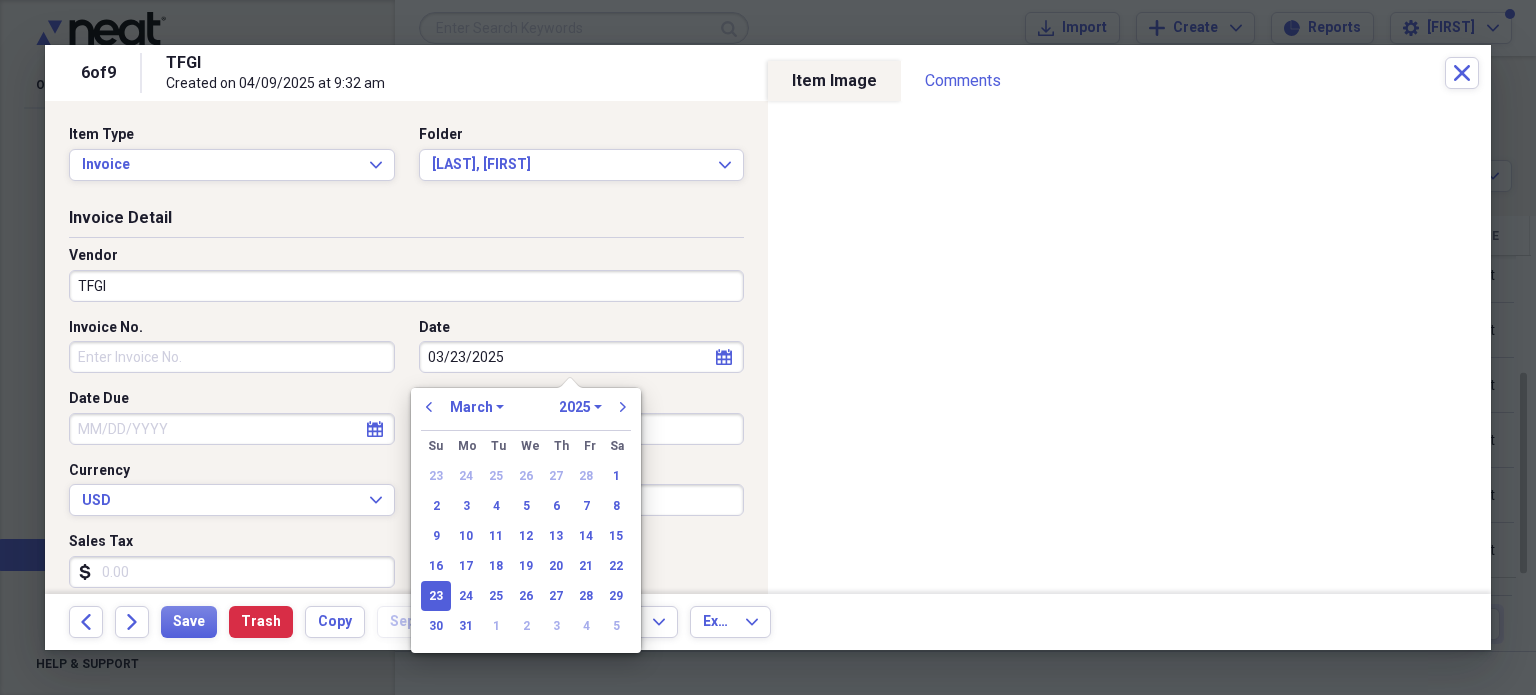 click on "January February March April May June July August September October November December" at bounding box center [477, 407] 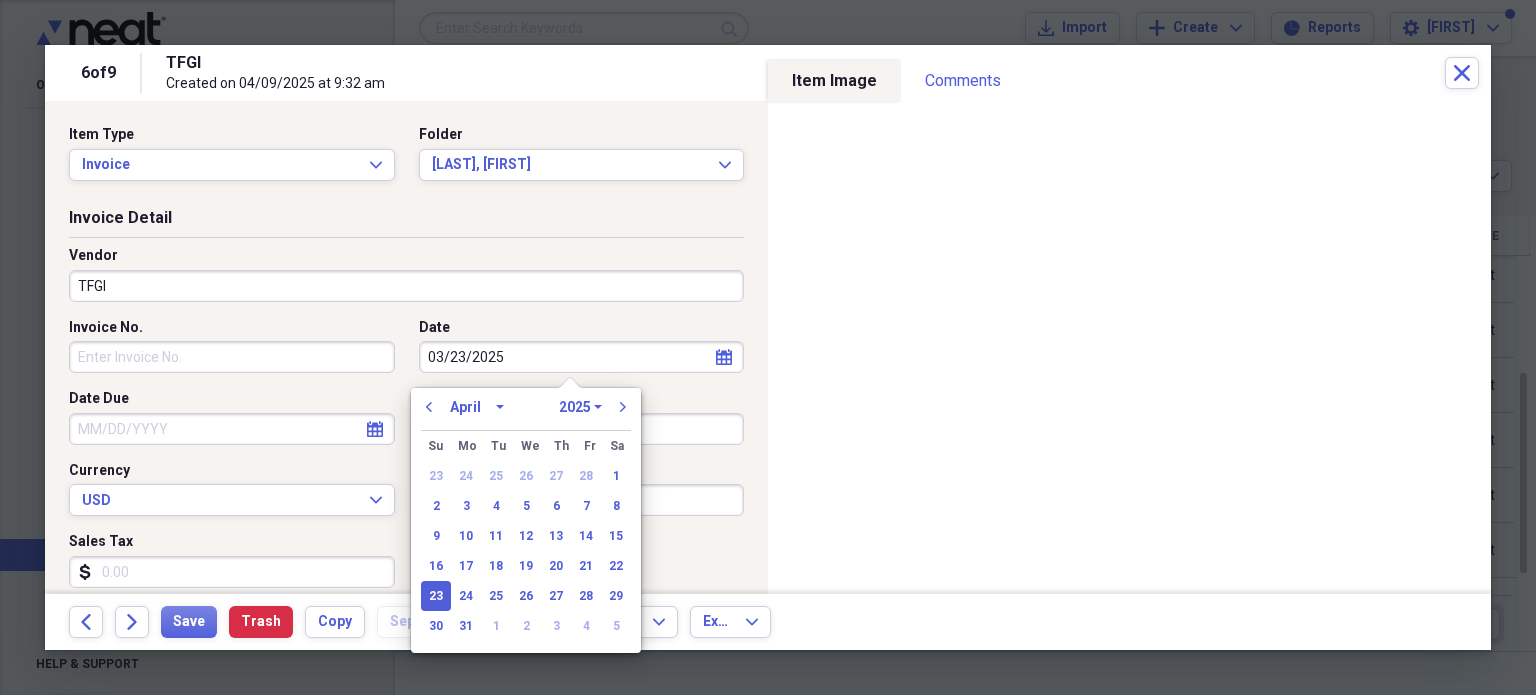 click on "January February March April May June July August September October November December" at bounding box center [477, 407] 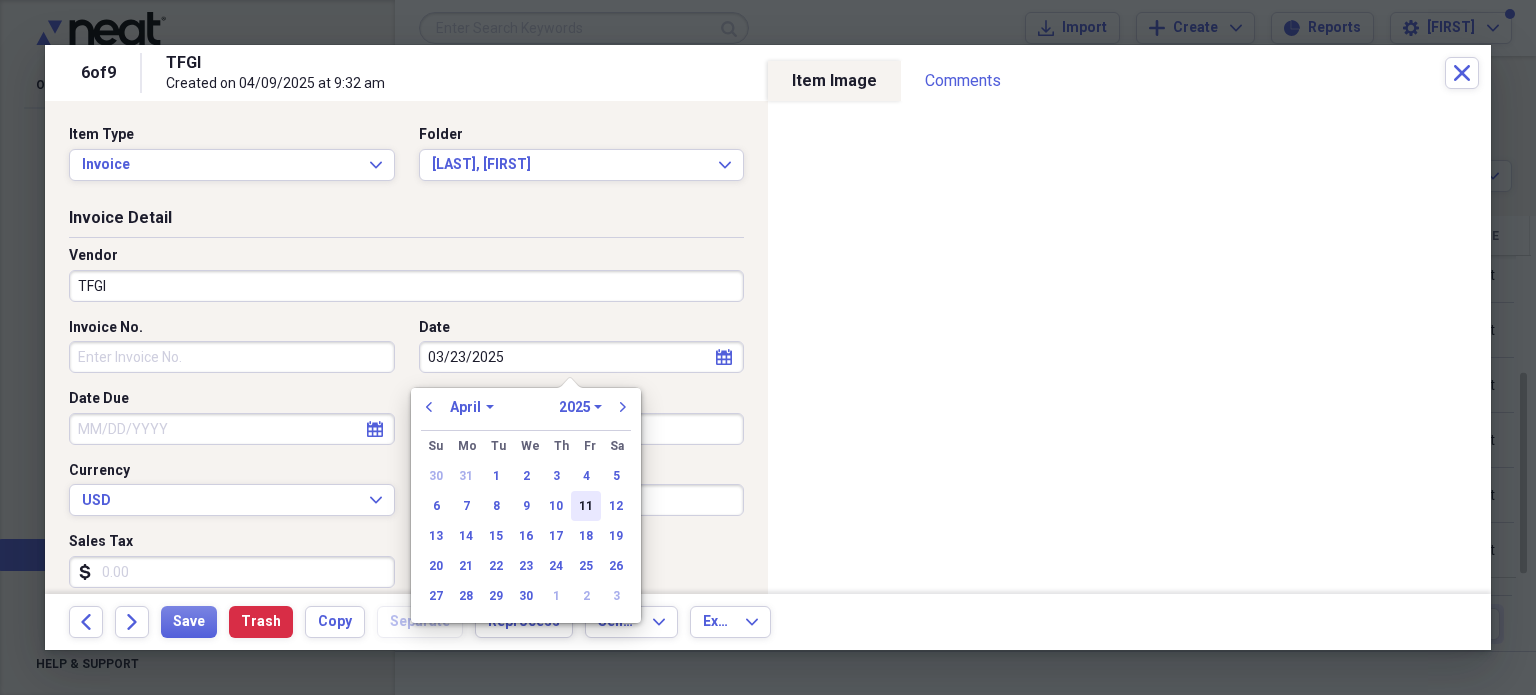 click on "11" at bounding box center [586, 506] 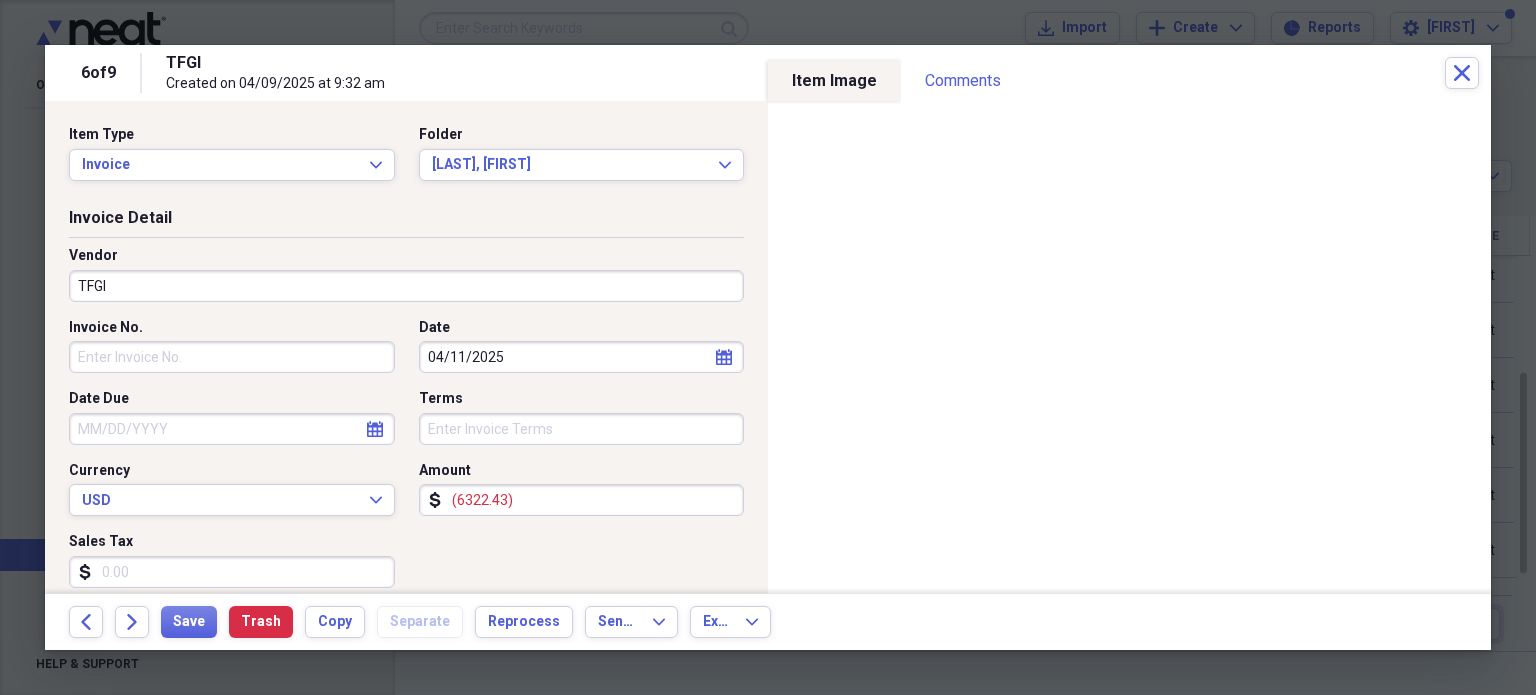 scroll, scrollTop: 100, scrollLeft: 0, axis: vertical 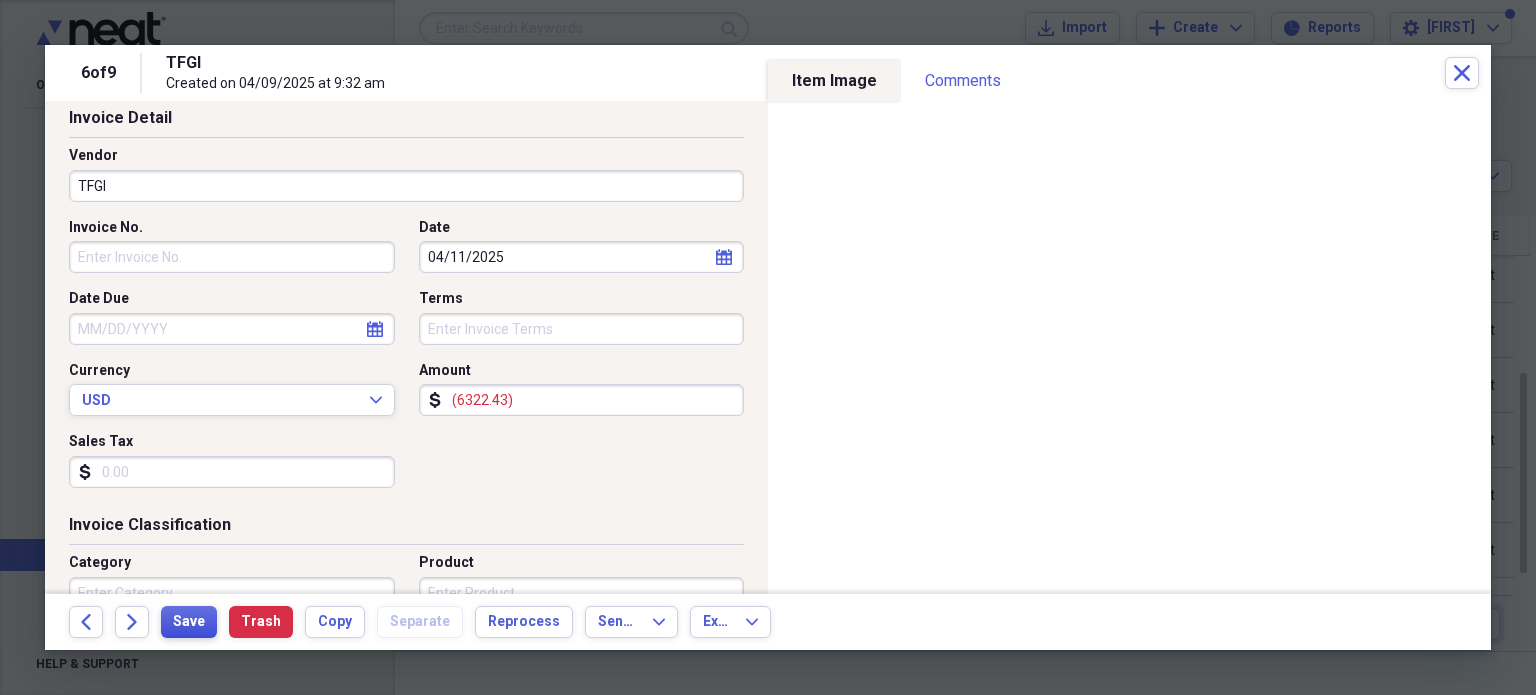 click on "Save" at bounding box center [189, 622] 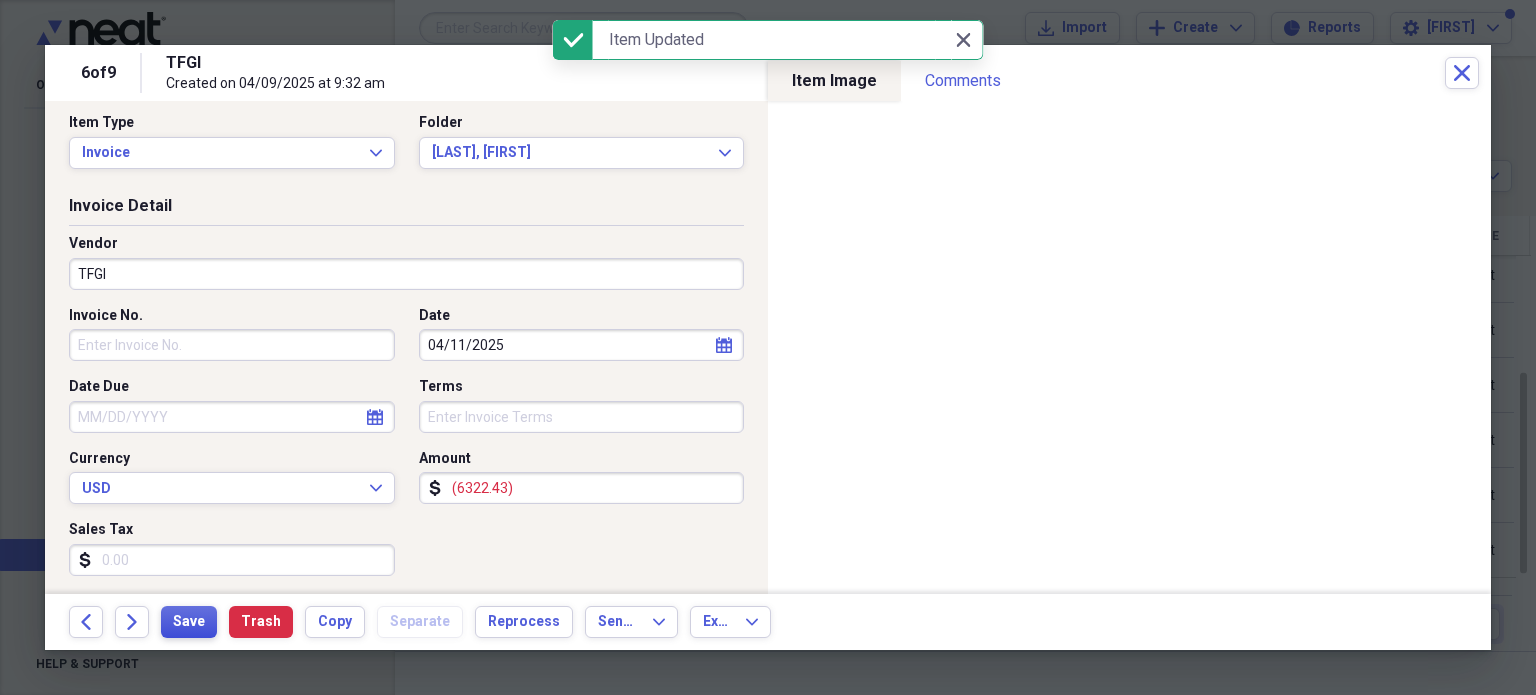 scroll, scrollTop: 0, scrollLeft: 0, axis: both 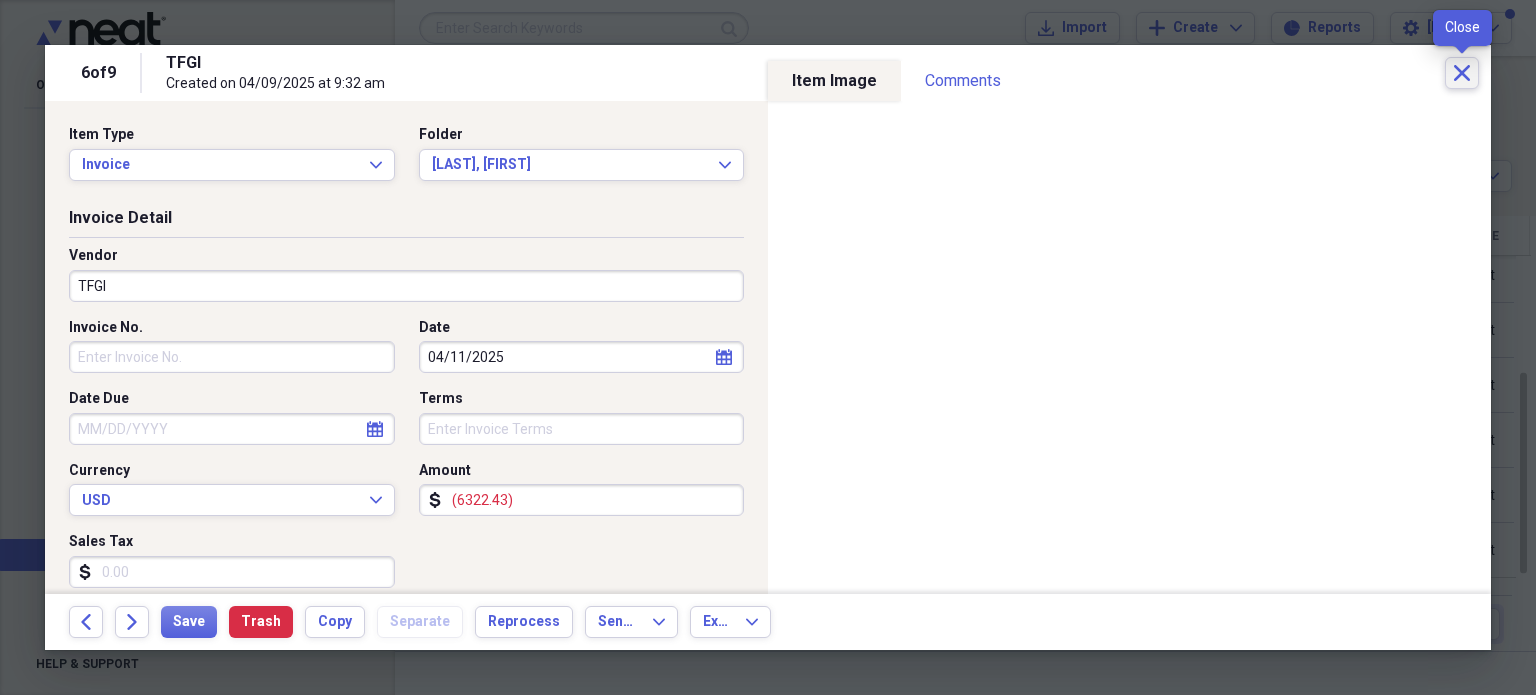 click on "Close" 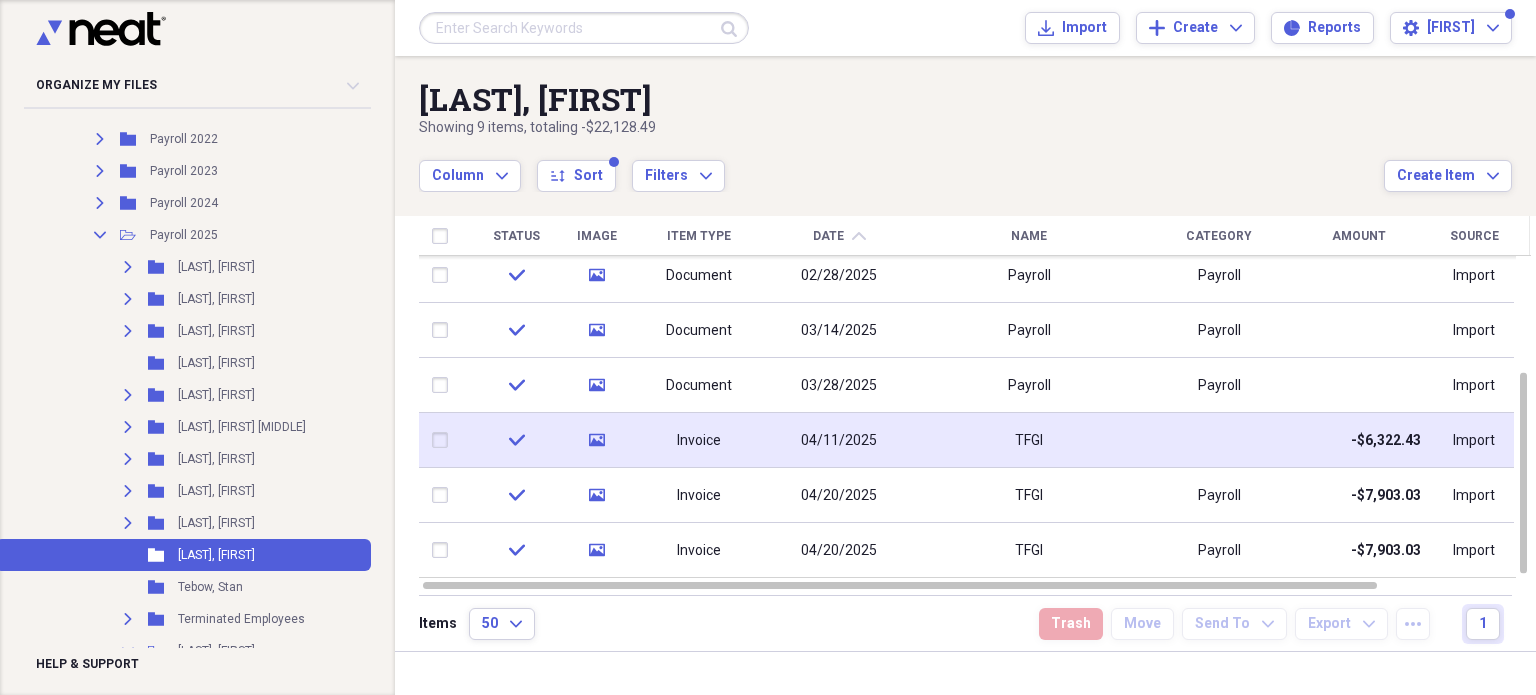 click on "Invoice" at bounding box center [699, 441] 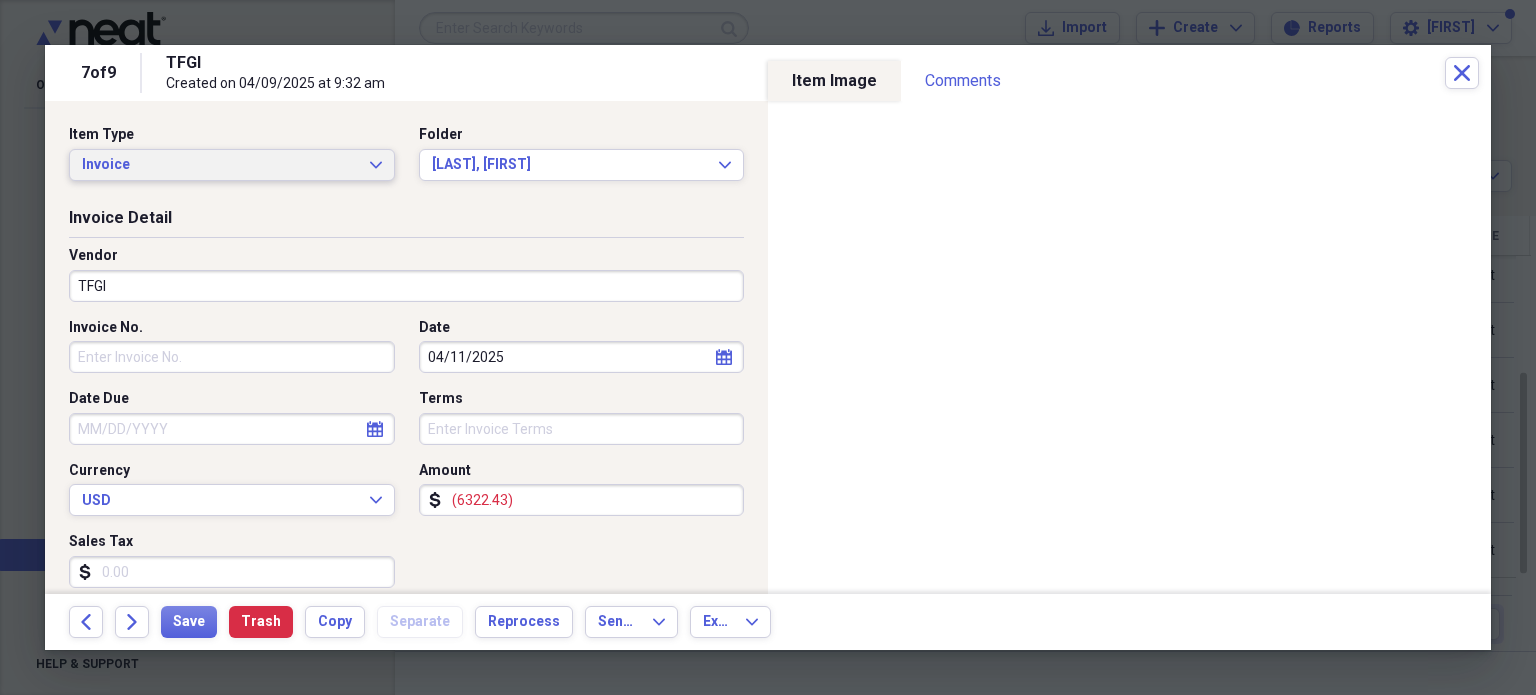 click on "Expand" 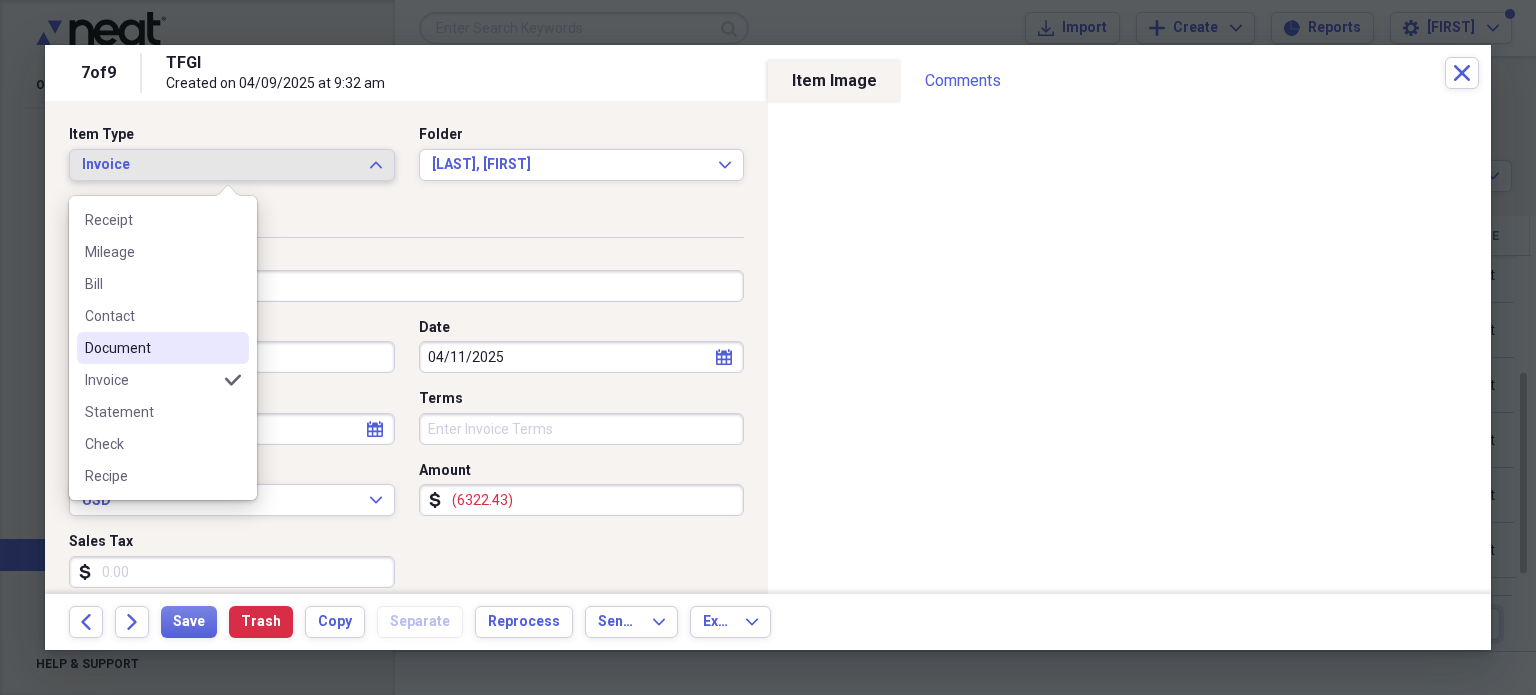 click on "Document" at bounding box center (163, 348) 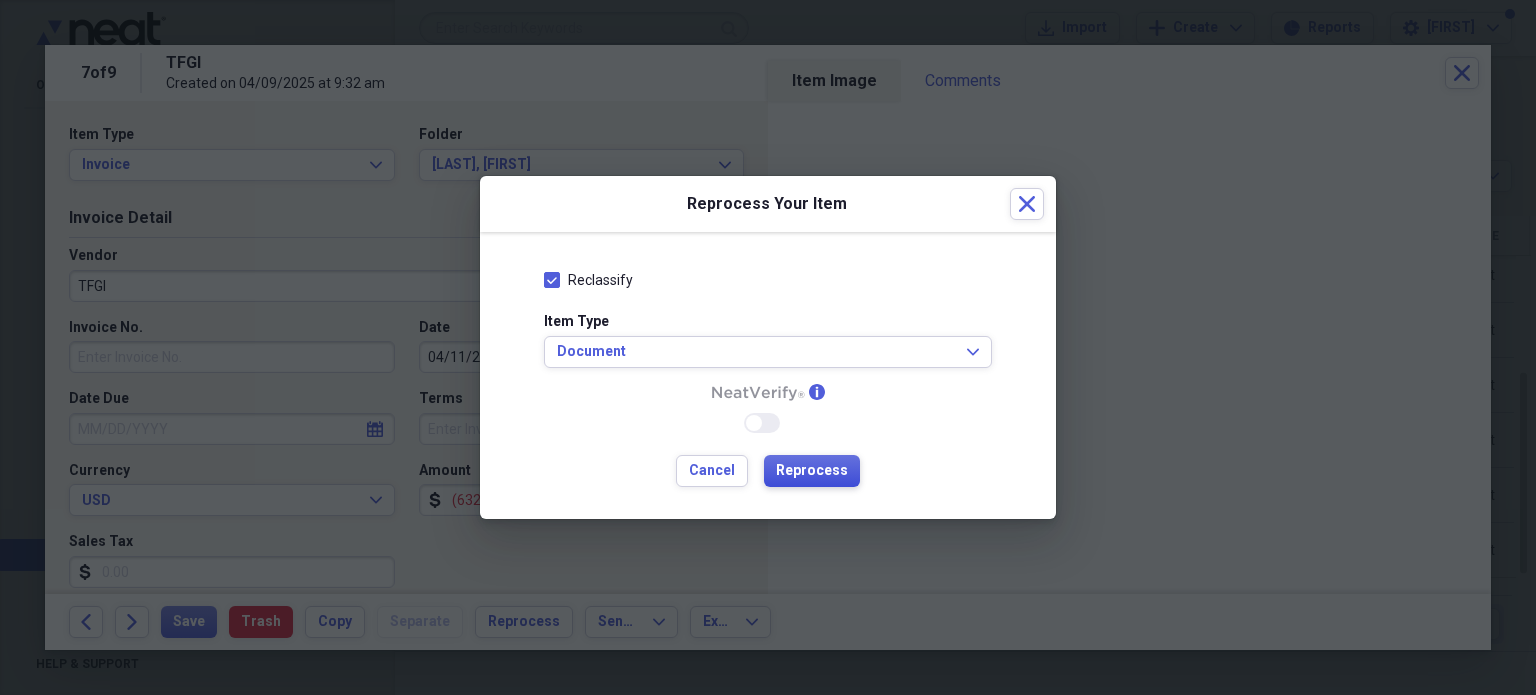 click on "Reprocess" at bounding box center [812, 471] 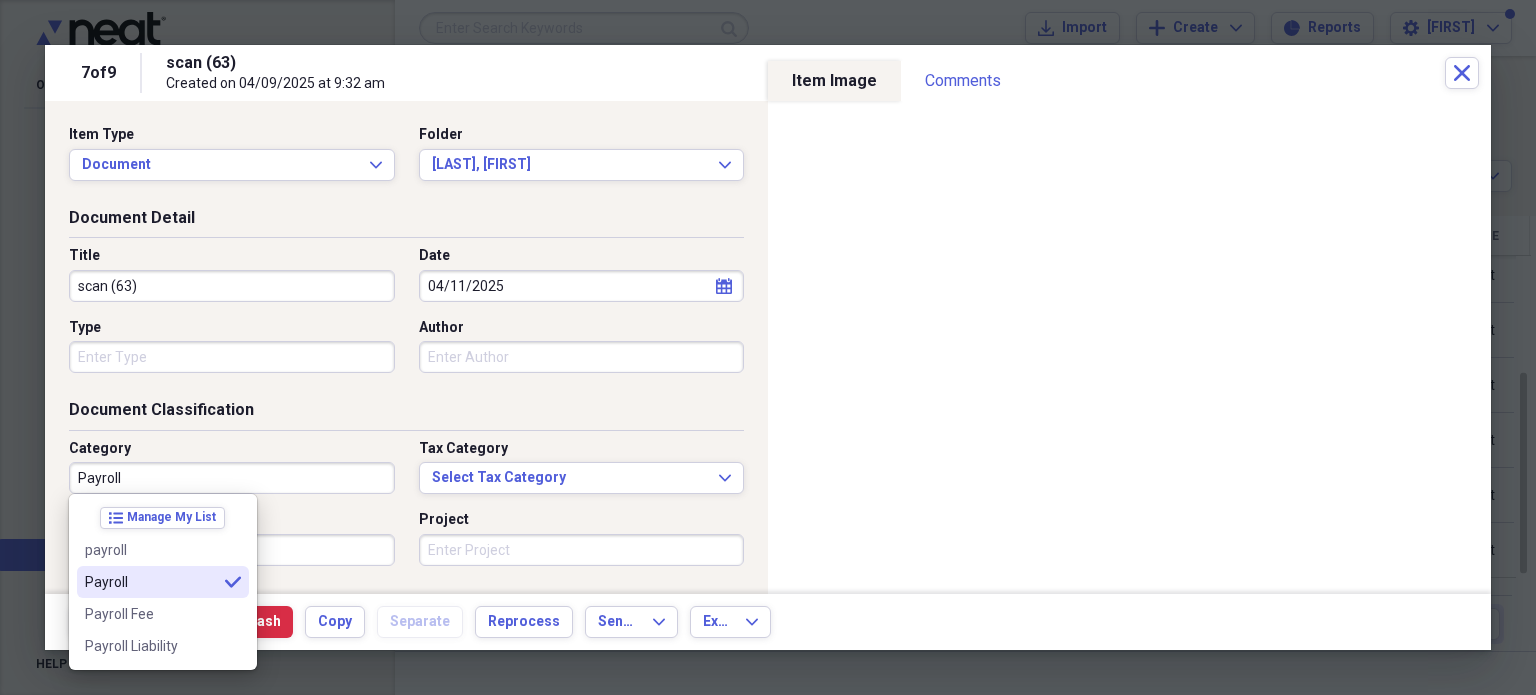 type on "Payroll" 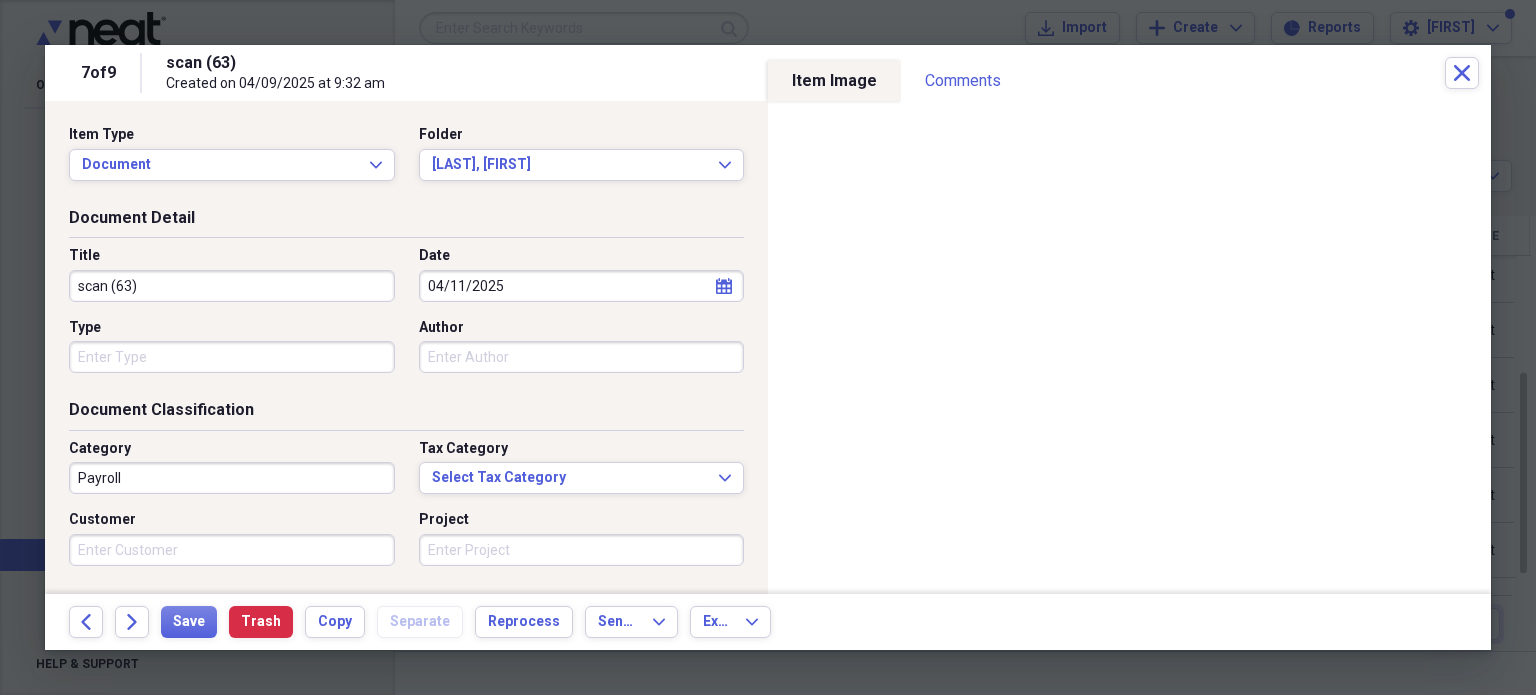 drag, startPoint x: 155, startPoint y: 283, endPoint x: 76, endPoint y: 296, distance: 80.06248 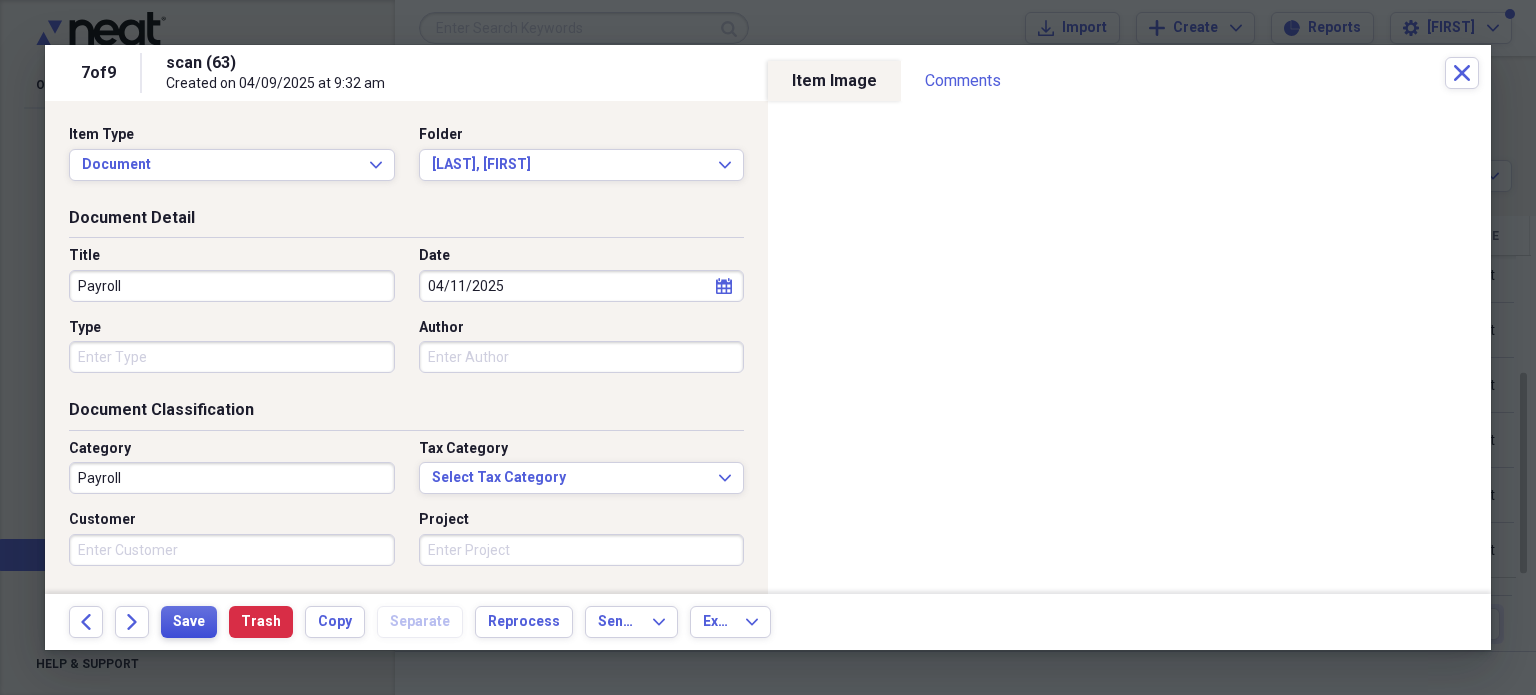 type on "Payroll" 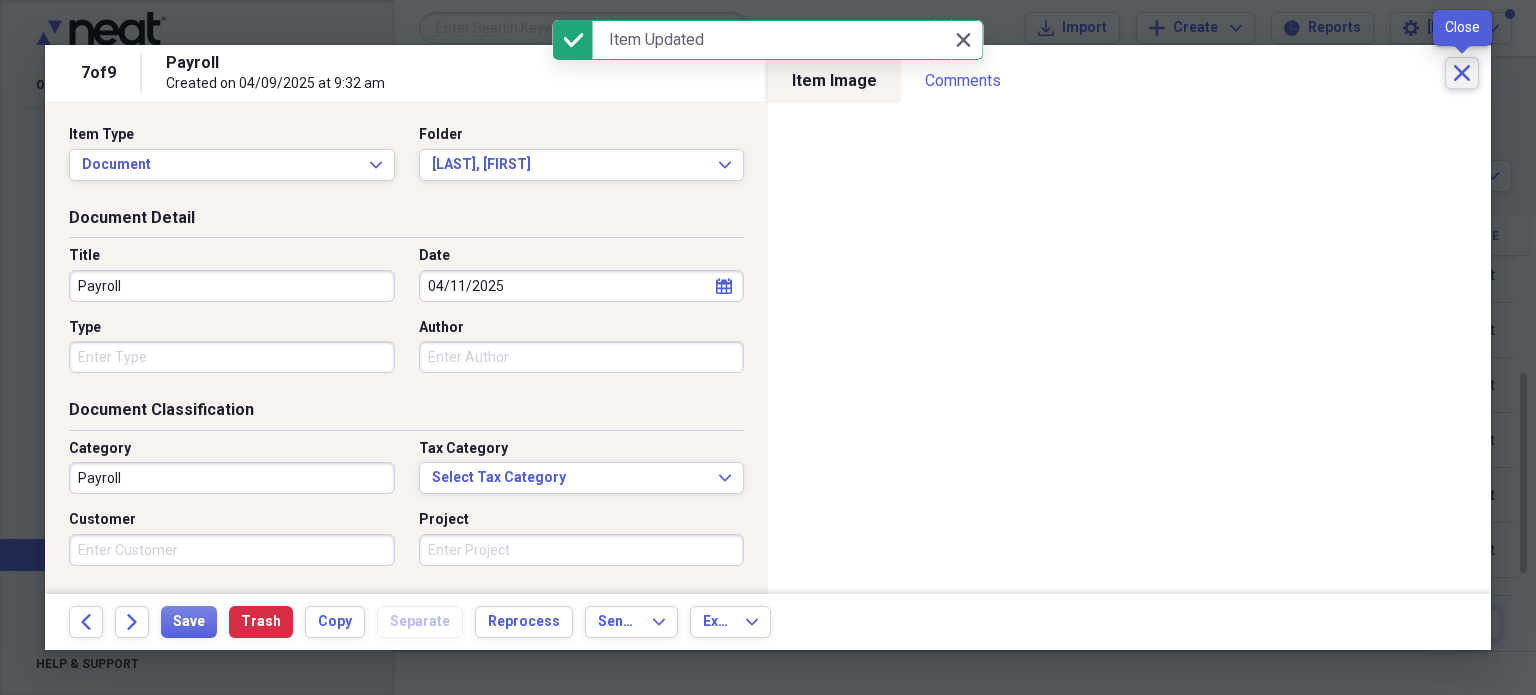 click on "Close" 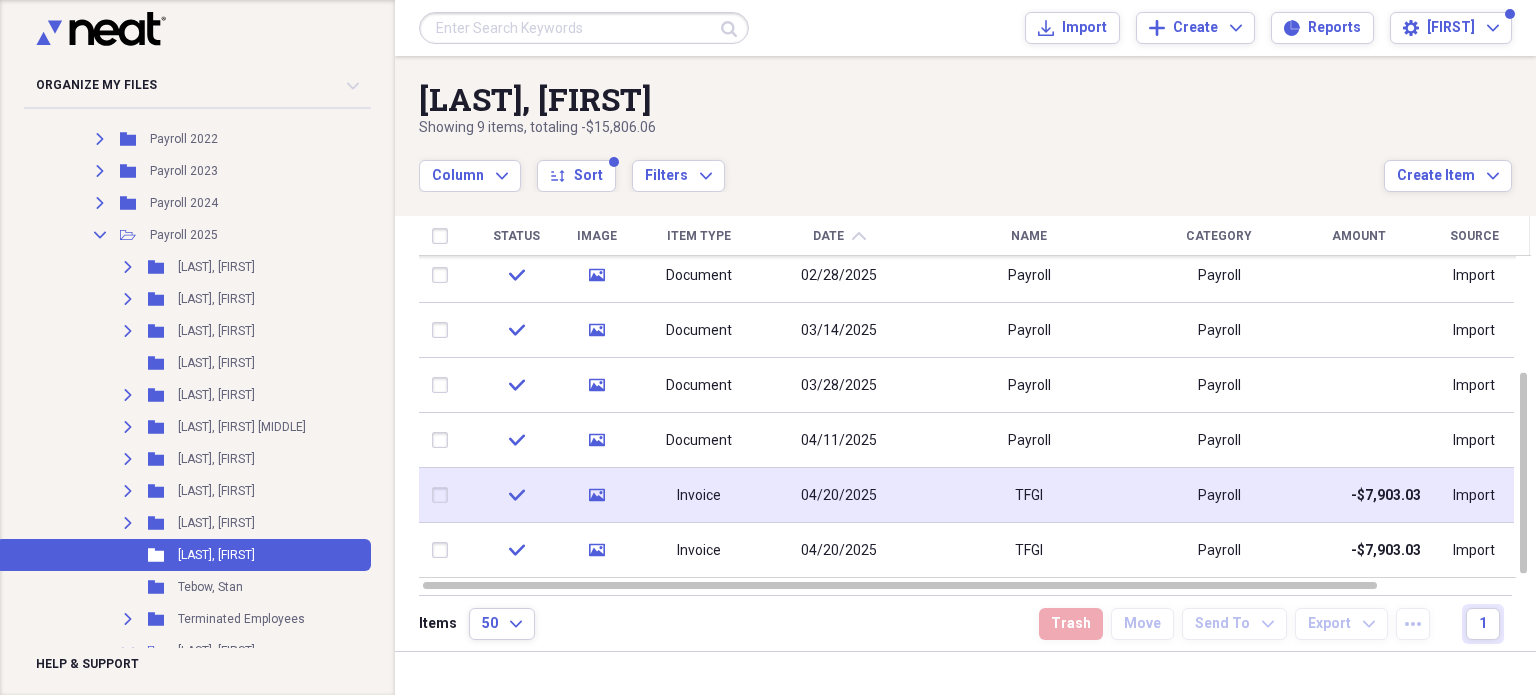 click on "Invoice" at bounding box center (699, 496) 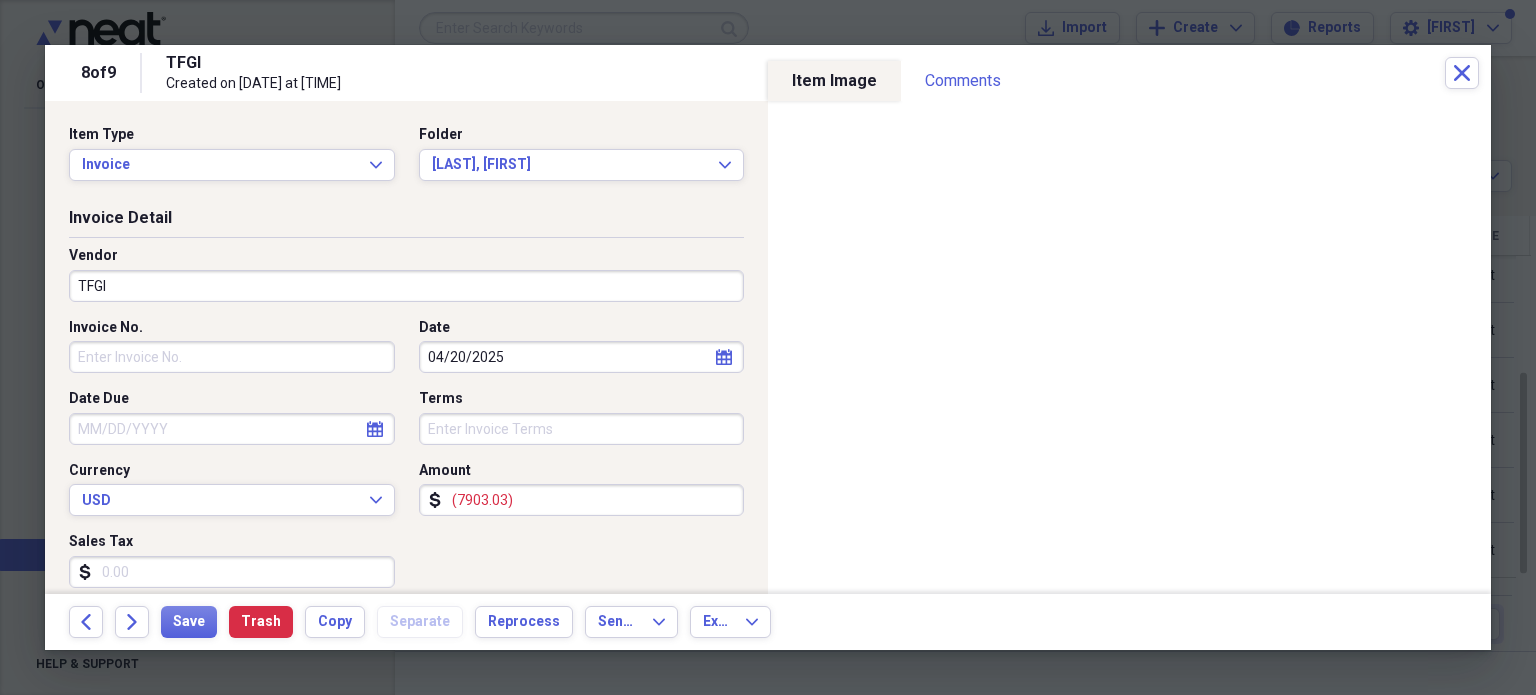 click 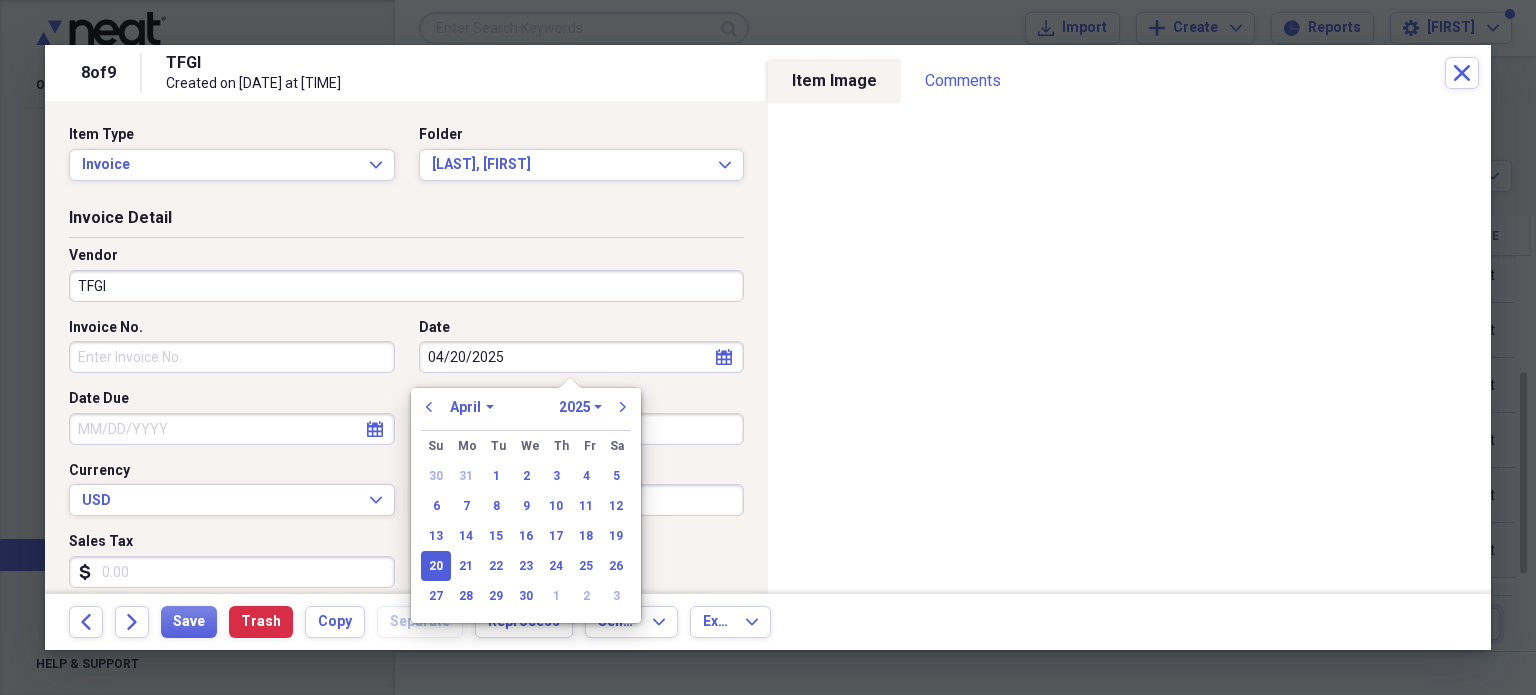 click on "January February March April May June July August September October November December" at bounding box center (472, 407) 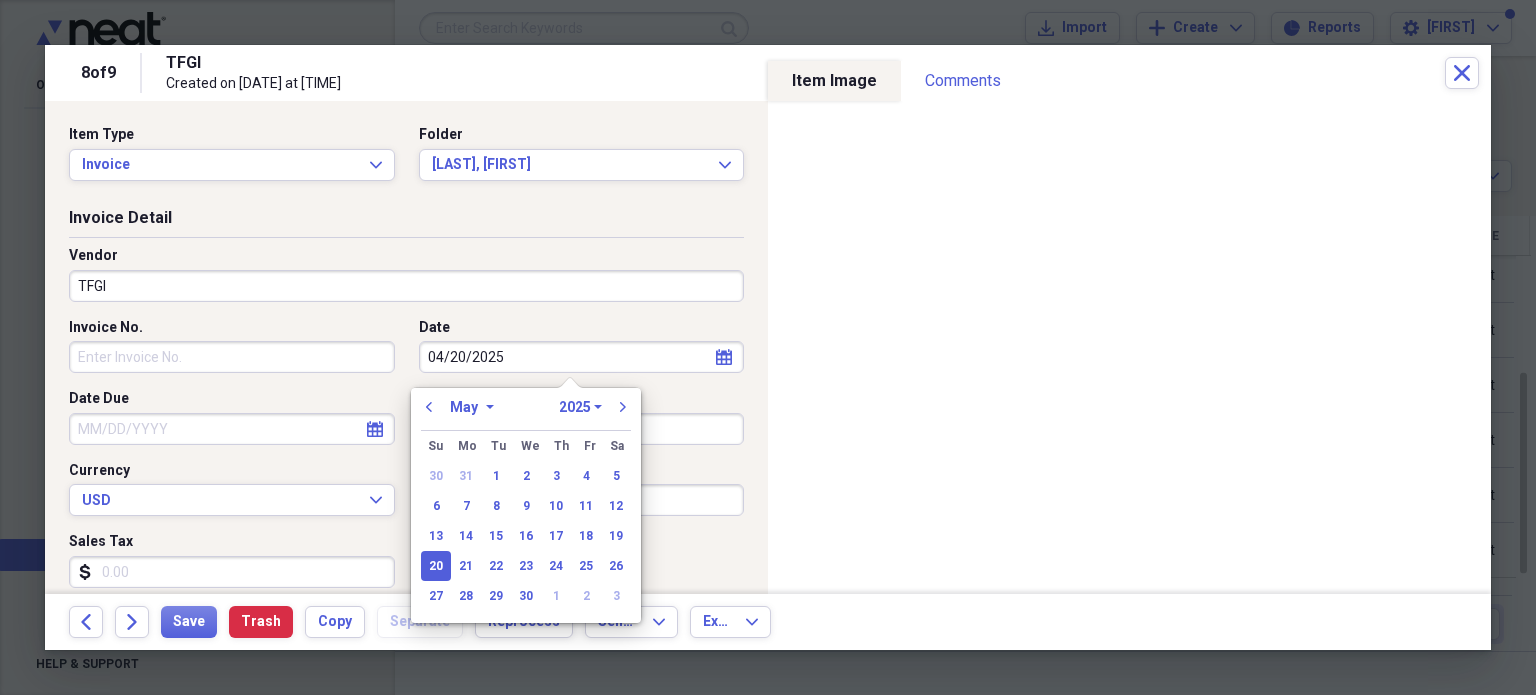 click on "January February March April May June July August September October November December" at bounding box center (472, 407) 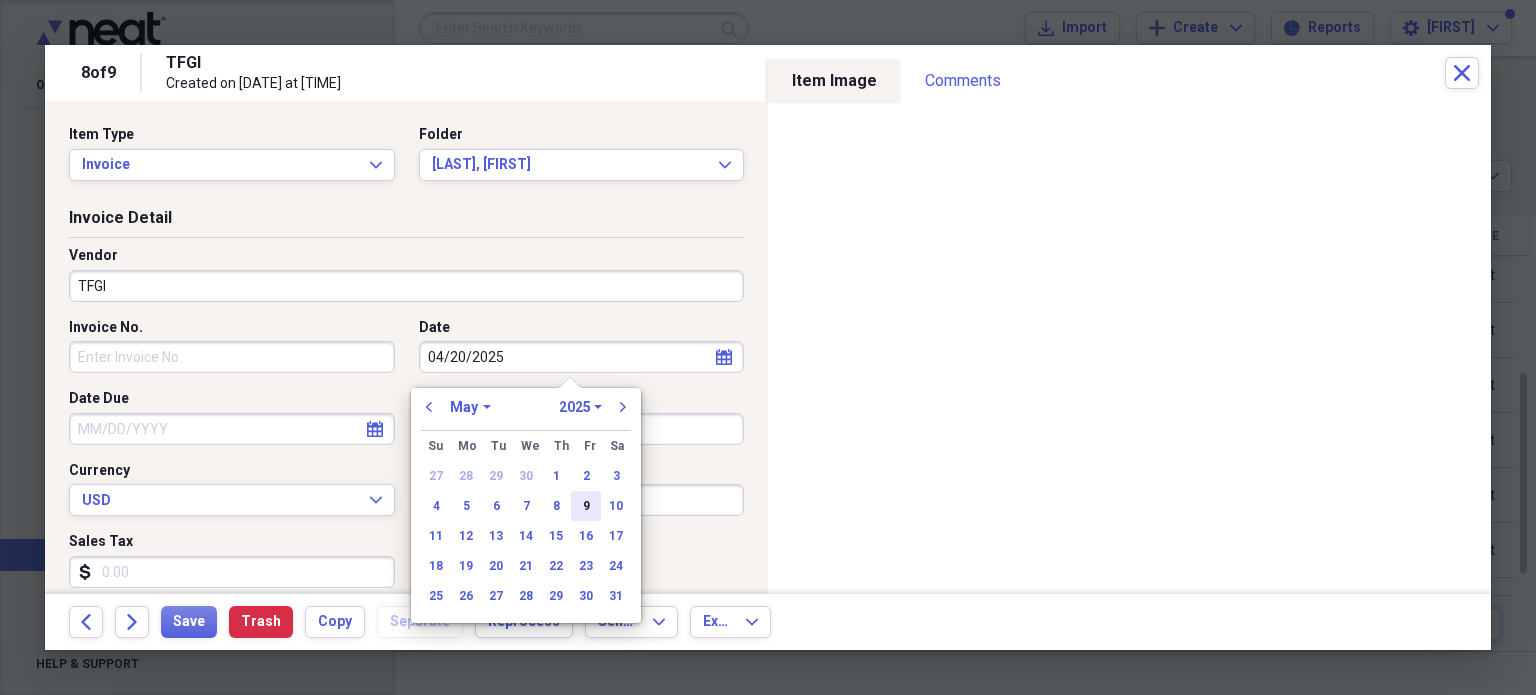 click on "9" at bounding box center (586, 506) 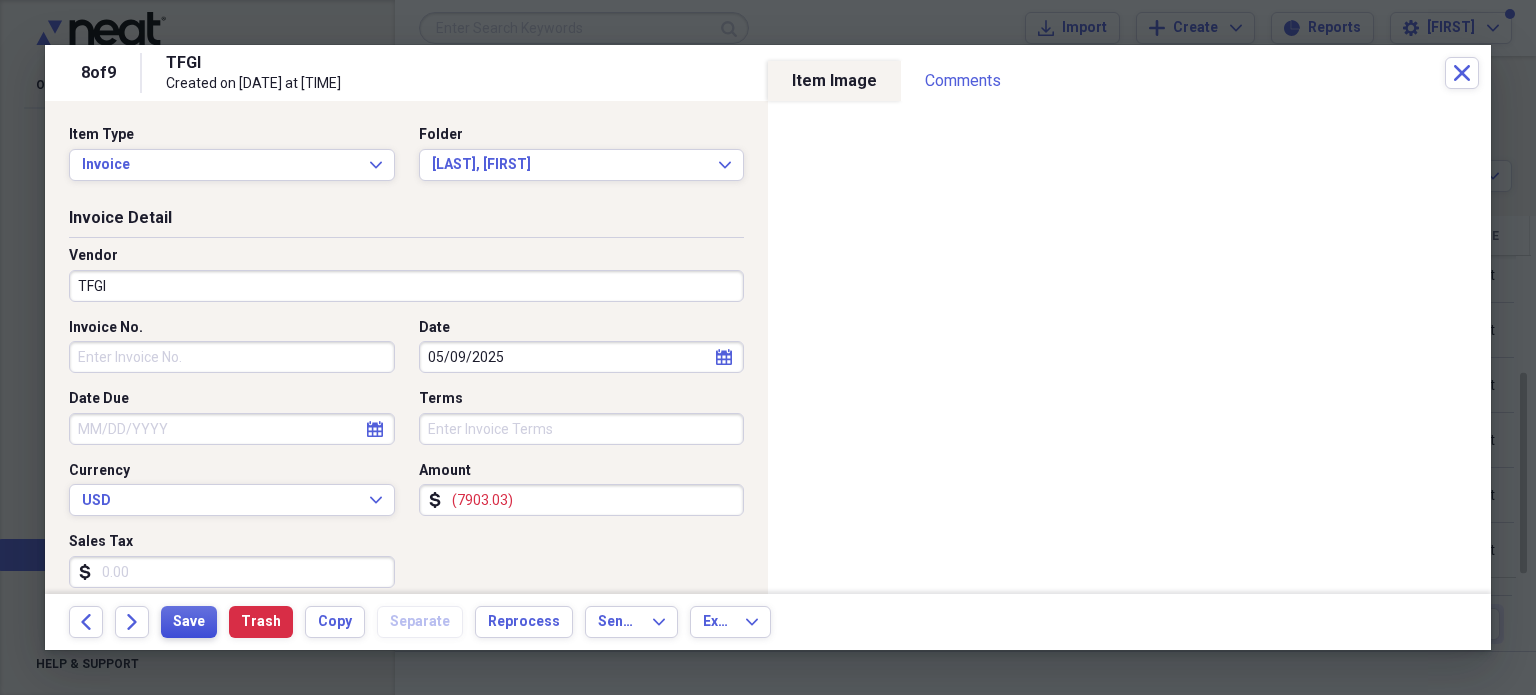 click on "Save" at bounding box center (189, 622) 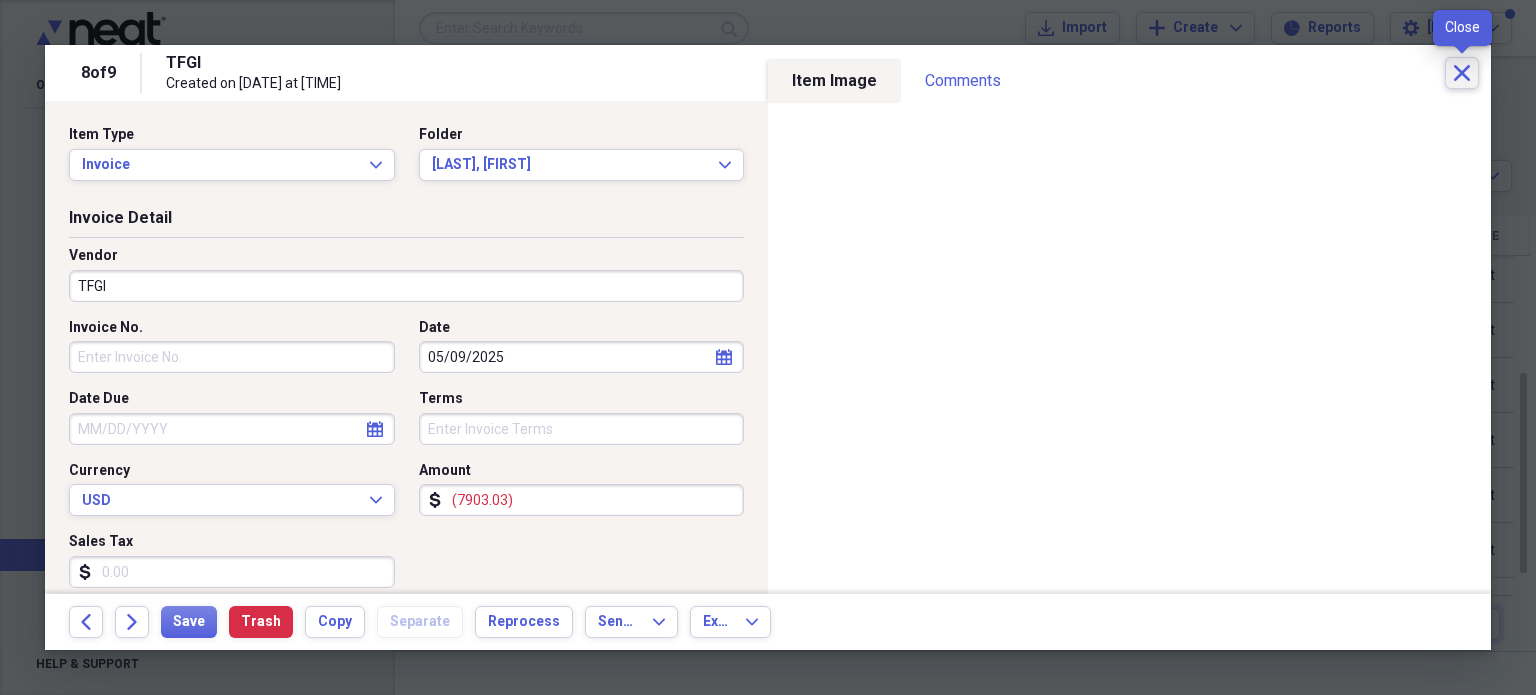 click 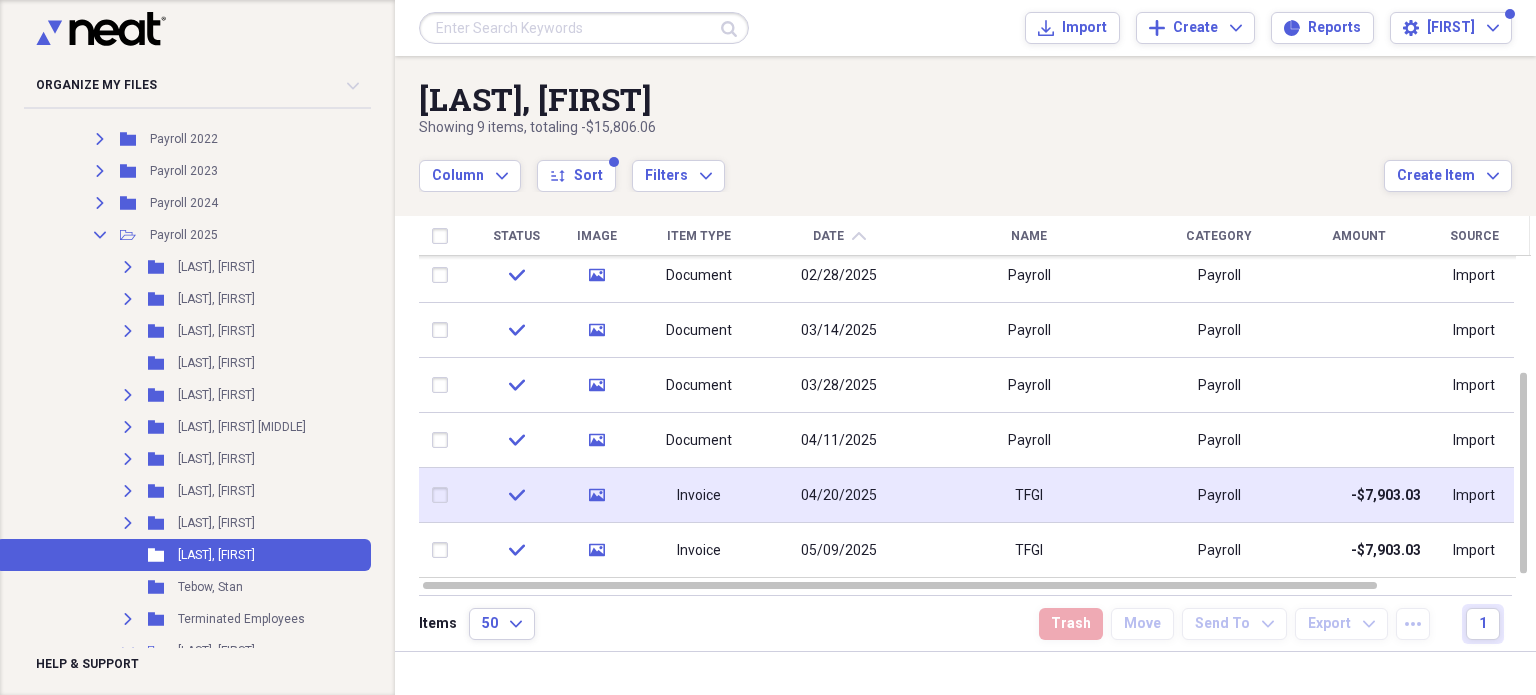 click at bounding box center (444, 495) 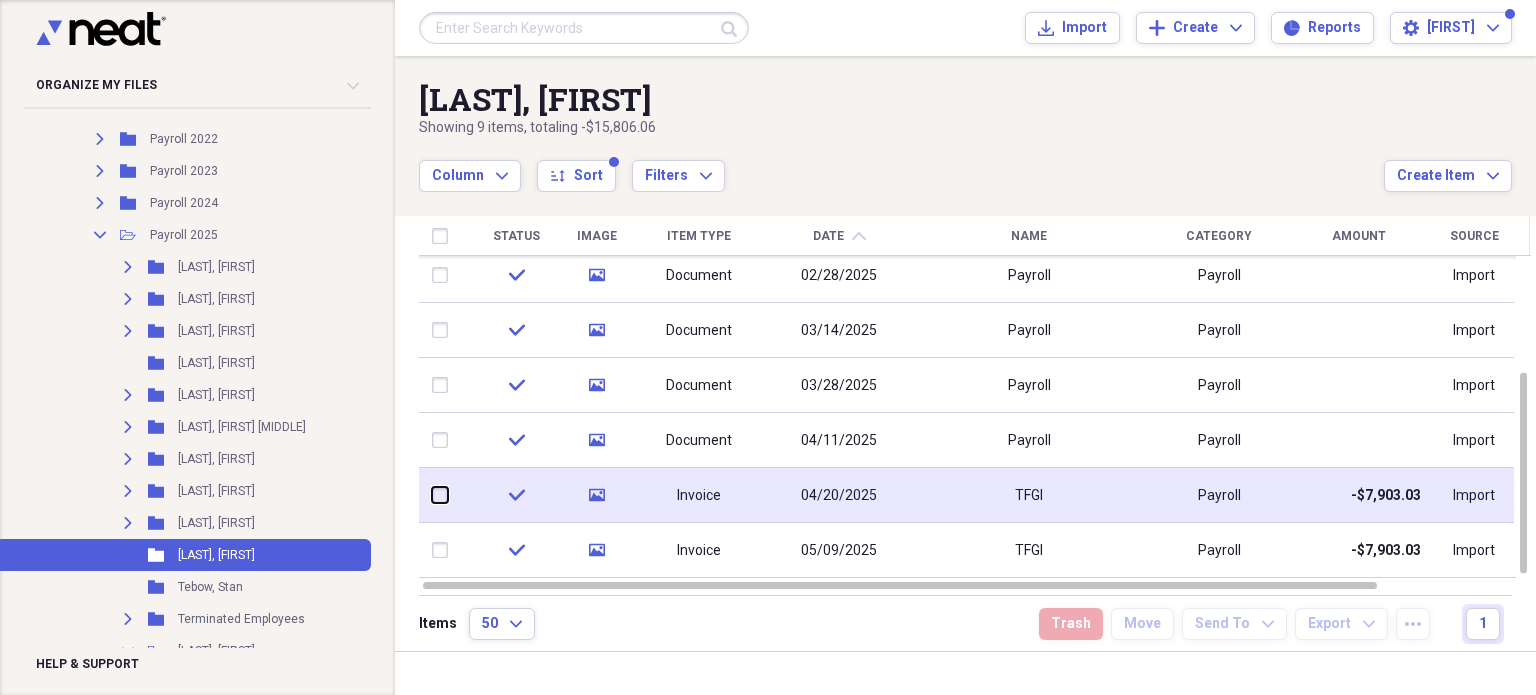click at bounding box center (432, 495) 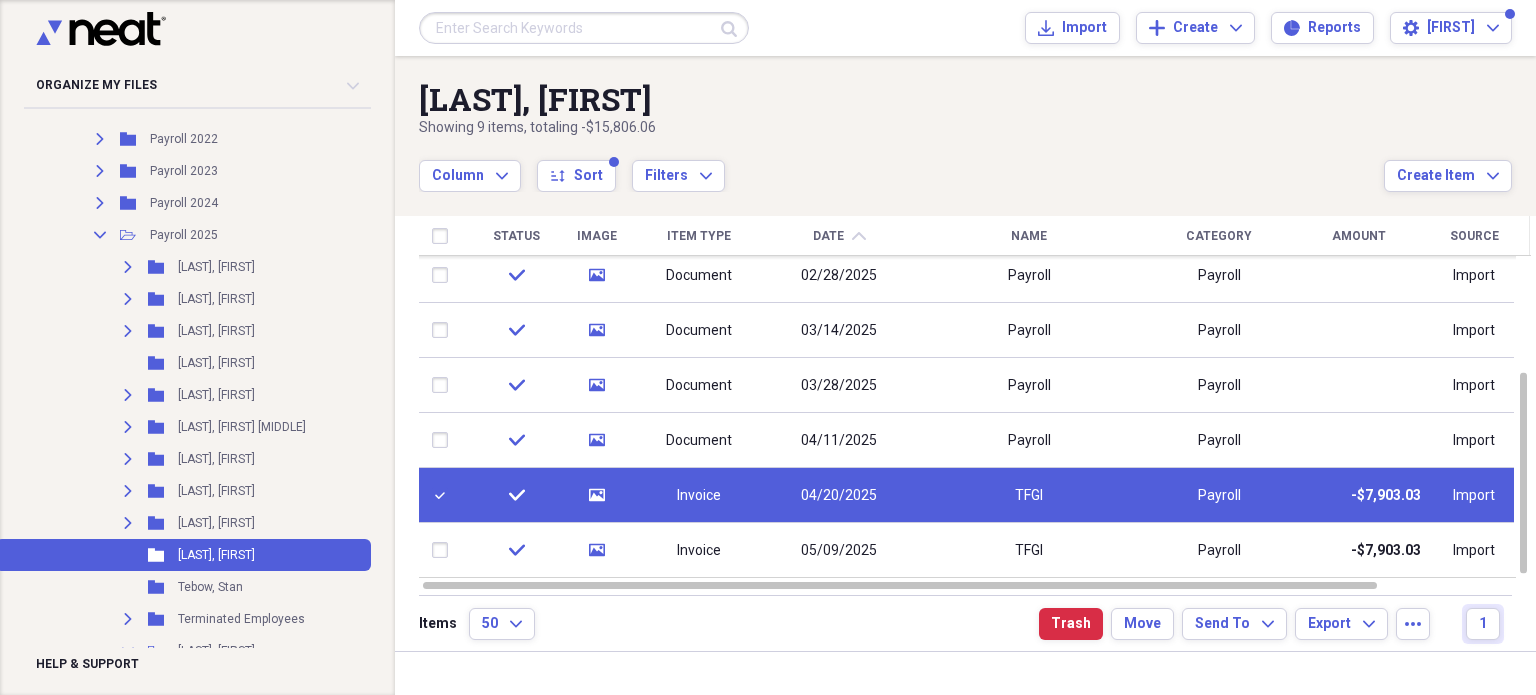 click on "04/20/2025" at bounding box center (839, 496) 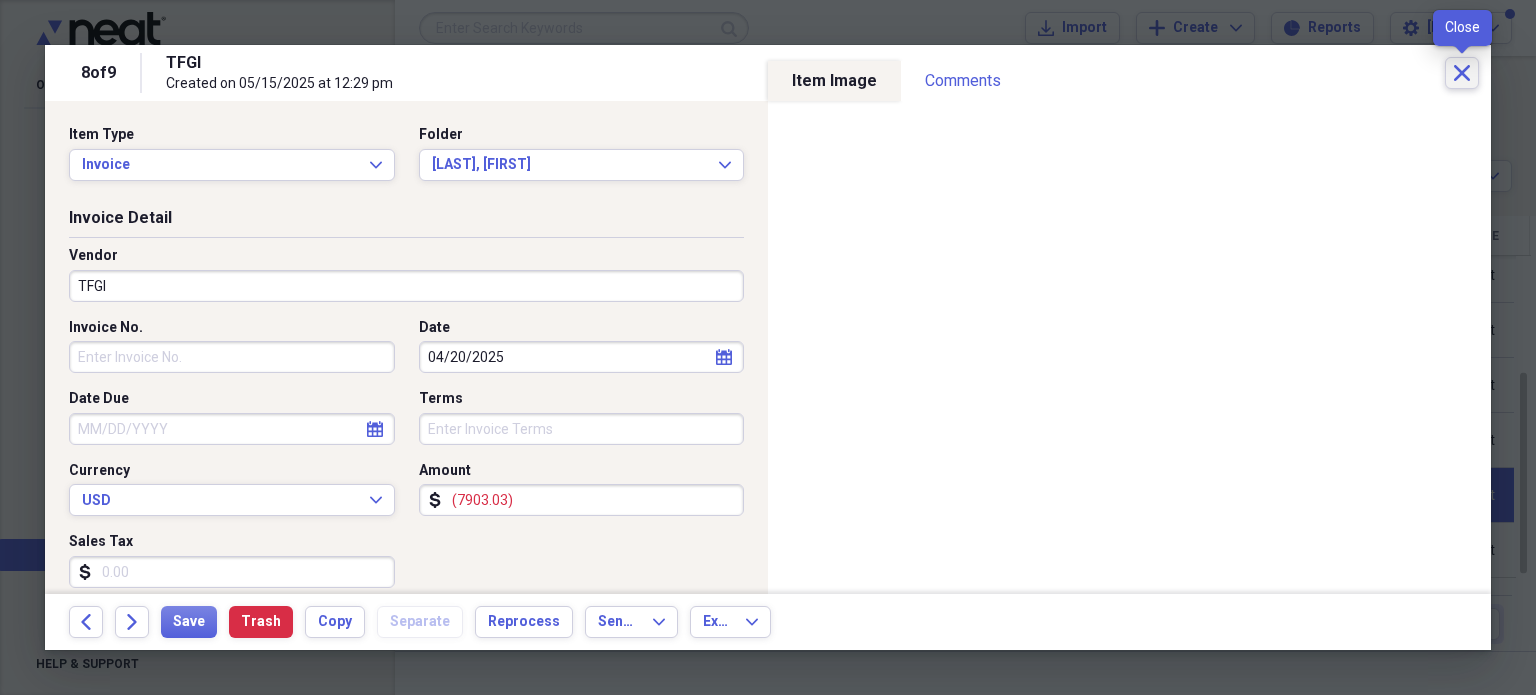 click on "Close" at bounding box center (1462, 73) 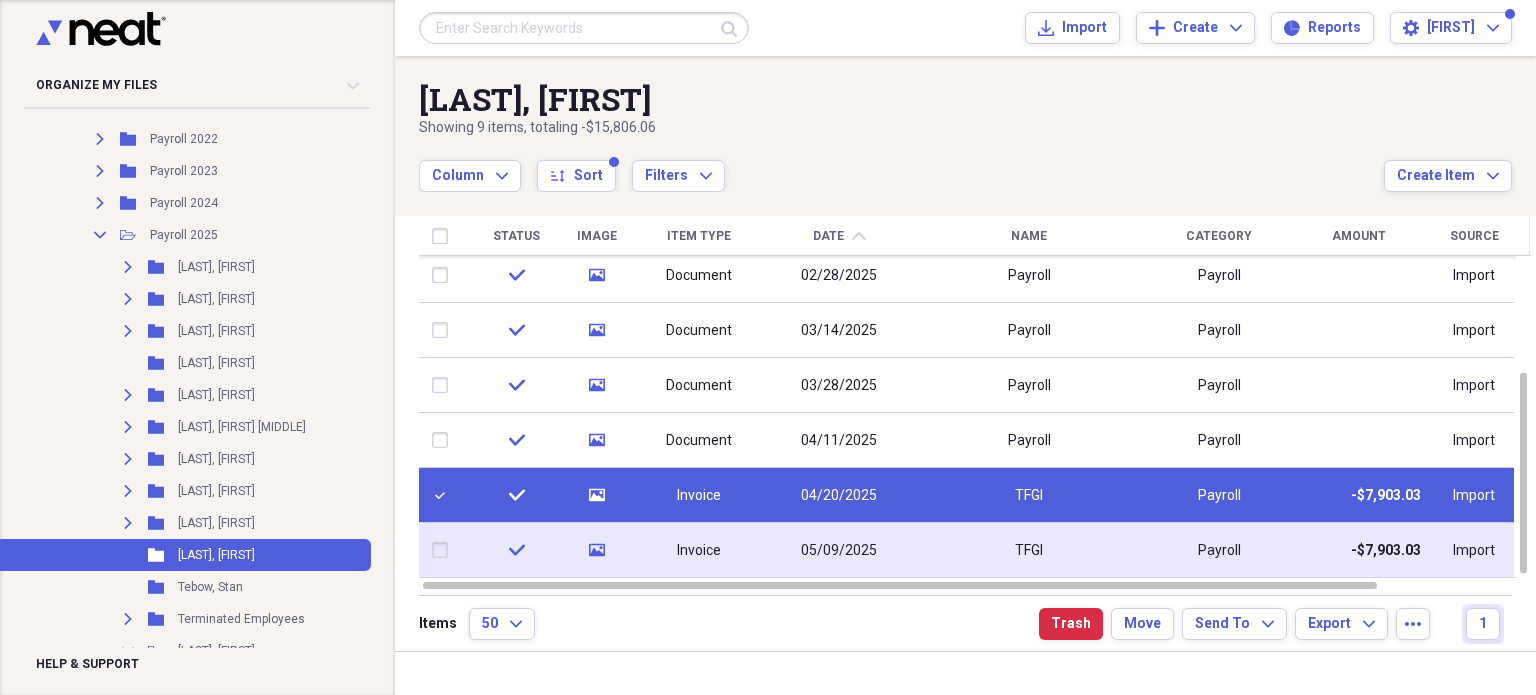 click on "05/09/2025" at bounding box center [839, 551] 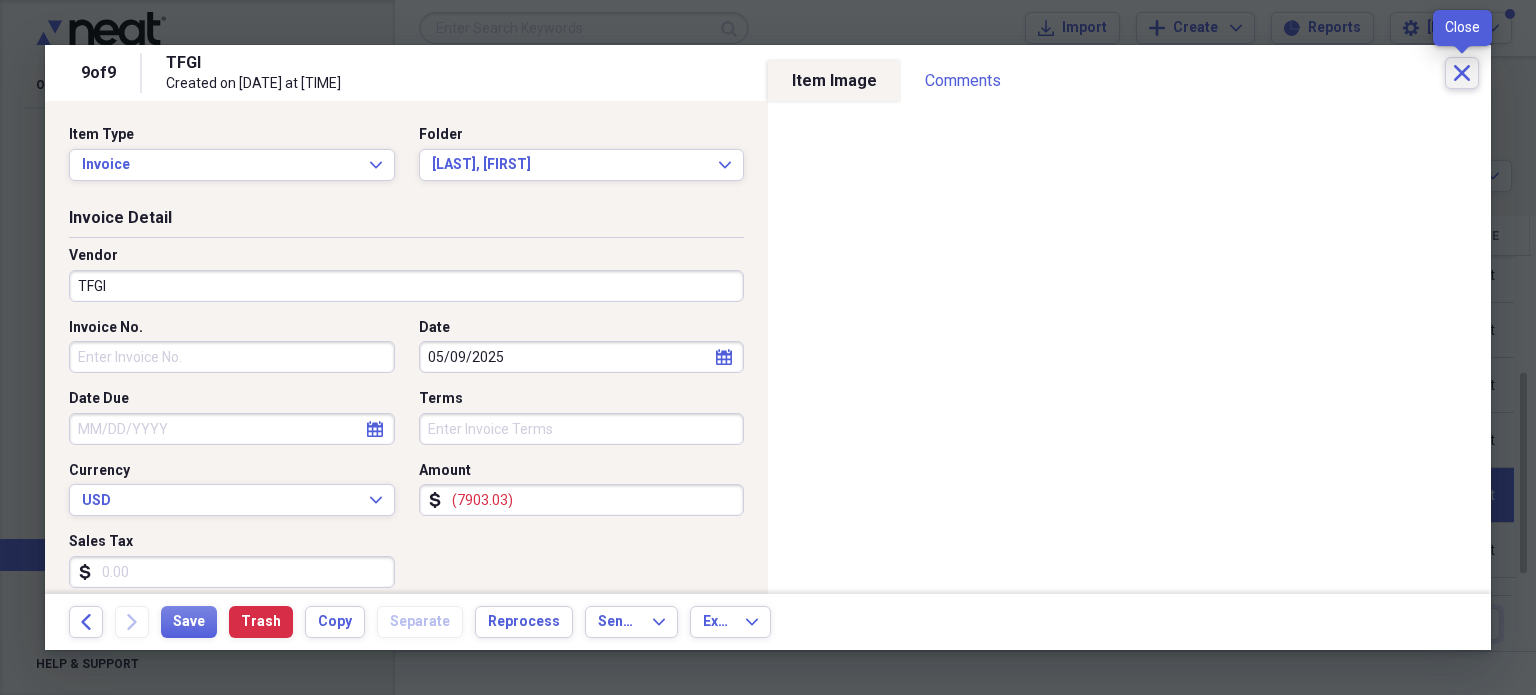 click 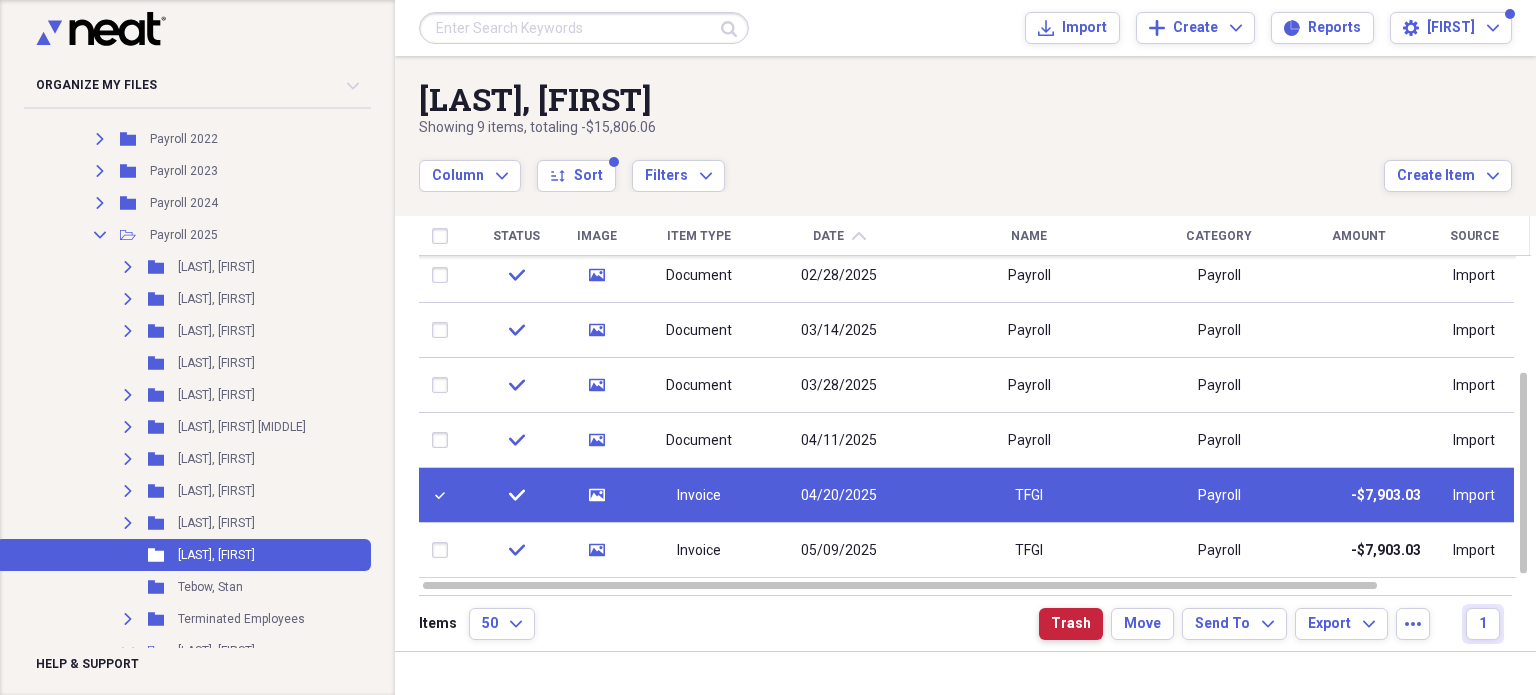 click on "Trash" at bounding box center (1071, 624) 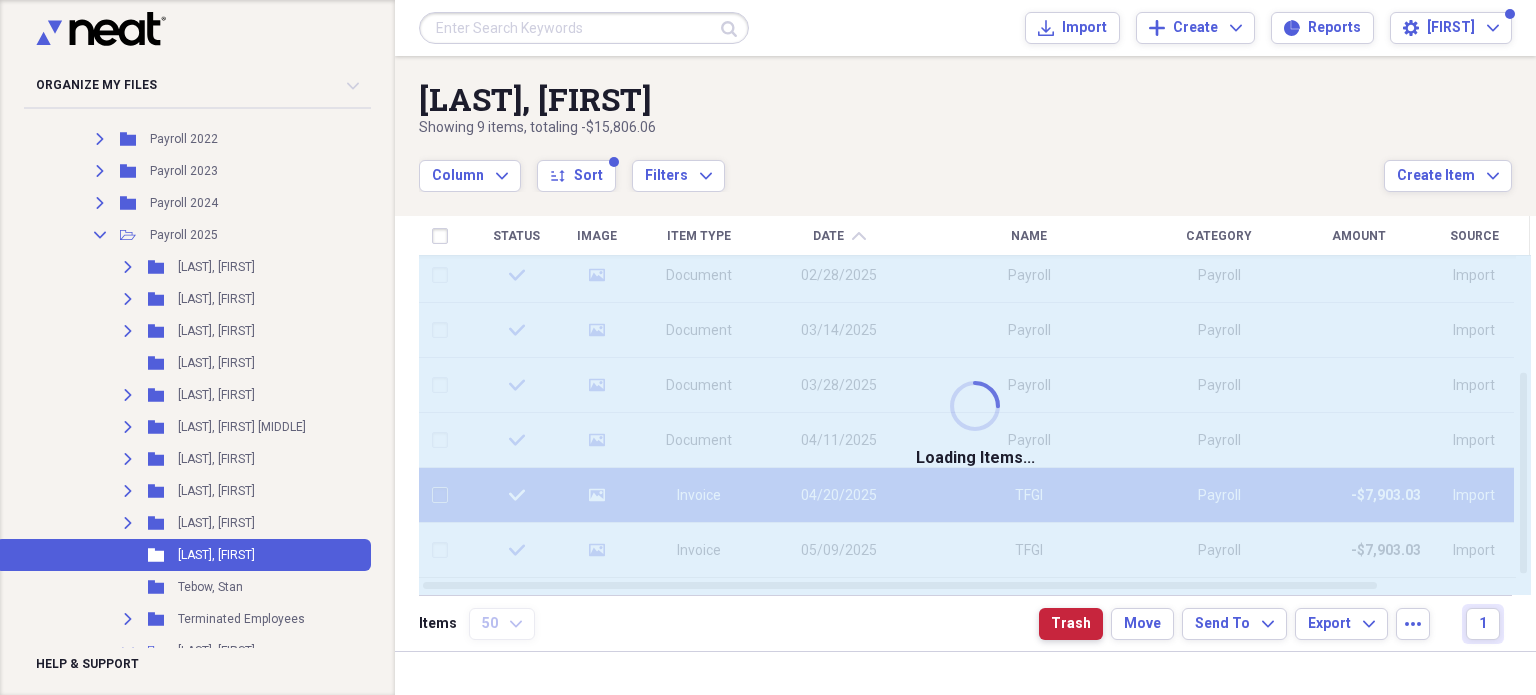 checkbox on "false" 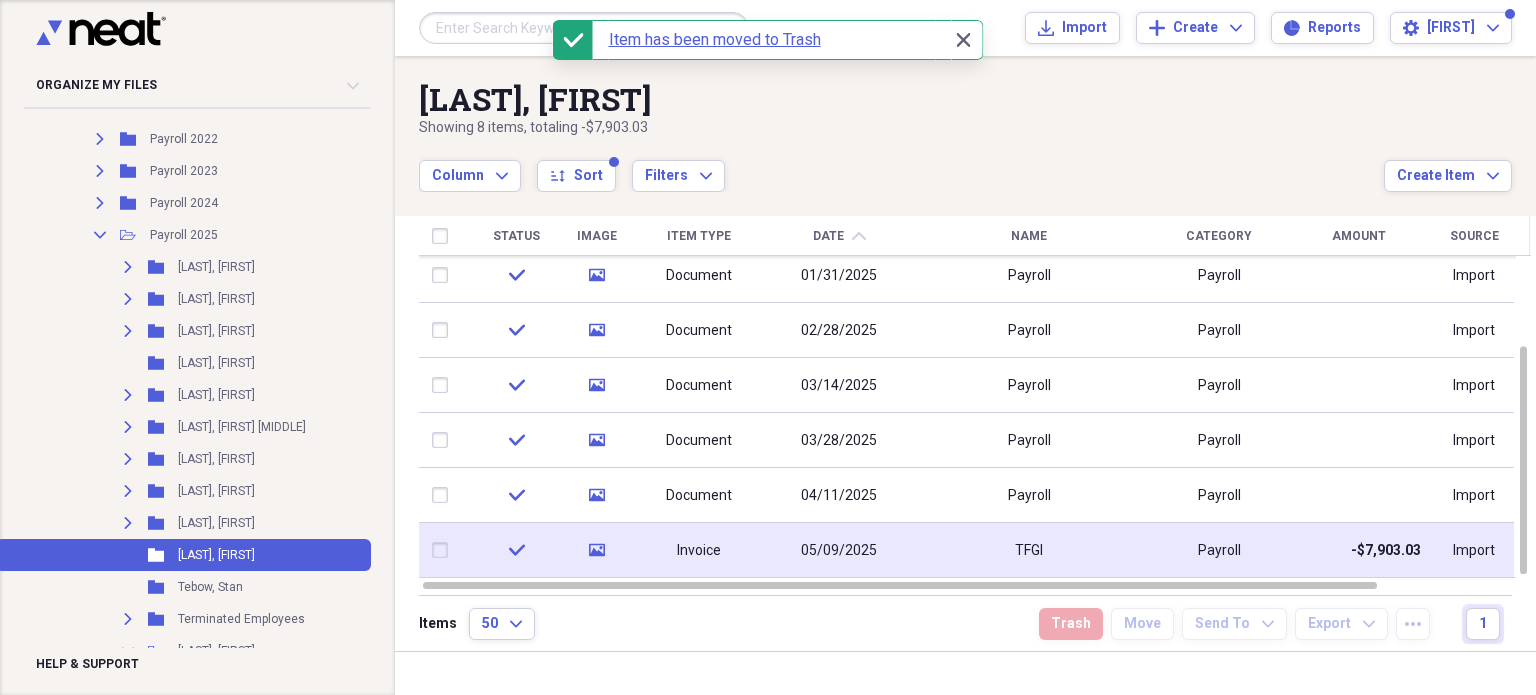 click on "05/09/2025" at bounding box center [839, 551] 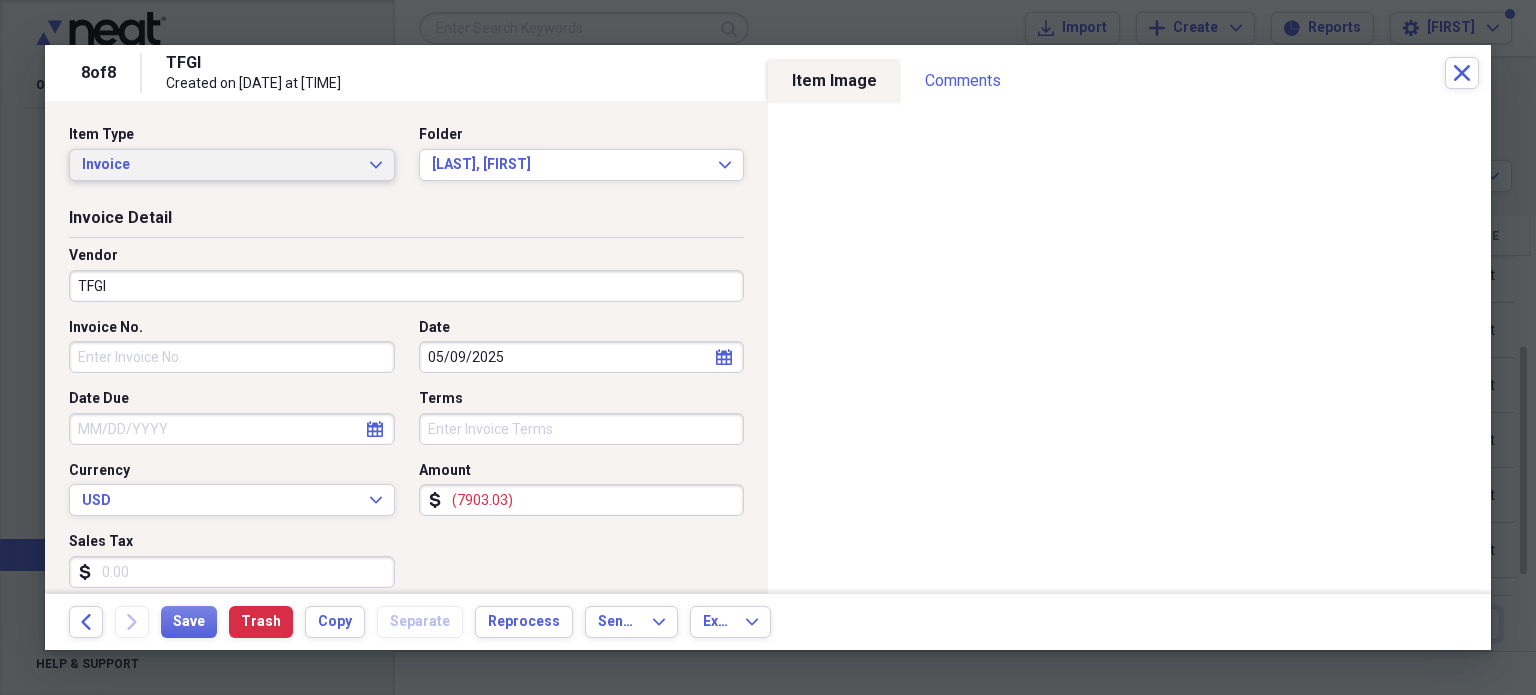 click 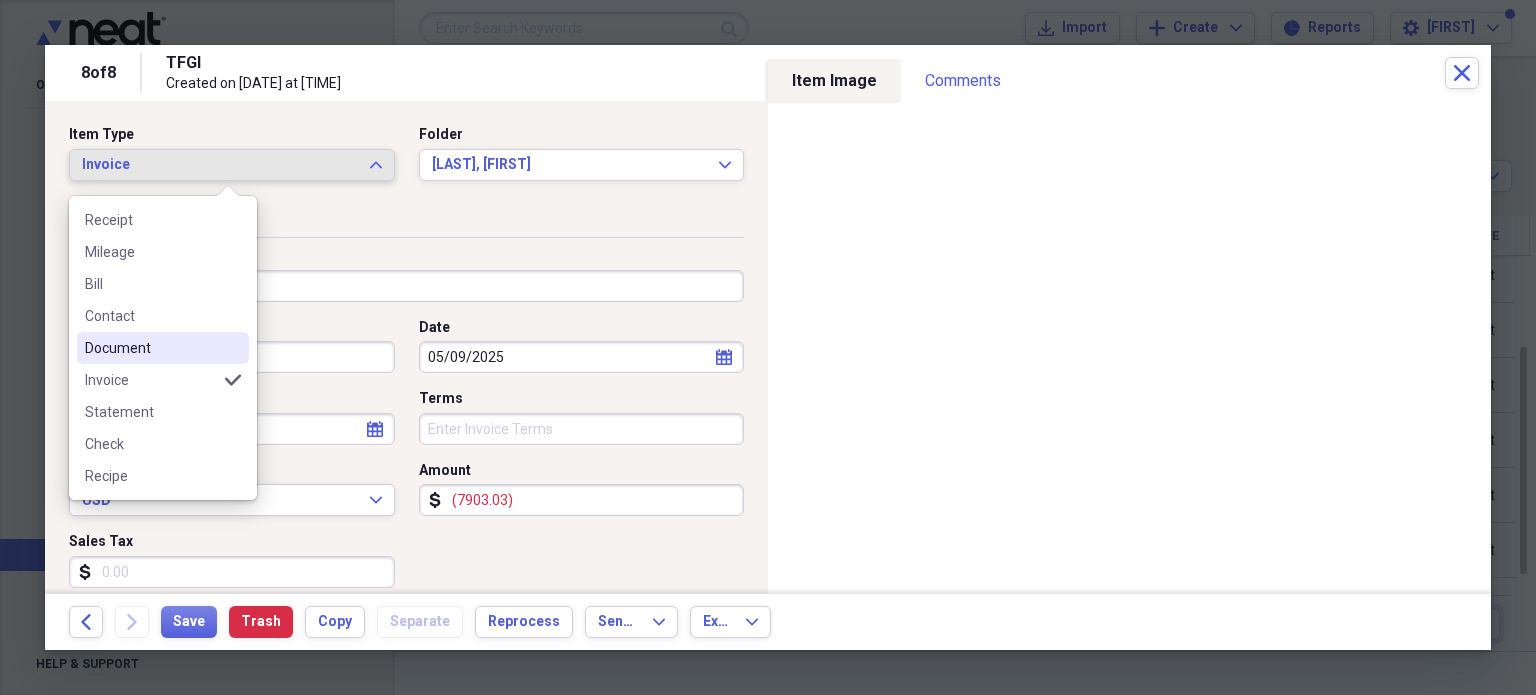 click on "Document" at bounding box center (163, 348) 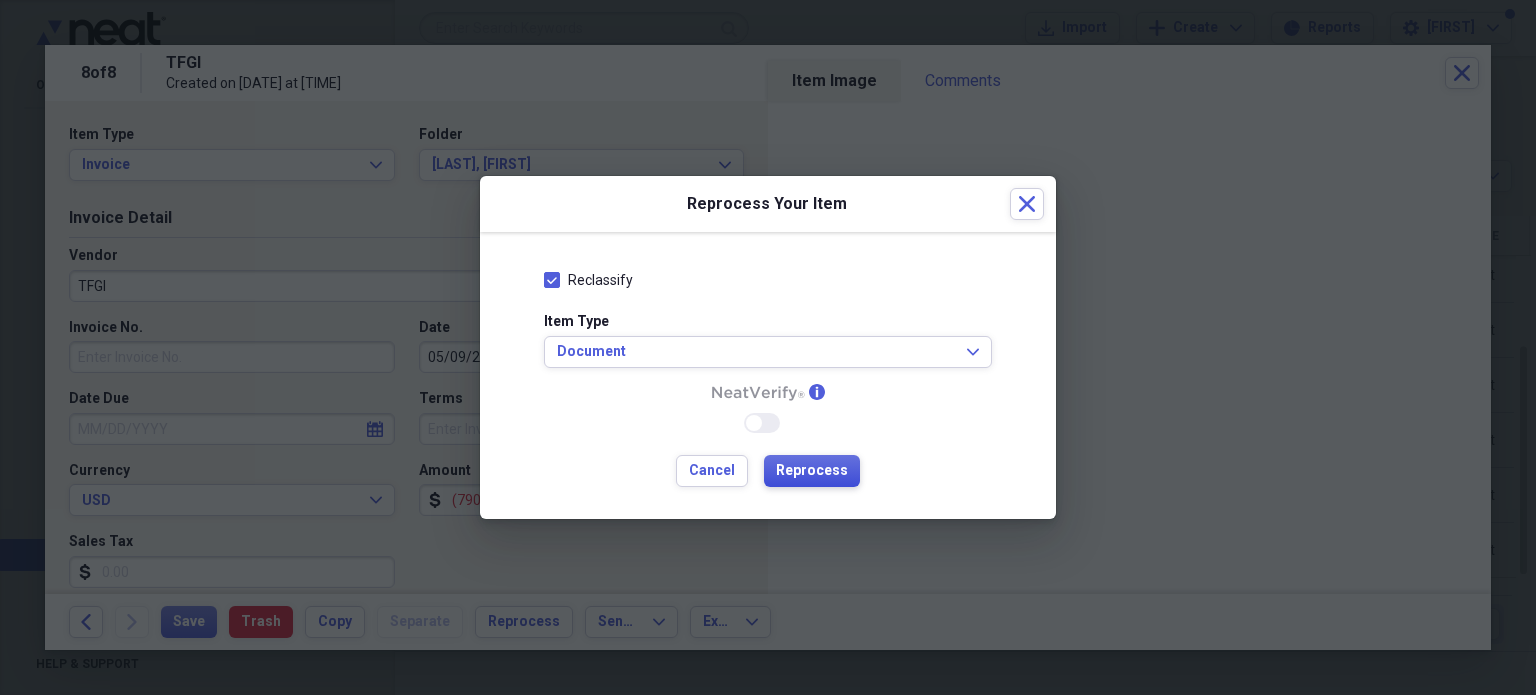 click on "Reprocess" at bounding box center [812, 471] 